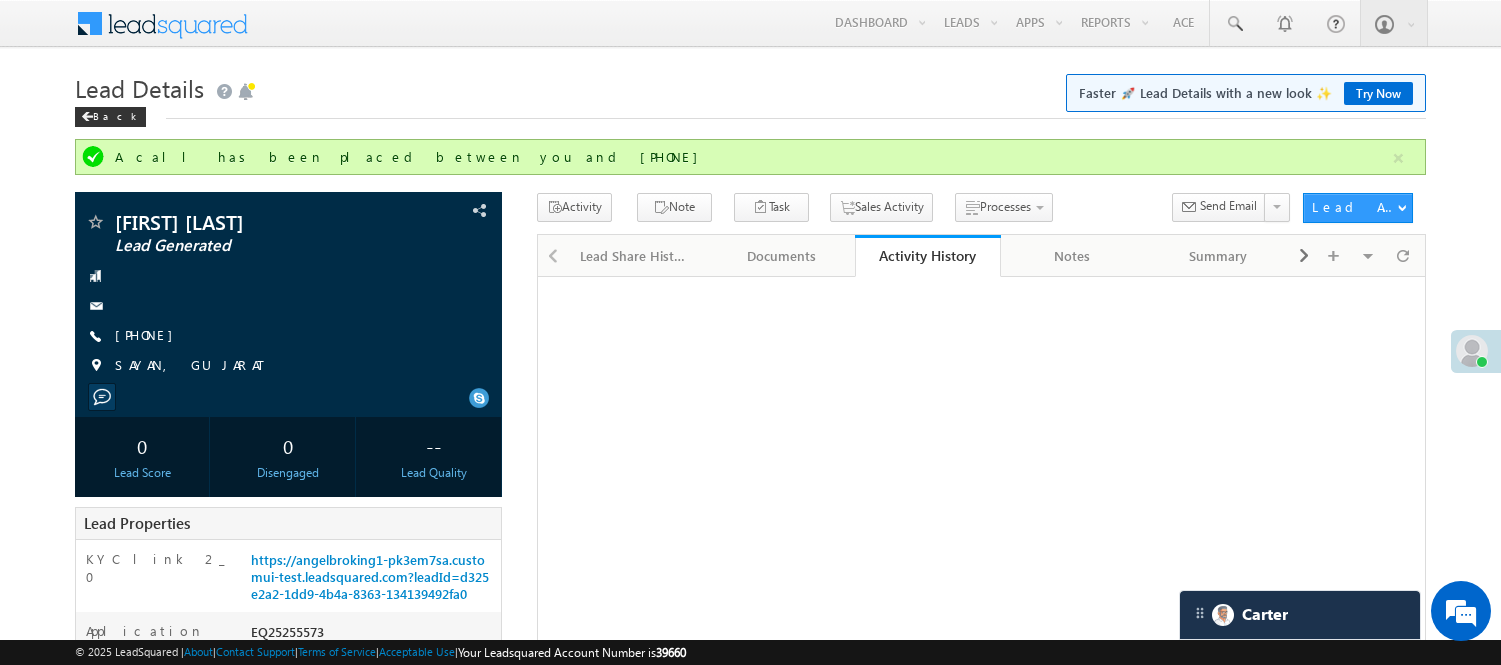 scroll, scrollTop: 0, scrollLeft: 0, axis: both 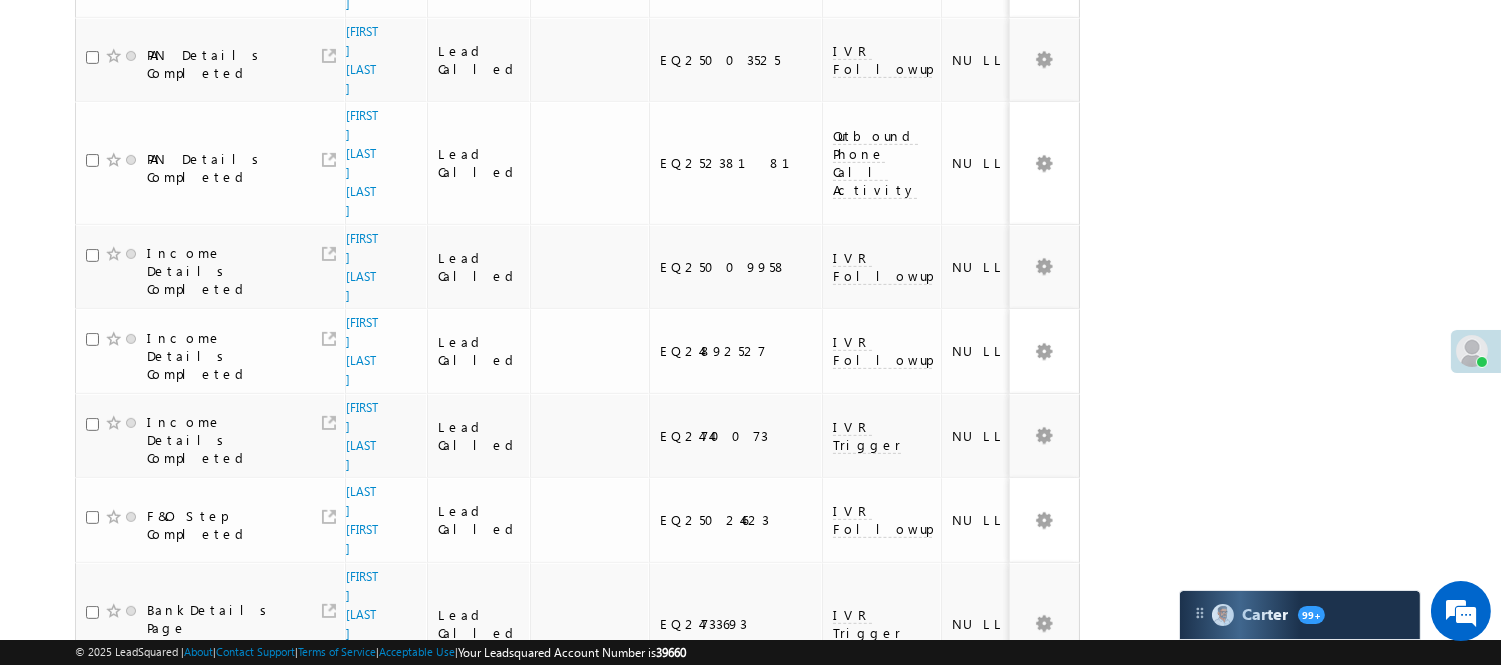 click on "2" at bounding box center (1018, 1015) 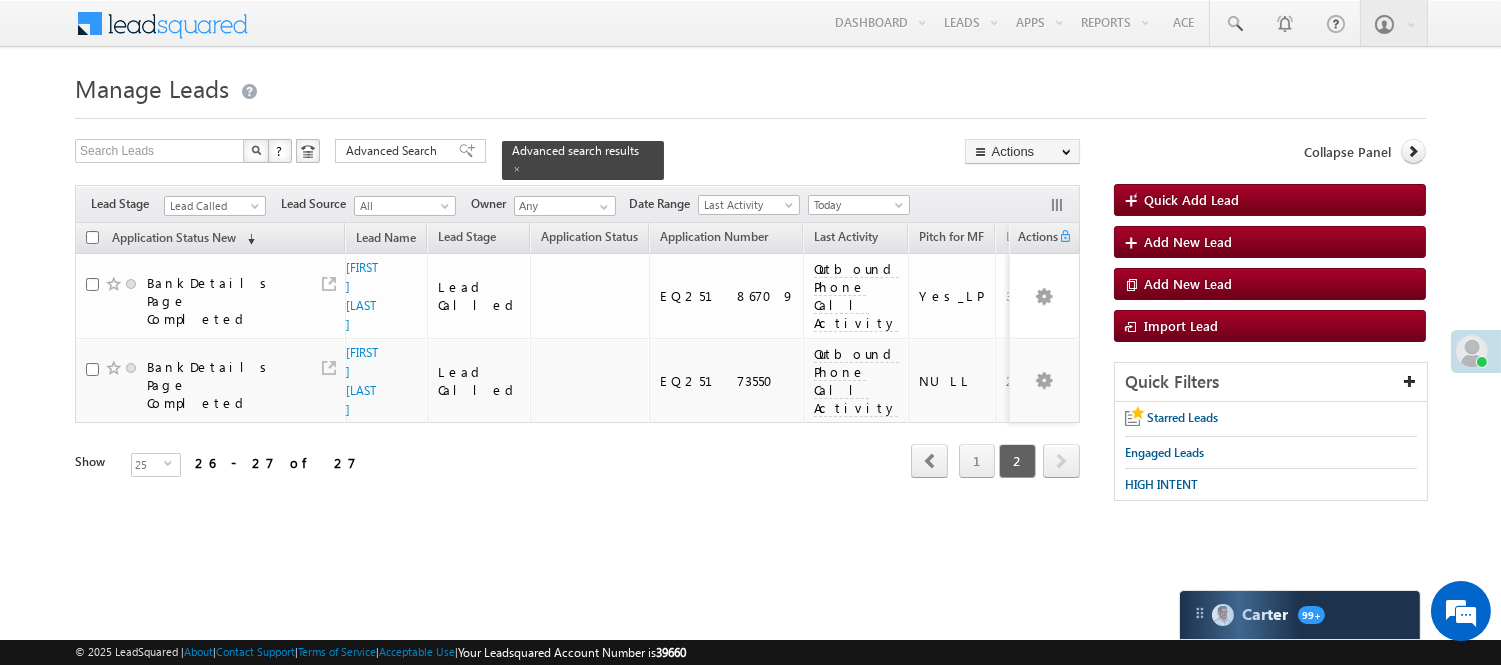scroll, scrollTop: 0, scrollLeft: 0, axis: both 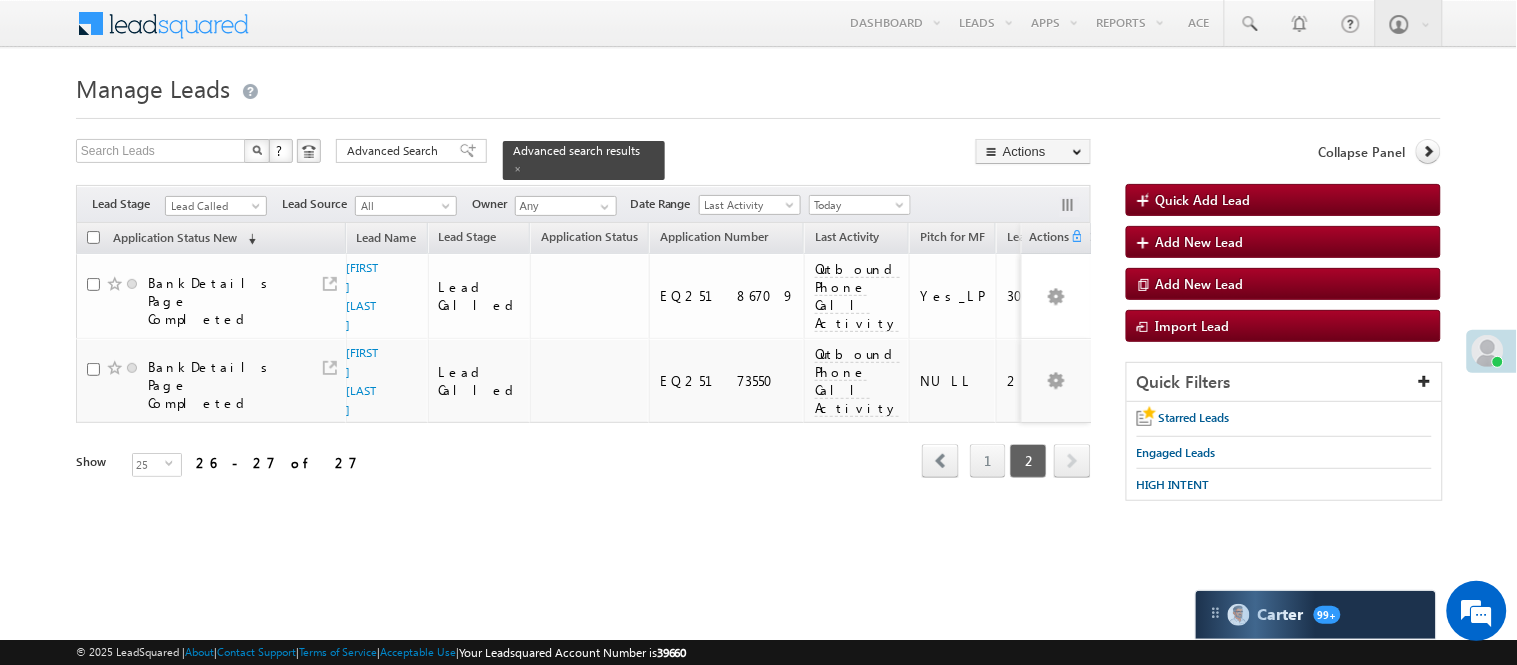 click on "1 2" at bounding box center [1006, 461] 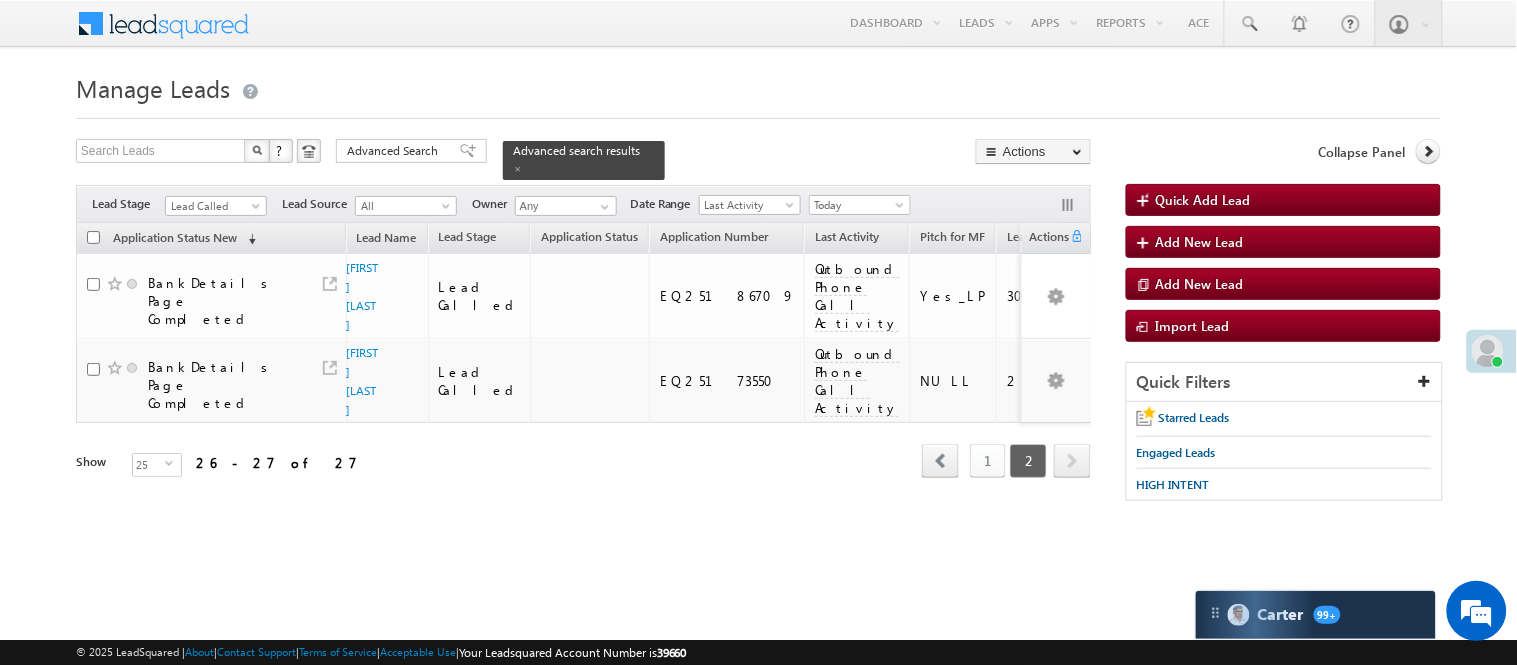click on "1" at bounding box center (988, 461) 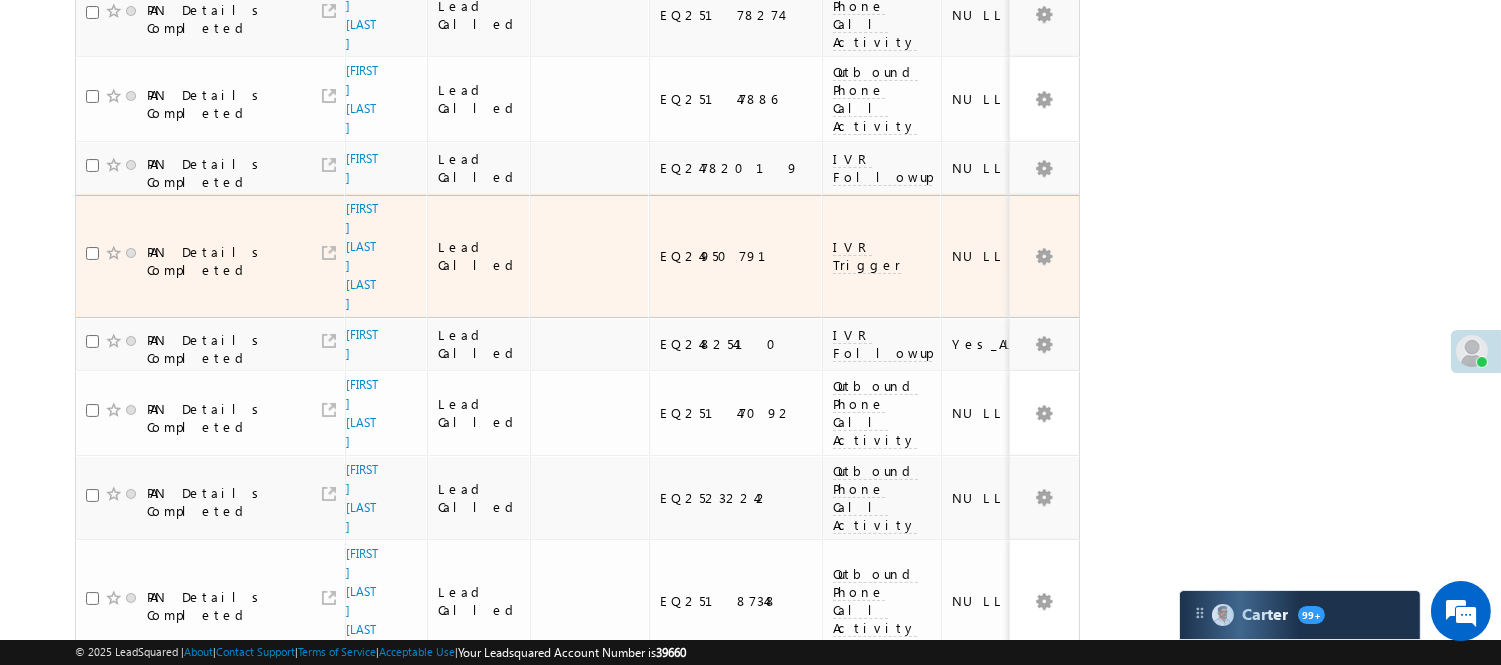 scroll, scrollTop: 222, scrollLeft: 0, axis: vertical 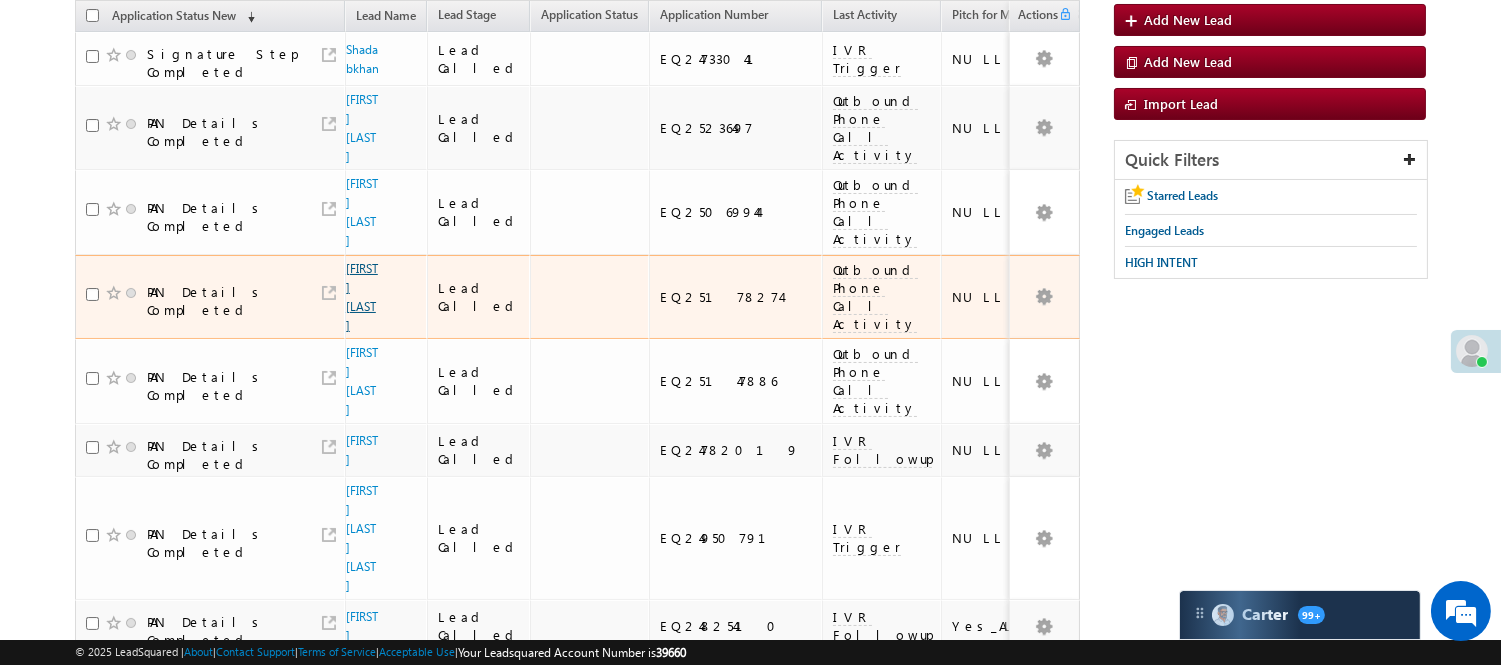 click on "Surendra Kumar" at bounding box center [362, 297] 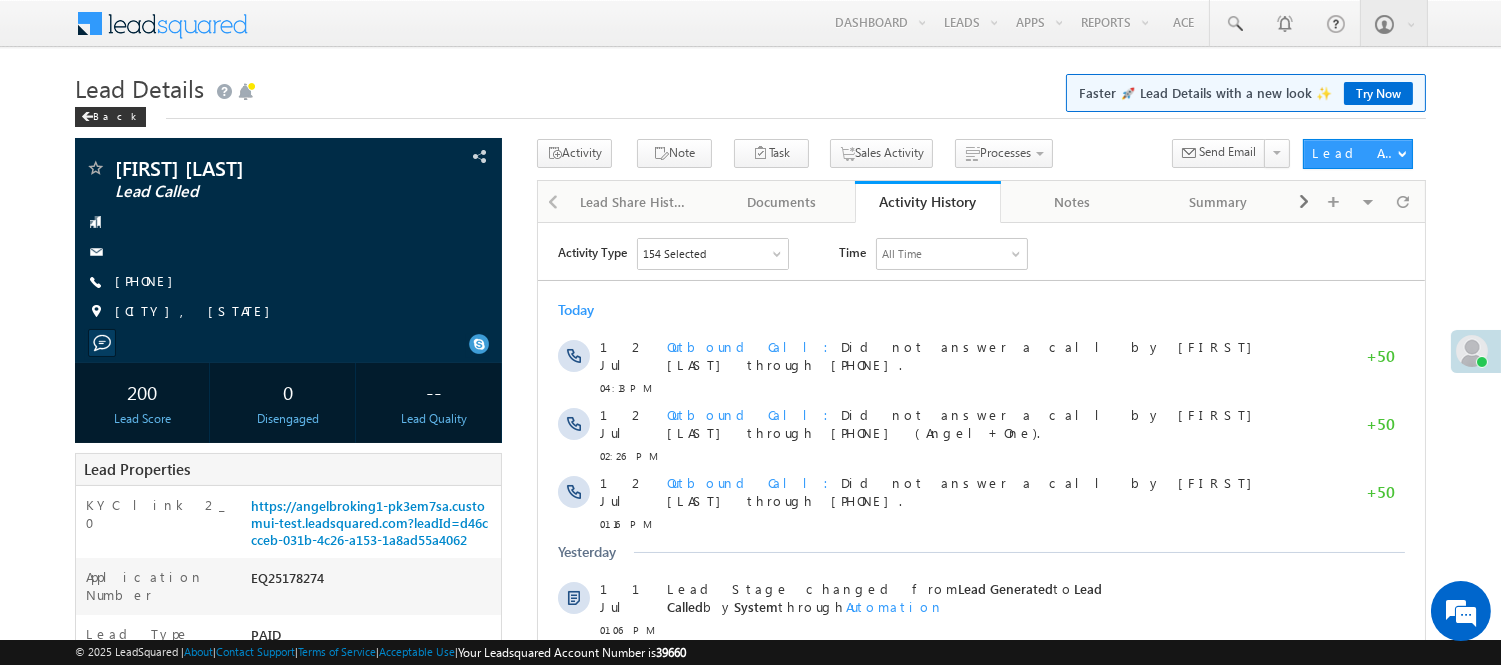 scroll, scrollTop: 0, scrollLeft: 0, axis: both 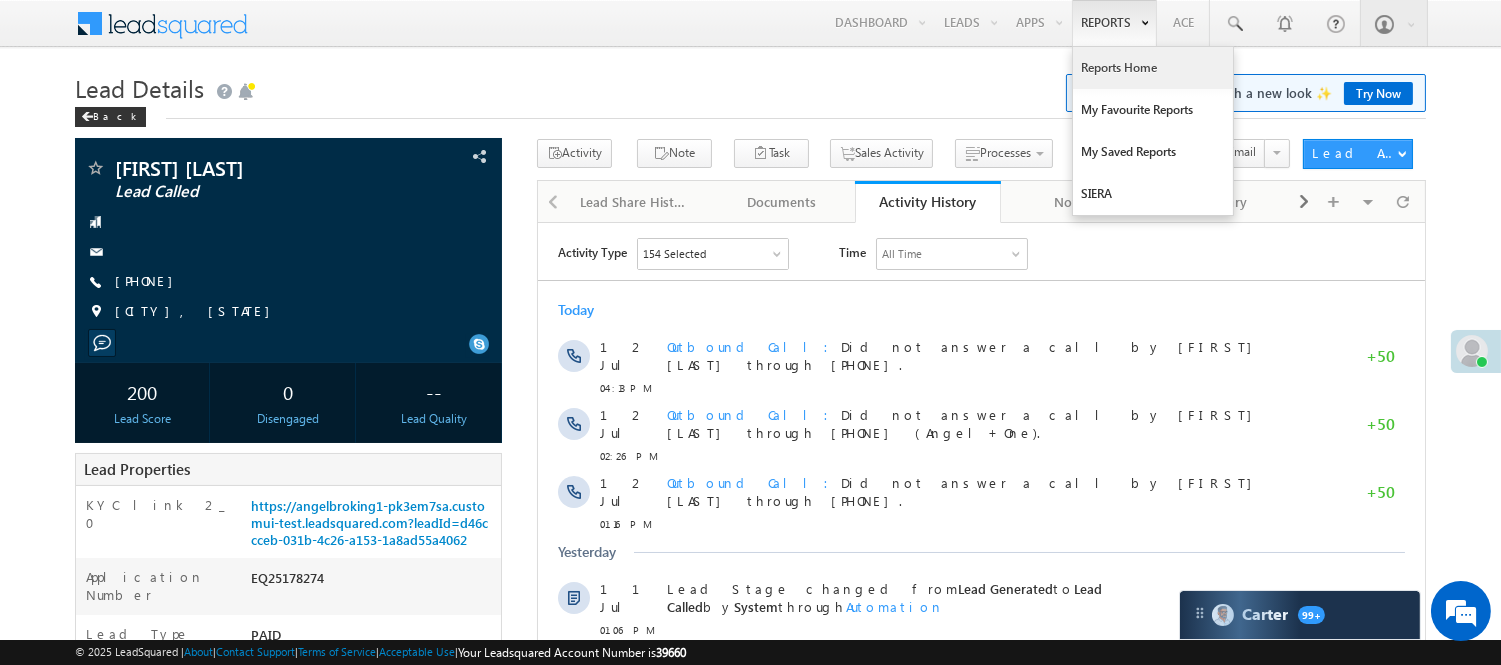 click on "Reports Home" at bounding box center [1153, 68] 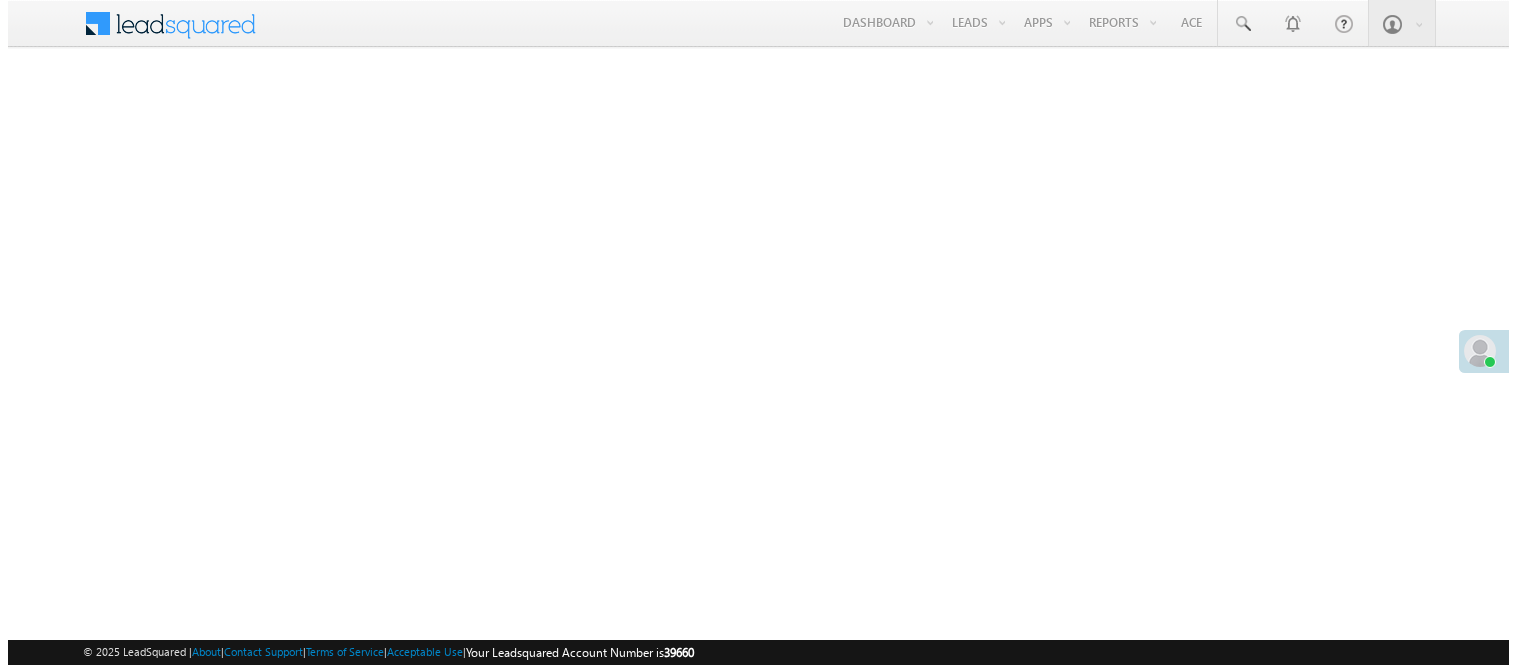 scroll, scrollTop: 0, scrollLeft: 0, axis: both 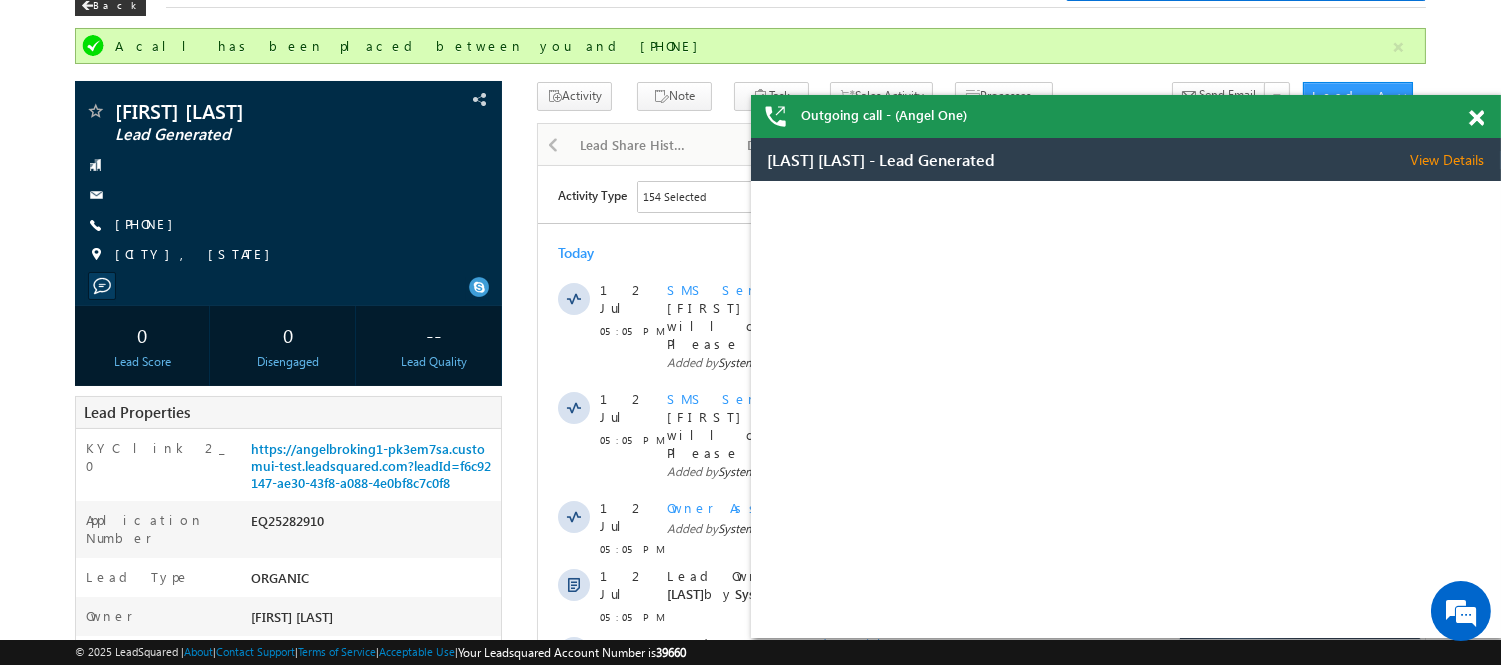 click at bounding box center [1476, 118] 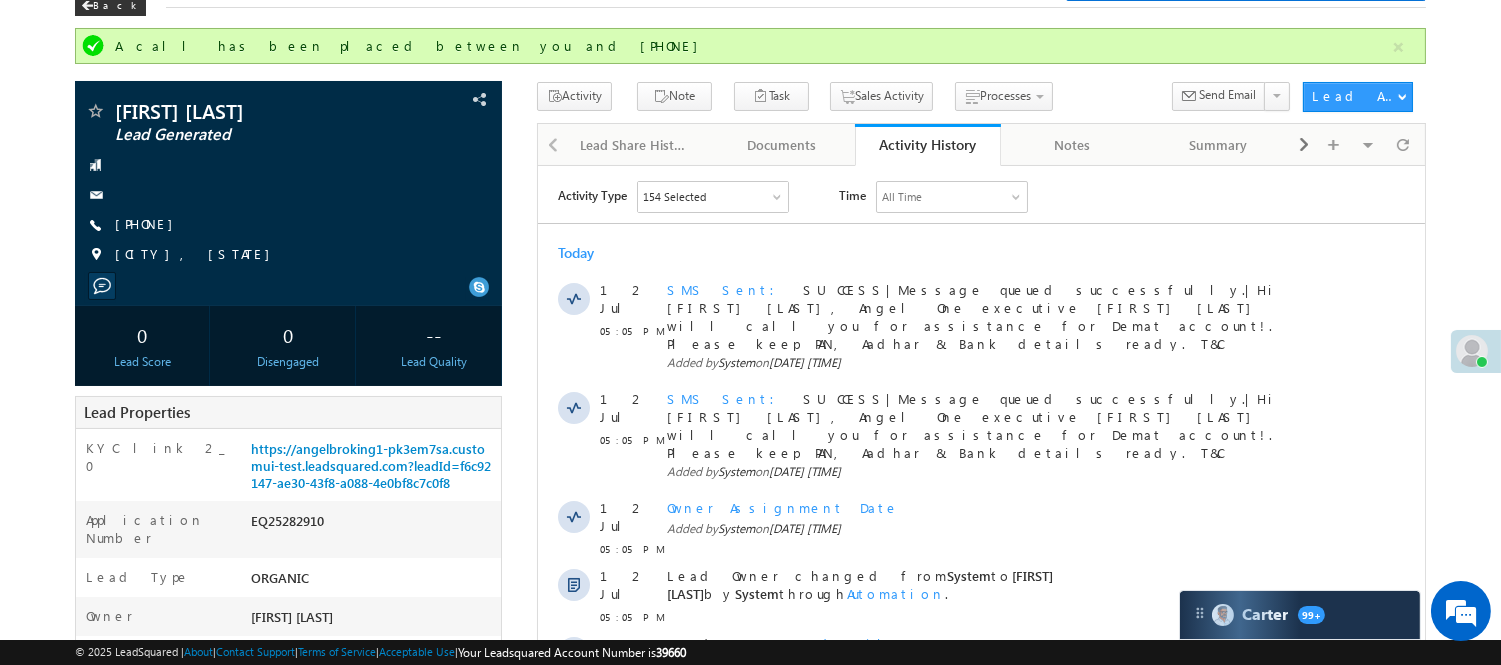scroll, scrollTop: 0, scrollLeft: 0, axis: both 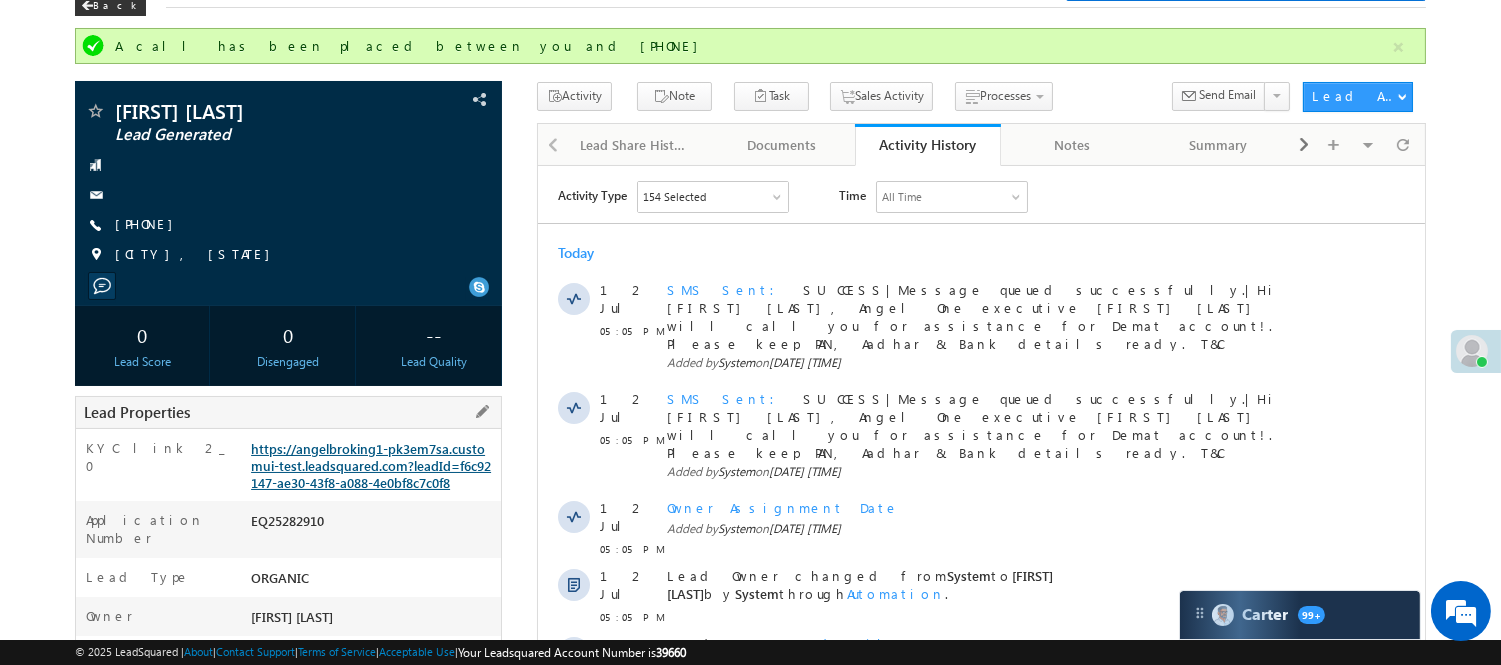 click on "https://angelbroking1-pk3em7sa.customui-test.leadsquared.com?leadId=f6c92147-ae30-43f8-a088-4e0bf8c7c0f8" at bounding box center [371, 465] 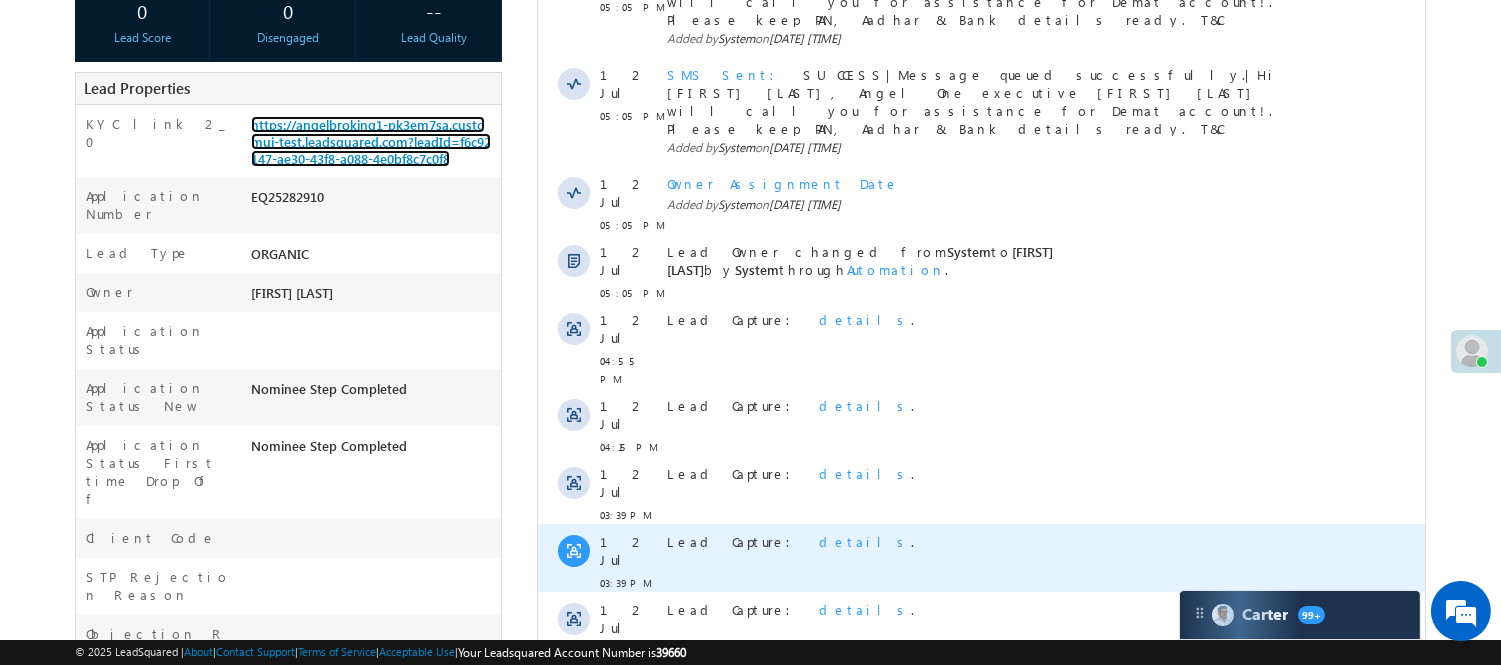 scroll, scrollTop: 444, scrollLeft: 0, axis: vertical 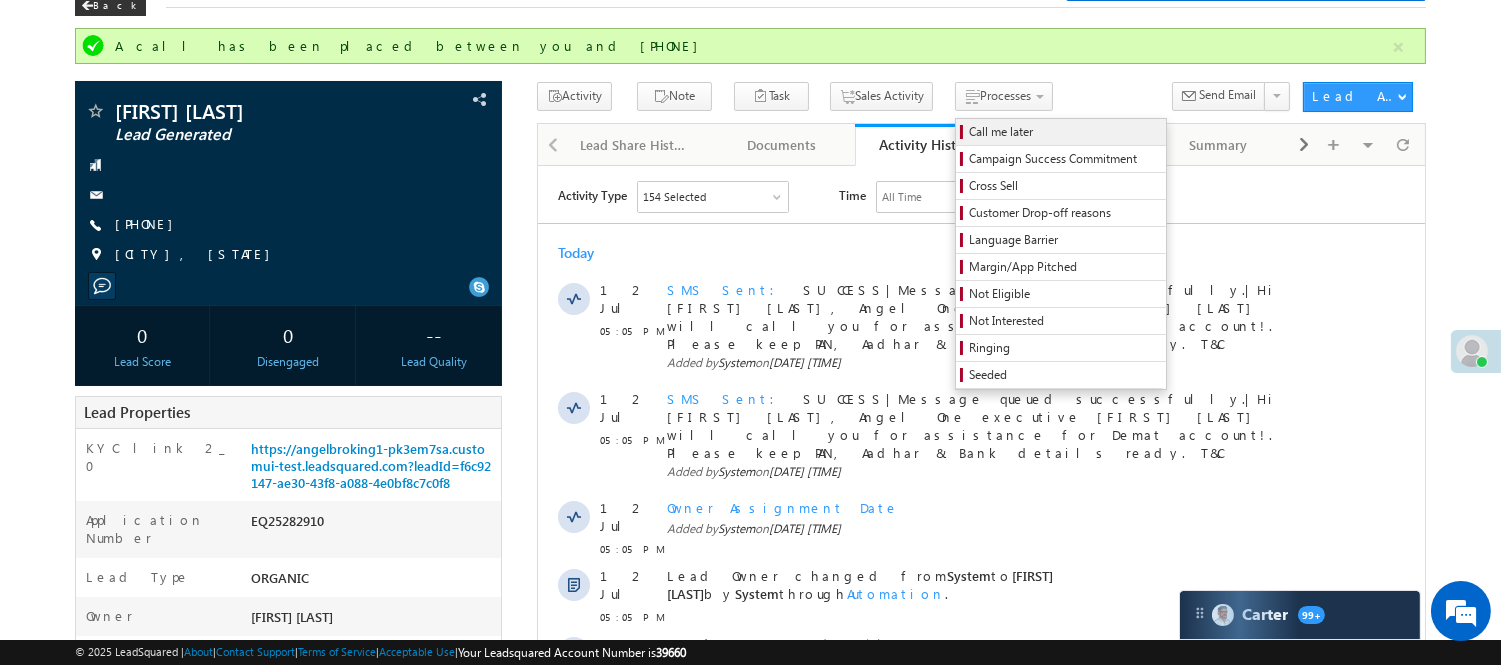 click on "Call me later" at bounding box center [1064, 132] 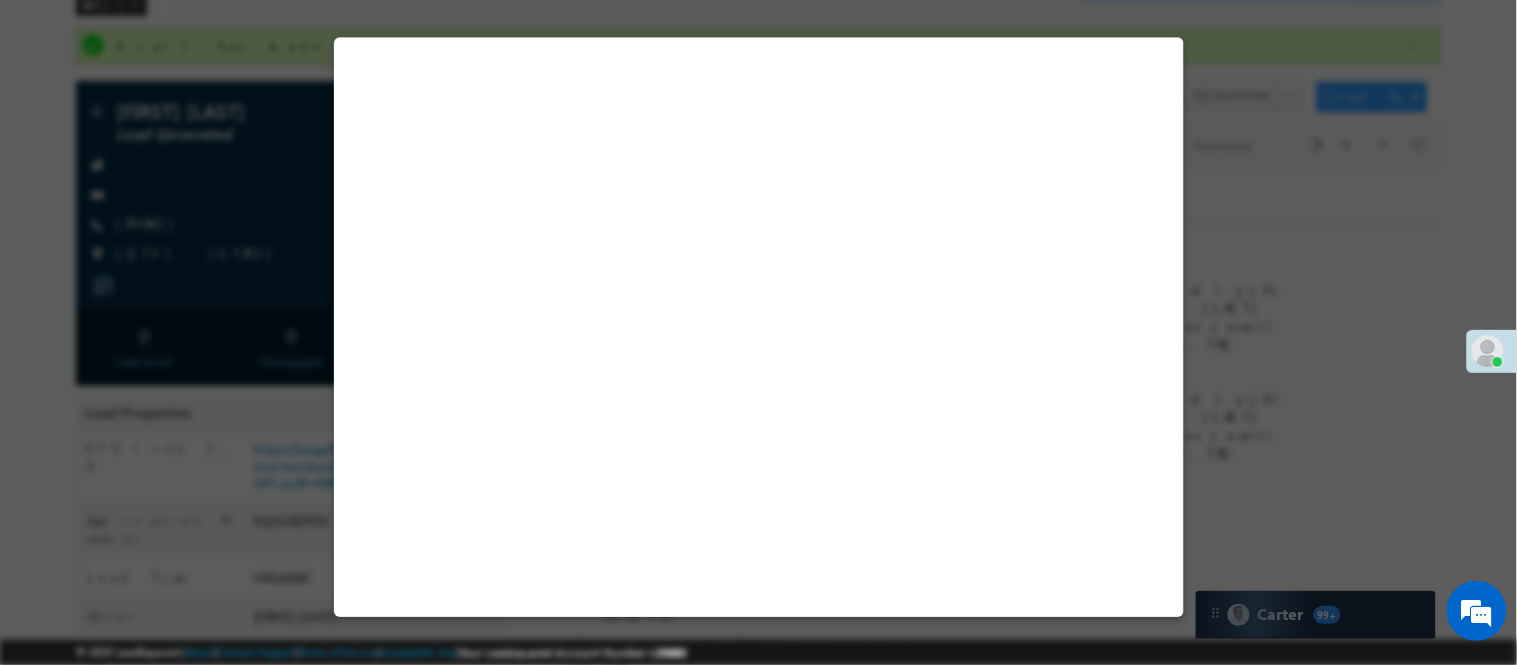 select on "Pitch Not Done" 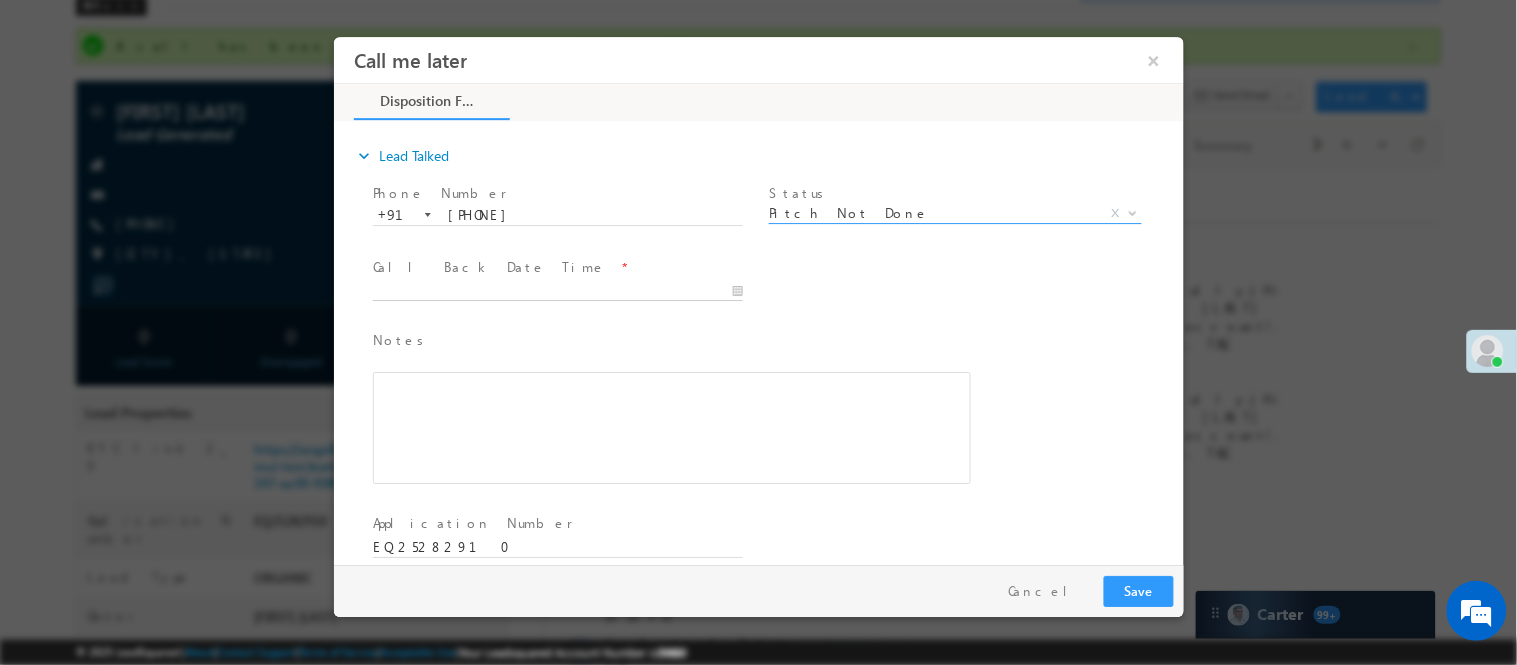 click at bounding box center [557, 291] 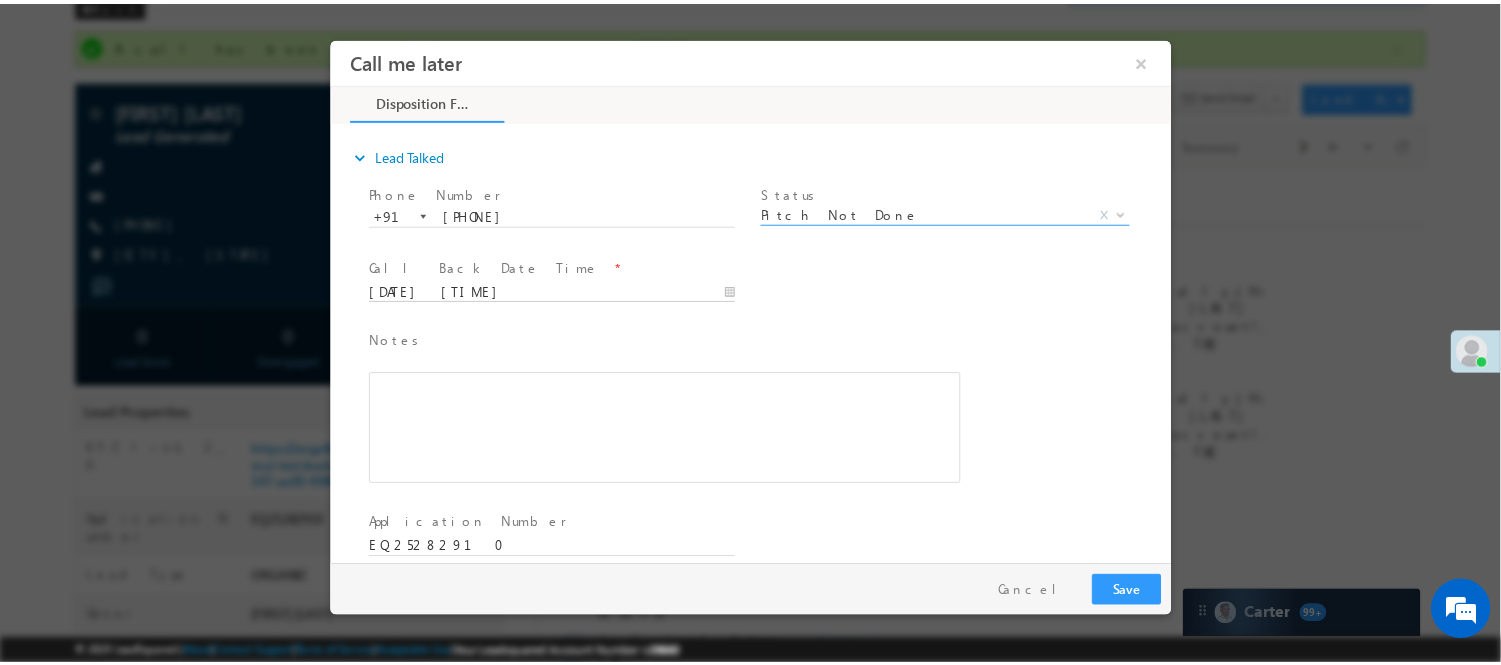 scroll, scrollTop: 0, scrollLeft: 0, axis: both 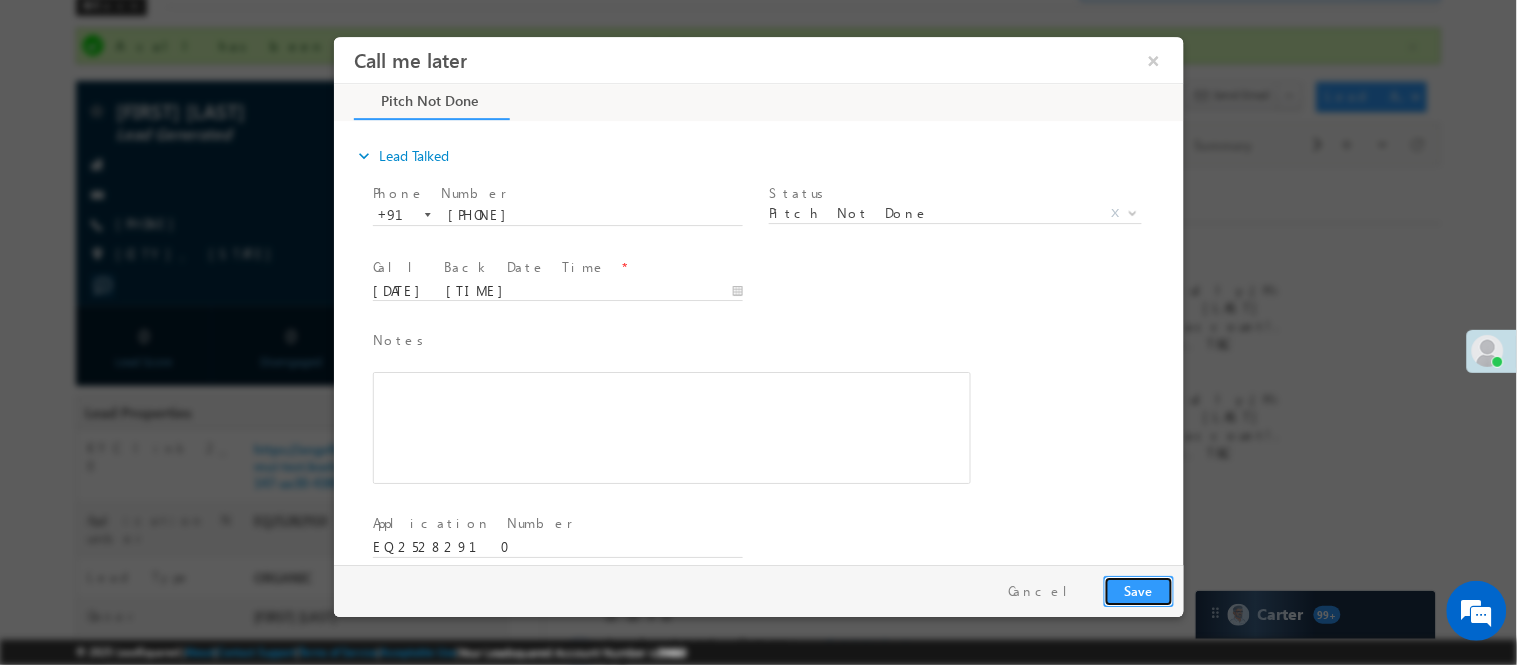 click on "Save" at bounding box center [1138, 590] 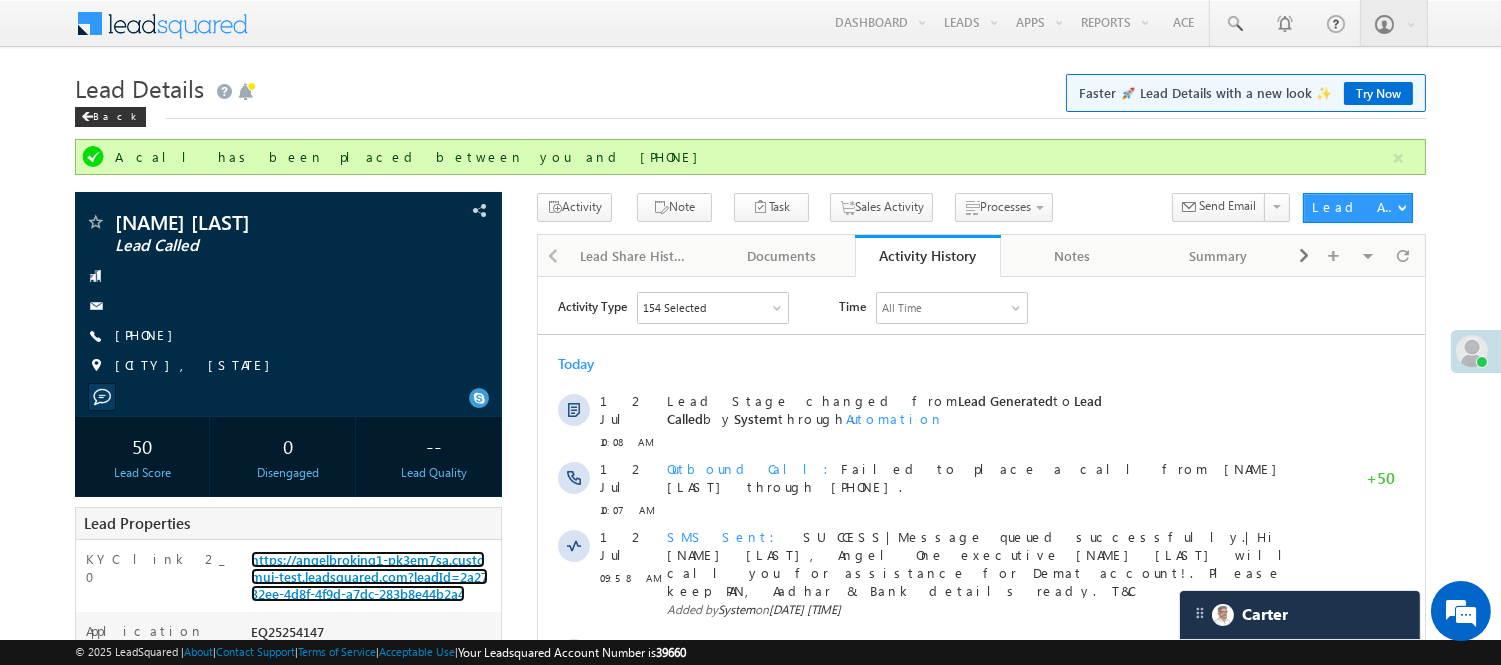 scroll, scrollTop: 0, scrollLeft: 0, axis: both 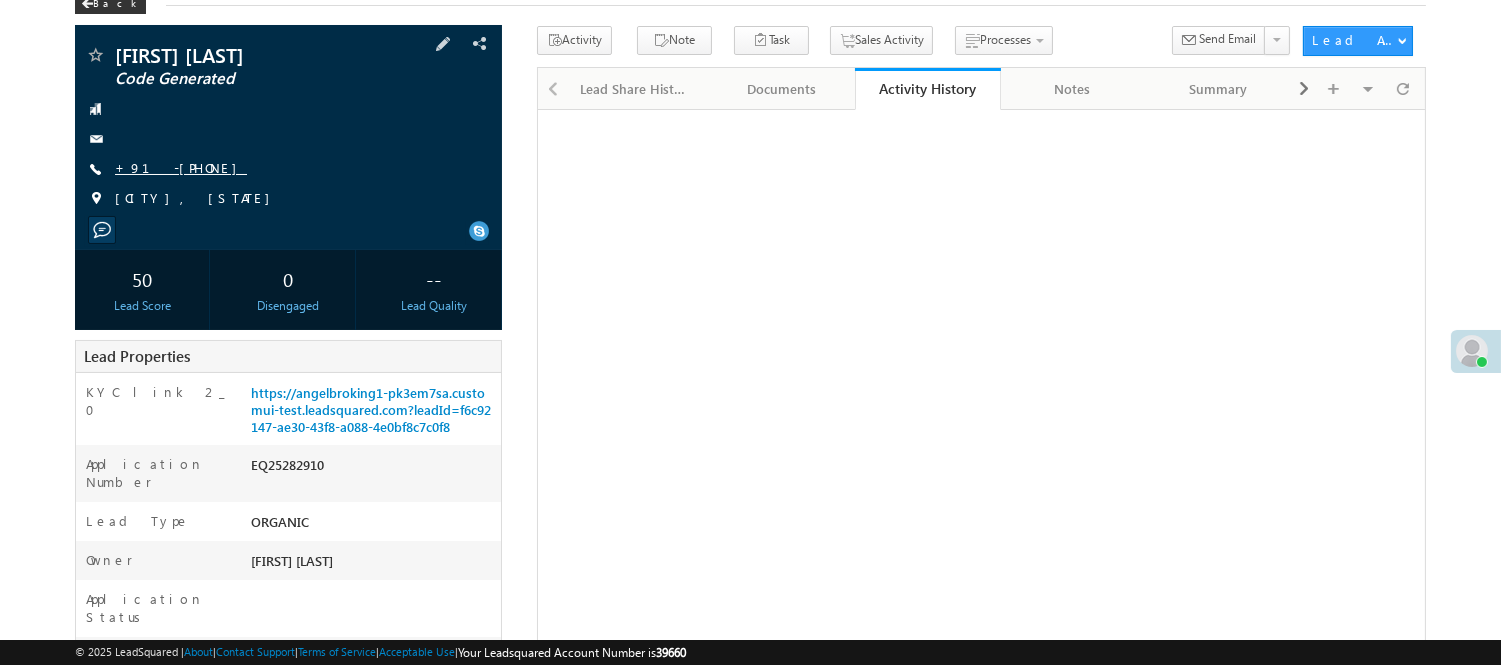 click on "+91-[PHONE]" at bounding box center (181, 167) 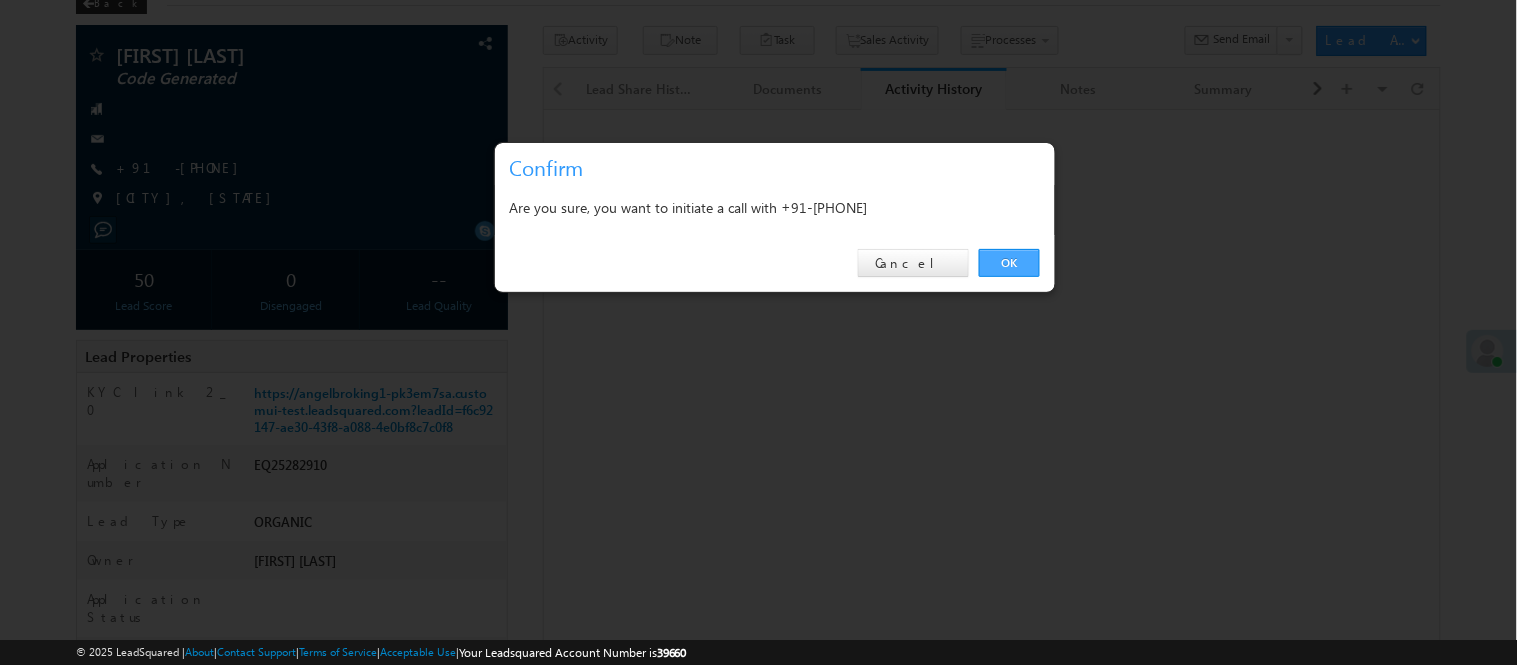 click on "OK" at bounding box center (1009, 263) 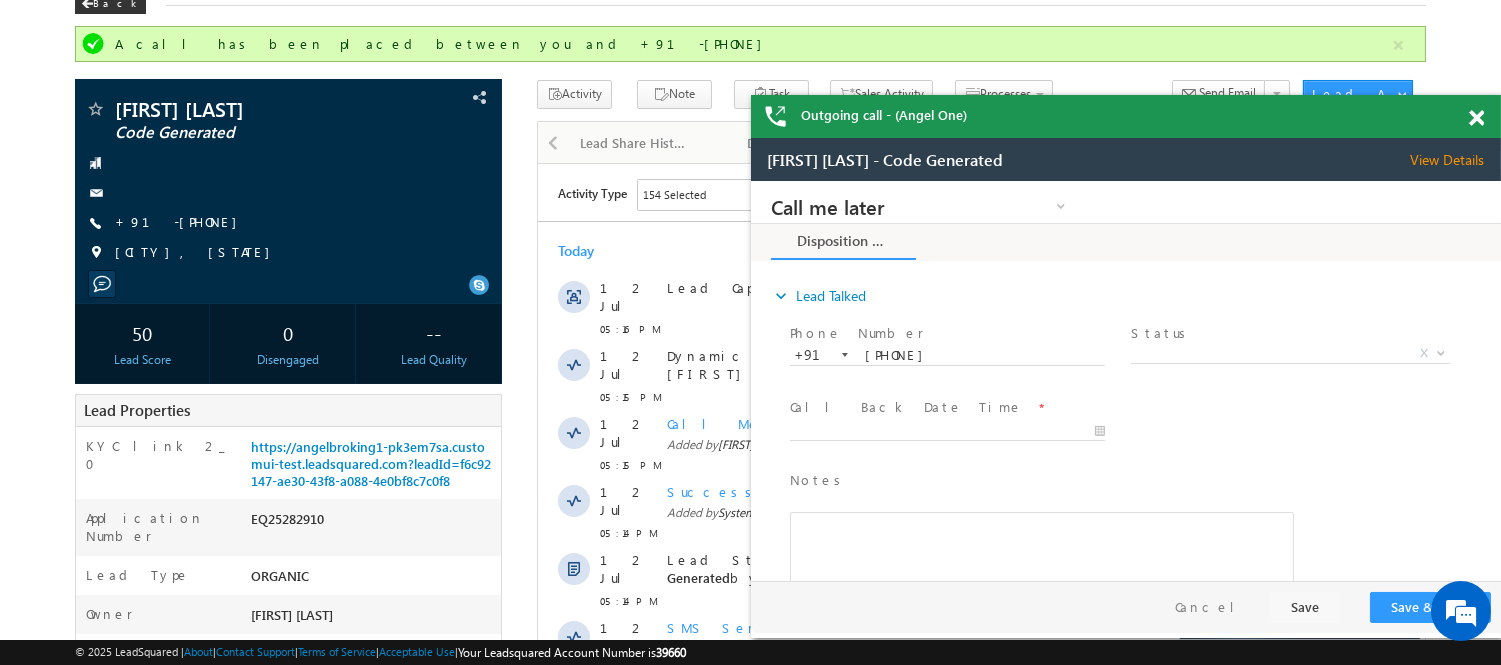 scroll, scrollTop: 0, scrollLeft: 0, axis: both 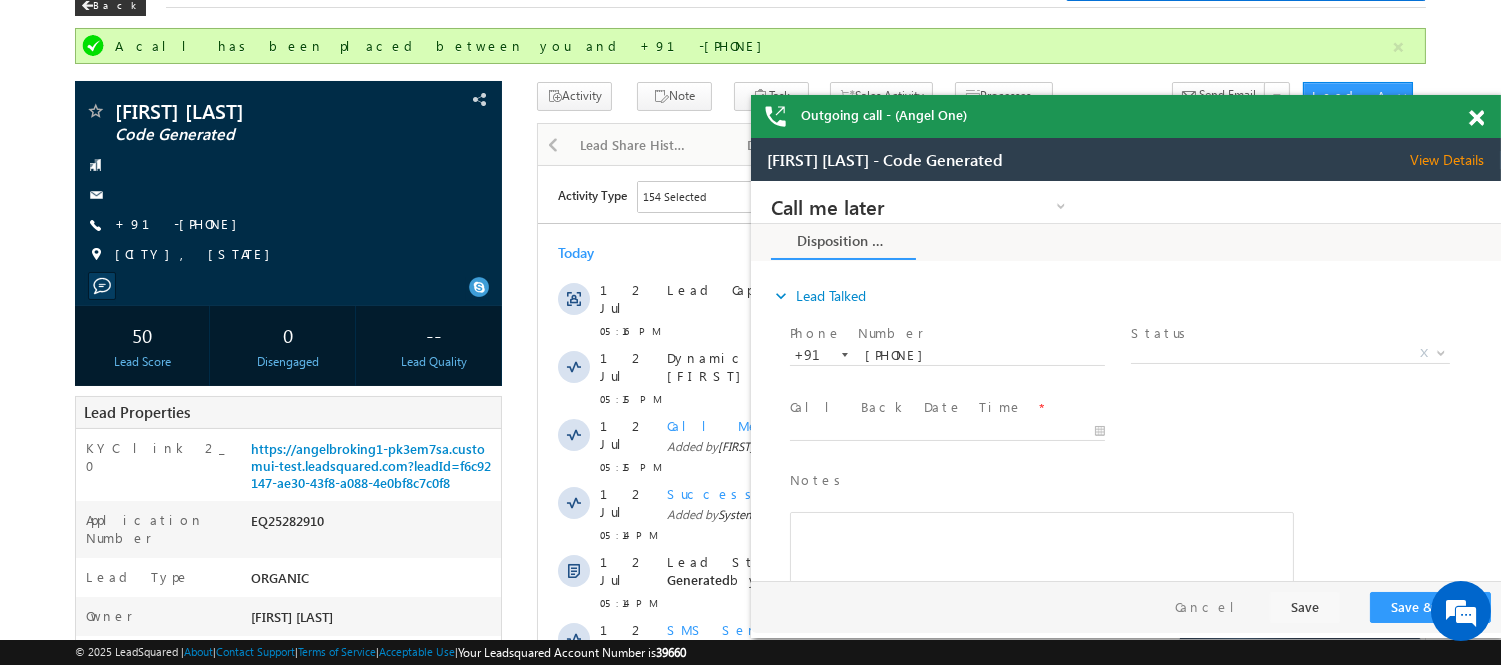 click on "Outgoing call -  (Angel One)" at bounding box center [1126, 116] 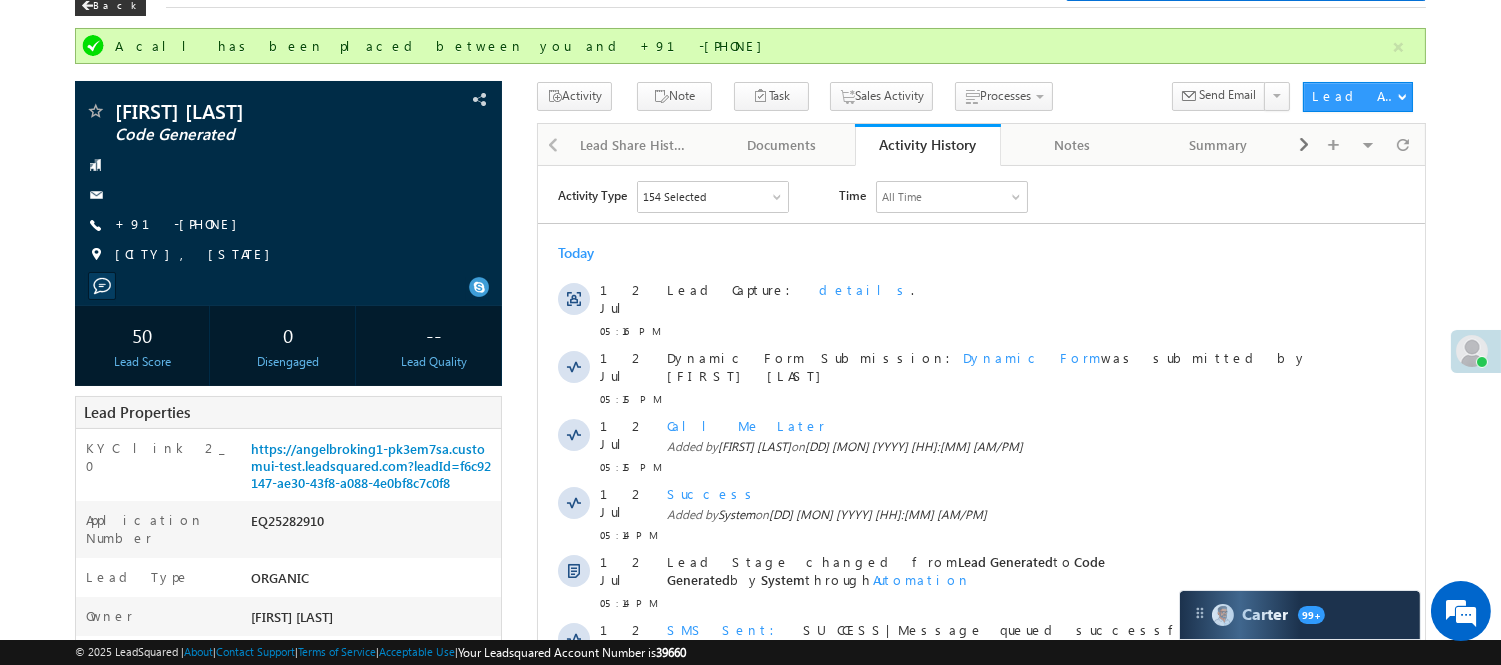 scroll, scrollTop: 53, scrollLeft: 0, axis: vertical 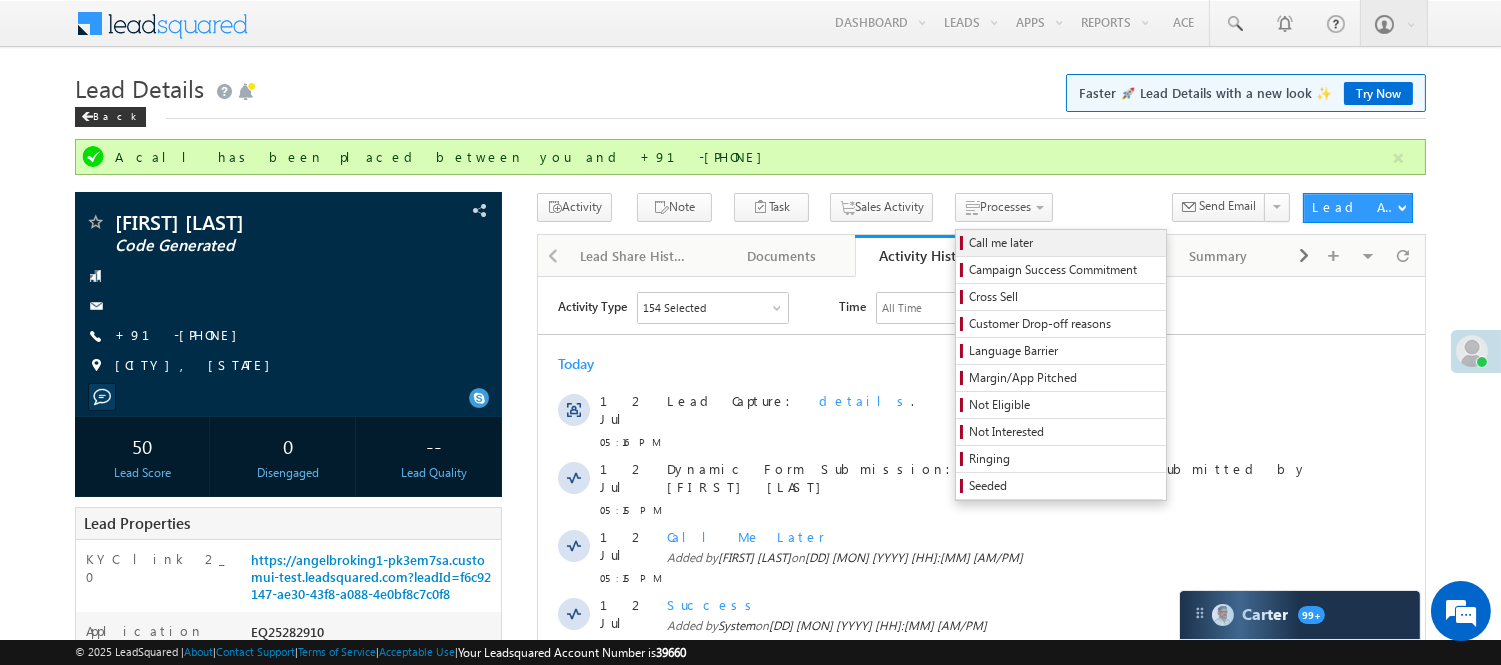 click on "Call me later" at bounding box center (1064, 243) 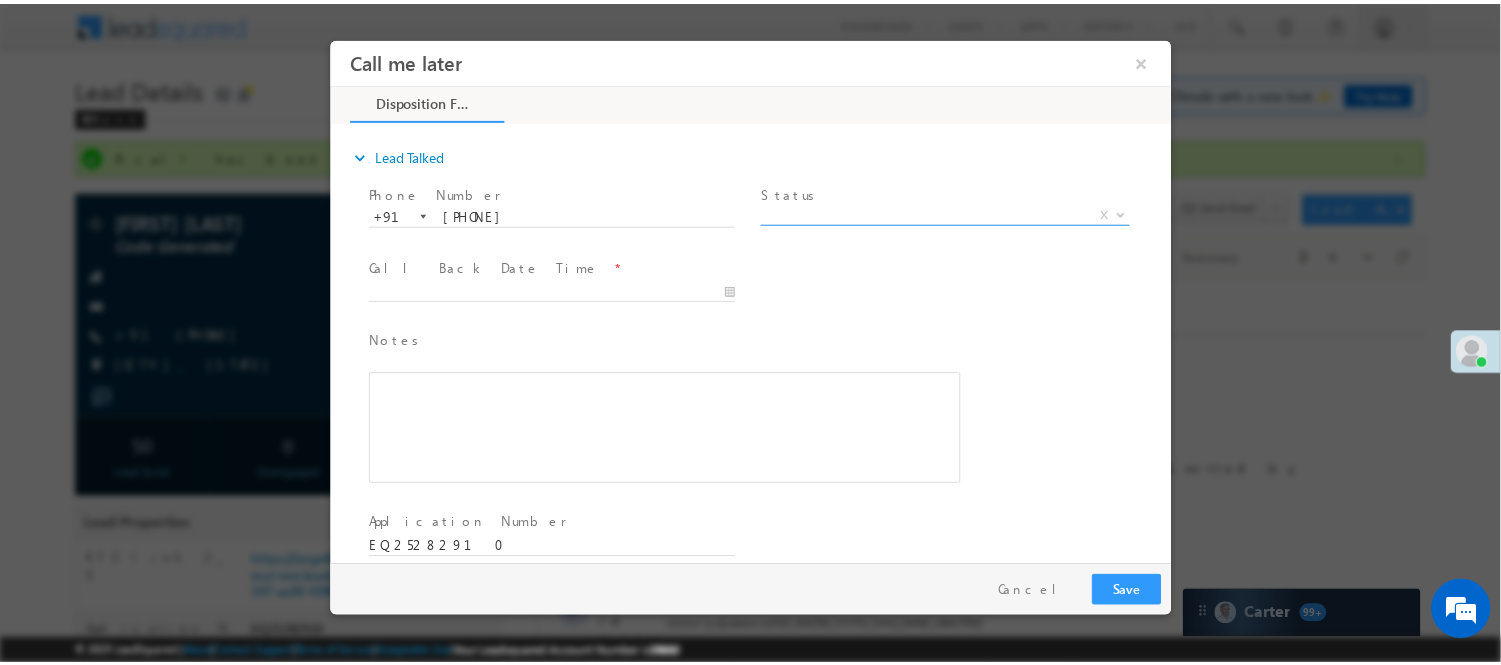 scroll, scrollTop: 0, scrollLeft: 0, axis: both 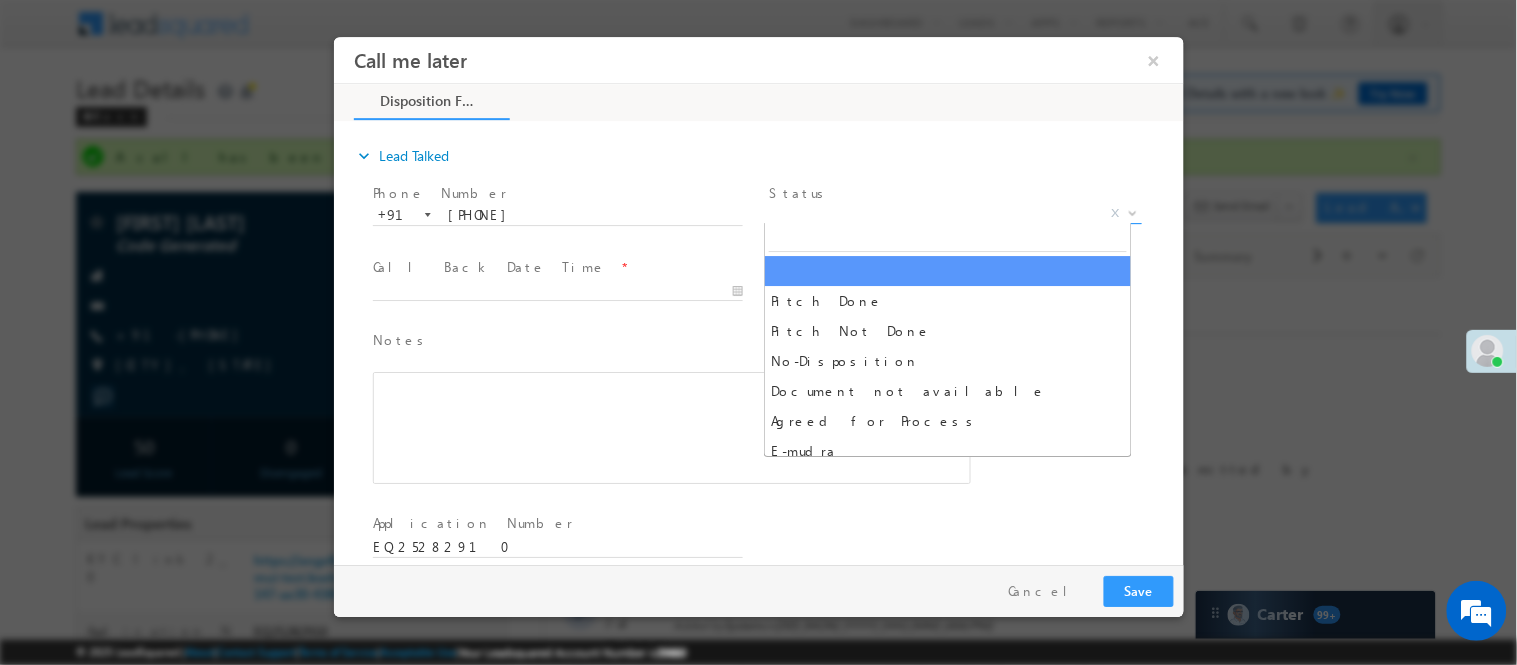 drag, startPoint x: 883, startPoint y: 205, endPoint x: 880, endPoint y: 244, distance: 39.115215 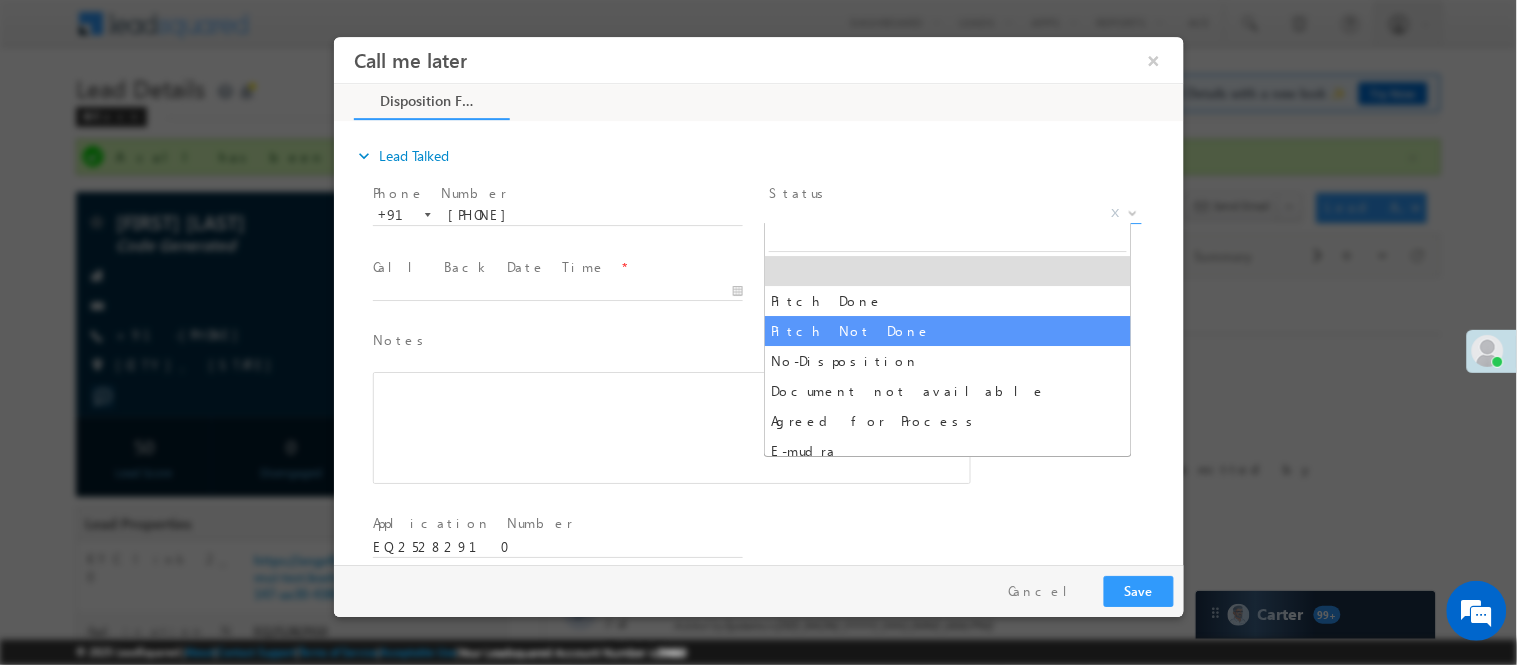 select on "Pitch Not Done" 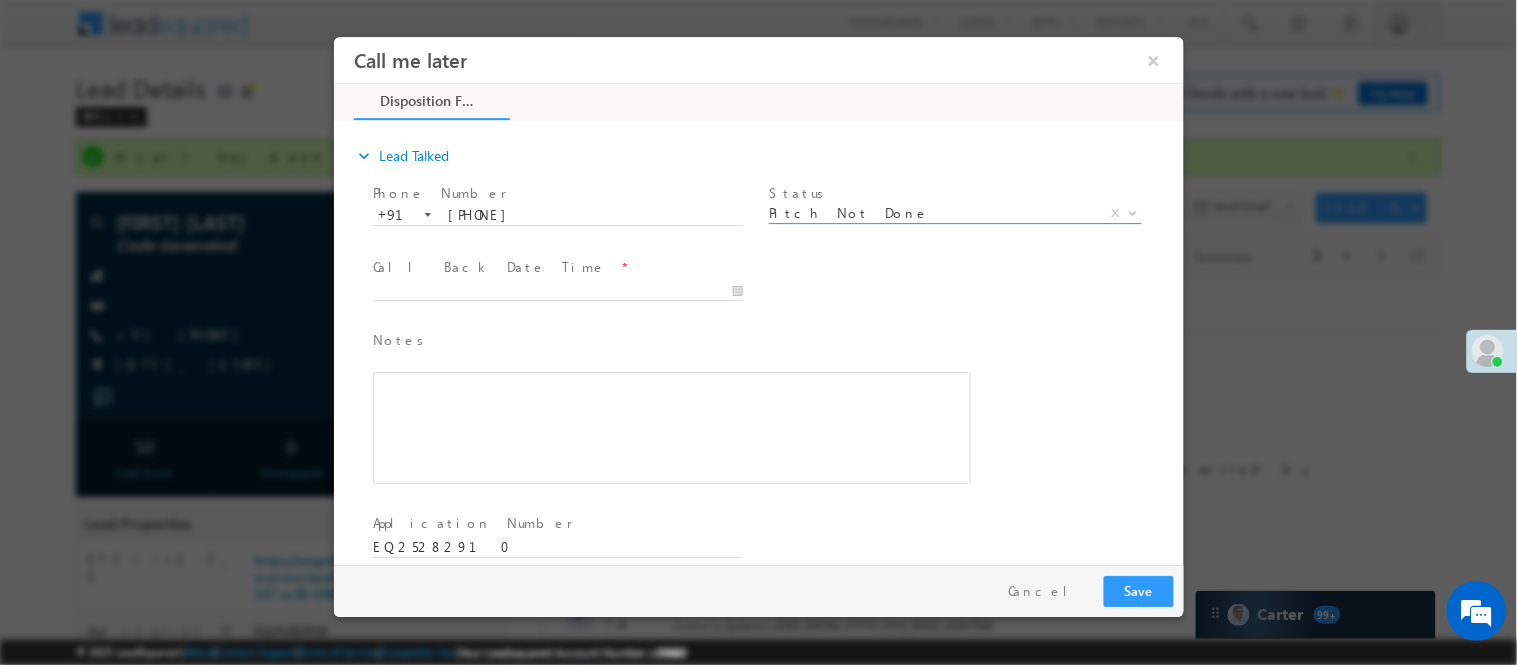 drag, startPoint x: 673, startPoint y: 268, endPoint x: 683, endPoint y: 293, distance: 26.925823 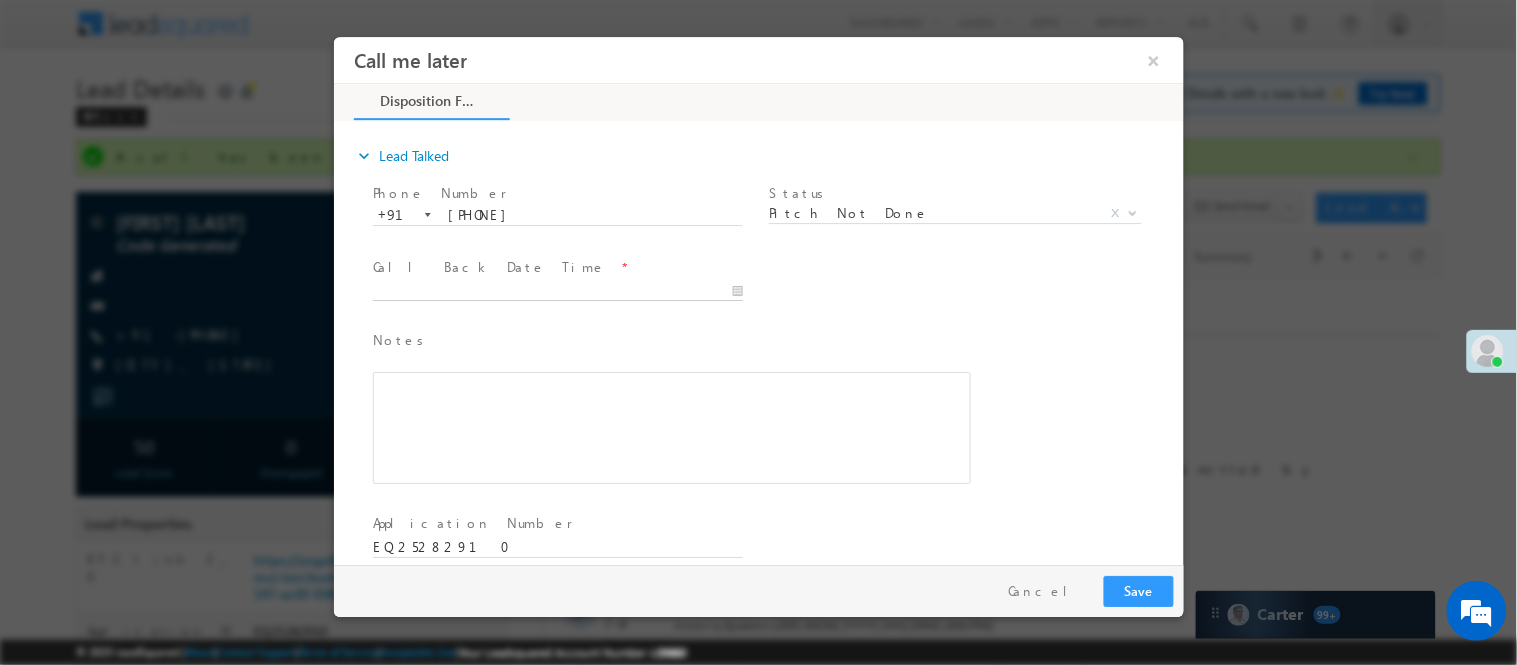 type on "07/12/25 5:21 PM" 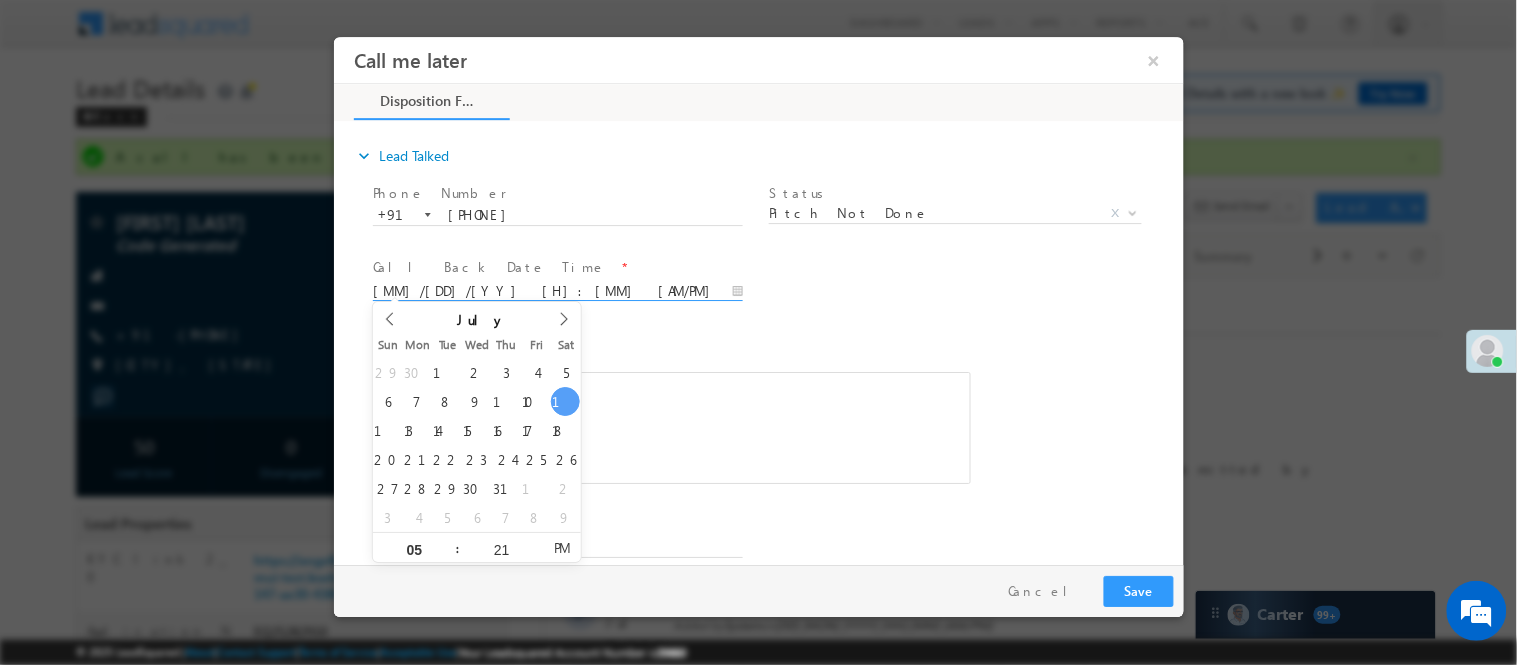 click on "07/12/25 5:21 PM" at bounding box center (557, 291) 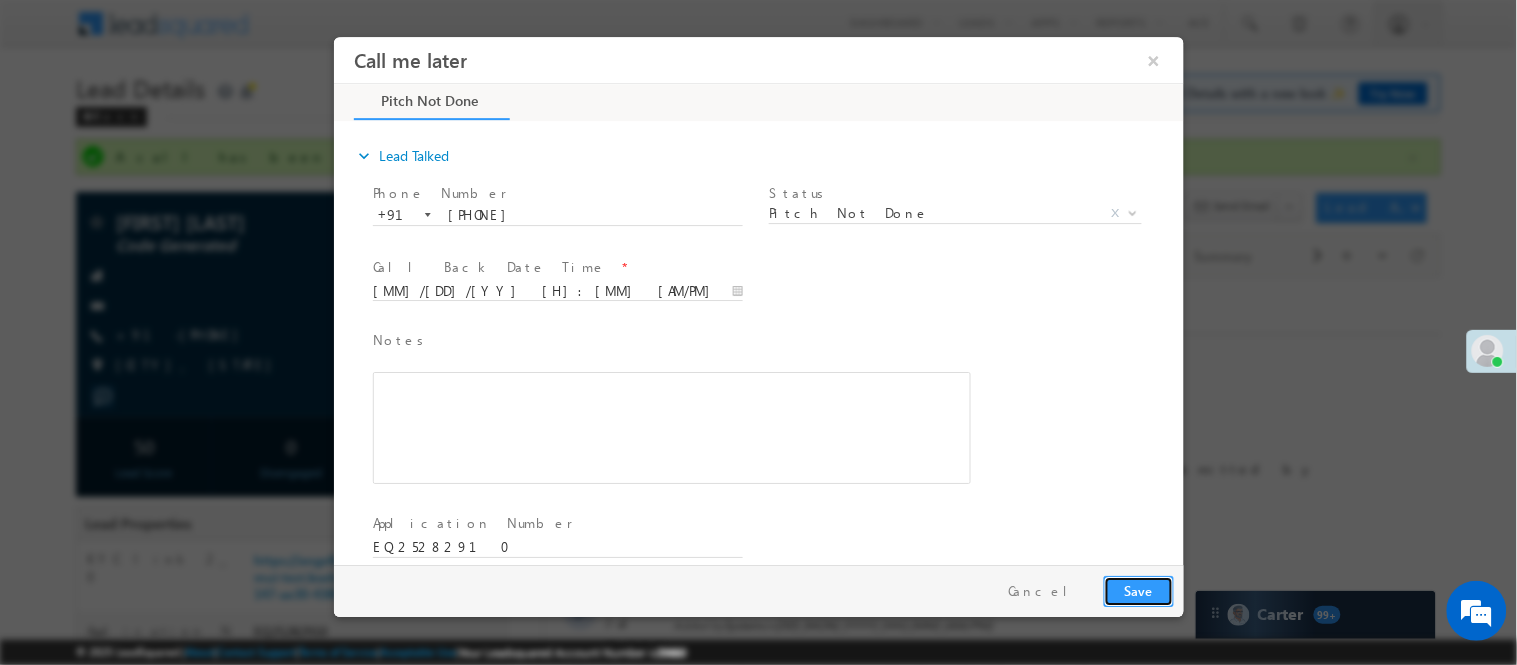 click on "Save" at bounding box center (1138, 590) 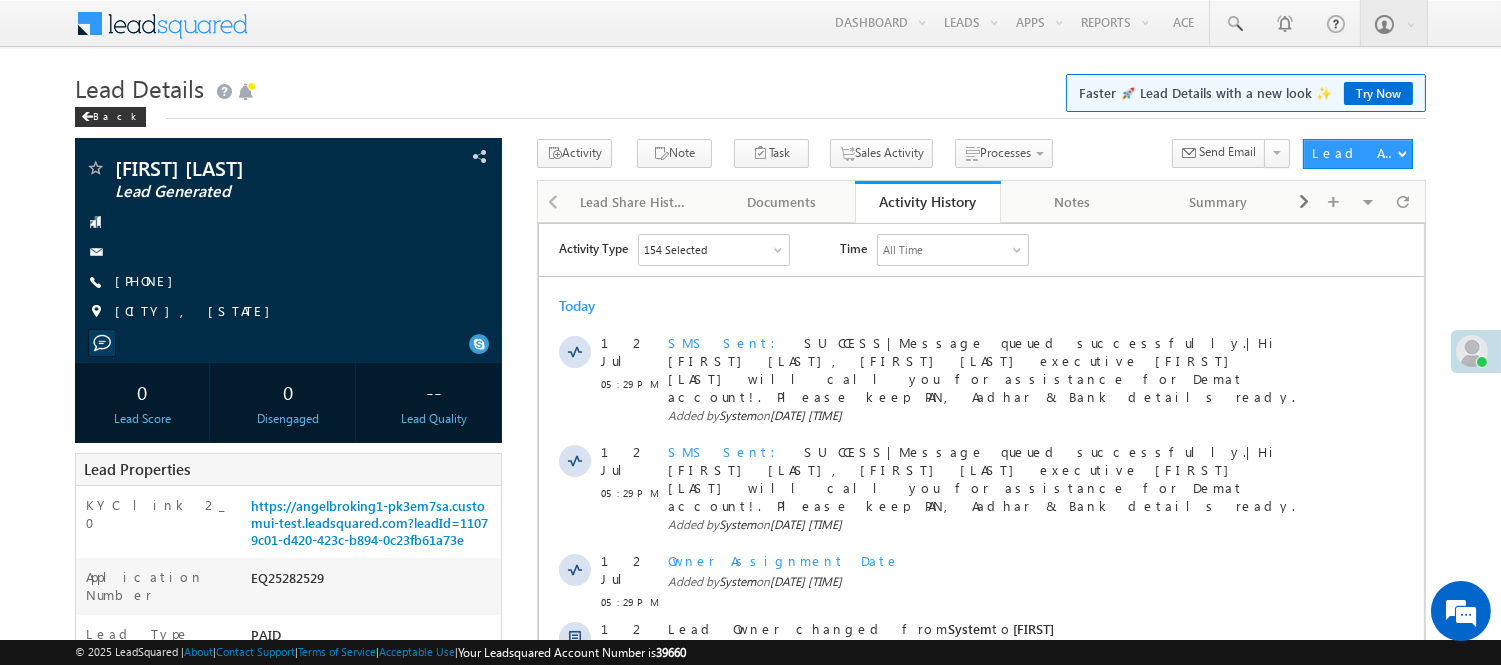 scroll, scrollTop: 0, scrollLeft: 0, axis: both 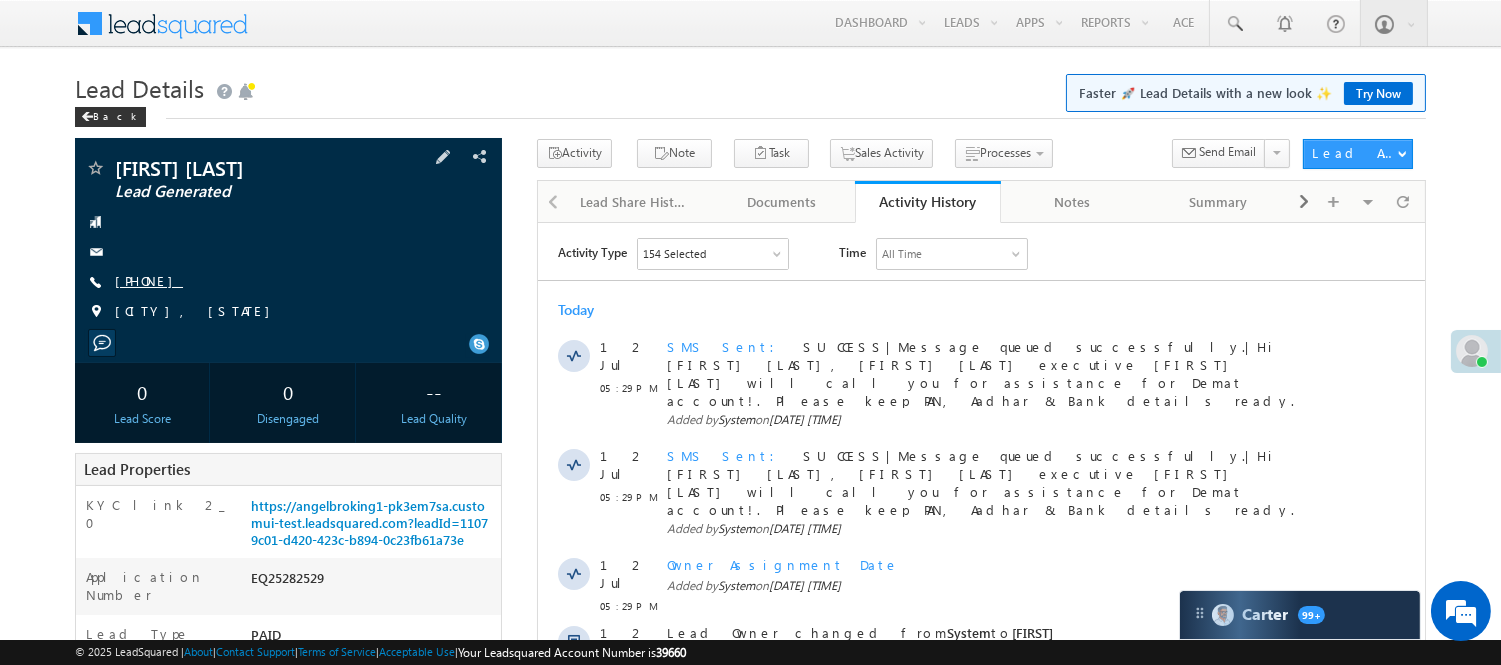 drag, startPoint x: 136, startPoint y: 260, endPoint x: 176, endPoint y: 287, distance: 48.259712 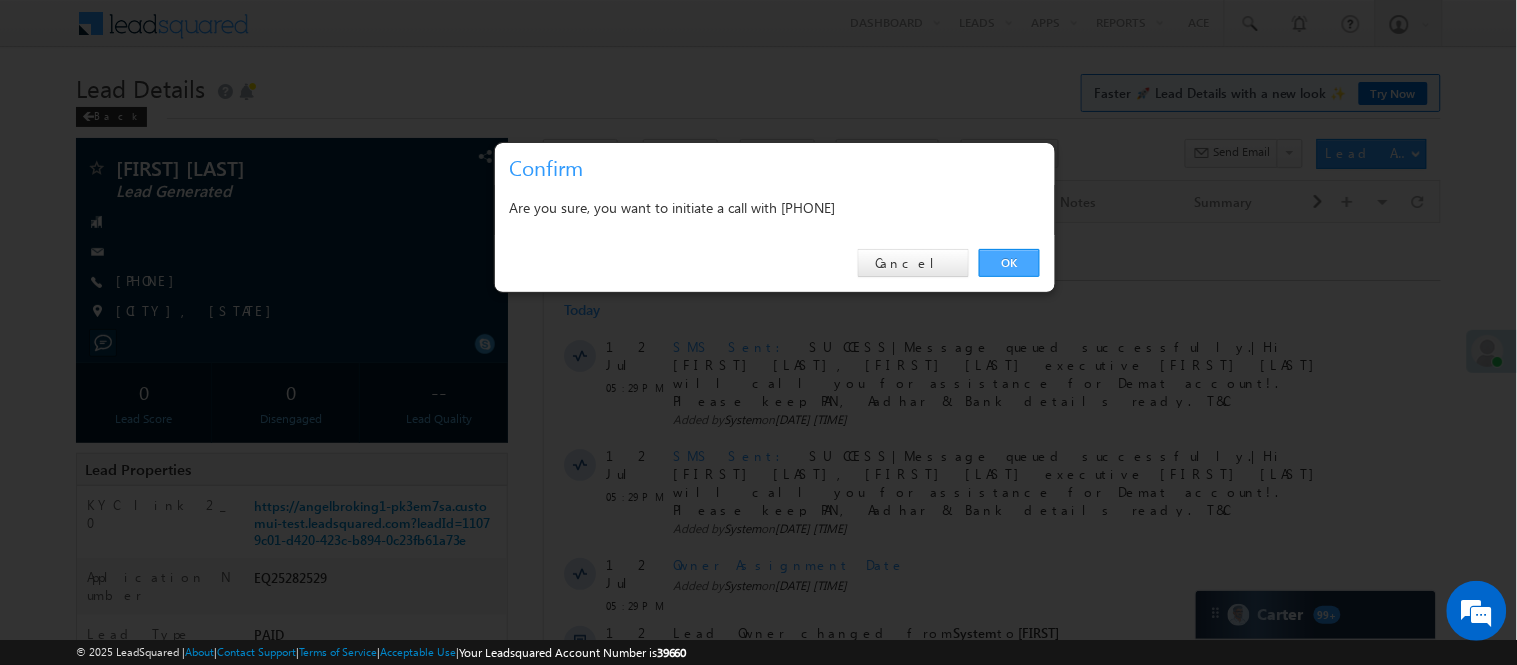 click on "OK" at bounding box center (1009, 263) 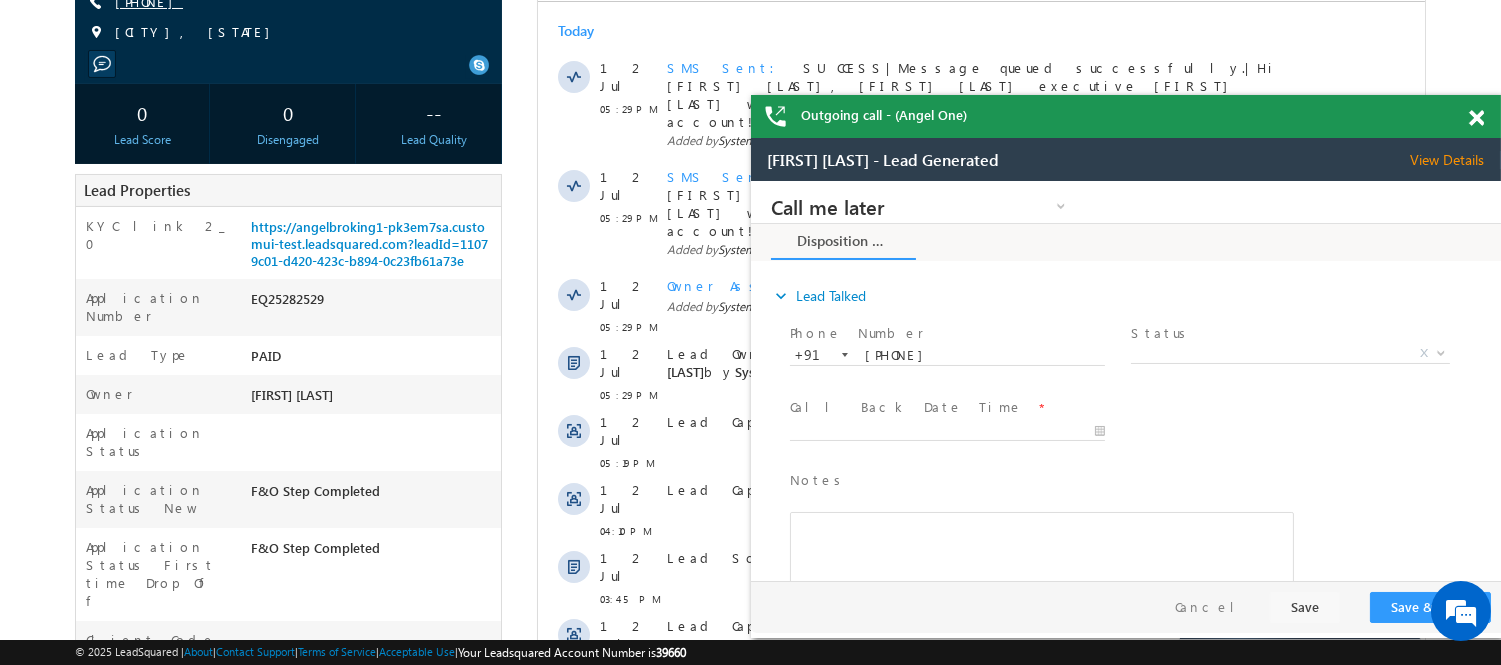 scroll, scrollTop: 111, scrollLeft: 0, axis: vertical 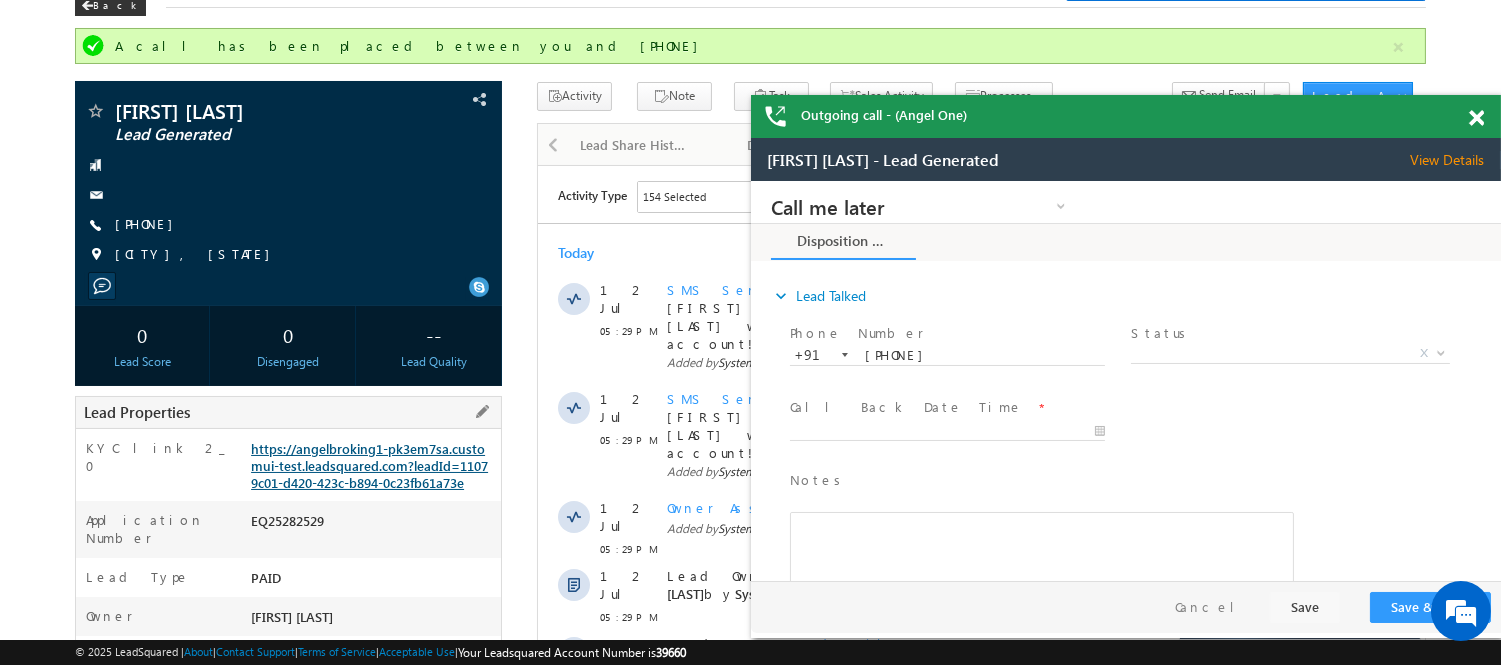 click on "https://angelbroking1-pk3em7sa.customui-test.leadsquared.com?leadId=11079c01-d420-423c-b894-0c23fb61a73e" at bounding box center [369, 465] 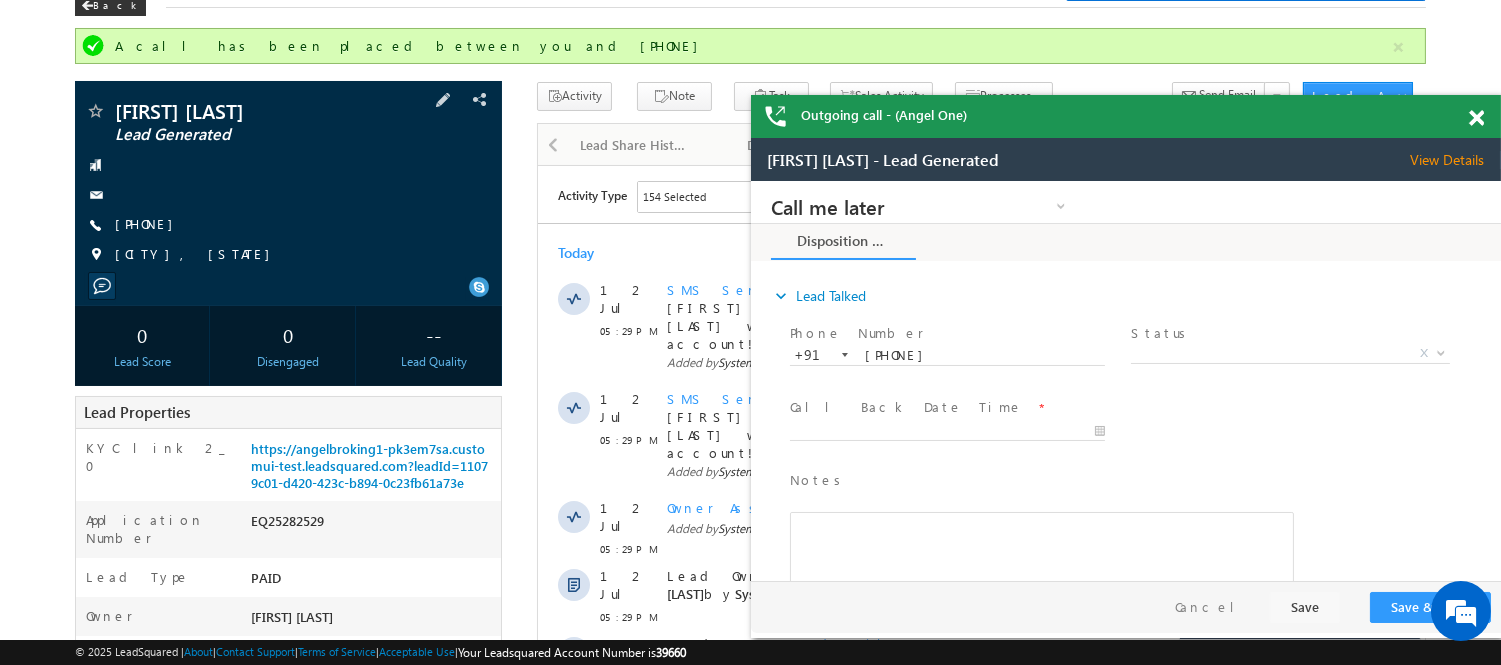 click on "Angel Ekka
Lead Generated
+91-8260853339" at bounding box center [288, 188] 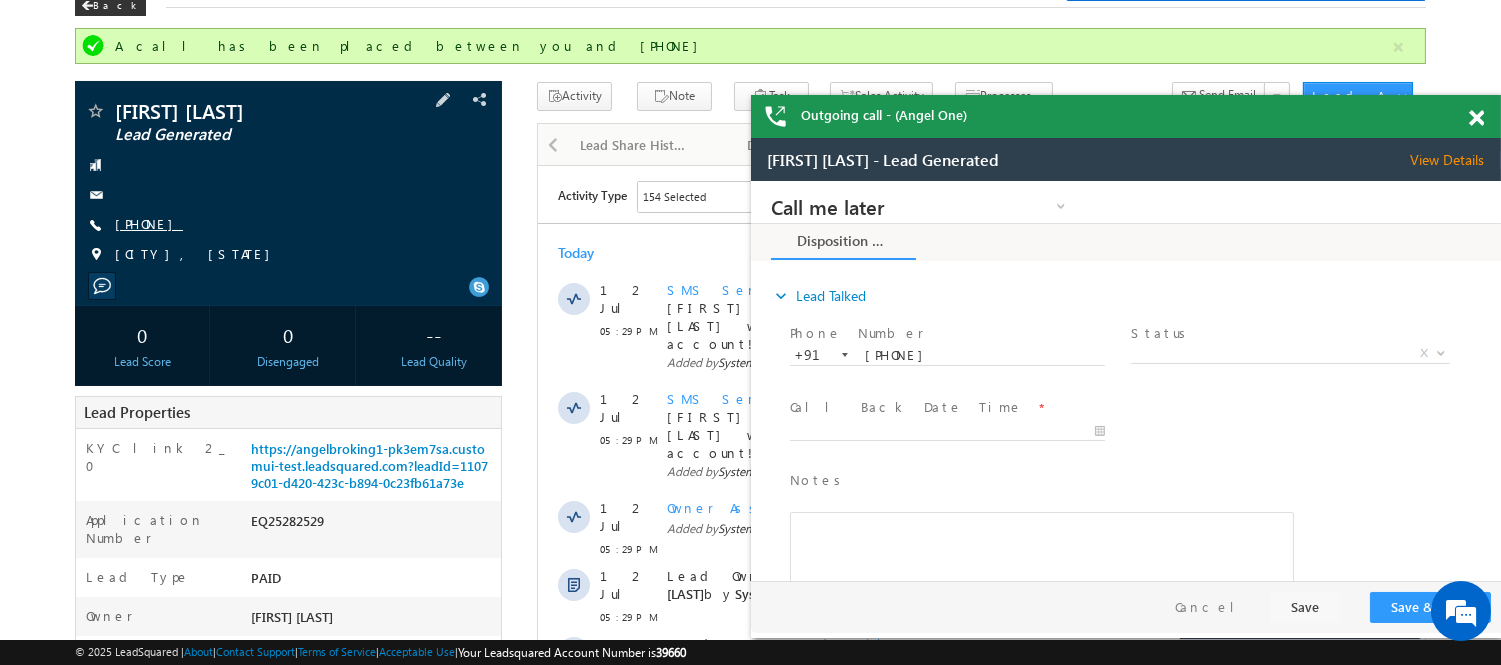 click on "+91-8260853339" at bounding box center (149, 223) 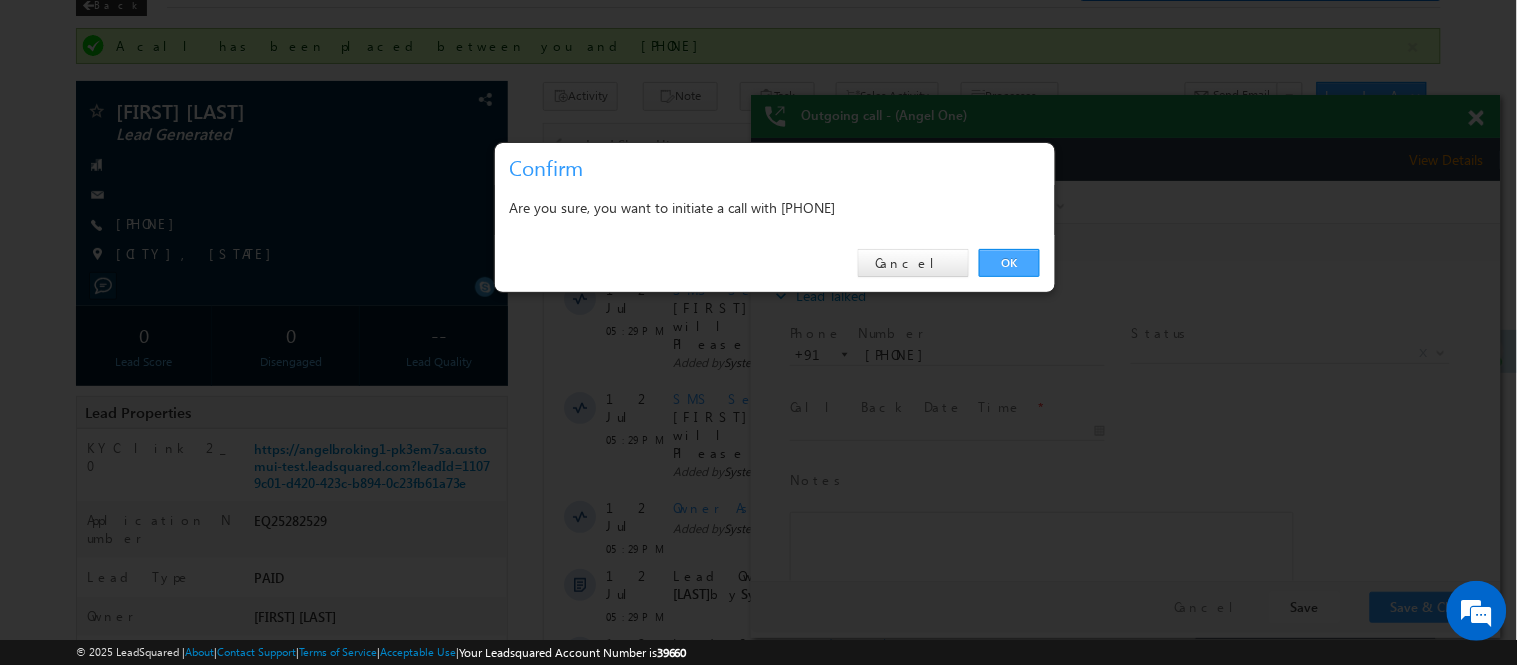 click on "OK" at bounding box center (1009, 263) 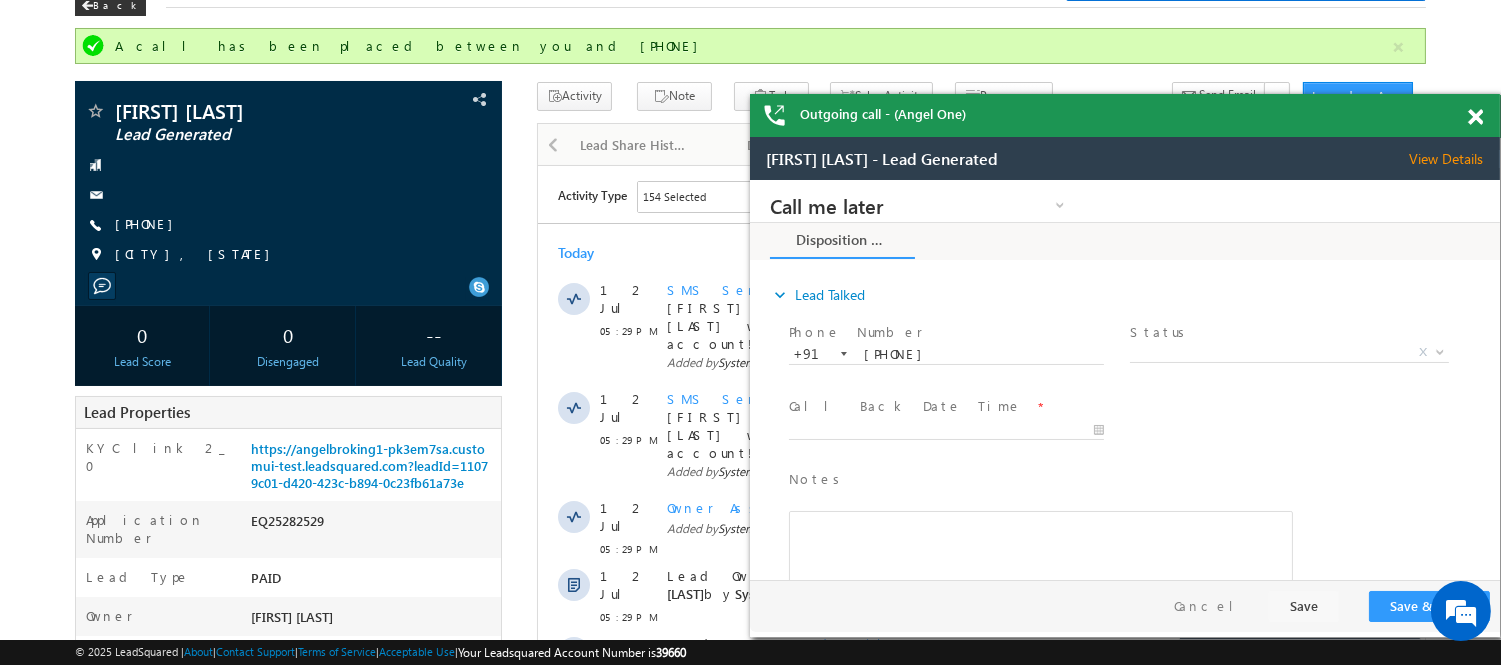 drag, startPoint x: 1461, startPoint y: 112, endPoint x: 1475, endPoint y: 110, distance: 14.142136 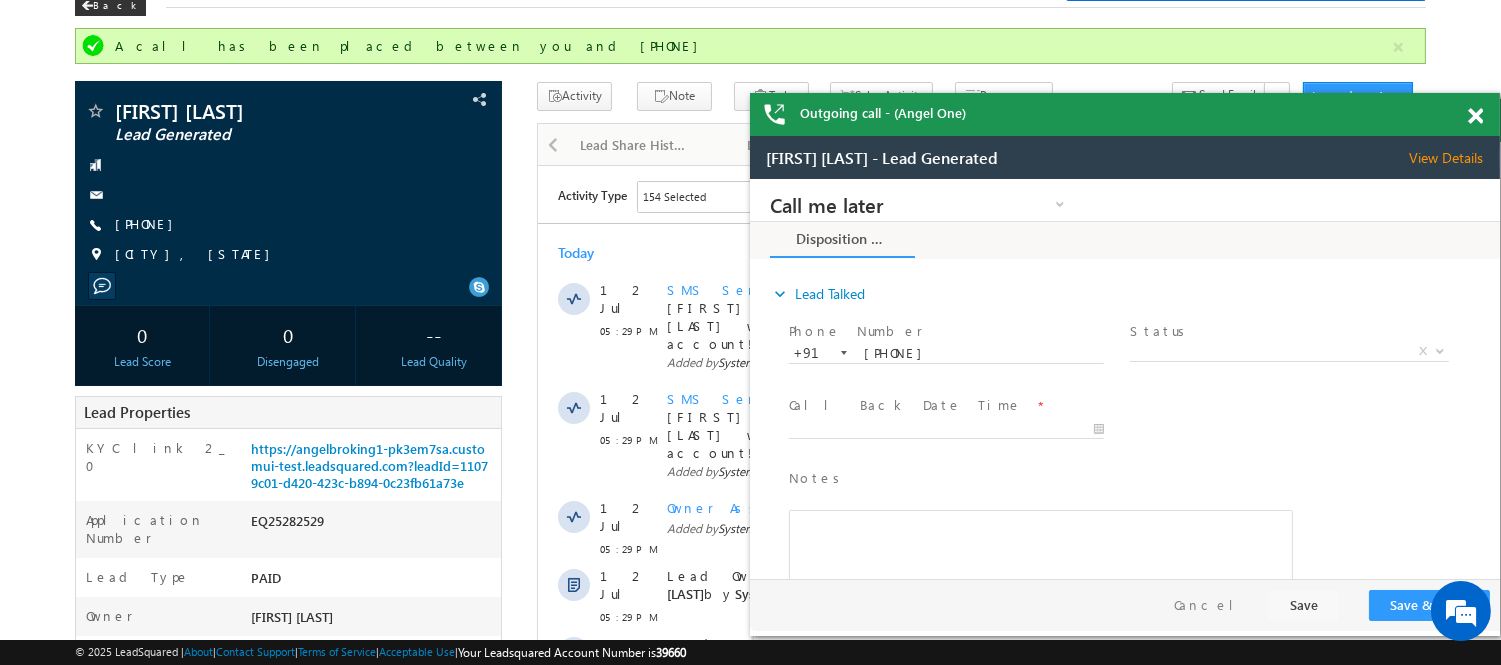 click at bounding box center (1475, 116) 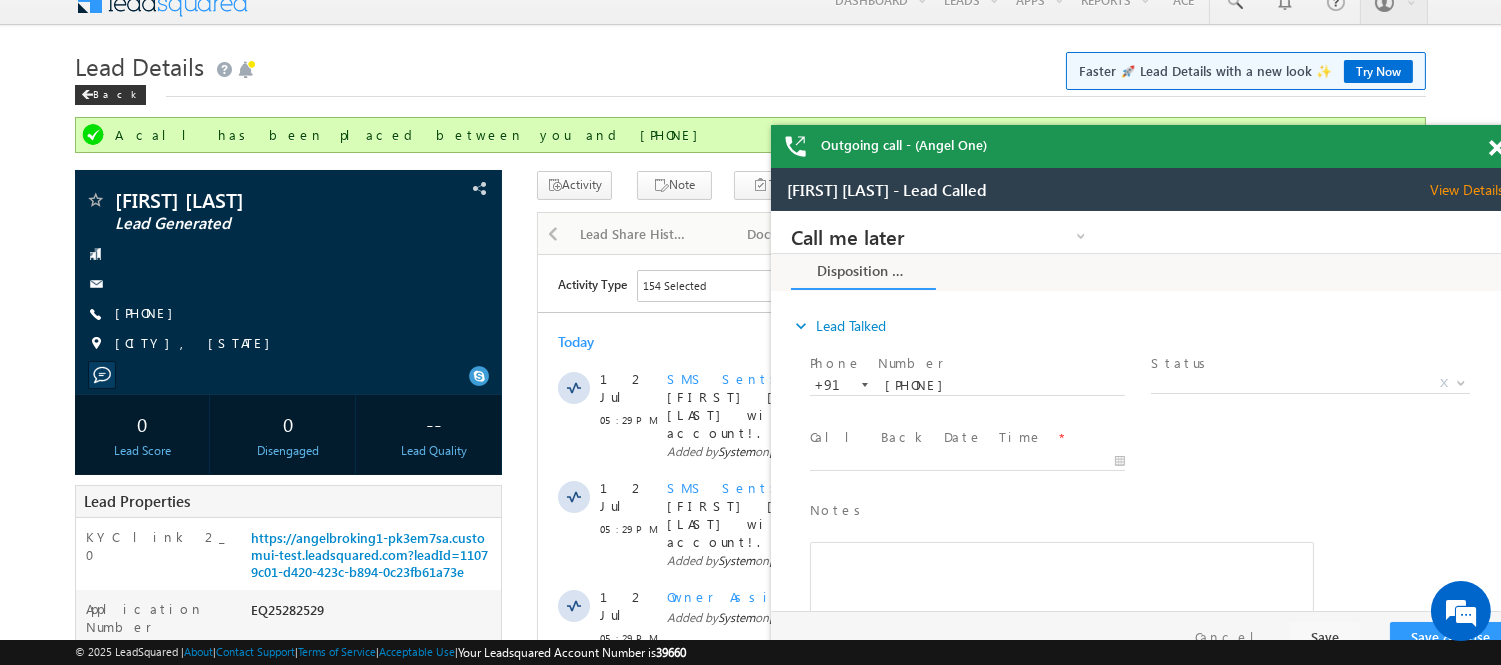 scroll, scrollTop: 0, scrollLeft: 0, axis: both 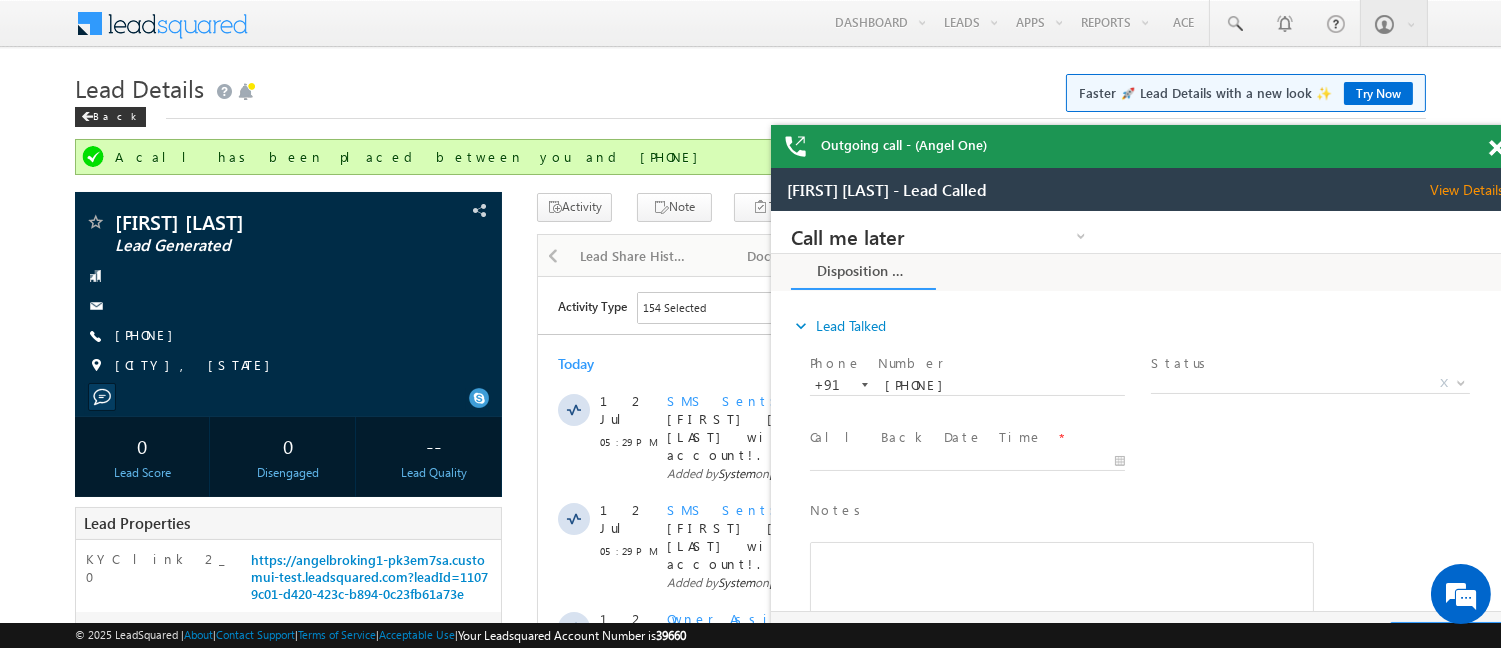 click at bounding box center (1496, 148) 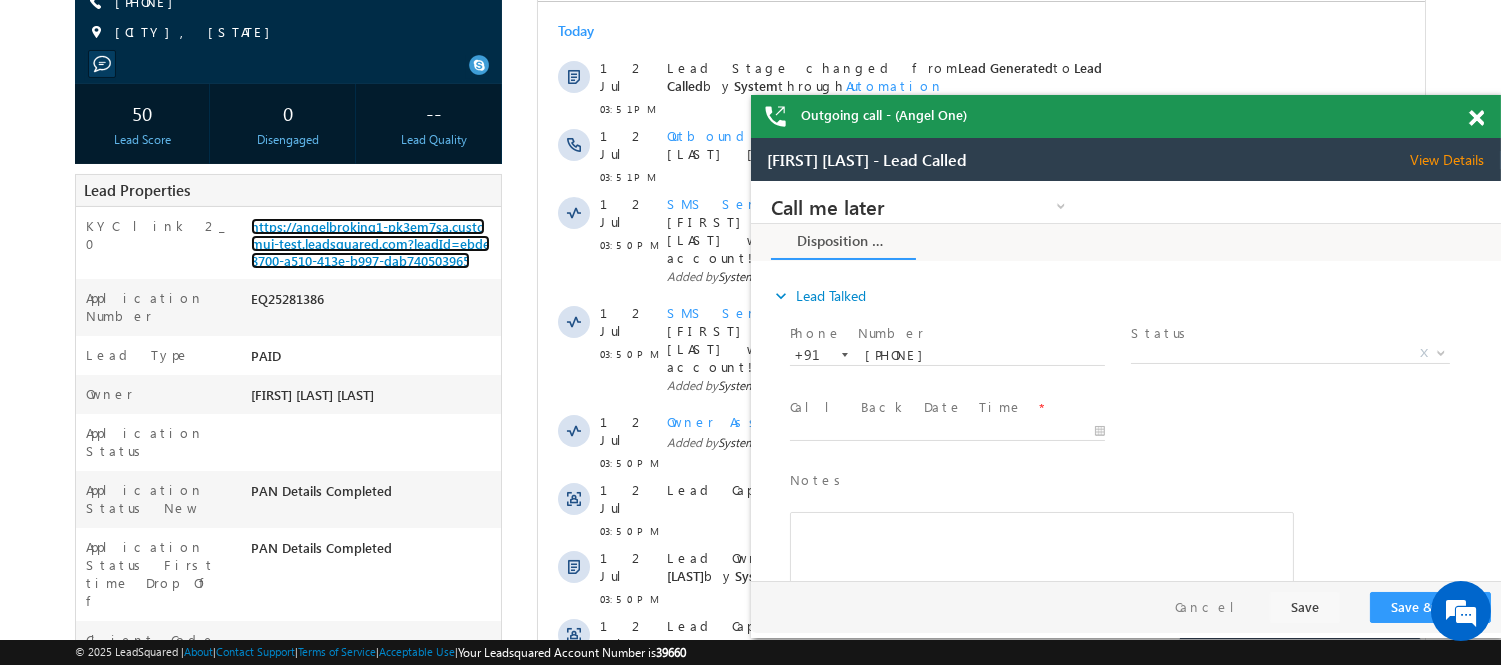 scroll, scrollTop: 0, scrollLeft: 0, axis: both 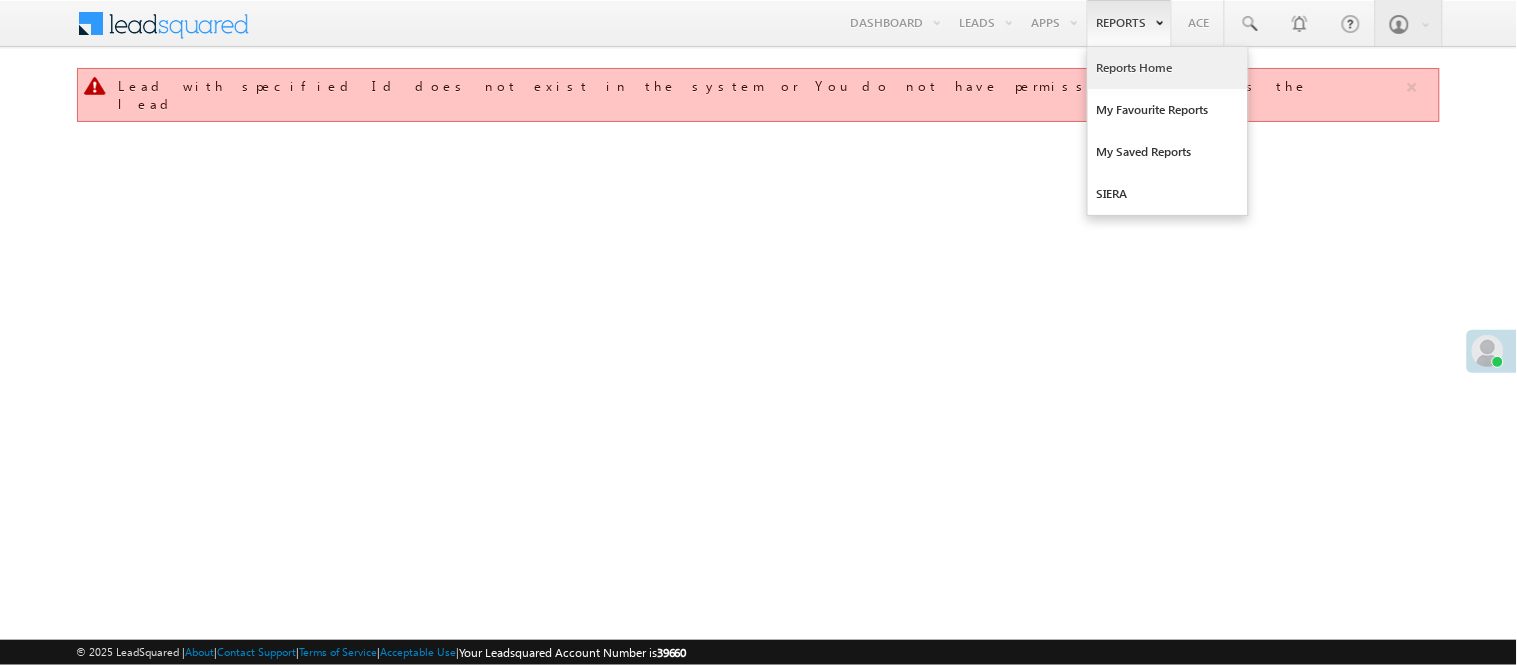 click on "Reports Home" at bounding box center (1168, 68) 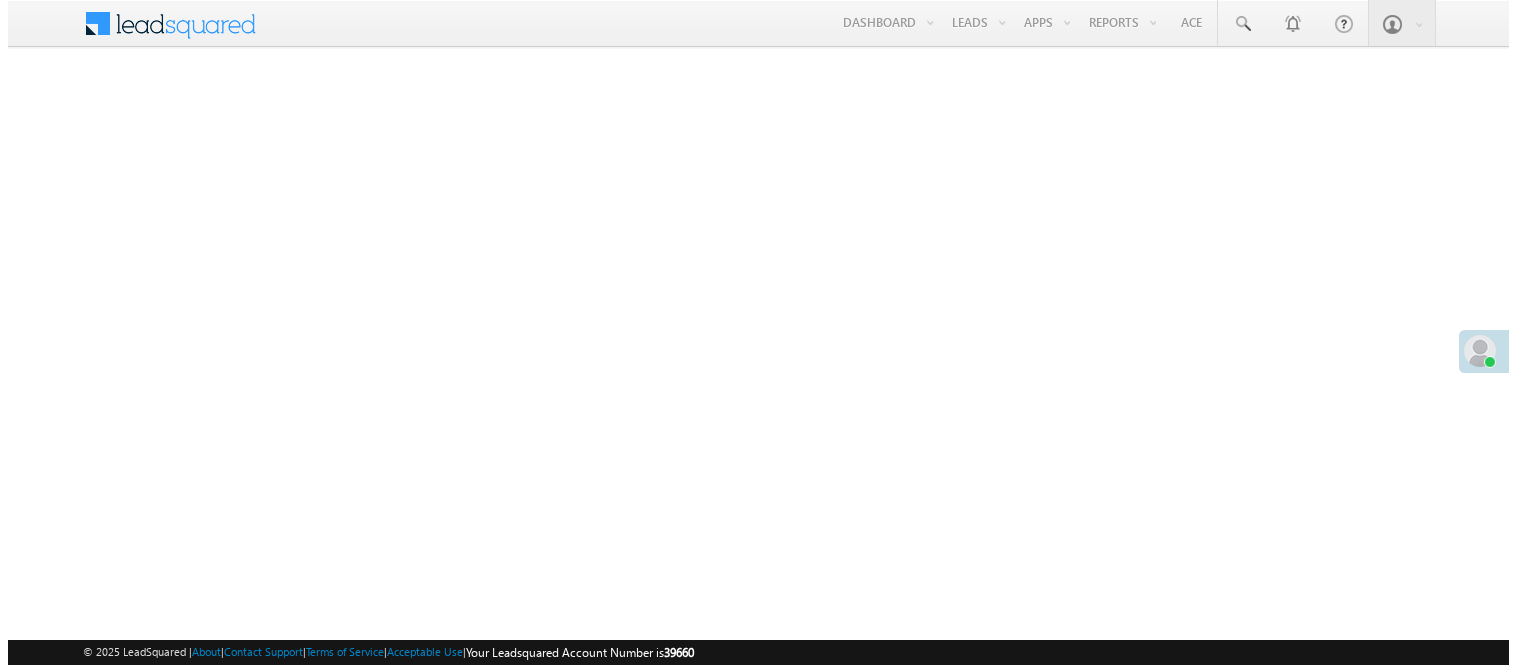 scroll, scrollTop: 0, scrollLeft: 0, axis: both 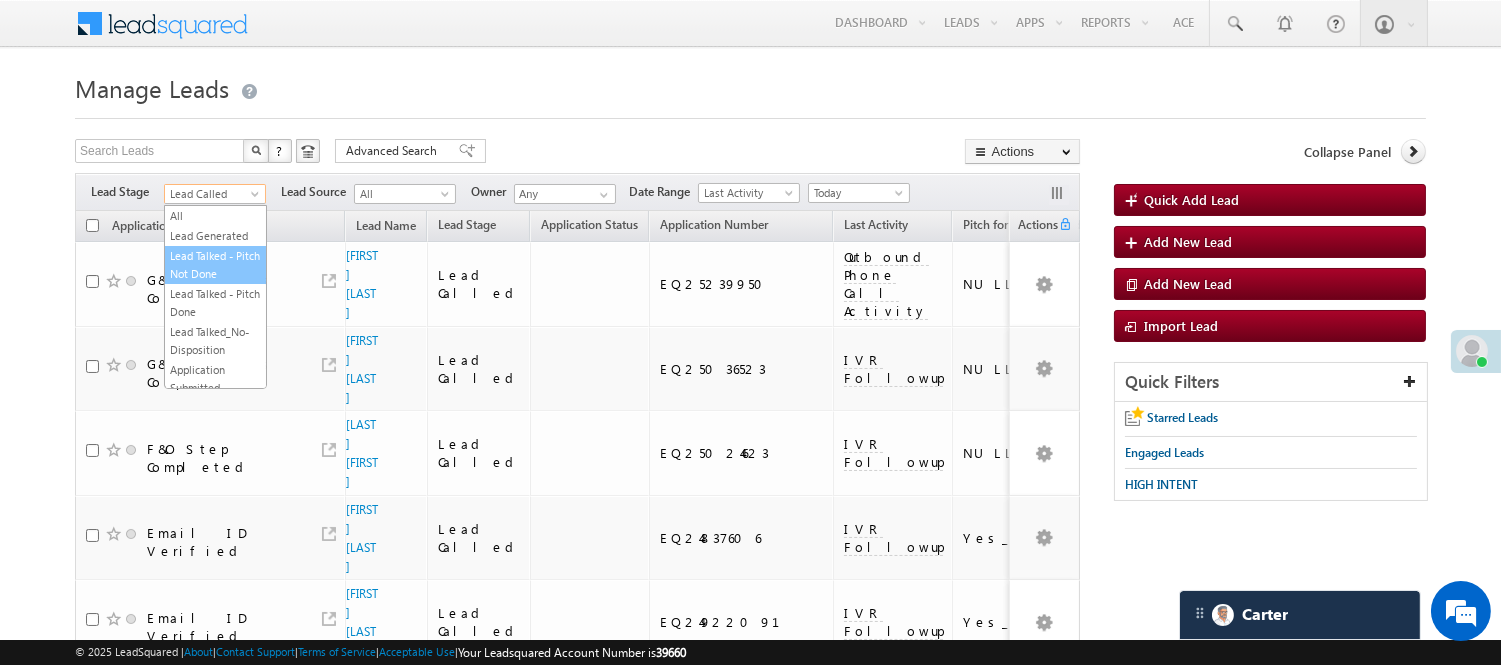 click on "Lead Generated" at bounding box center [215, 236] 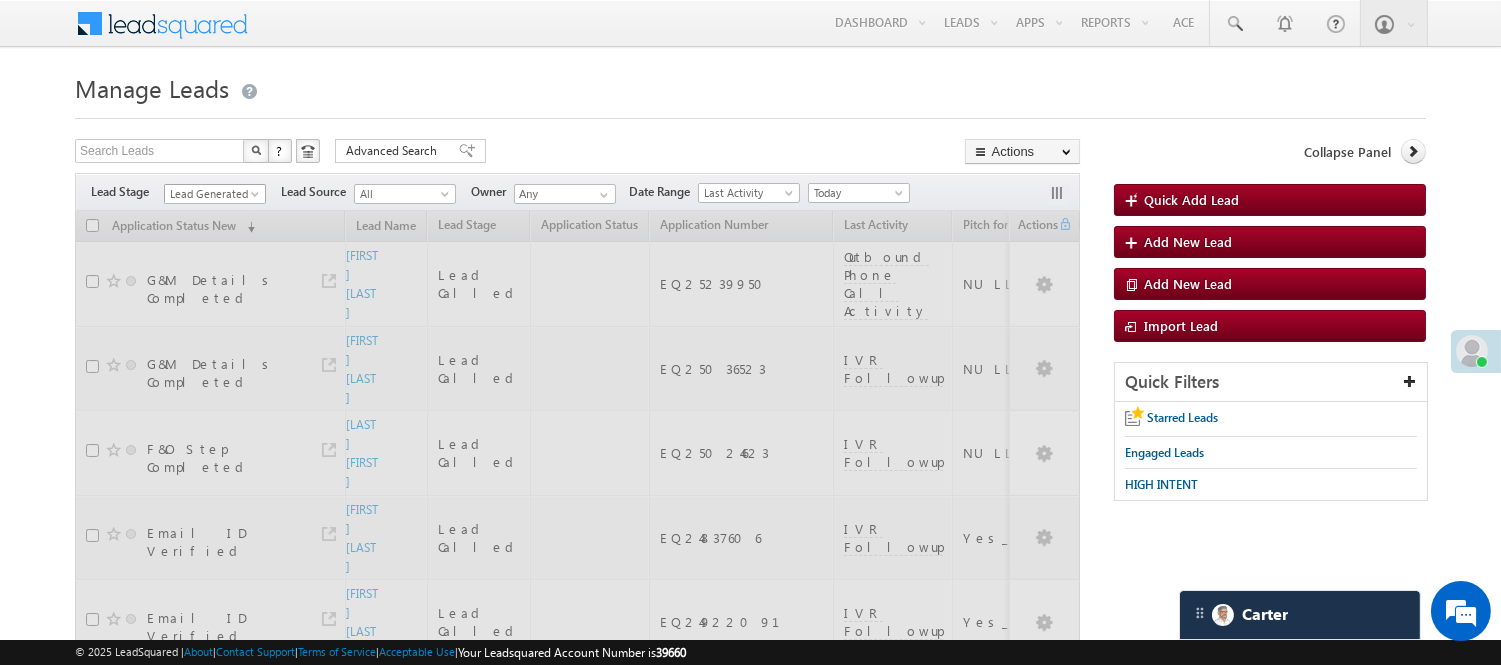 click on "Lead Generated" at bounding box center [212, 194] 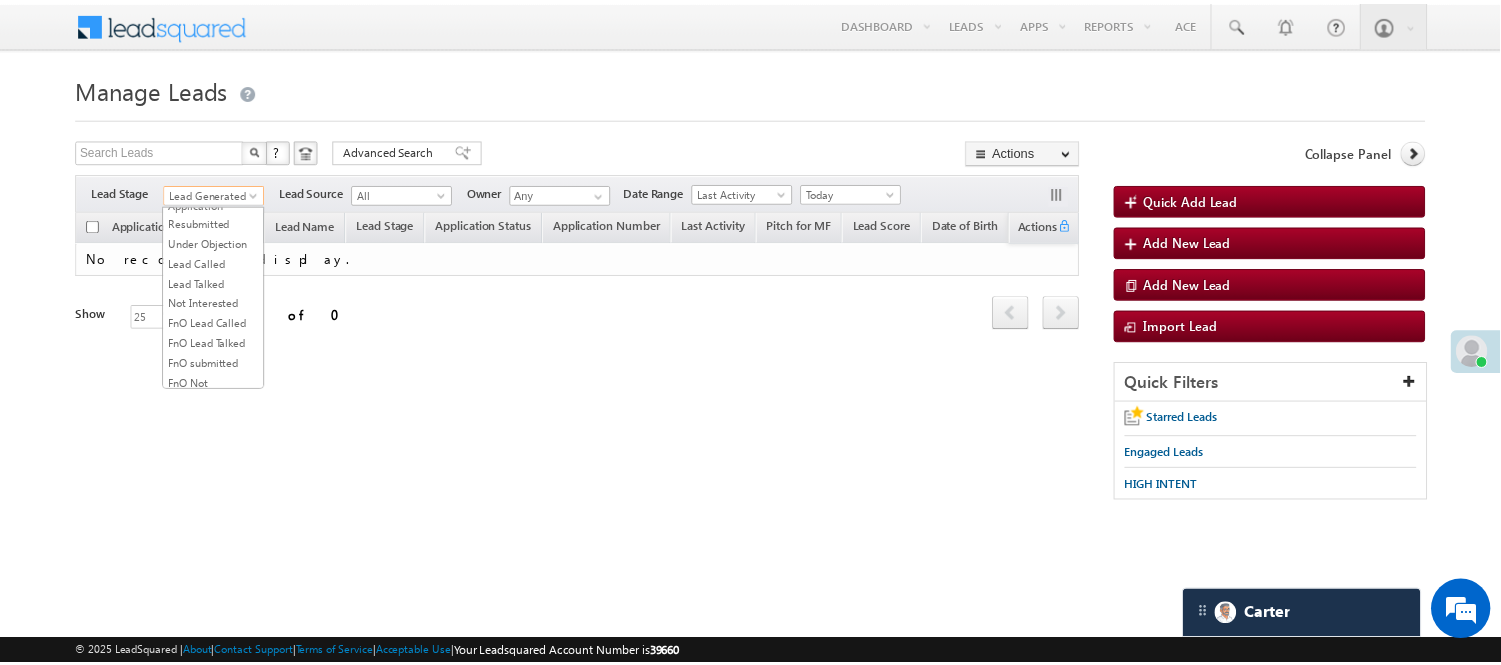 scroll, scrollTop: 496, scrollLeft: 0, axis: vertical 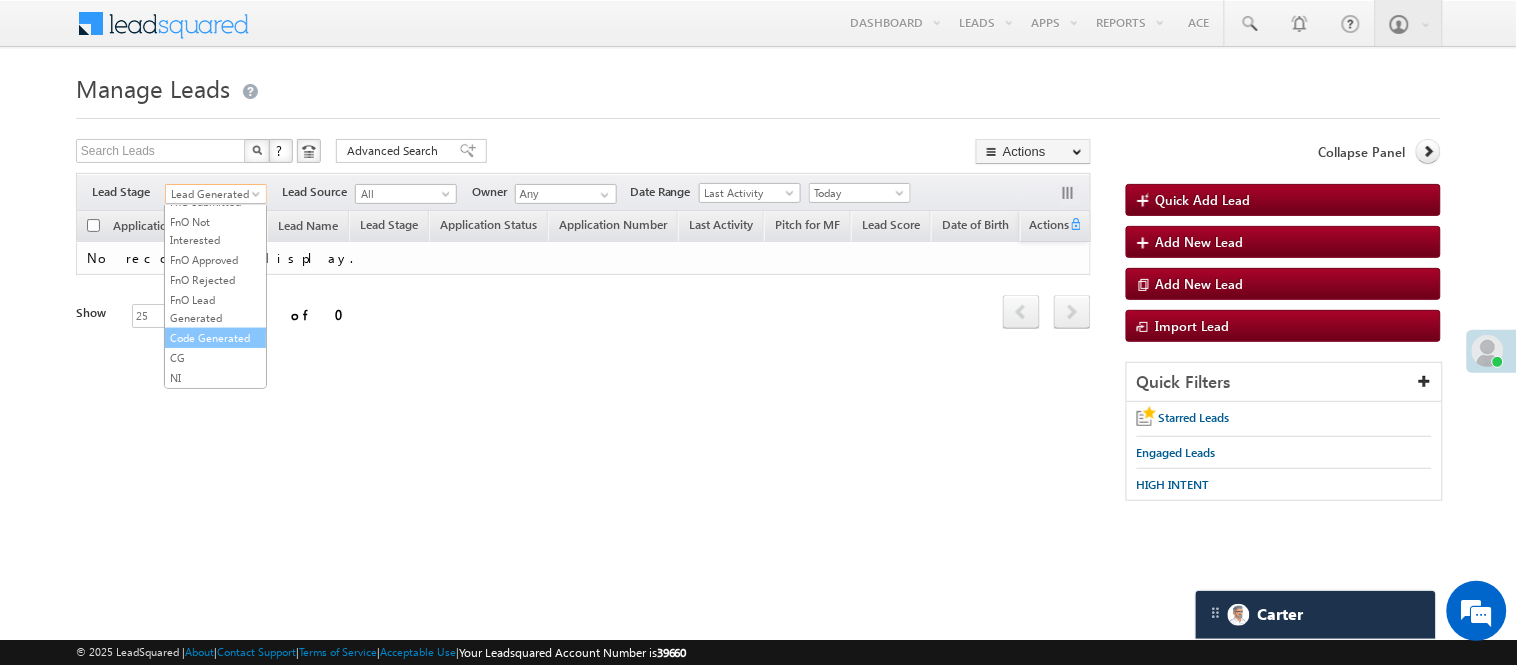 click on "Code Generated" at bounding box center [215, 338] 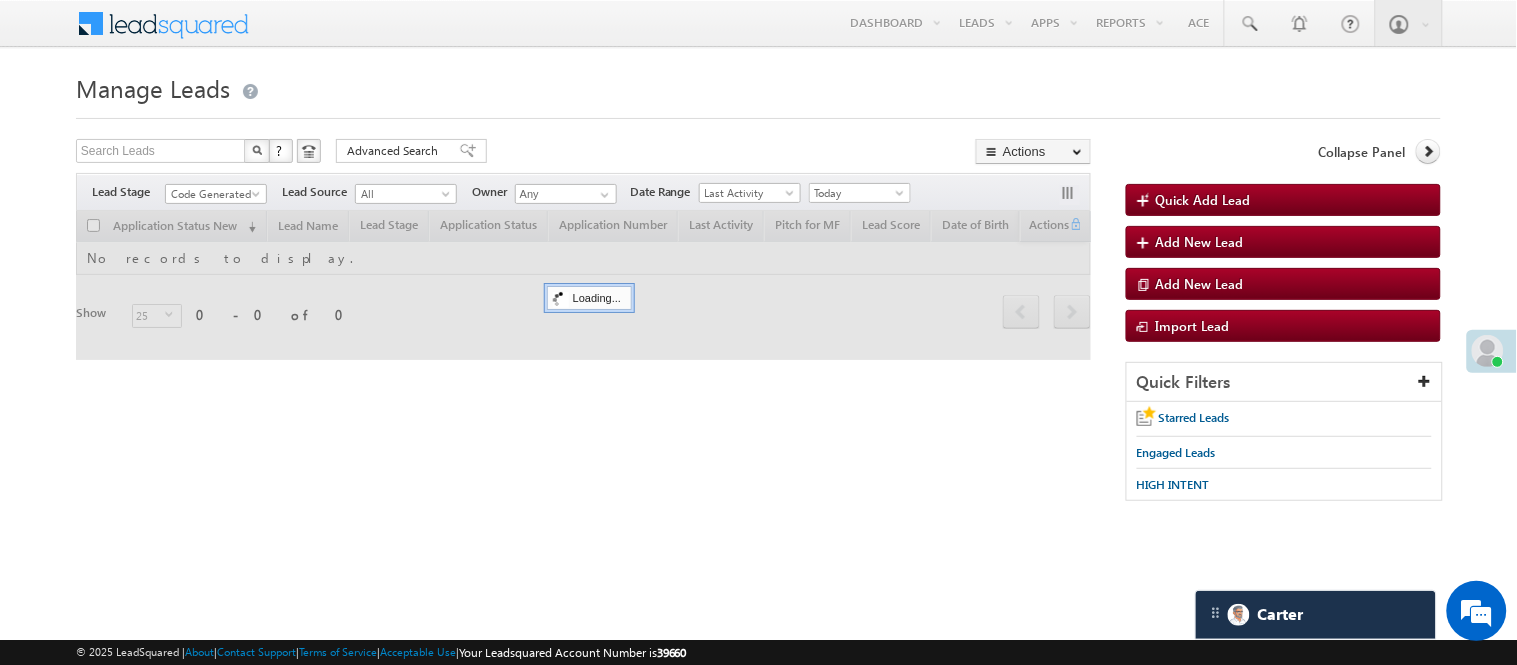 click on "Manage Leads
Quick Add Lead
Search Leads X ?   0 results found
Advanced Search
Advanced Search
Actions Actions" at bounding box center [758, 294] 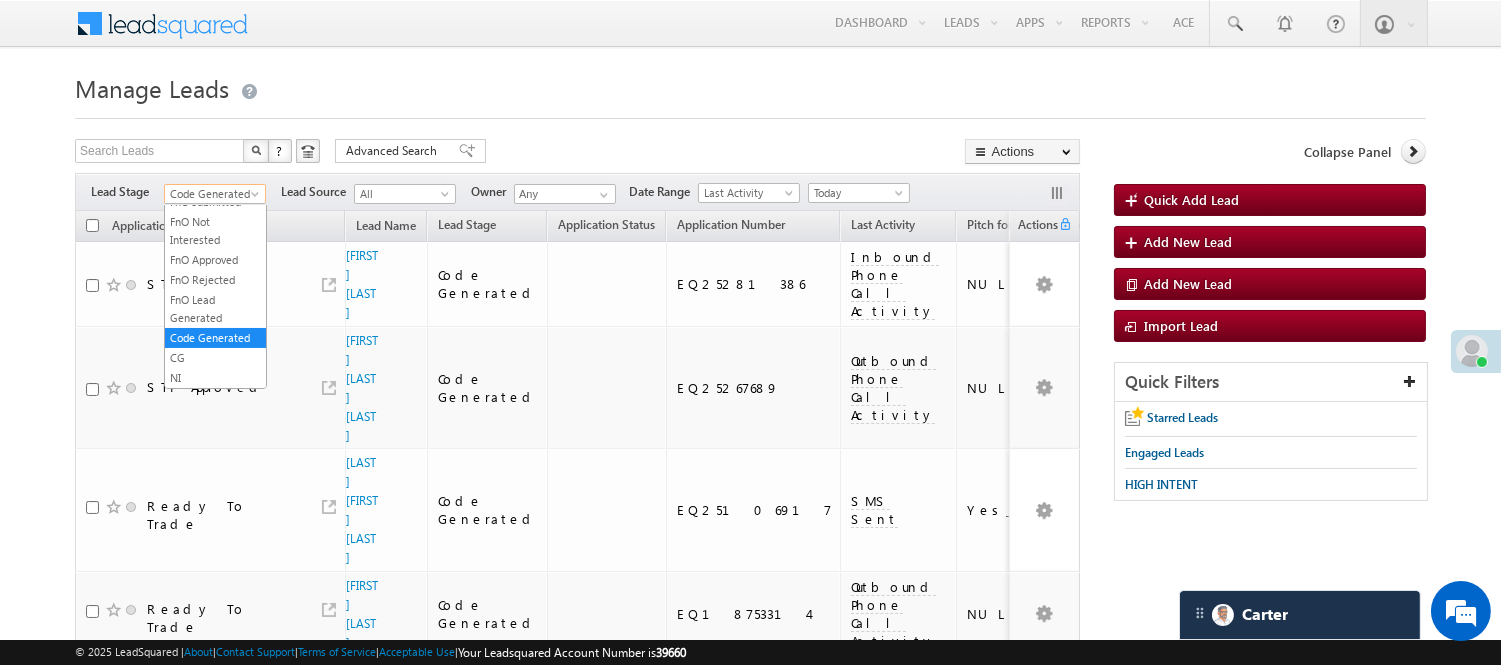 click on "Code Generated" at bounding box center [212, 194] 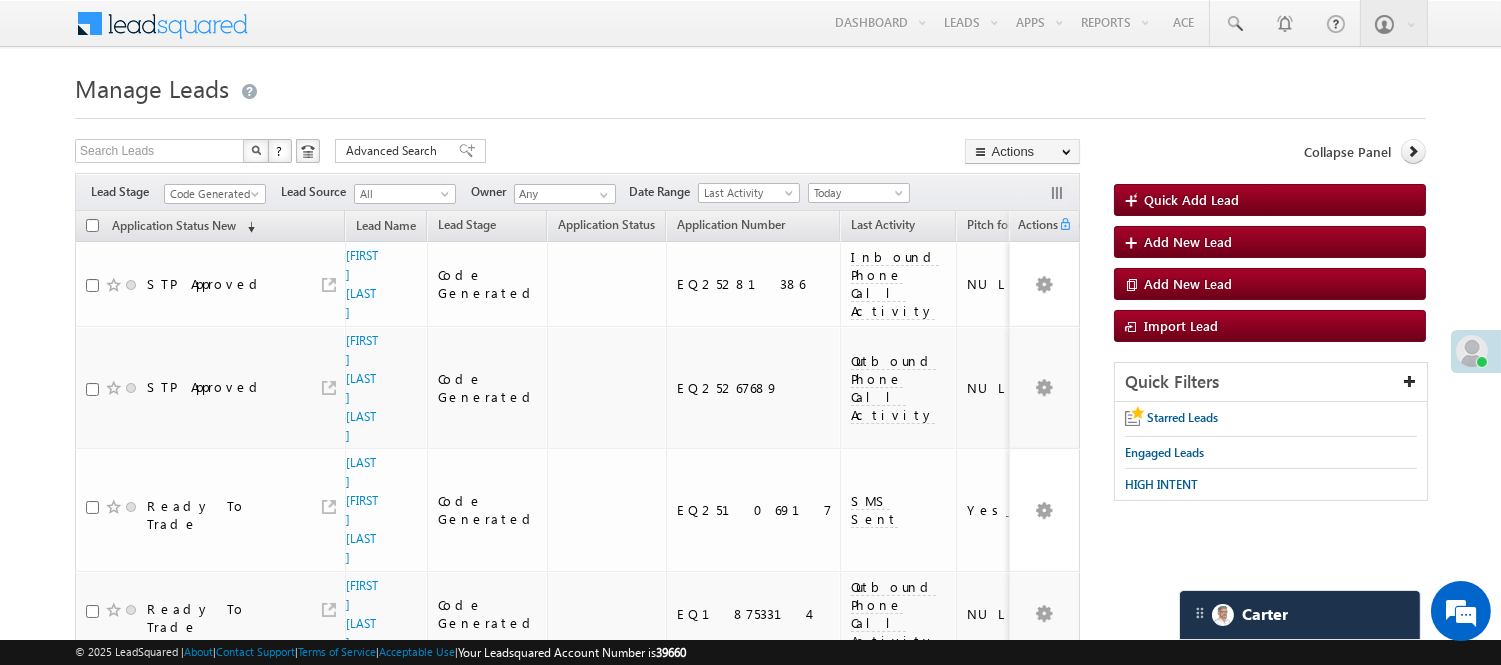 click on "Manage Leads
Quick Add Lead
Search Leads X ?   29 results found
Advanced Search
Advanced Search
Actions Actions" at bounding box center (750, 1350) 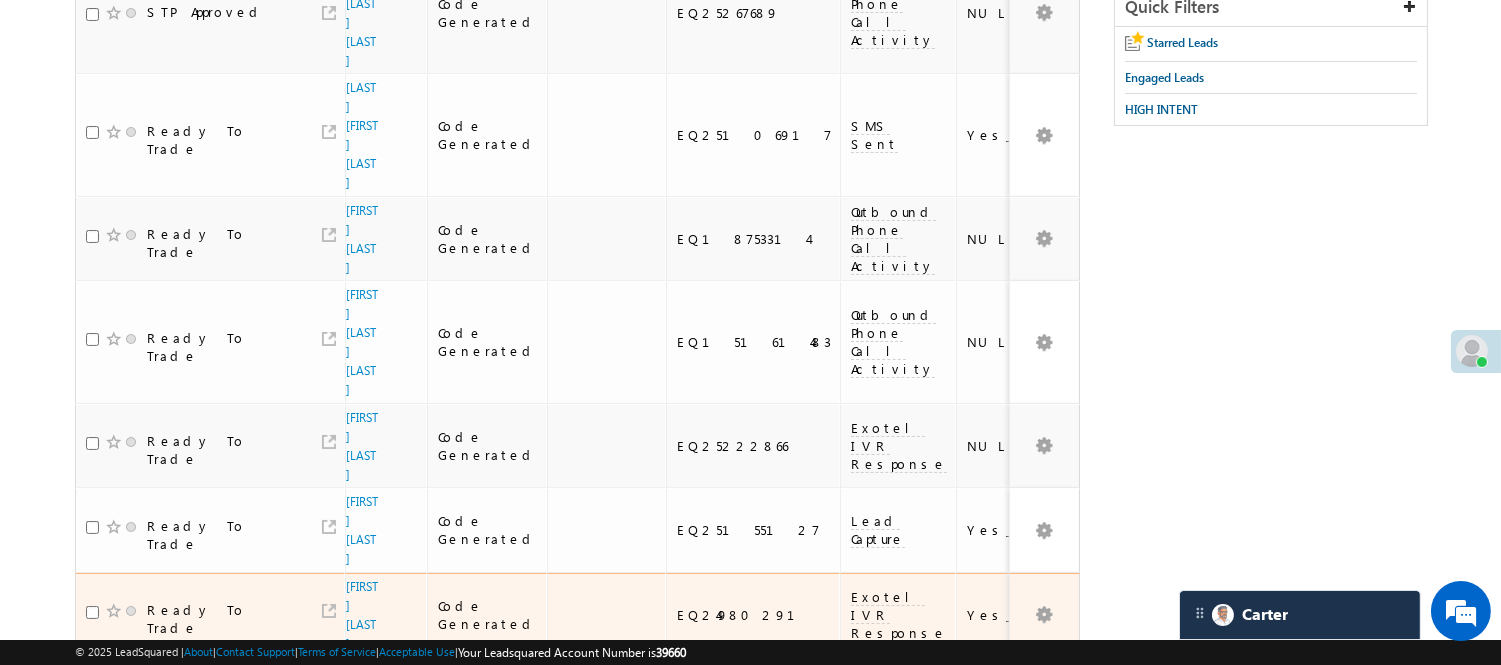 scroll, scrollTop: 23, scrollLeft: 0, axis: vertical 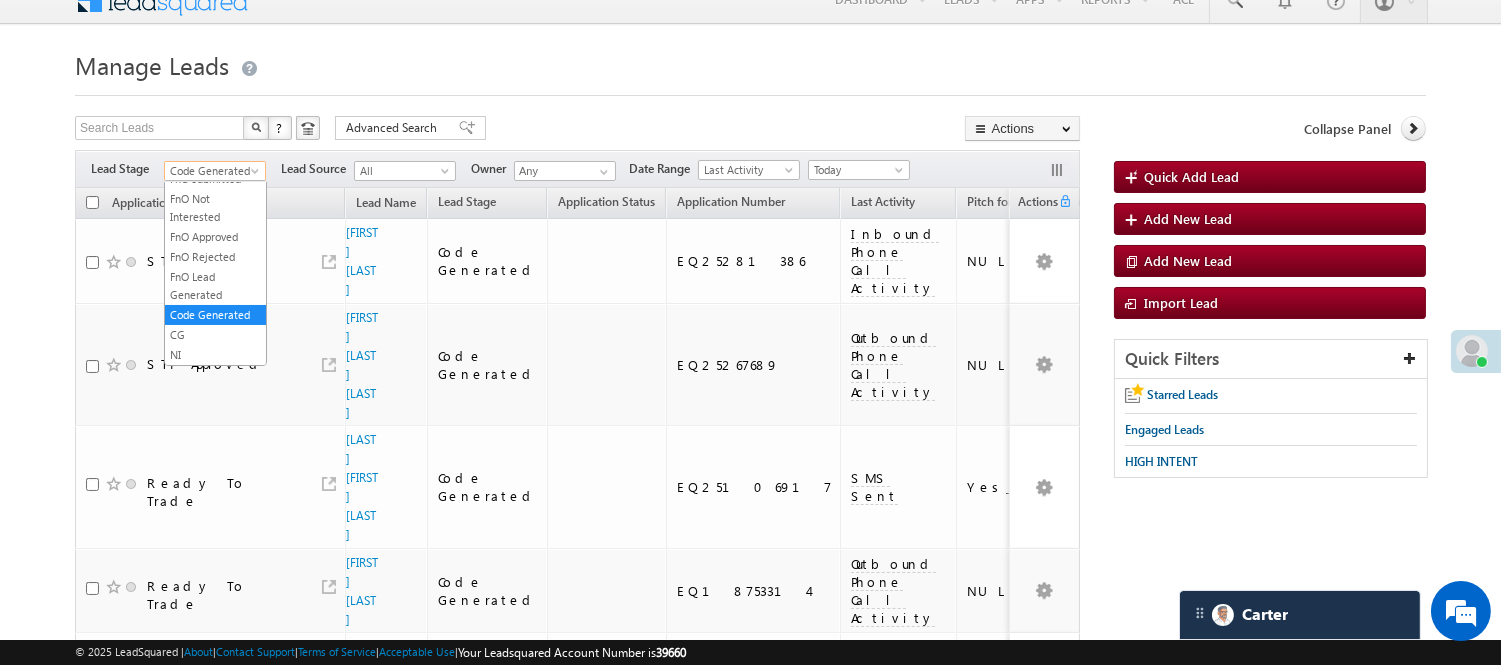 click on "Code Generated" at bounding box center [212, 171] 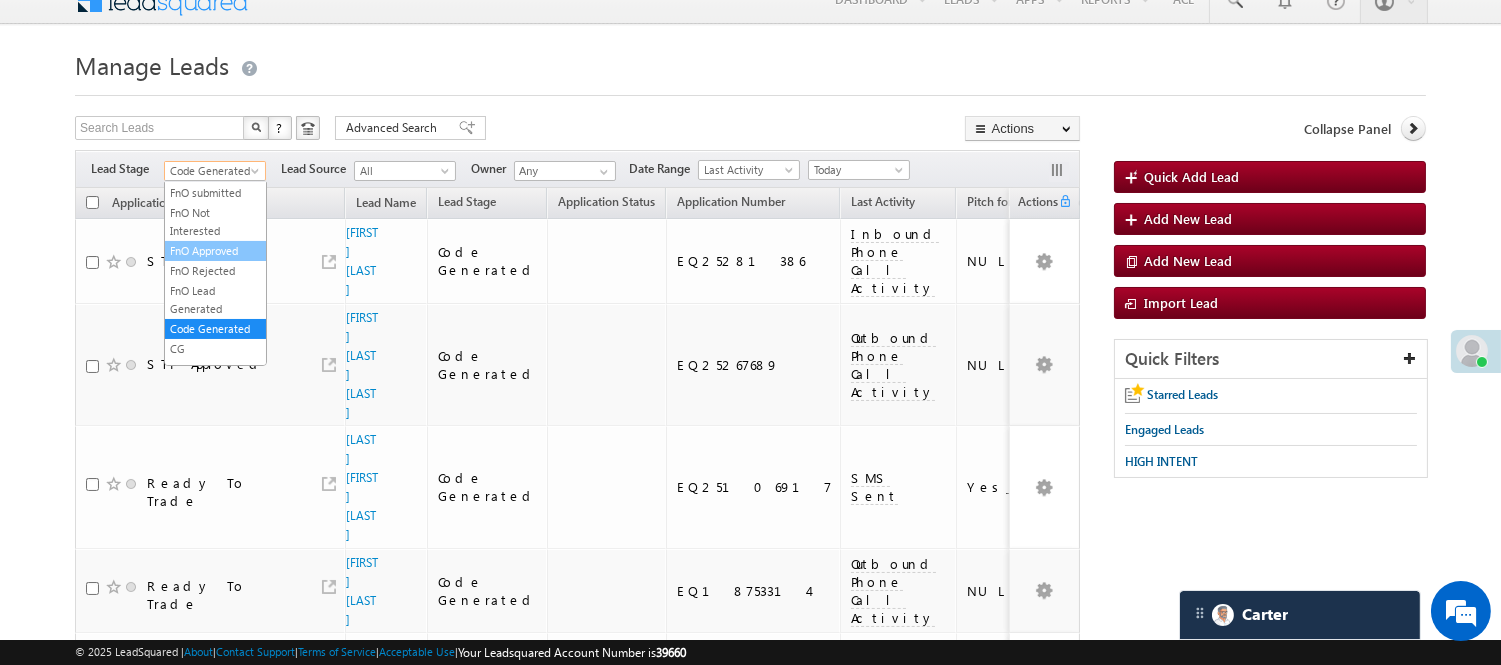 scroll, scrollTop: 0, scrollLeft: 0, axis: both 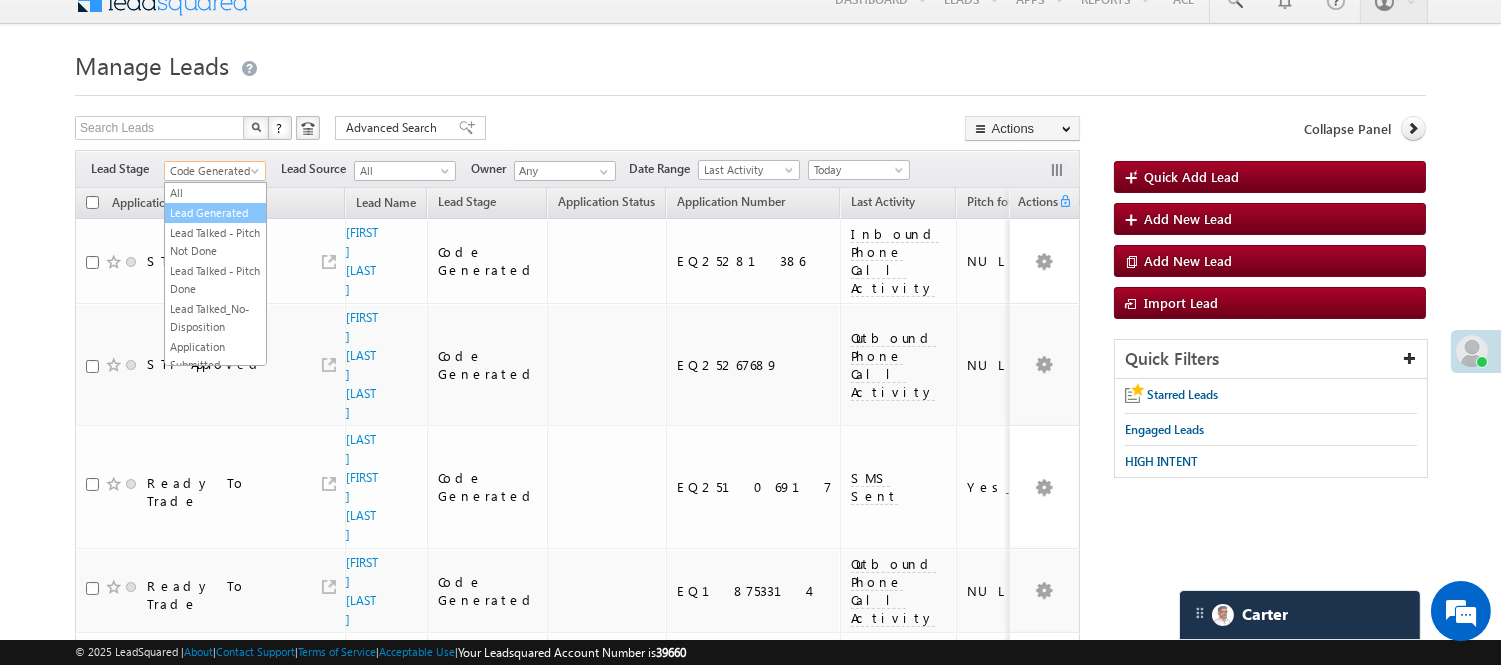 click on "Lead Generated" at bounding box center [215, 213] 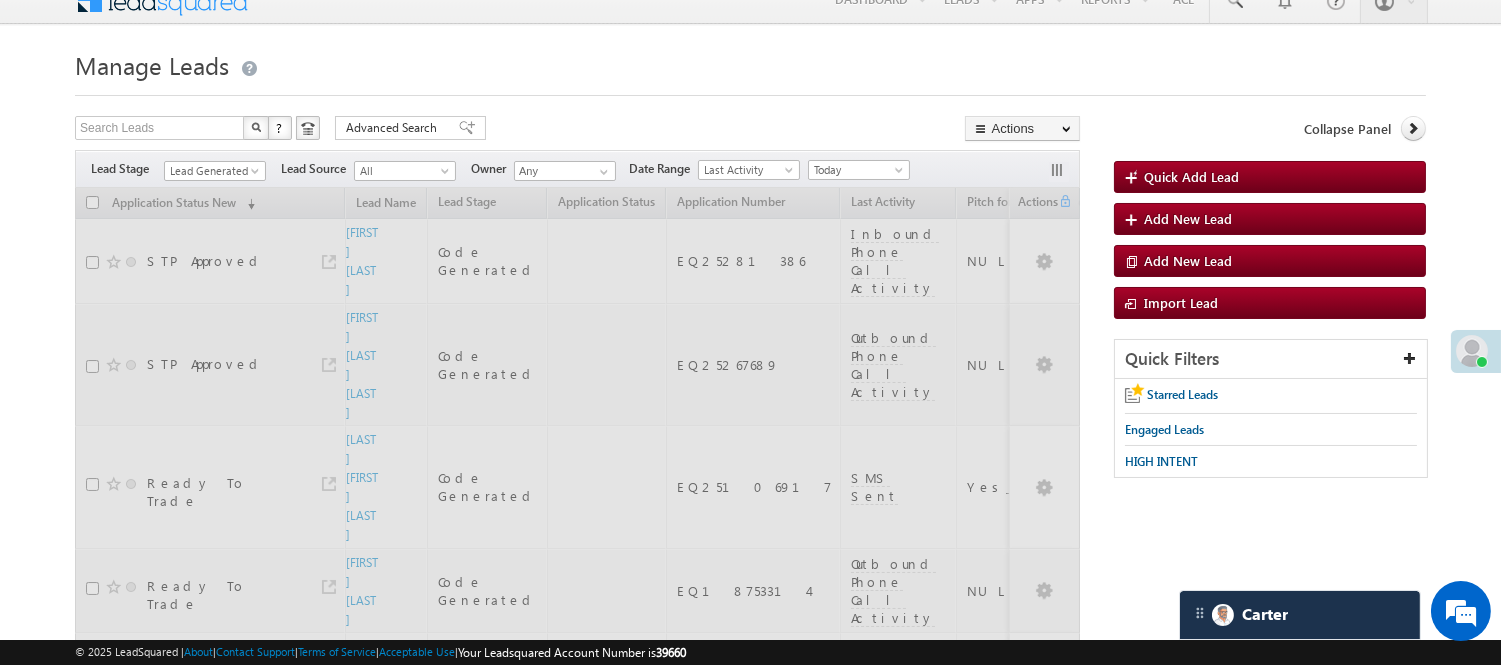 click on "Search Leads X ?   29 results found
Advanced Search
Advanced Search
Advanced search results
Actions Export Leads Reset all Filters
Actions Export Leads Bulk Update Send Email Add to List Add Activity Change Owner Change Stage Delete Merge Leads" at bounding box center (577, 130) 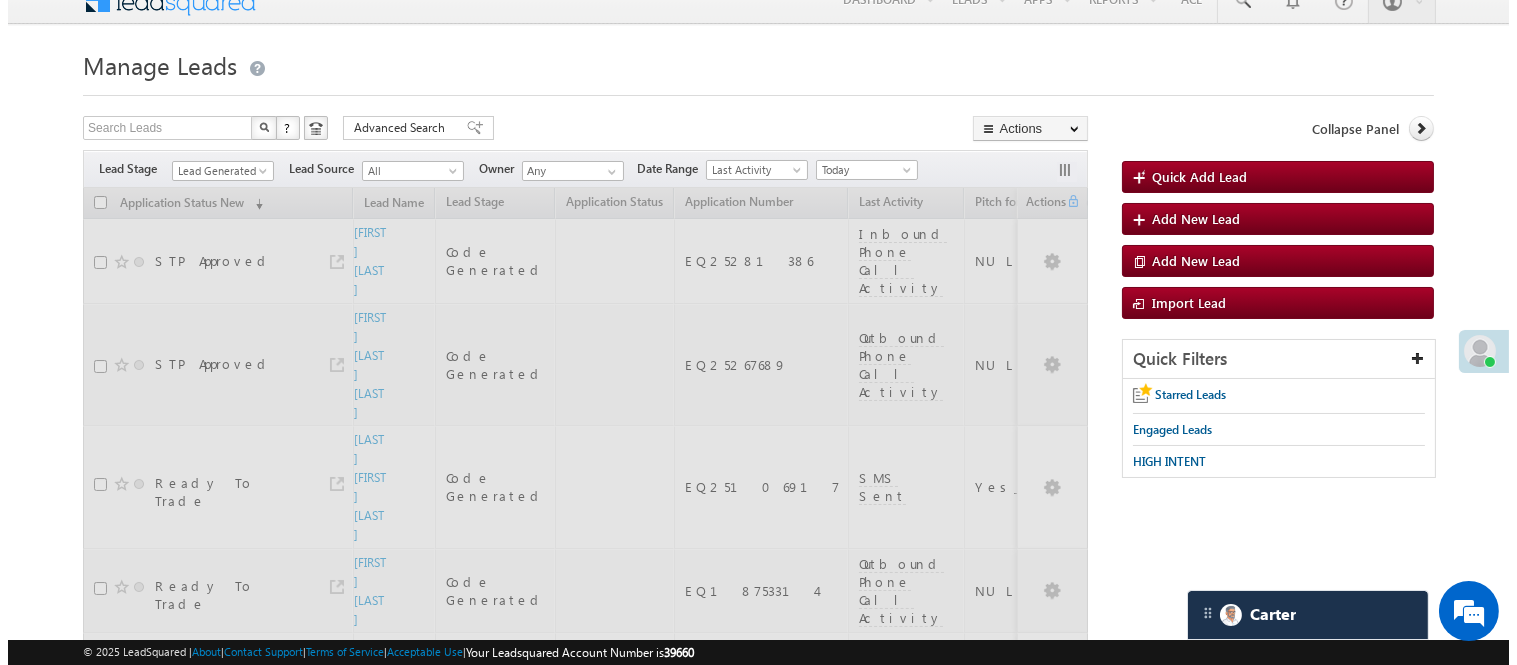 scroll, scrollTop: 0, scrollLeft: 0, axis: both 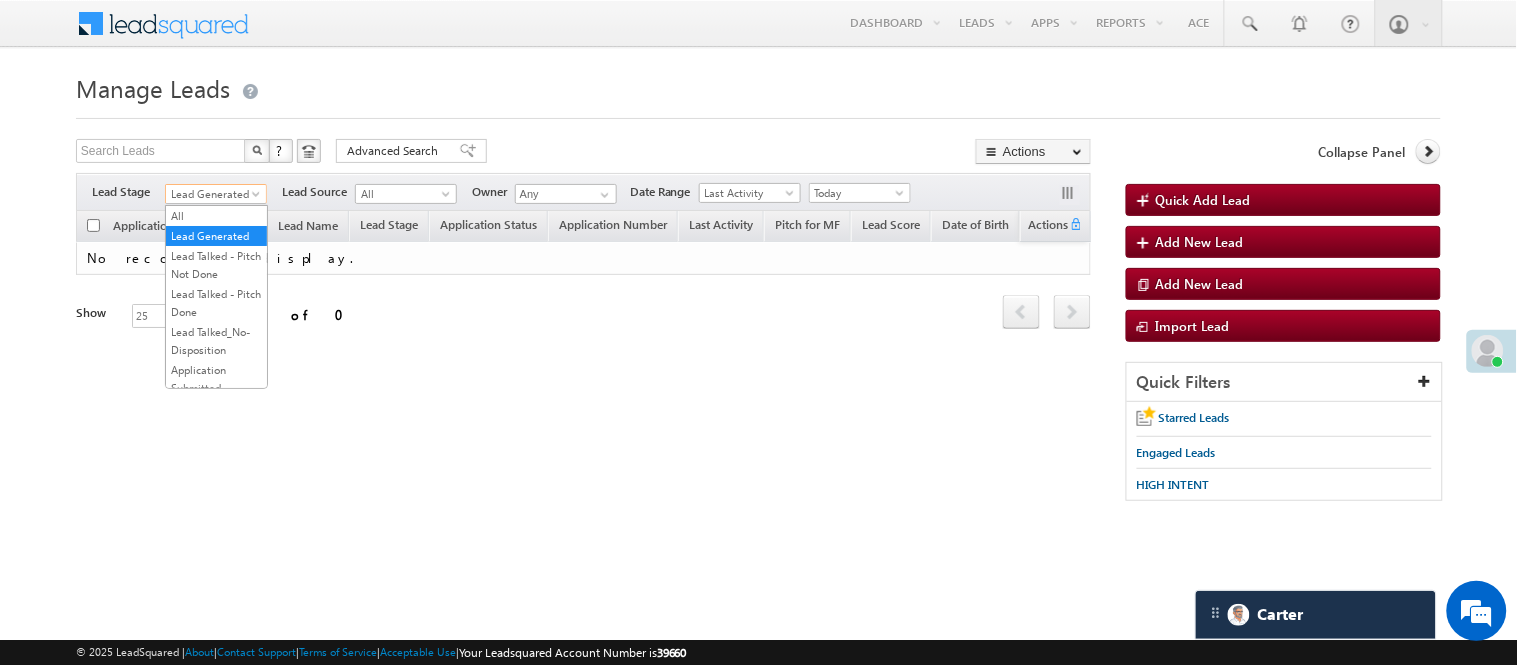 click on "Lead Generated" at bounding box center (216, 194) 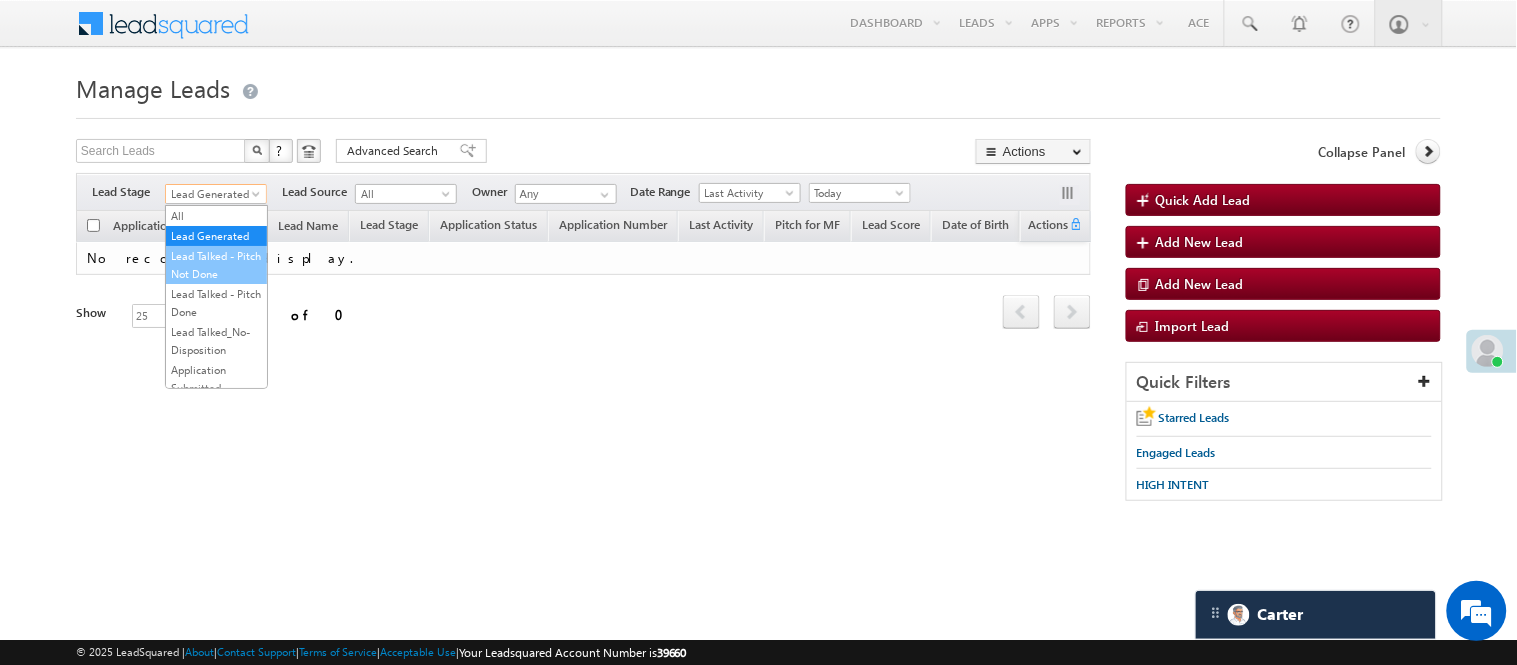 click on "Lead Talked - Pitch Not Done" at bounding box center [216, 265] 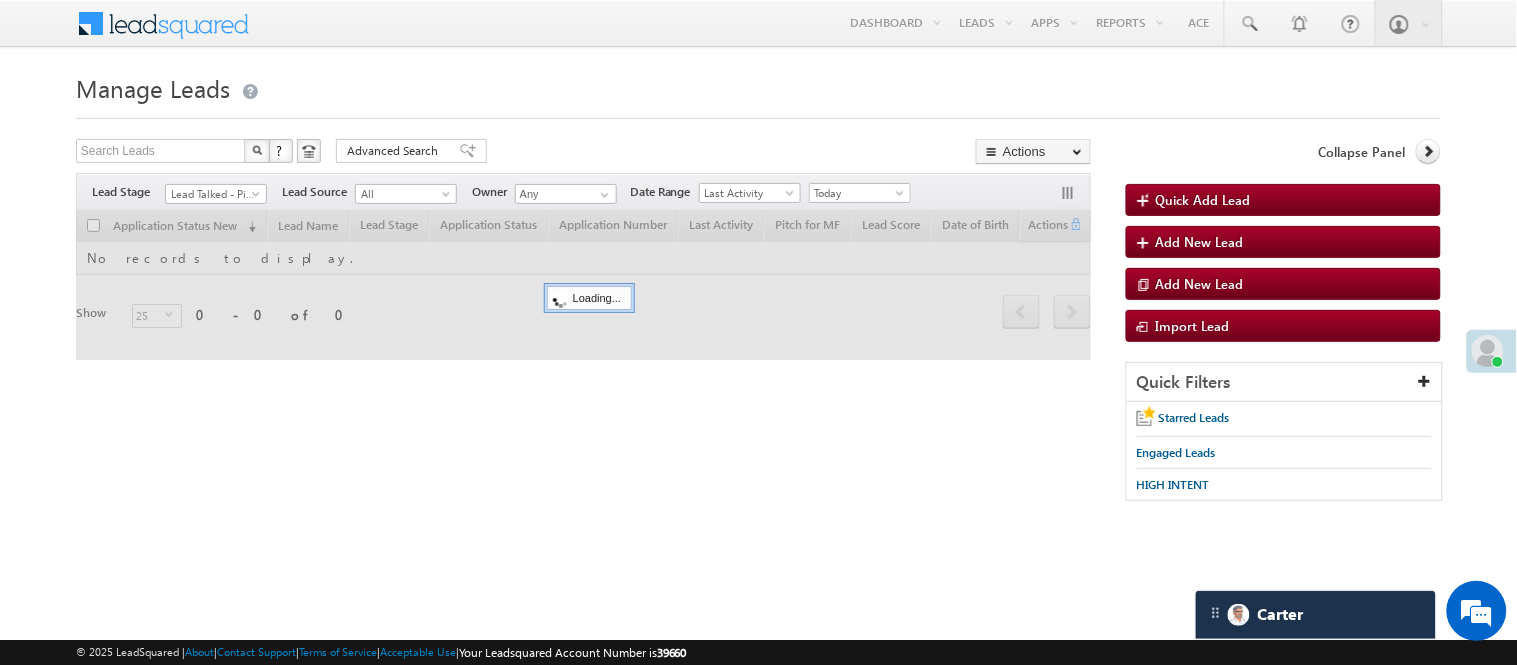 click on "Manage Leads" at bounding box center [758, 86] 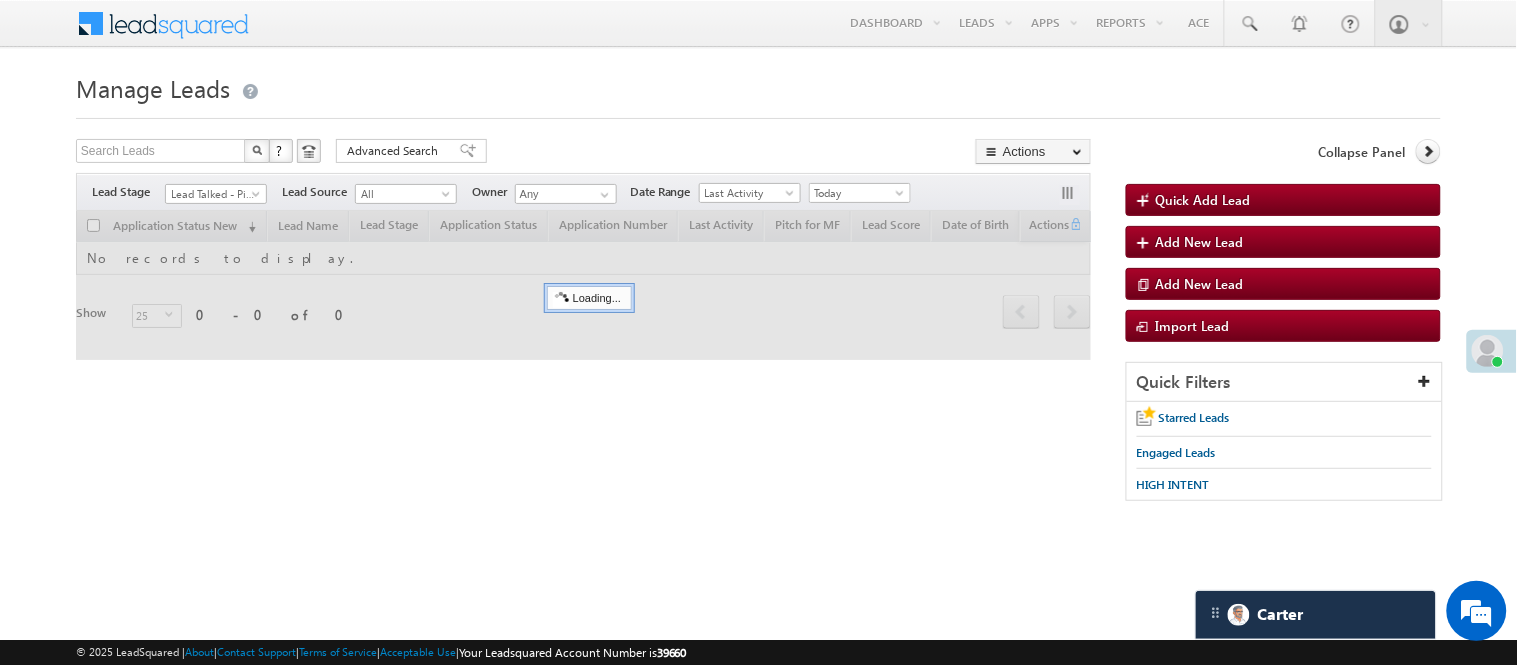 click on "Lead Talked - Pitch Not Done" at bounding box center [213, 194] 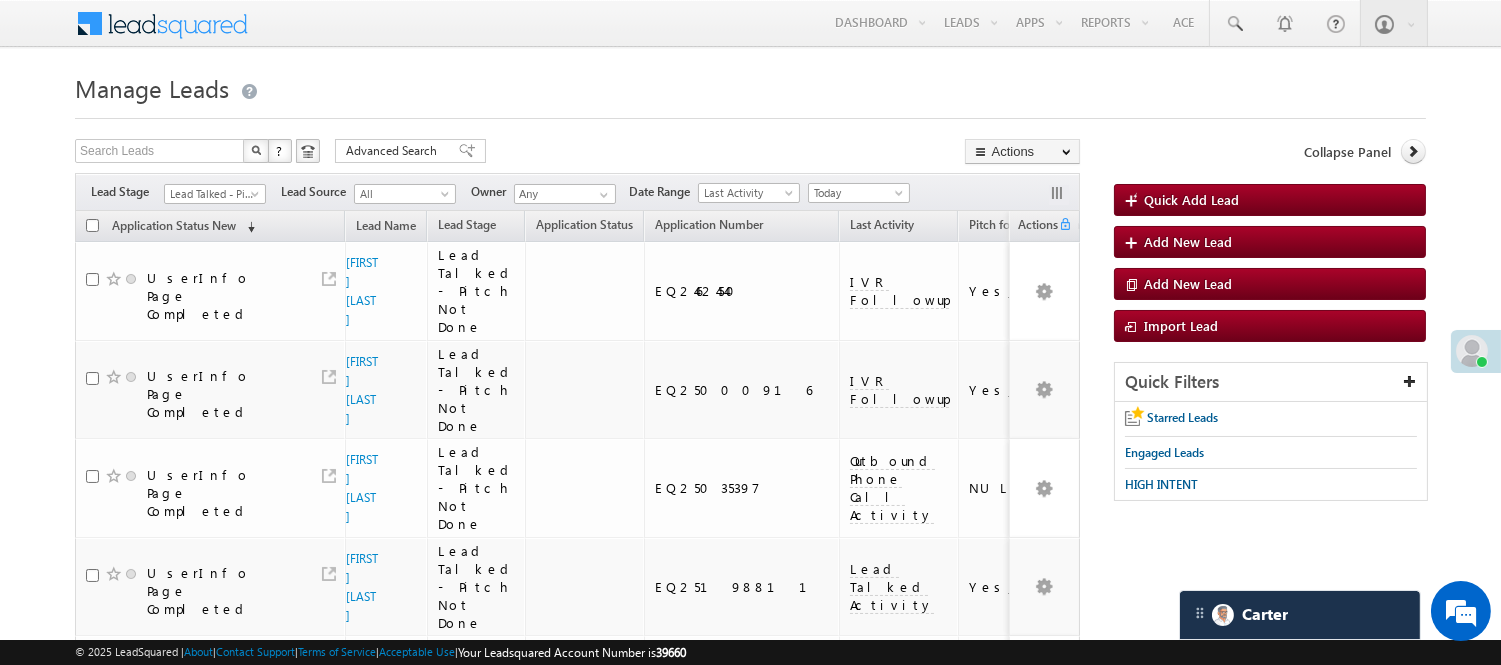 click on "Search Leads X ?   94 results found
Advanced Search
Advanced Search
Advanced search results
Actions Export Leads Reset all Filters
Actions Export Leads Bulk Update Send Email Add to List Add Activity Change Owner Change Stage Delete Merge Leads" at bounding box center [577, 153] 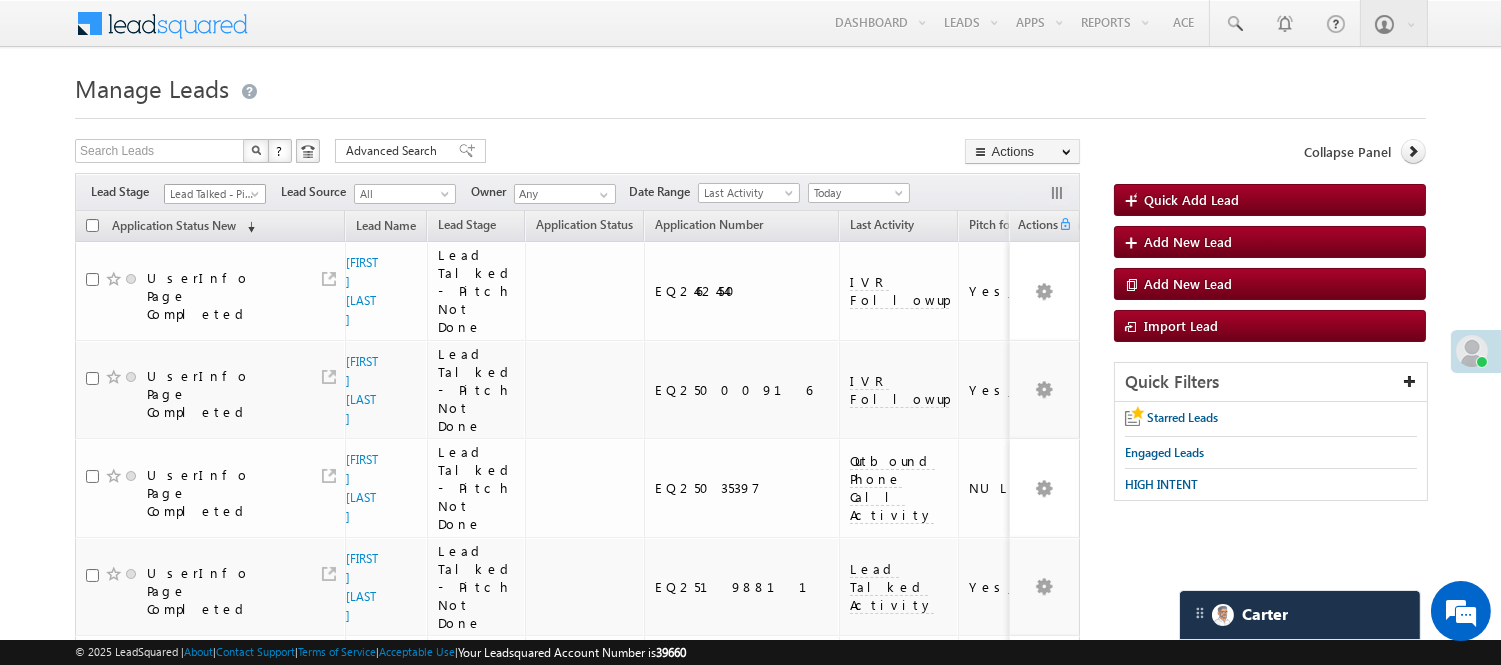 click on "Lead Talked - Pitch Not Done" at bounding box center (212, 194) 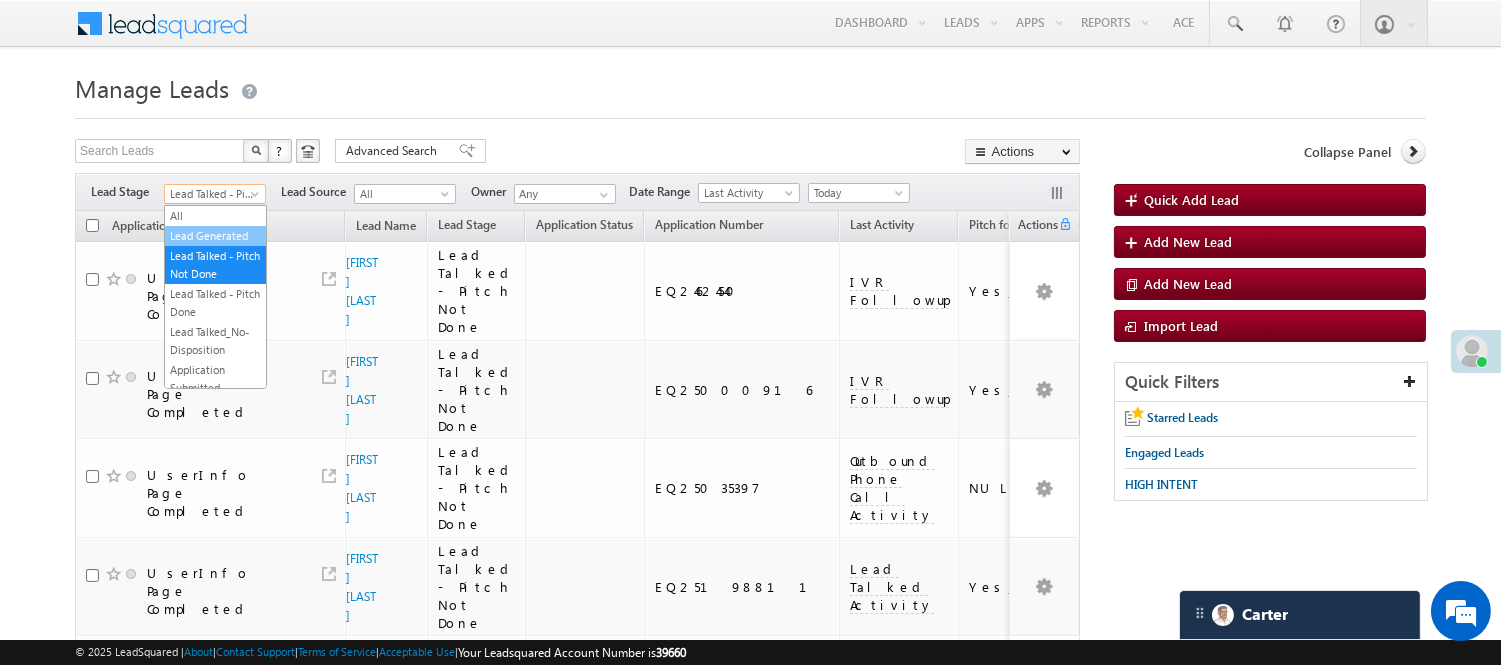 click on "Lead Generated" at bounding box center (215, 236) 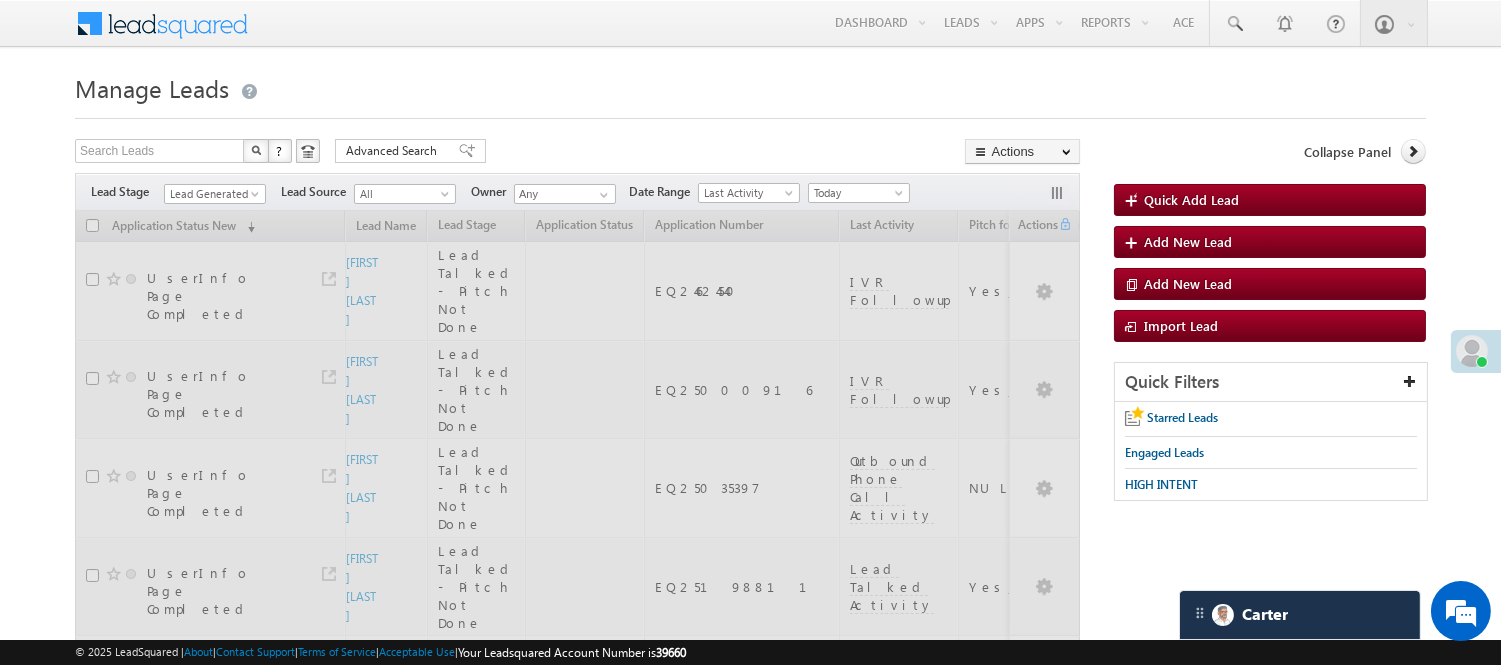 click on "Menu
Nisha Anand Yadav
Nisha .Yada v@ang elbro king. com" at bounding box center (750, 1419) 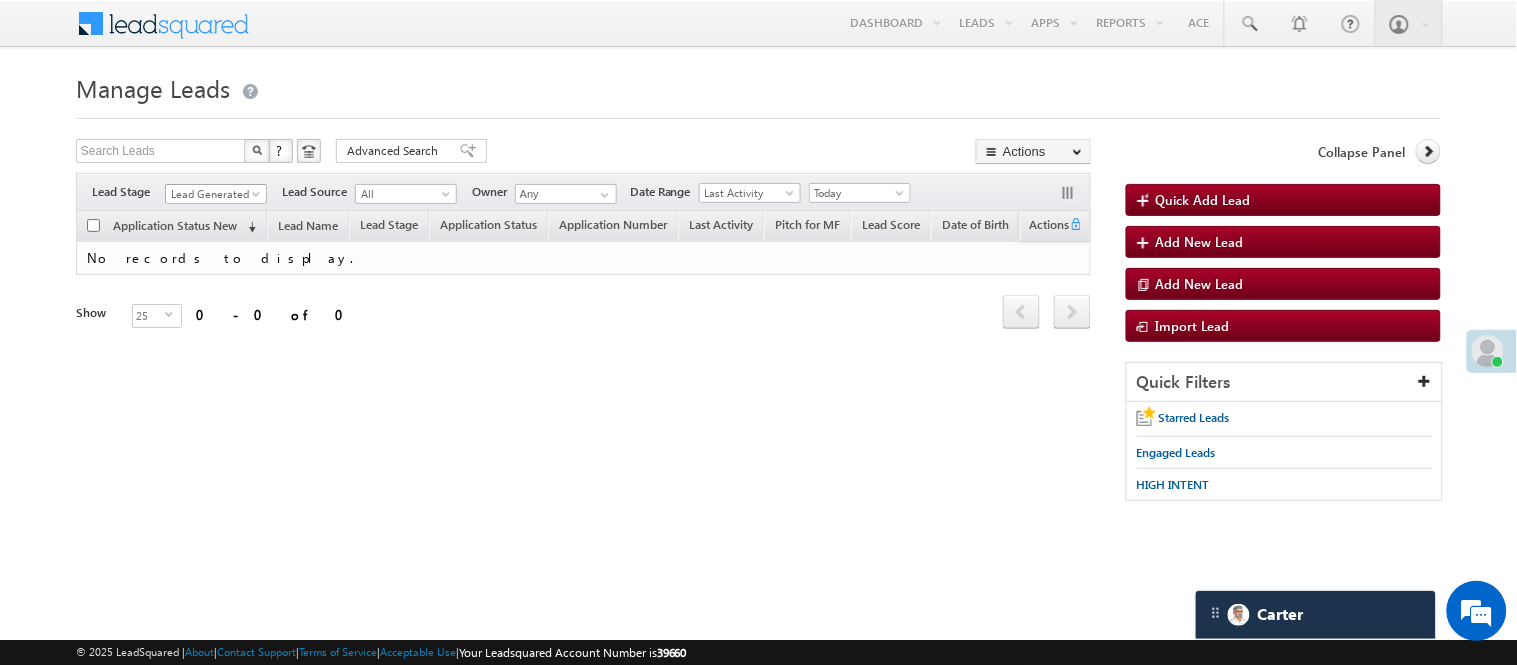 click on "Lead Generated" at bounding box center (213, 194) 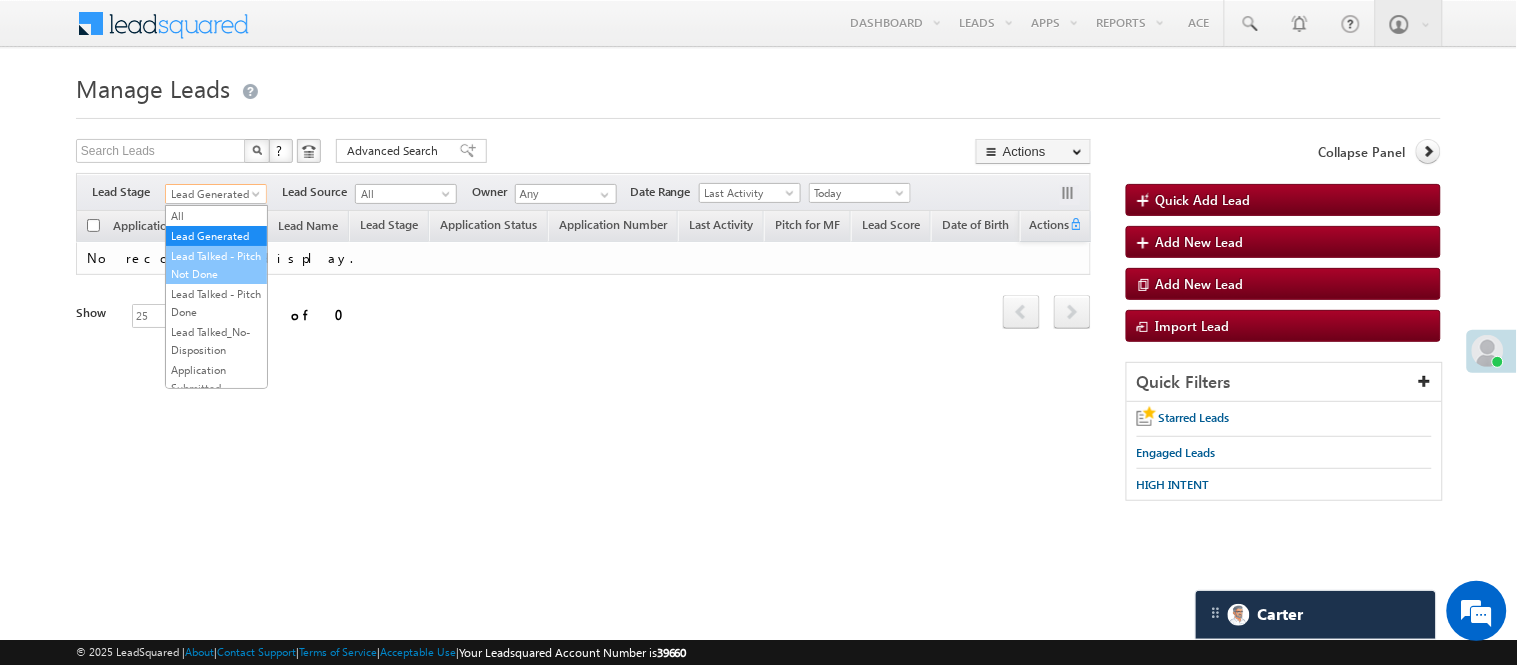click on "Lead Talked - Pitch Not Done" at bounding box center (216, 265) 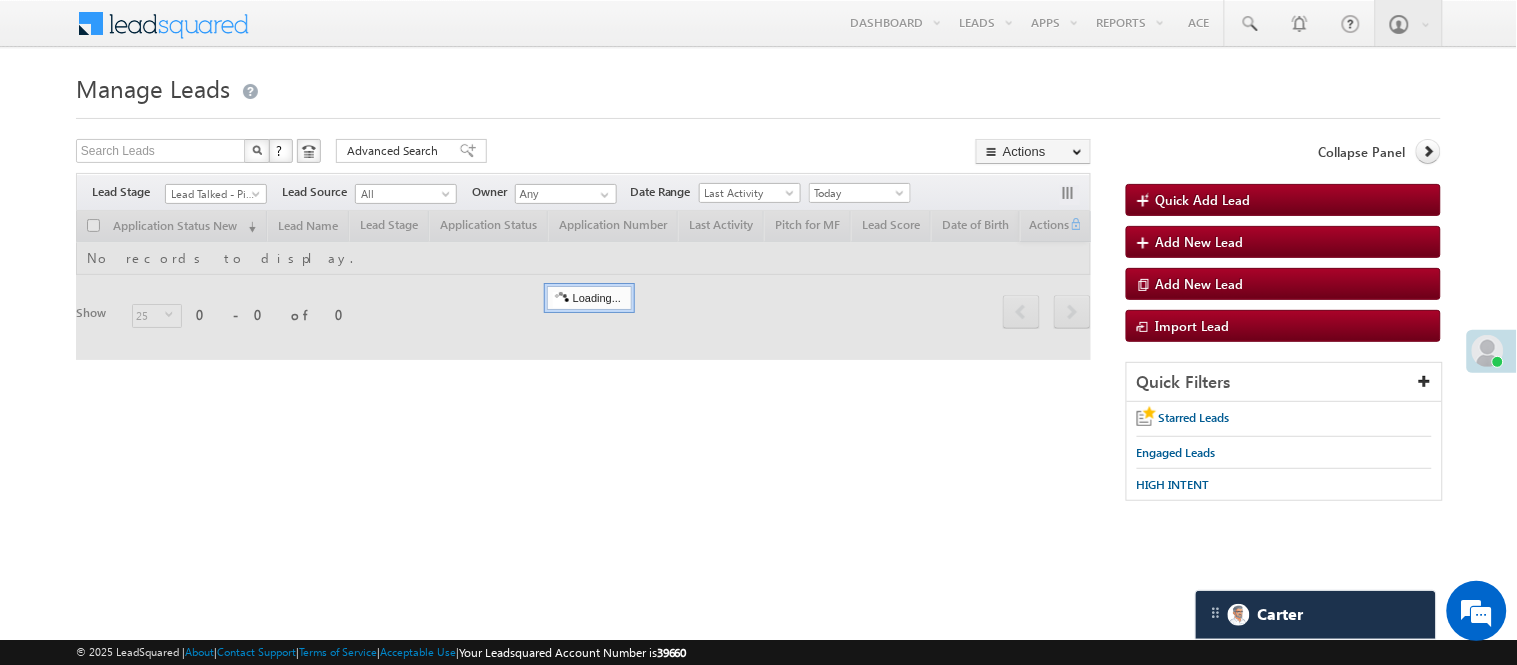 click on "Search Leads X ?   0 results found
Advanced Search
Advanced Search
Advanced search results
Actions Export Leads Reset all Filters
Actions Export Leads Bulk Update Send Email Add to List Add Activity Change Owner Change Stage Delete Merge Leads" at bounding box center (583, 153) 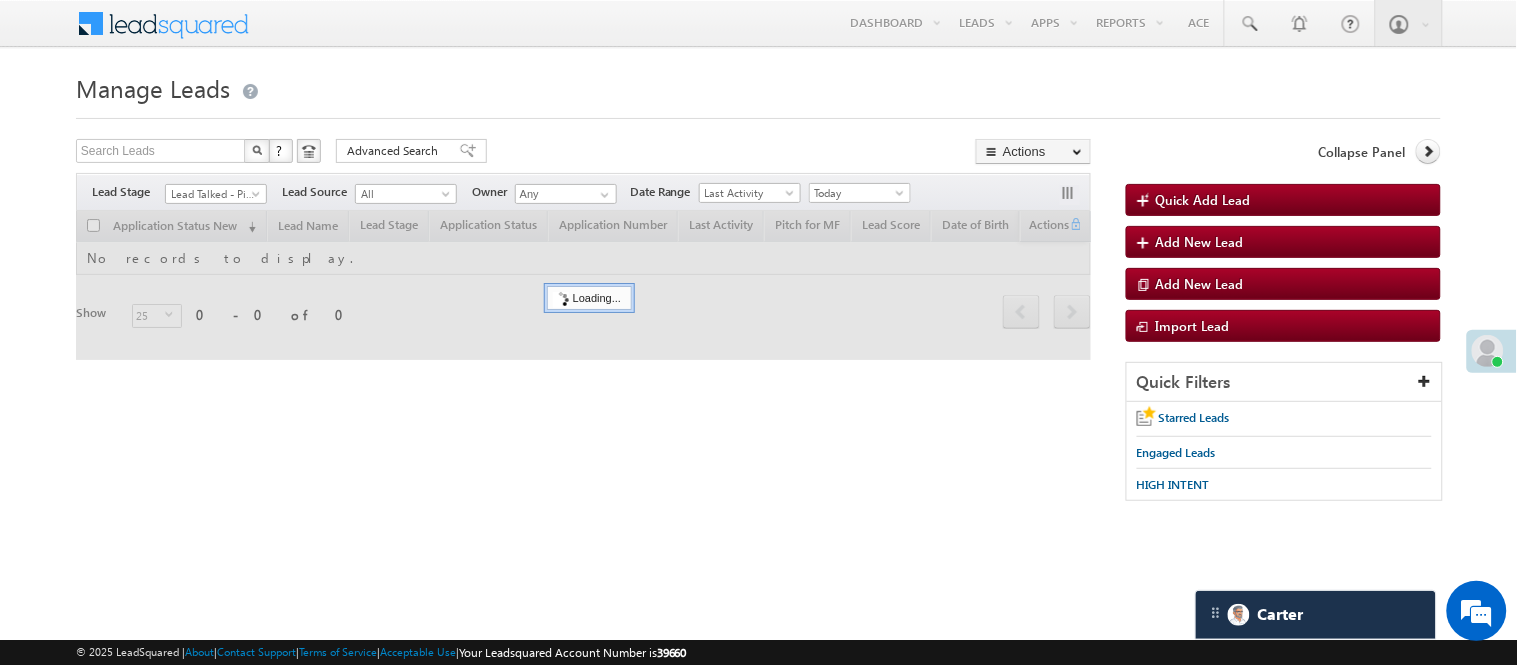 click on "Lead Talked - Pitch Not Done" at bounding box center [213, 194] 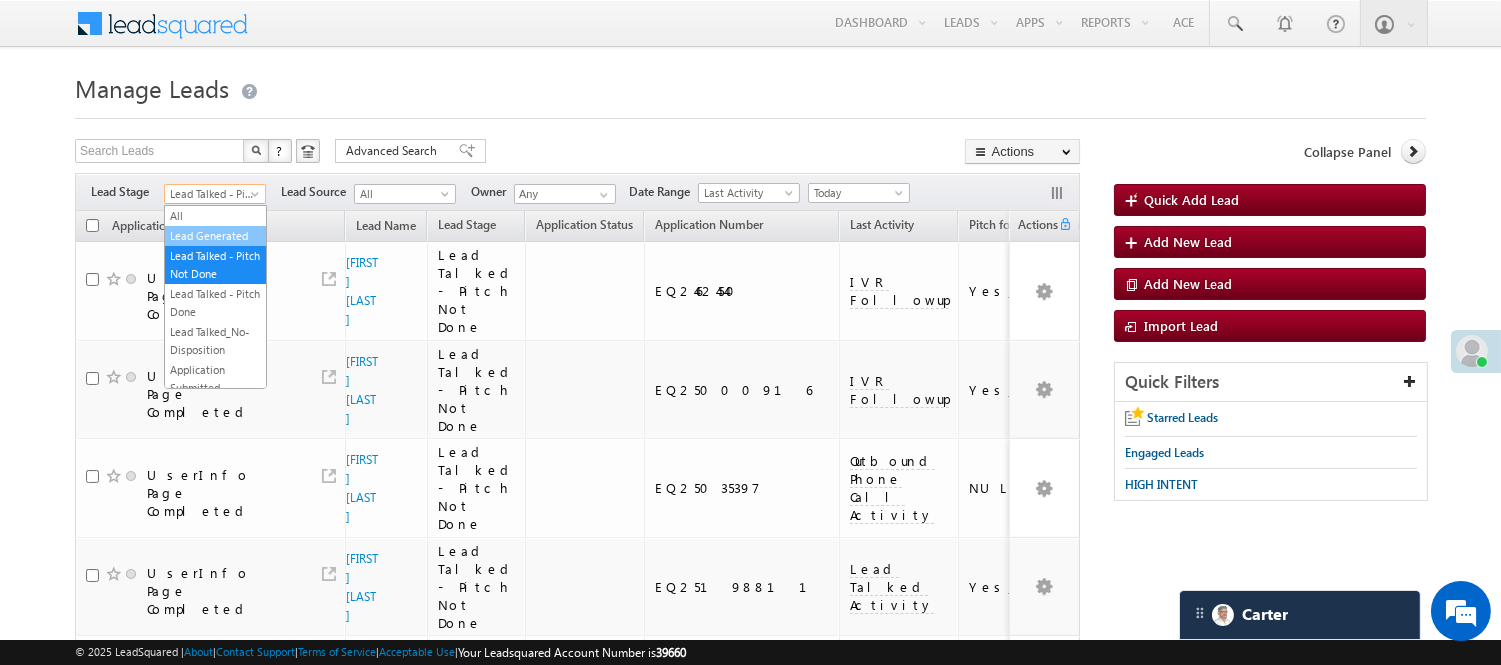 click on "Lead Generated" at bounding box center [215, 236] 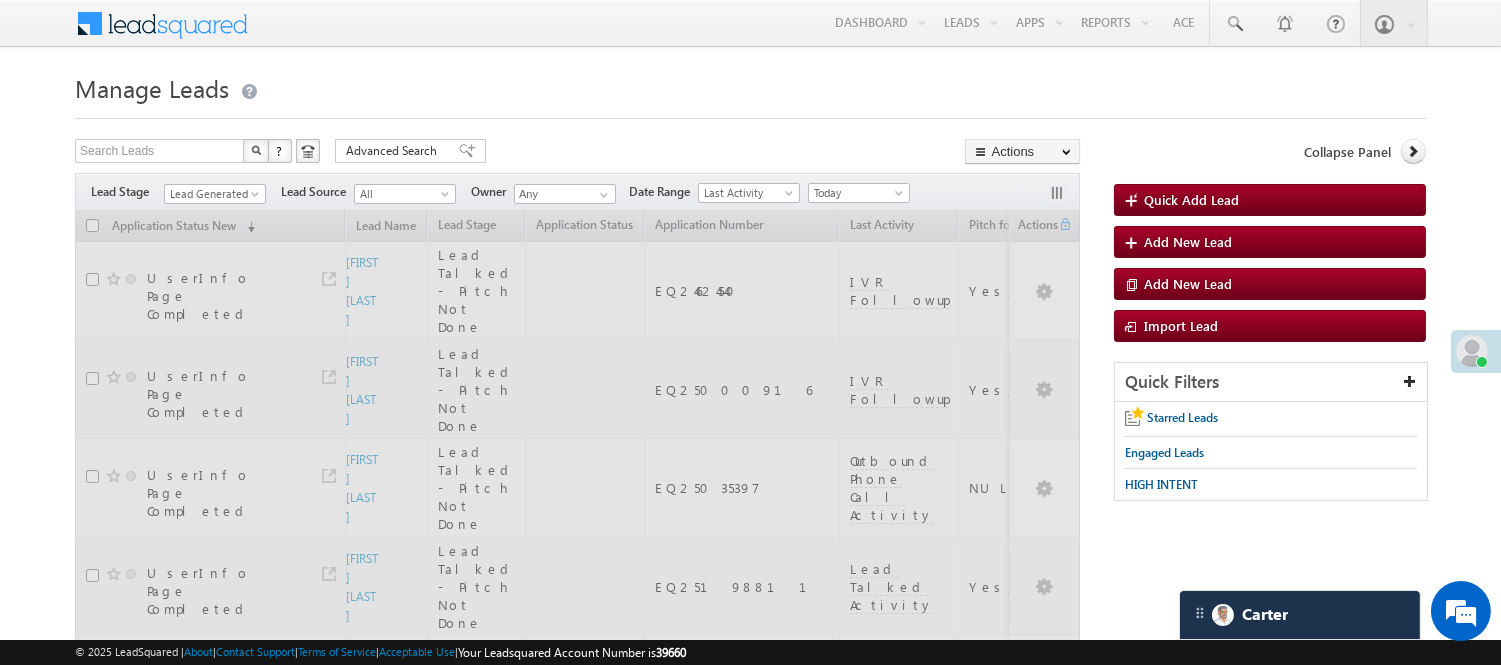 click on "Filters
Lead Stage
All Lead Generated Lead Talked - Pitch Not Done Lead Talked - Pitch Done Lead Talked_No-Disposition Application Submitted Payment Done Application Resubmitted Under Objection Lead Called Lead Talked Not Interested FnO Lead Called FnO Lead Talked FnO submitted FnO Not Interested FnO Approved FnO Rejected FnO Lead Generated Code Generated CG NI Lead Generated
Lead Source
All All
Owner Any Any" at bounding box center (577, 192) 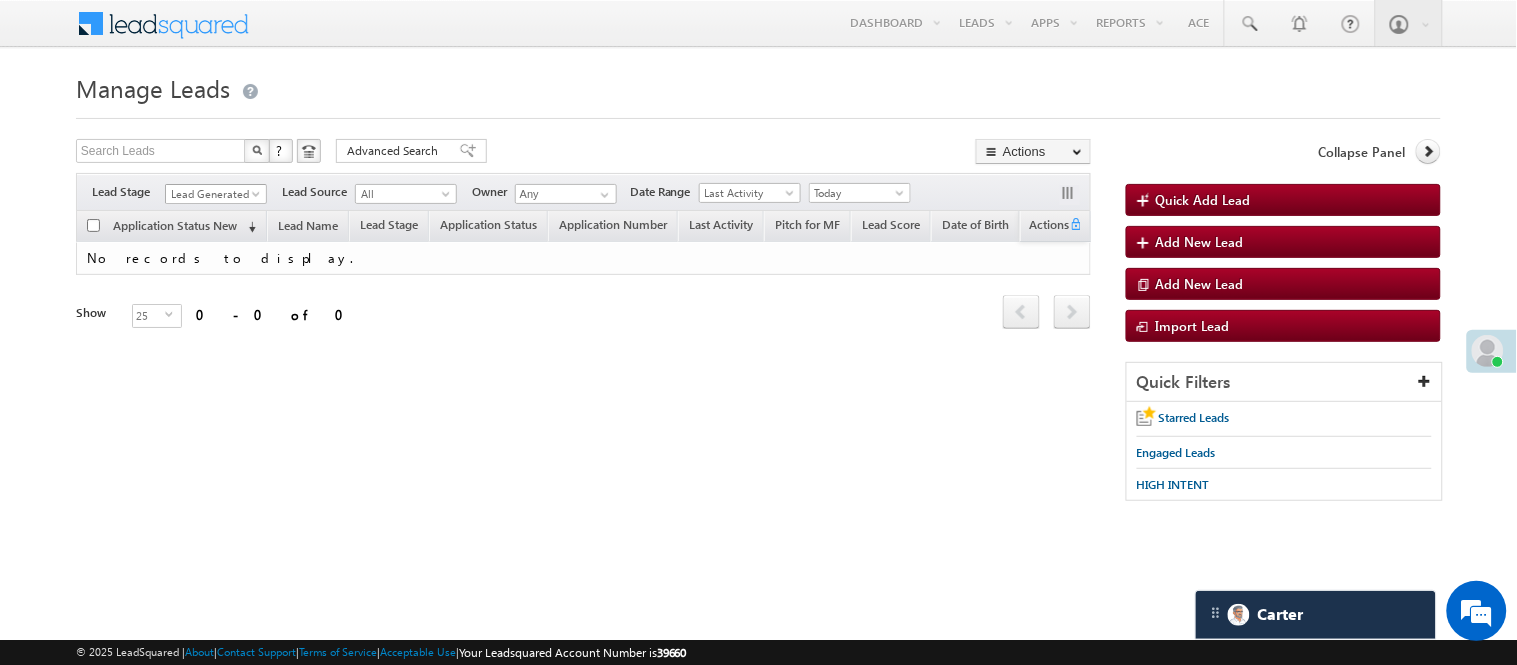 click on "Lead Generated" at bounding box center [213, 194] 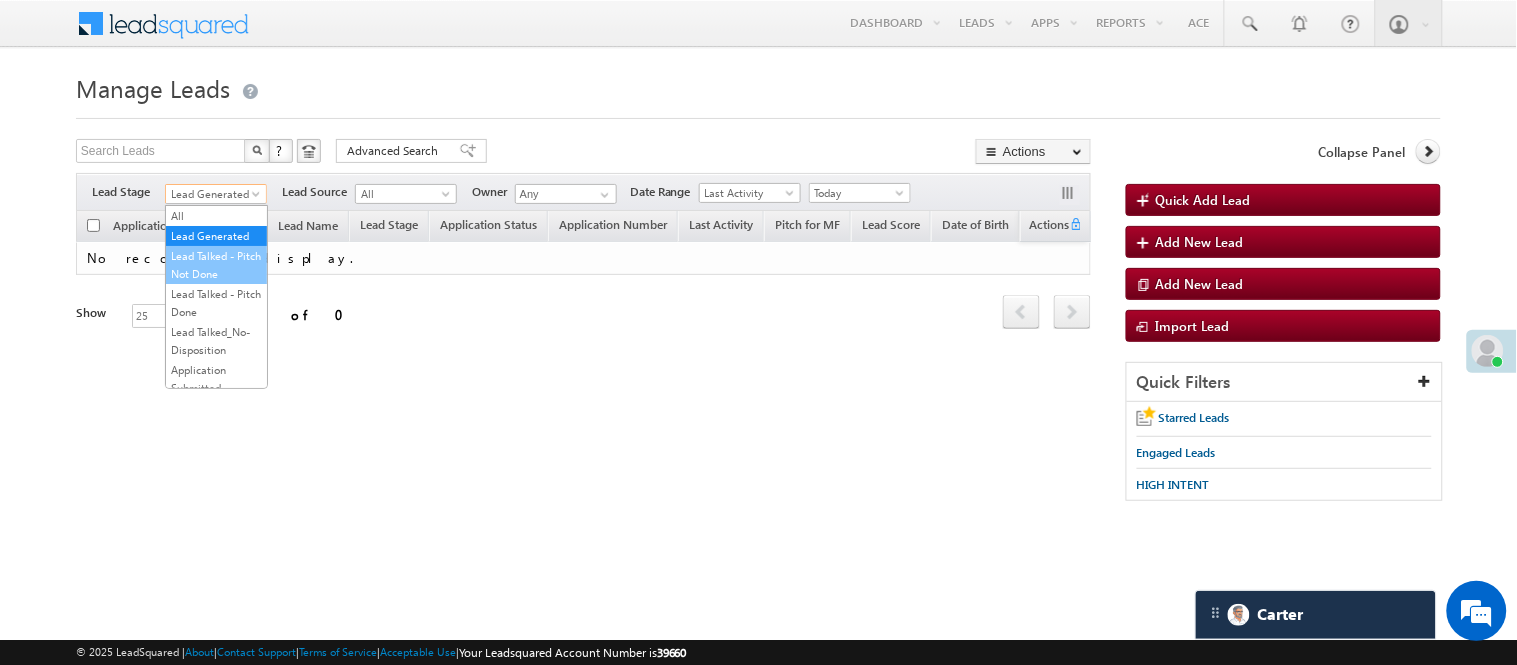 click on "Lead Talked - Pitch Not Done" at bounding box center (216, 265) 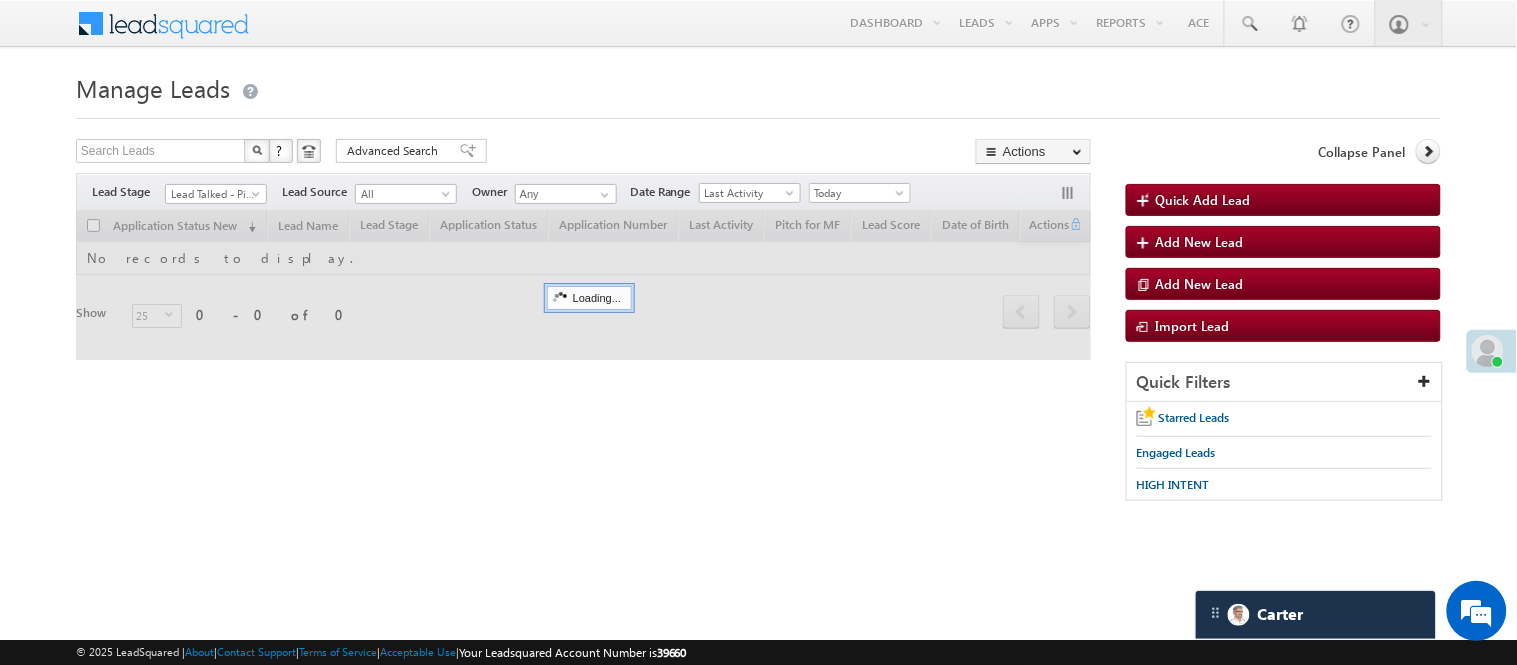 click on "Manage Leads
Quick Add Lead
Search Leads X ?   0 results found
Advanced Search
Advanced Search
Actions Actions" at bounding box center (758, 294) 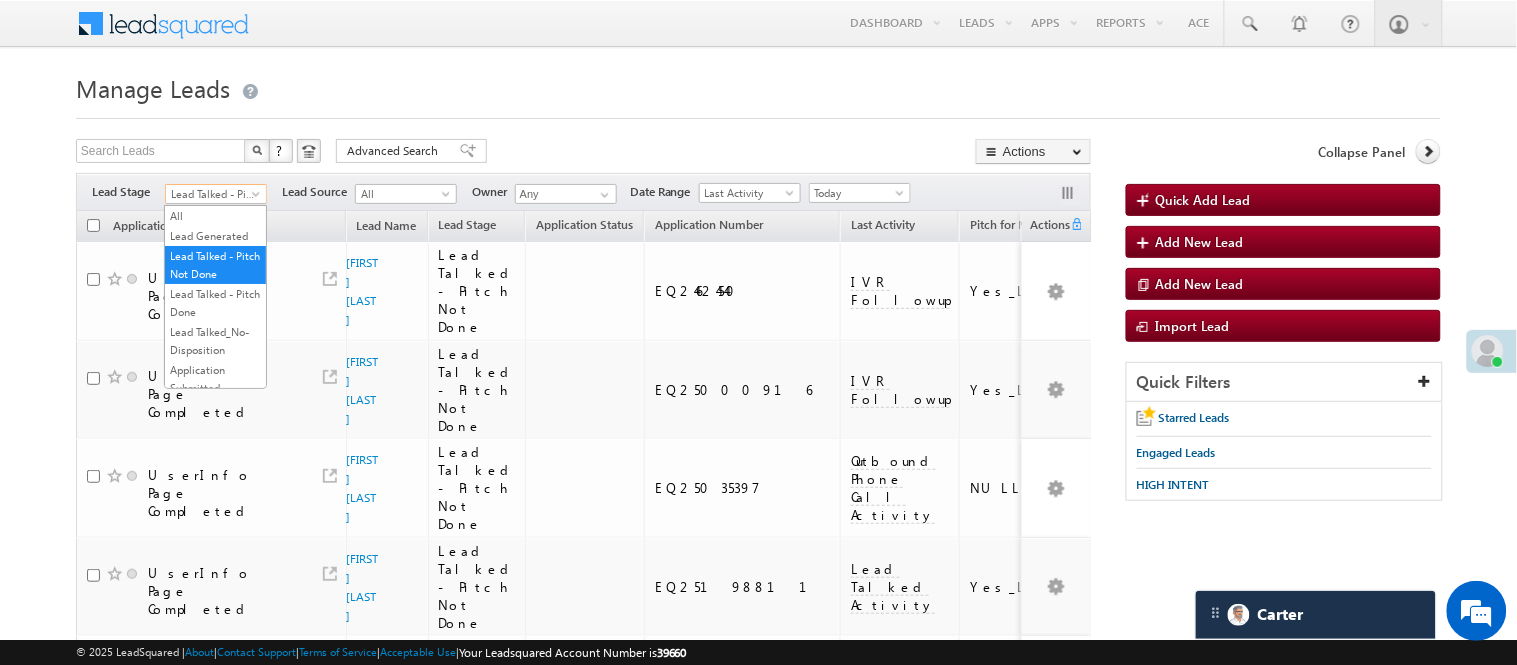 click on "Lead Talked - Pitch Not Done" at bounding box center (213, 194) 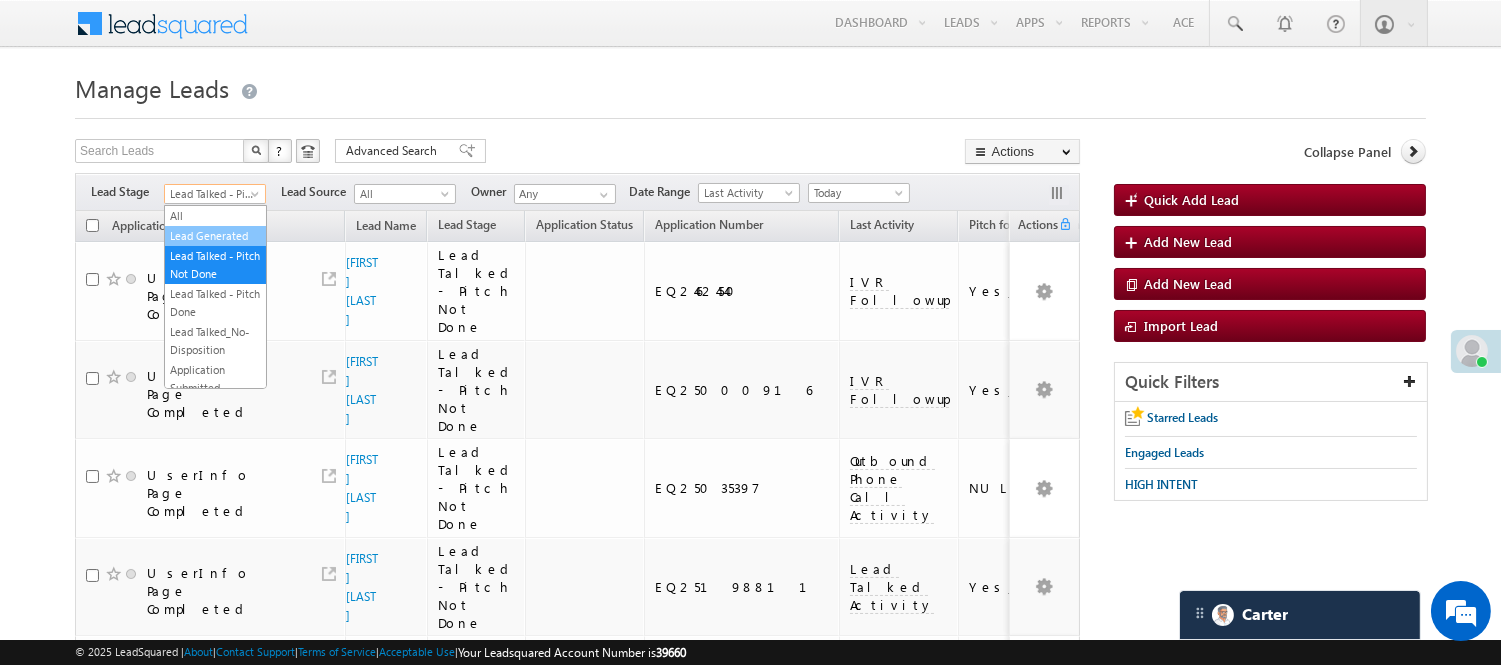 drag, startPoint x: 214, startPoint y: 216, endPoint x: 215, endPoint y: 230, distance: 14.035668 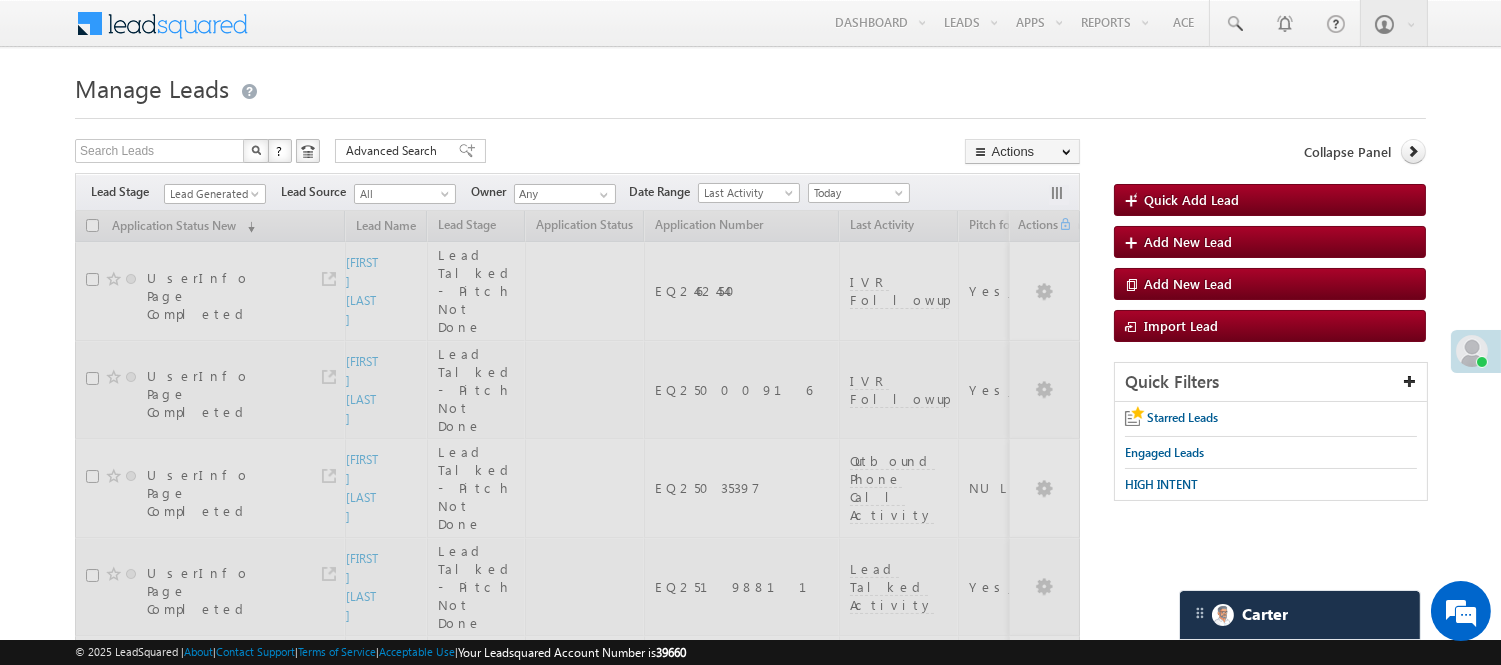 click on "Menu
Nisha Anand Yadav
Nisha .Yada v@ang elbro king. com
Angel Broki" at bounding box center [750, 24] 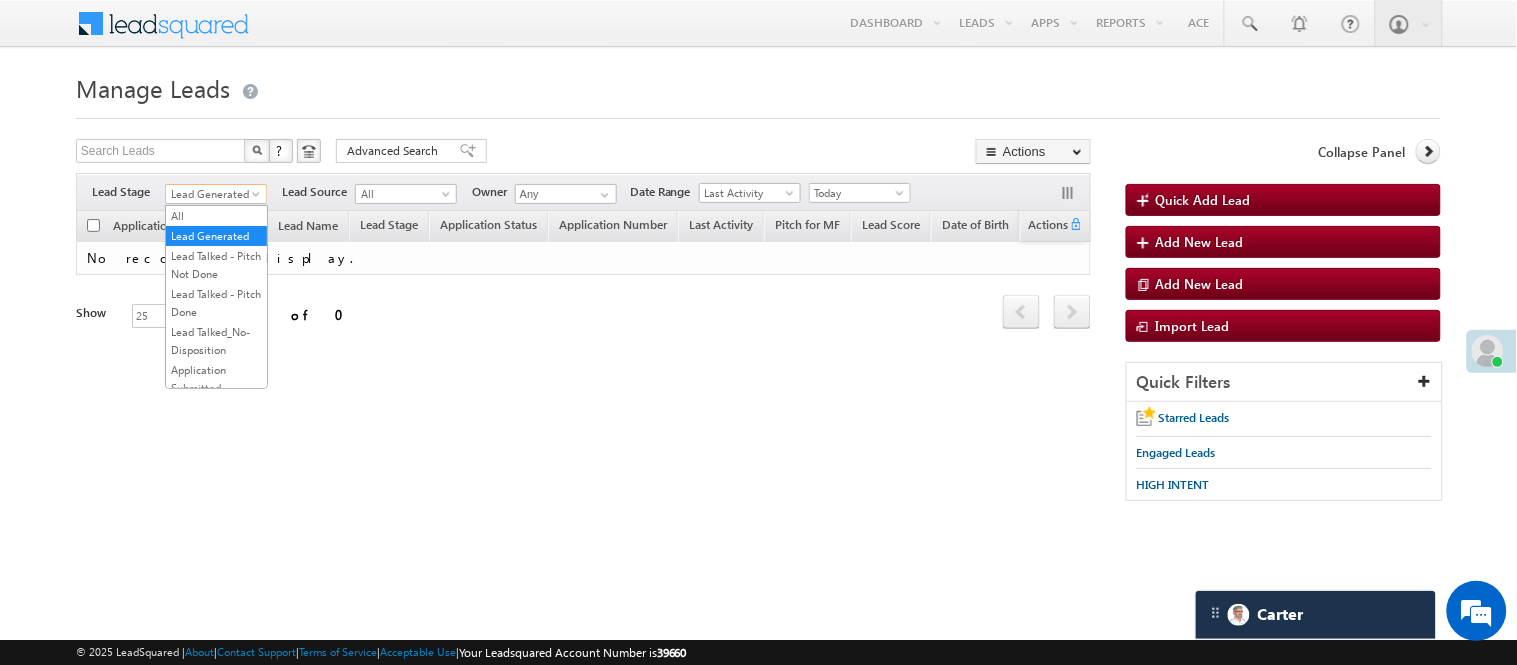 click on "Lead Generated" at bounding box center [213, 194] 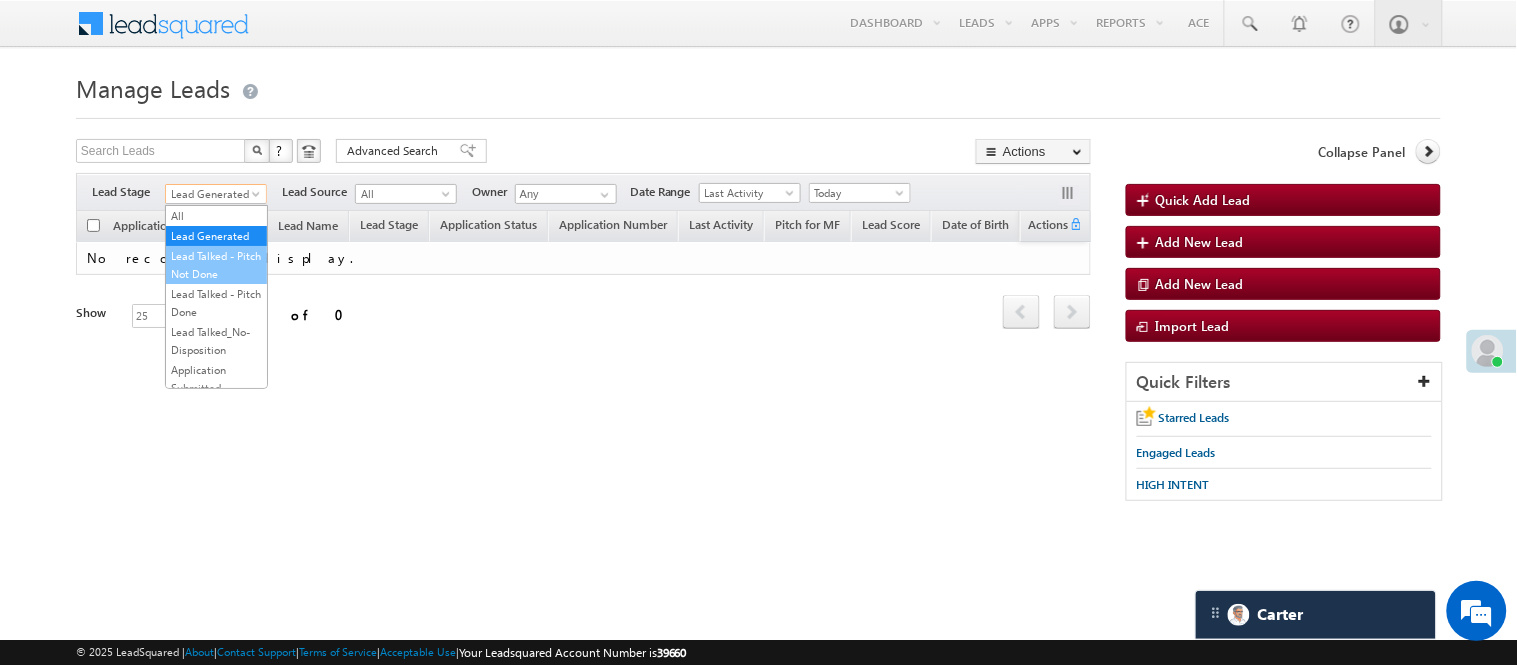 click on "Lead Talked - Pitch Not Done" at bounding box center [216, 265] 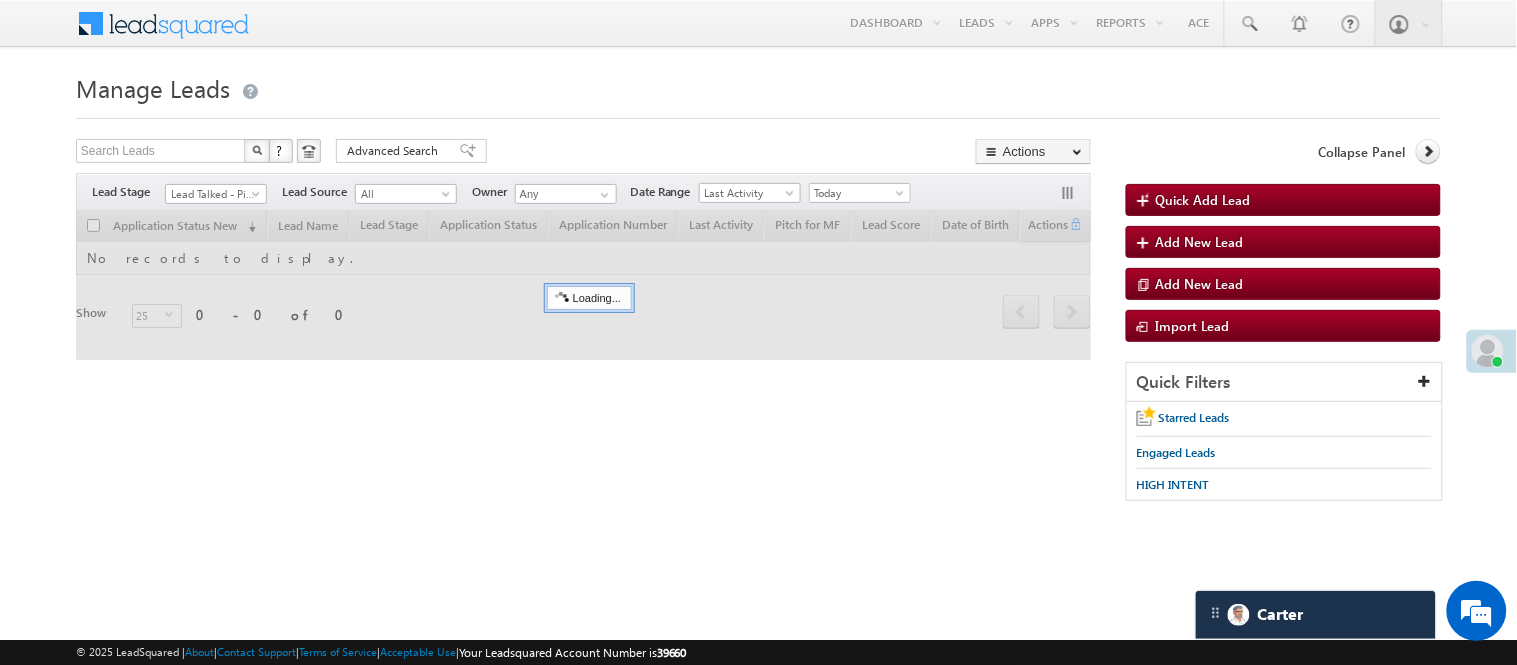 click on "Manage Leads" at bounding box center [758, 86] 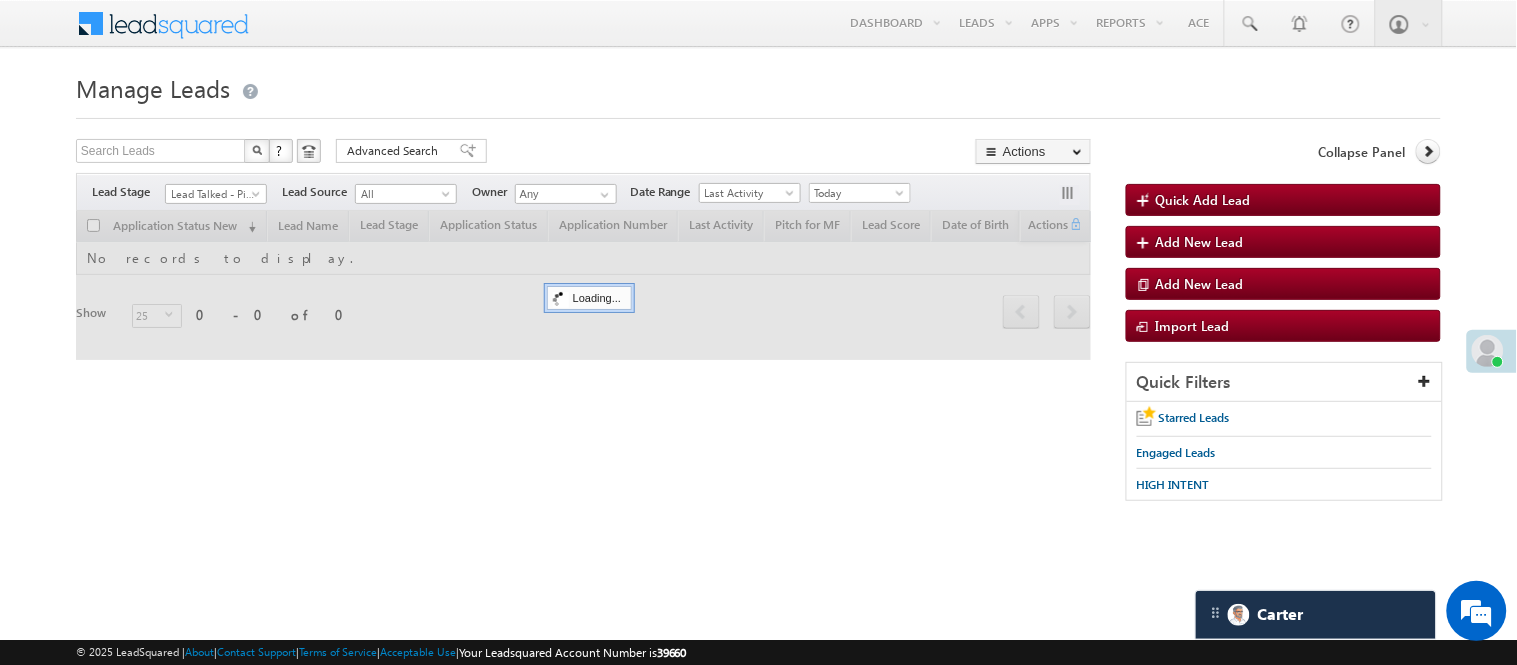 click on "Filters
Lead Stage
All Lead Generated Lead Talked - Pitch Not Done Lead Talked - Pitch Done Lead Talked_No-Disposition Application Submitted Payment Done Application Resubmitted Under Objection Lead Called Lead Talked Not Interested FnO Lead Called FnO Lead Talked FnO submitted FnO Not Interested FnO Approved FnO Rejected FnO Lead Generated Code Generated CG NI Lead Talked - Pitch Not Done
Lead Source
All All" at bounding box center (583, 192) 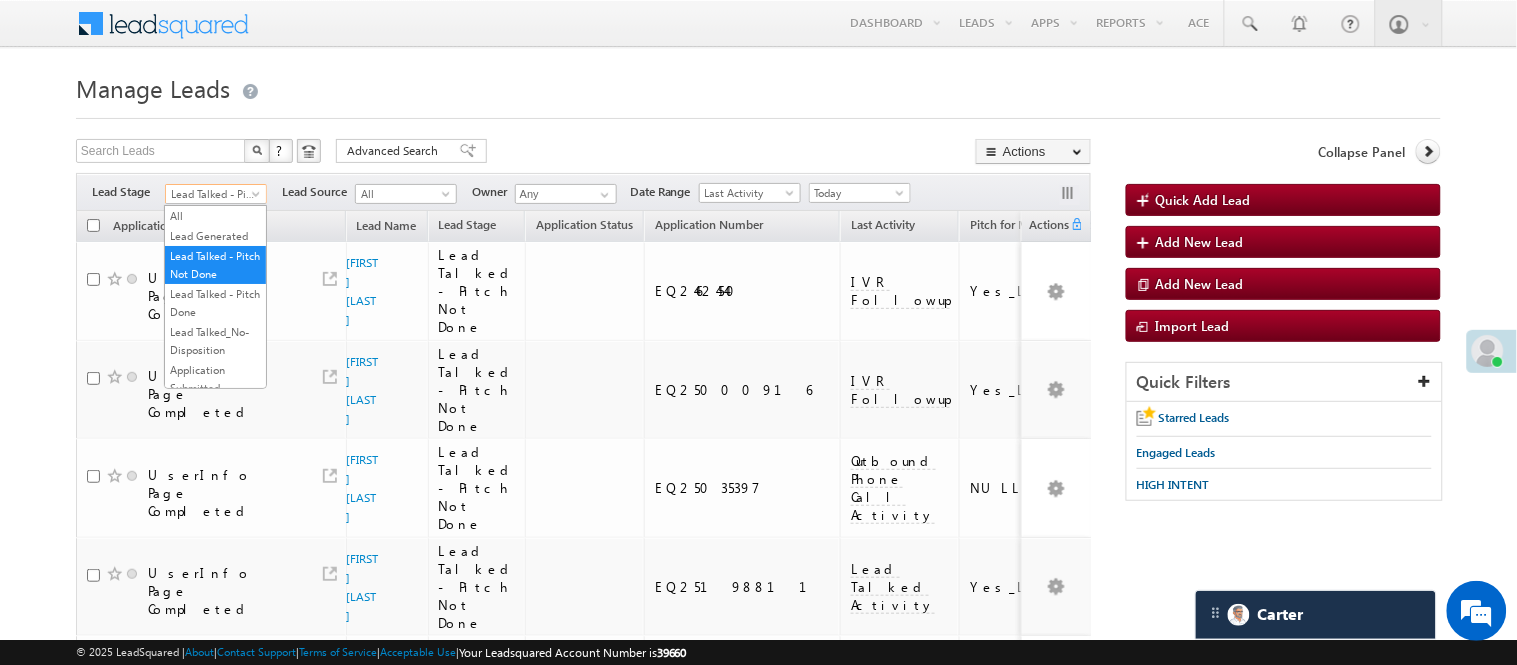 drag, startPoint x: 226, startPoint y: 185, endPoint x: 230, endPoint y: 196, distance: 11.7046995 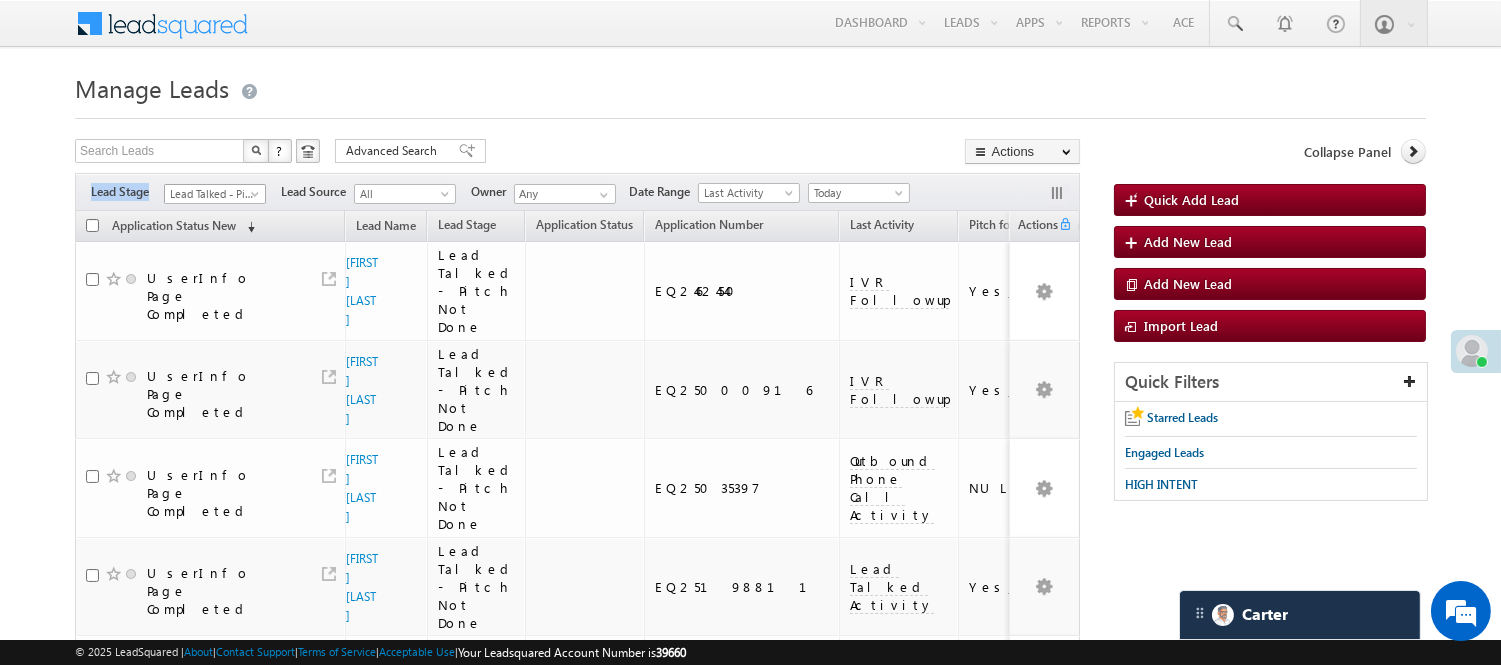 click on "Lead Talked - Pitch Not Done" at bounding box center (212, 194) 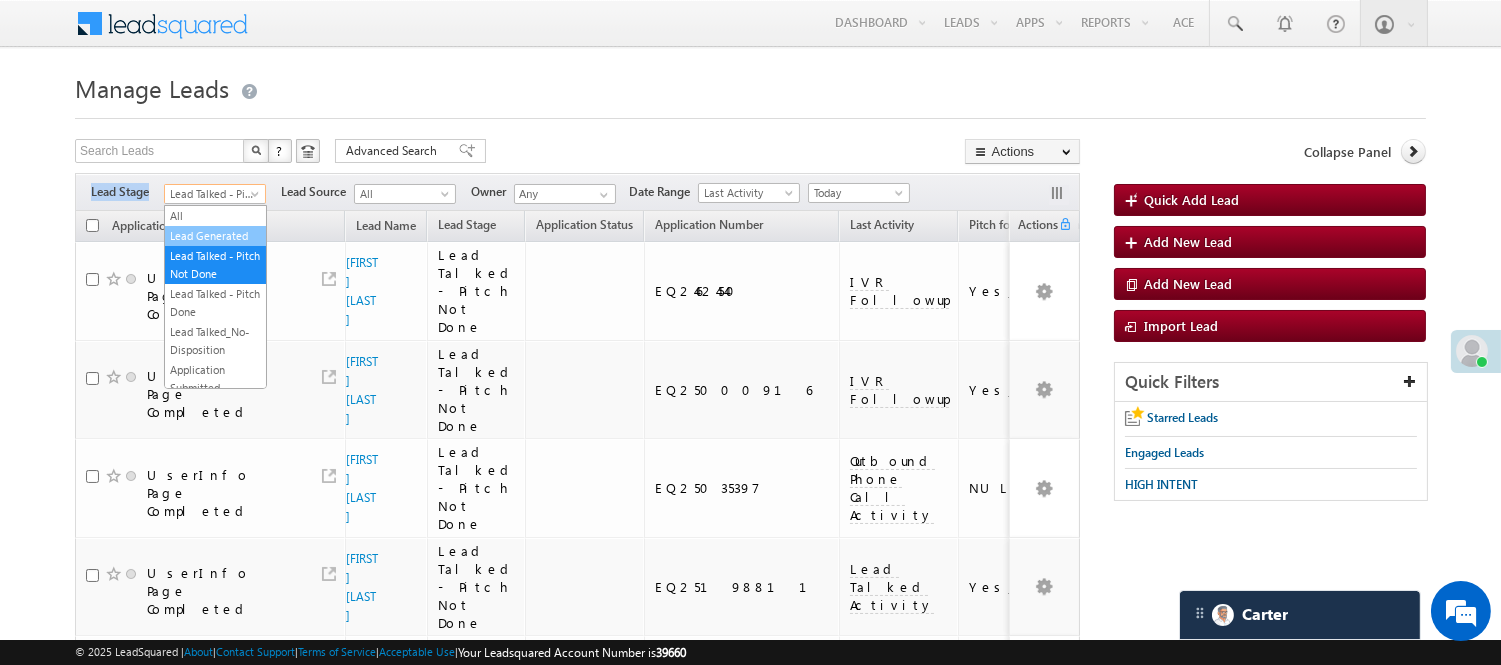 click on "Lead Generated" at bounding box center (215, 236) 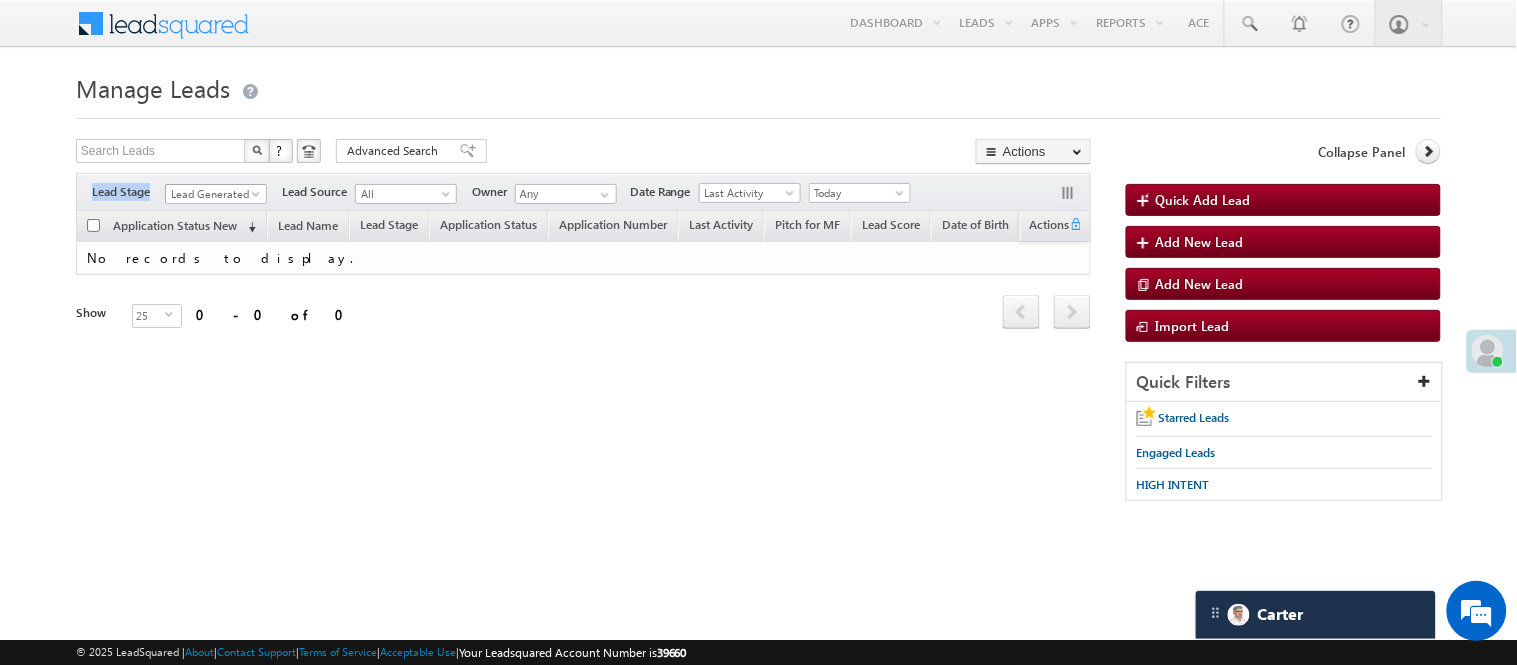 click on "Lead Generated" at bounding box center [213, 194] 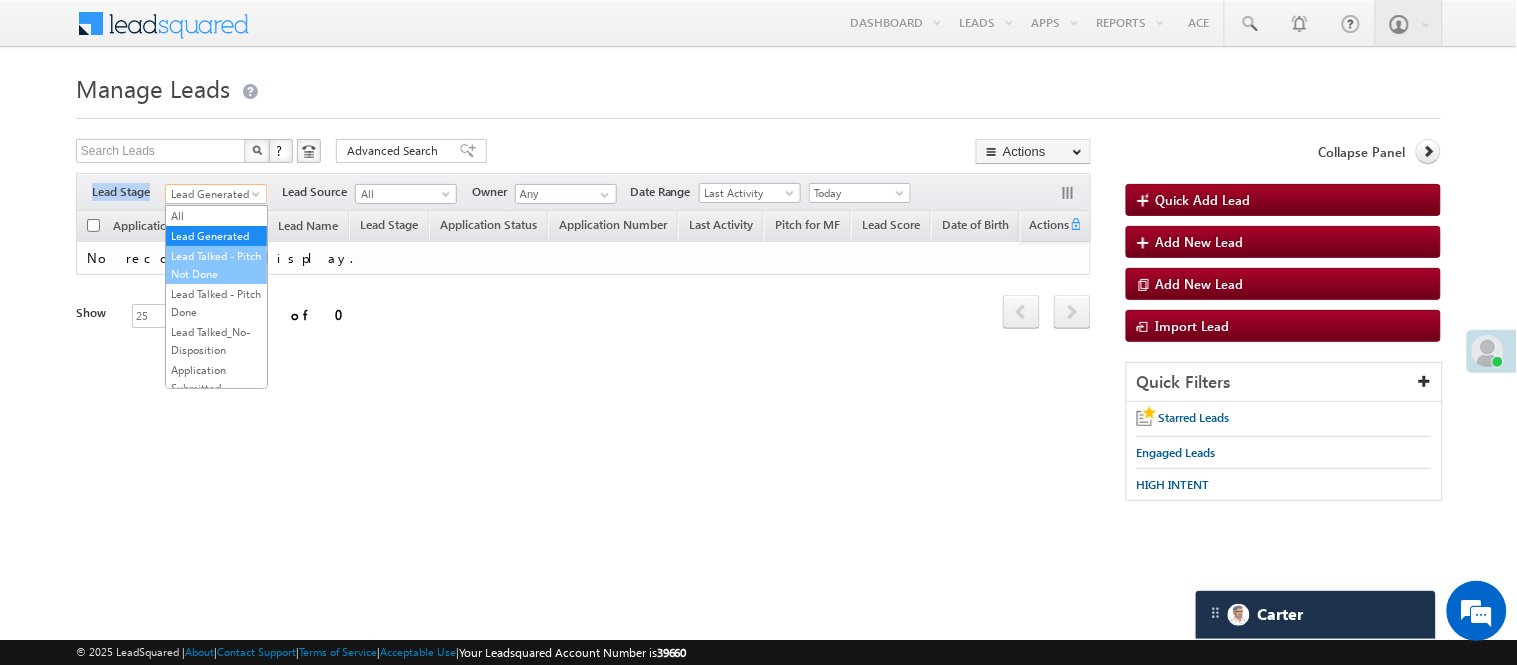 click on "Lead Talked - Pitch Not Done" at bounding box center [216, 265] 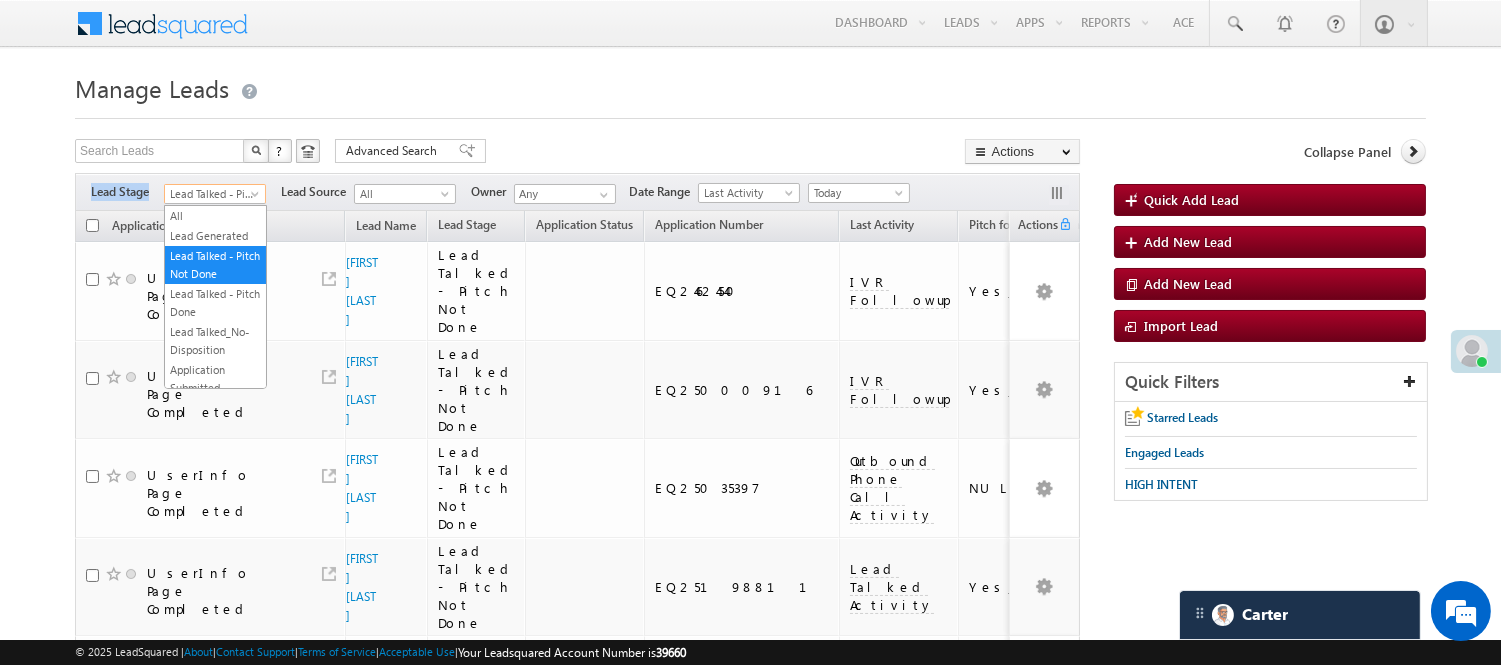 click on "Lead Talked - Pitch Not Done" at bounding box center [212, 194] 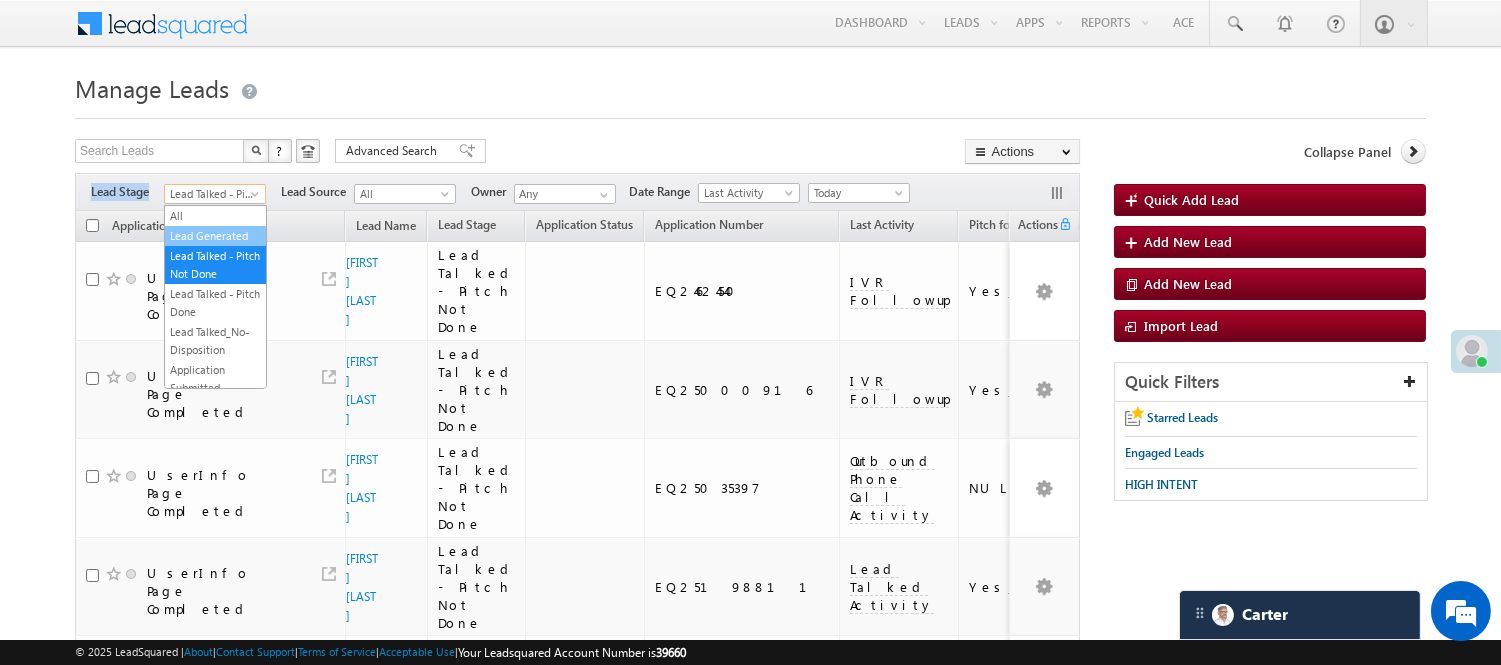 click on "Lead Generated" at bounding box center [215, 236] 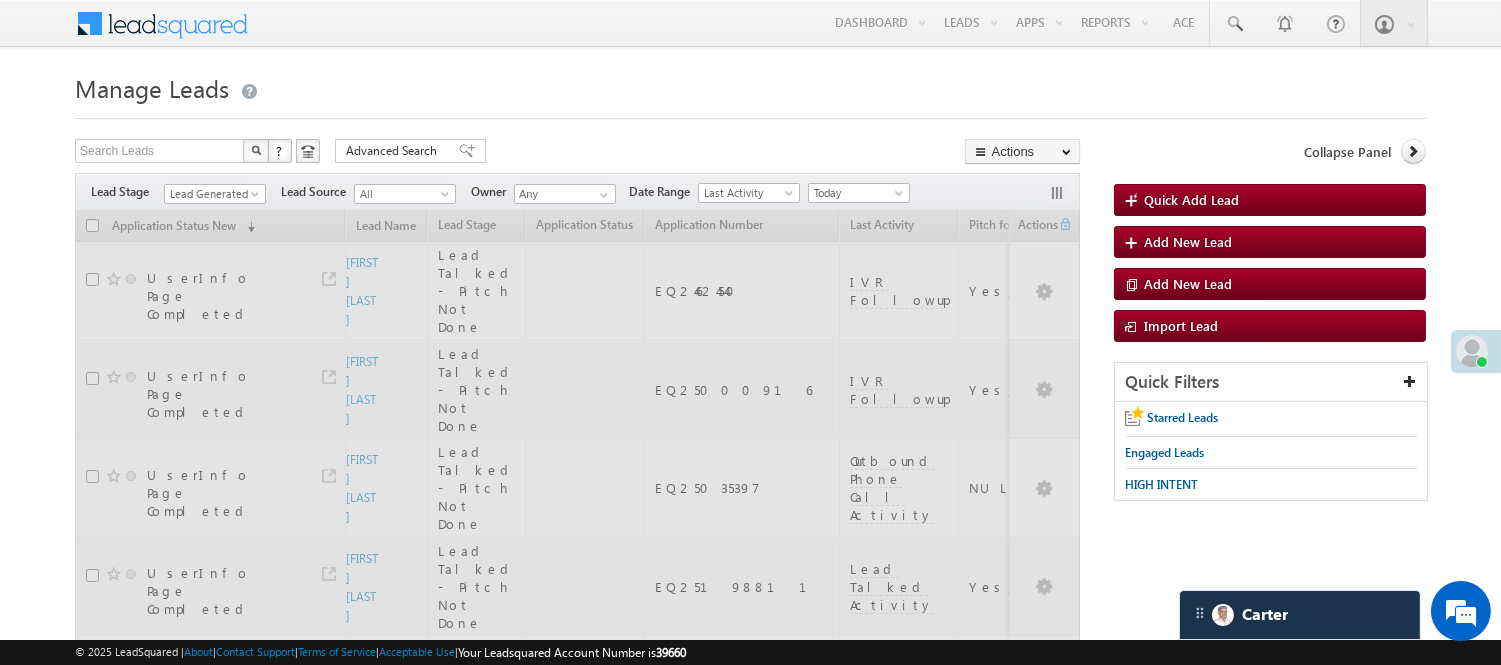 click on "Search Leads X ?   94 results found
Advanced Search
Advanced Search
Advanced search results
Actions Export Leads Reset all Filters
Actions Export Leads Bulk Update Send Email Add to List Add Activity Change Owner Change Stage Delete Merge Leads" at bounding box center [577, 153] 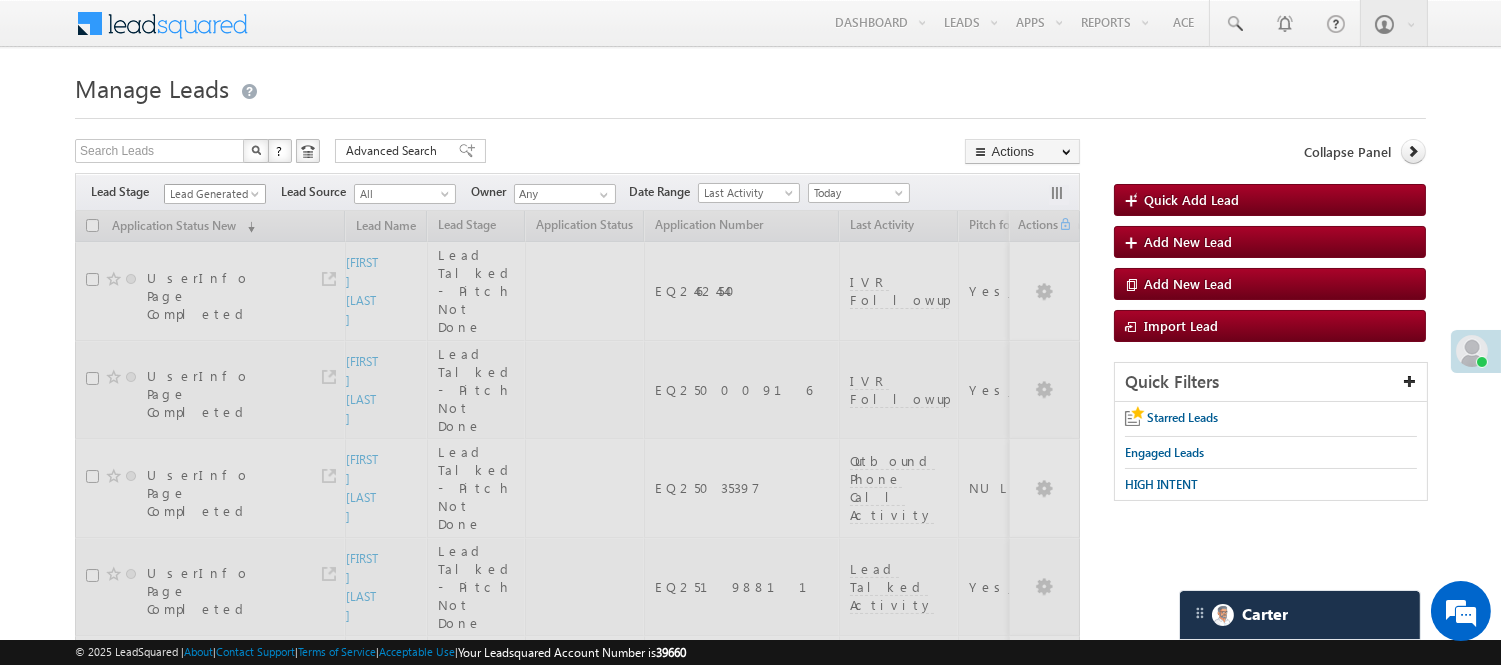 click on "Lead Generated" at bounding box center [212, 194] 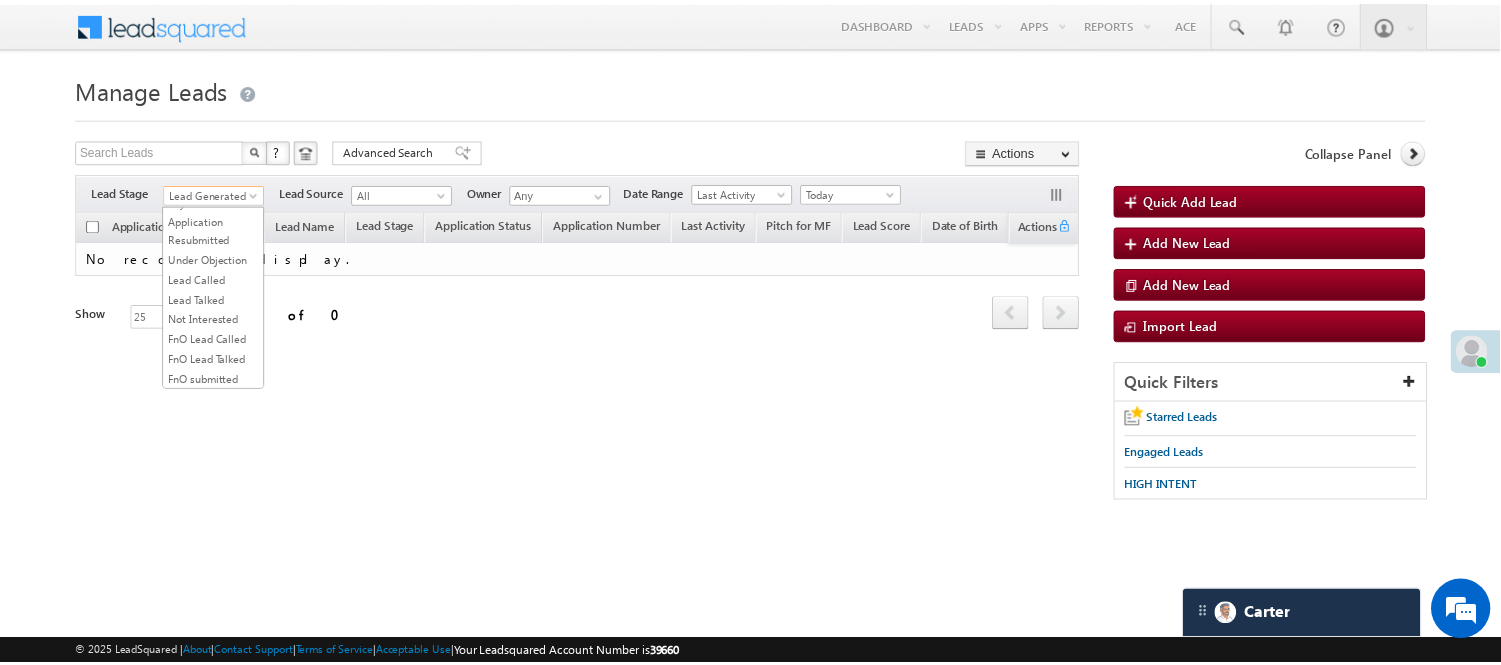 scroll, scrollTop: 496, scrollLeft: 0, axis: vertical 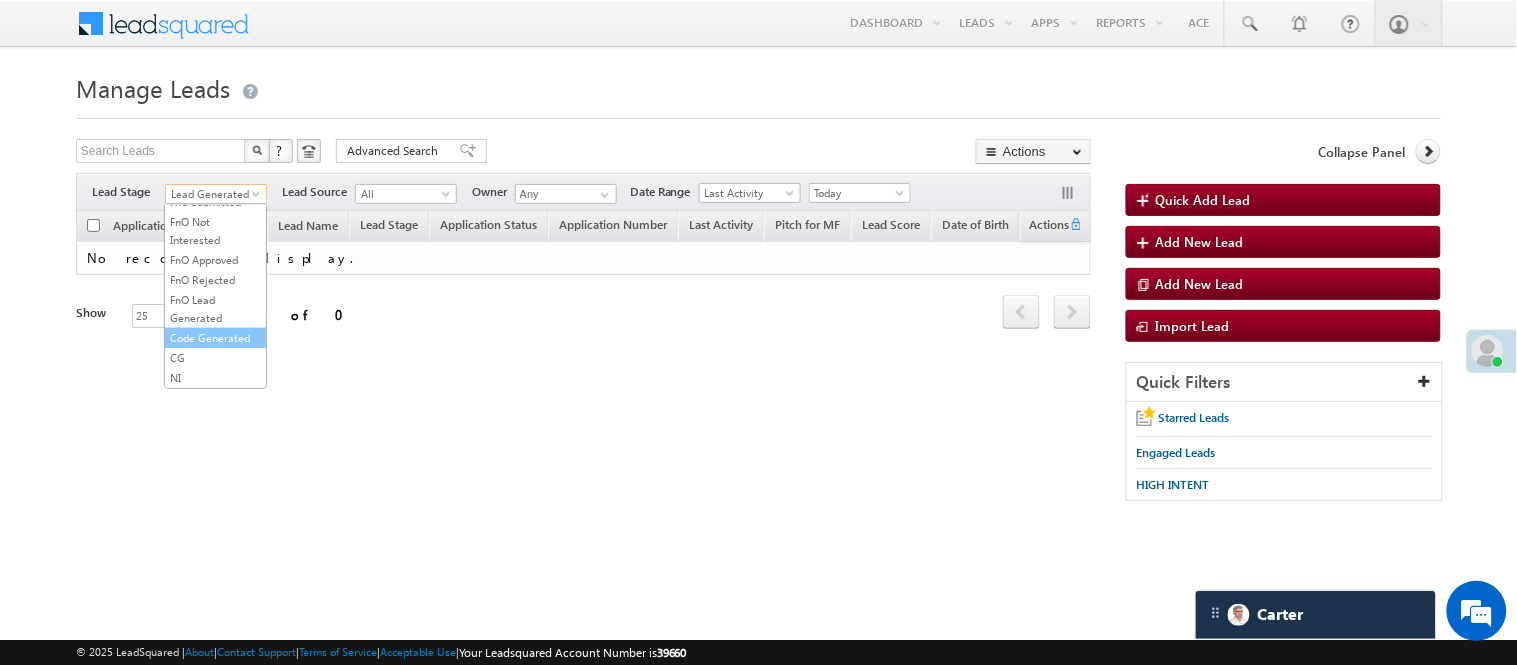 click on "Code Generated" at bounding box center (215, 338) 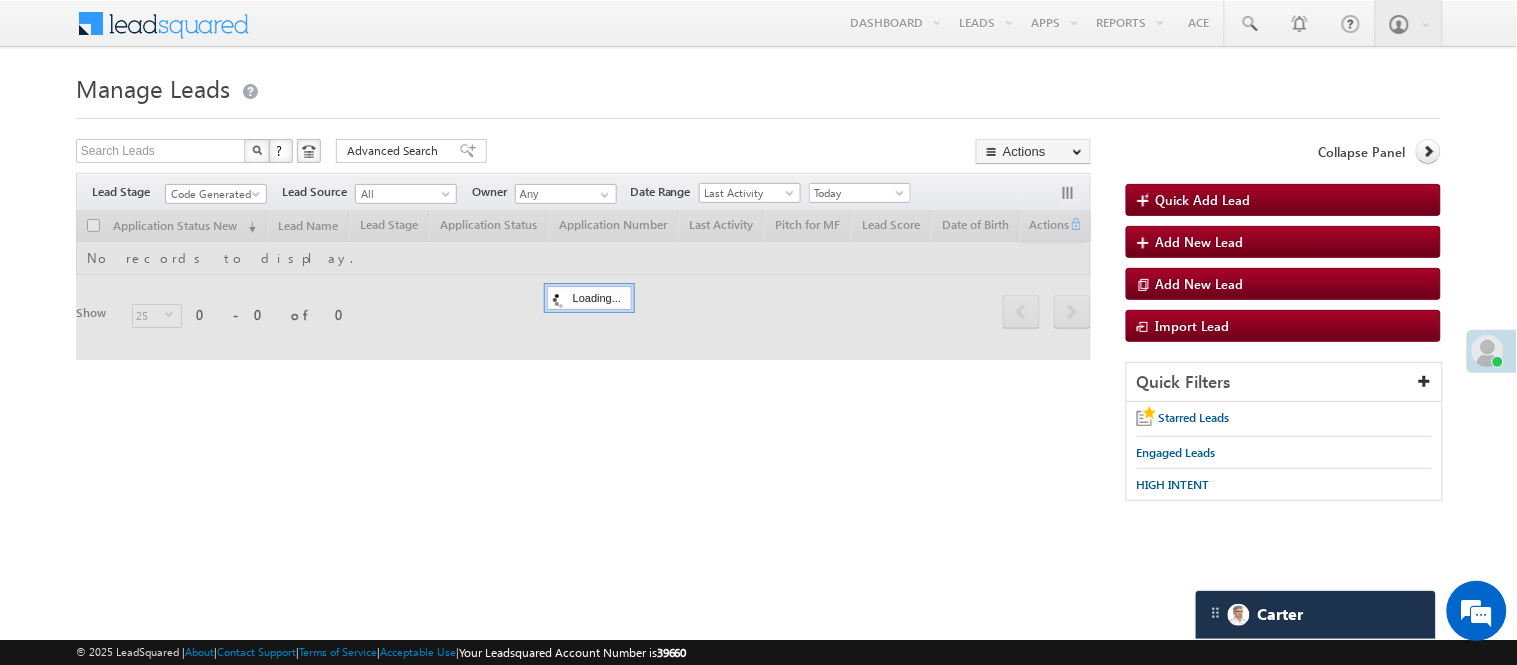 click on "Search Leads X ?   0 results found
Advanced Search
Advanced Search
Advanced search results
Actions Export Leads Reset all Filters
Actions Export Leads Bulk Update Send Email Add to List Add Activity Change Owner Change Stage Delete Merge Leads" at bounding box center [583, 153] 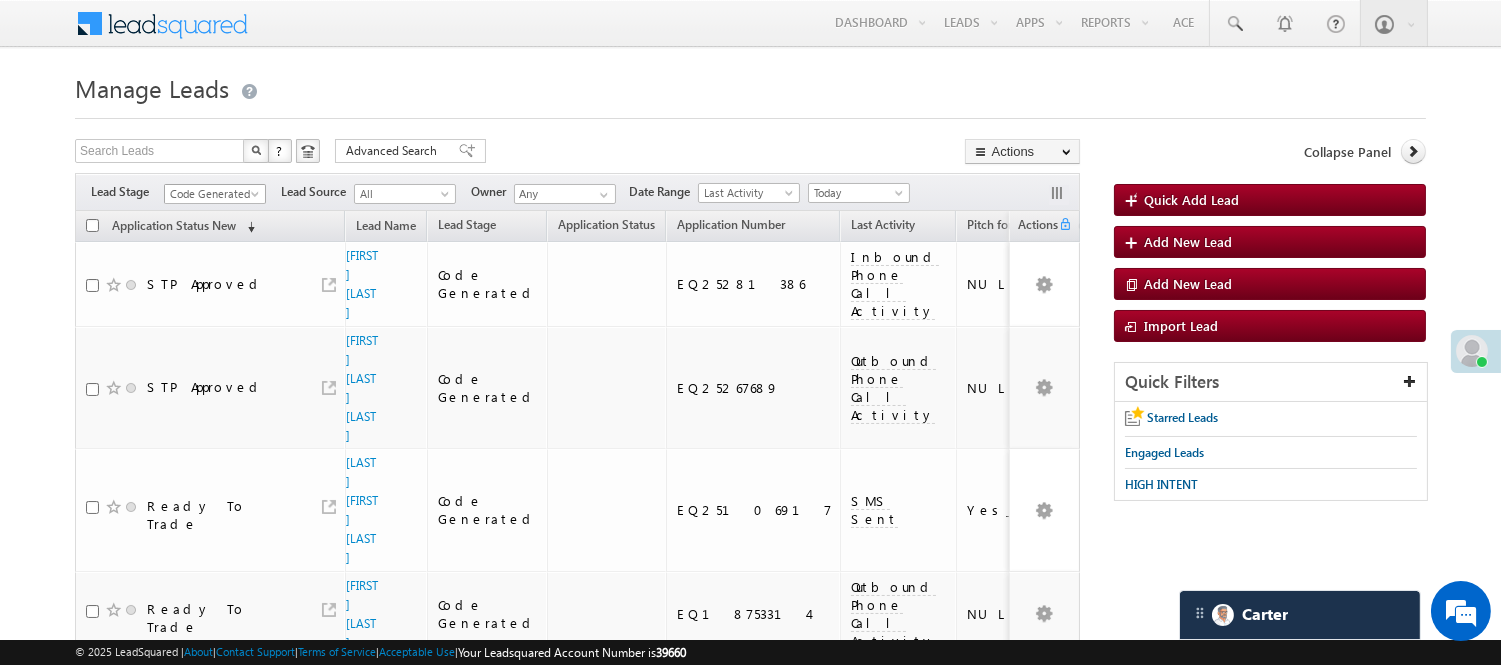 click on "Code Generated" at bounding box center [212, 194] 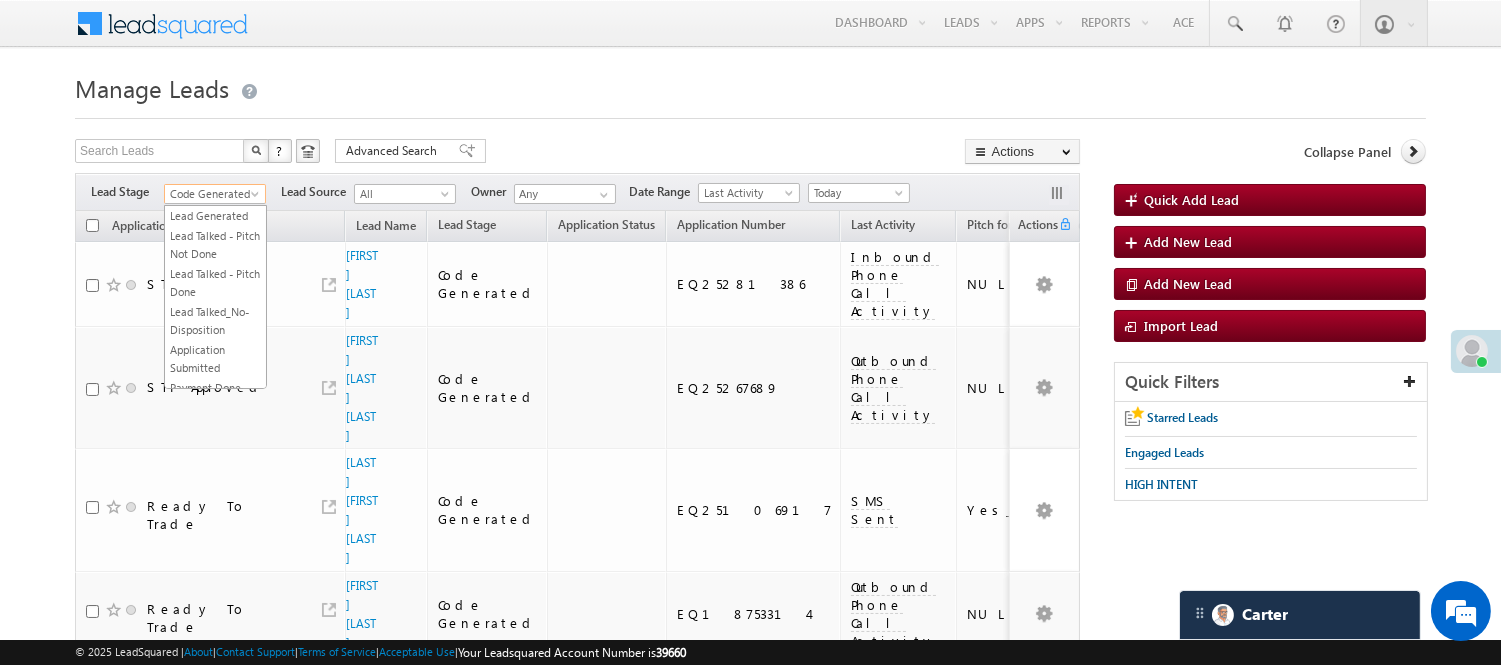 scroll, scrollTop: 0, scrollLeft: 0, axis: both 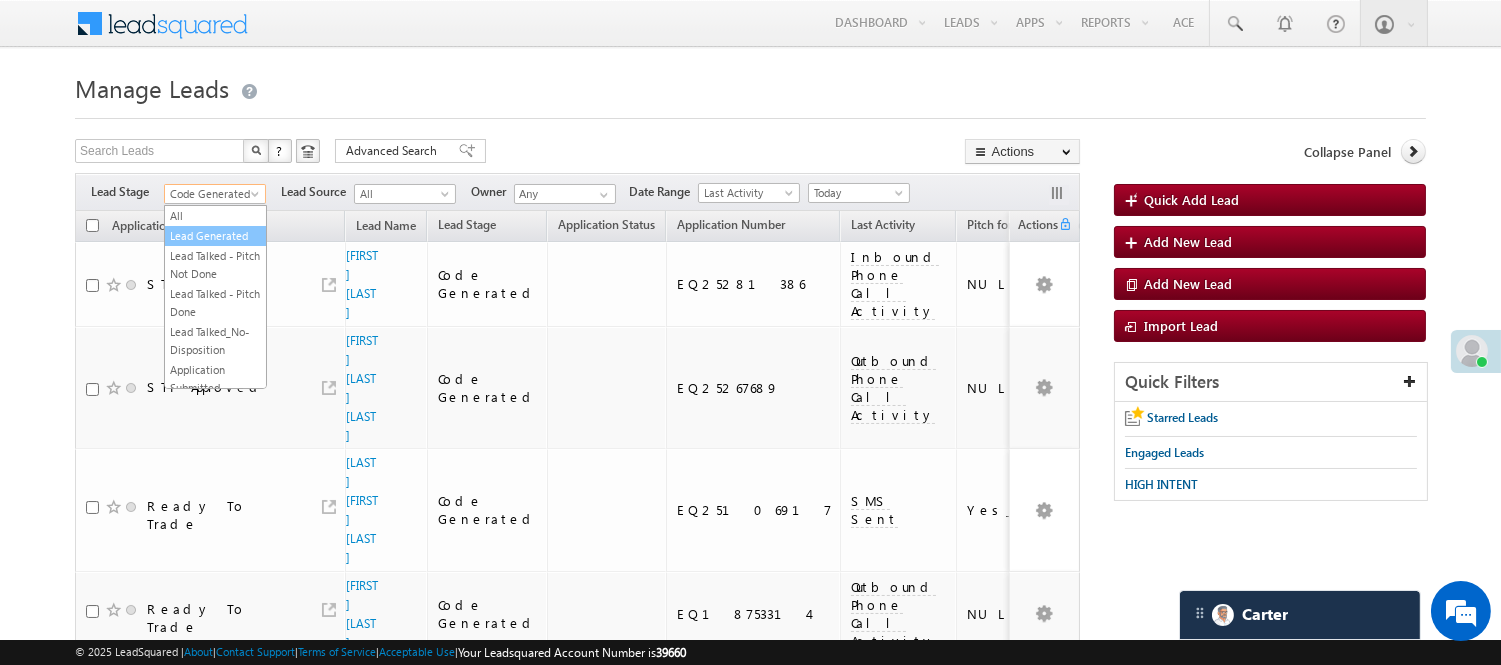 click on "Lead Generated" at bounding box center [215, 236] 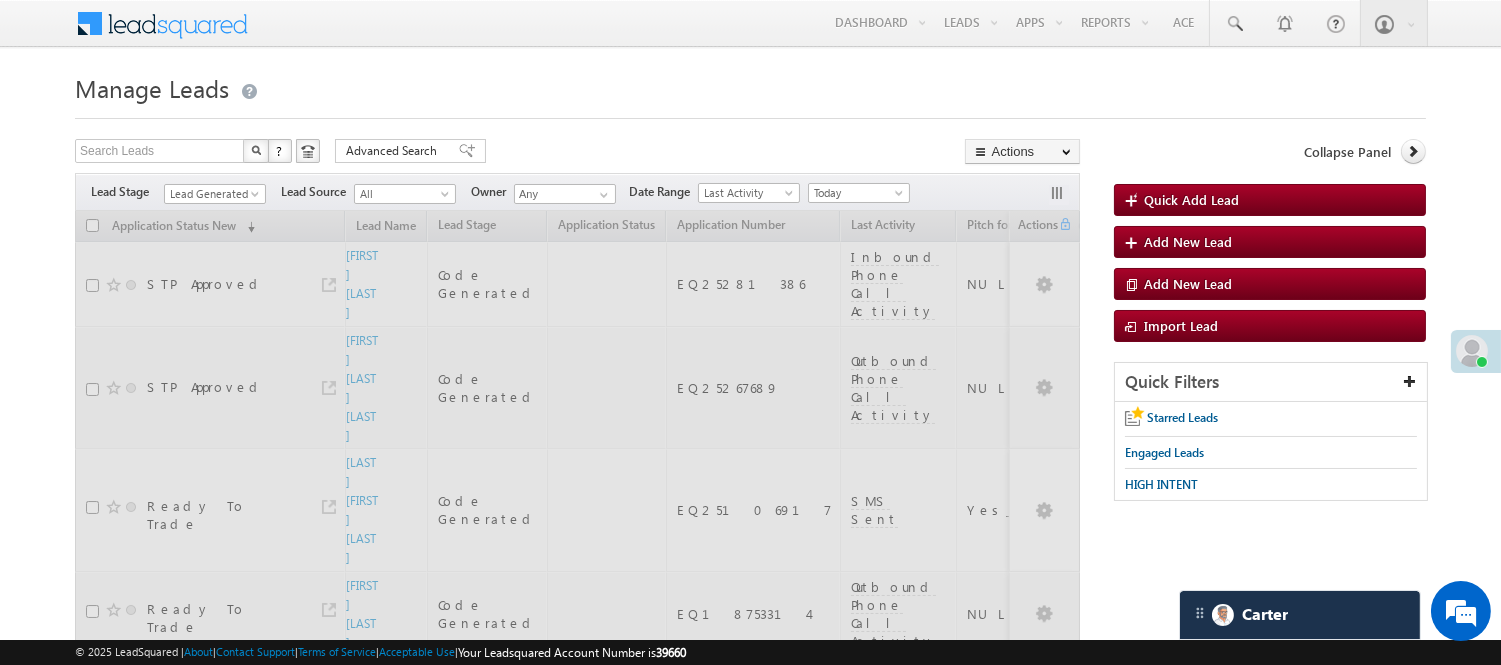 click on "Manage Leads" at bounding box center (750, 86) 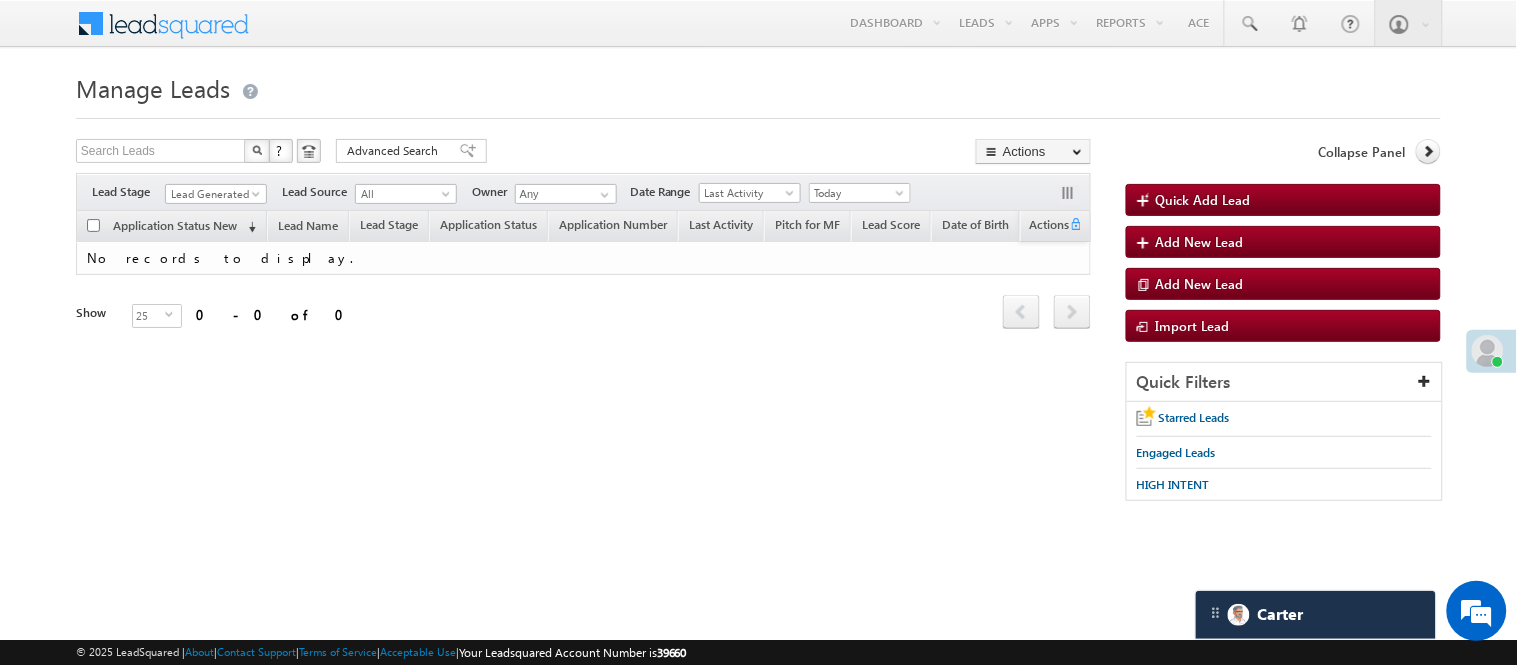 click on "Lead Generated" at bounding box center [213, 194] 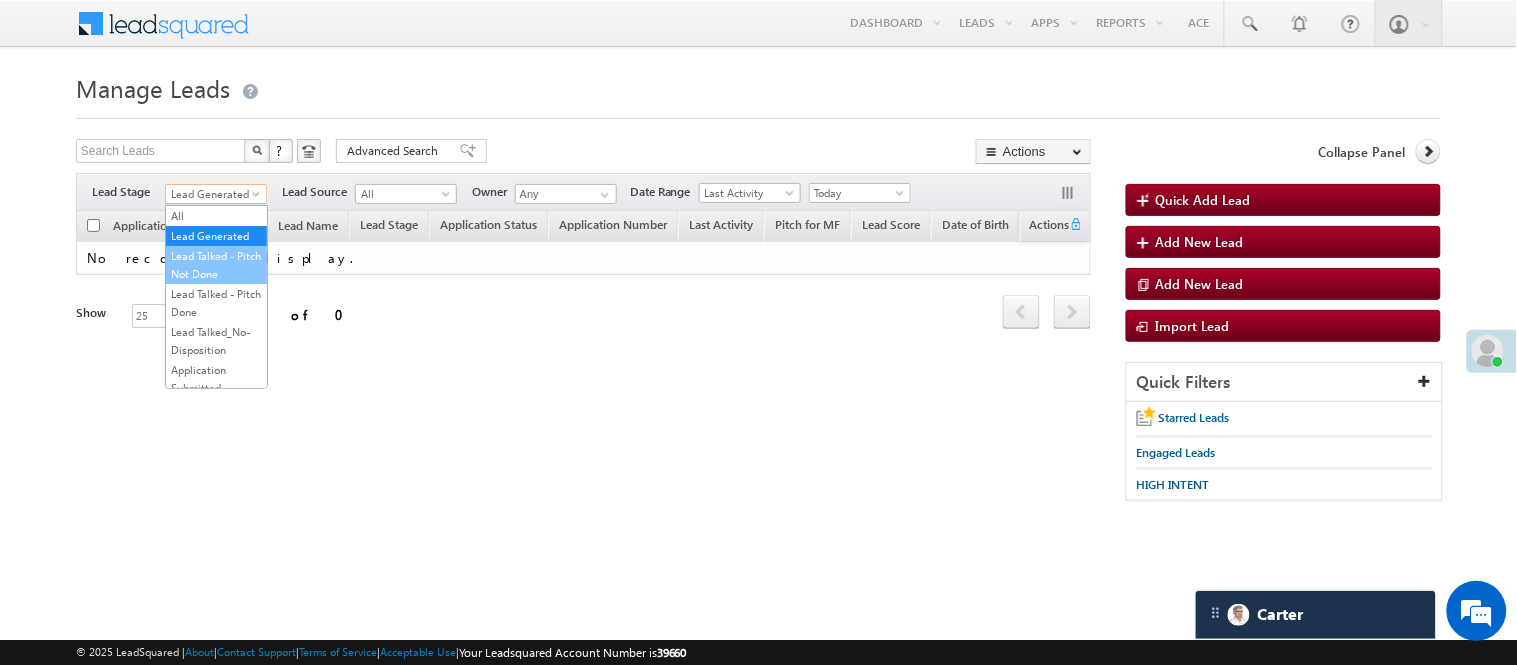 click on "Lead Talked - Pitch Not Done" at bounding box center (216, 265) 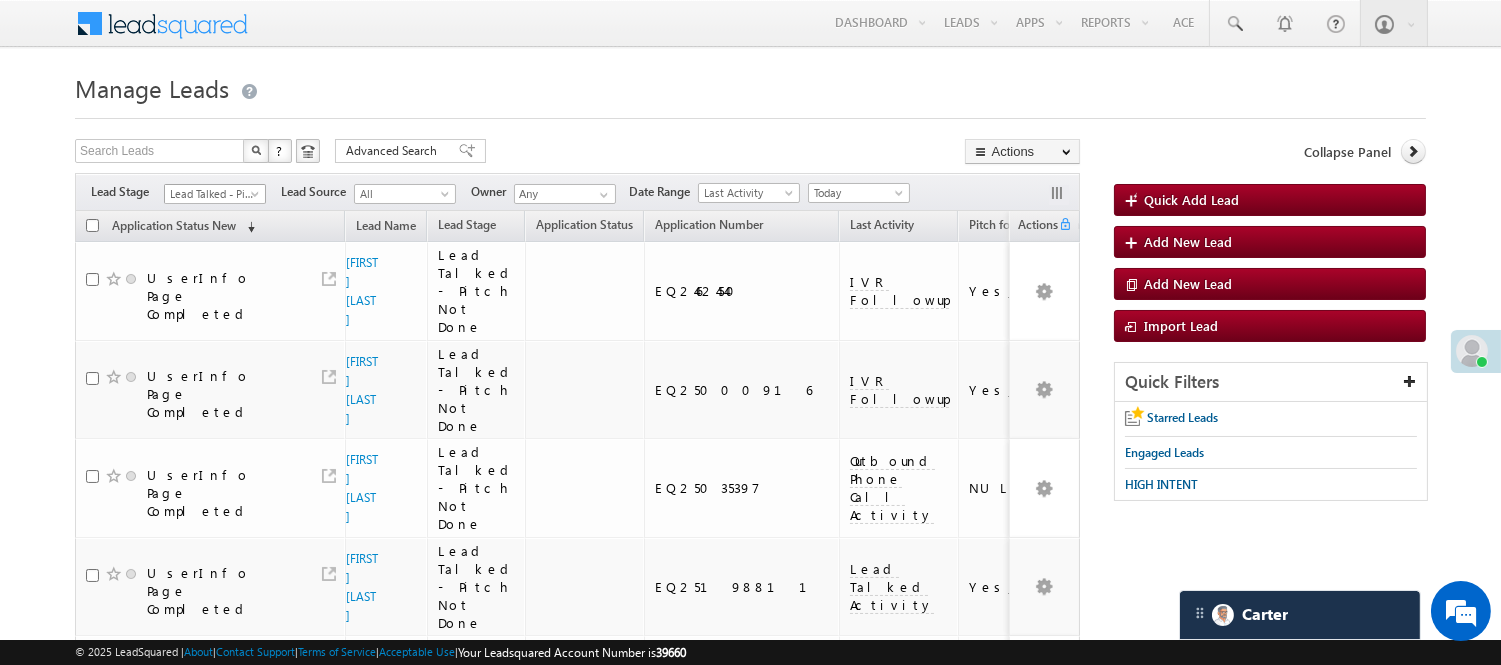 click on "Lead Talked - Pitch Not Done" at bounding box center (212, 194) 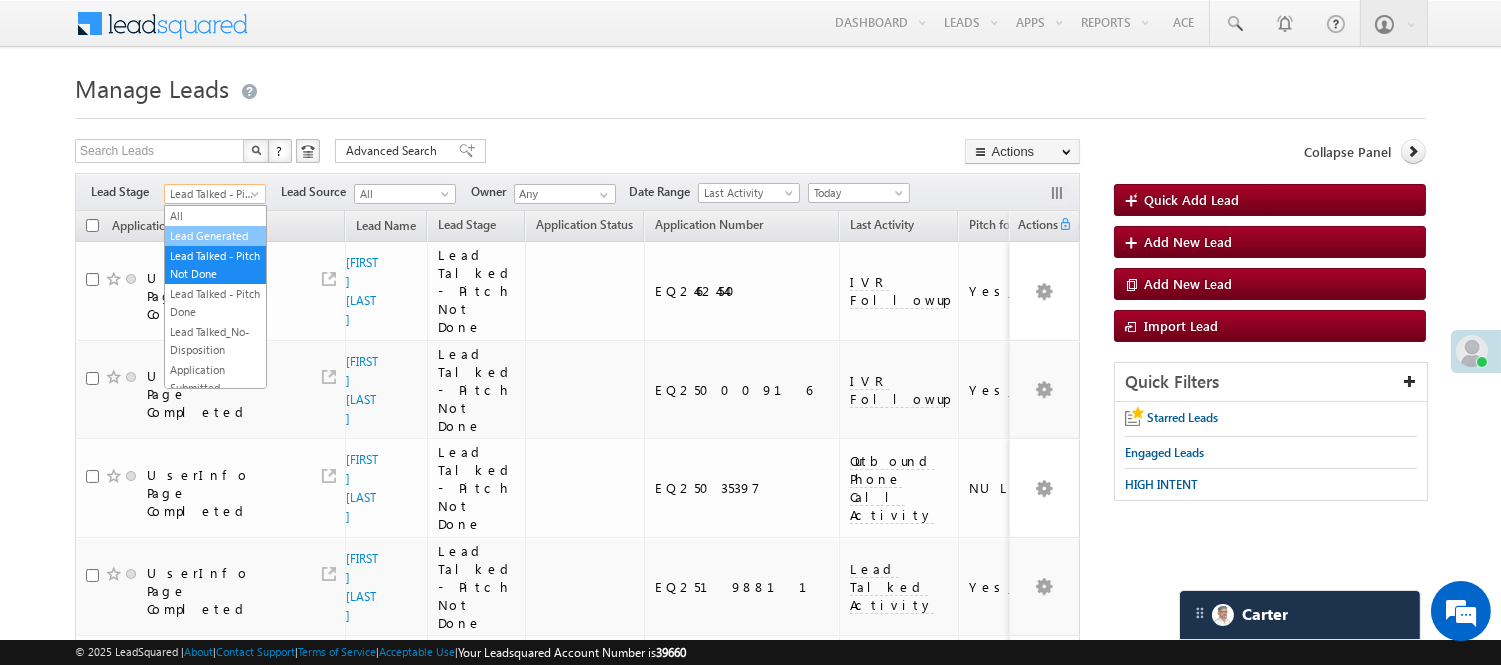 click on "Lead Generated" at bounding box center [215, 236] 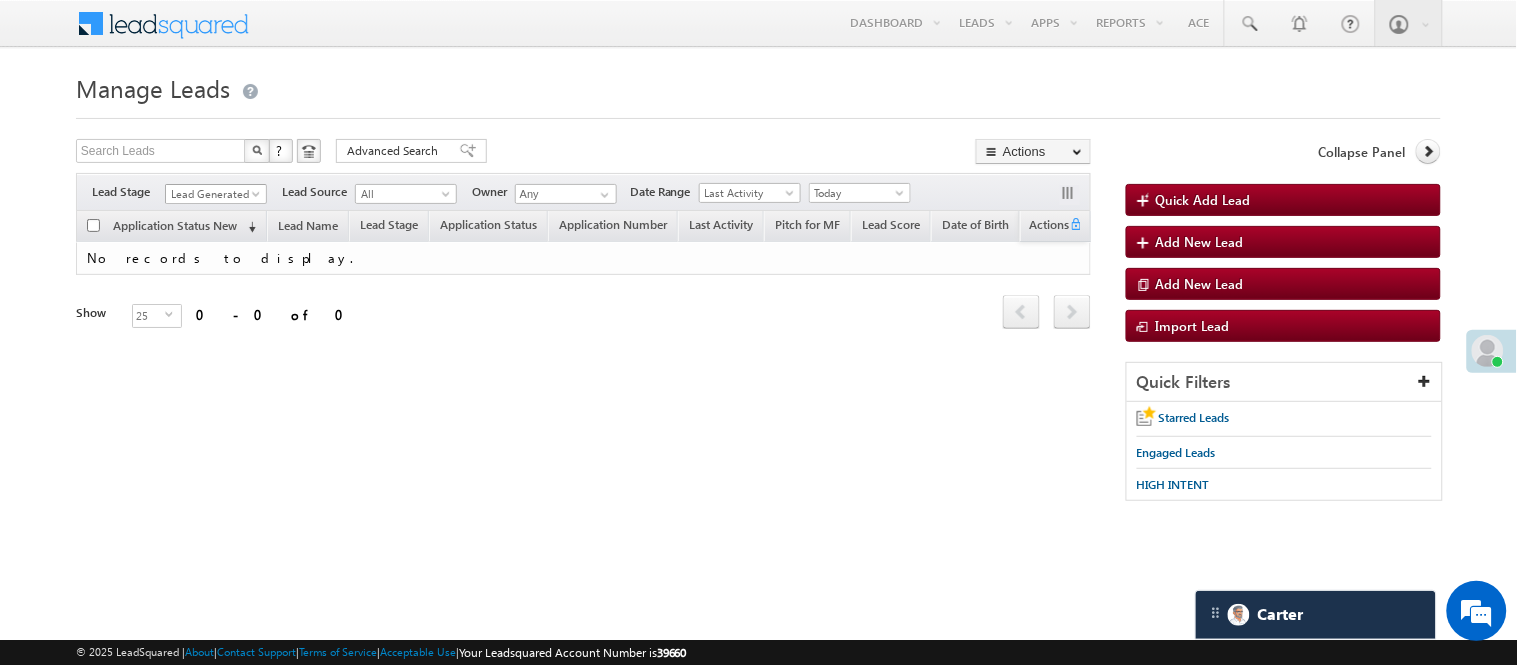 click on "Lead Generated" at bounding box center [213, 194] 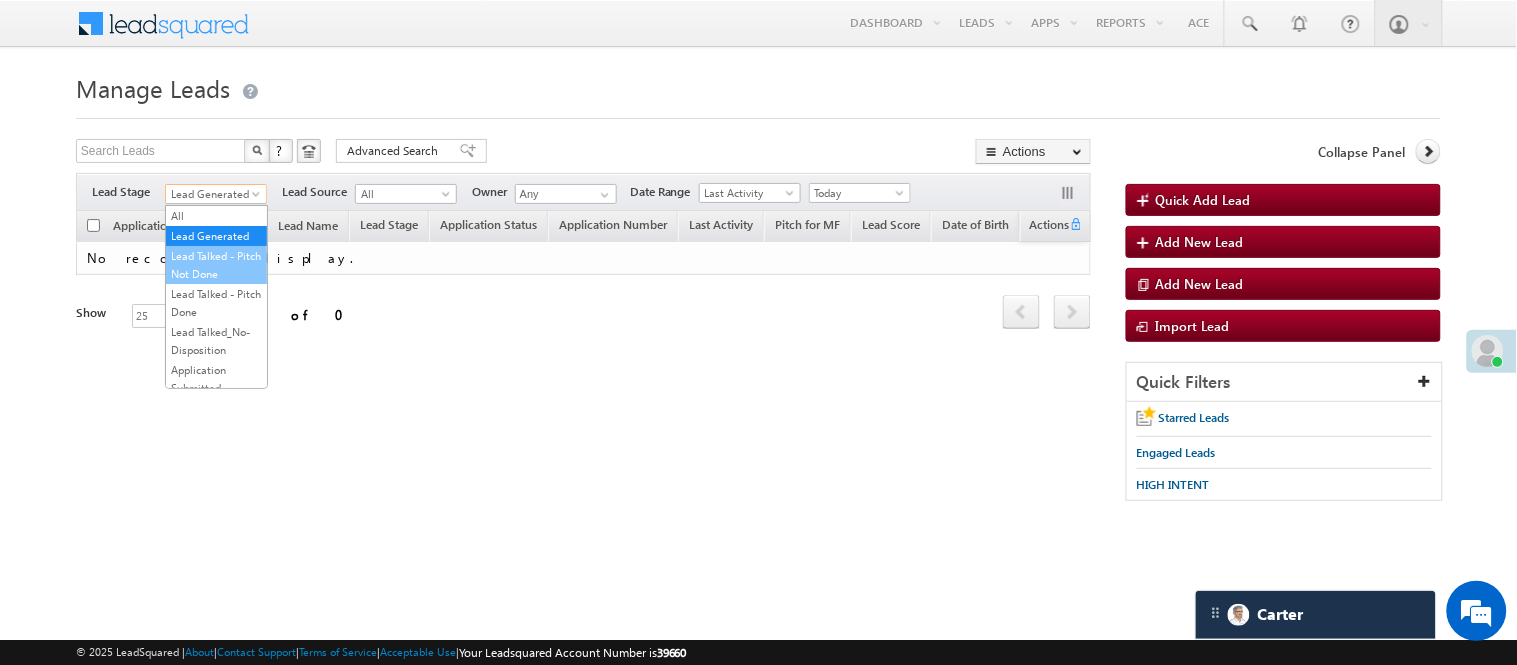 click on "Lead Talked - Pitch Not Done" at bounding box center [216, 265] 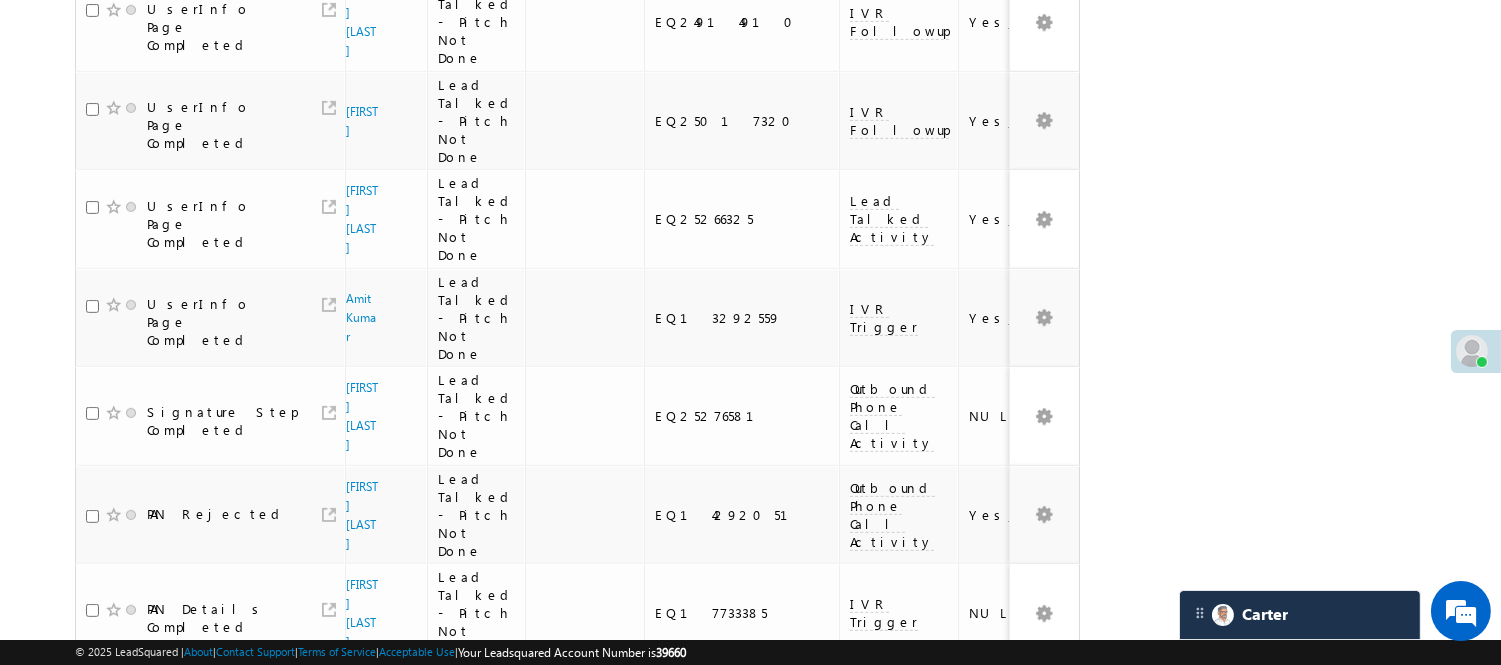 scroll, scrollTop: 1773, scrollLeft: 0, axis: vertical 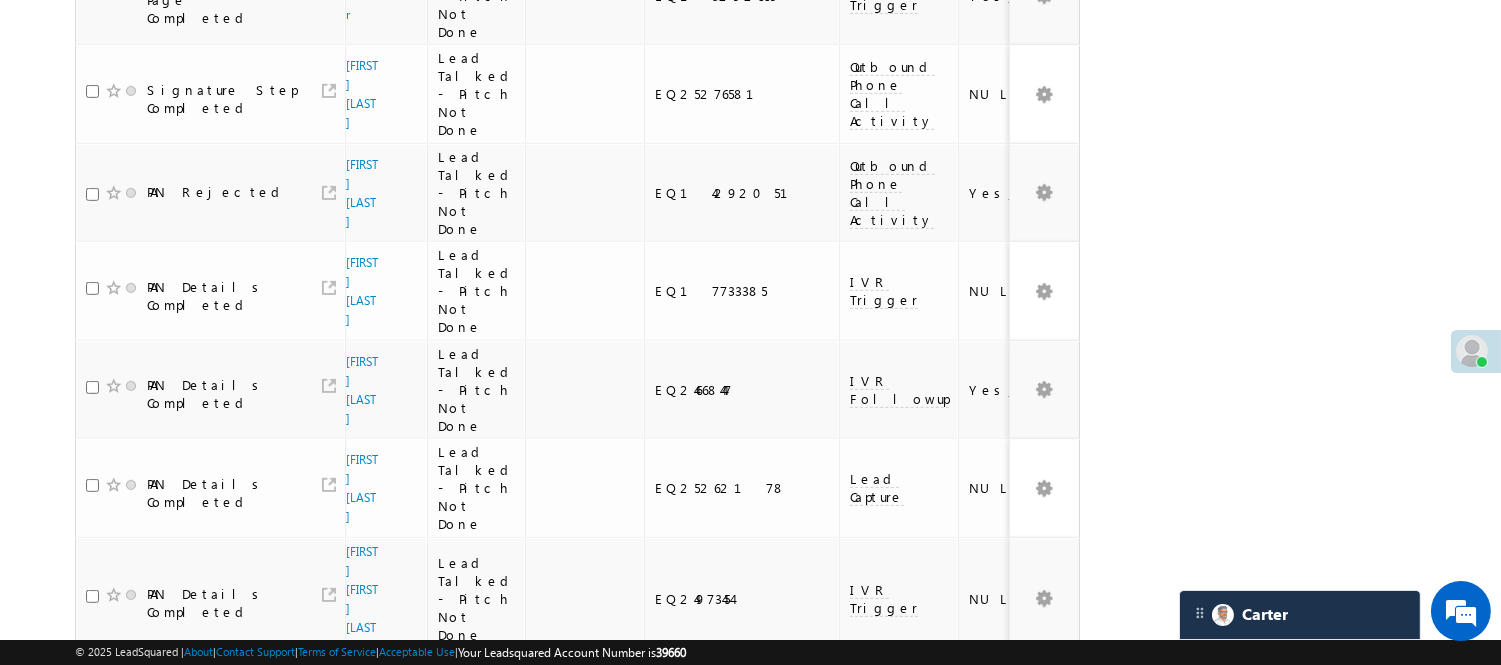 click on "3" at bounding box center [978, 994] 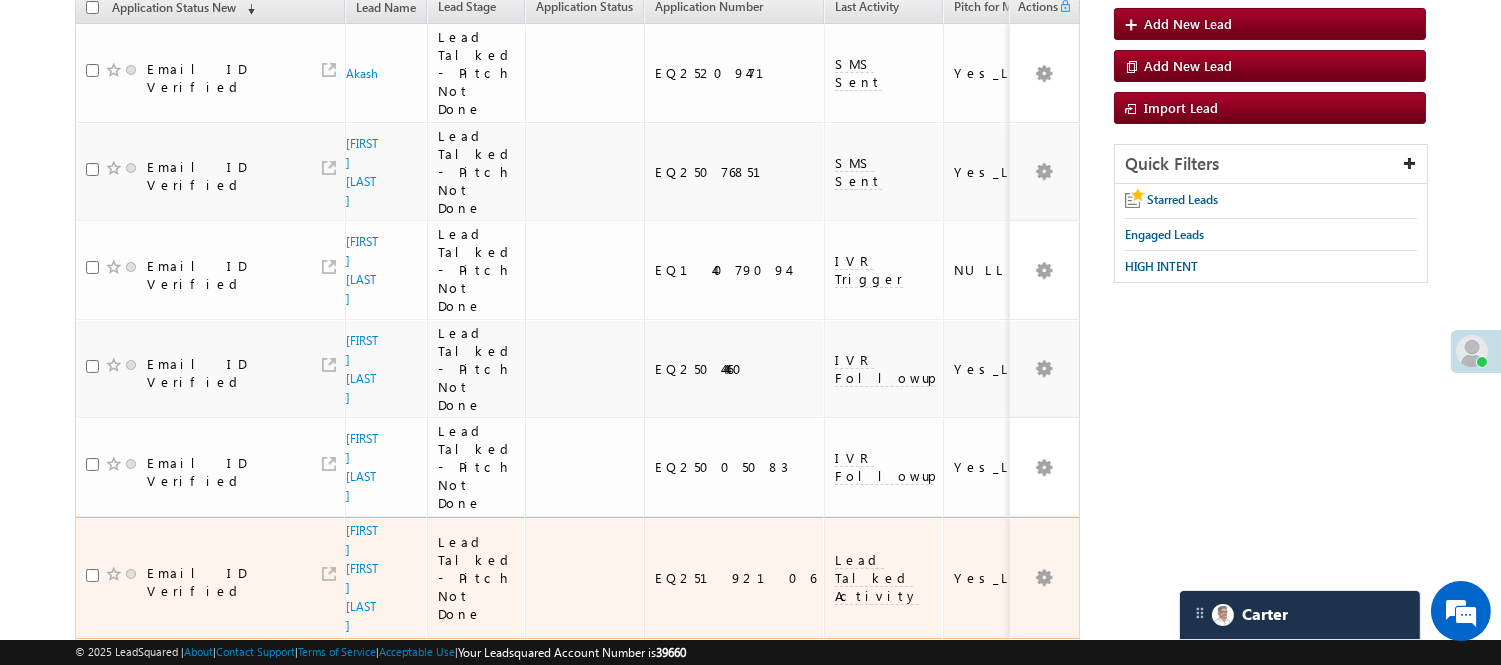 scroll, scrollTop: 0, scrollLeft: 0, axis: both 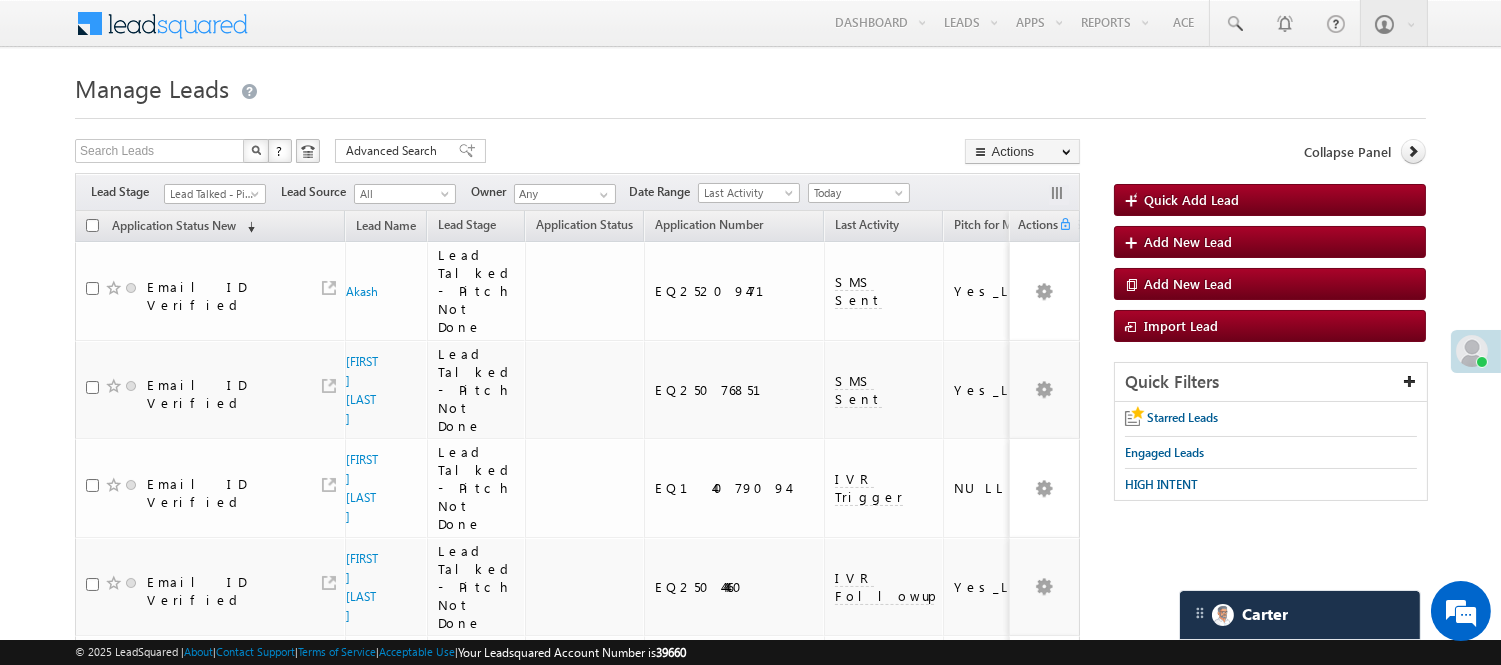 click on "Filters
Lead Stage
All Lead Generated Lead Talked - Pitch Not Done Lead Talked - Pitch Done Lead Talked_No-Disposition Application Submitted Payment Done Application Resubmitted Under Objection Lead Called Lead Talked Not Interested FnO Lead Called FnO Lead Talked FnO submitted FnO Not Interested FnO Approved FnO Rejected FnO Lead Generated Code Generated CG NI Lead Talked - Pitch Not Done
Lead Source
All All" at bounding box center (577, 192) 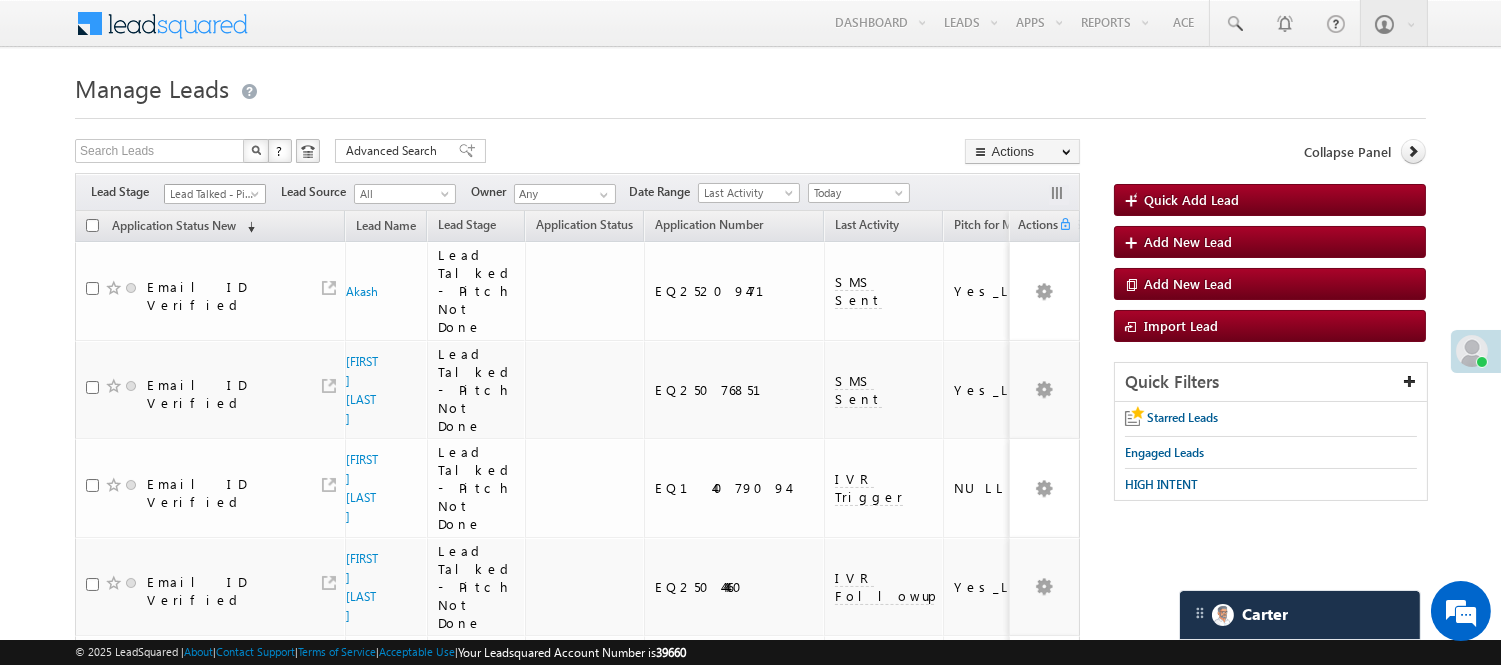 click on "Lead Talked - Pitch Not Done" at bounding box center [212, 194] 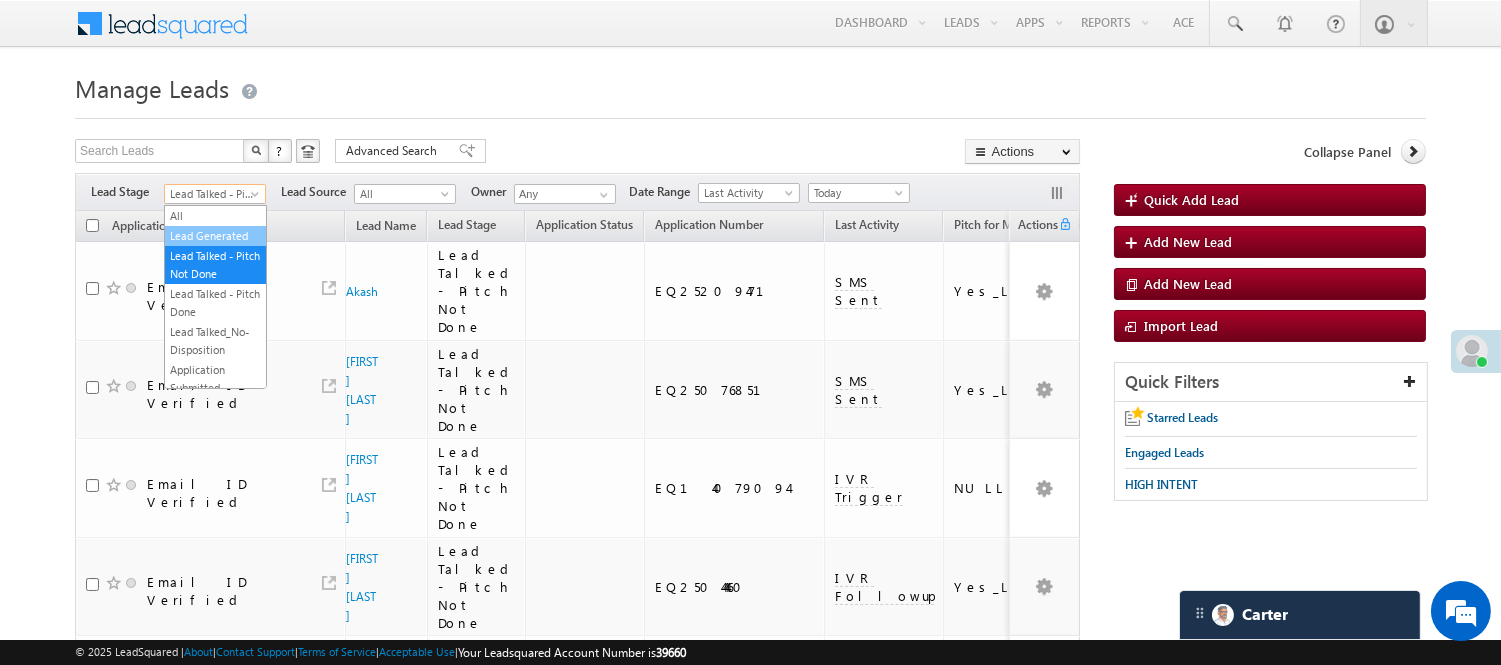 click on "Lead Generated" at bounding box center [215, 236] 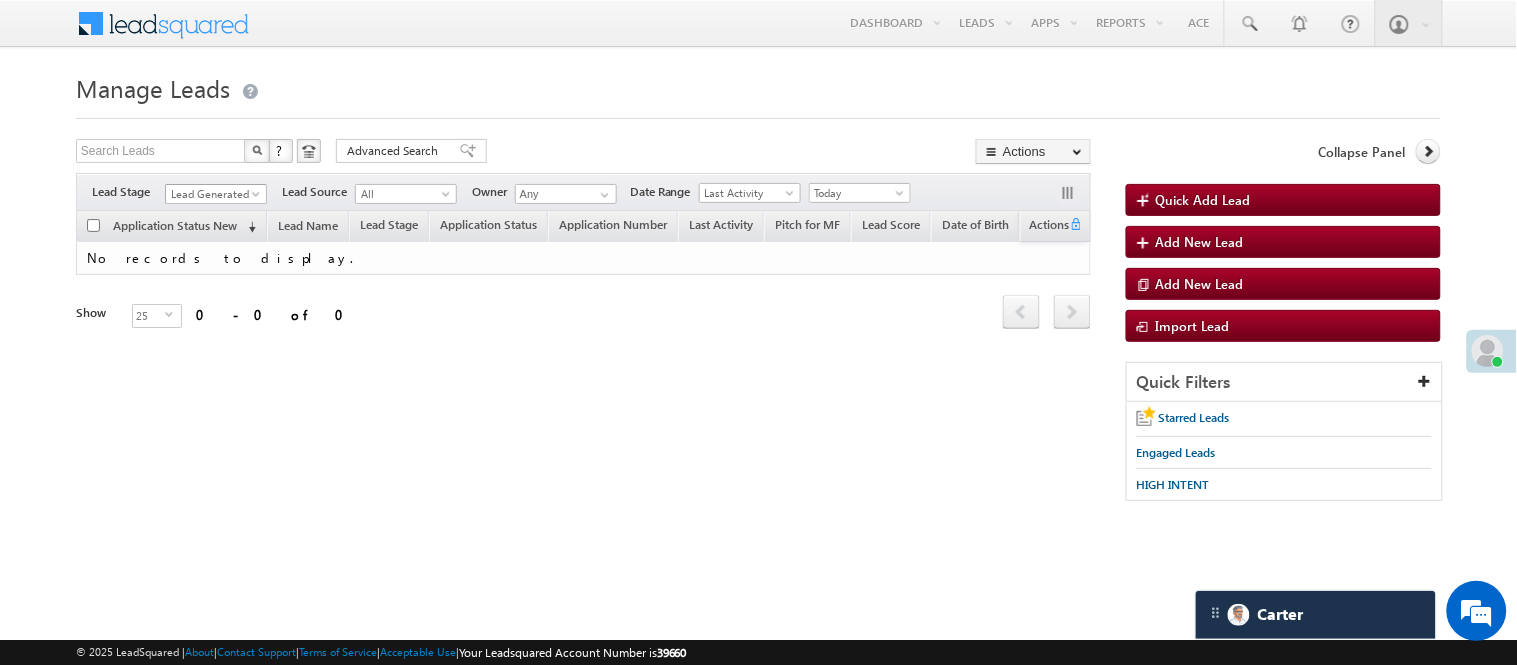 click on "Lead Generated" at bounding box center [213, 194] 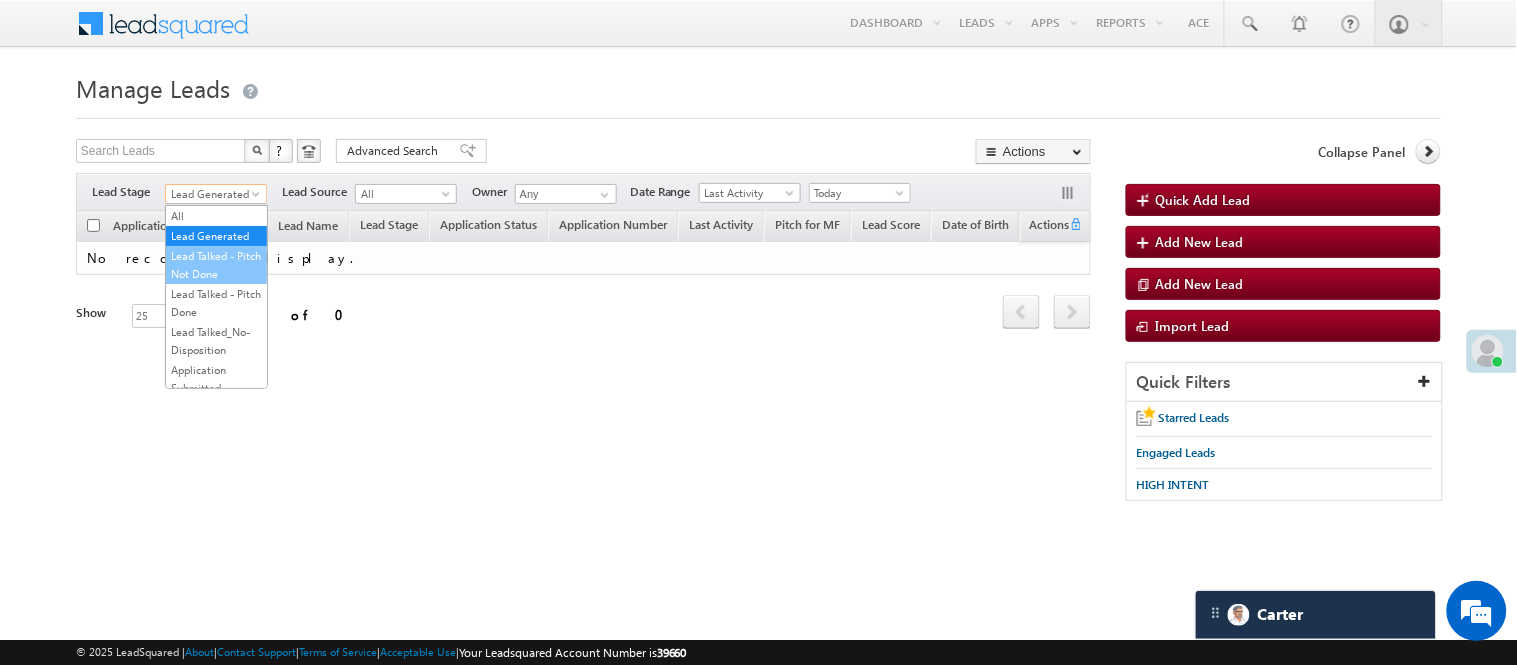 click on "Lead Talked - Pitch Not Done" at bounding box center [216, 265] 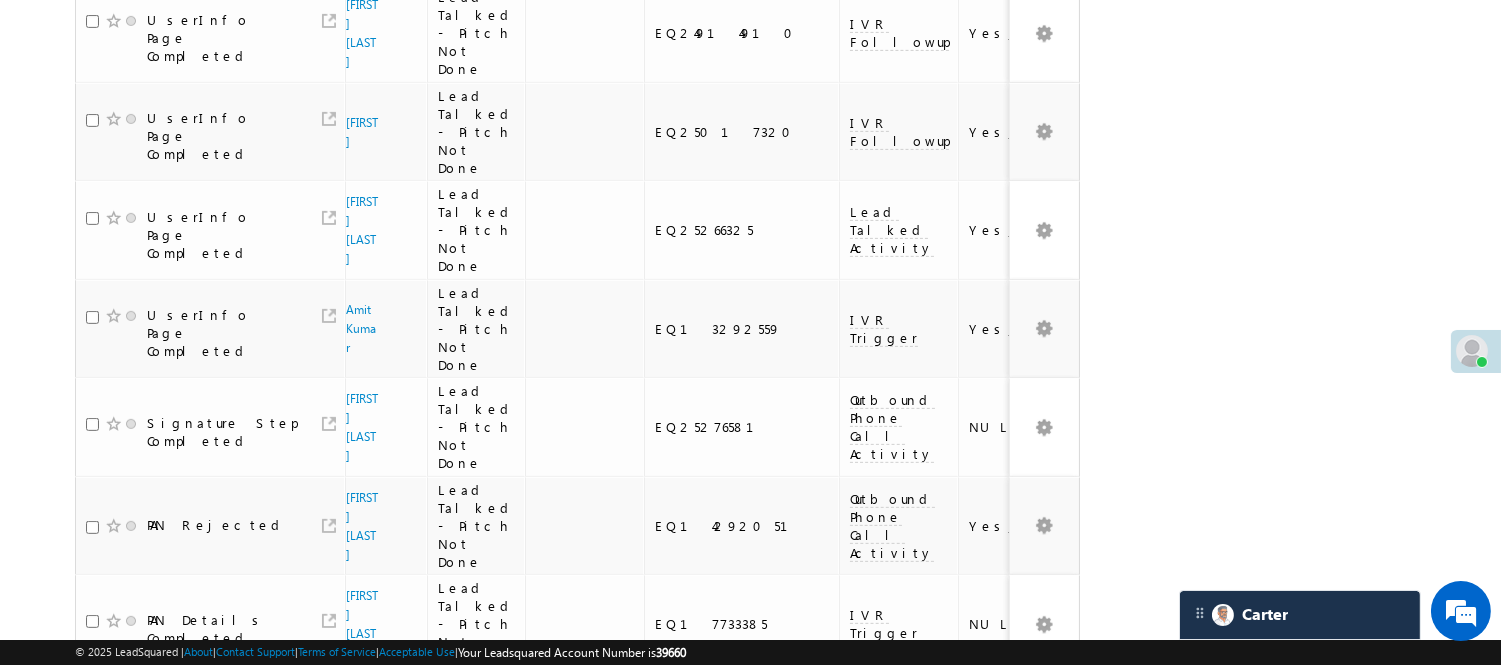 scroll, scrollTop: 1773, scrollLeft: 0, axis: vertical 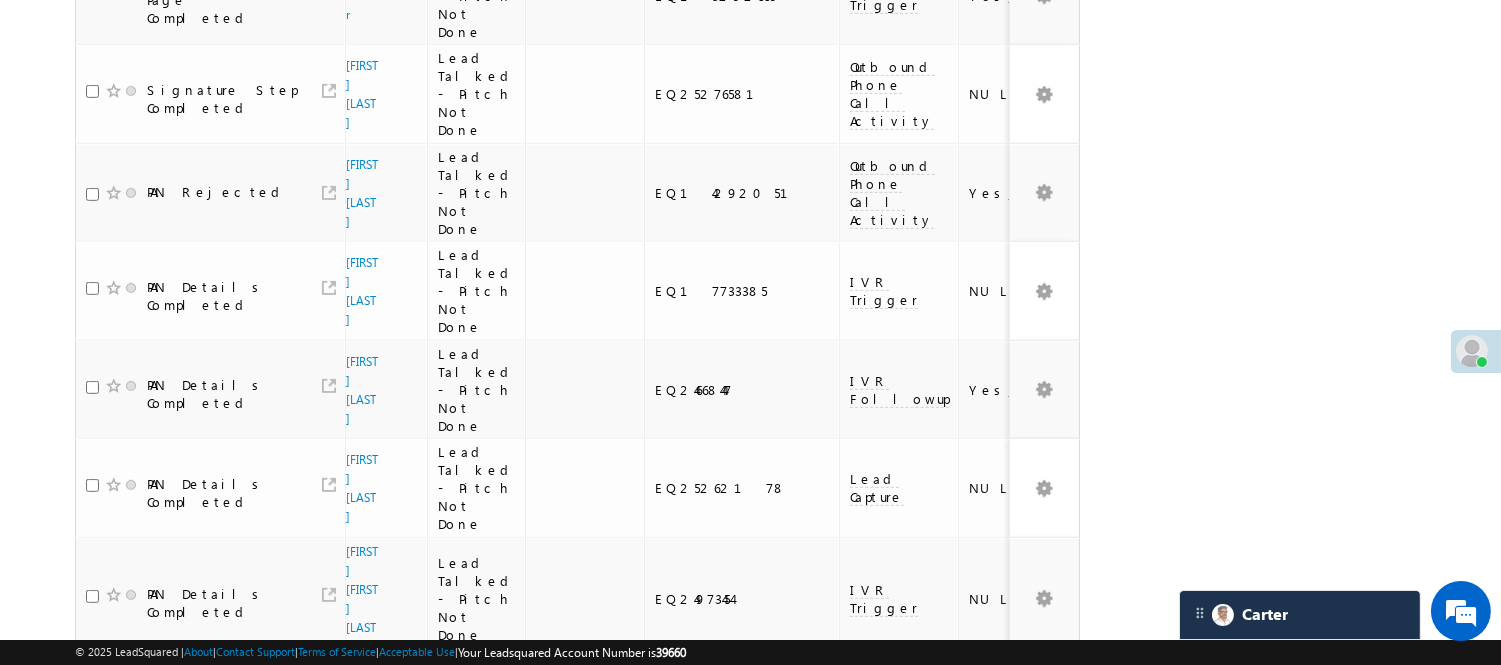 click on "2" at bounding box center [938, 994] 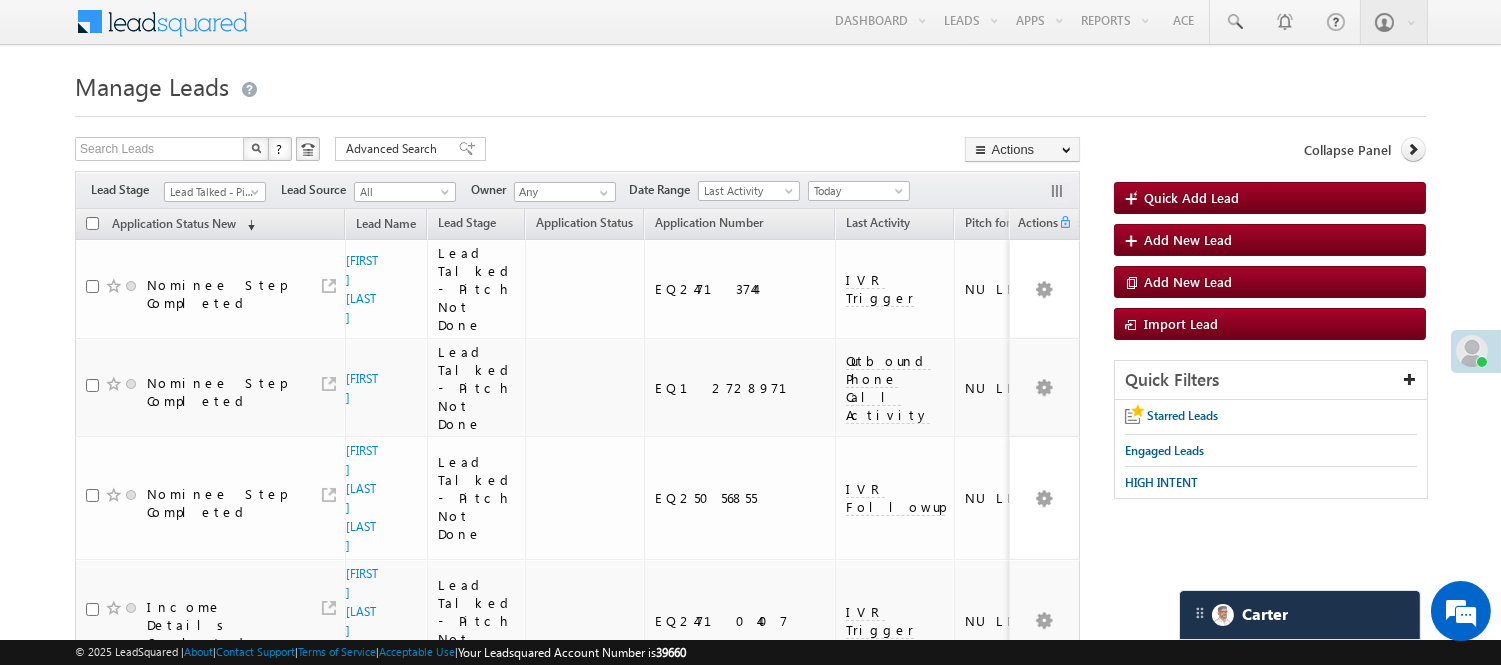 scroll, scrollTop: 0, scrollLeft: 0, axis: both 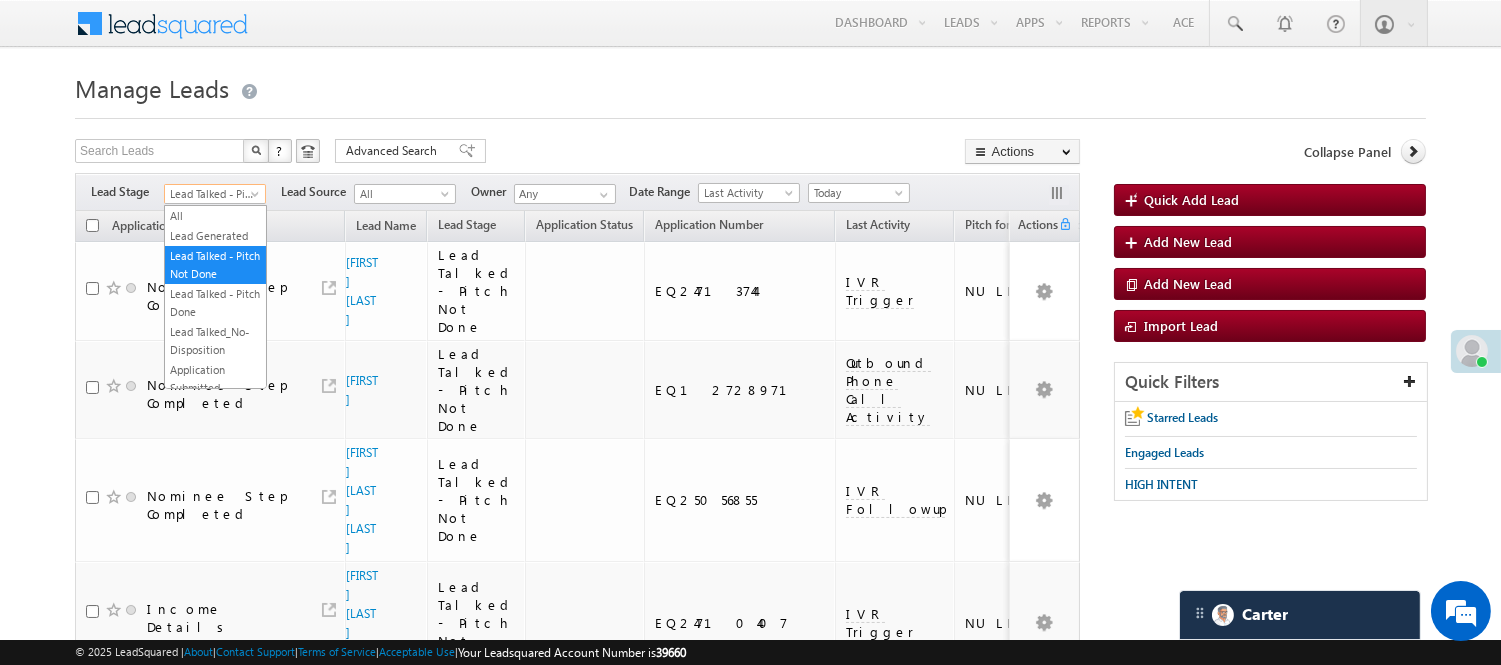 click on "Lead Talked - Pitch Not Done" at bounding box center [212, 194] 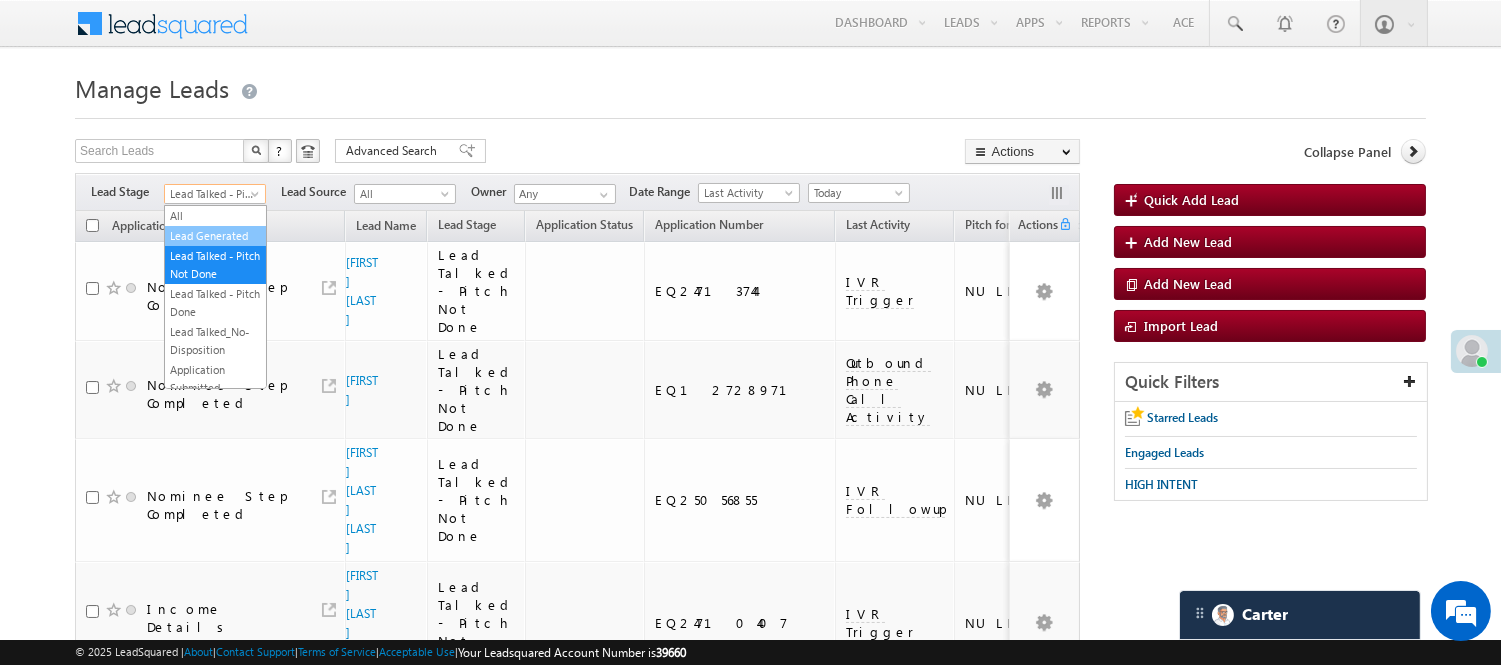 click on "Lead Generated" at bounding box center [215, 236] 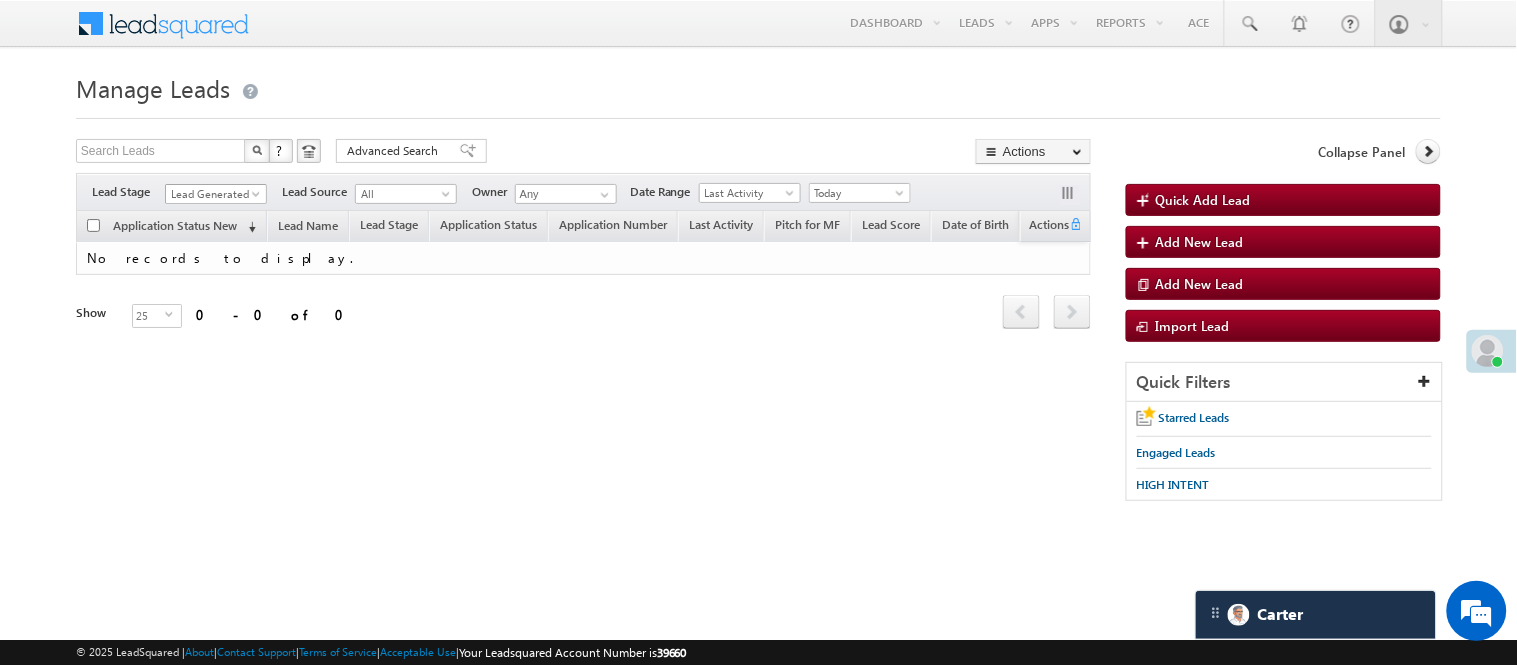 click on "Filters
Lead Stage
All Lead Generated Lead Talked - Pitch Not Done Lead Talked - Pitch Done Lead Talked_No-Disposition Application Submitted Payment Done Application Resubmitted Under Objection Lead Called Lead Talked Not Interested FnO Lead Called FnO Lead Talked FnO submitted FnO Not Interested FnO Approved FnO Rejected FnO Lead Generated Code Generated CG NI Lead Generated
Lead Source
All All
Owner Any Any" at bounding box center [583, 192] 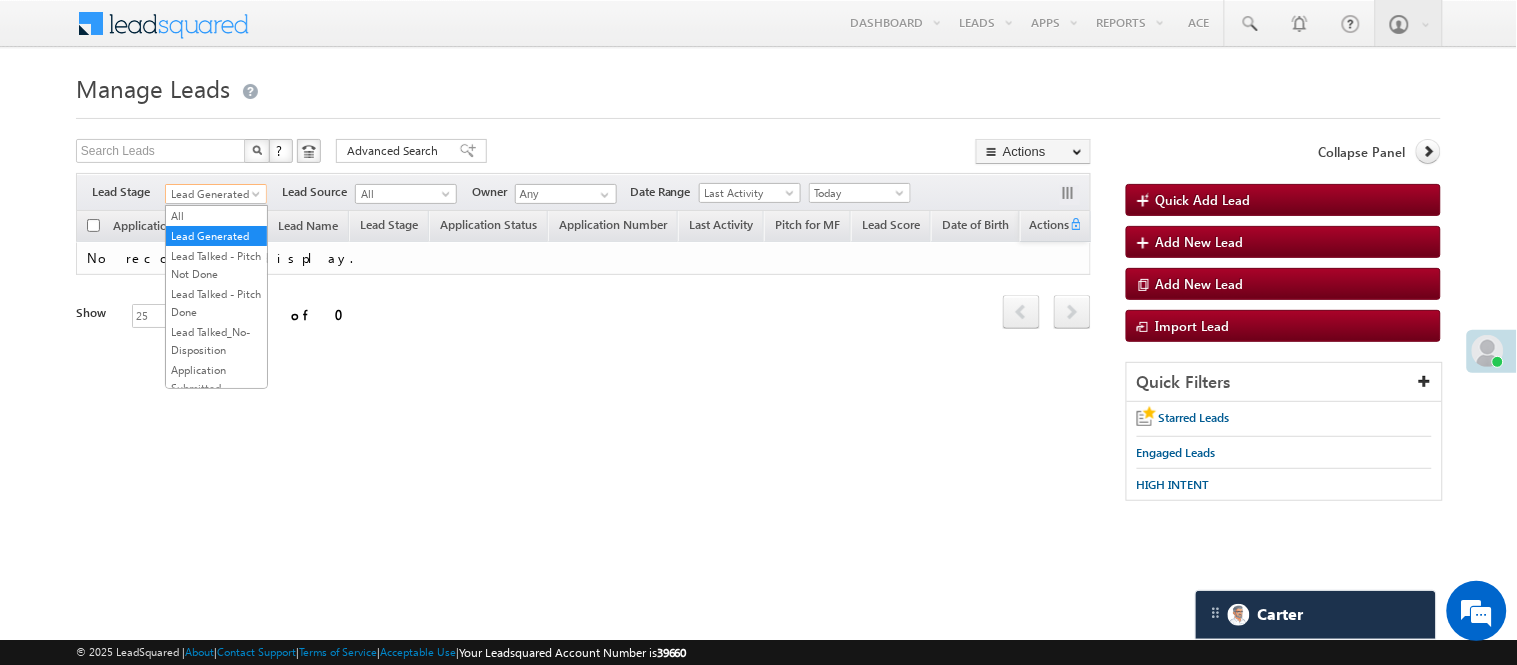click on "Lead Generated" at bounding box center [213, 194] 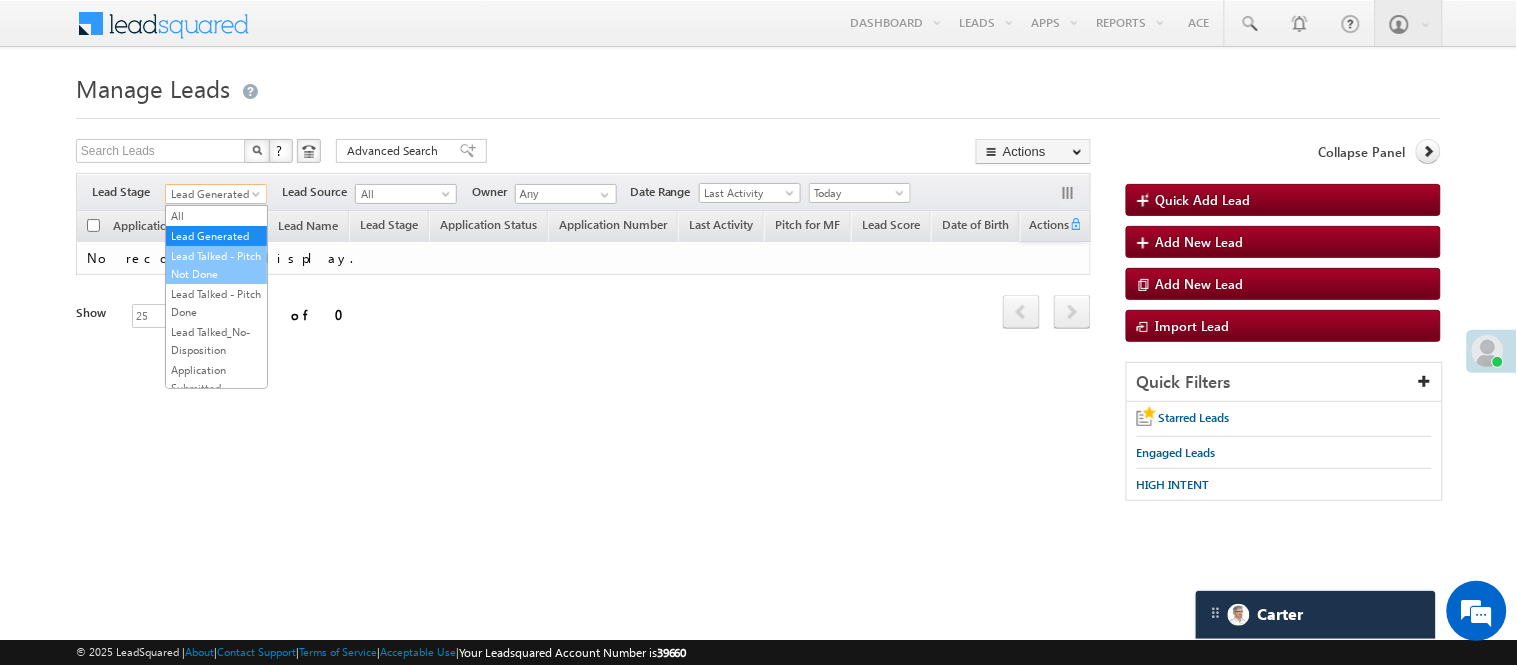 click on "Lead Talked - Pitch Not Done" at bounding box center (216, 265) 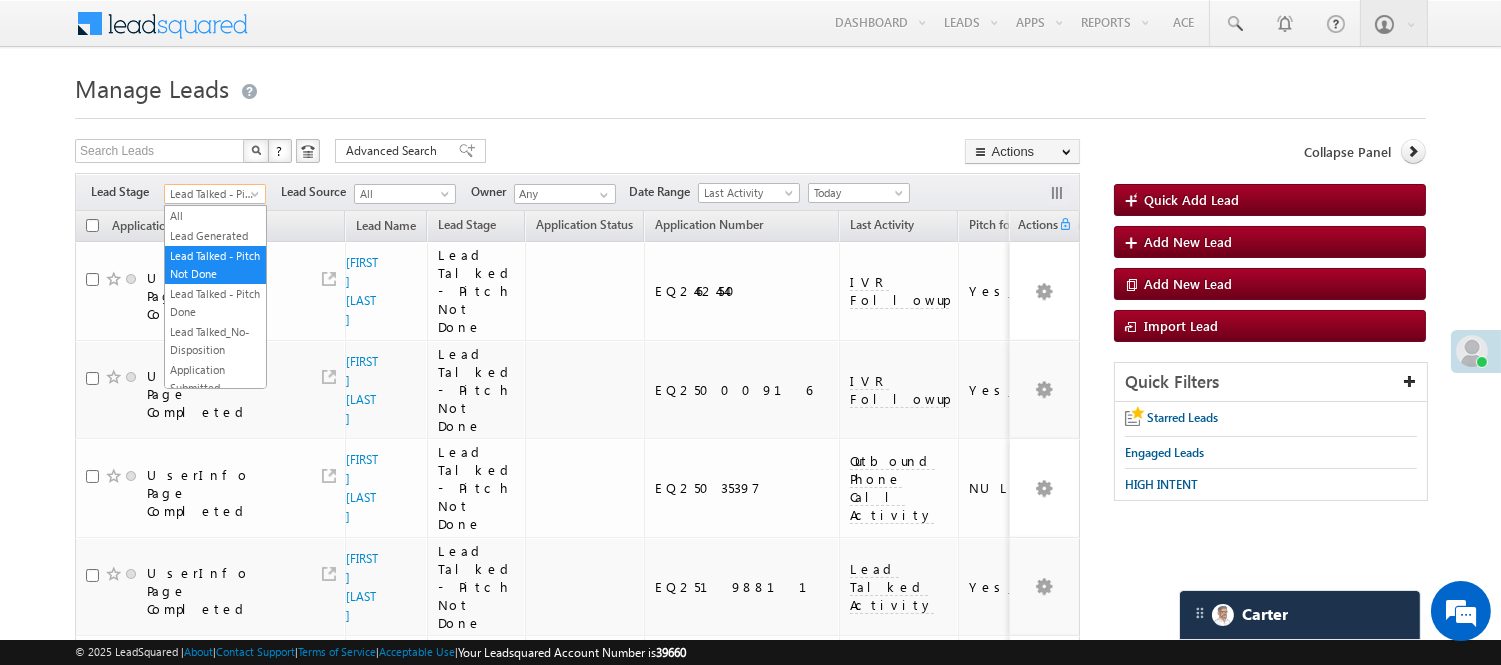 click on "Lead Talked - Pitch Not Done" at bounding box center (212, 194) 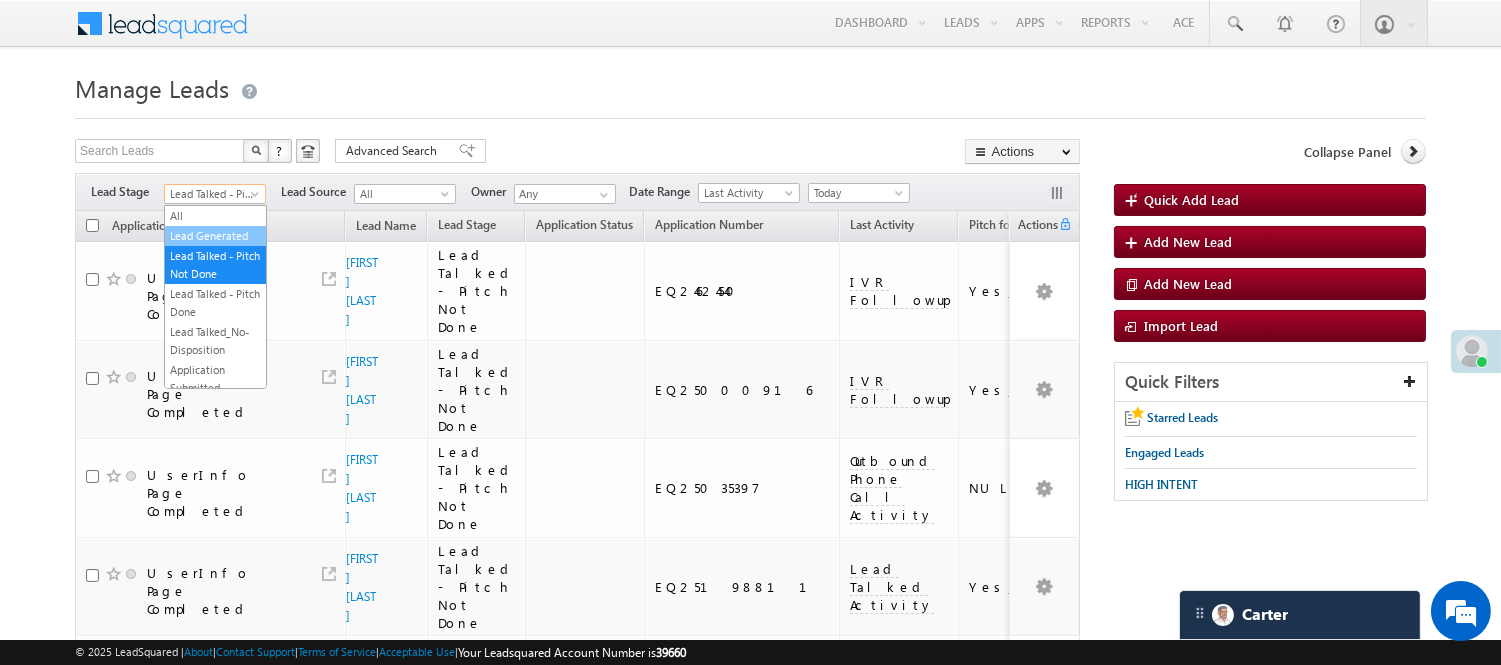 click on "Lead Generated" at bounding box center [215, 236] 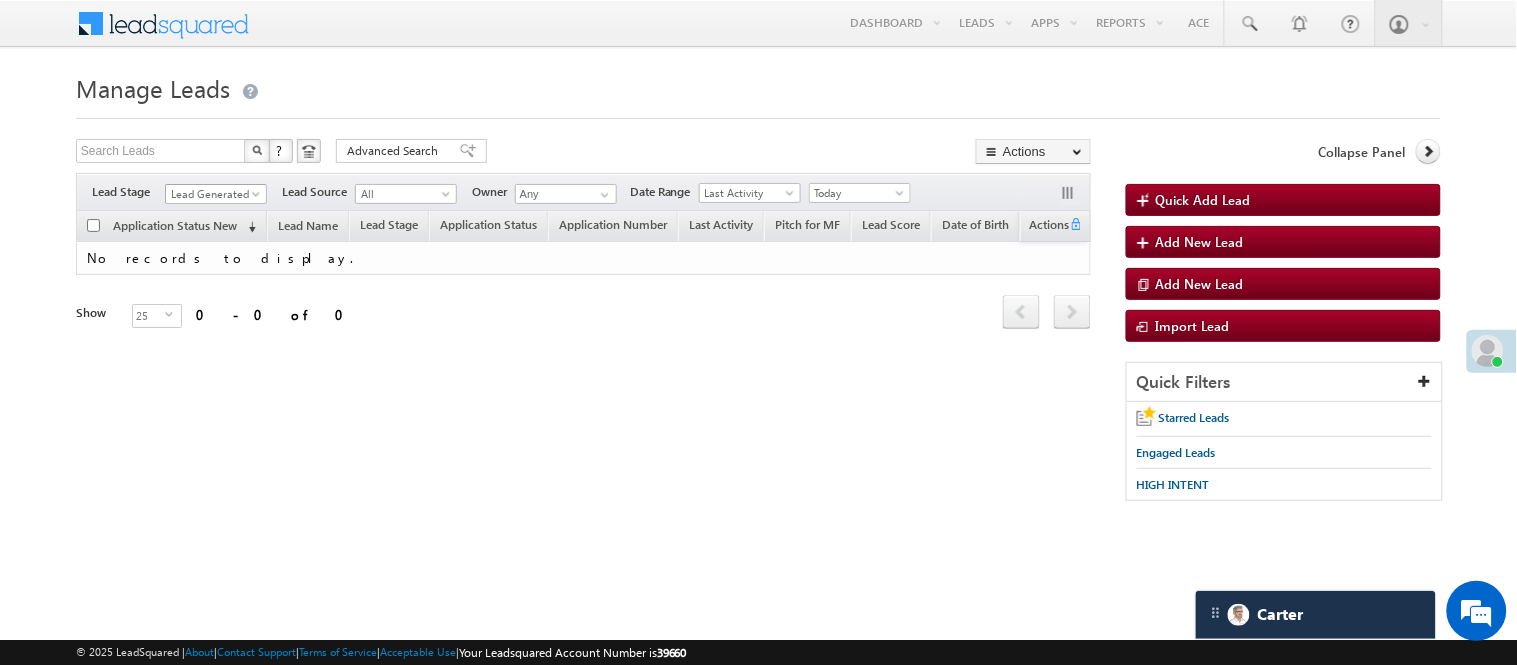 click on "Lead Generated" at bounding box center (213, 194) 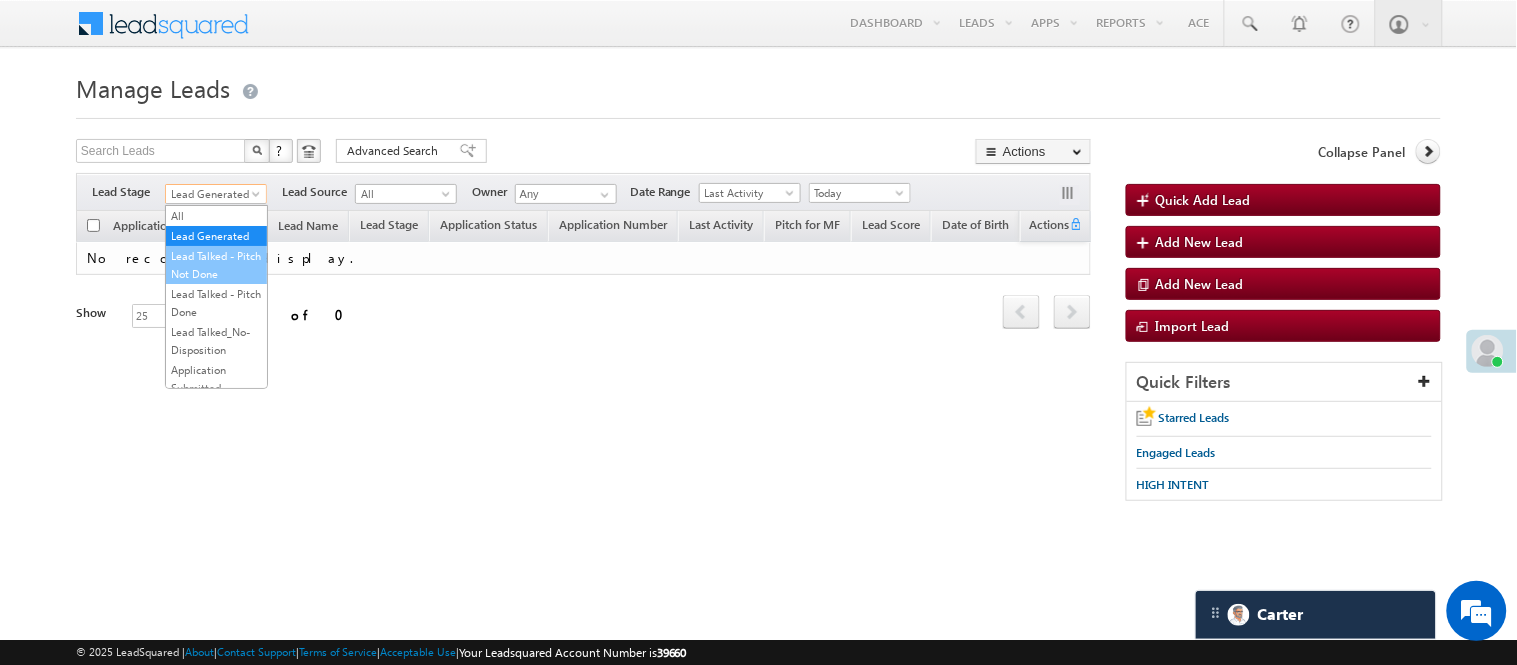 drag, startPoint x: 247, startPoint y: 341, endPoint x: 230, endPoint y: 291, distance: 52.810986 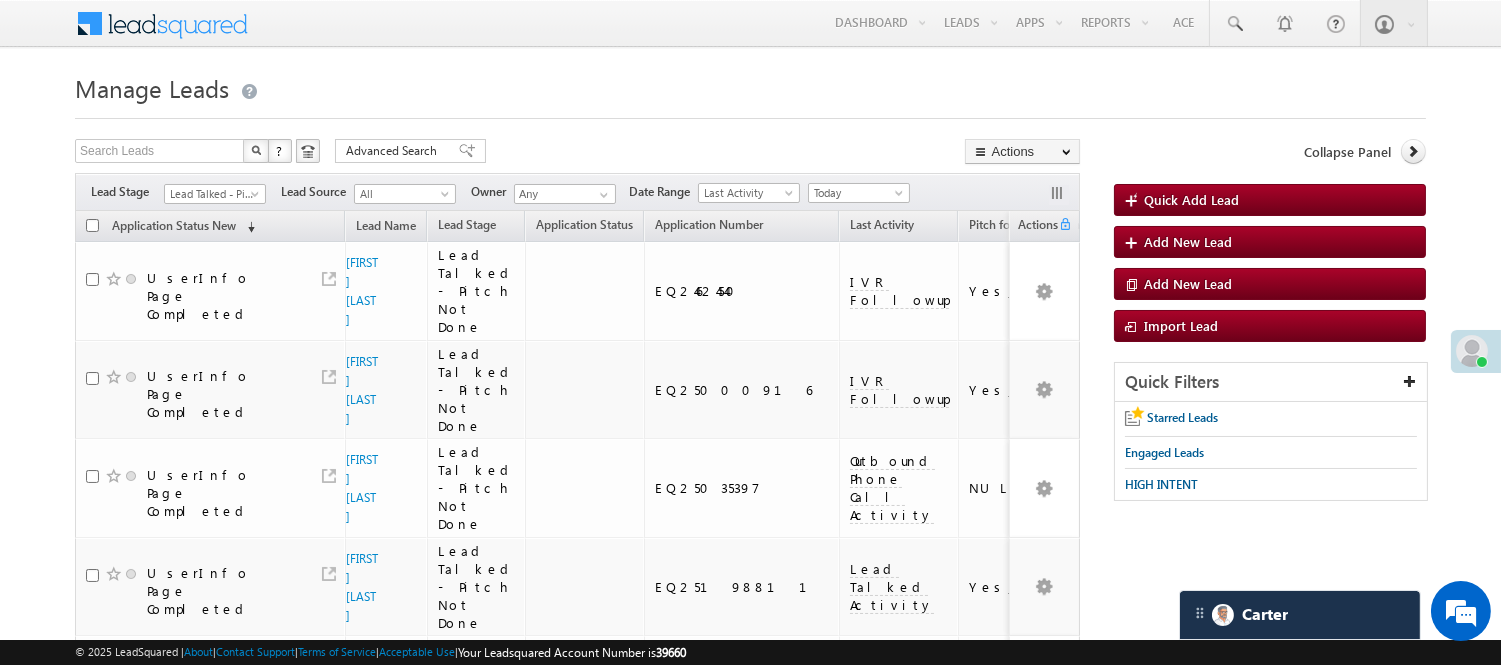 drag, startPoint x: 257, startPoint y: 182, endPoint x: 237, endPoint y: 181, distance: 20.024984 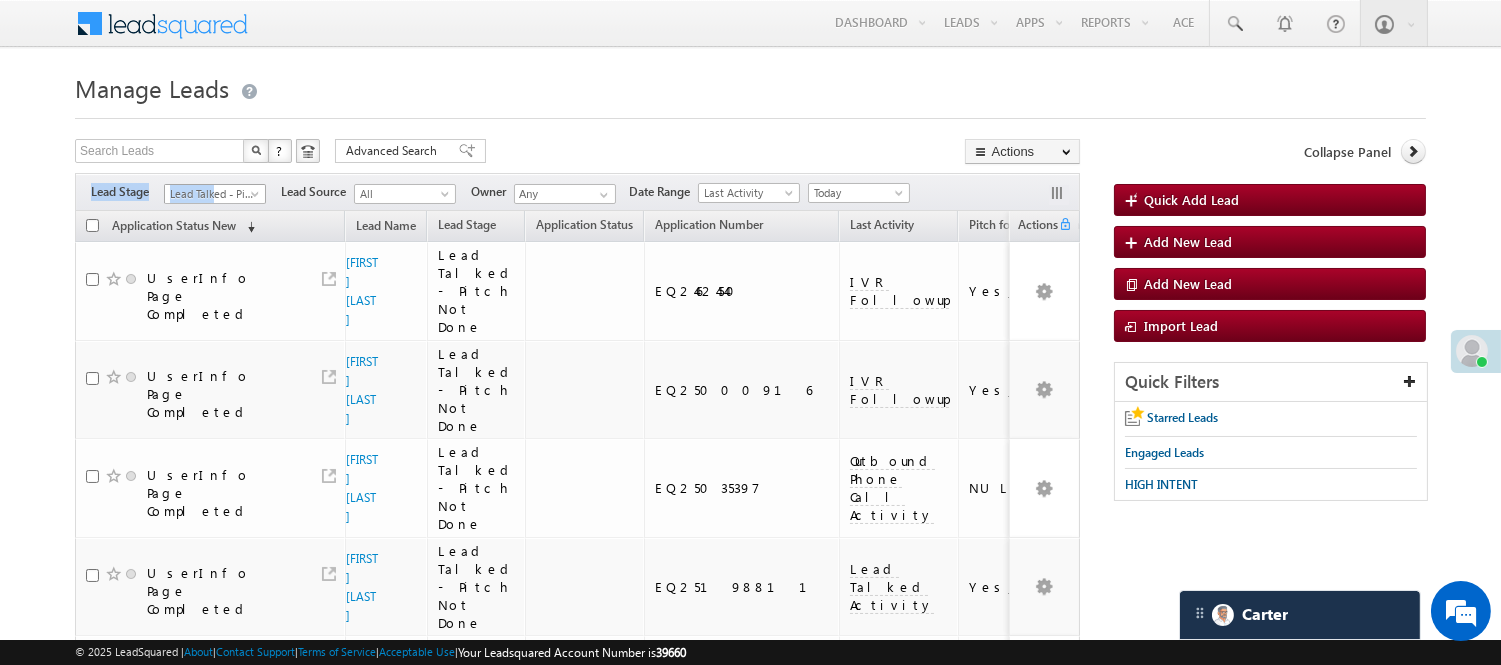 click on "Lead Talked - Pitch Not Done" at bounding box center (212, 194) 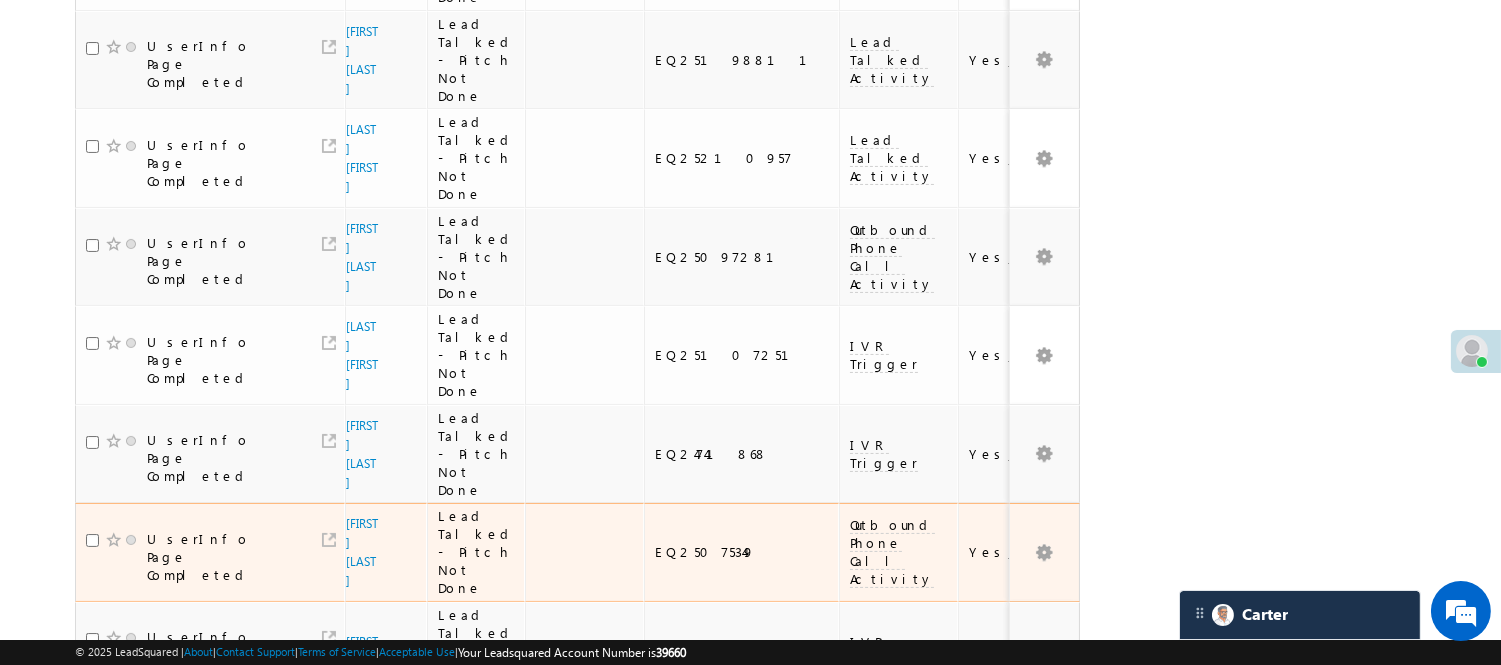 scroll, scrollTop: 111, scrollLeft: 0, axis: vertical 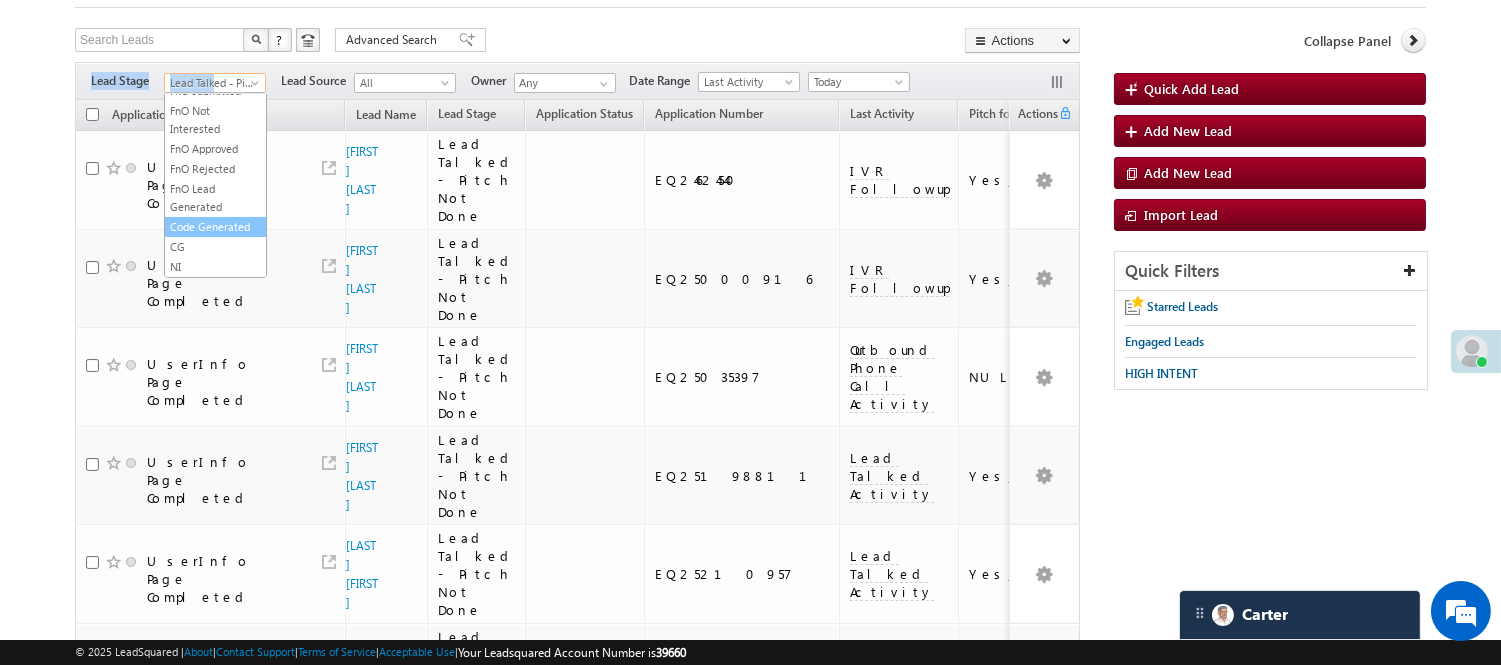 click on "Code Generated" at bounding box center (215, 227) 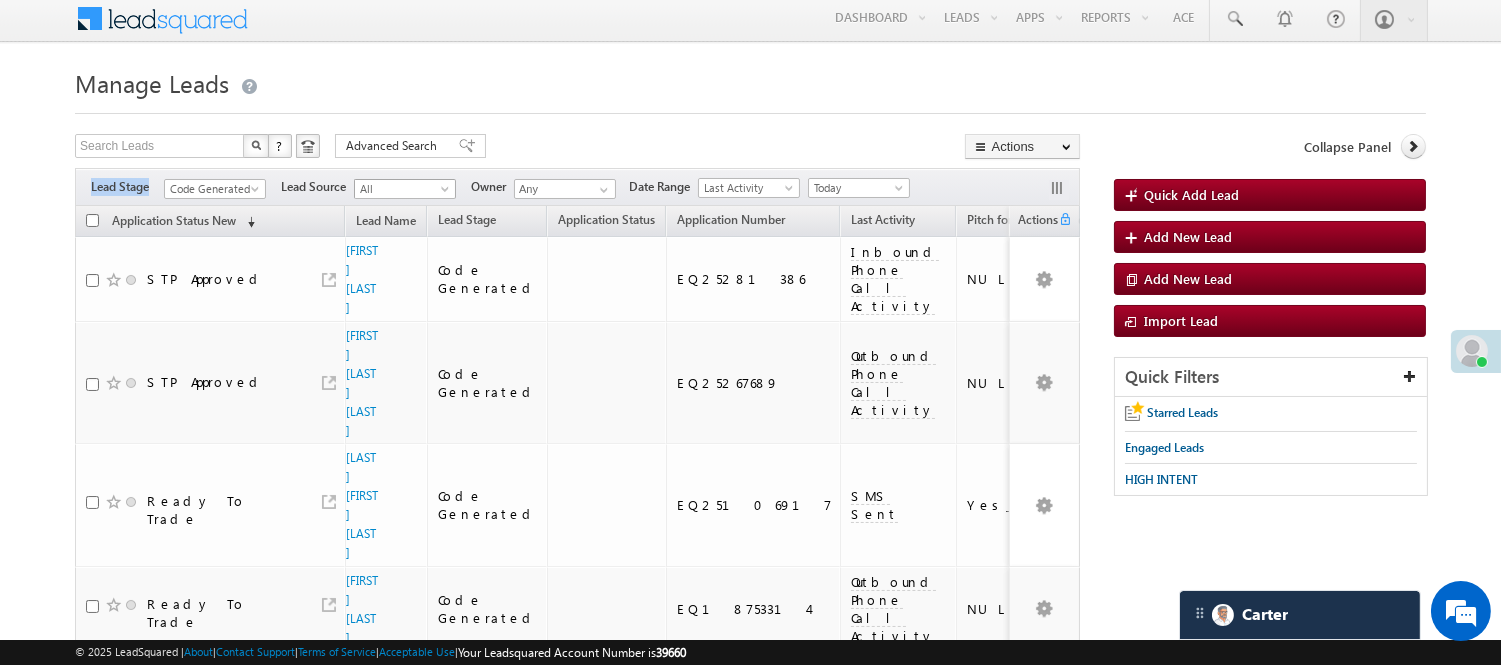 scroll, scrollTop: 0, scrollLeft: 0, axis: both 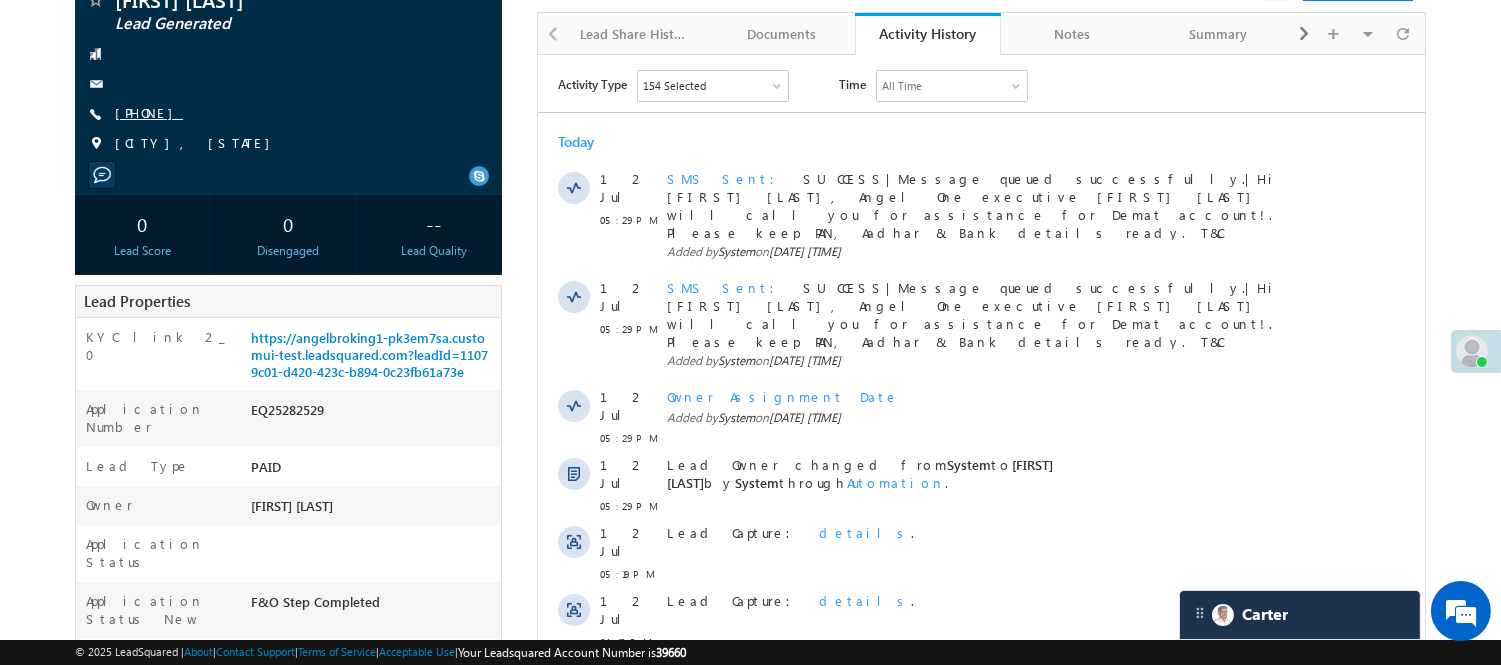 click on "[PHONE]" at bounding box center (149, 112) 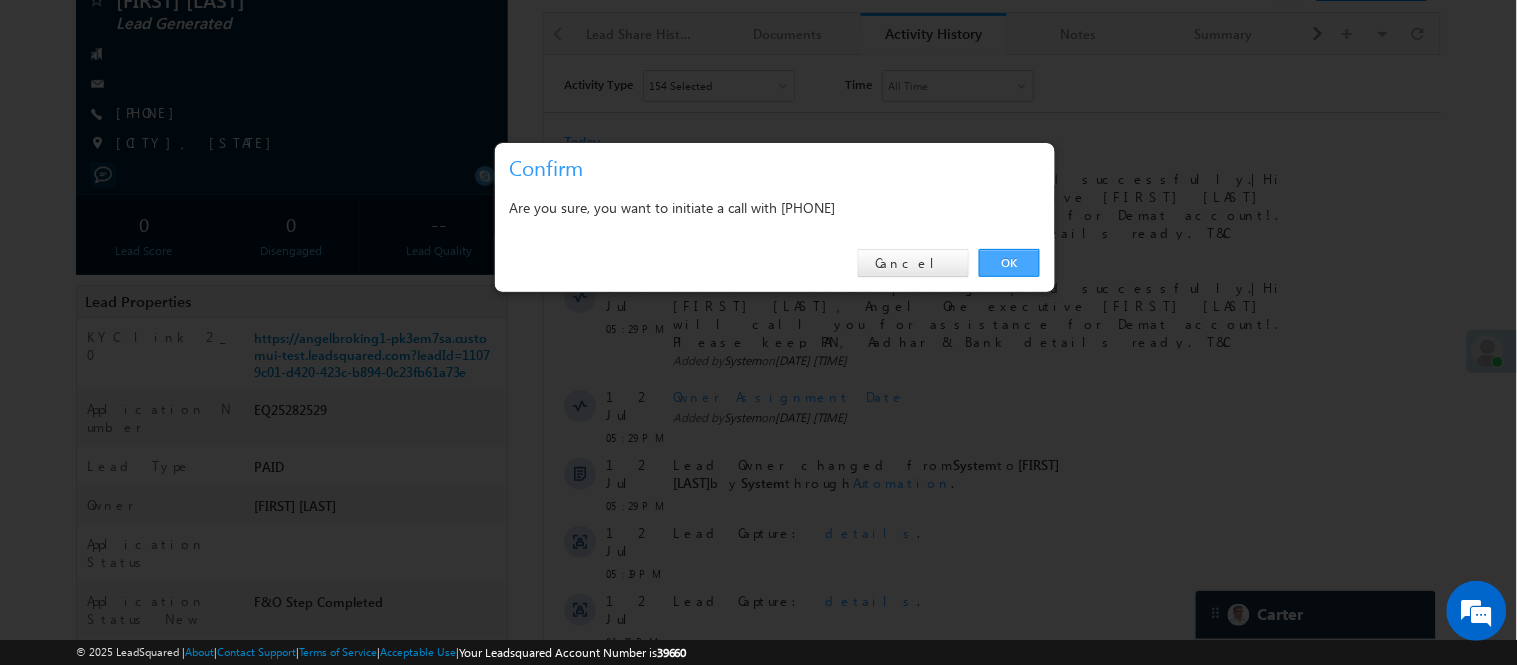 click on "OK" at bounding box center (1009, 263) 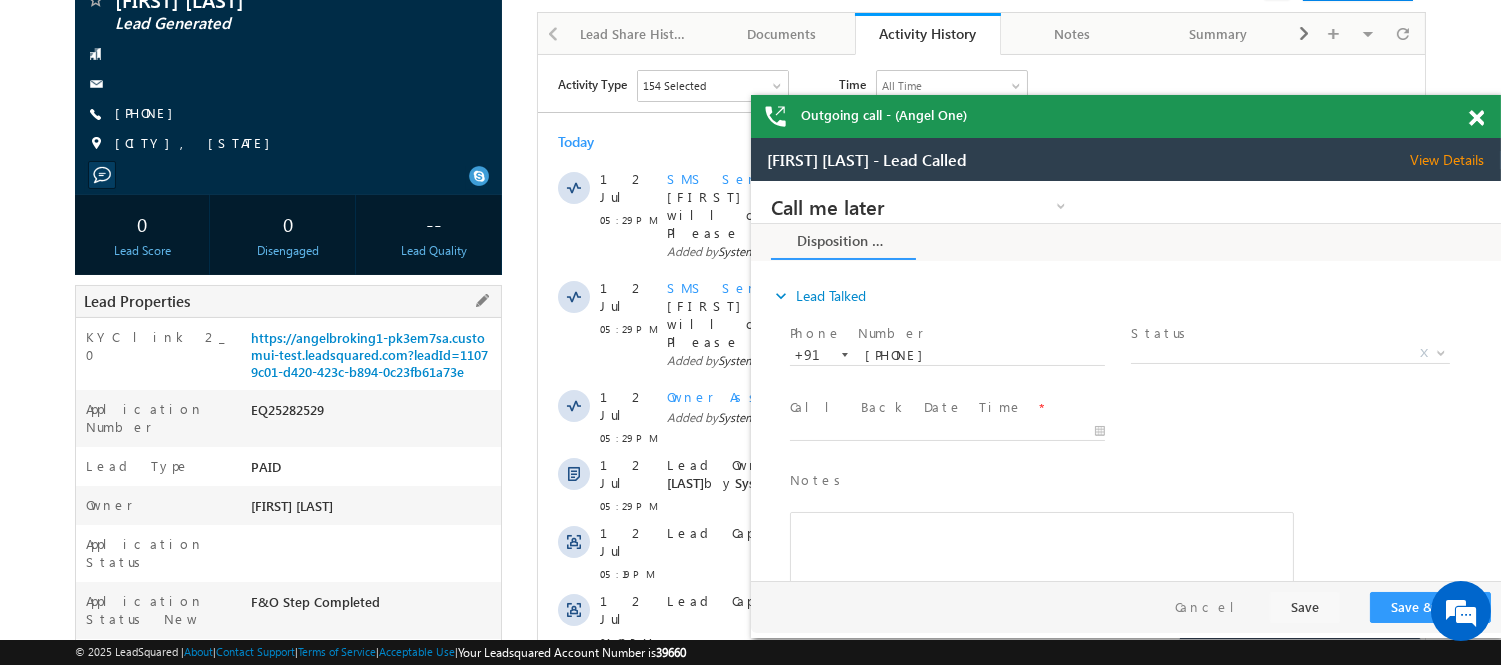 scroll, scrollTop: 0, scrollLeft: 0, axis: both 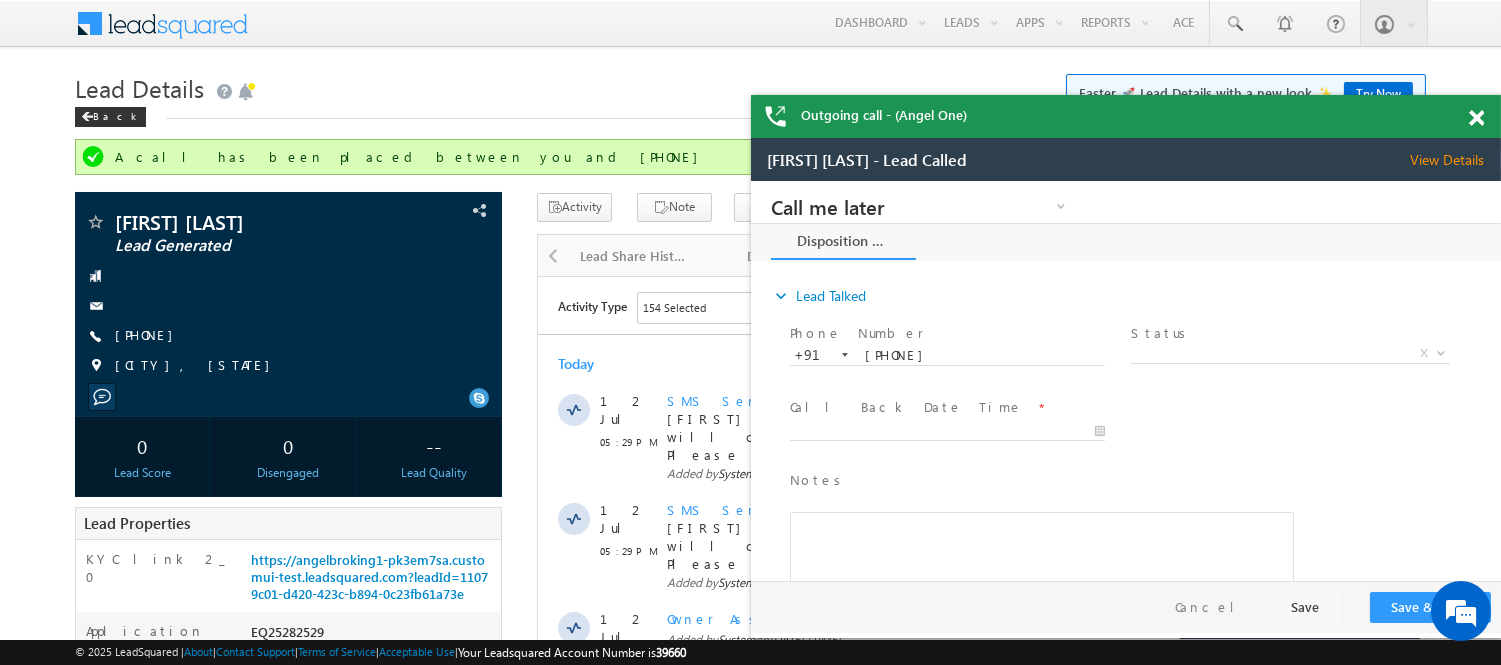 click at bounding box center [1476, 118] 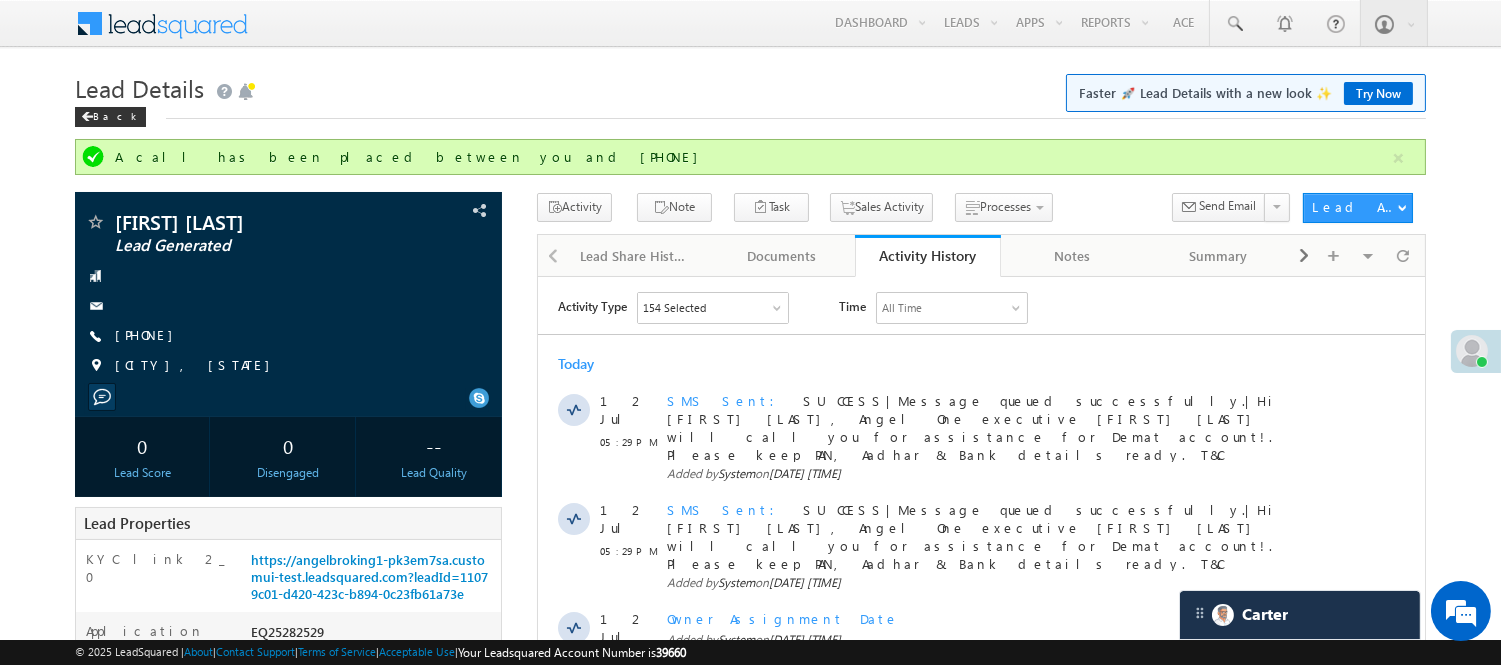 click on "Lead Details Faster 🚀 Lead Details with a new look ✨ Try Now" at bounding box center (750, 86) 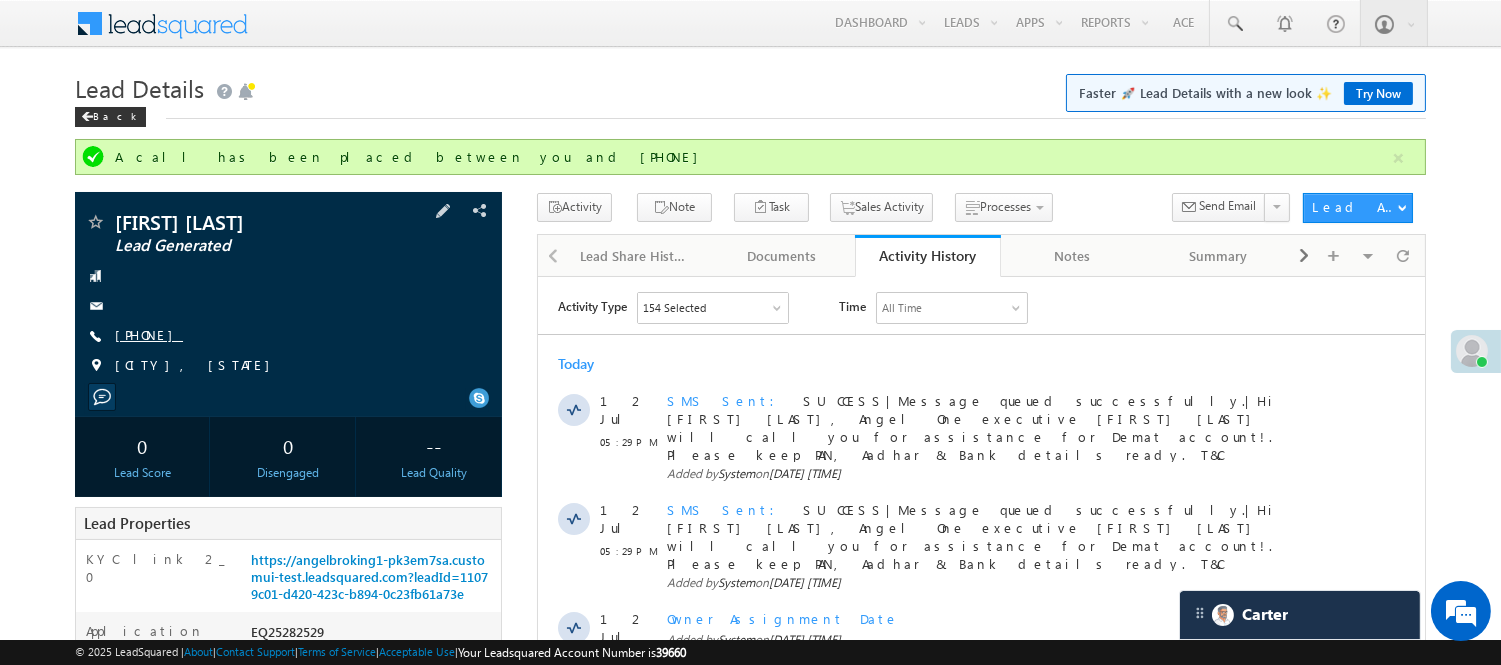 click on "[PHONE]" at bounding box center (149, 334) 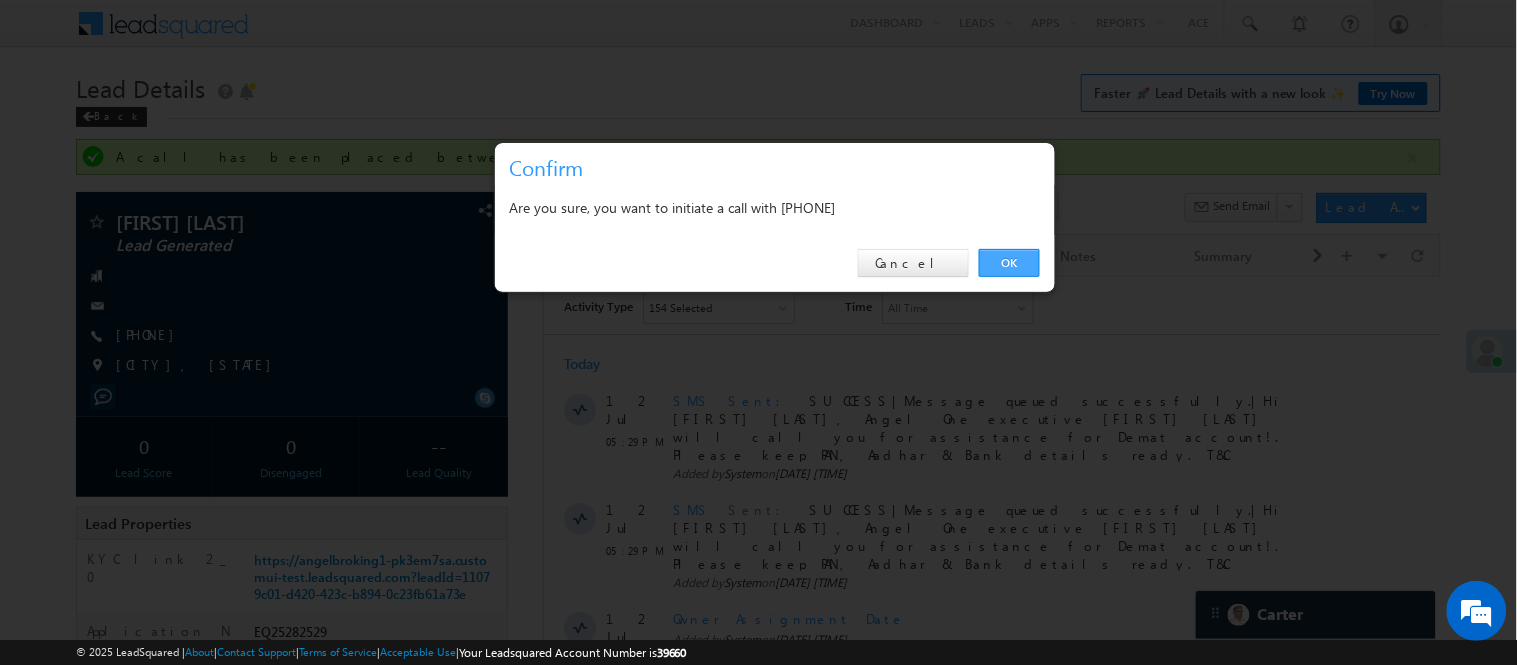 click on "OK" at bounding box center (1009, 263) 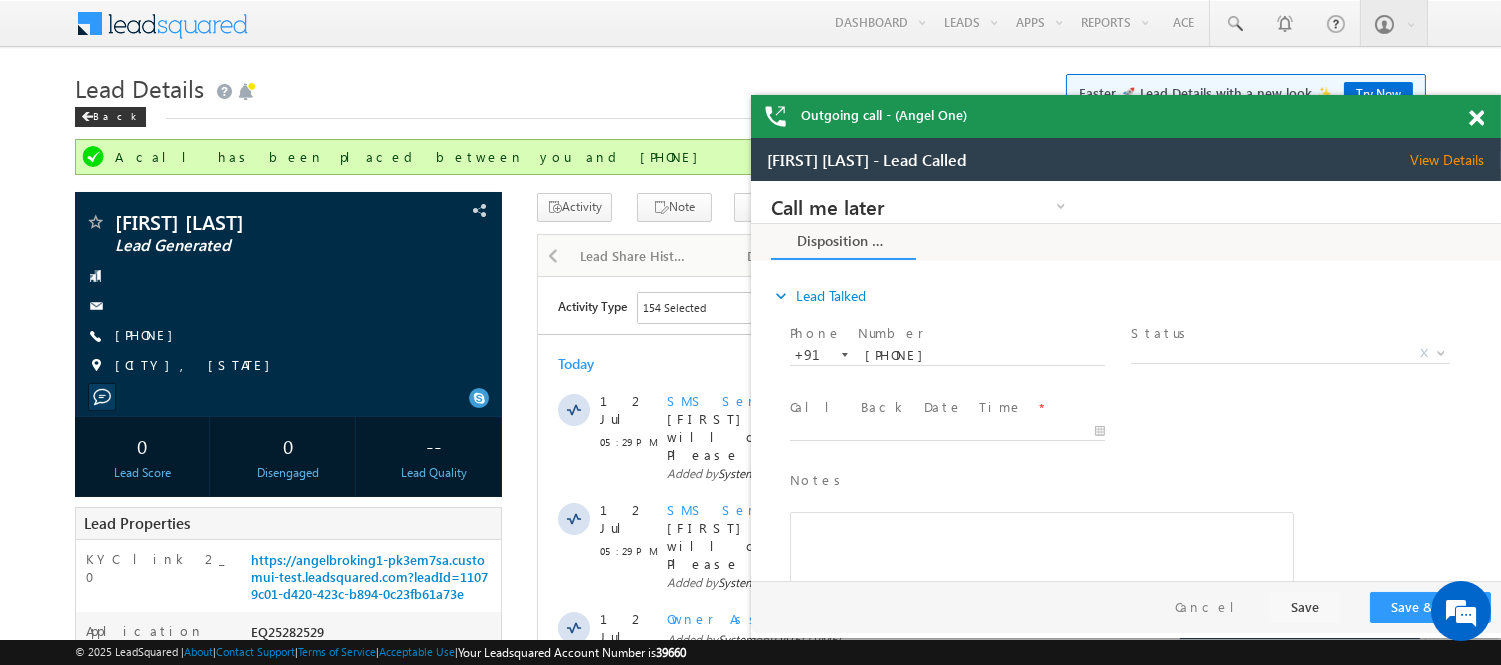 scroll, scrollTop: 0, scrollLeft: 0, axis: both 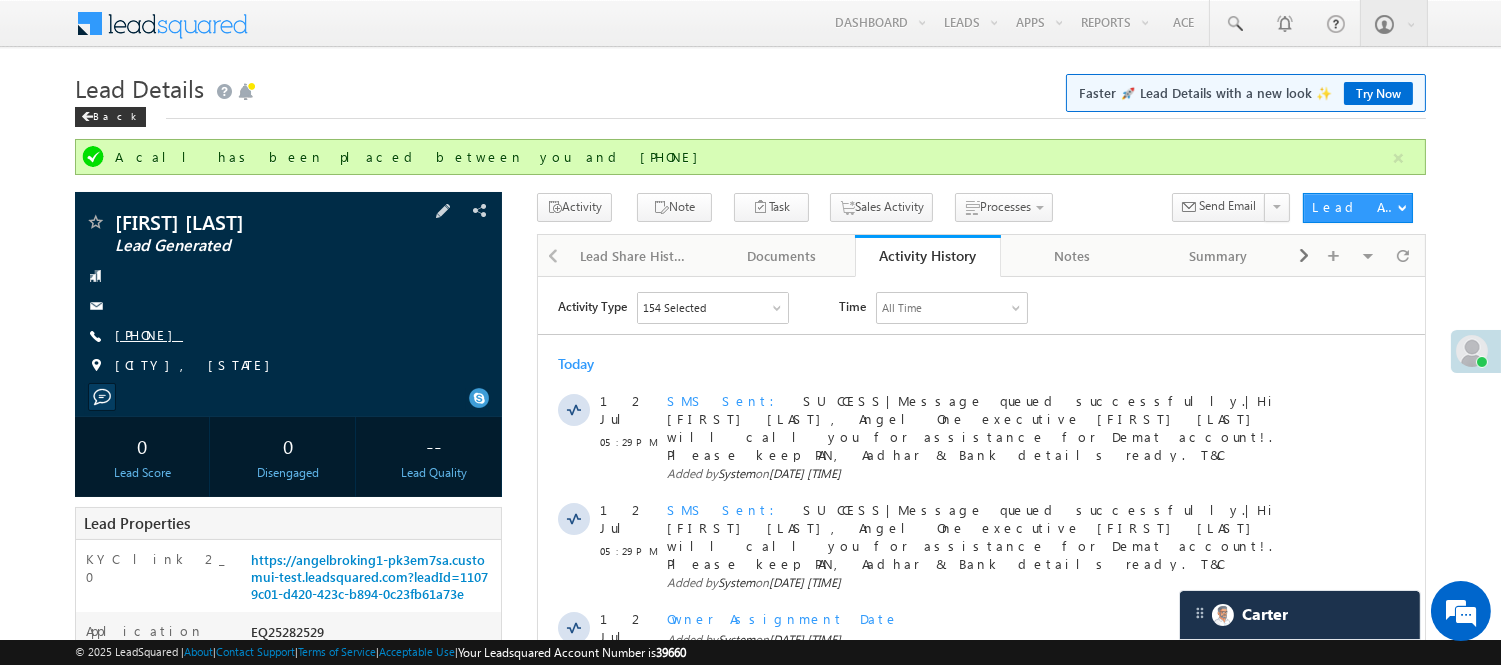 click on "+91-8260853339" at bounding box center [149, 334] 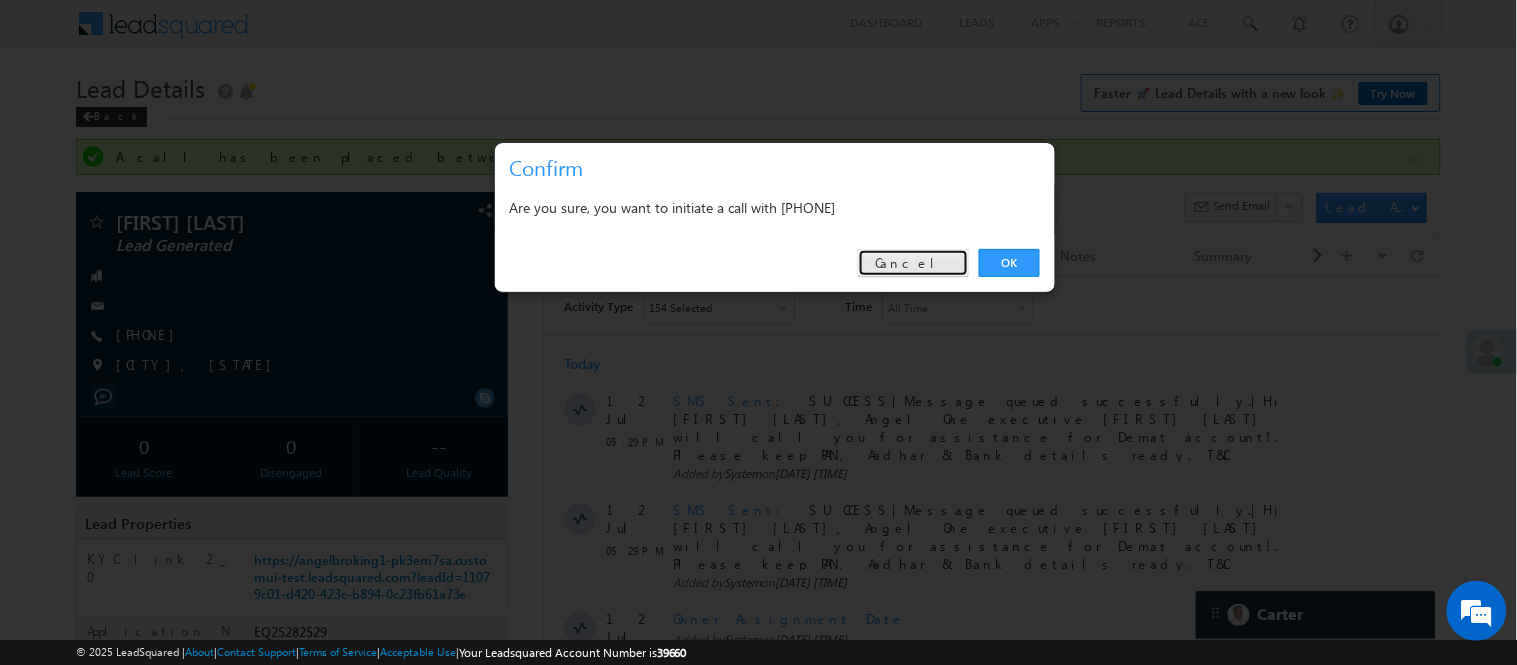 click on "Cancel" at bounding box center [913, 263] 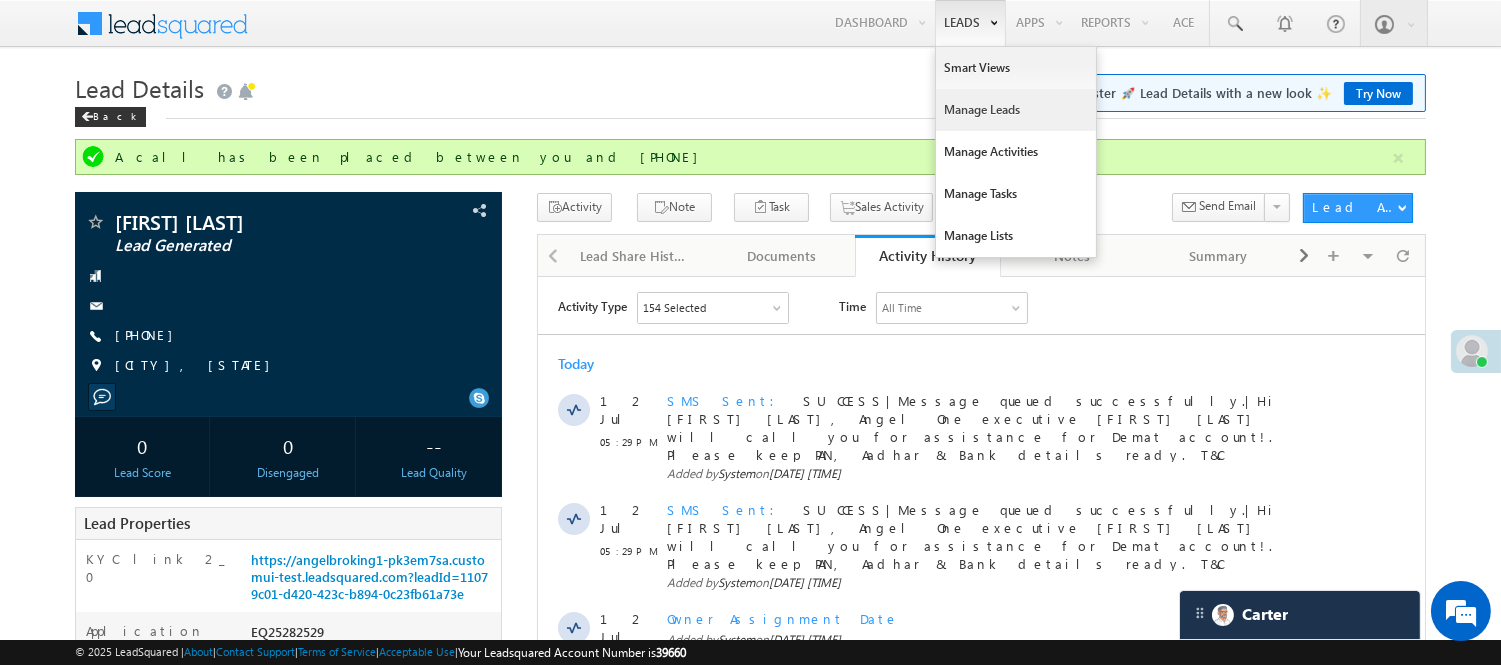 click on "Manage Leads" at bounding box center (1016, 110) 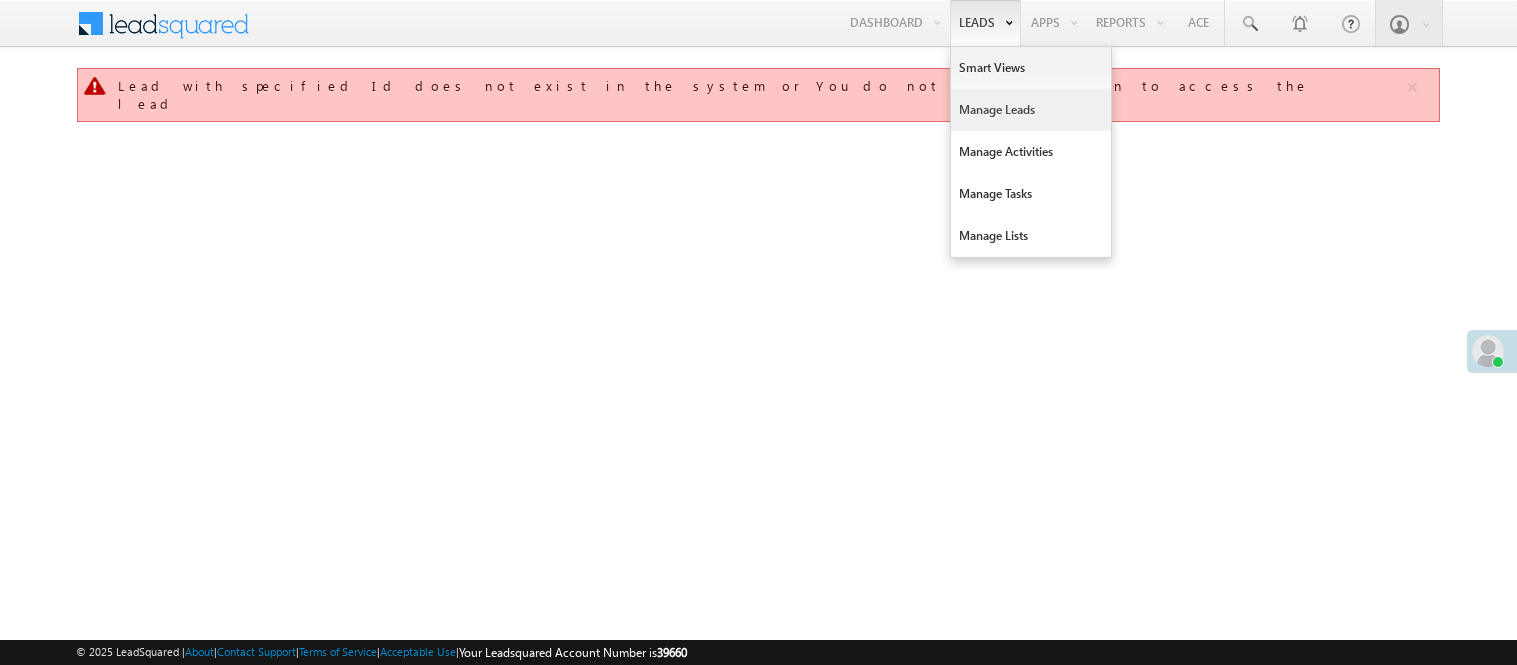 scroll, scrollTop: 0, scrollLeft: 0, axis: both 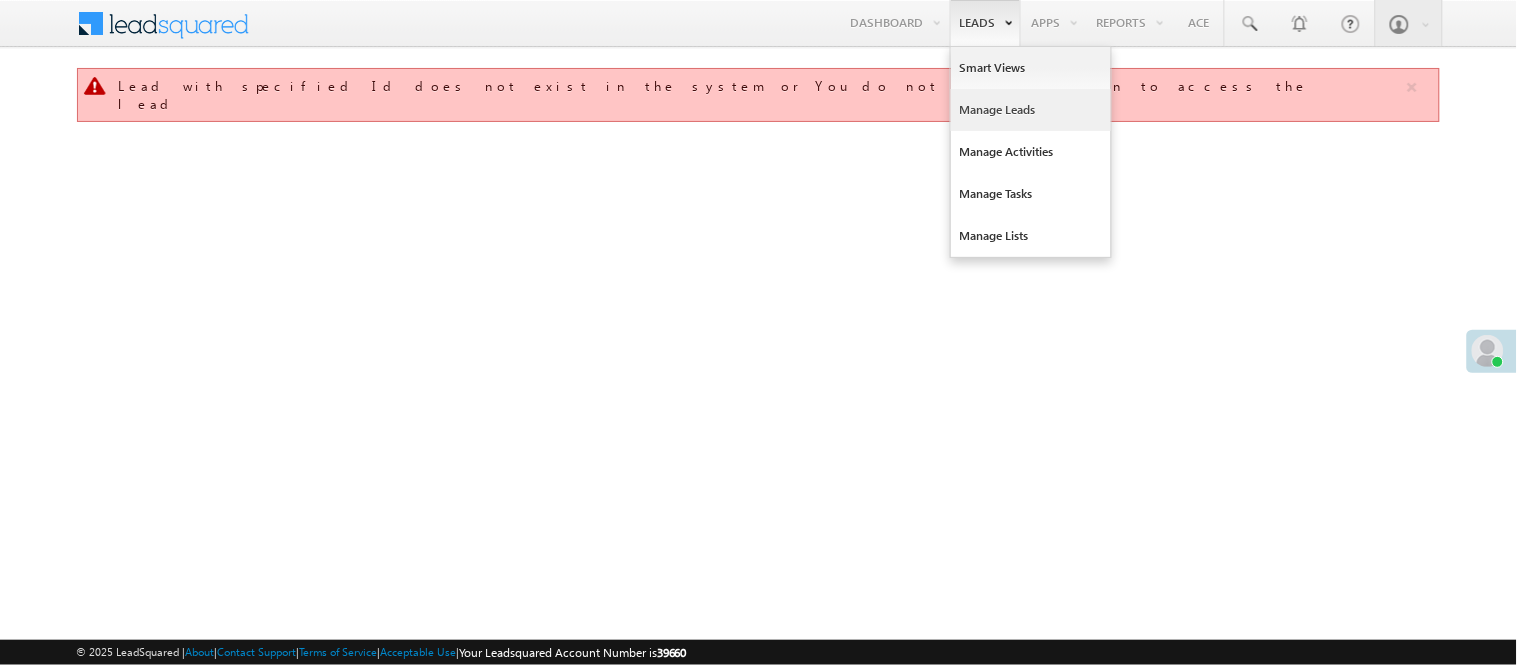 click on "Manage Leads" at bounding box center (1031, 110) 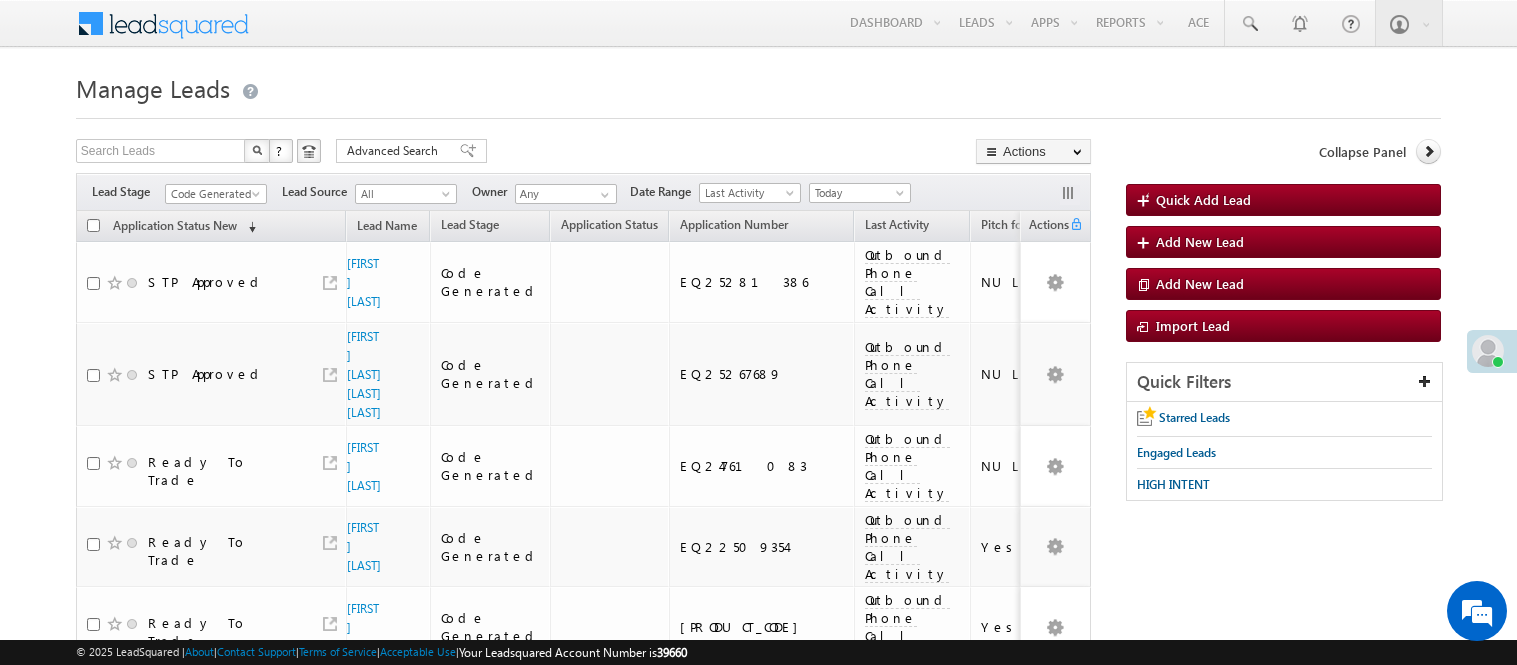 click on "Code Generated" at bounding box center [213, 194] 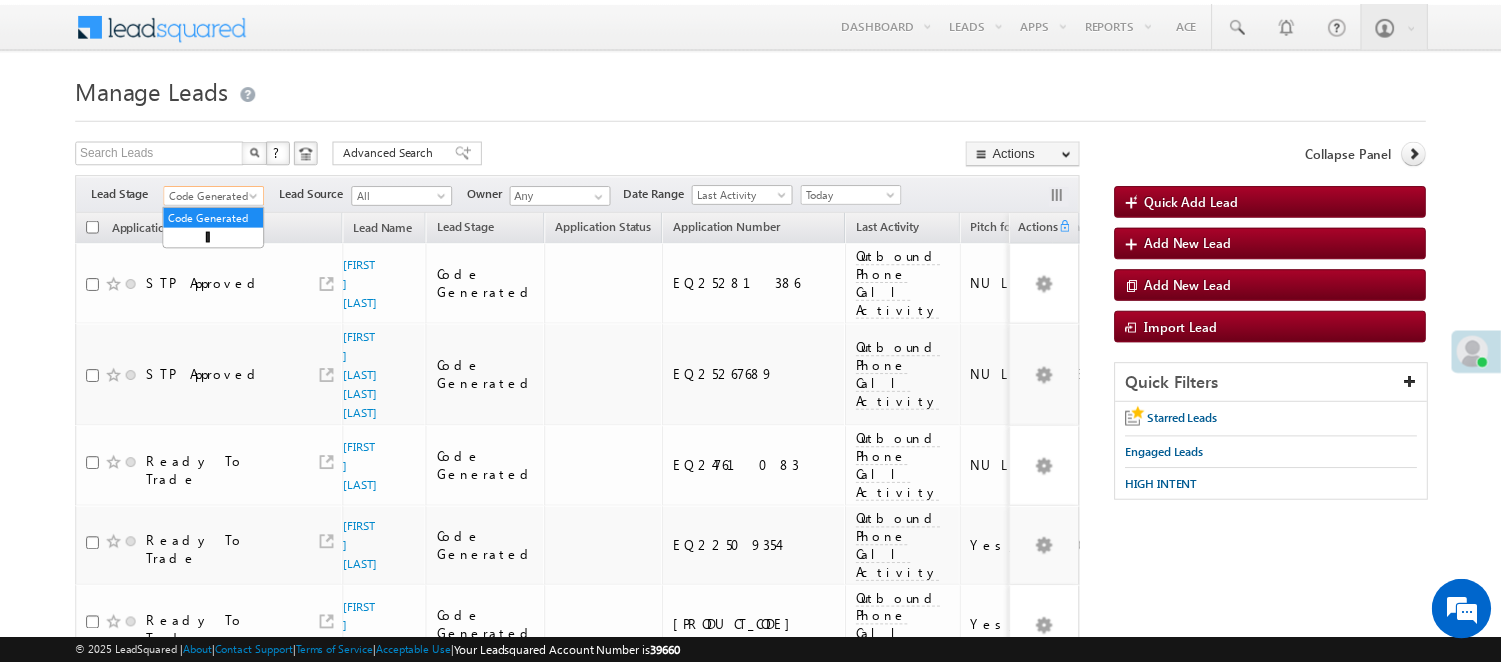 scroll, scrollTop: 0, scrollLeft: 0, axis: both 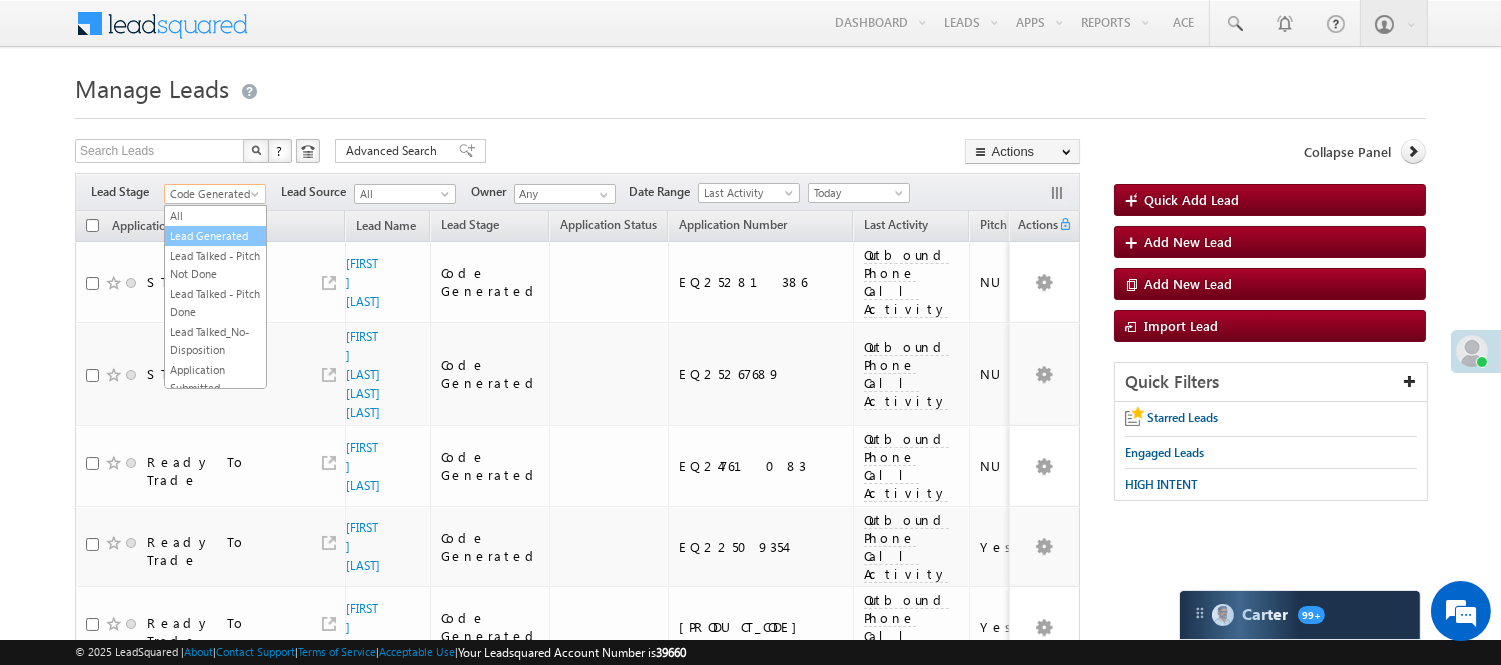 click on "Lead Generated" at bounding box center [215, 236] 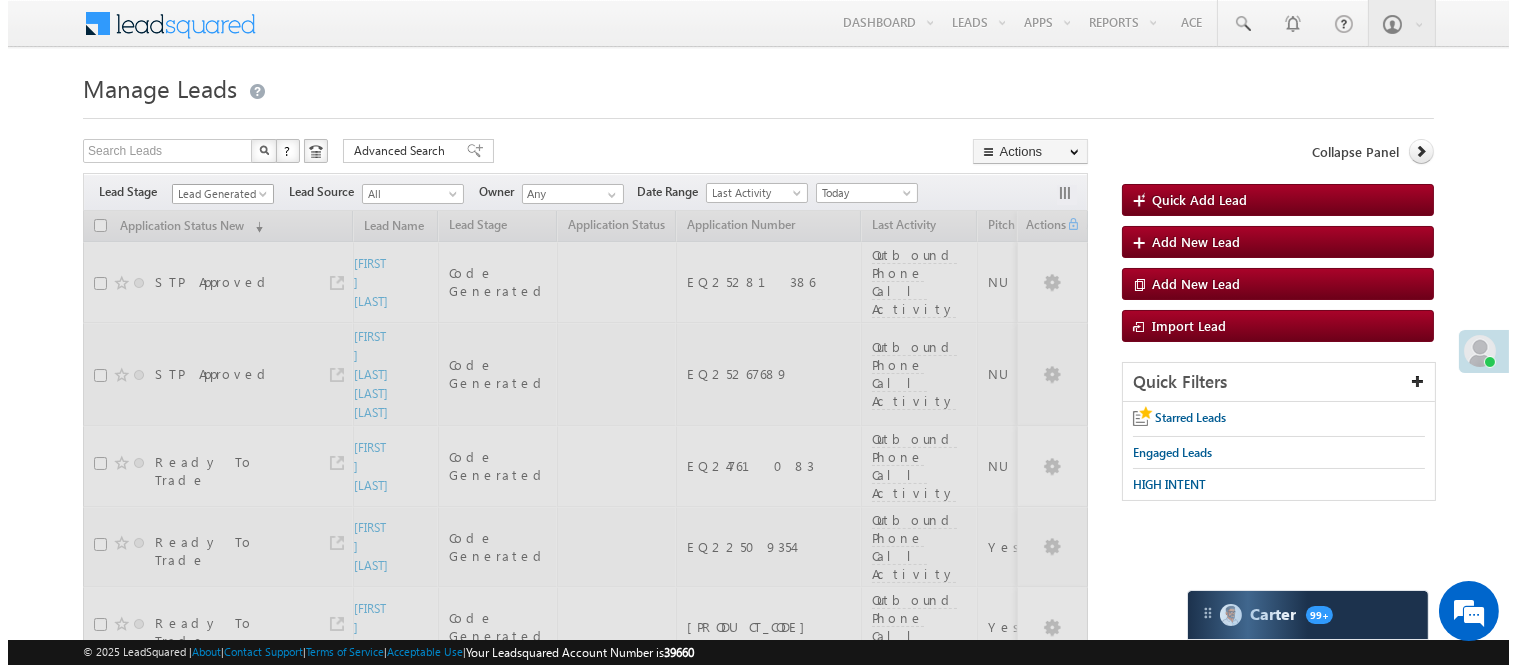 scroll, scrollTop: 0, scrollLeft: 0, axis: both 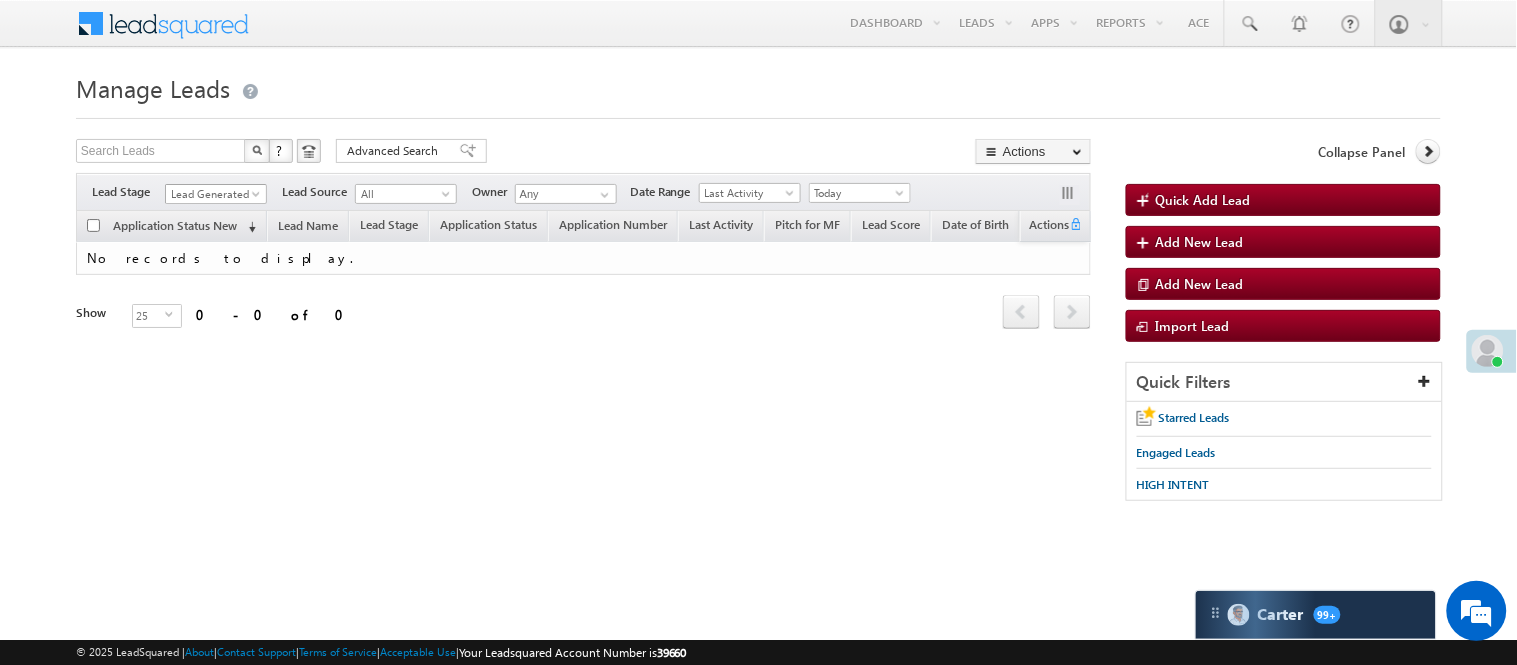 click on "Lead Generated" at bounding box center [213, 194] 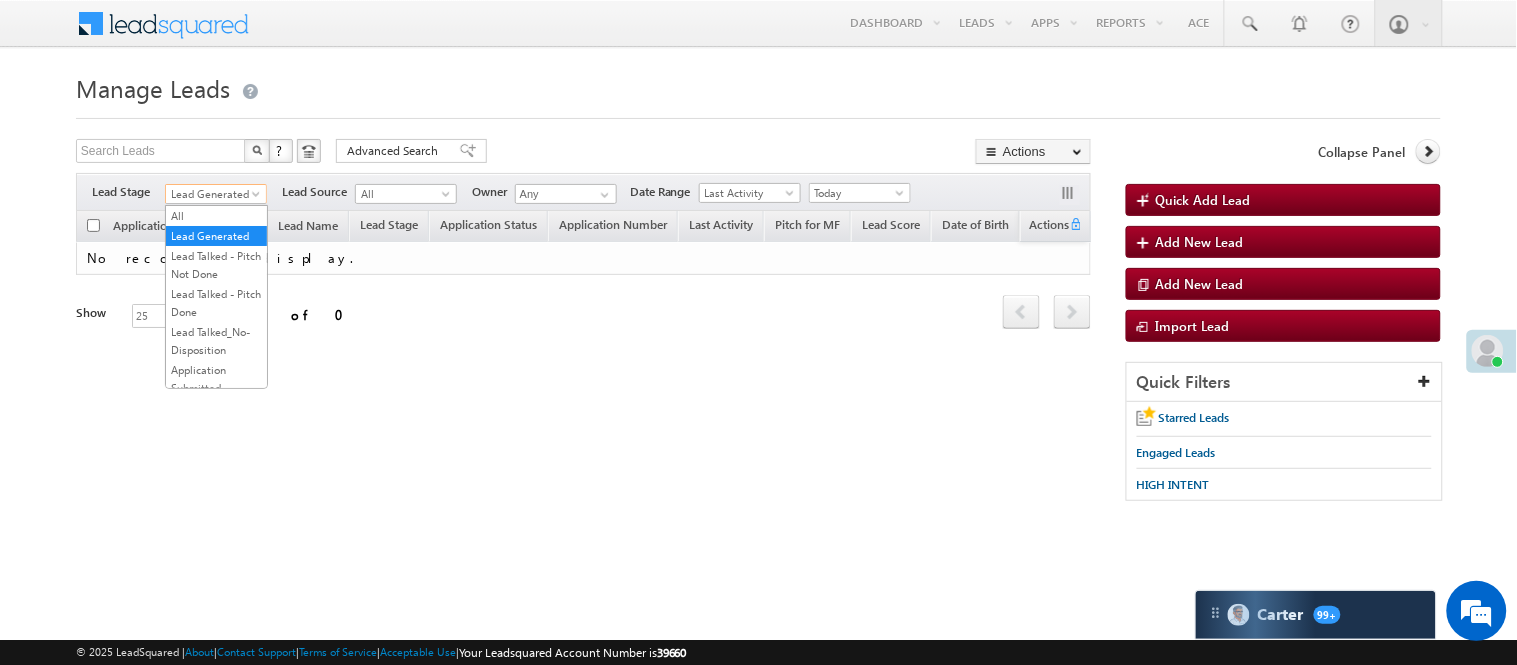 scroll, scrollTop: 444, scrollLeft: 0, axis: vertical 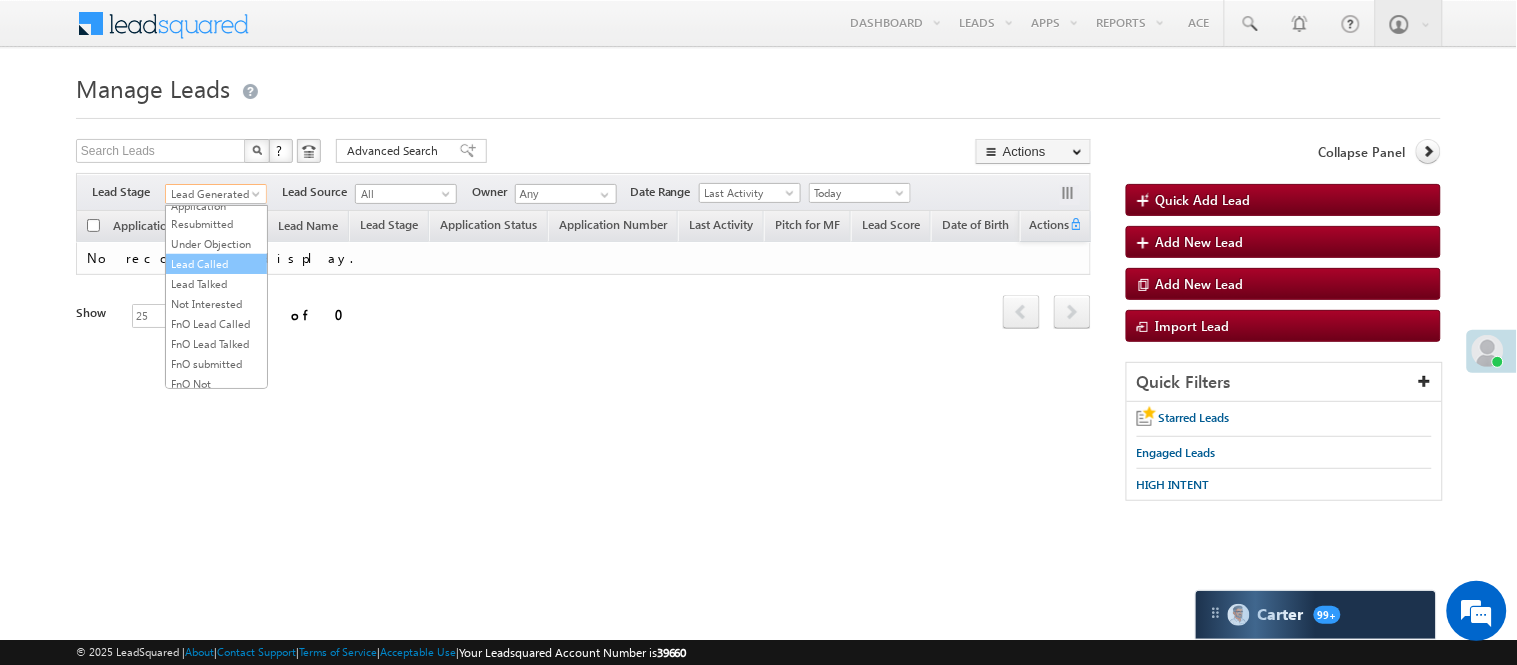 click on "Lead Called" at bounding box center [216, 264] 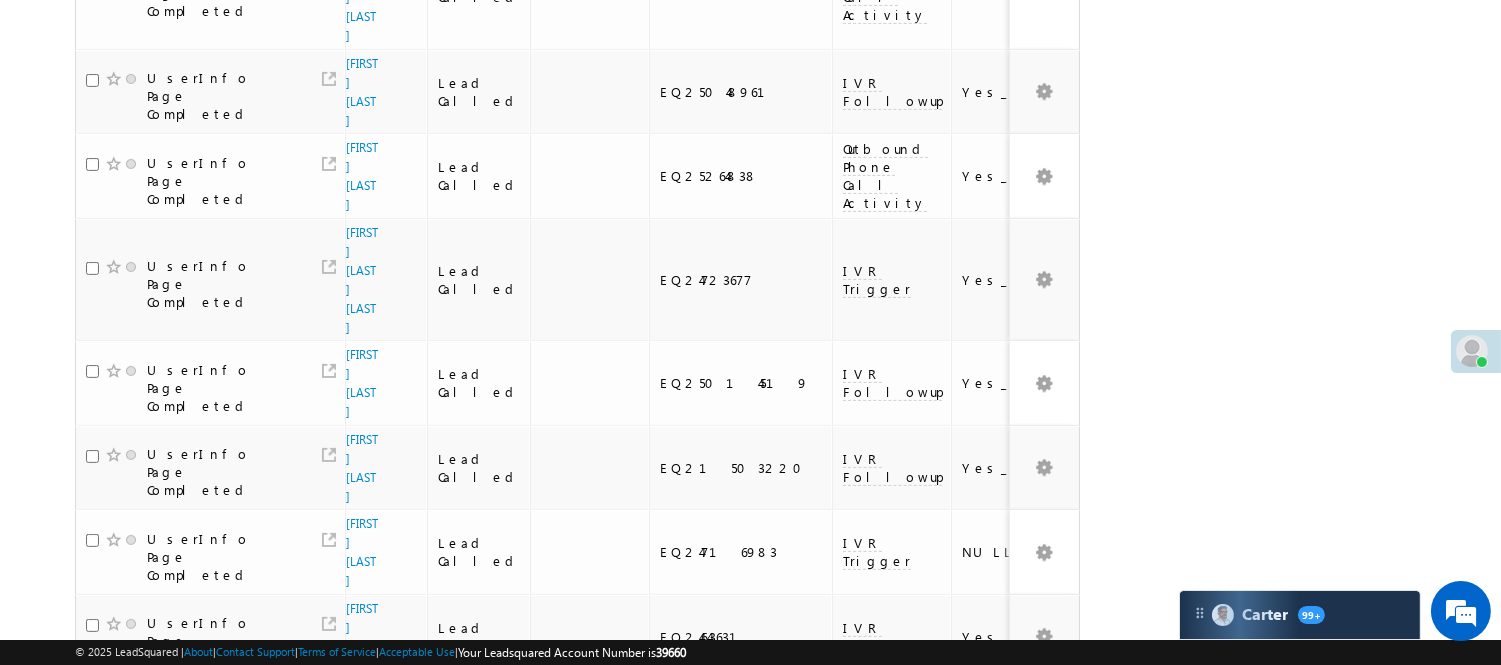 scroll, scrollTop: 1417, scrollLeft: 0, axis: vertical 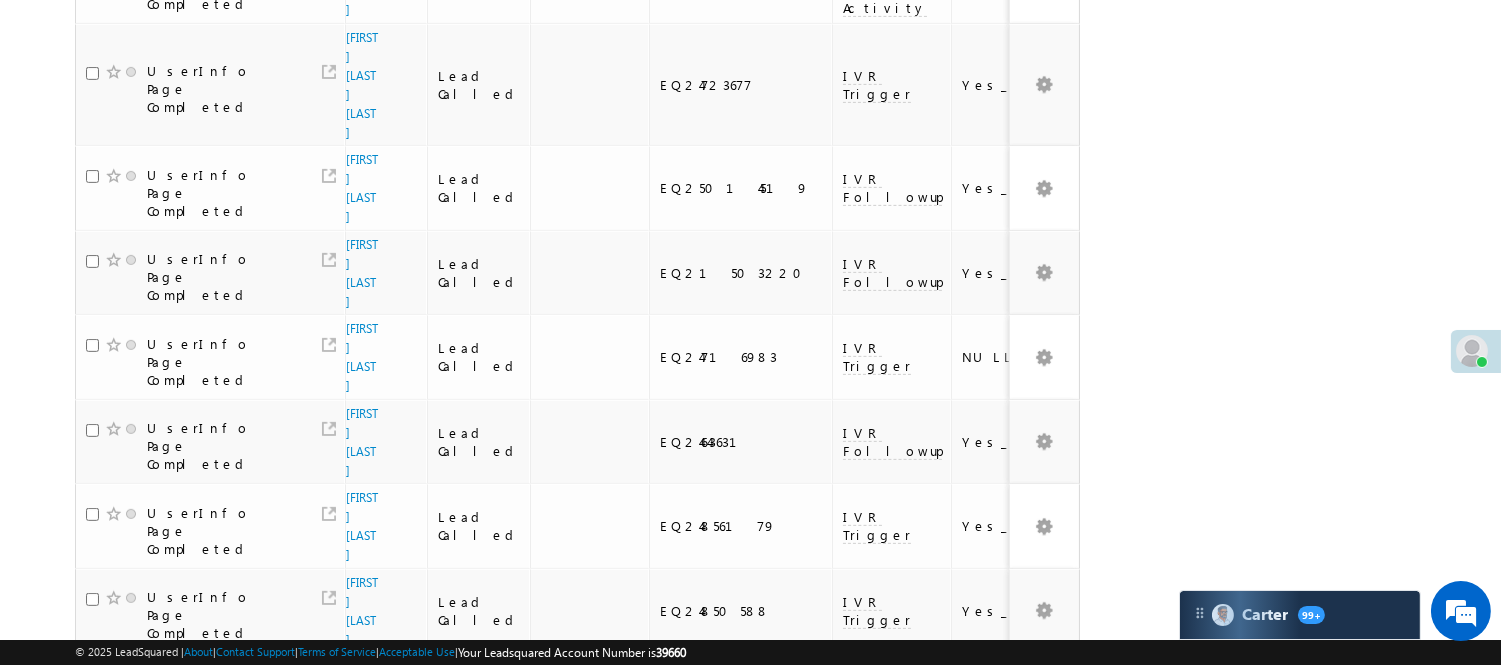 click on "3" at bounding box center [898, 1101] 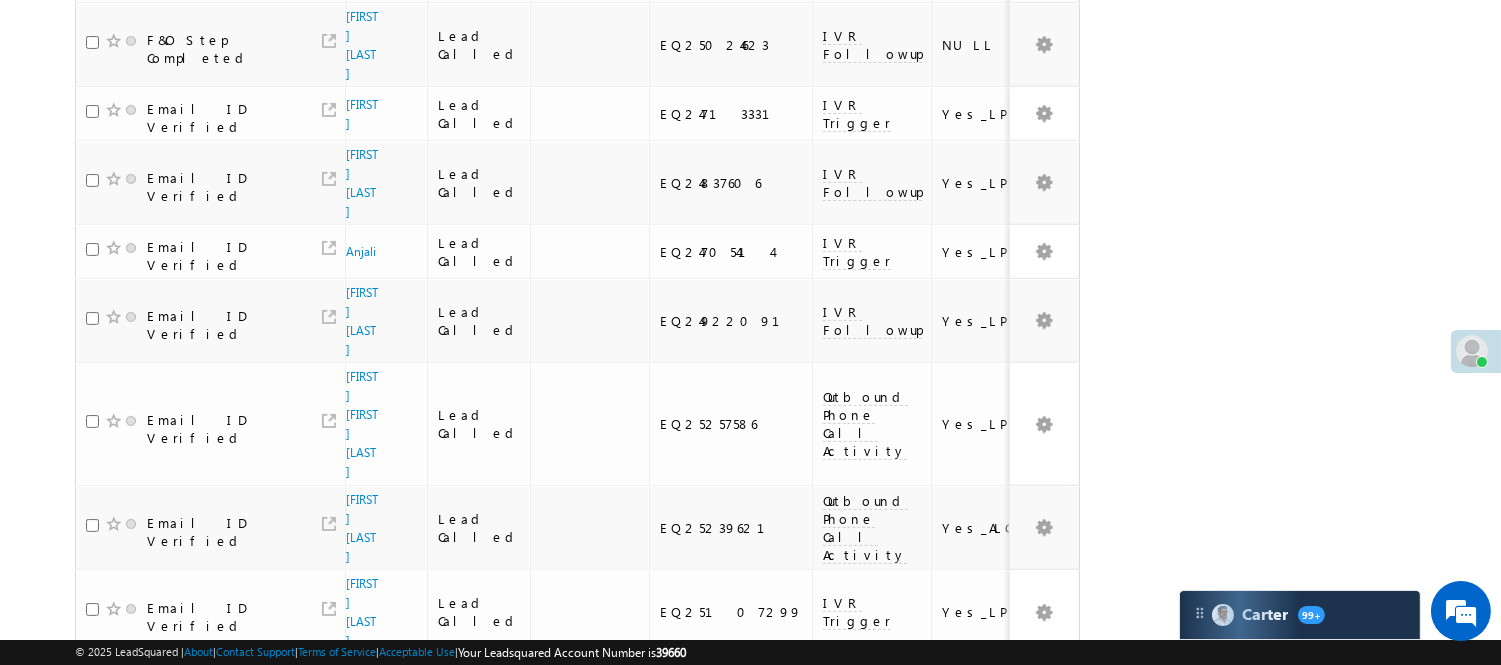 scroll, scrollTop: 1381, scrollLeft: 0, axis: vertical 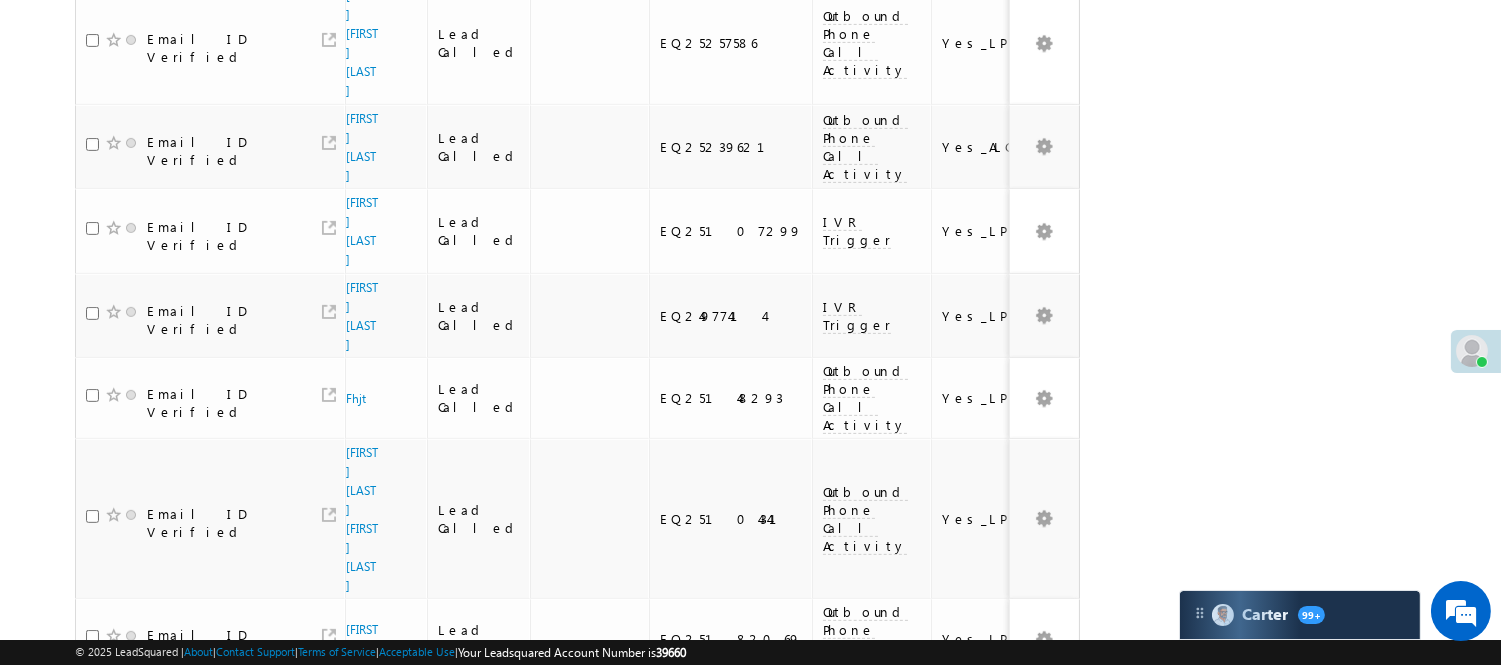 click on "2" at bounding box center (857, 1094) 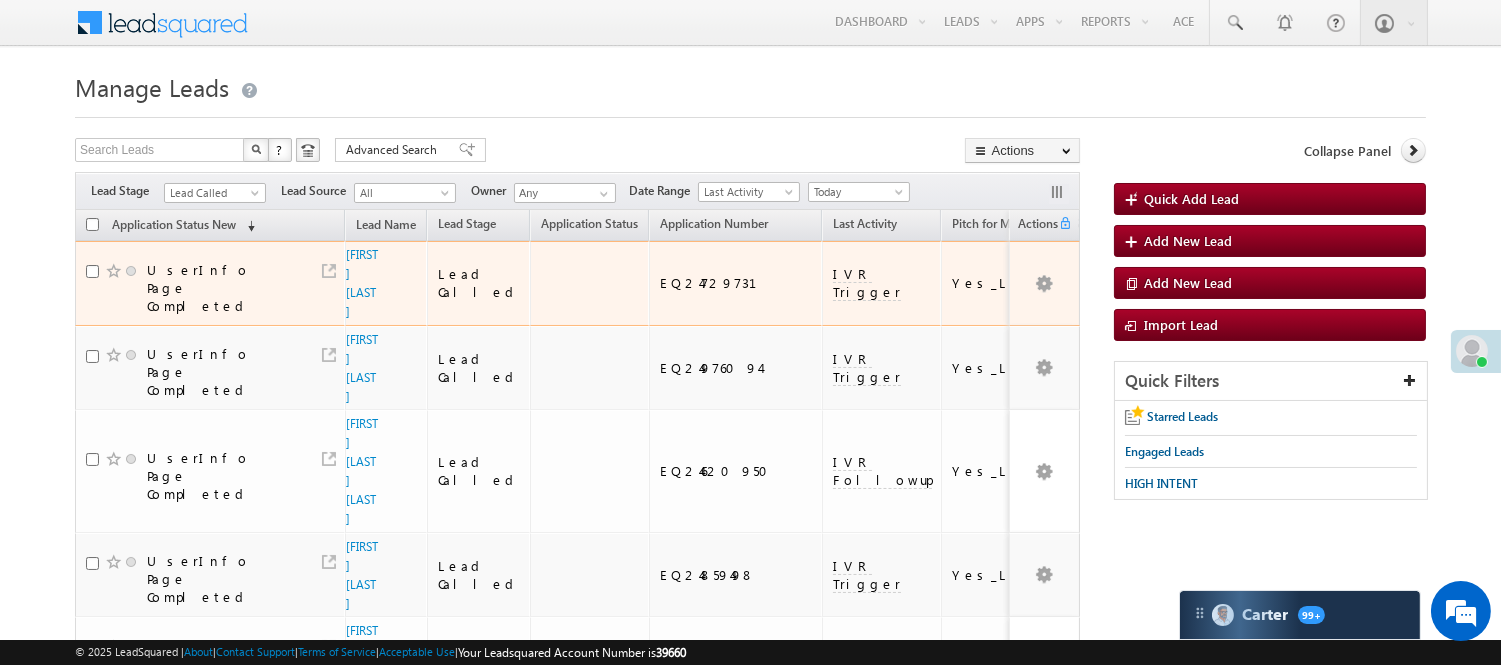 scroll, scrollTop: 0, scrollLeft: 0, axis: both 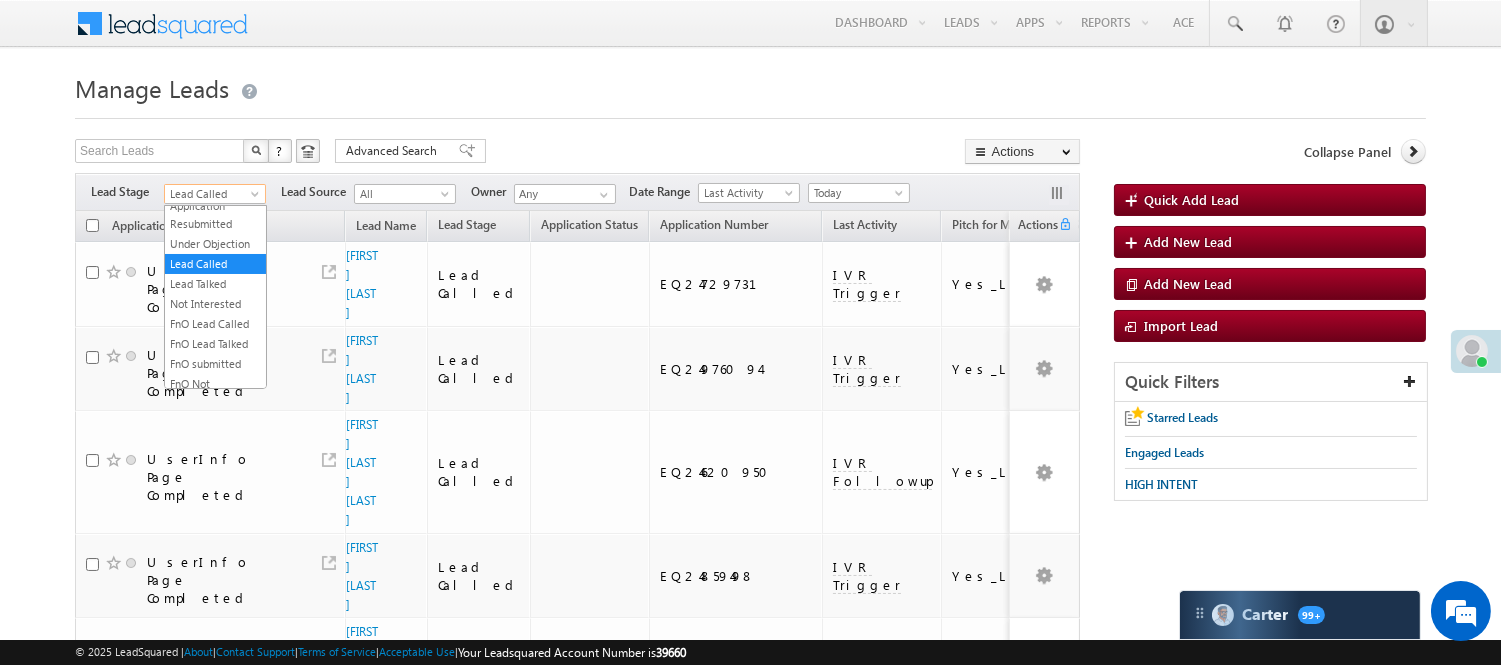 click on "Lead Called" at bounding box center (212, 194) 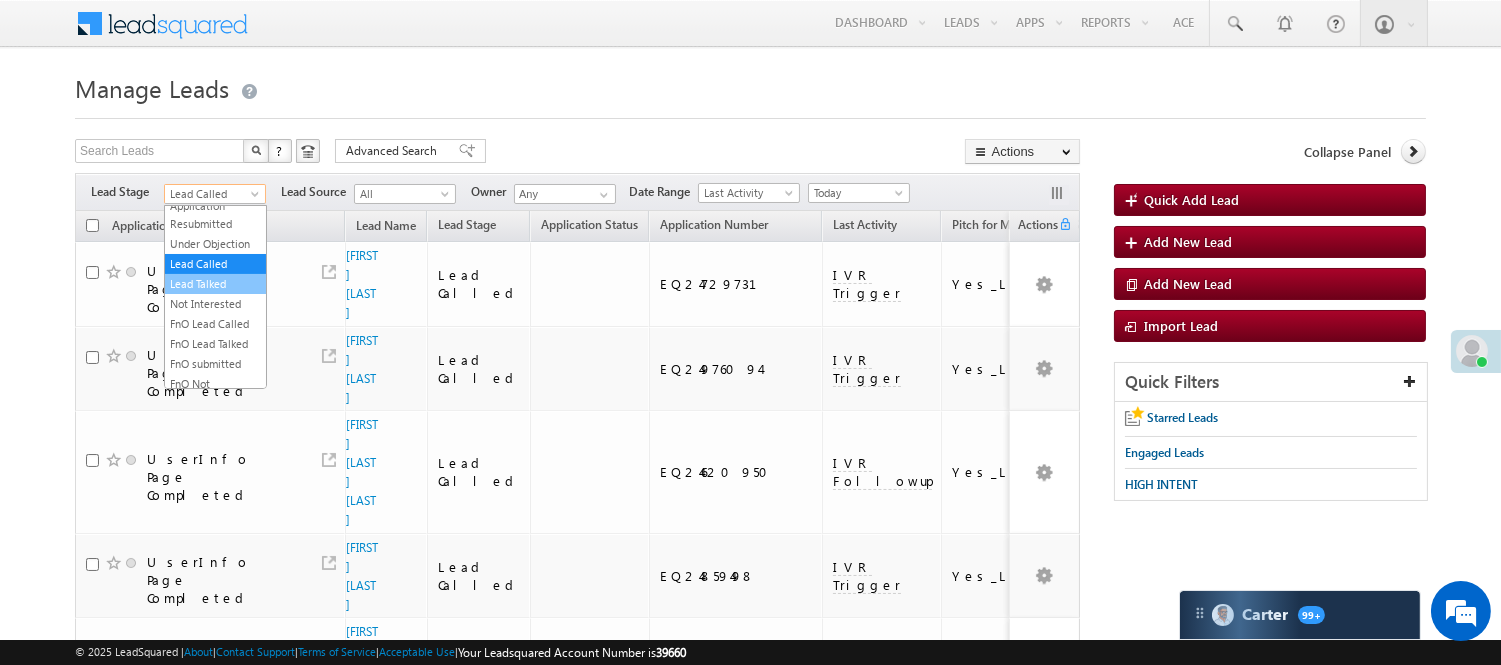 click on "Lead Talked" at bounding box center (215, 284) 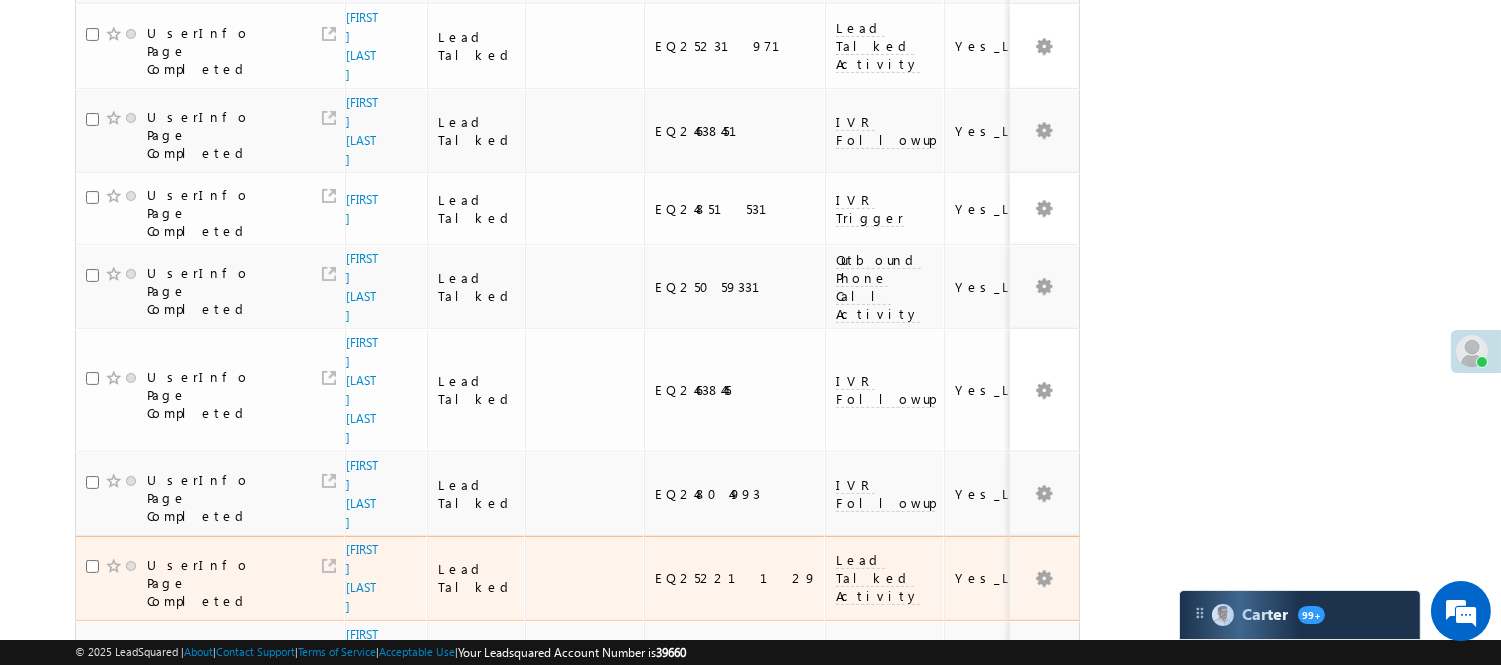 scroll, scrollTop: 1265, scrollLeft: 0, axis: vertical 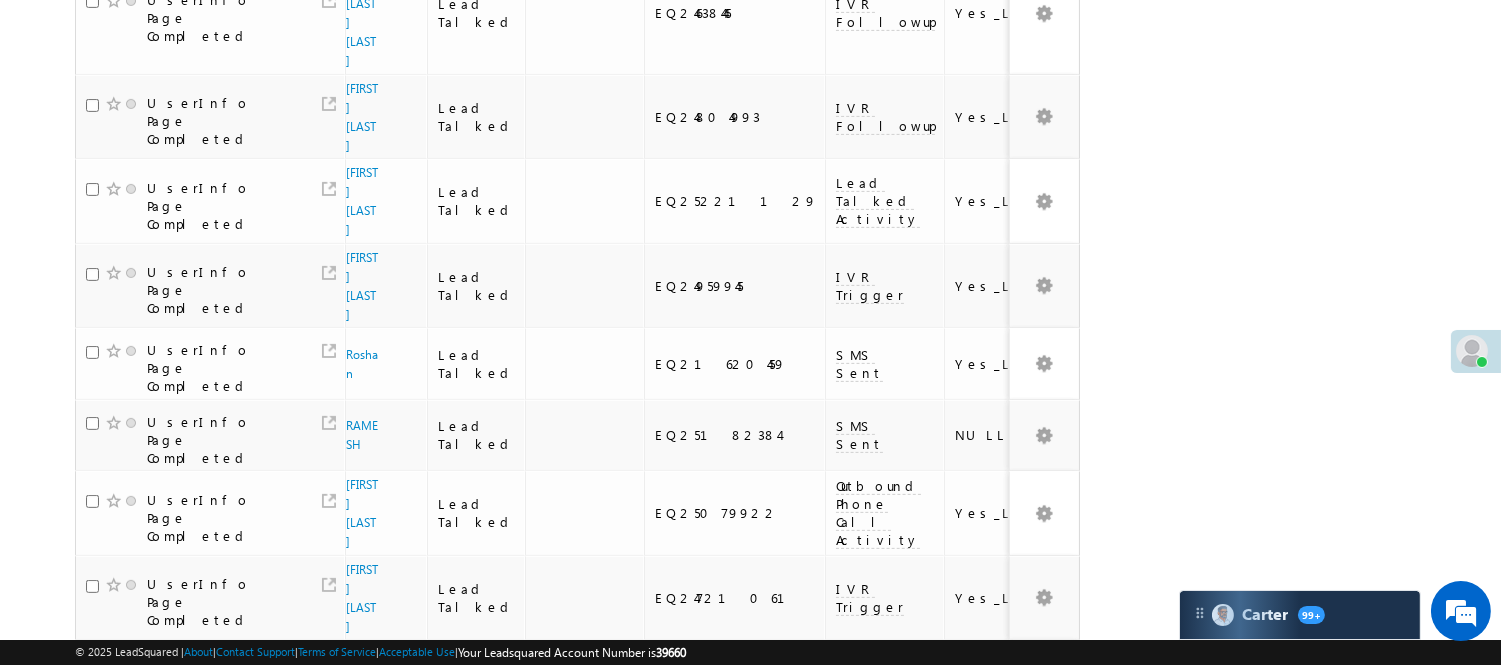 click on "4" at bounding box center [978, 1139] 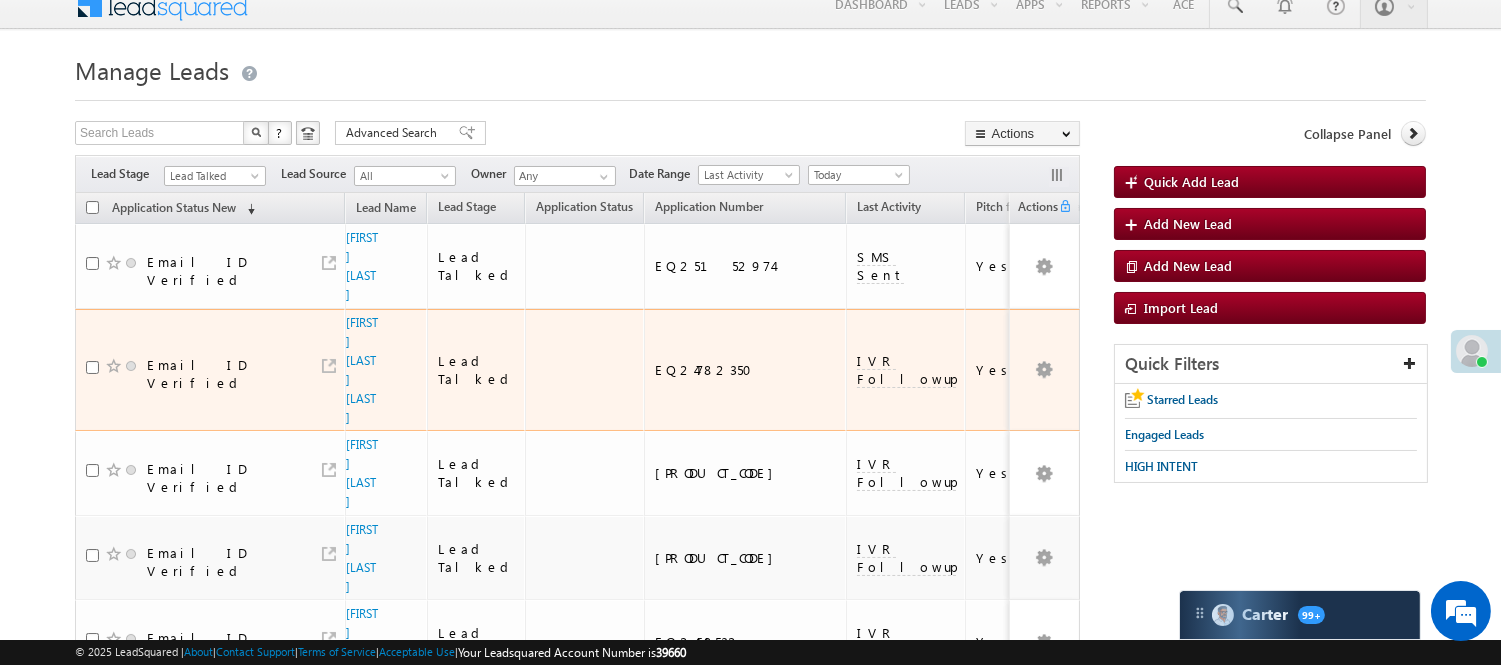 scroll, scrollTop: 0, scrollLeft: 0, axis: both 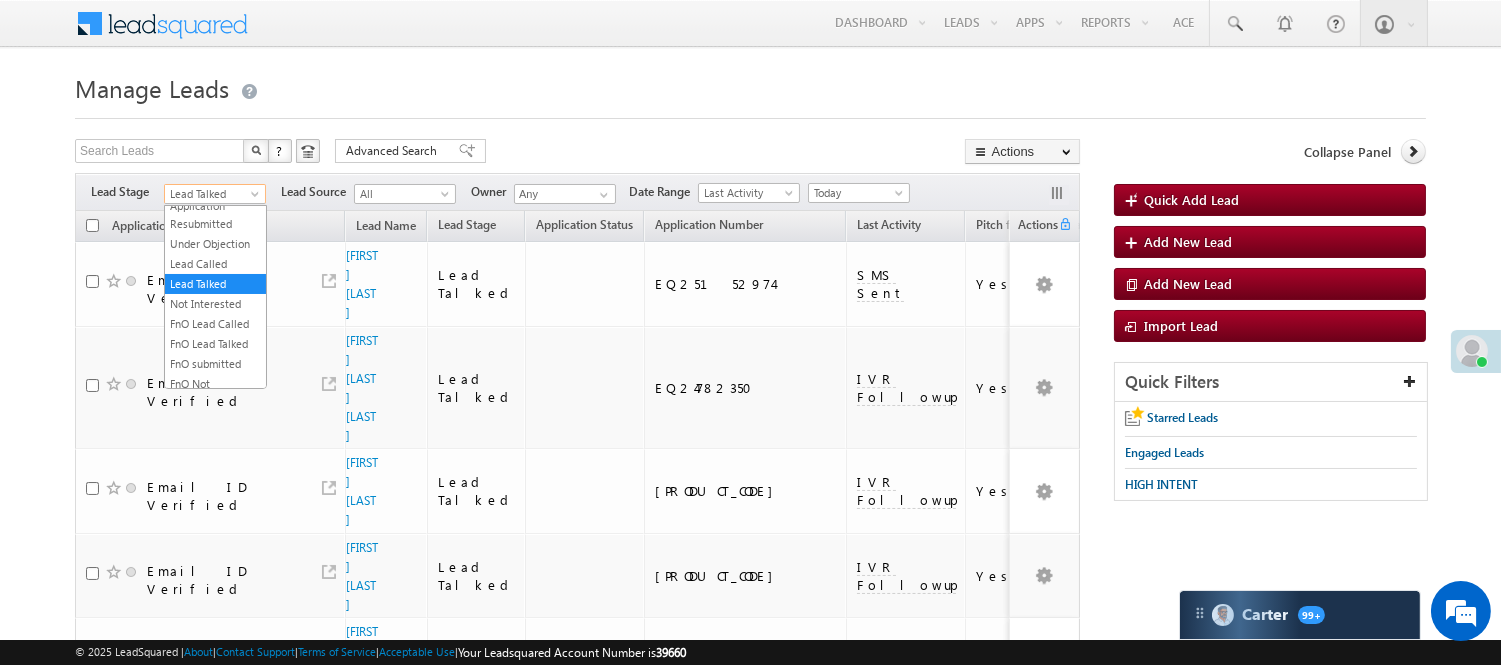 click on "Lead Talked" at bounding box center (212, 194) 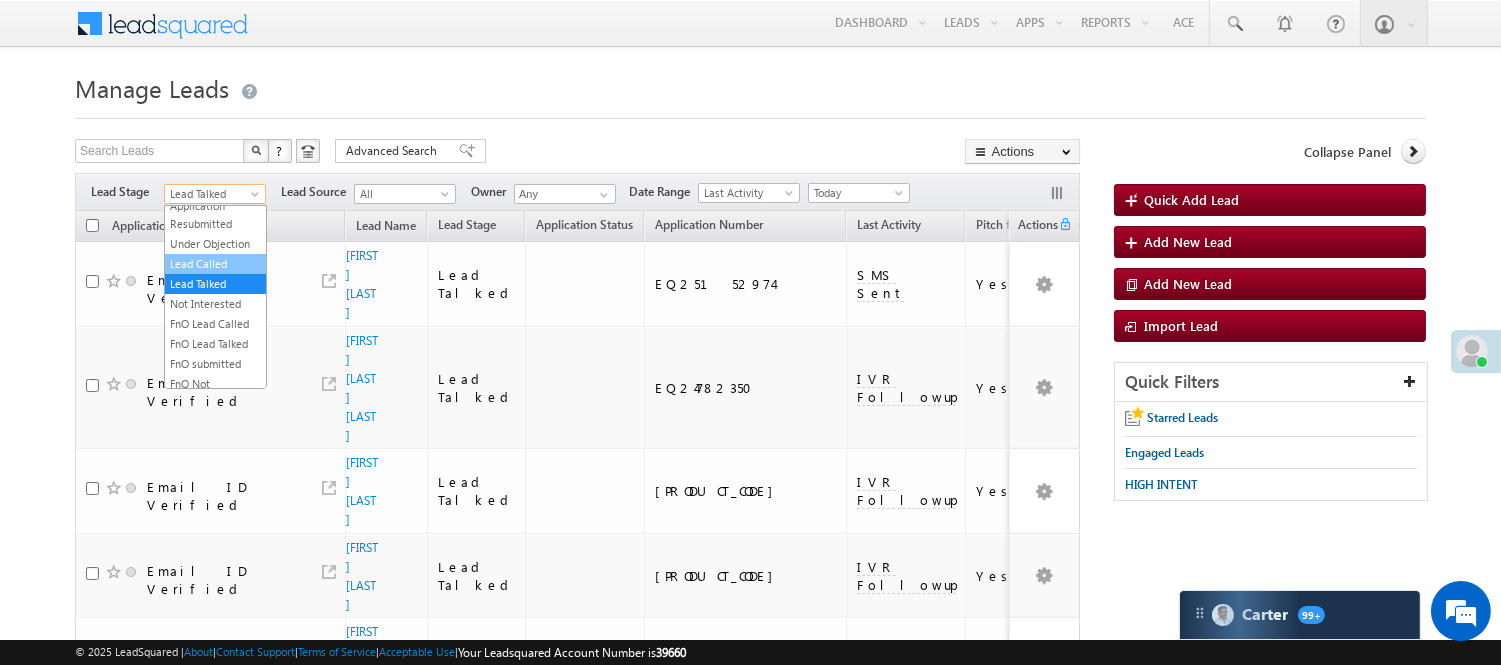 click on "Lead Called" at bounding box center (215, 264) 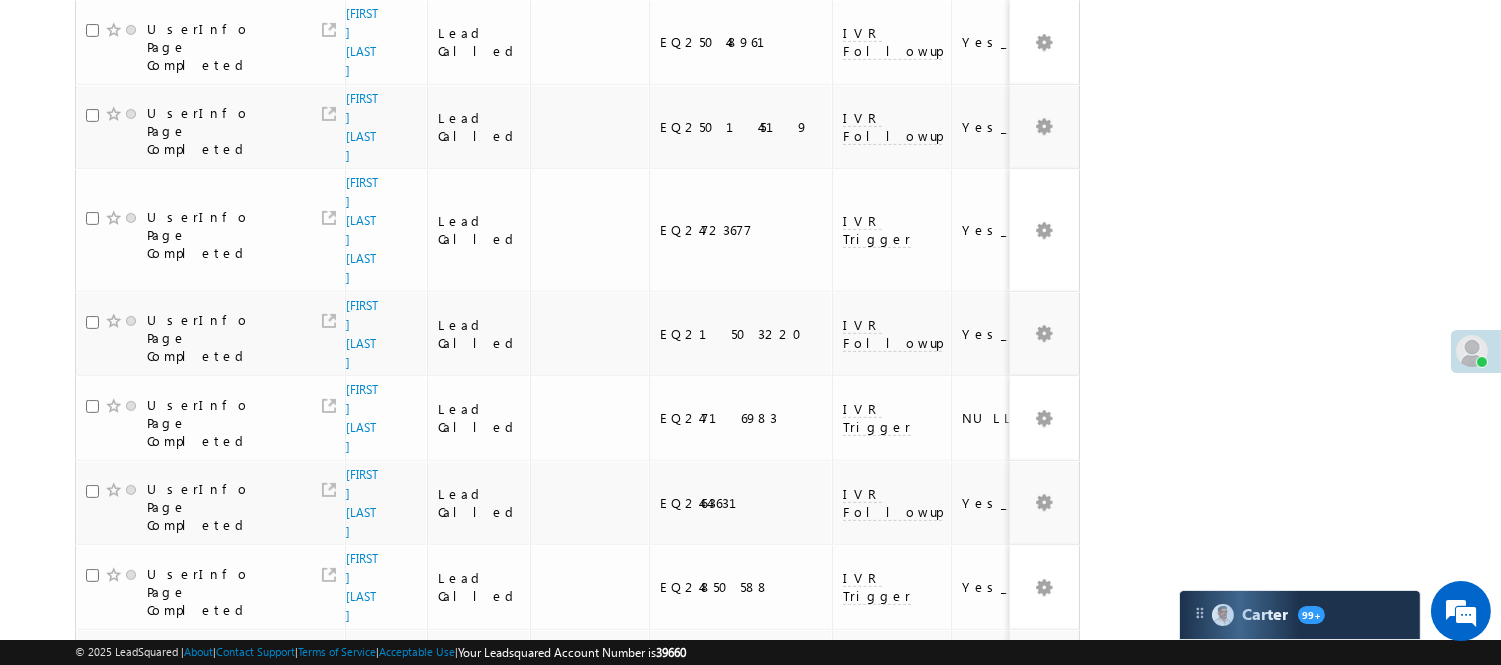 scroll, scrollTop: 1417, scrollLeft: 0, axis: vertical 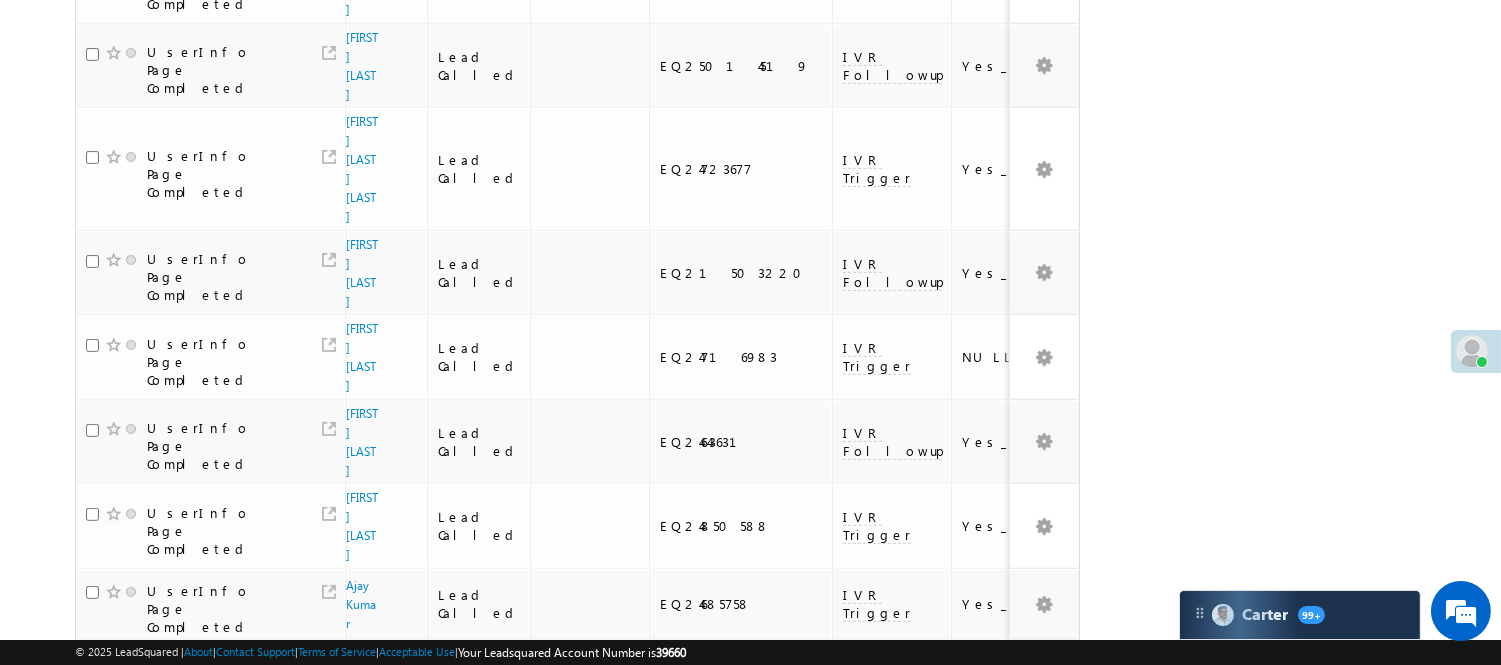 click on "4" at bounding box center [938, 1101] 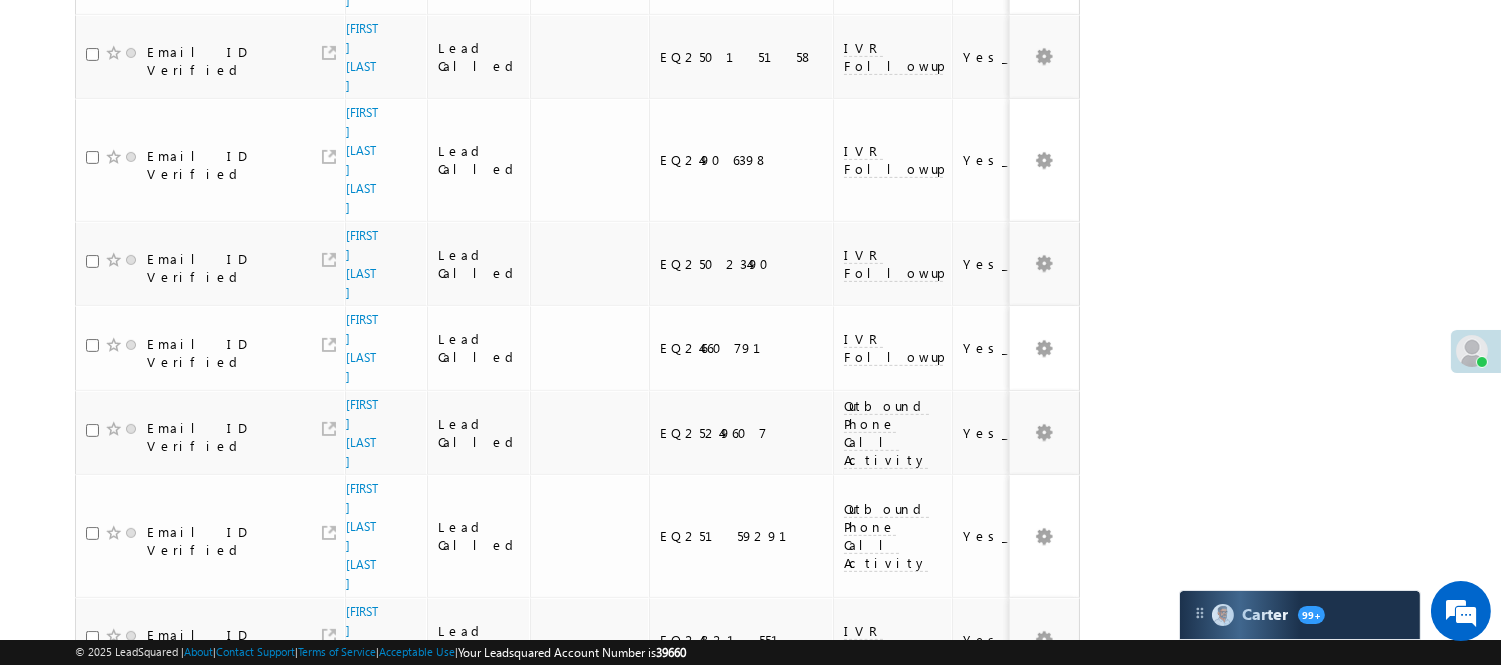 scroll, scrollTop: 1455, scrollLeft: 0, axis: vertical 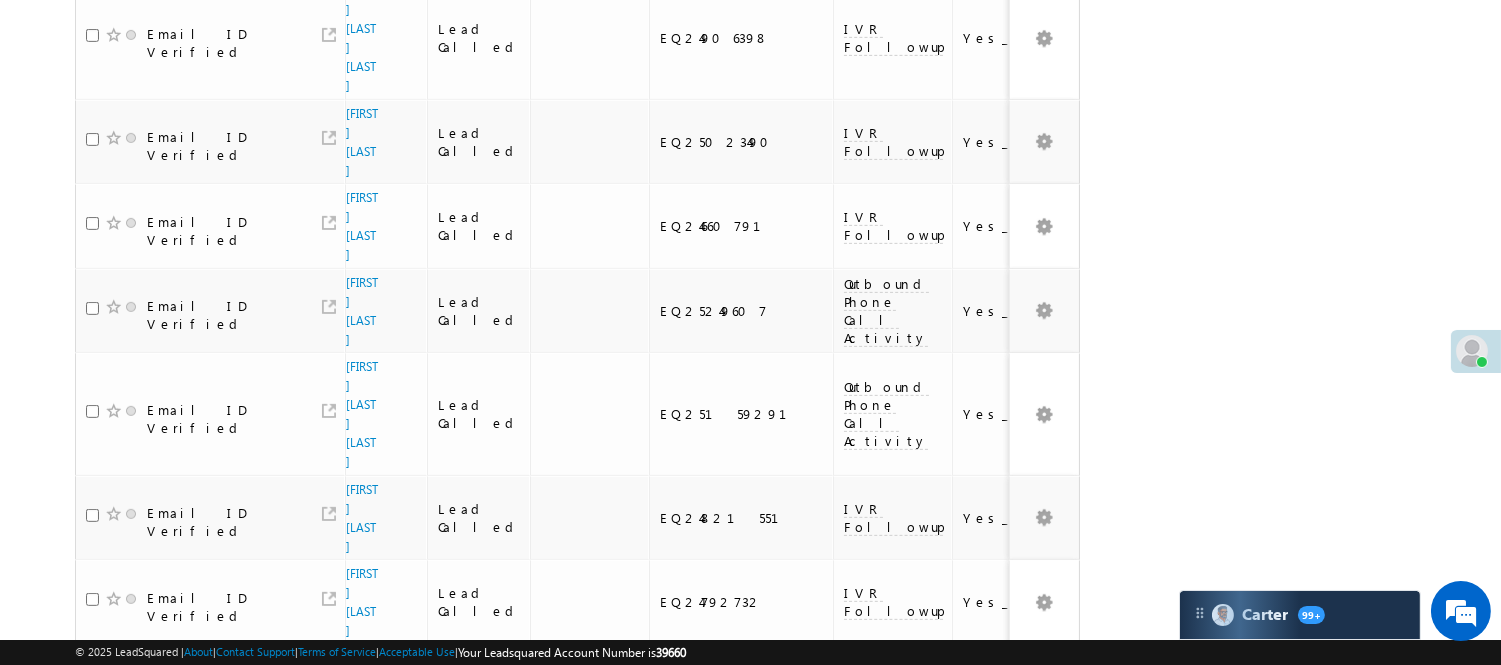 click on "3" at bounding box center (897, 1021) 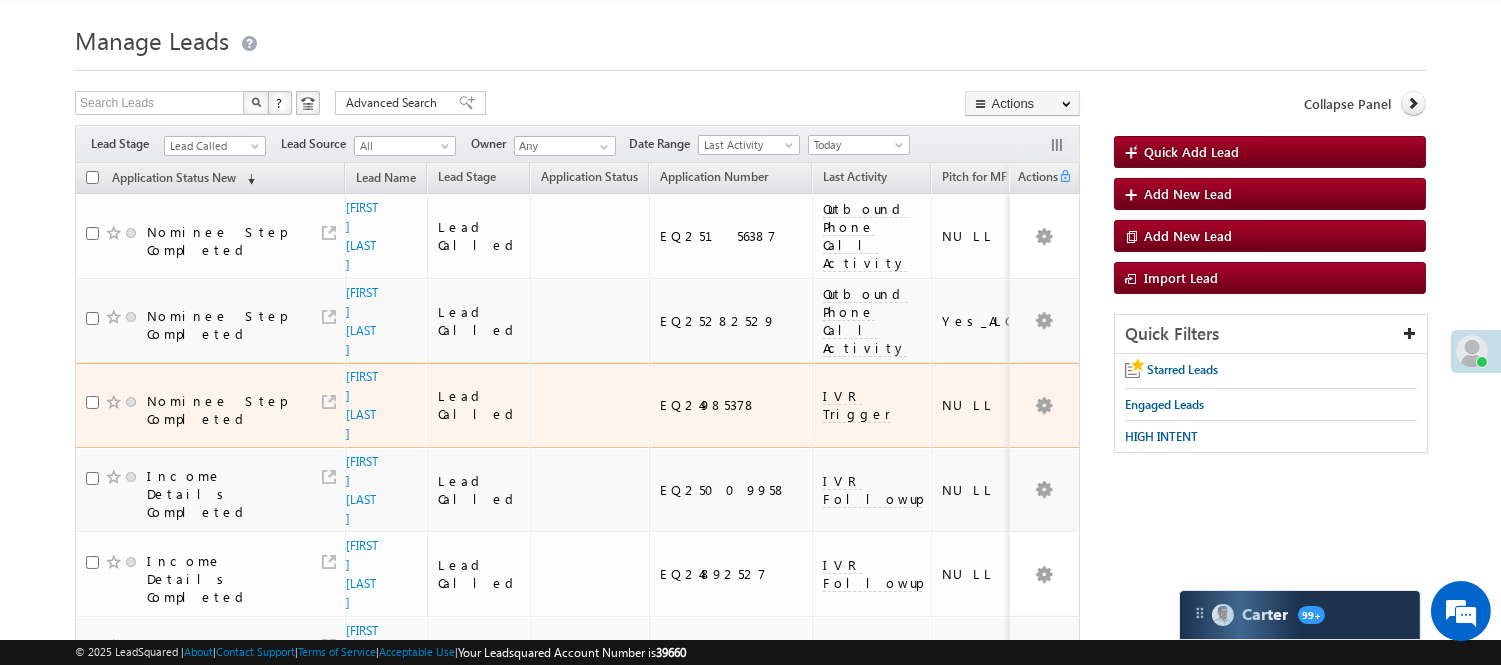 scroll, scrollTop: 0, scrollLeft: 0, axis: both 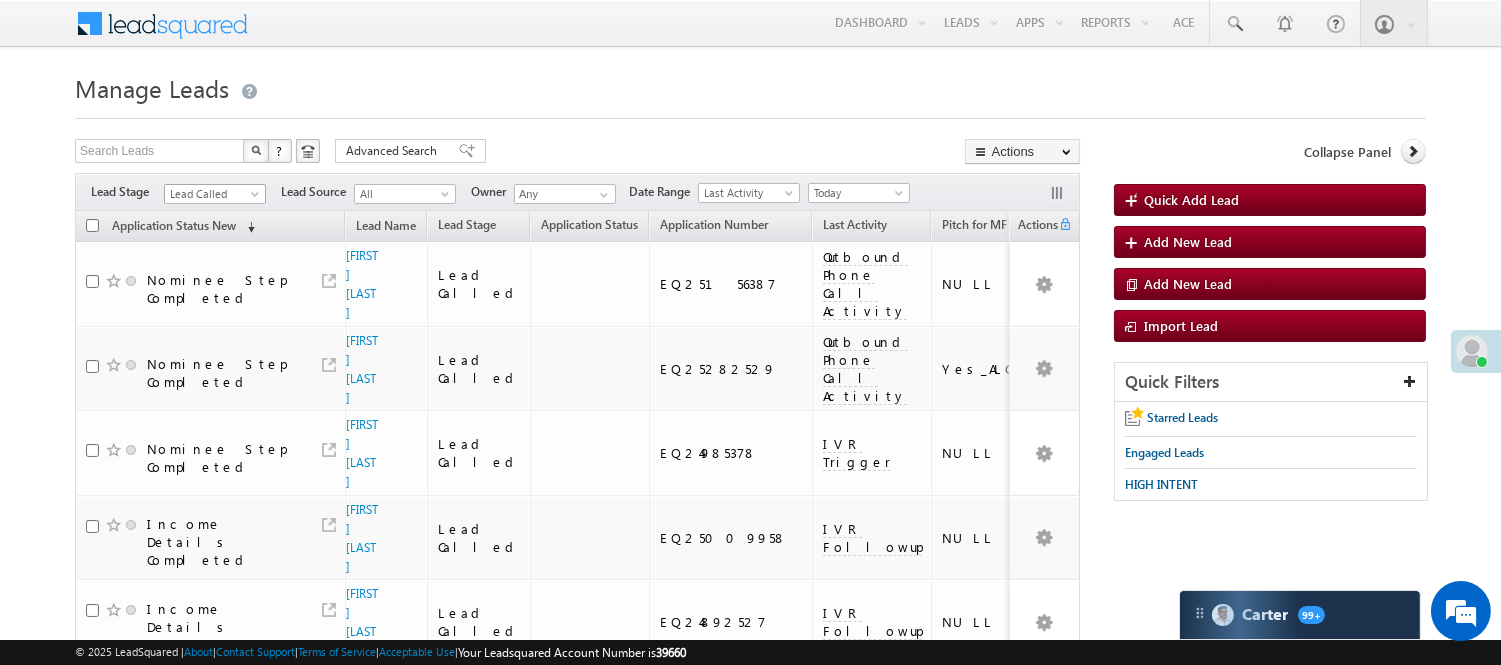 click on "Lead Called" at bounding box center [212, 194] 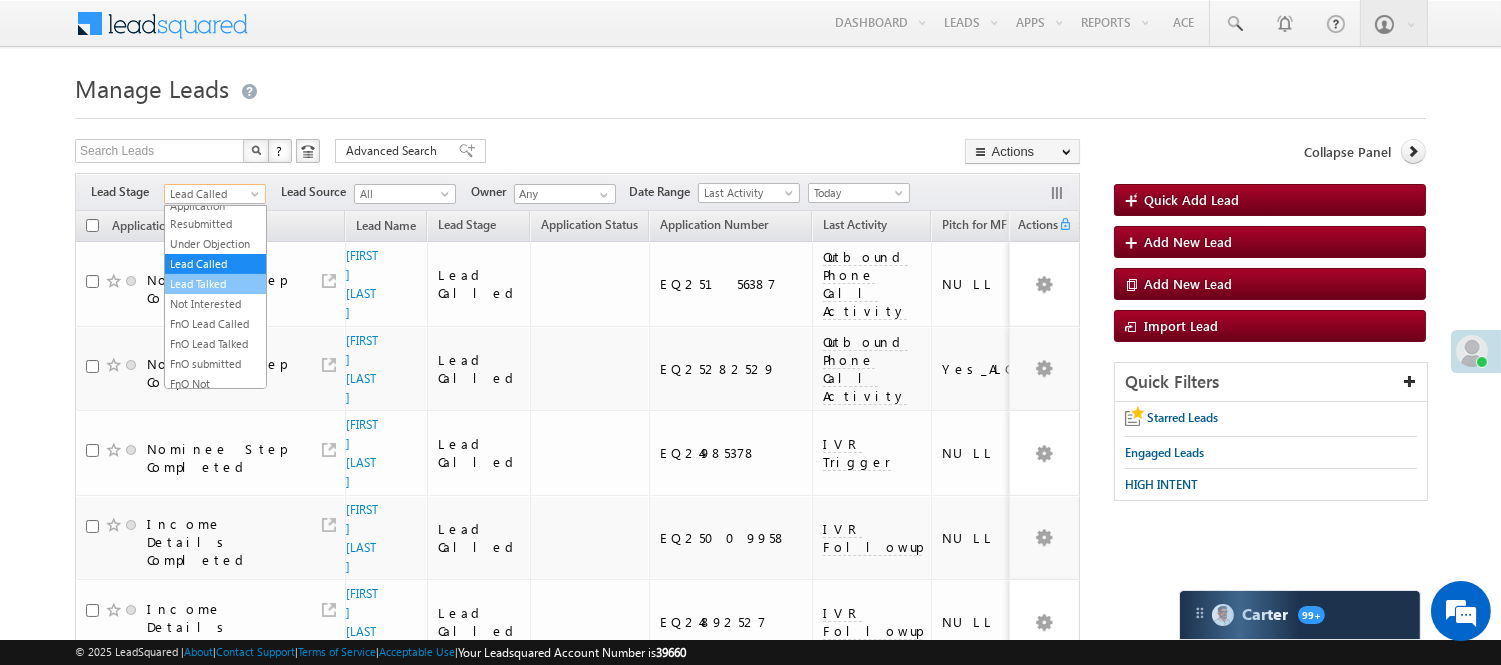 click on "Lead Talked" at bounding box center (215, 284) 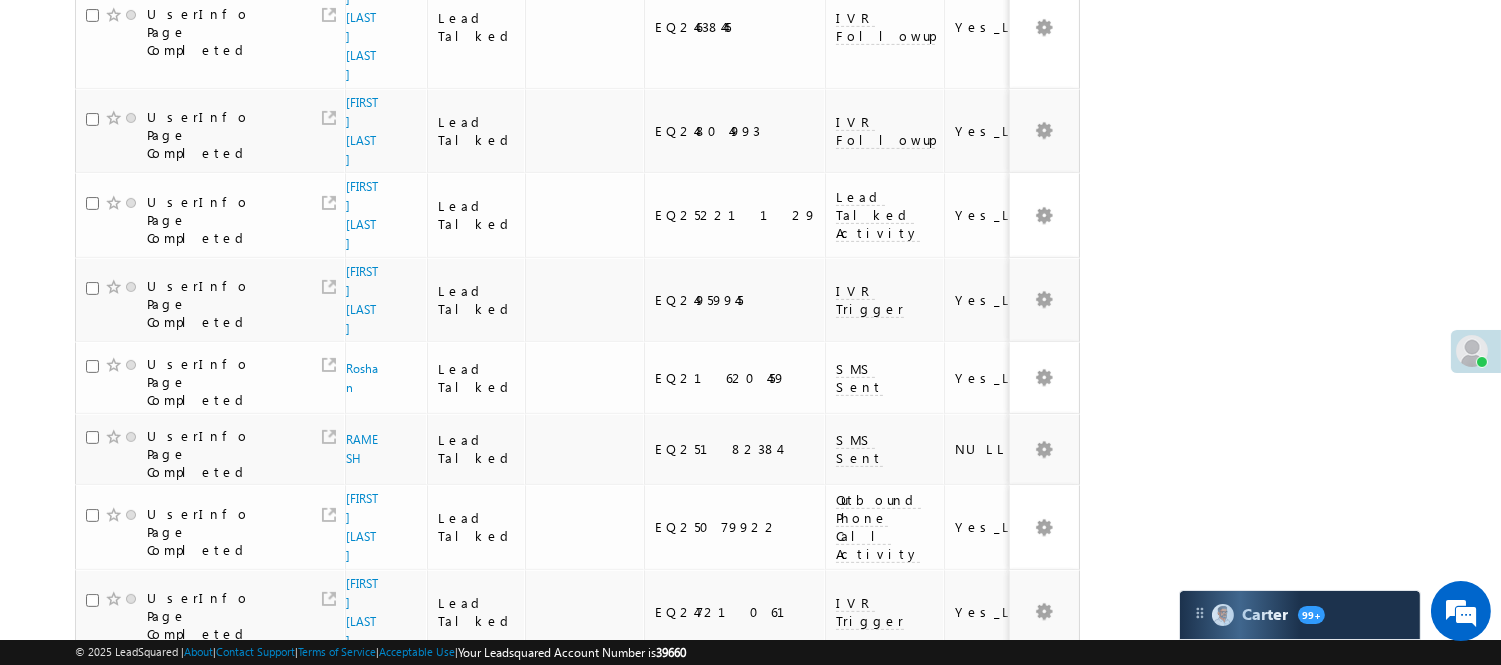 scroll, scrollTop: 1265, scrollLeft: 0, axis: vertical 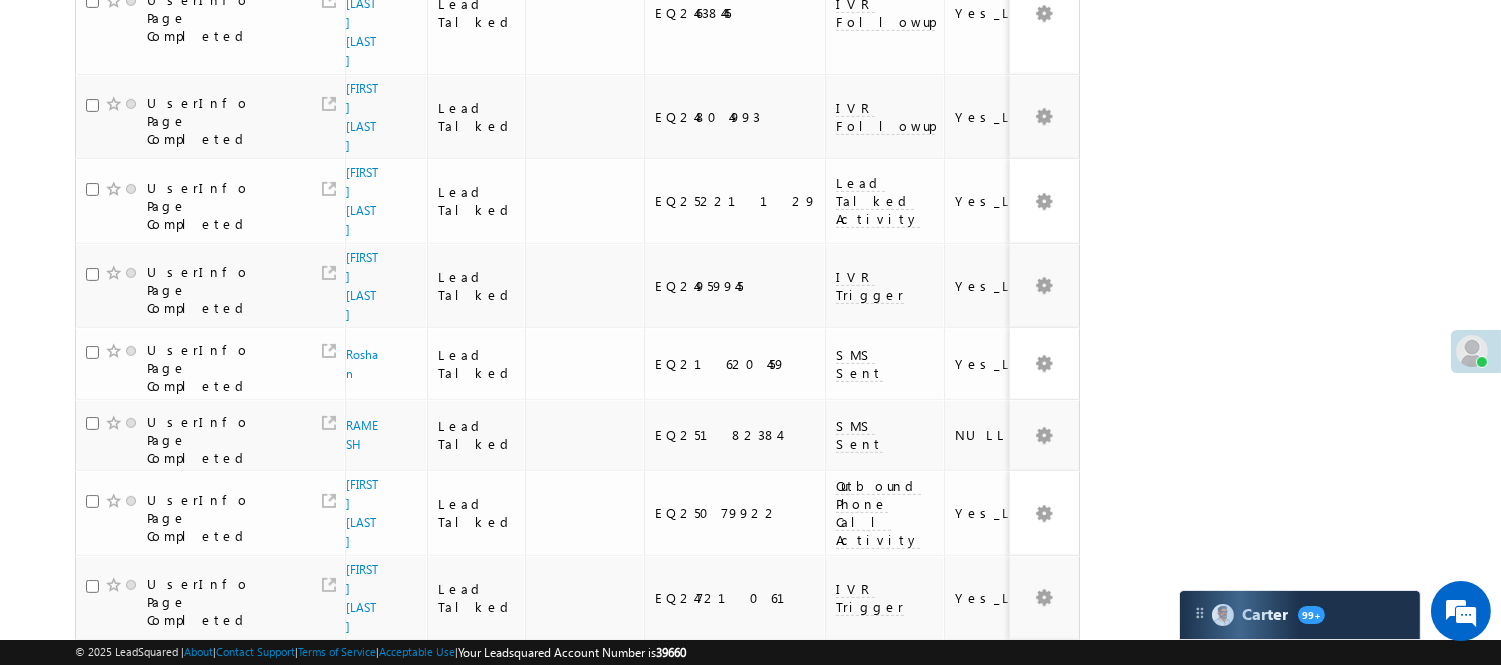click on "3" at bounding box center [938, 1139] 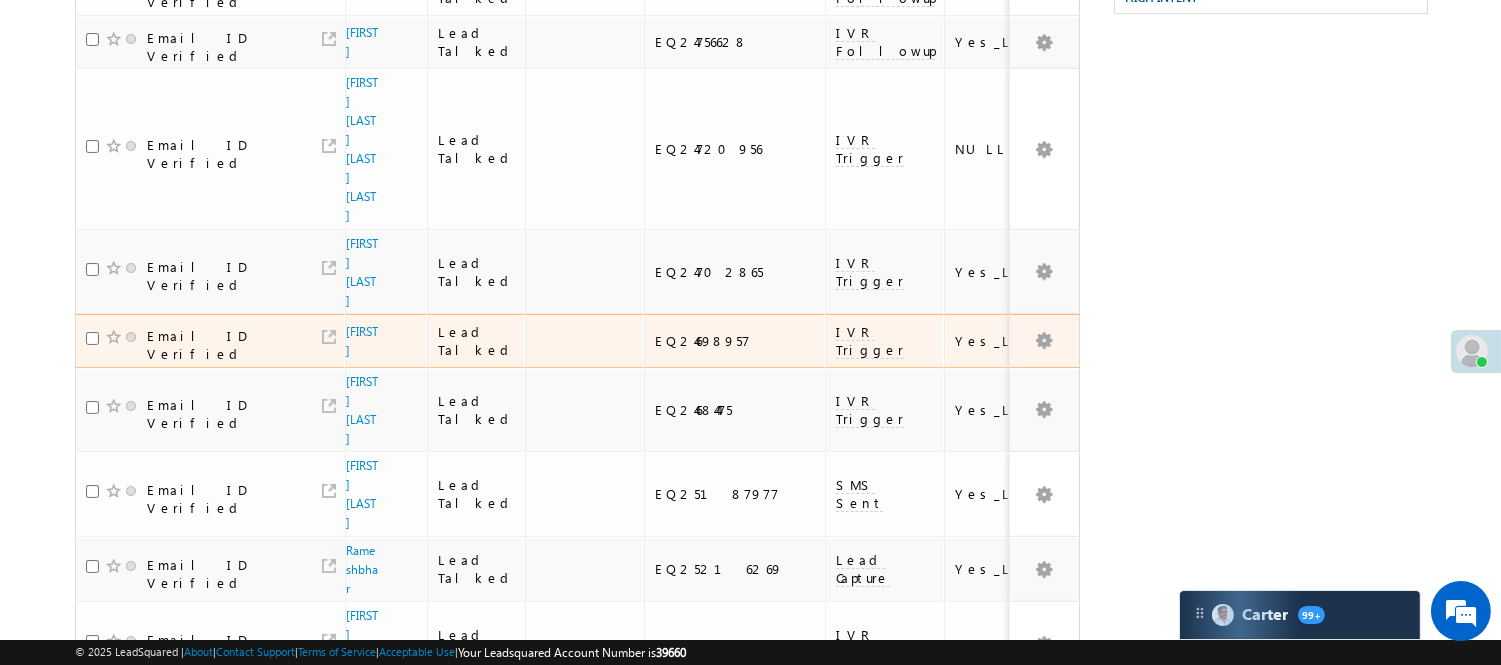 scroll, scrollTop: 0, scrollLeft: 0, axis: both 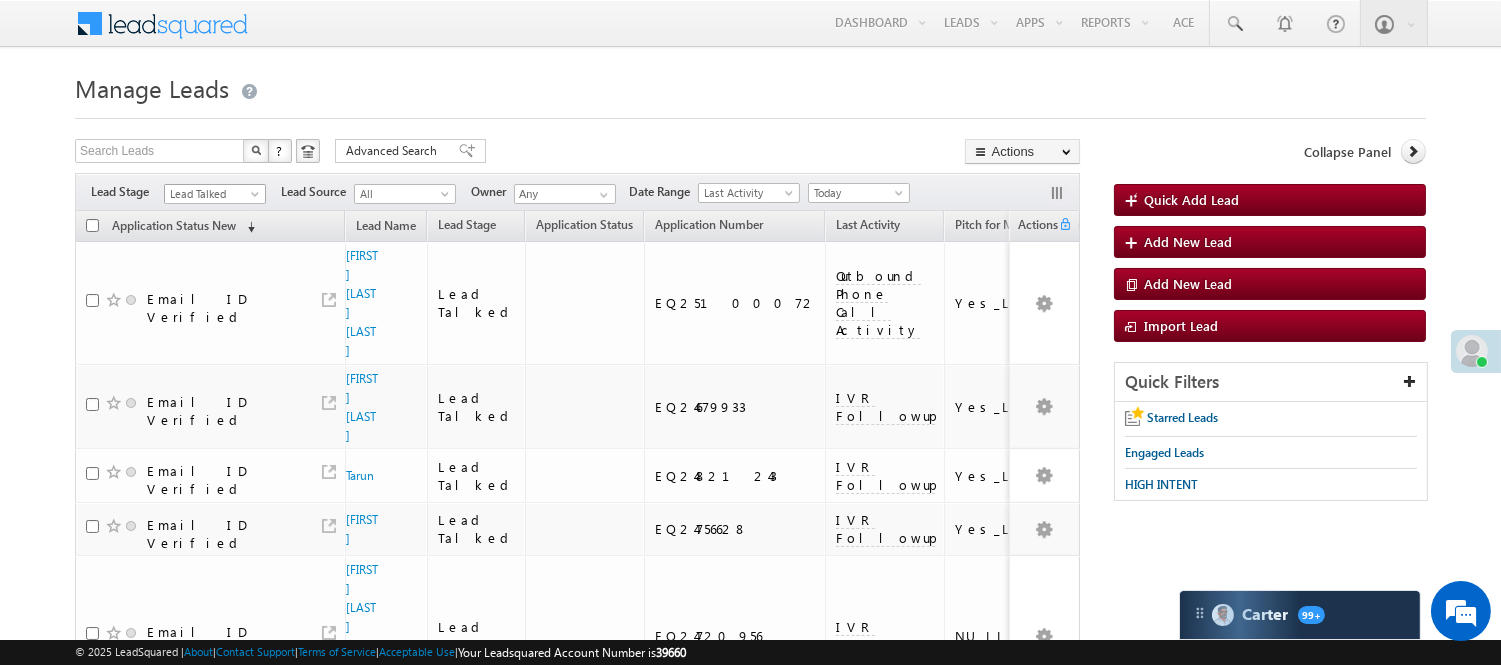 click on "Lead Talked" at bounding box center [212, 194] 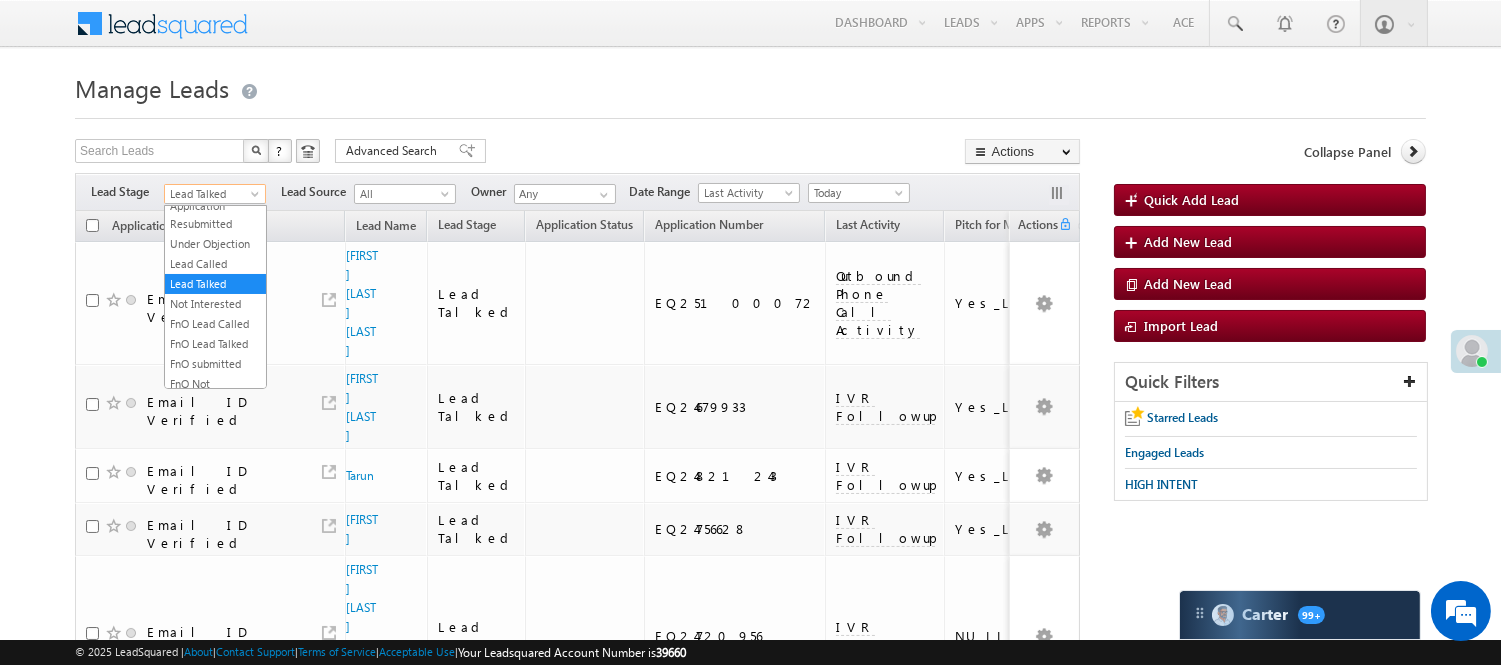 scroll, scrollTop: 0, scrollLeft: 0, axis: both 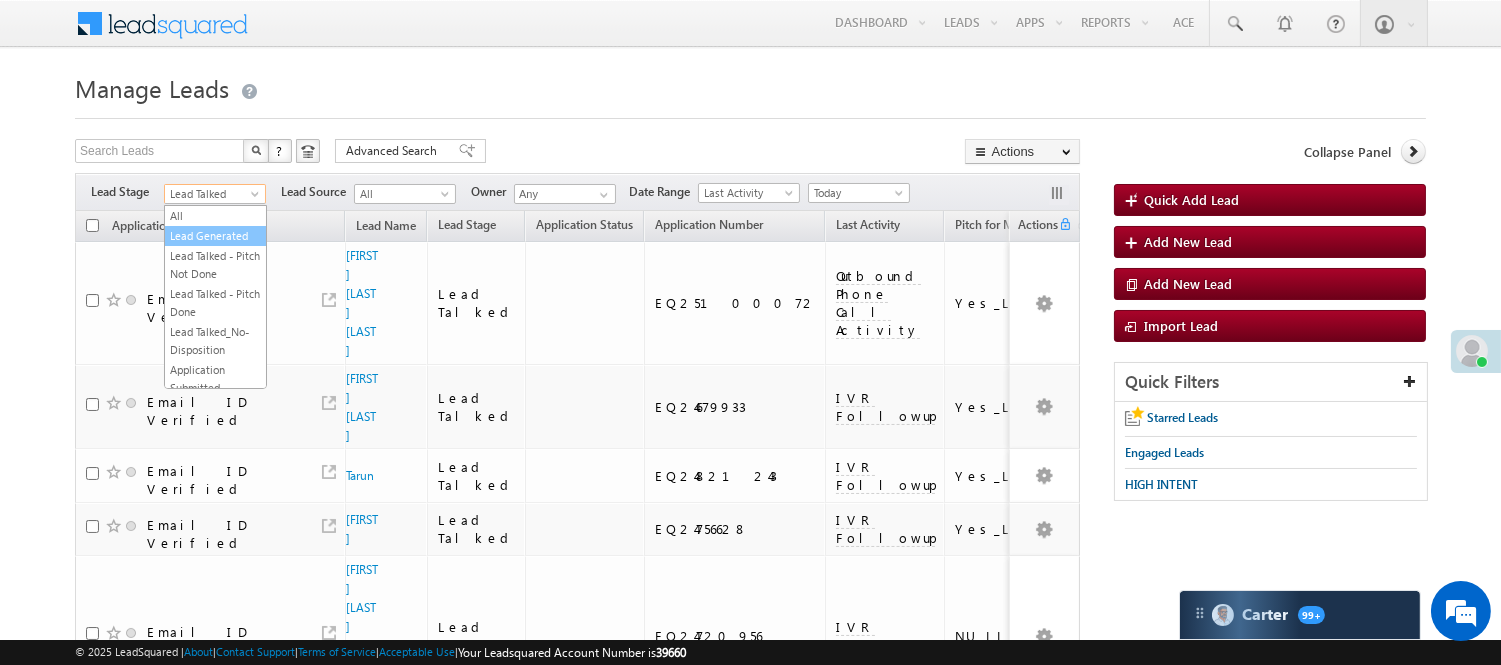 click on "Lead Generated" at bounding box center [215, 236] 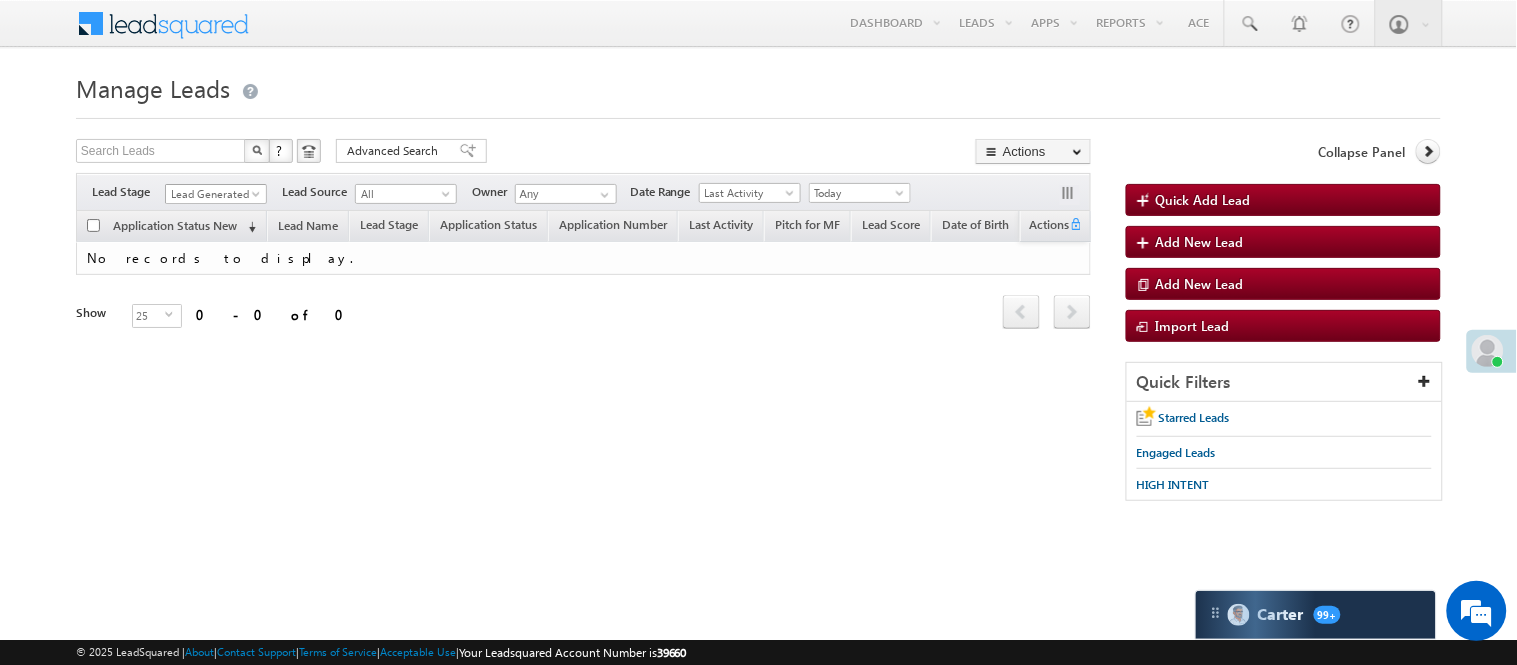 click on "Lead Generated" at bounding box center (213, 194) 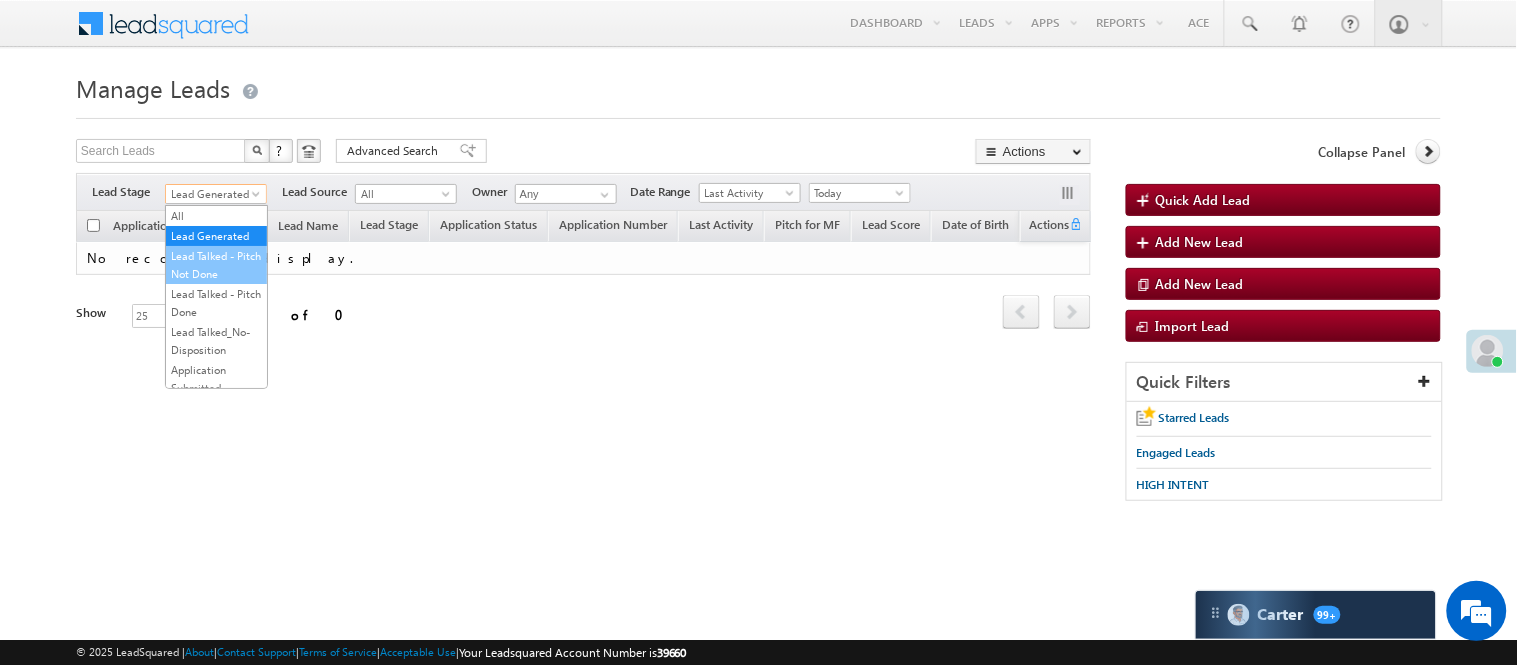 click on "Lead Talked - Pitch Not Done" at bounding box center (216, 265) 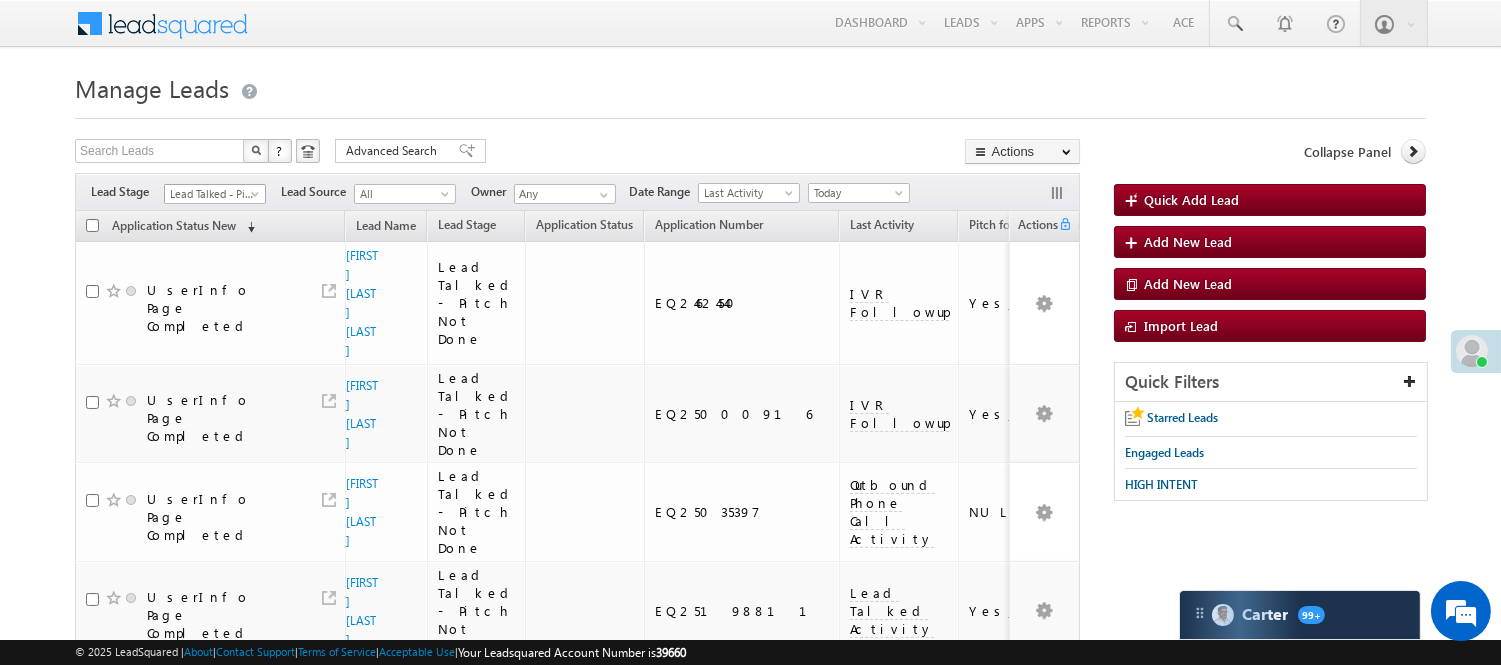 click on "Lead Talked - Pitch Not Done" at bounding box center [212, 194] 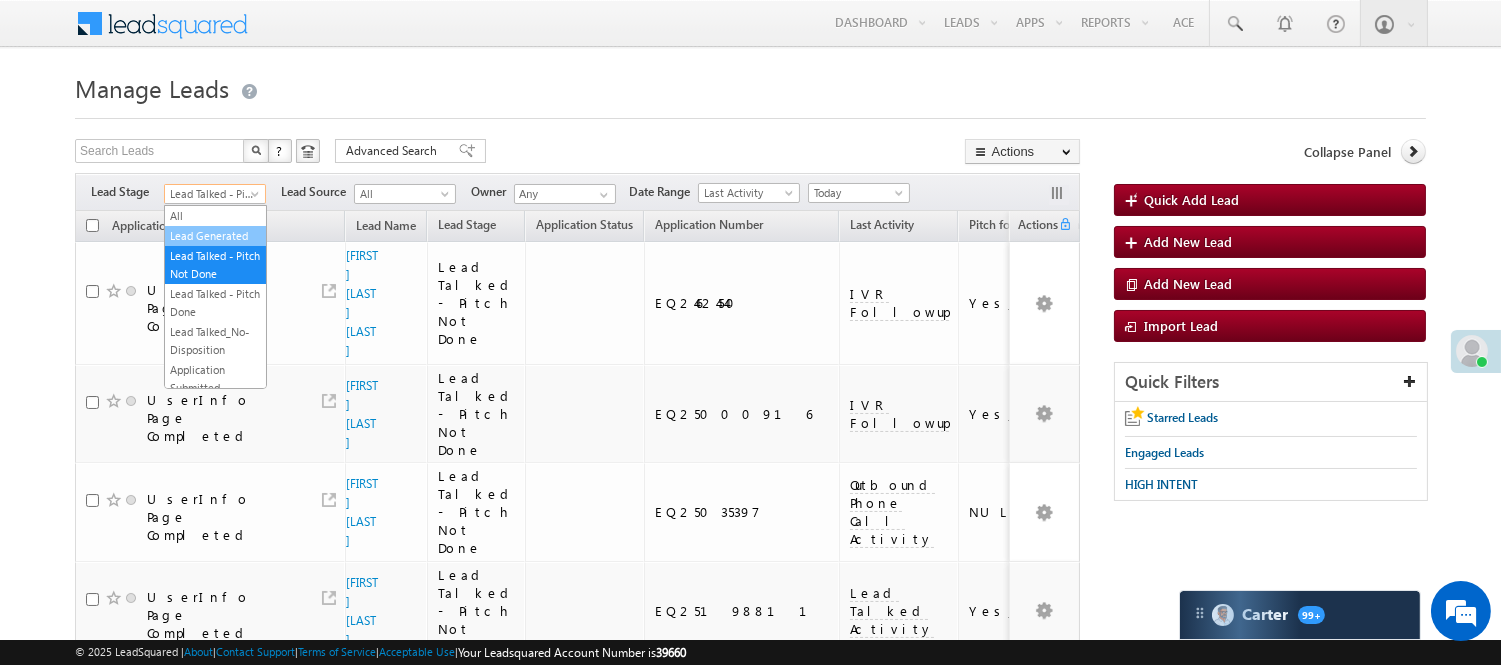 click on "Lead Generated" at bounding box center (215, 236) 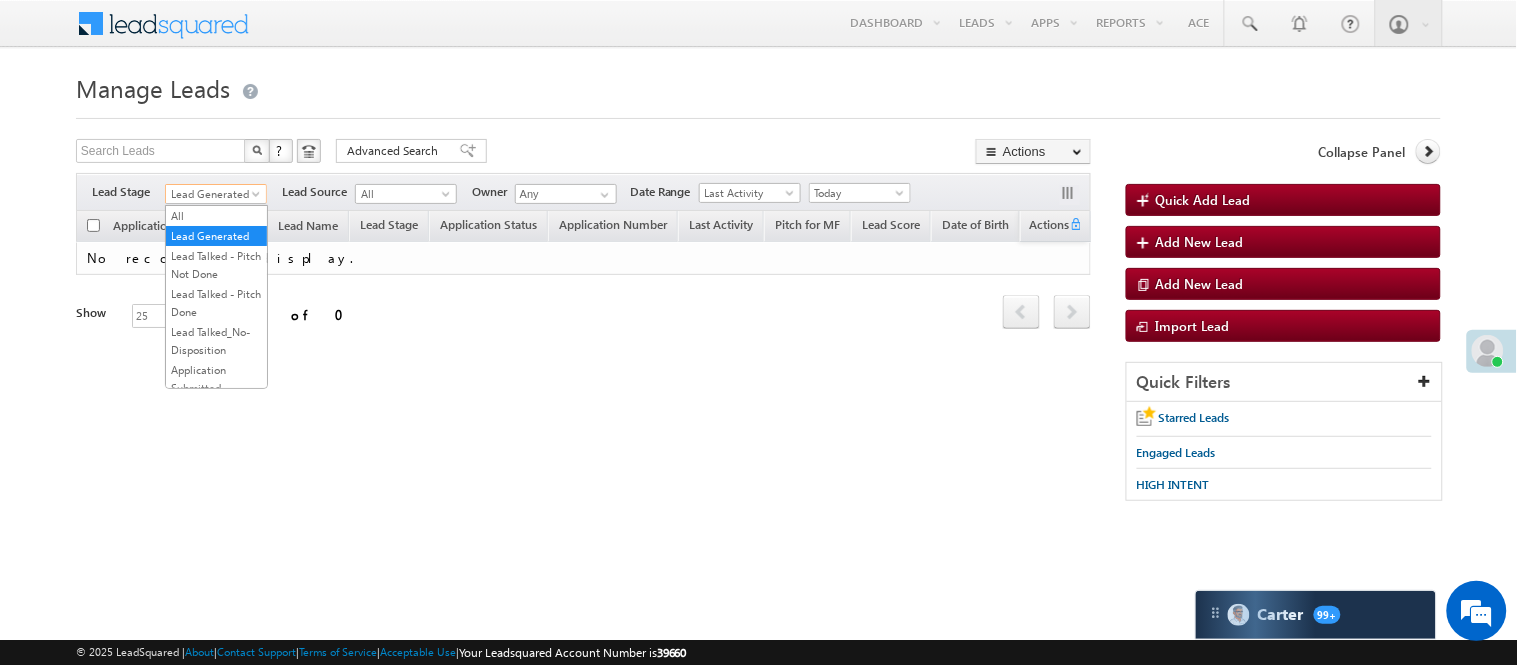click on "Lead Generated" at bounding box center (213, 194) 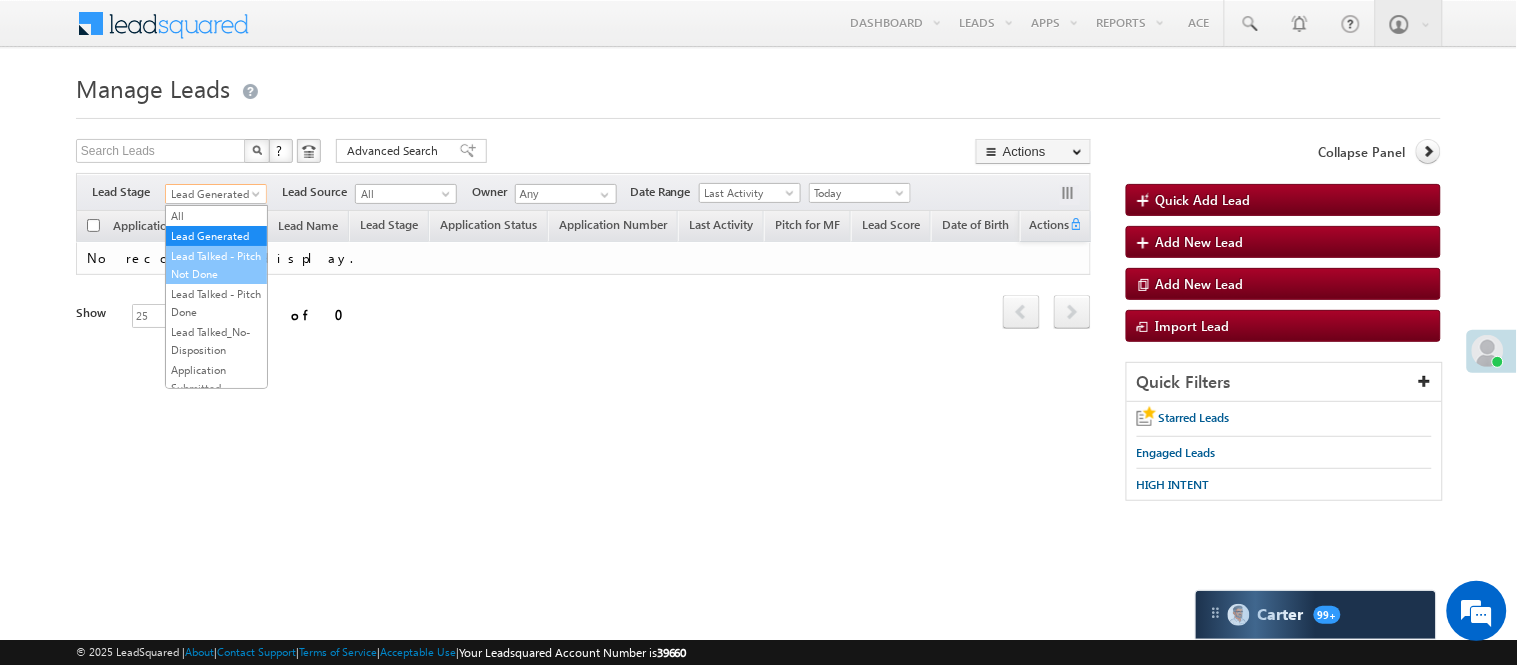click on "Lead Talked - Pitch Not Done" at bounding box center [216, 265] 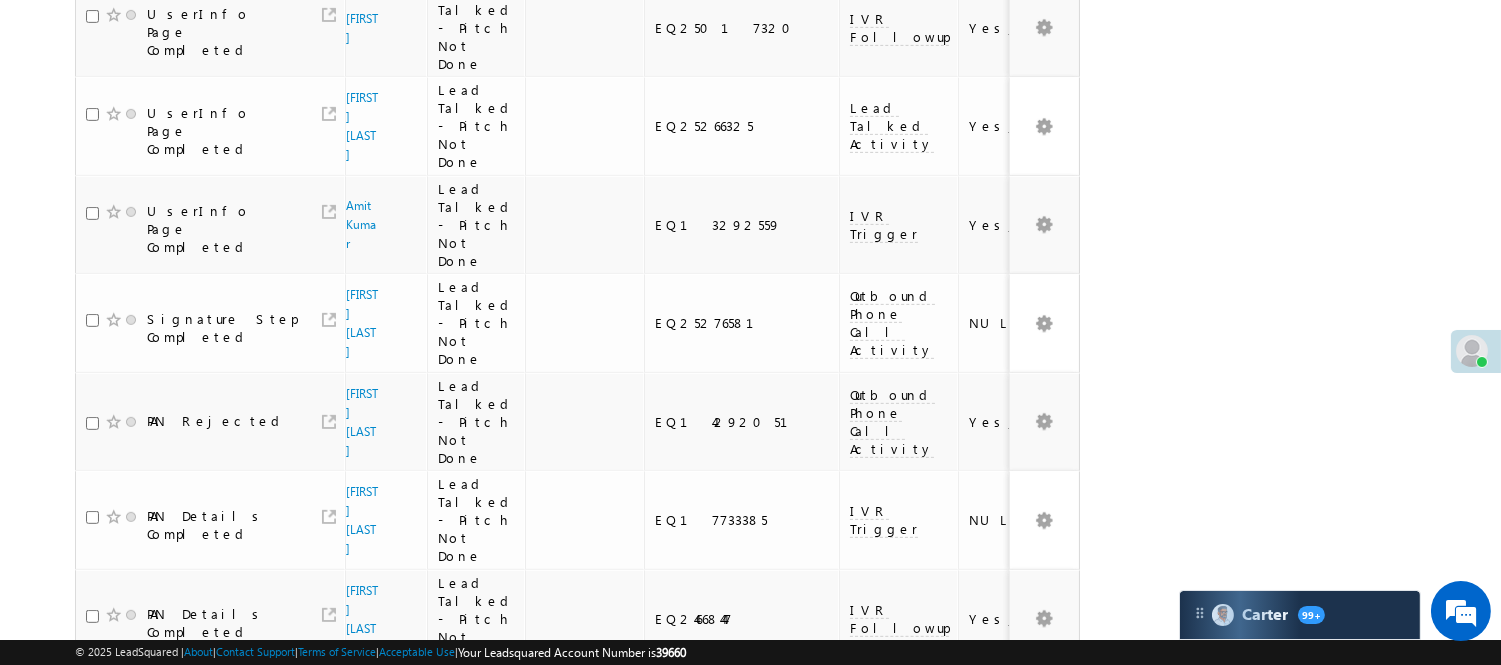 scroll, scrollTop: 1773, scrollLeft: 0, axis: vertical 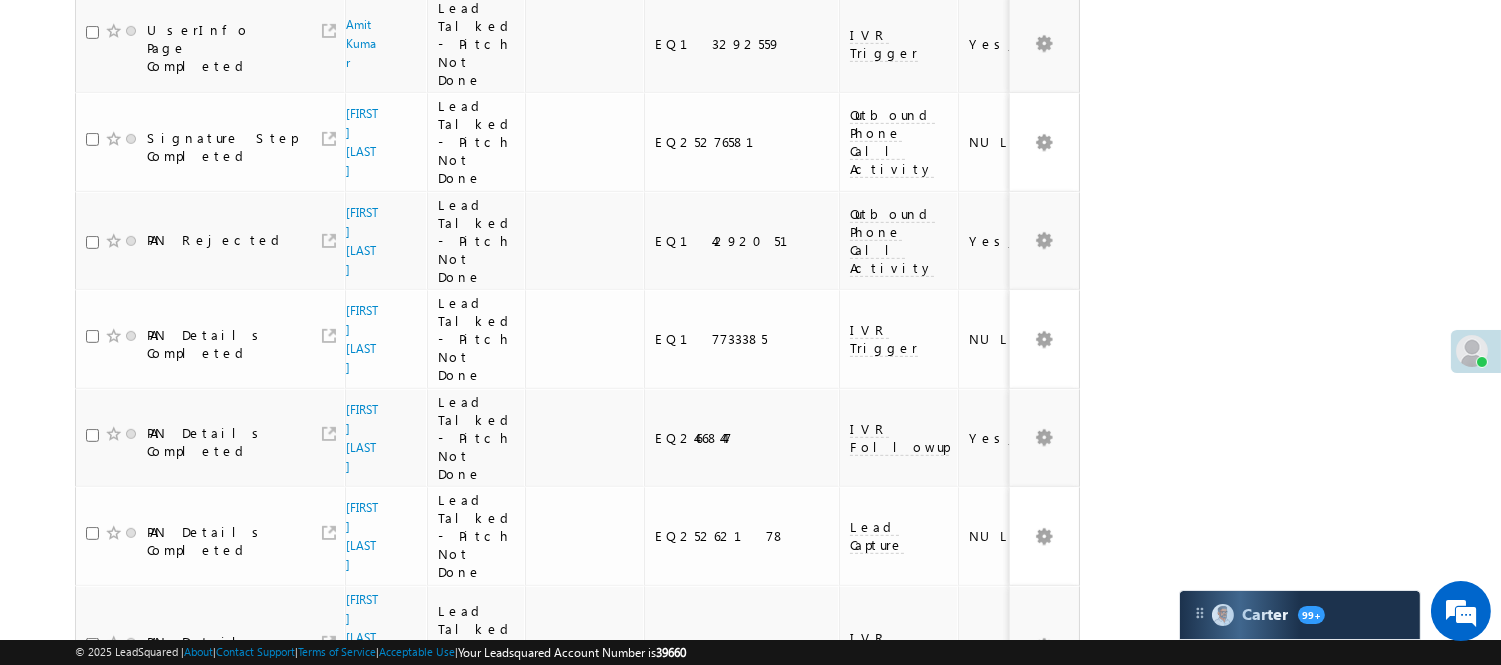 click on "3" at bounding box center (978, 1090) 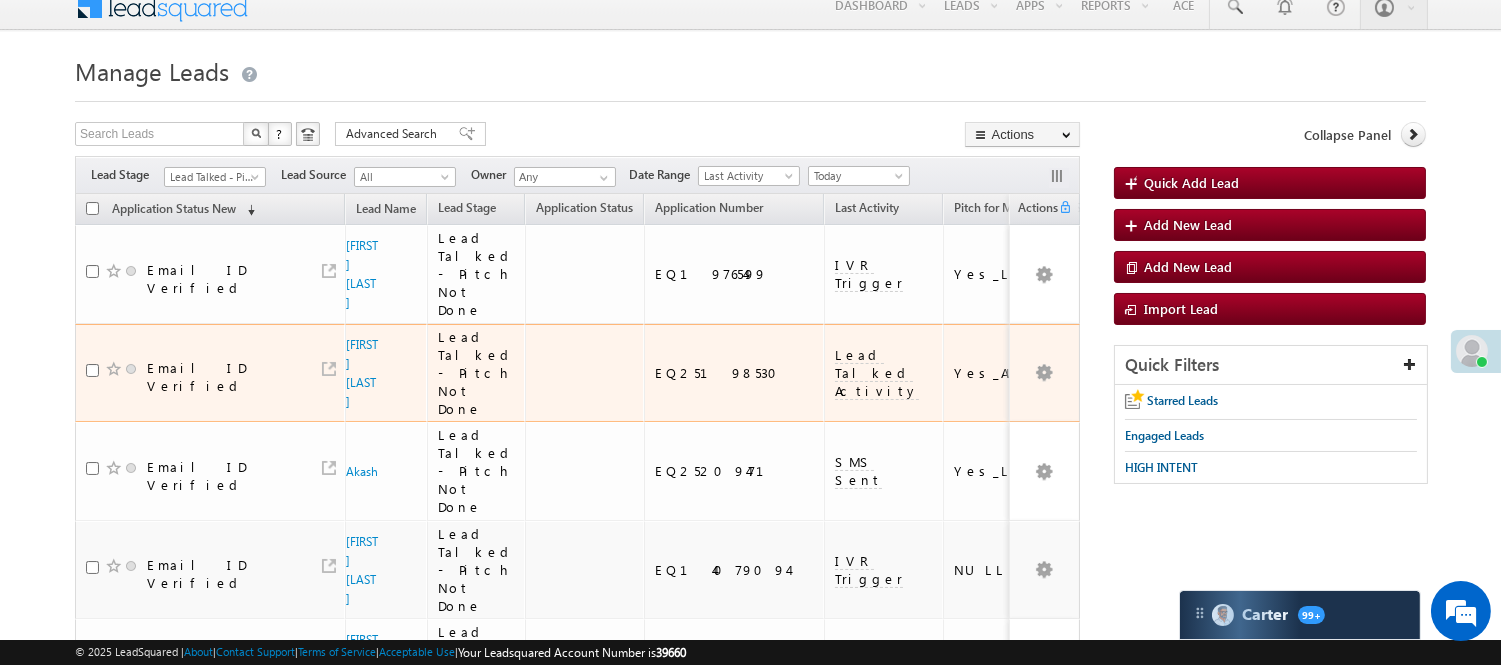 scroll, scrollTop: 0, scrollLeft: 0, axis: both 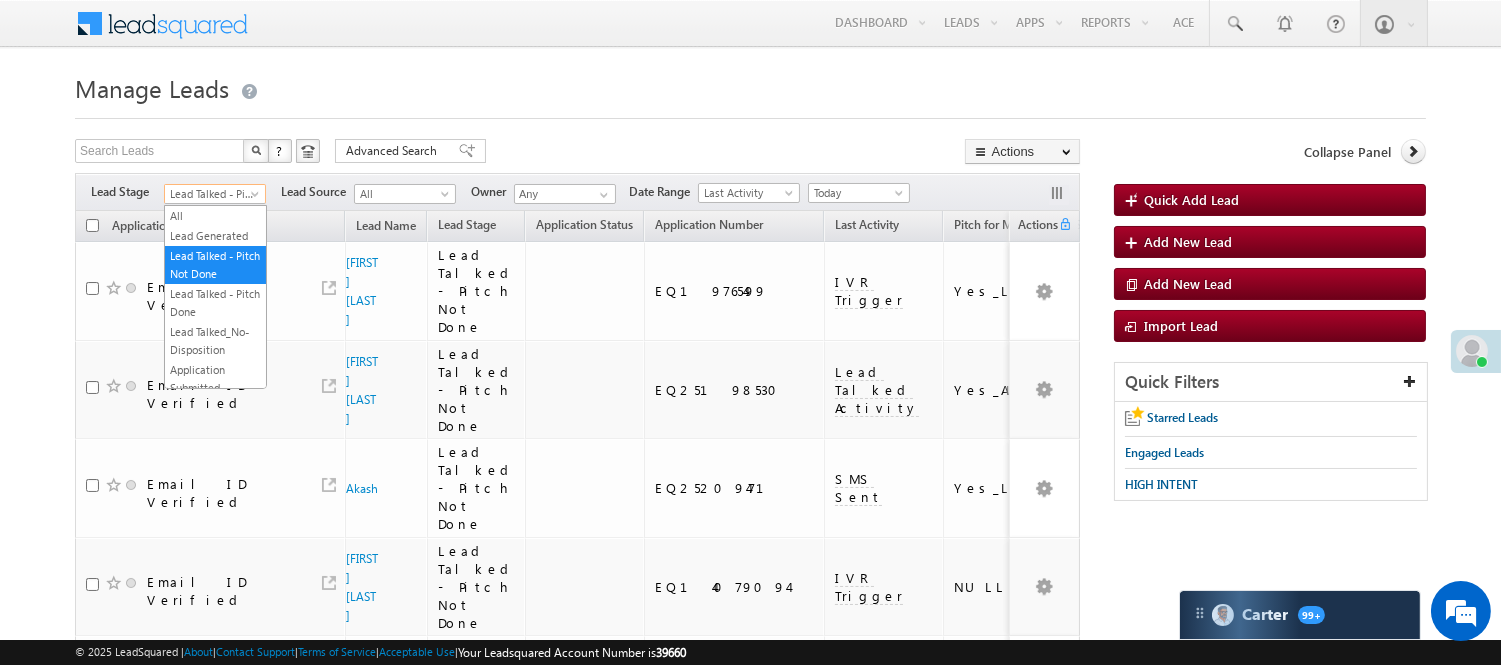 click on "Lead Talked - Pitch Not Done" at bounding box center [212, 194] 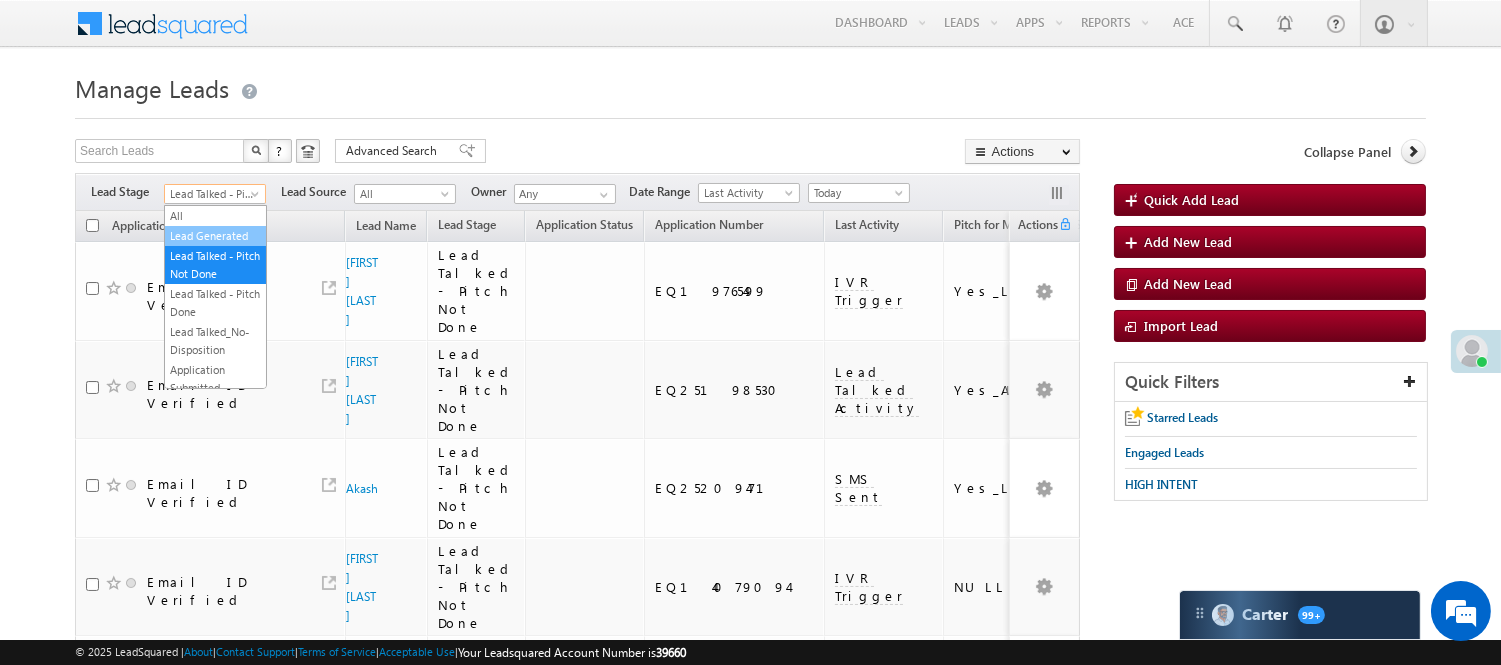click on "Lead Generated" at bounding box center (215, 236) 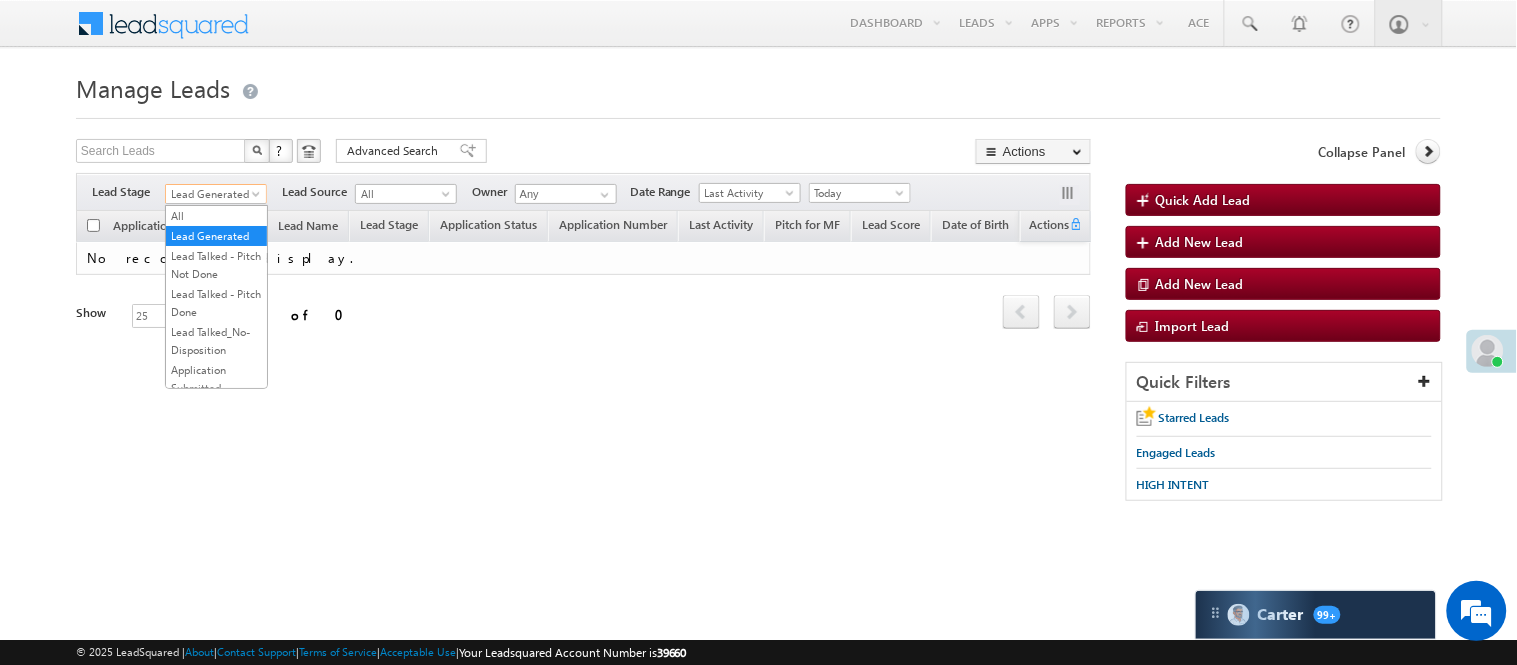 click on "Lead Generated" at bounding box center [213, 194] 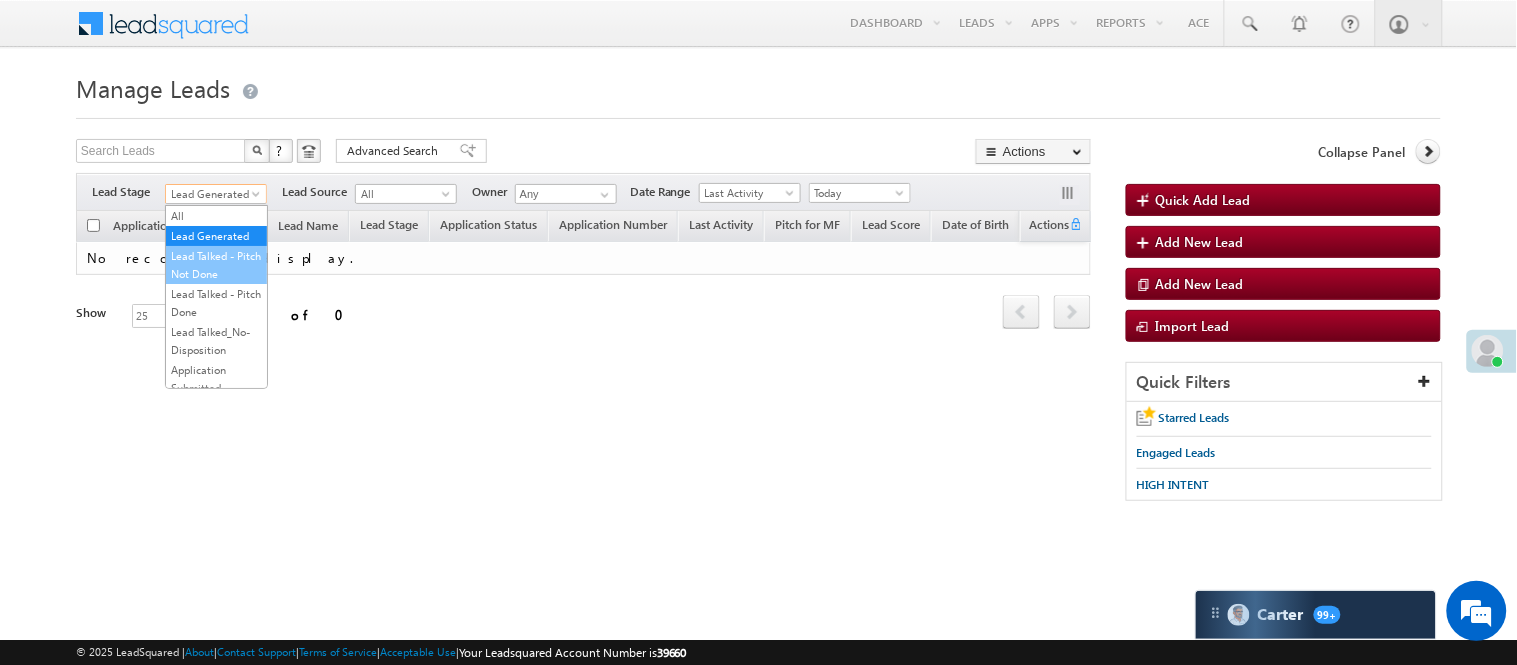 click on "Lead Talked - Pitch Not Done" at bounding box center [216, 265] 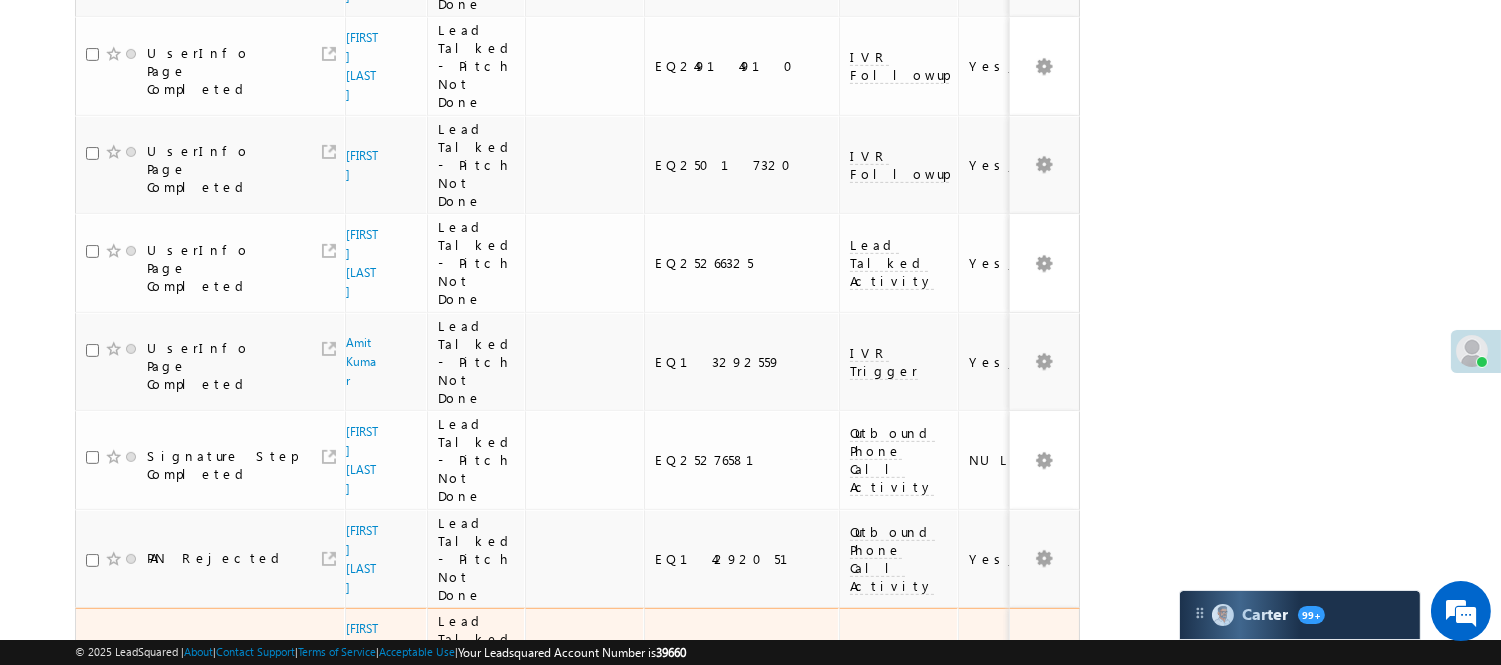scroll, scrollTop: 1773, scrollLeft: 0, axis: vertical 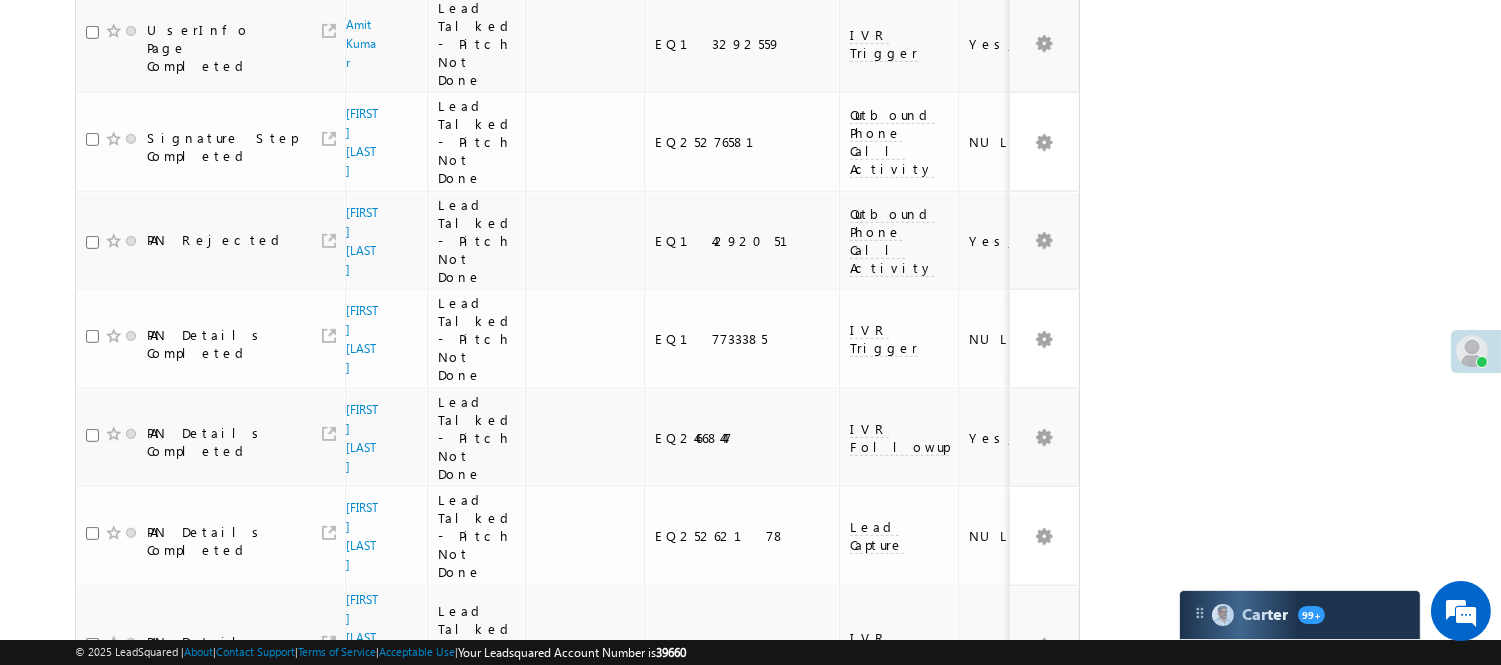 click on "2" at bounding box center [938, 1090] 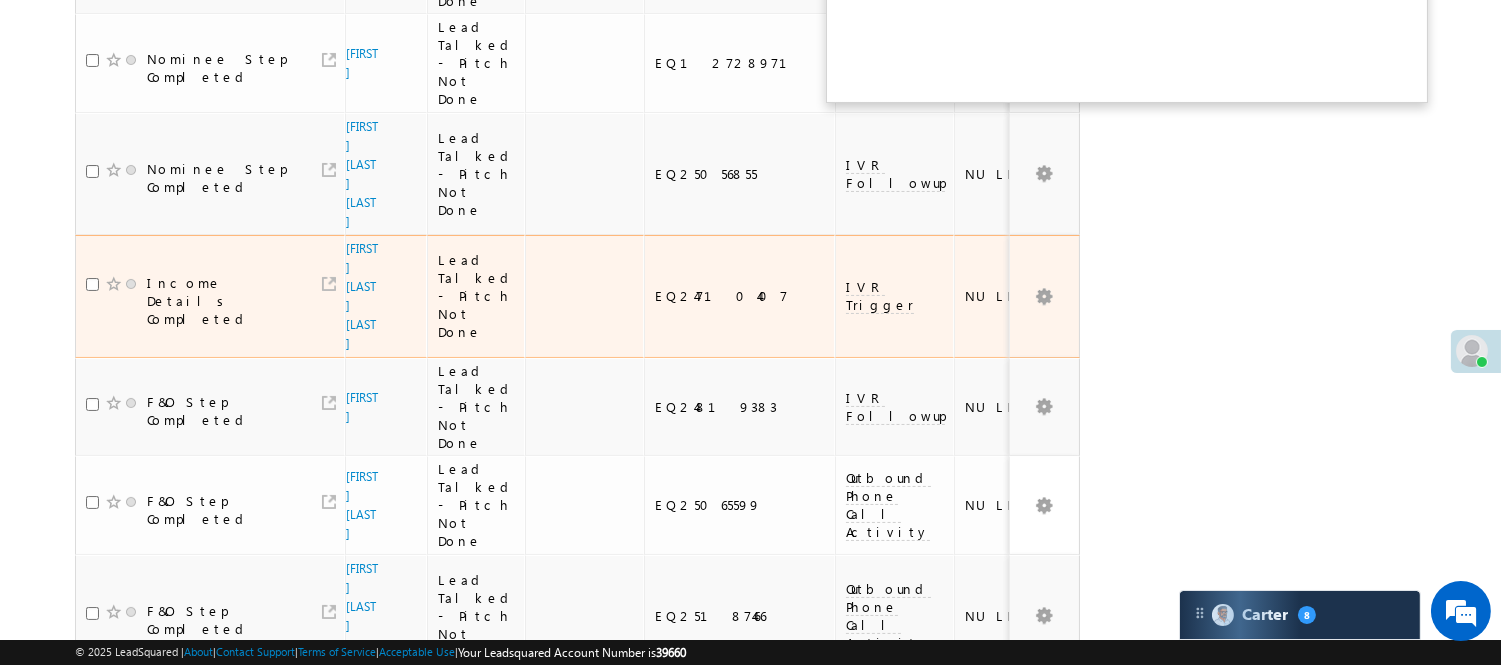 scroll, scrollTop: 0, scrollLeft: 0, axis: both 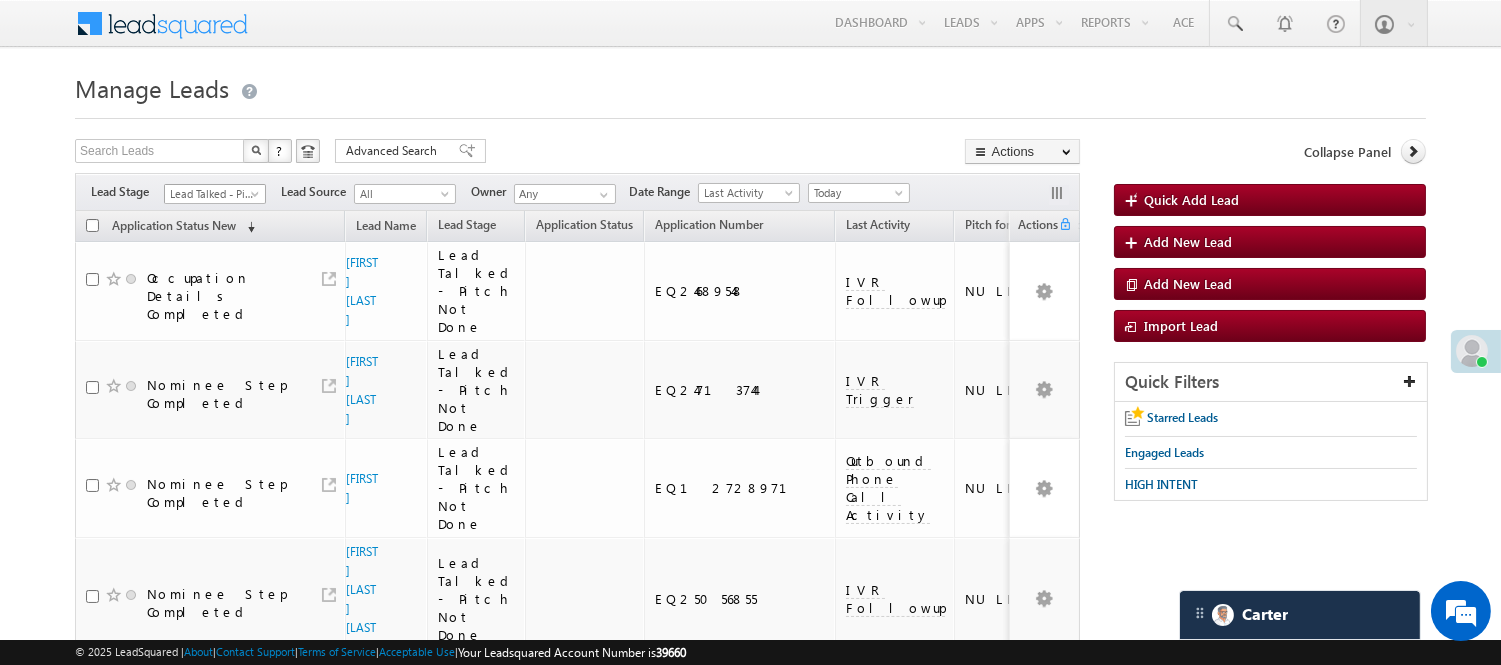 click on "Lead Talked - Pitch Not Done" at bounding box center (212, 194) 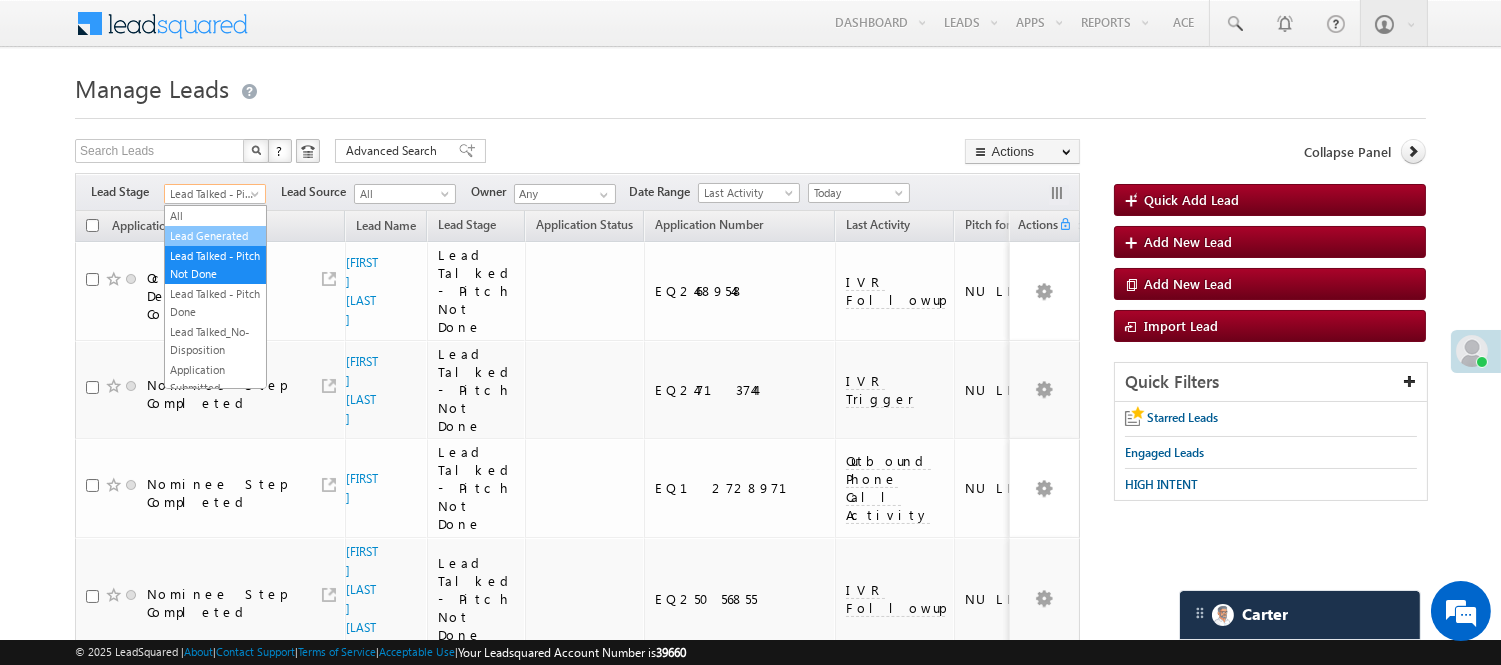 click on "Lead Generated" at bounding box center [215, 236] 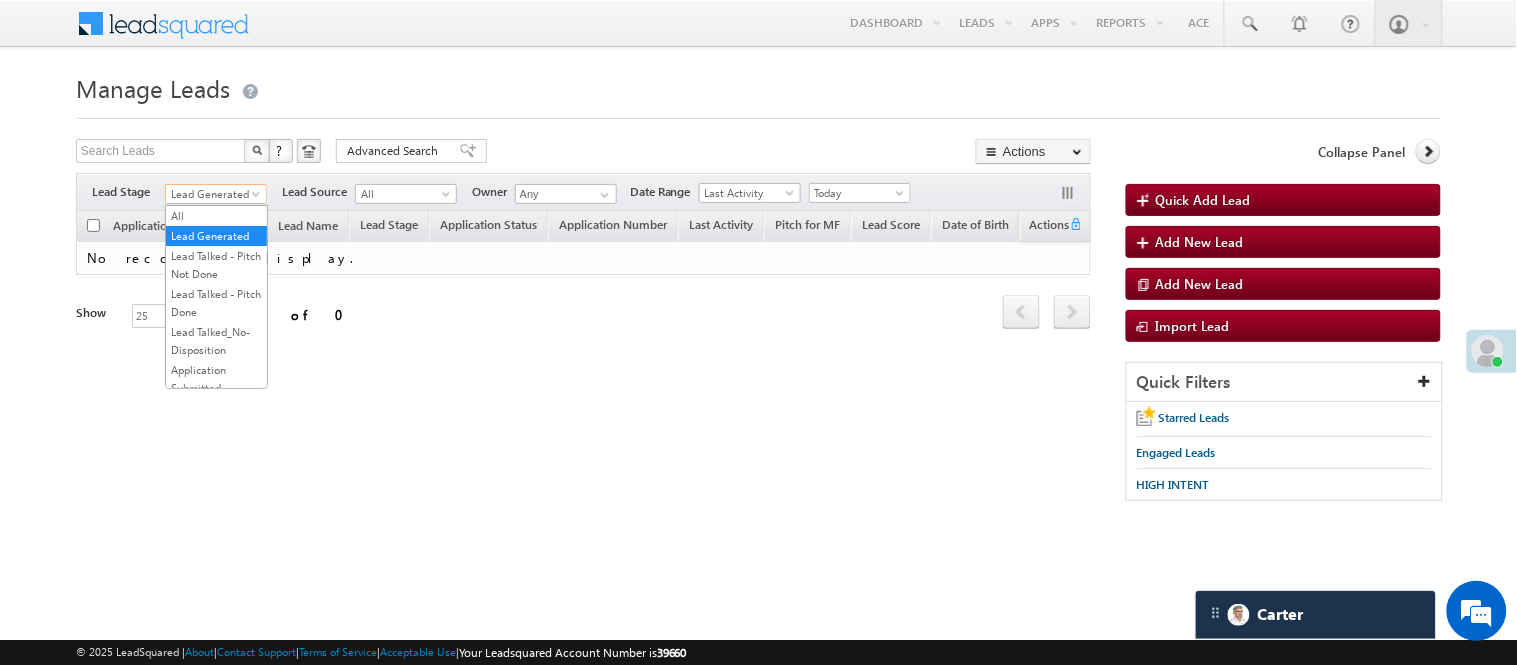 click on "Lead Generated" at bounding box center [213, 194] 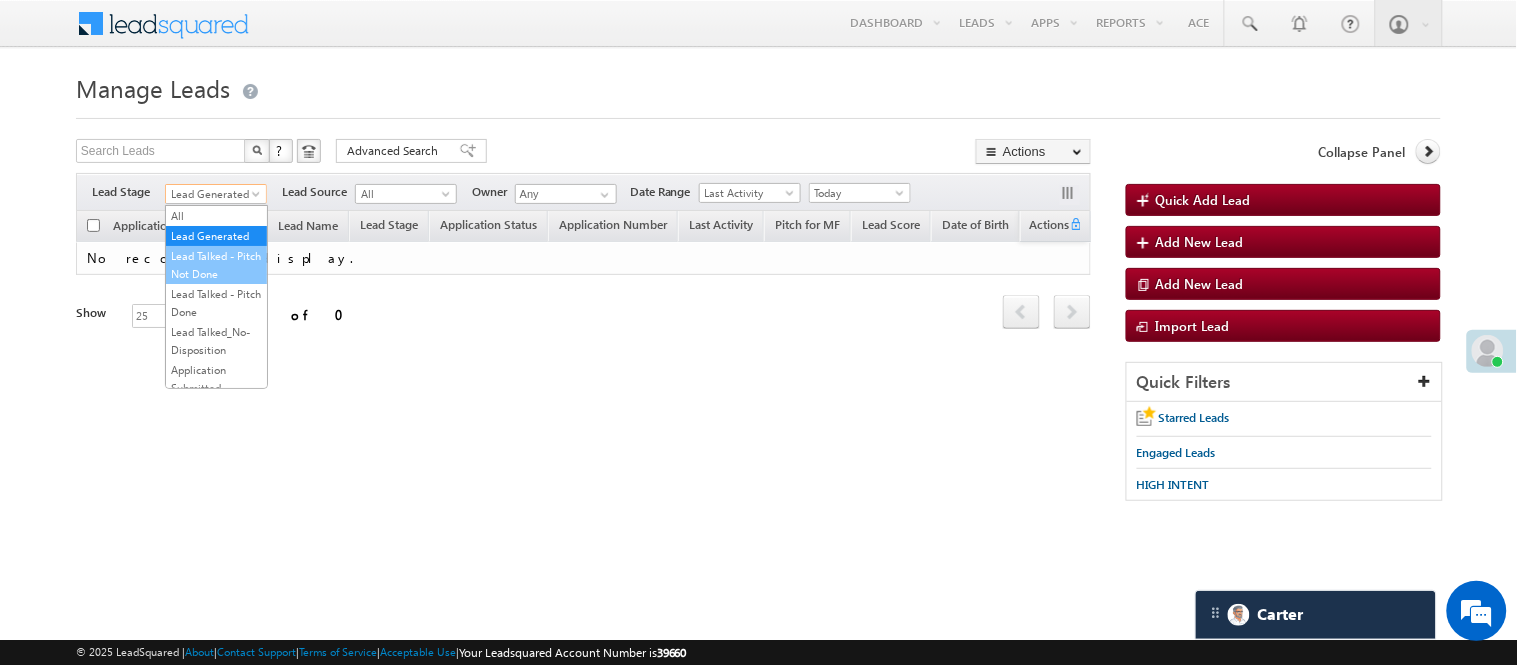 click on "Lead Talked - Pitch Not Done" at bounding box center [216, 265] 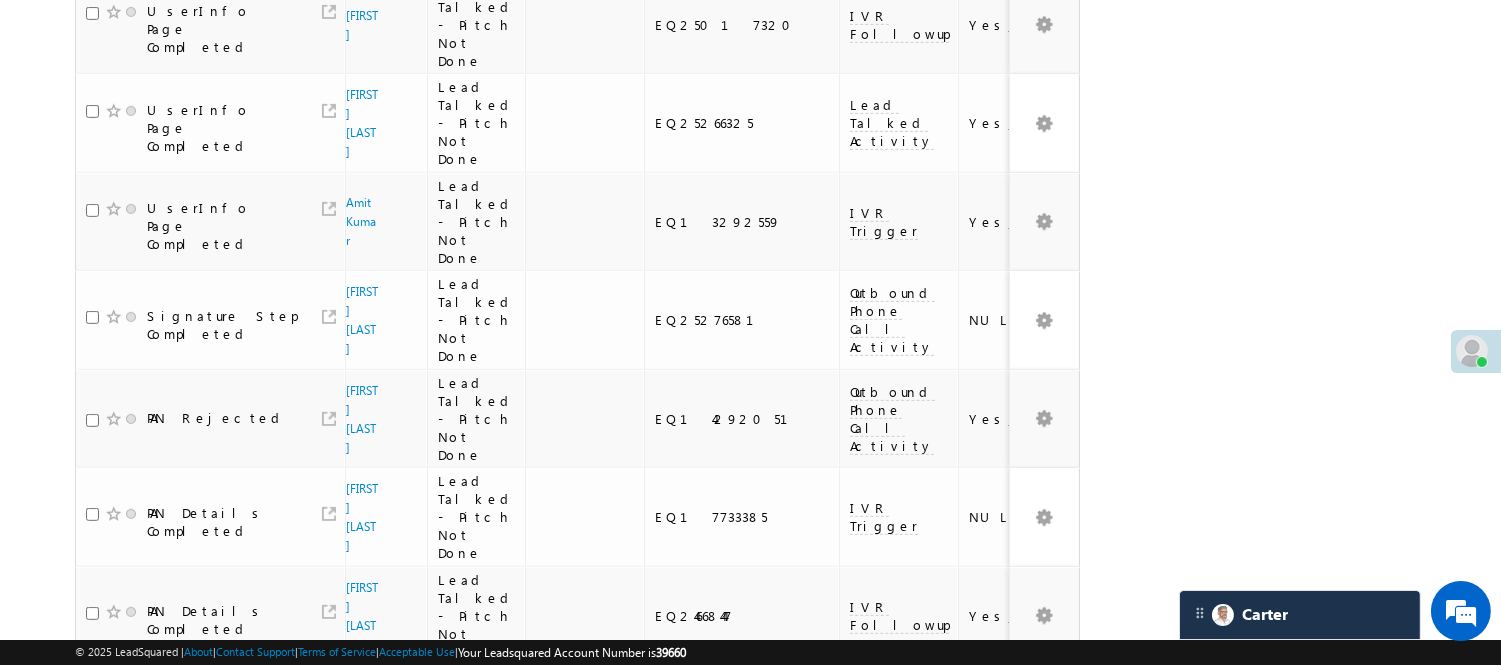 scroll, scrollTop: 1440, scrollLeft: 0, axis: vertical 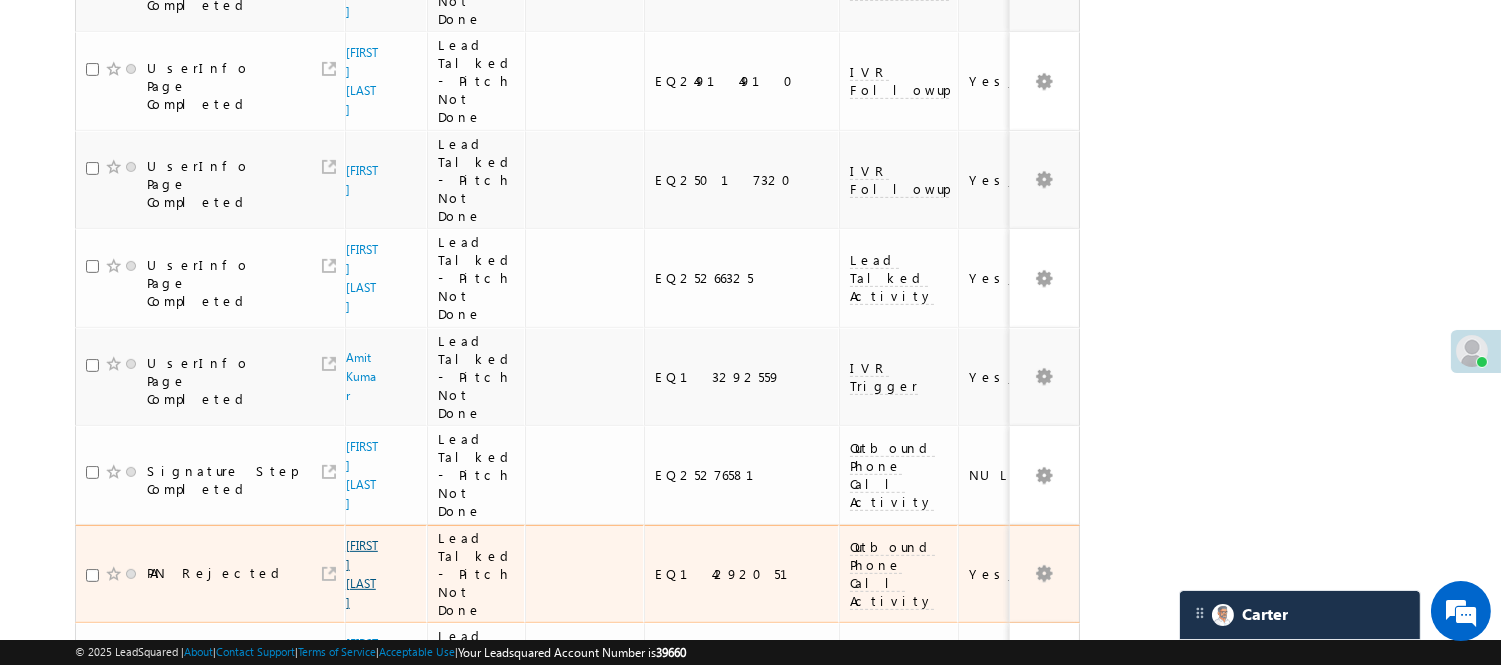 click on "Gaju Banna" at bounding box center [362, 574] 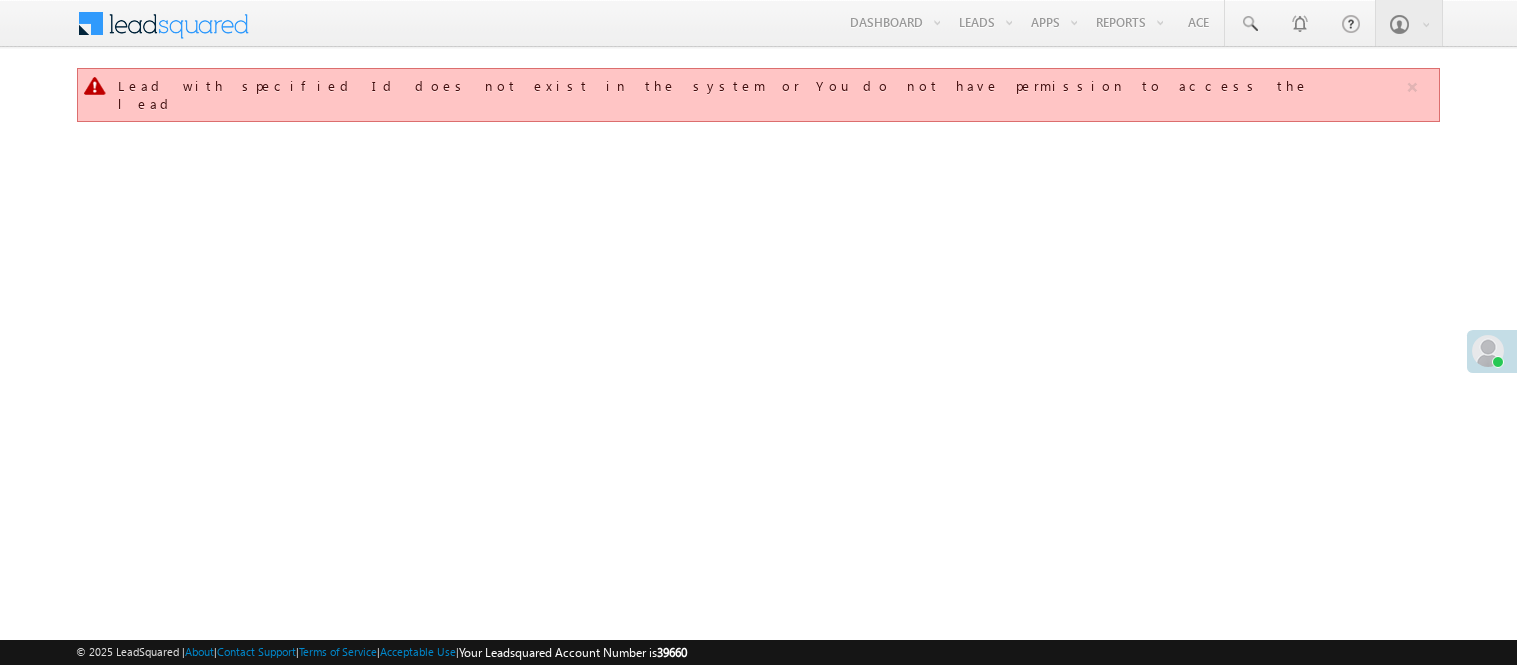 scroll, scrollTop: 0, scrollLeft: 0, axis: both 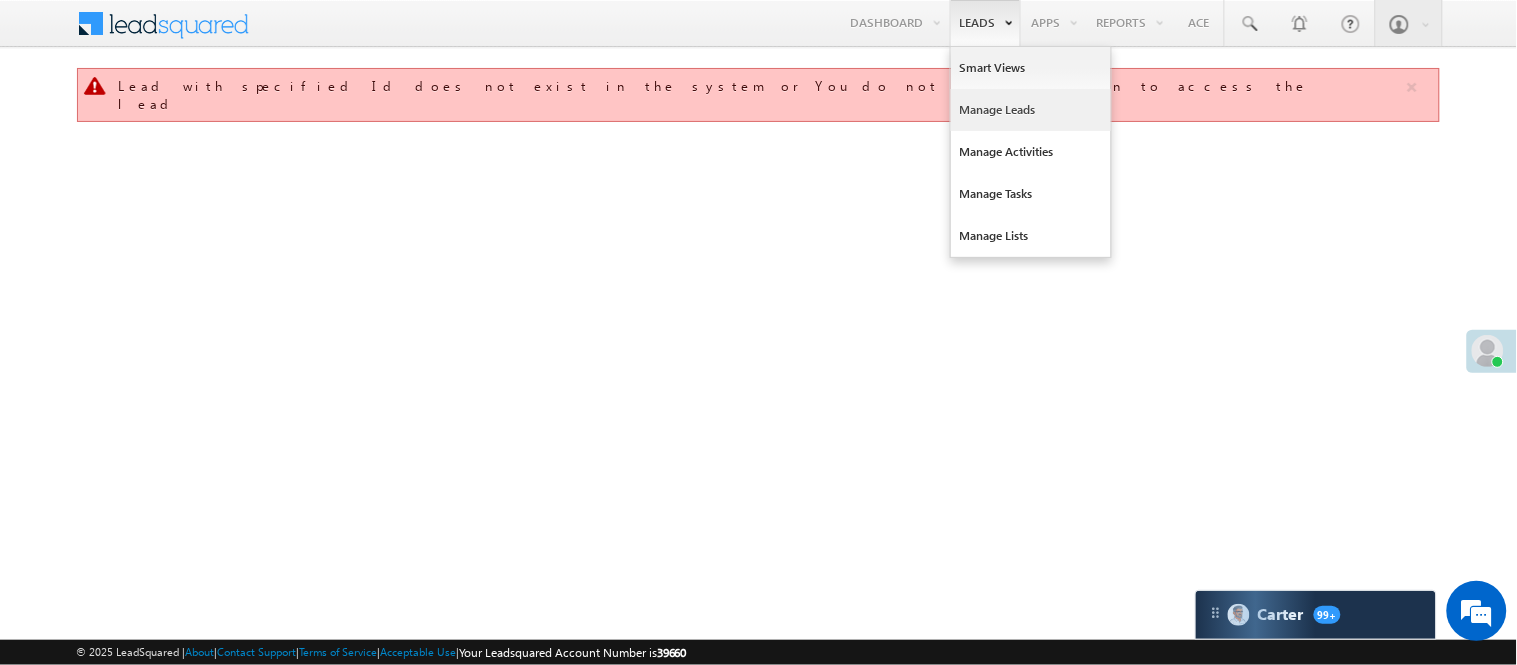 click on "Manage Leads" at bounding box center [1031, 110] 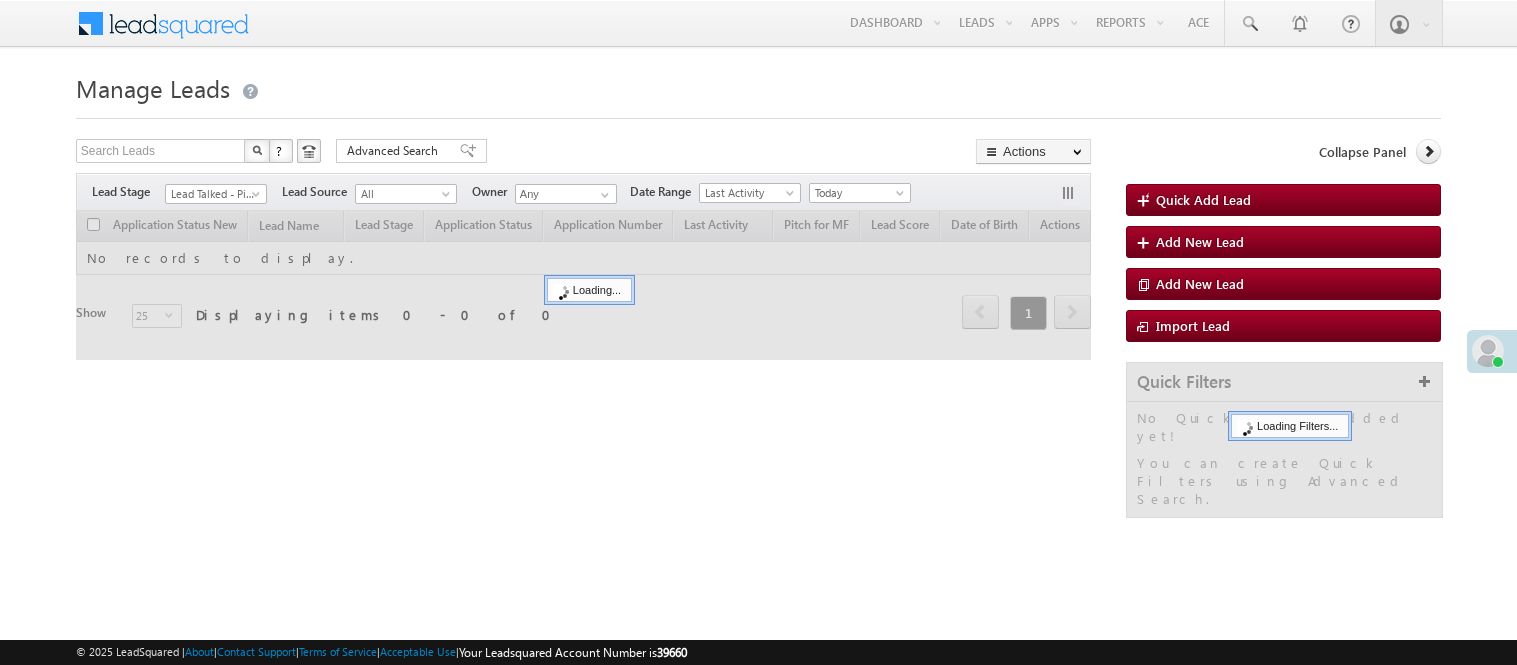 scroll, scrollTop: 0, scrollLeft: 0, axis: both 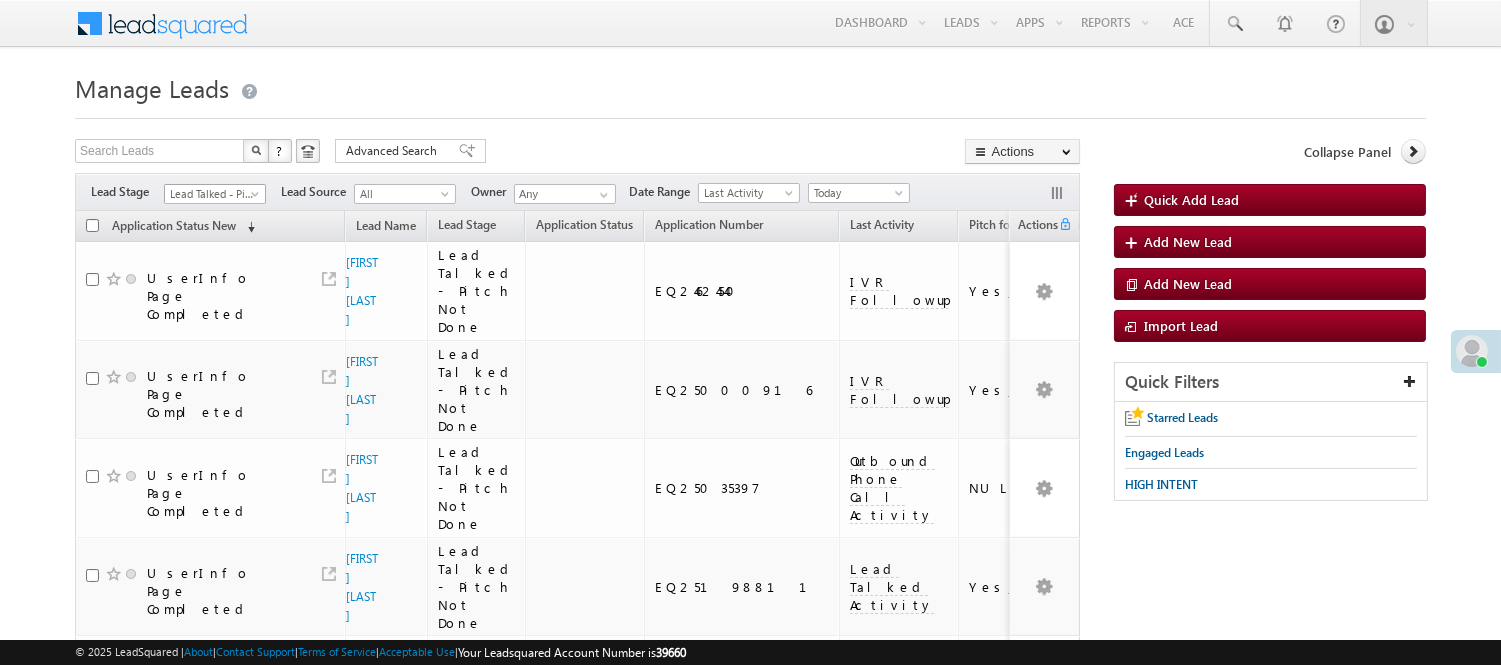 click on "Lead Talked - Pitch Not Done" at bounding box center (212, 194) 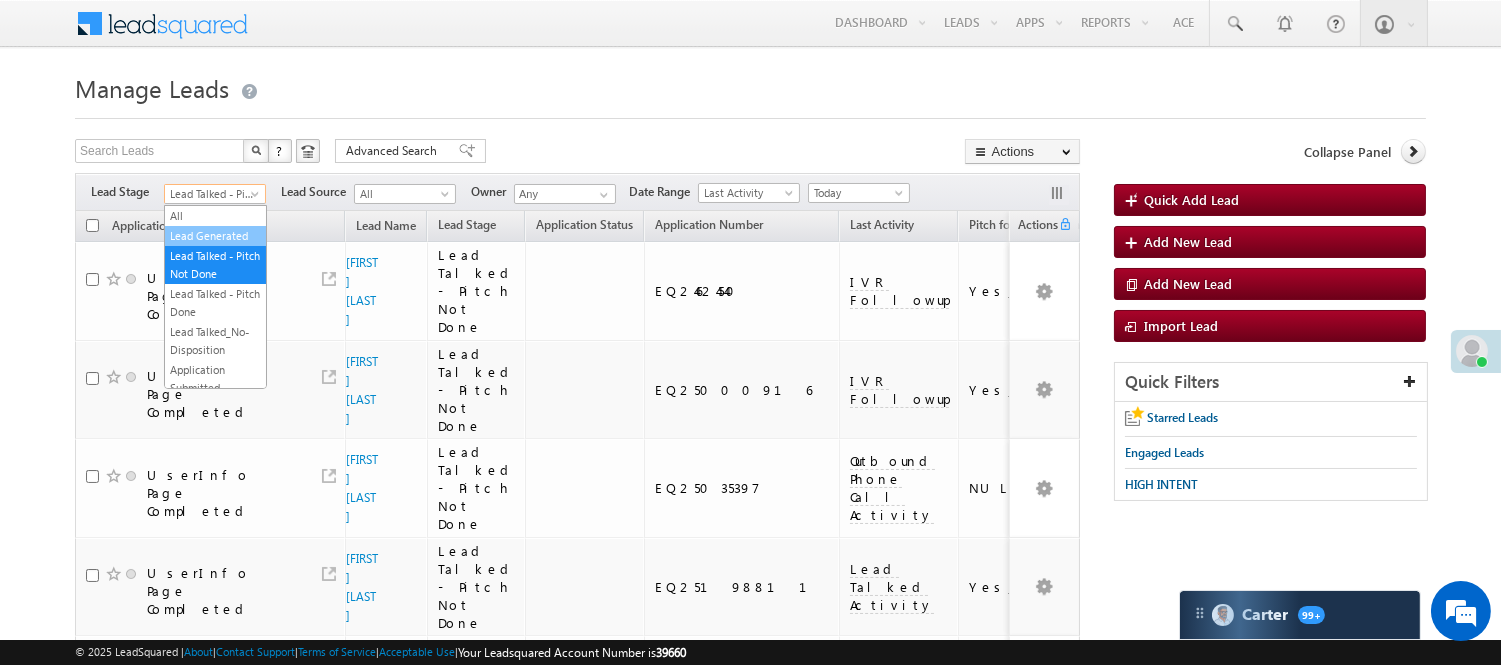 click on "Lead Generated" at bounding box center [215, 236] 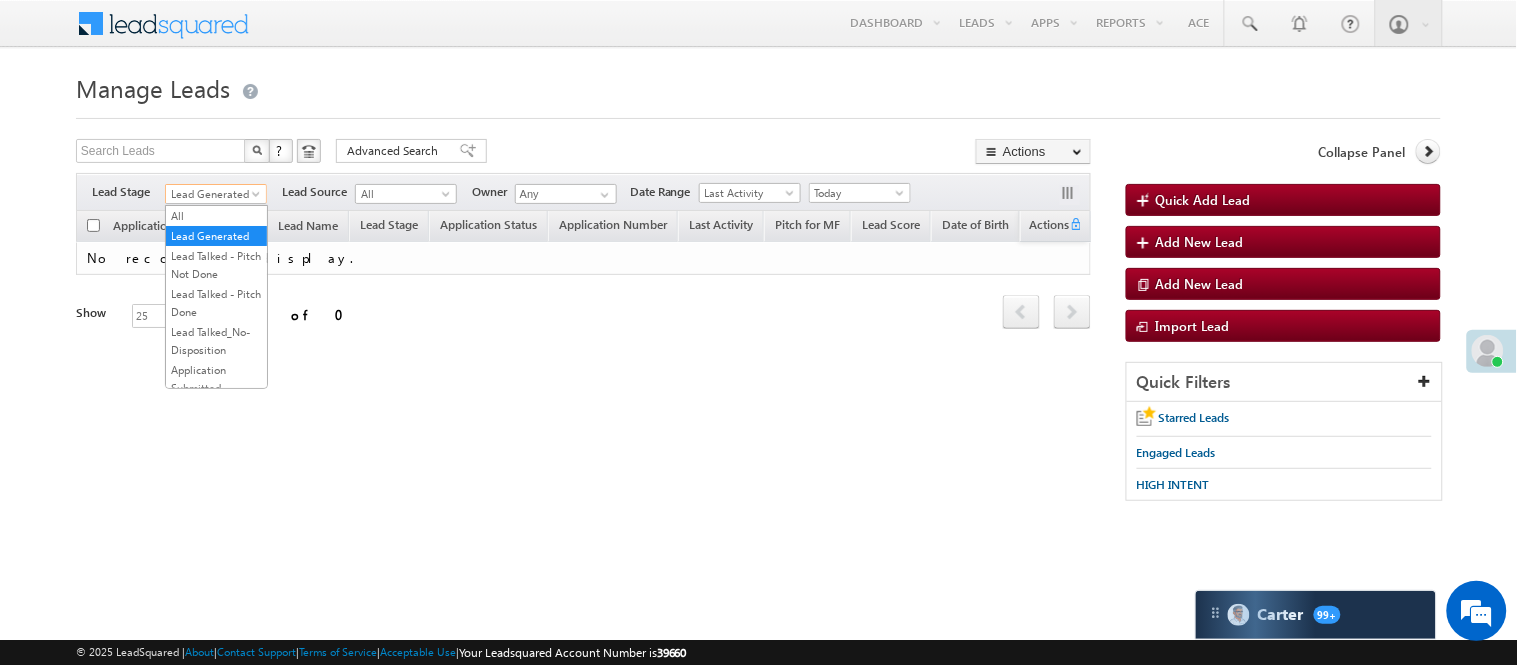 click on "Lead Generated" at bounding box center [213, 194] 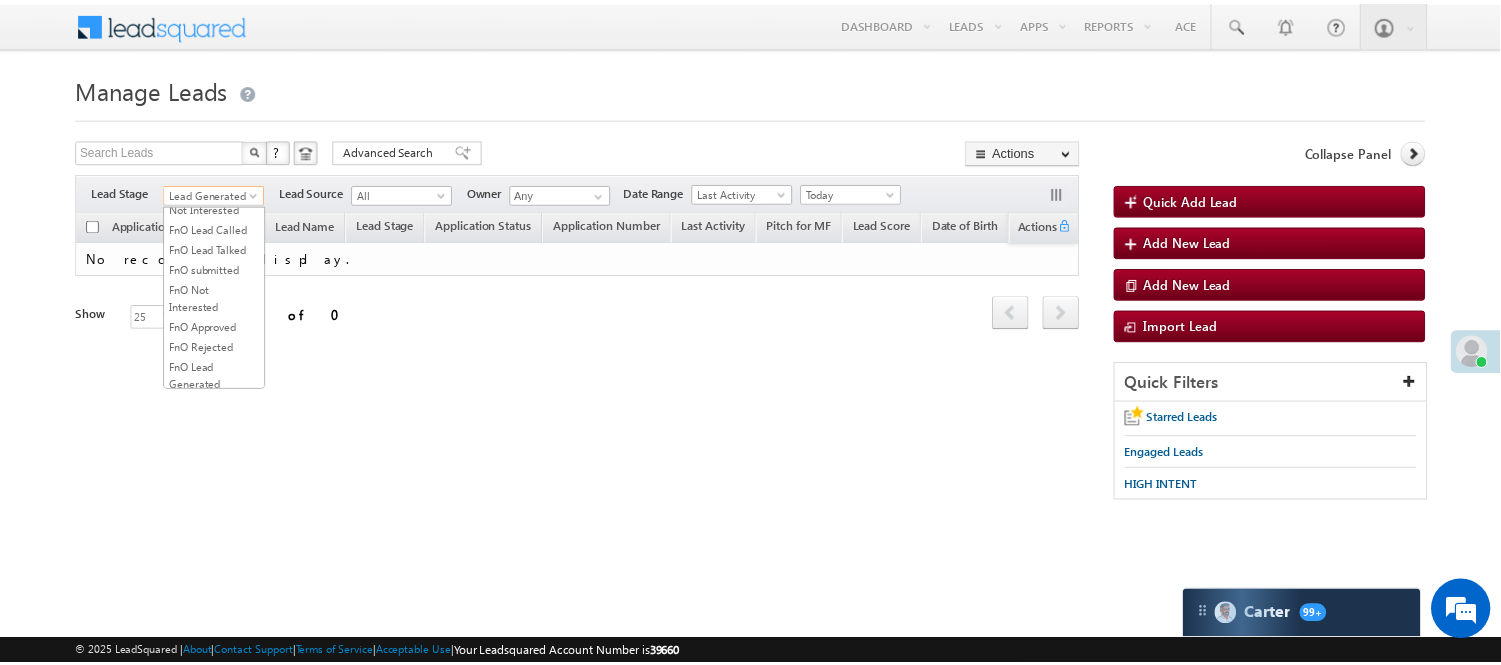 scroll, scrollTop: 274, scrollLeft: 0, axis: vertical 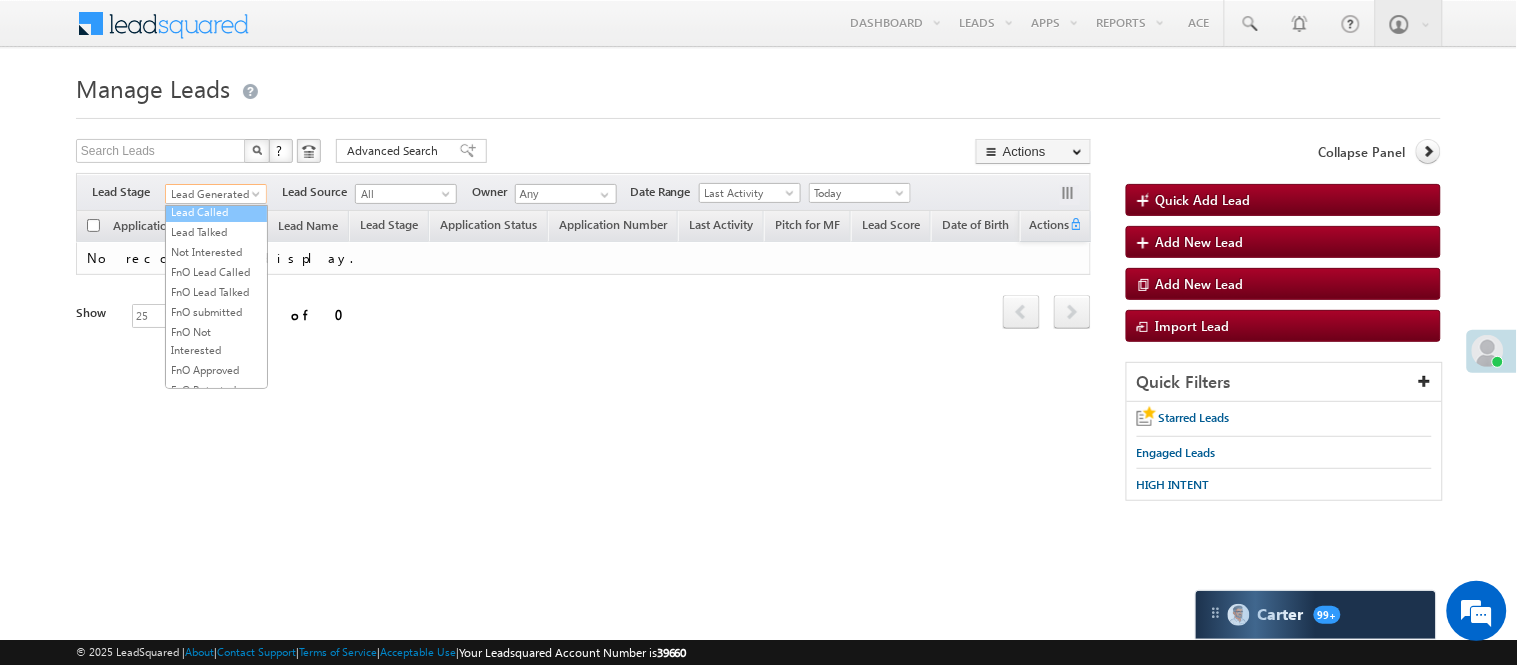 click on "Lead Called" at bounding box center (216, 212) 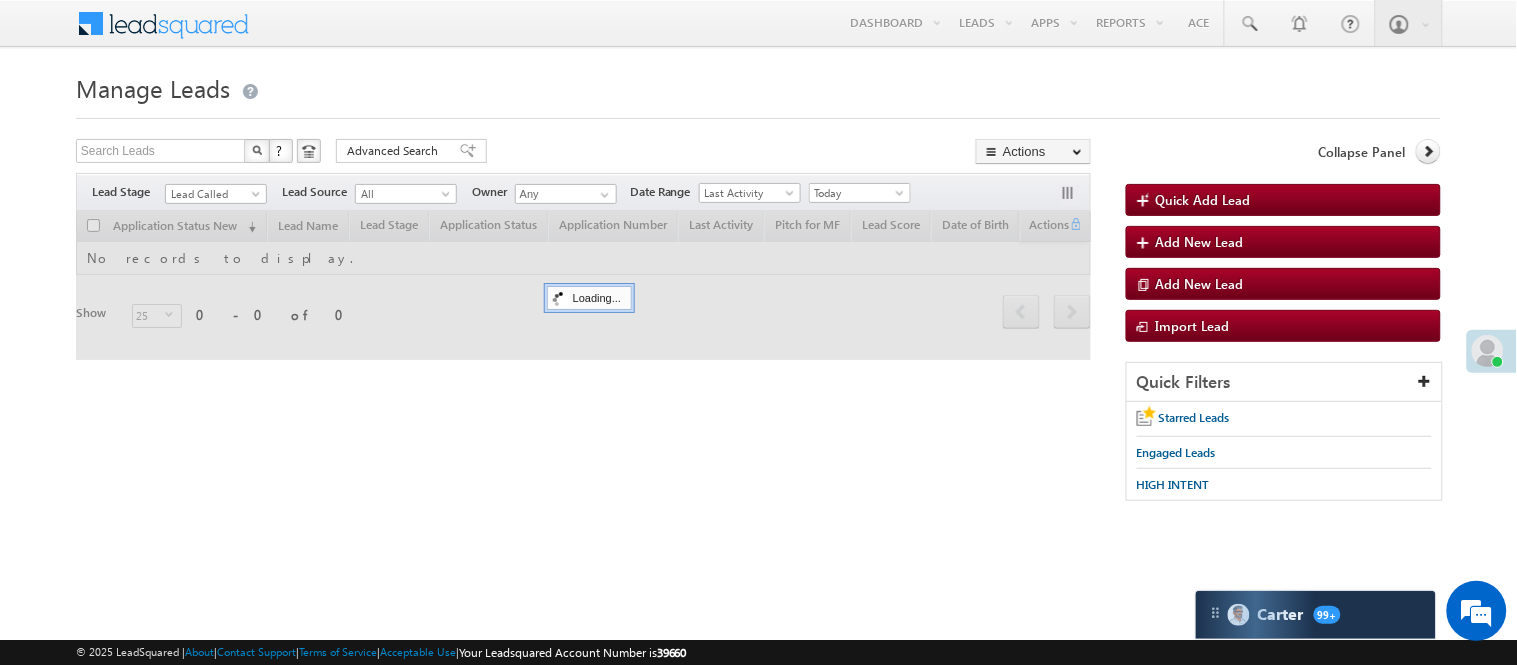 click at bounding box center (758, 112) 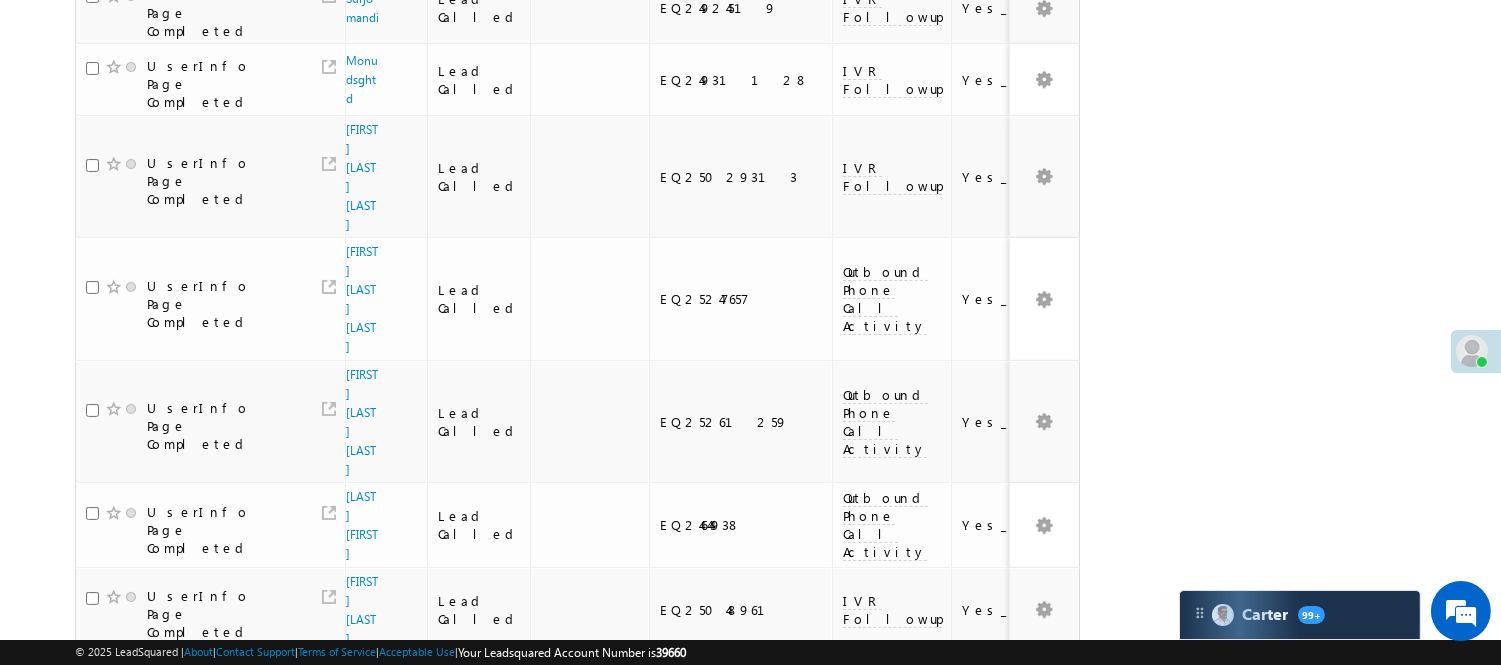 scroll, scrollTop: 1417, scrollLeft: 0, axis: vertical 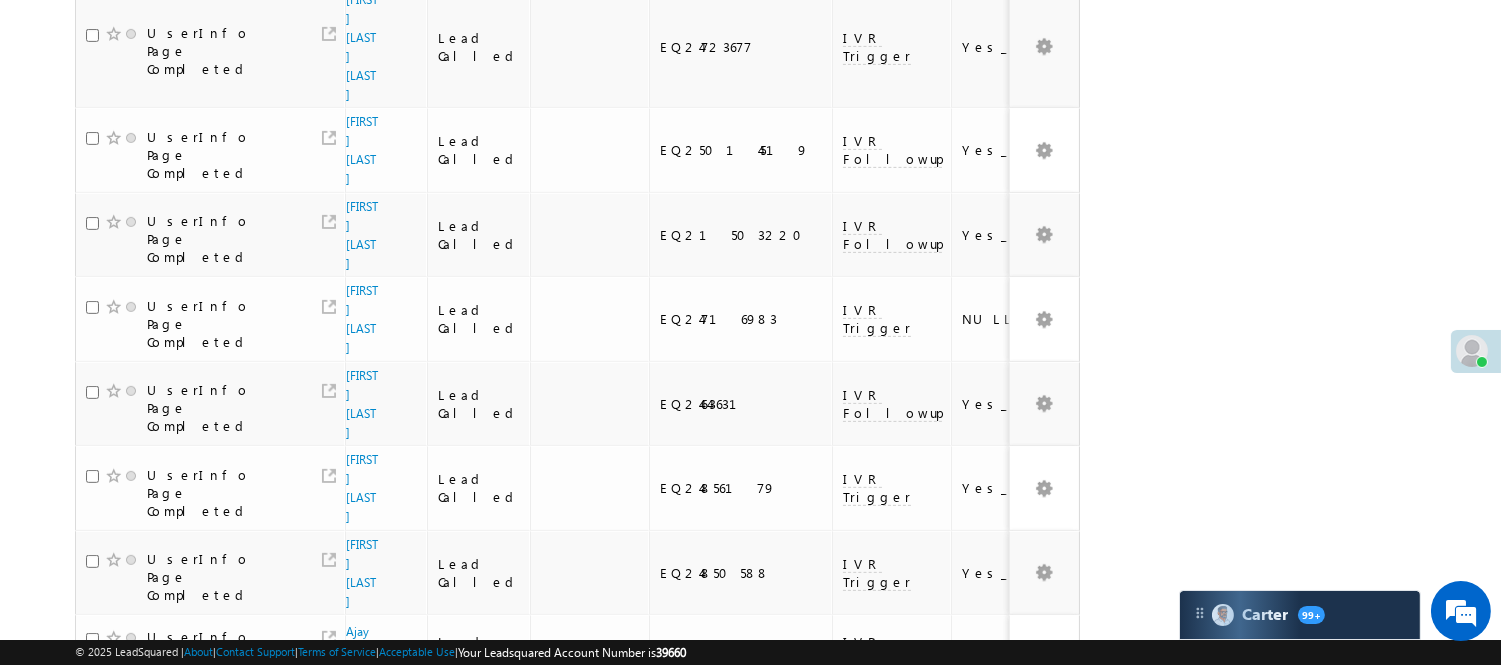 click on "3" at bounding box center [898, 1063] 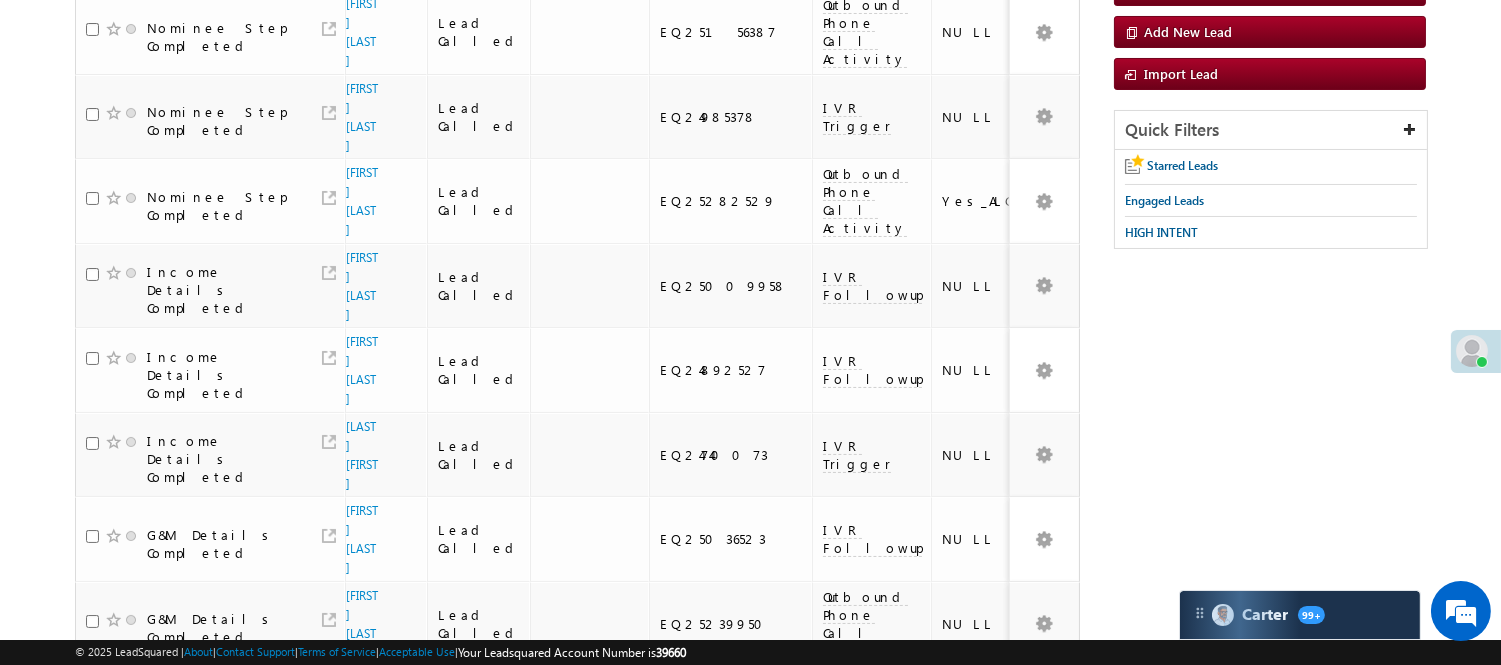 scroll, scrollTop: 0, scrollLeft: 0, axis: both 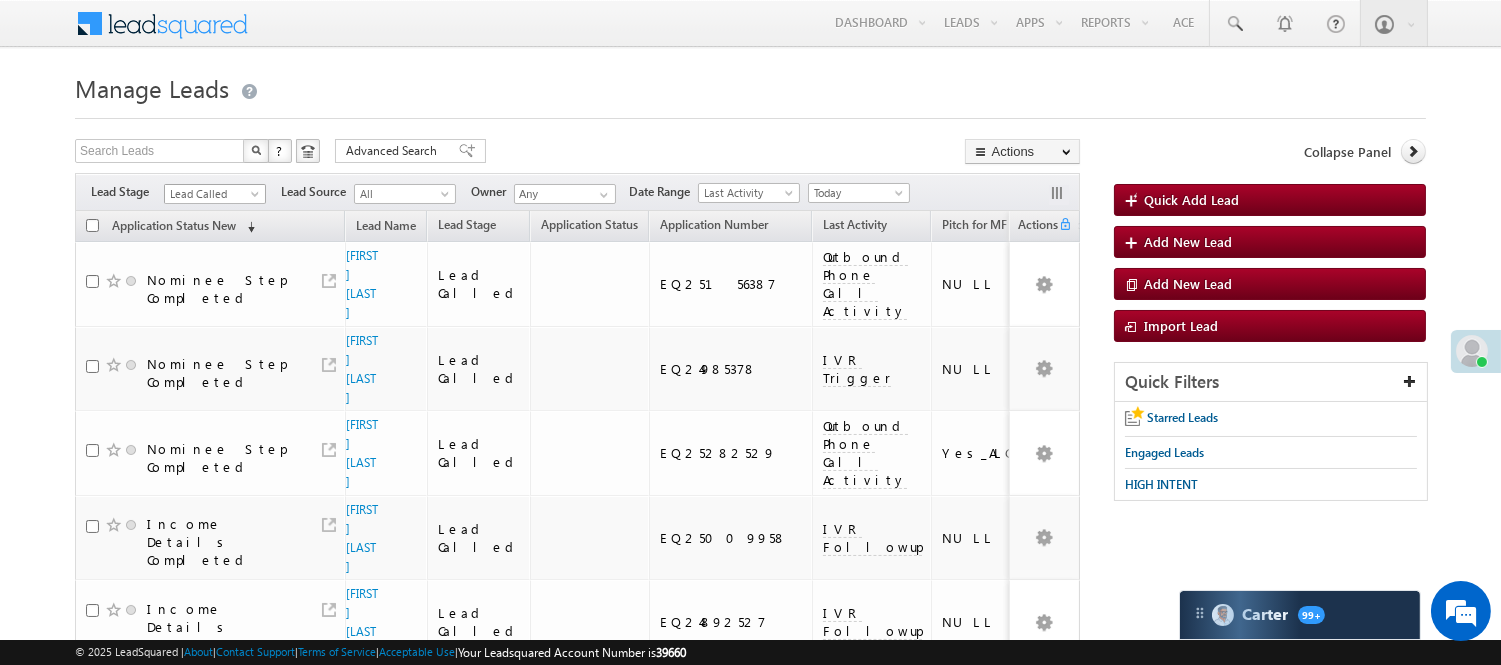 click on "Lead Called" at bounding box center (212, 194) 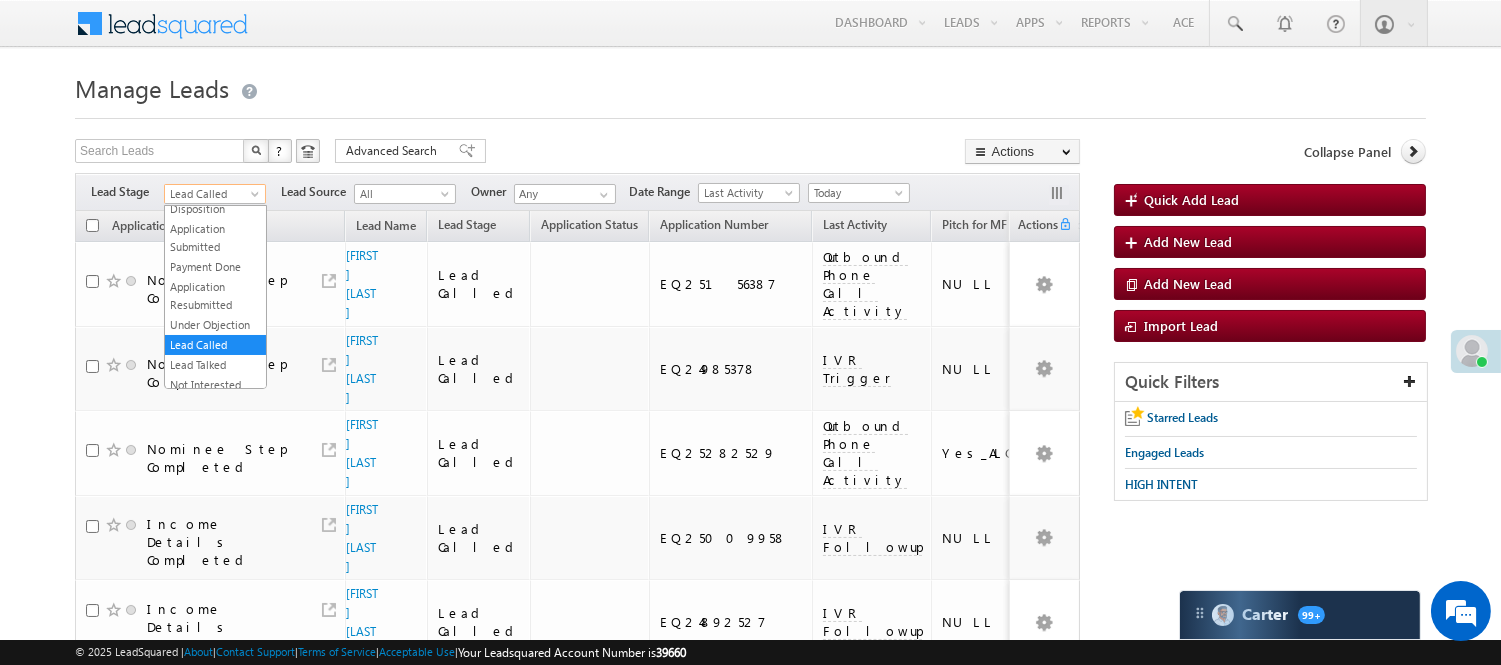 scroll, scrollTop: 0, scrollLeft: 0, axis: both 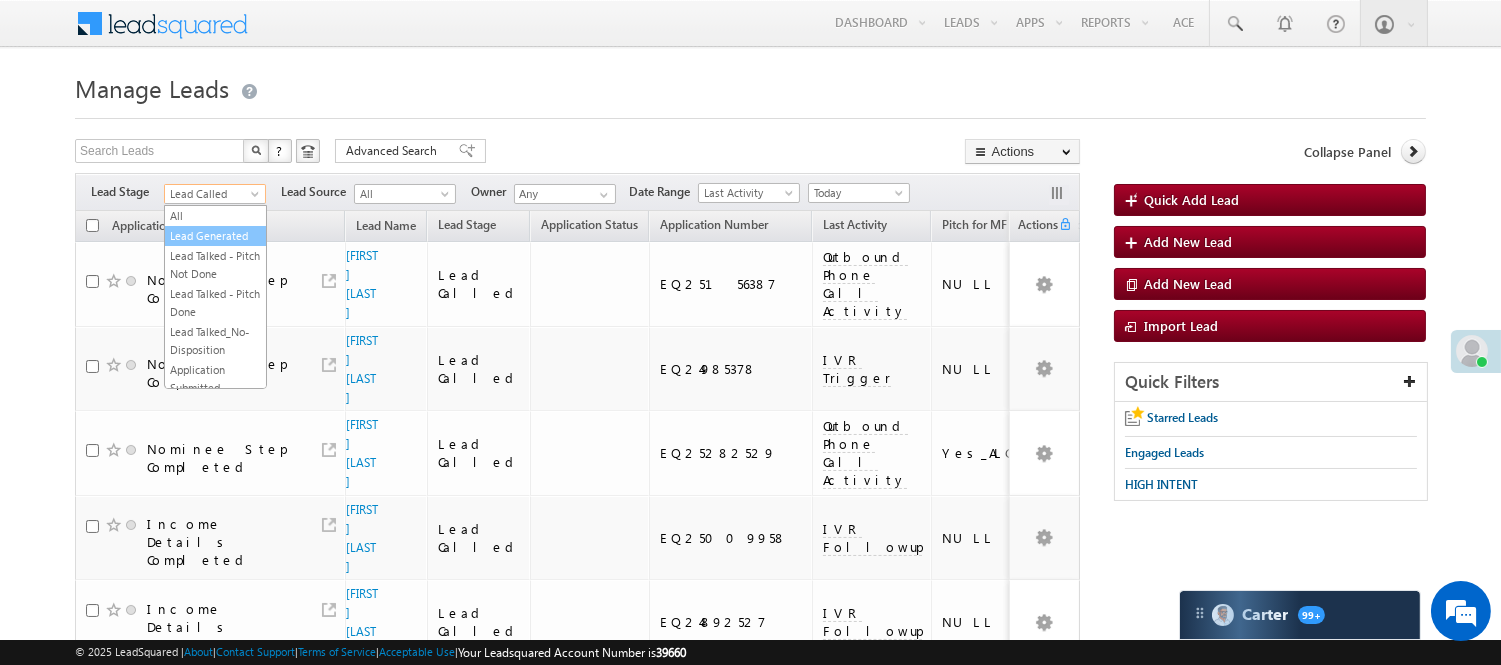 click on "Lead Generated" at bounding box center (215, 236) 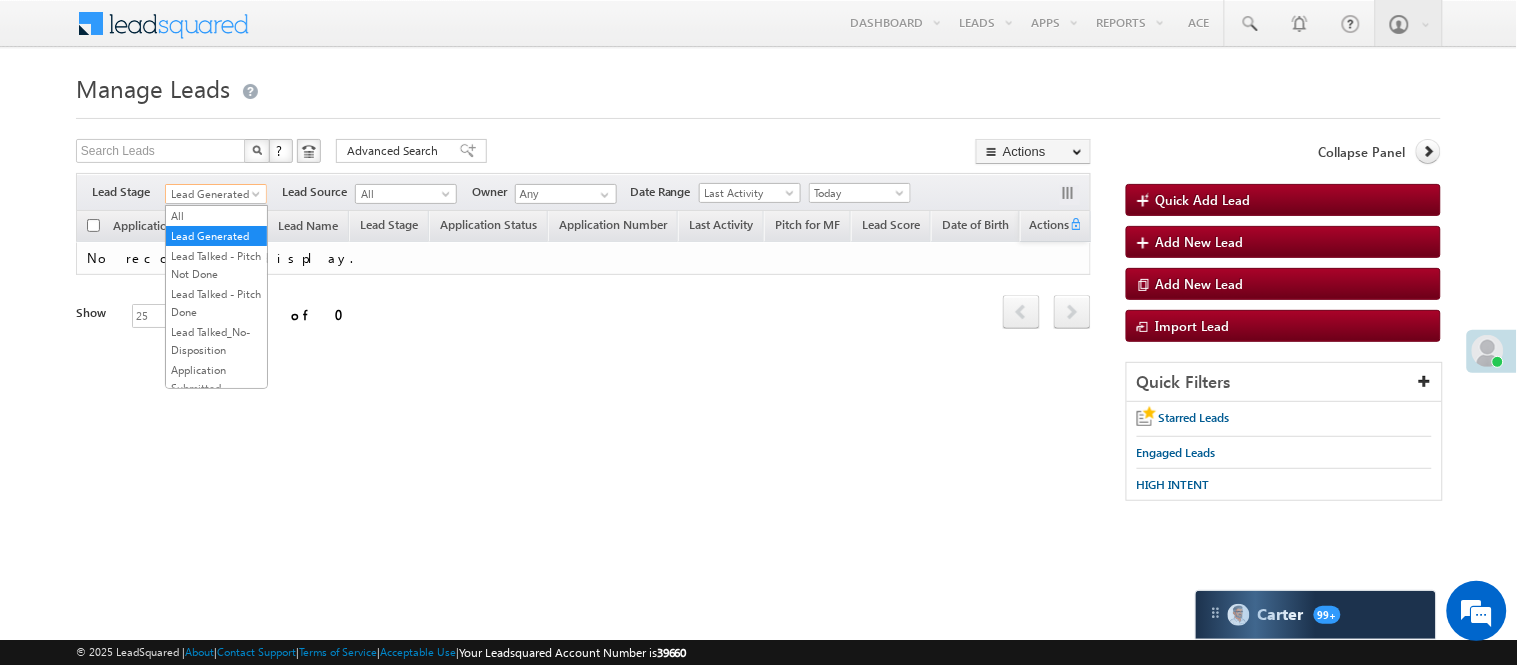 click on "Lead Generated" at bounding box center [213, 194] 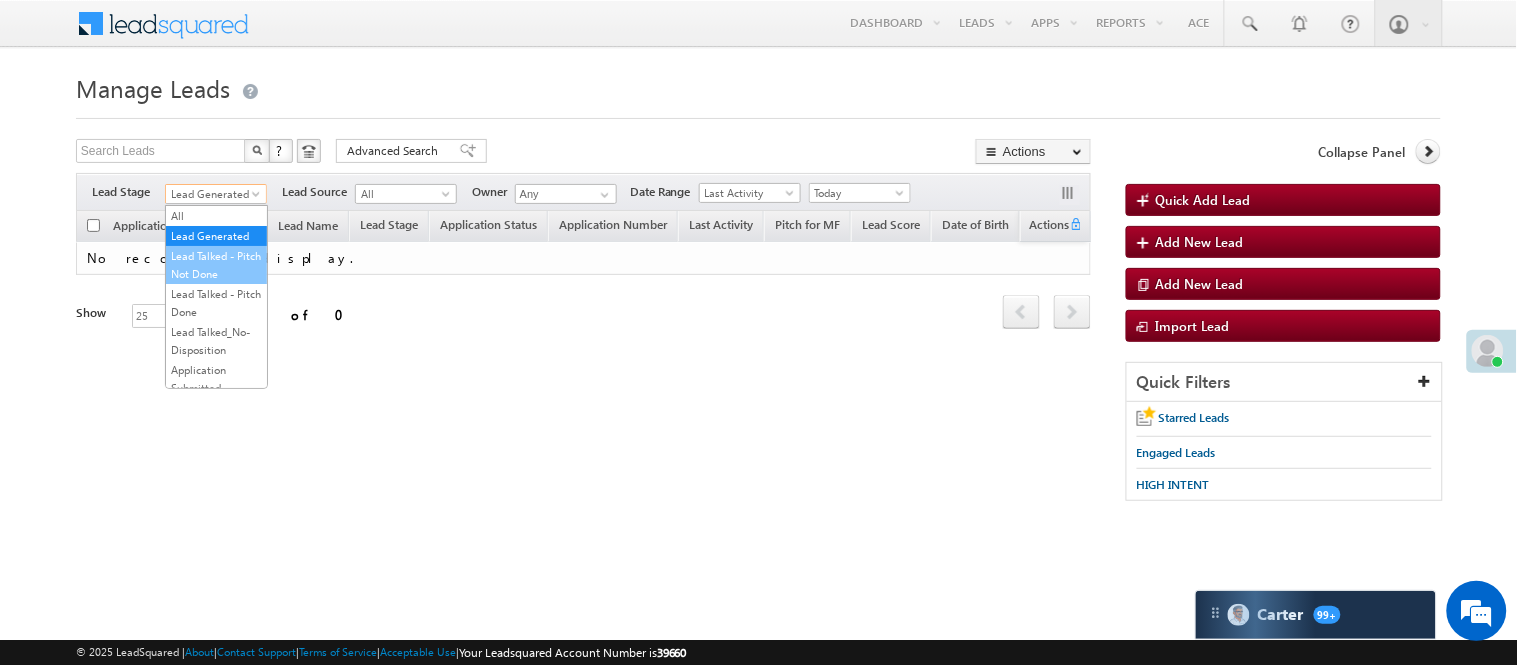 click on "Lead Talked - Pitch Not Done" at bounding box center [216, 265] 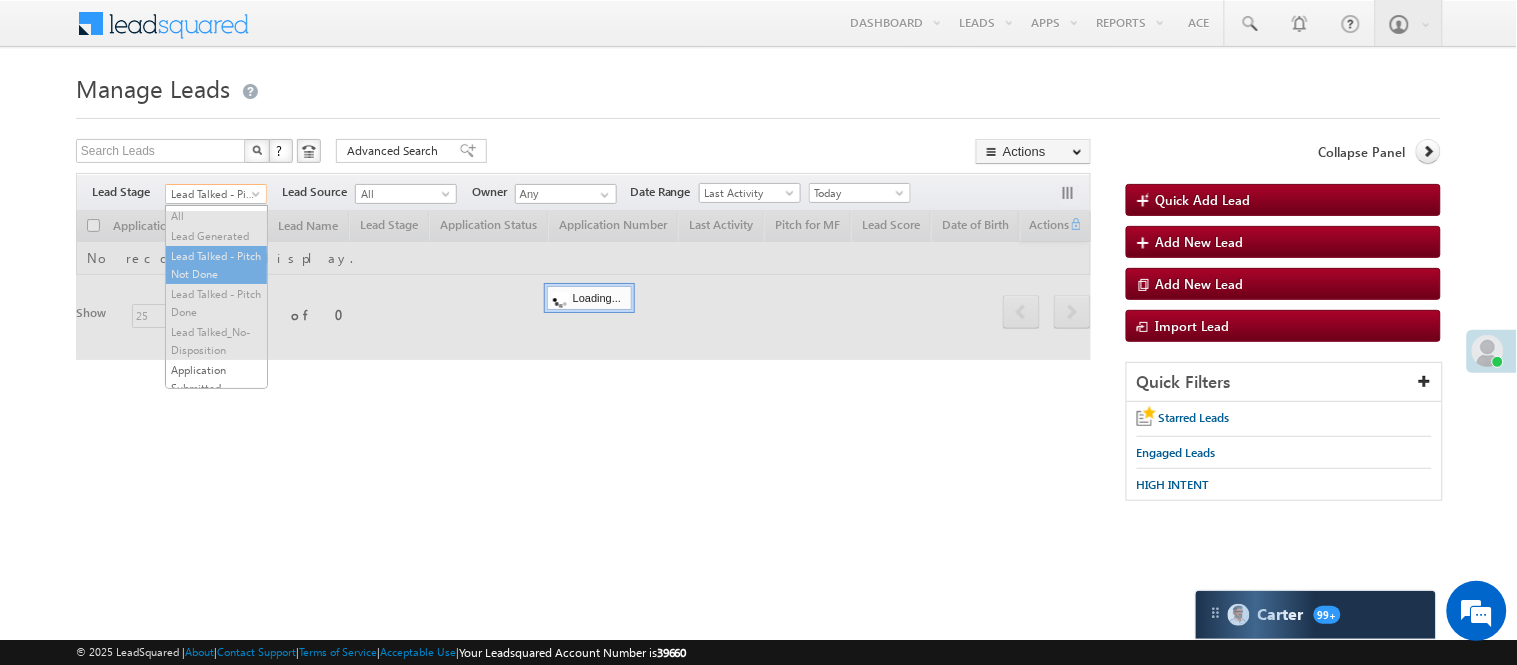 click on "Lead Talked - Pitch Not Done" at bounding box center (213, 194) 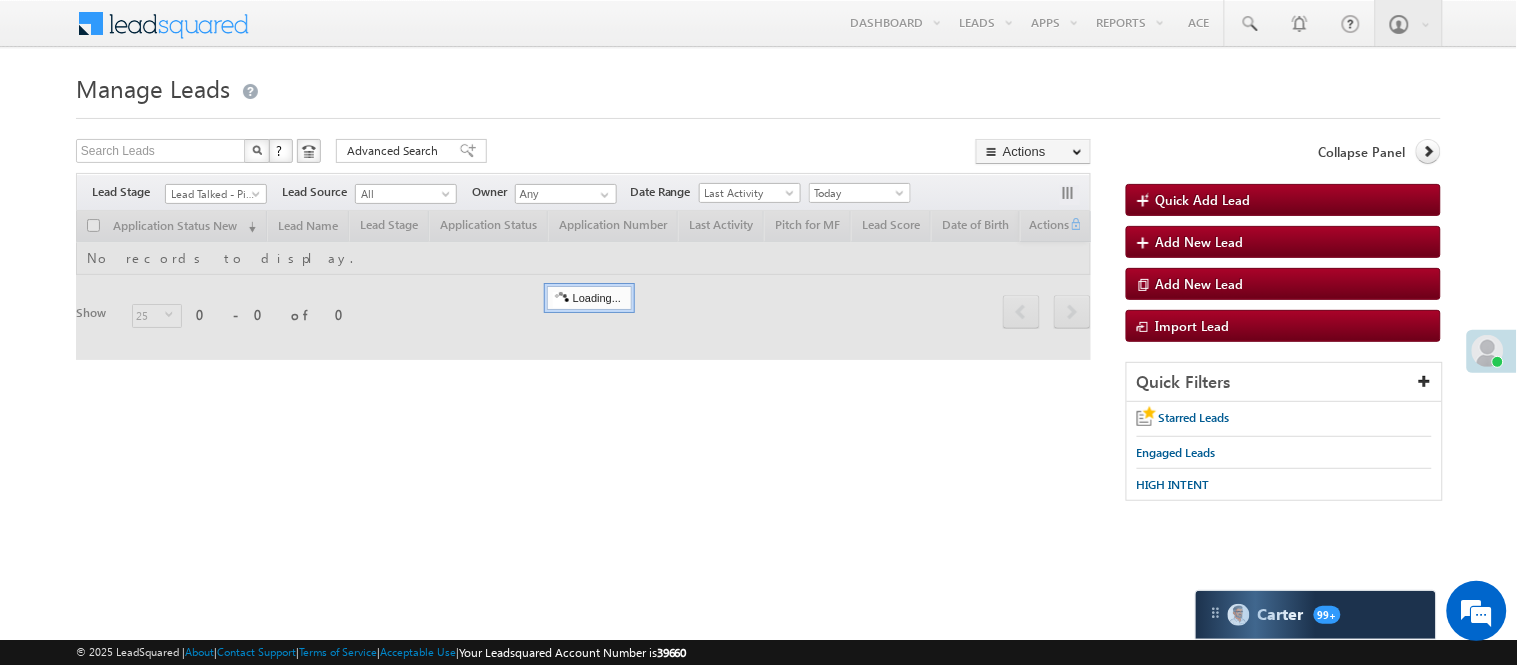 click at bounding box center [583, 285] 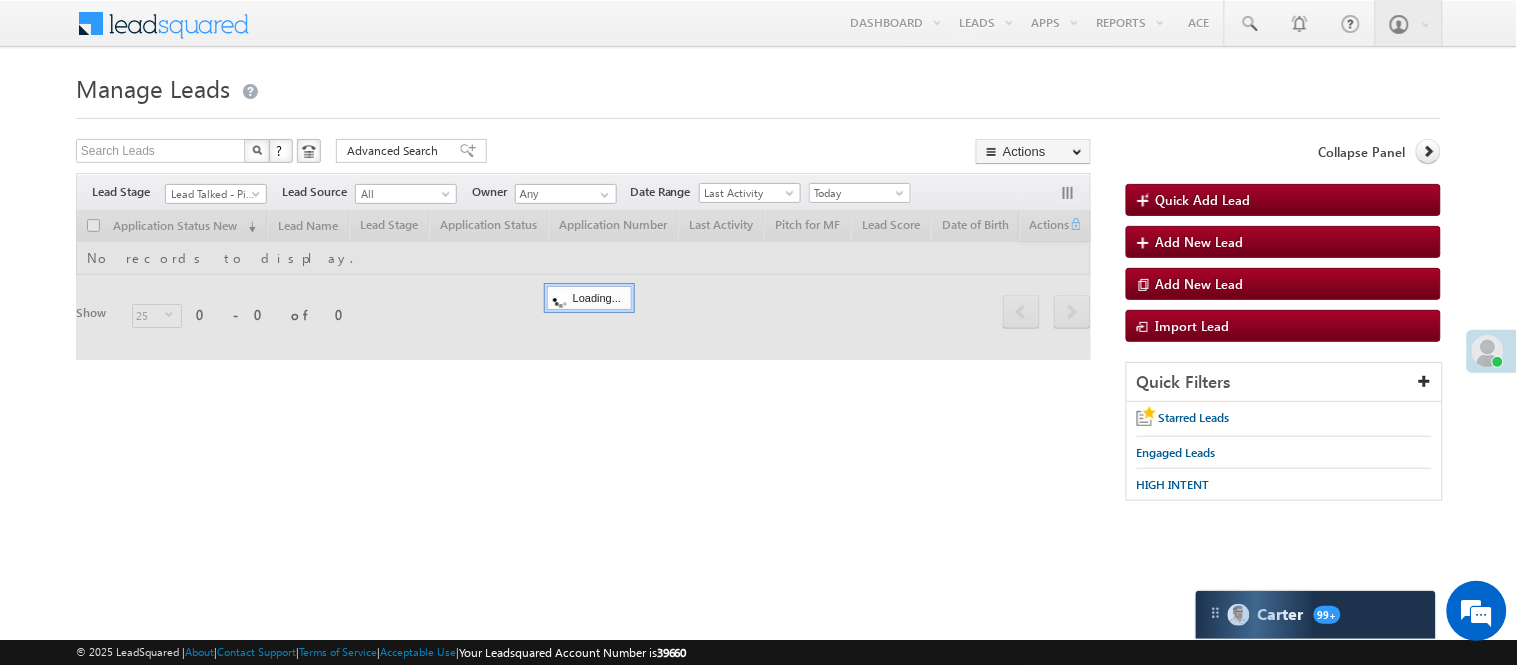 click on "Manage Leads" at bounding box center [758, 86] 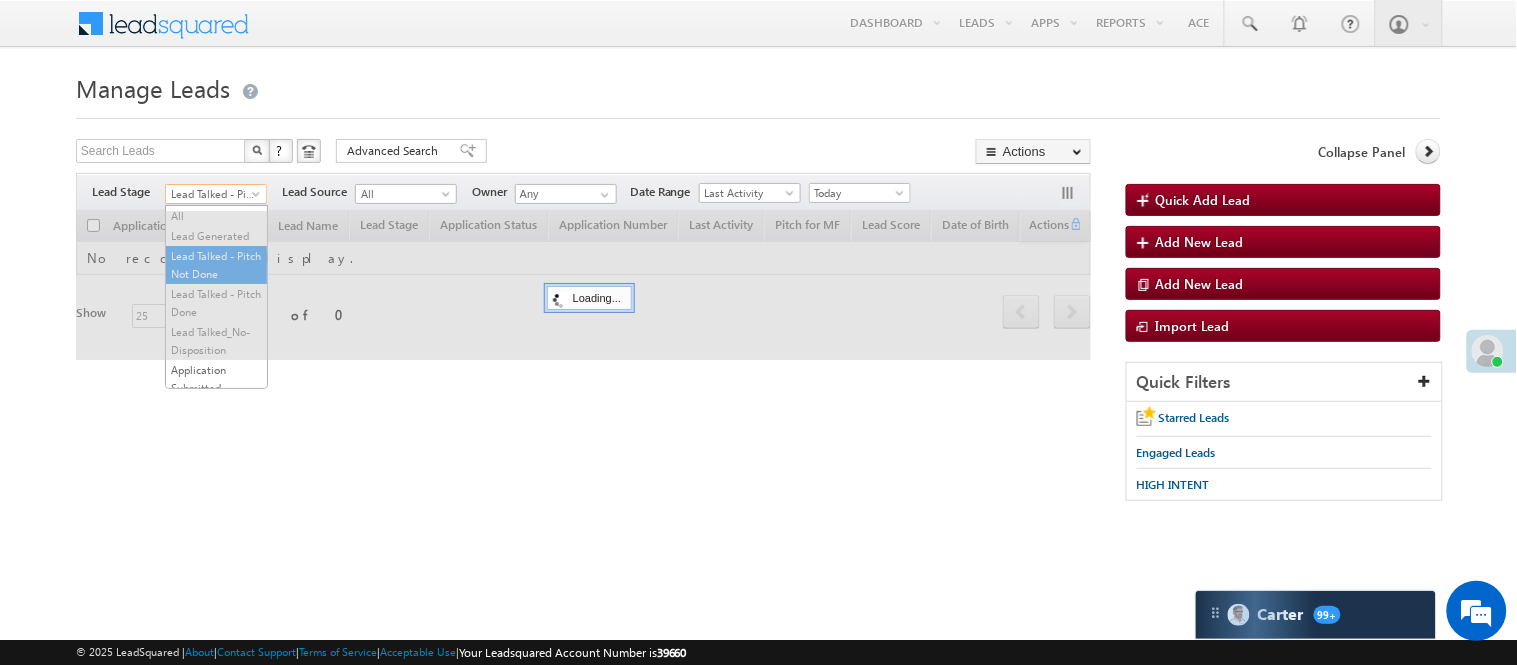 click on "Lead Talked - Pitch Not Done" at bounding box center (213, 194) 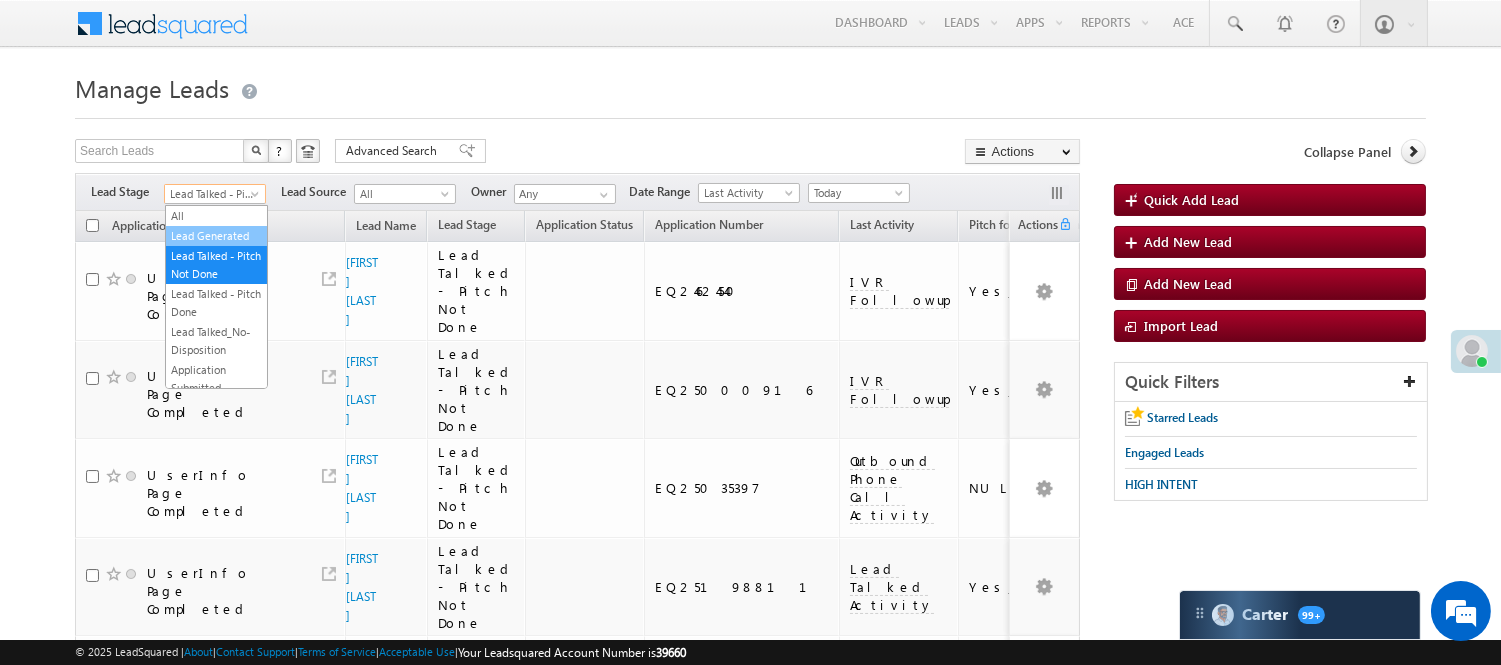 click on "Lead Generated" at bounding box center (216, 236) 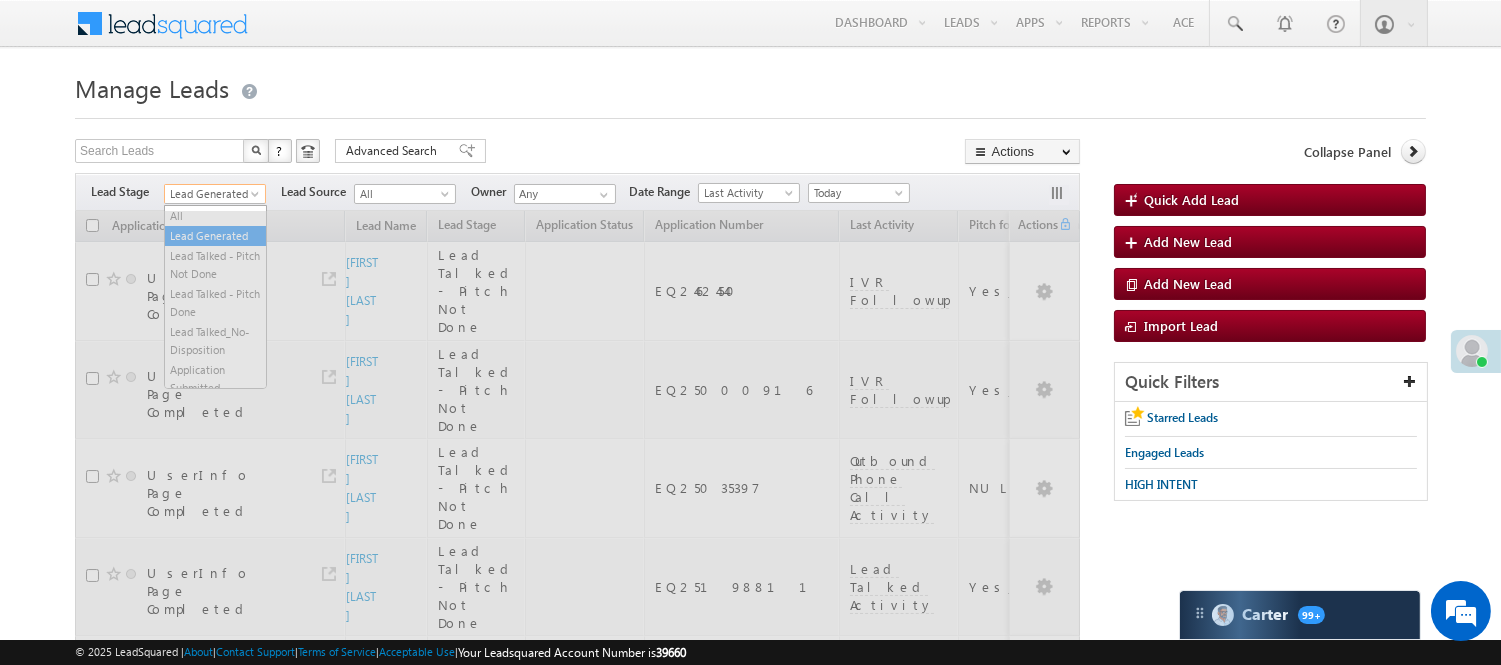 click on "Lead Generated" at bounding box center [212, 194] 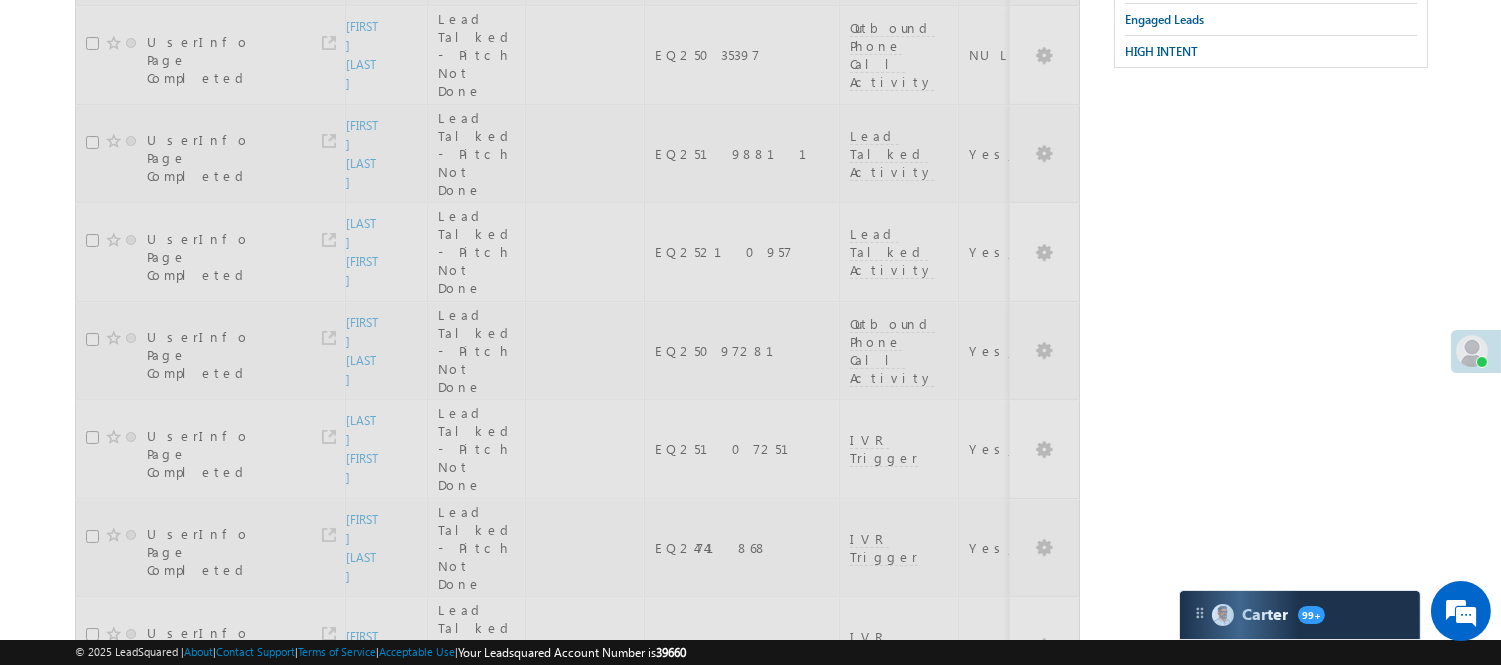 scroll, scrollTop: 0, scrollLeft: 0, axis: both 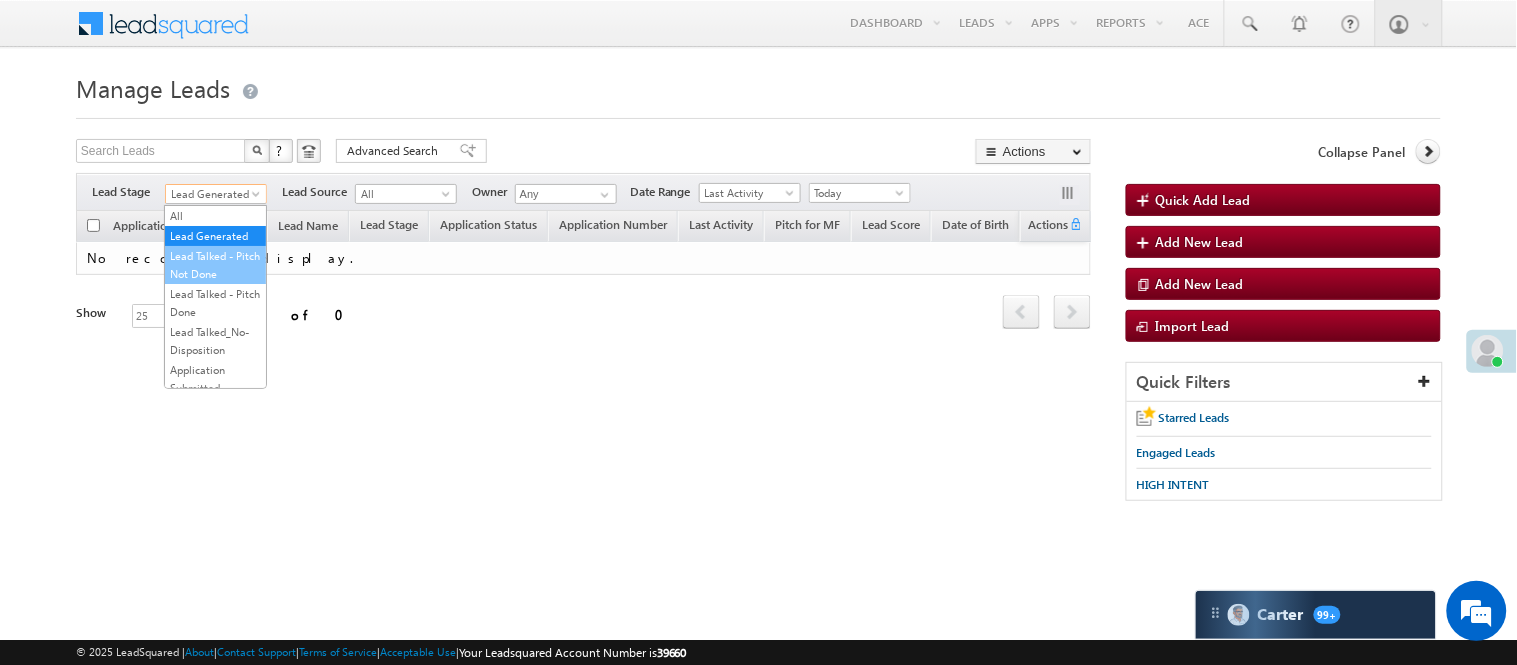 click on "Lead Talked - Pitch Not Done" at bounding box center [215, 265] 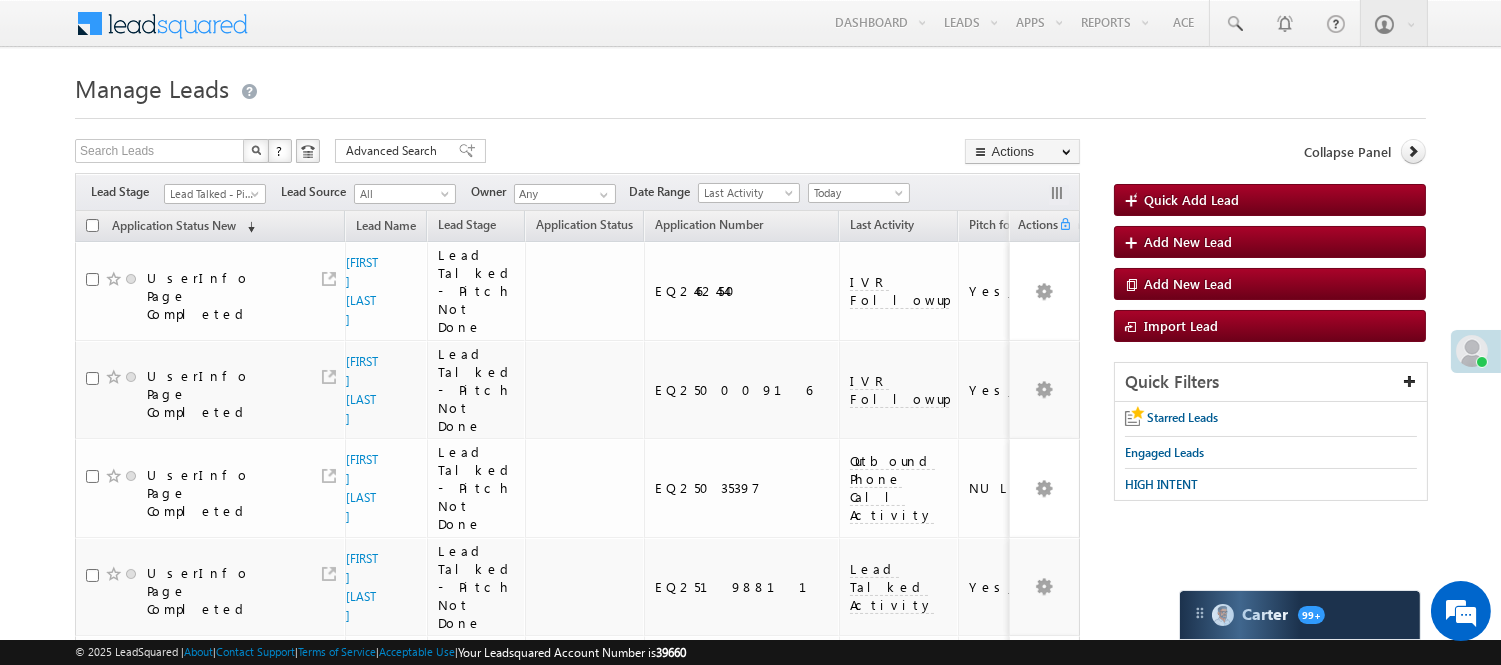 click on "Search Leads X ?   98 results found
Advanced Search
Advanced Search
Advanced search results
Actions Export Leads Reset all Filters
Actions Export Leads Bulk Update Send Email Add to List Add Activity Change Owner Change Stage Delete Merge Leads" at bounding box center [577, 153] 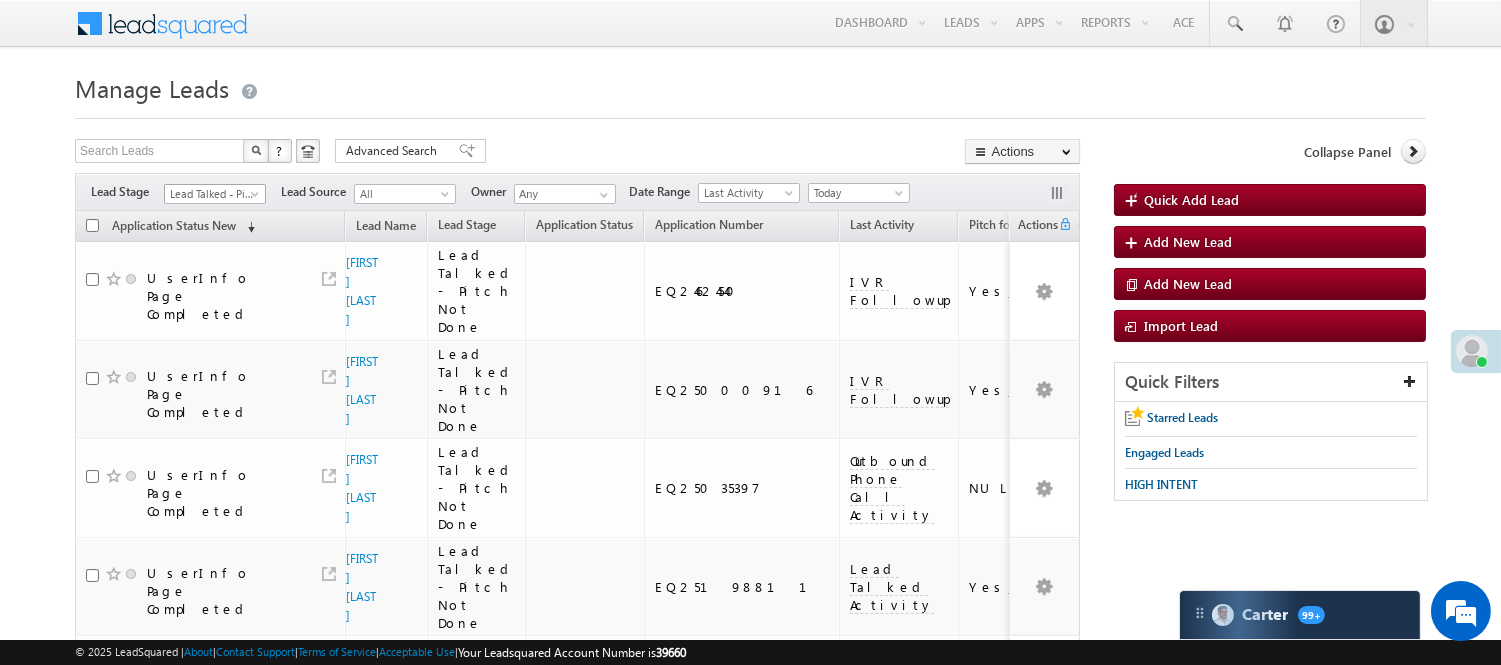 click on "Lead Talked - Pitch Not Done" at bounding box center [212, 194] 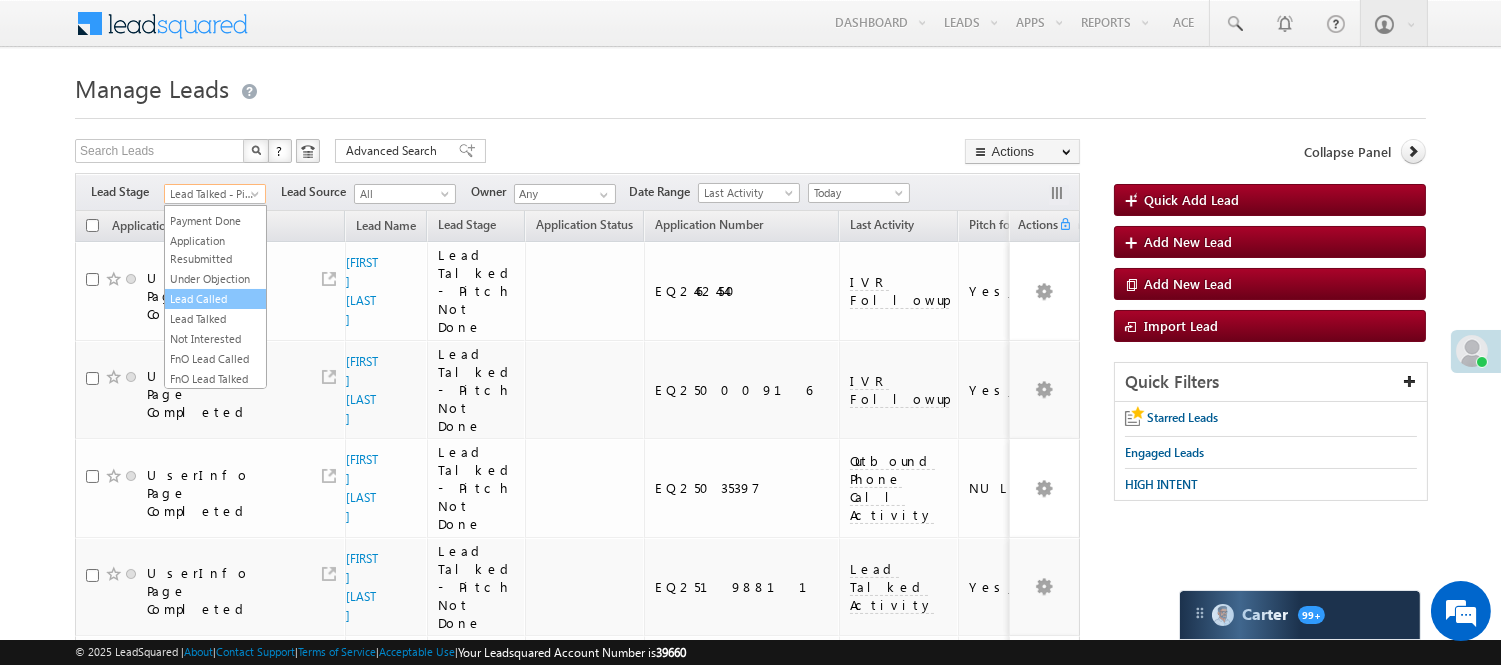 scroll, scrollTop: 222, scrollLeft: 0, axis: vertical 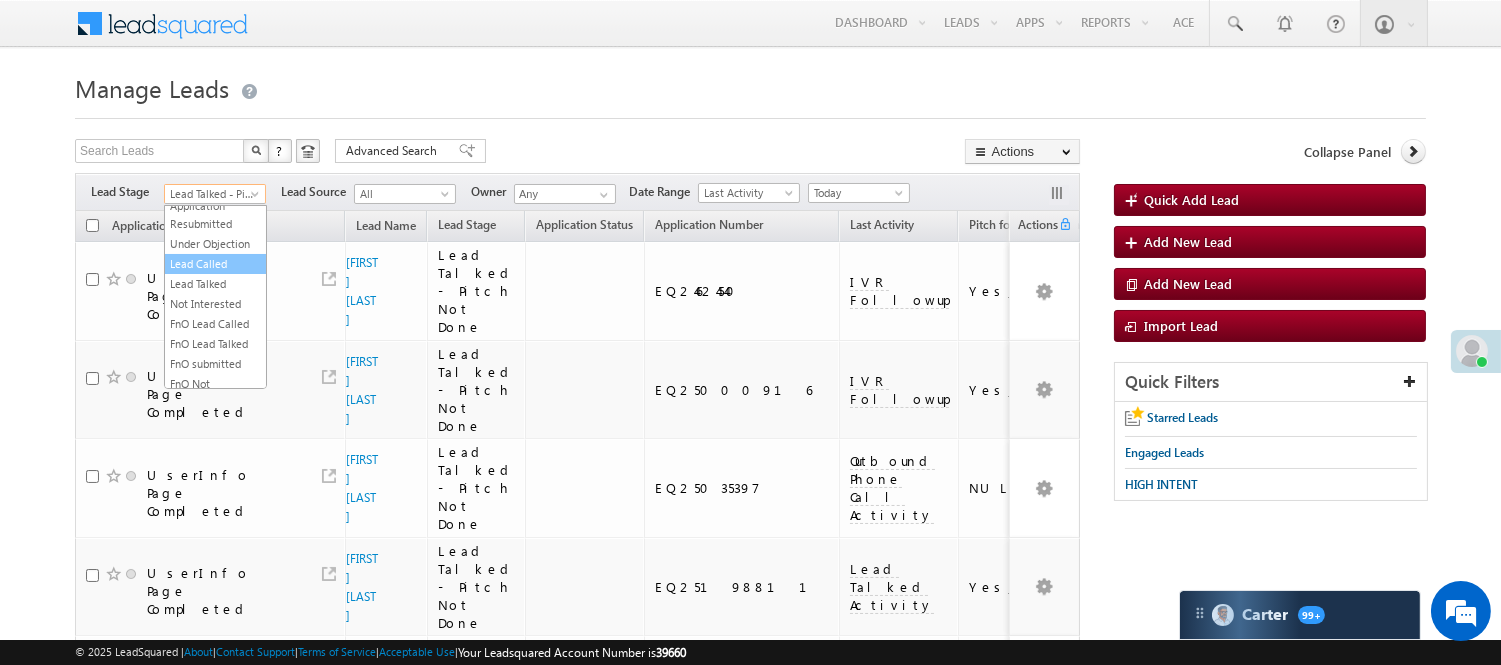 click on "Lead Called" at bounding box center (215, 264) 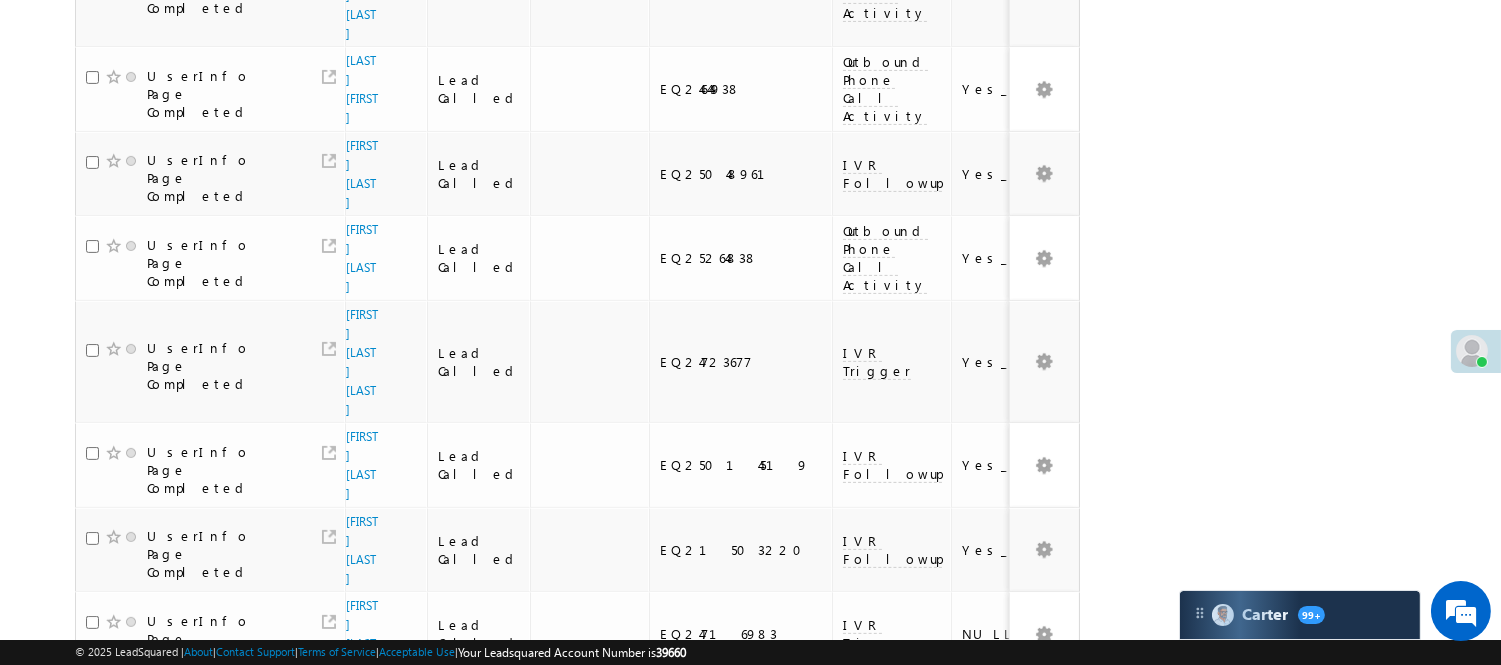 scroll, scrollTop: 1417, scrollLeft: 0, axis: vertical 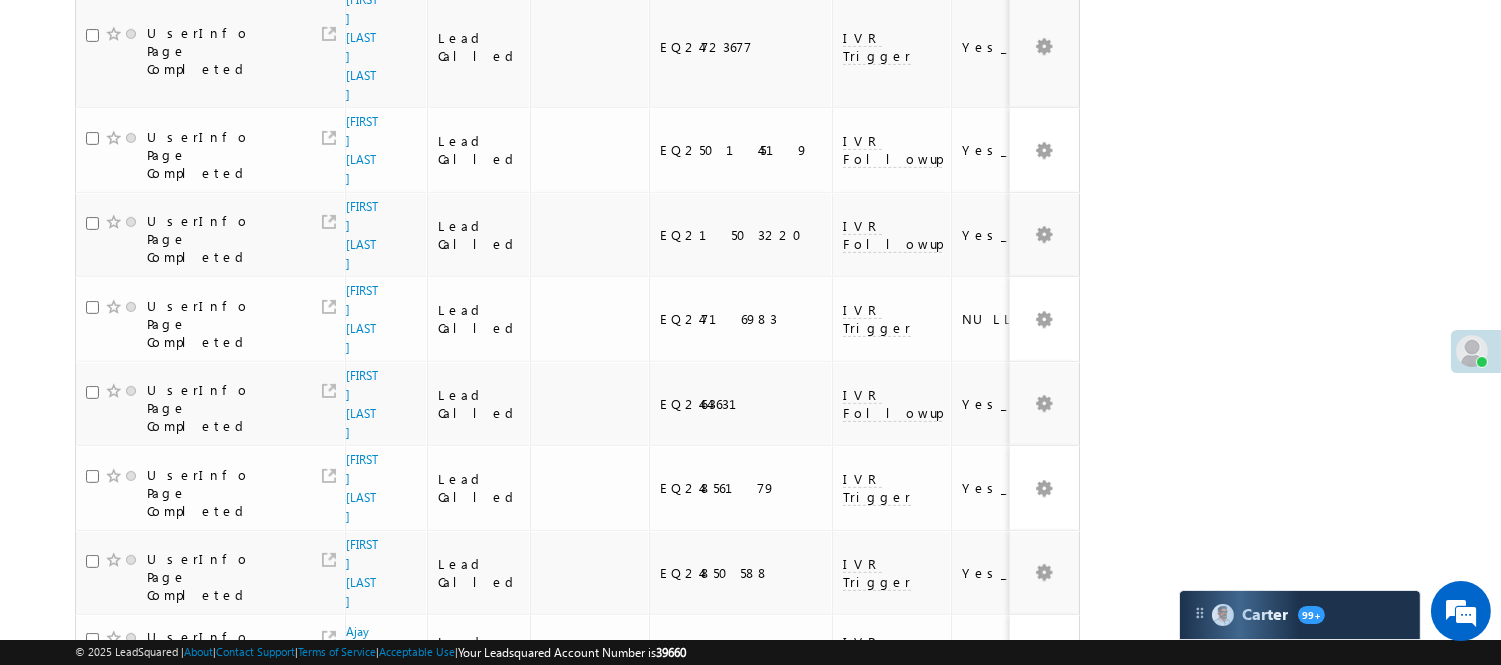 click on "3" at bounding box center [898, 1063] 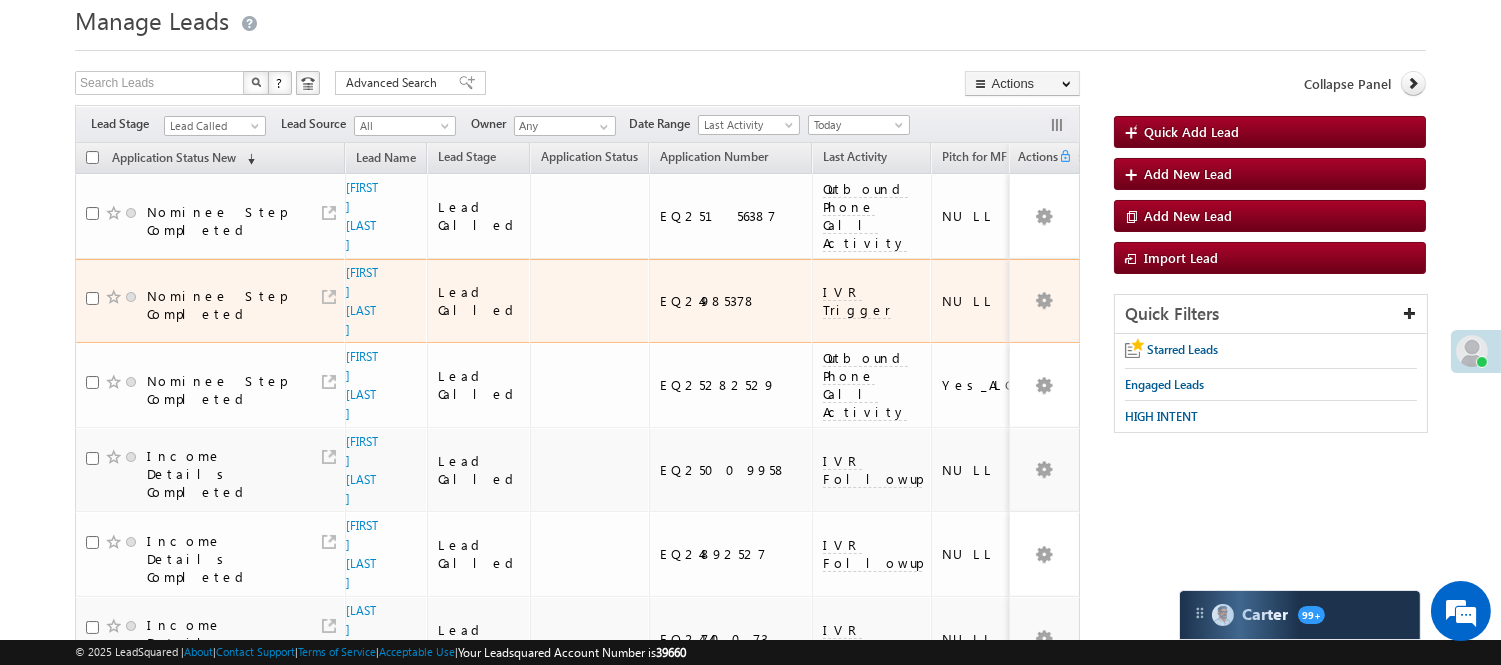 scroll, scrollTop: 0, scrollLeft: 0, axis: both 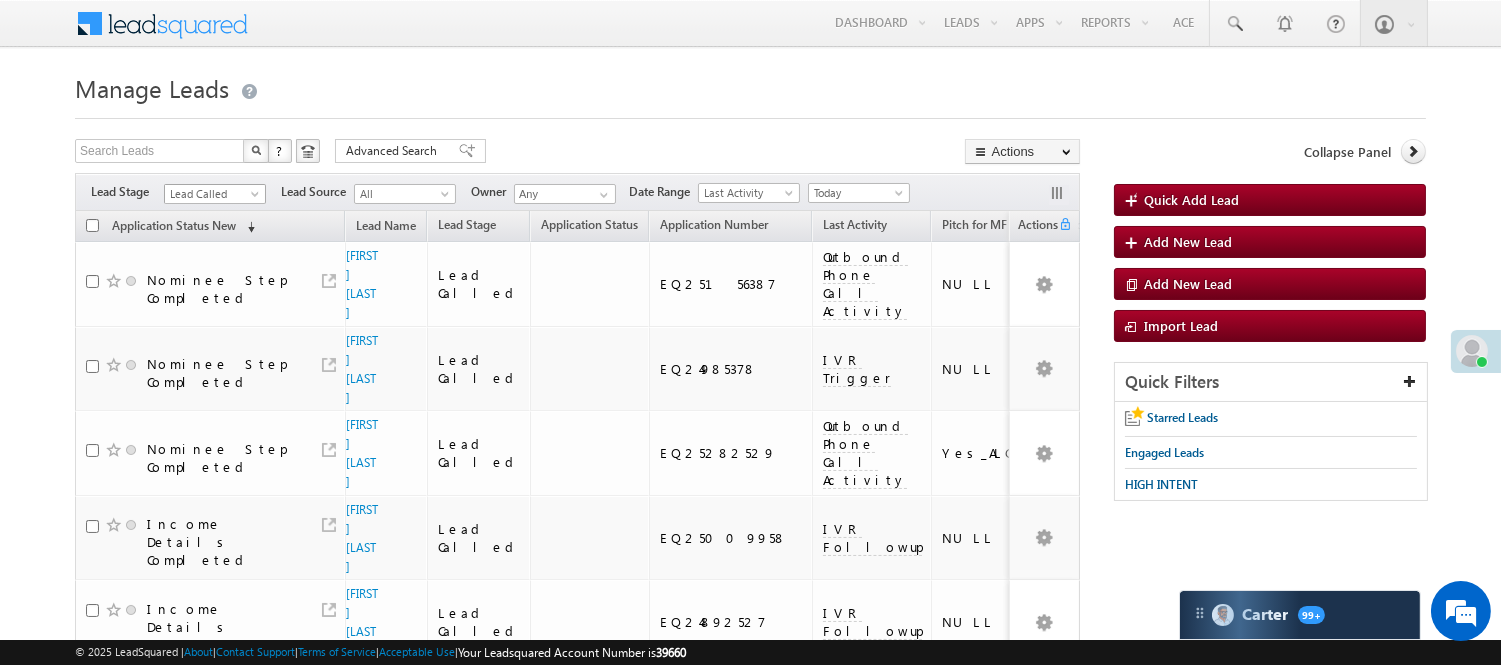 click on "Lead Called" at bounding box center [212, 194] 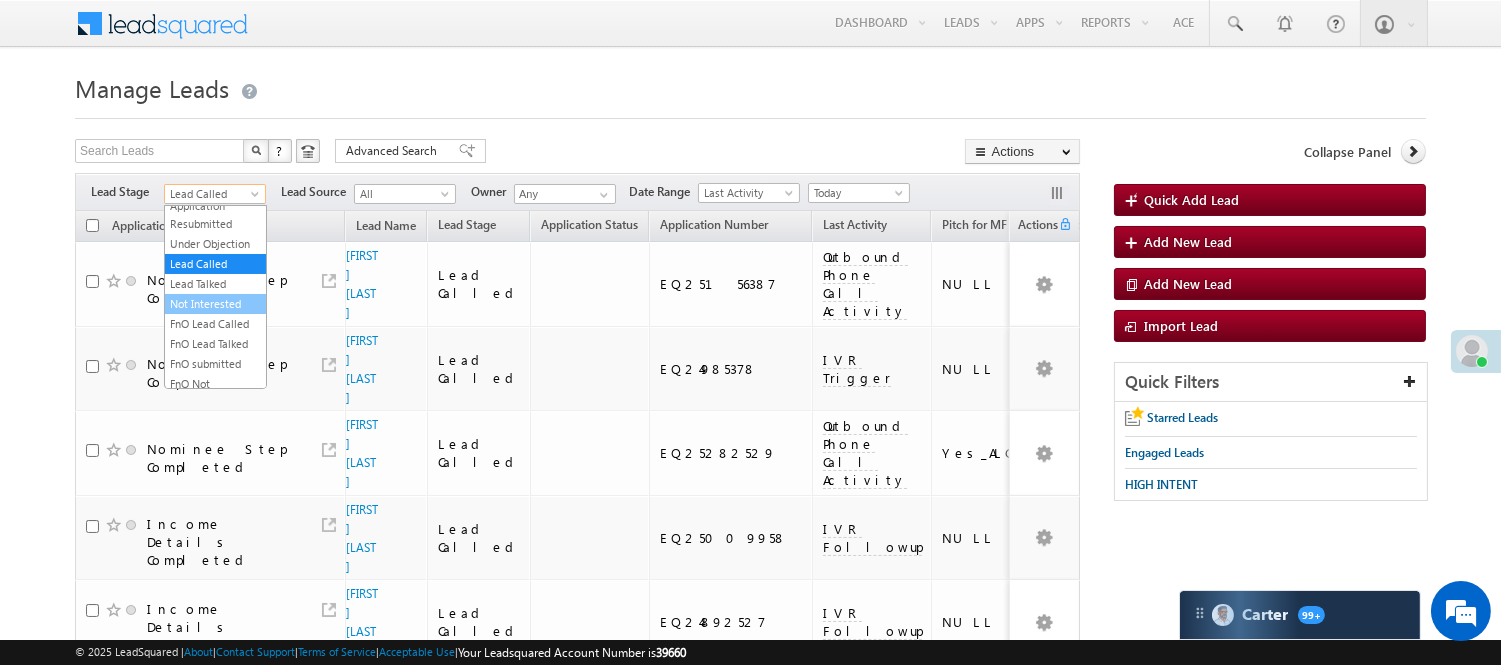 scroll, scrollTop: 496, scrollLeft: 0, axis: vertical 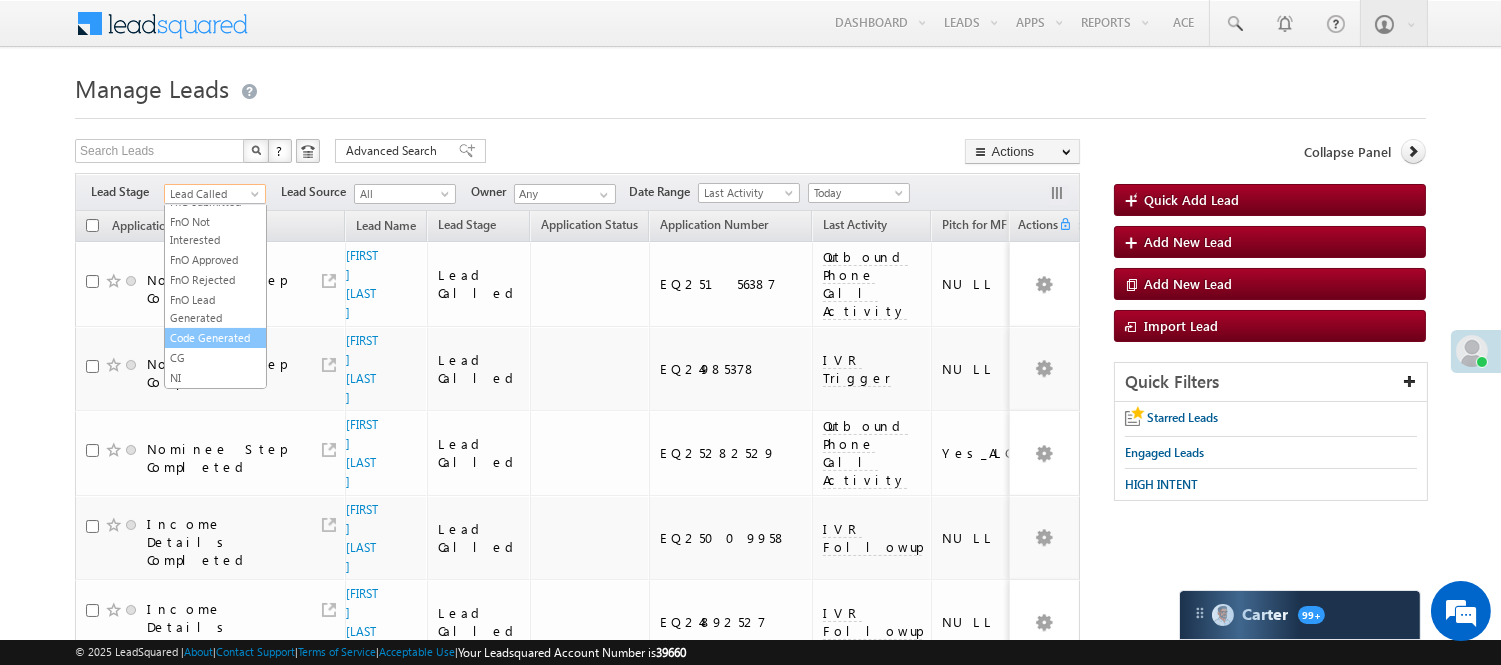 click on "Code Generated" at bounding box center (215, 338) 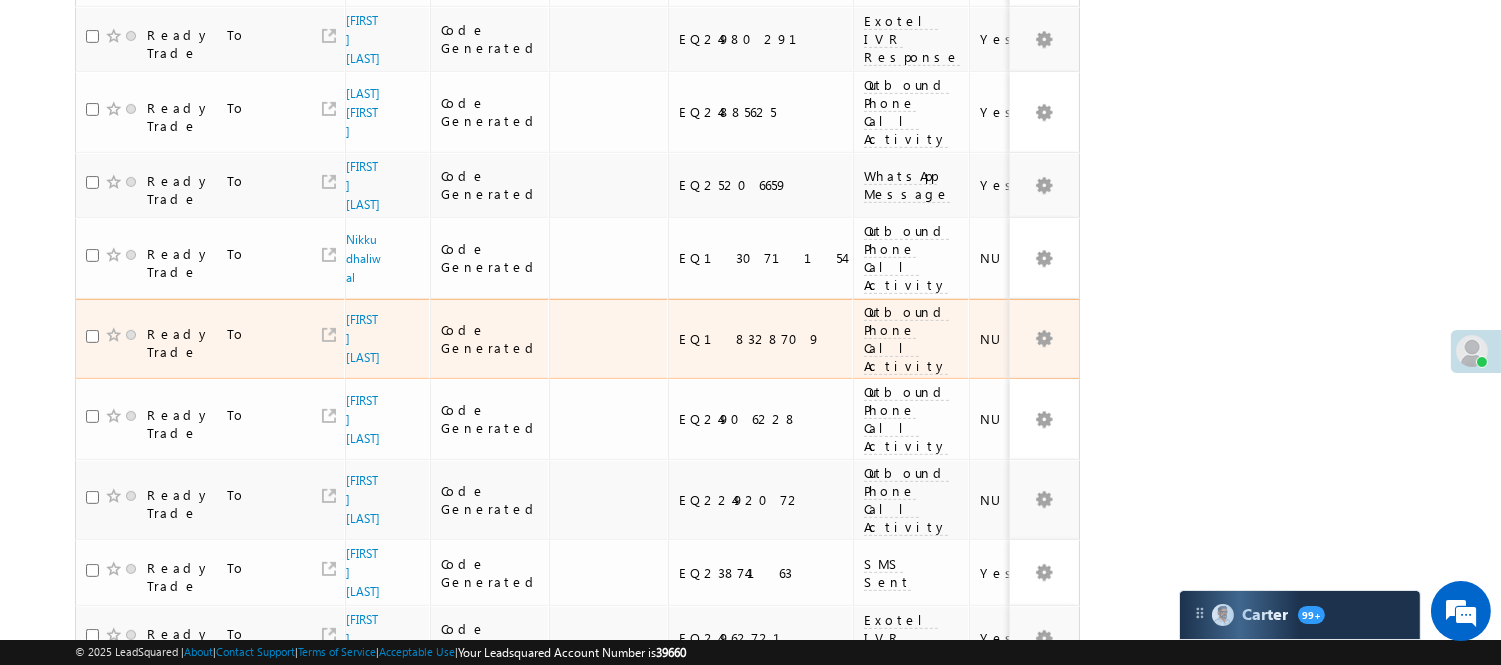 scroll, scrollTop: 1567, scrollLeft: 0, axis: vertical 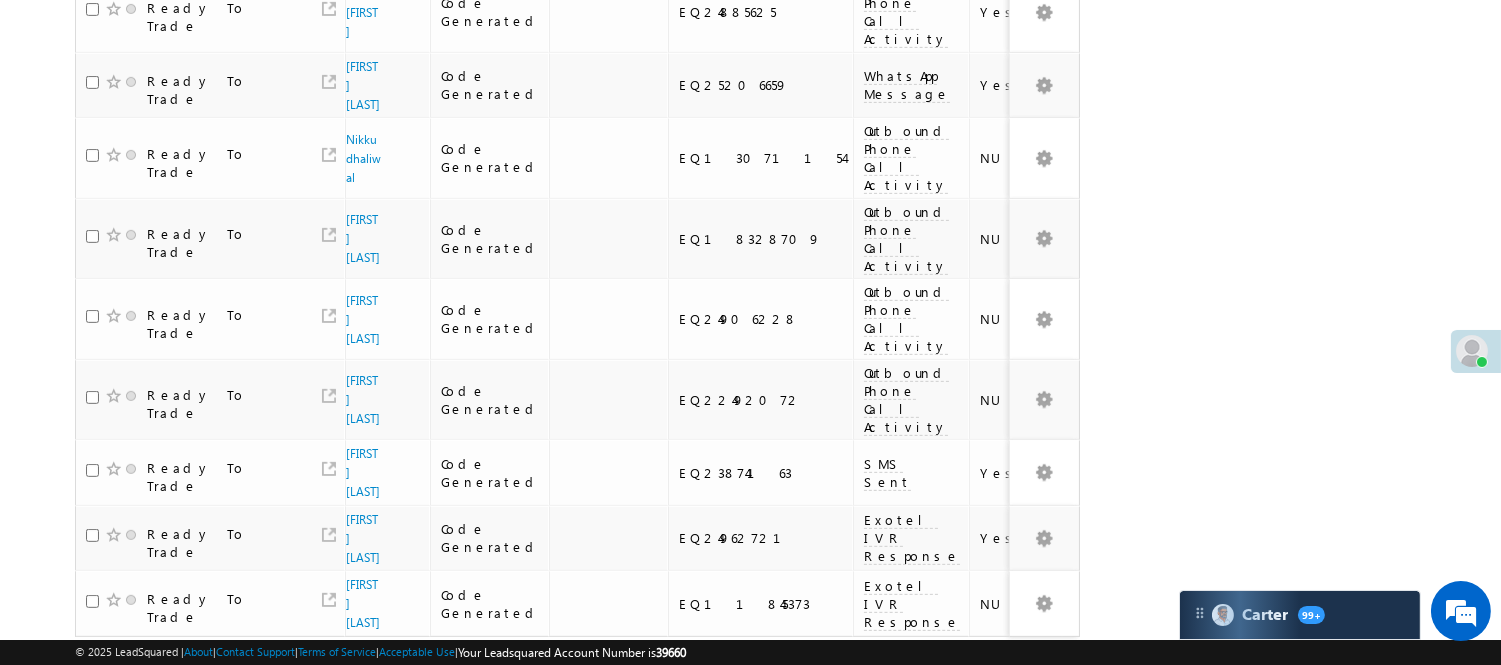 click on "2" at bounding box center (1018, 675) 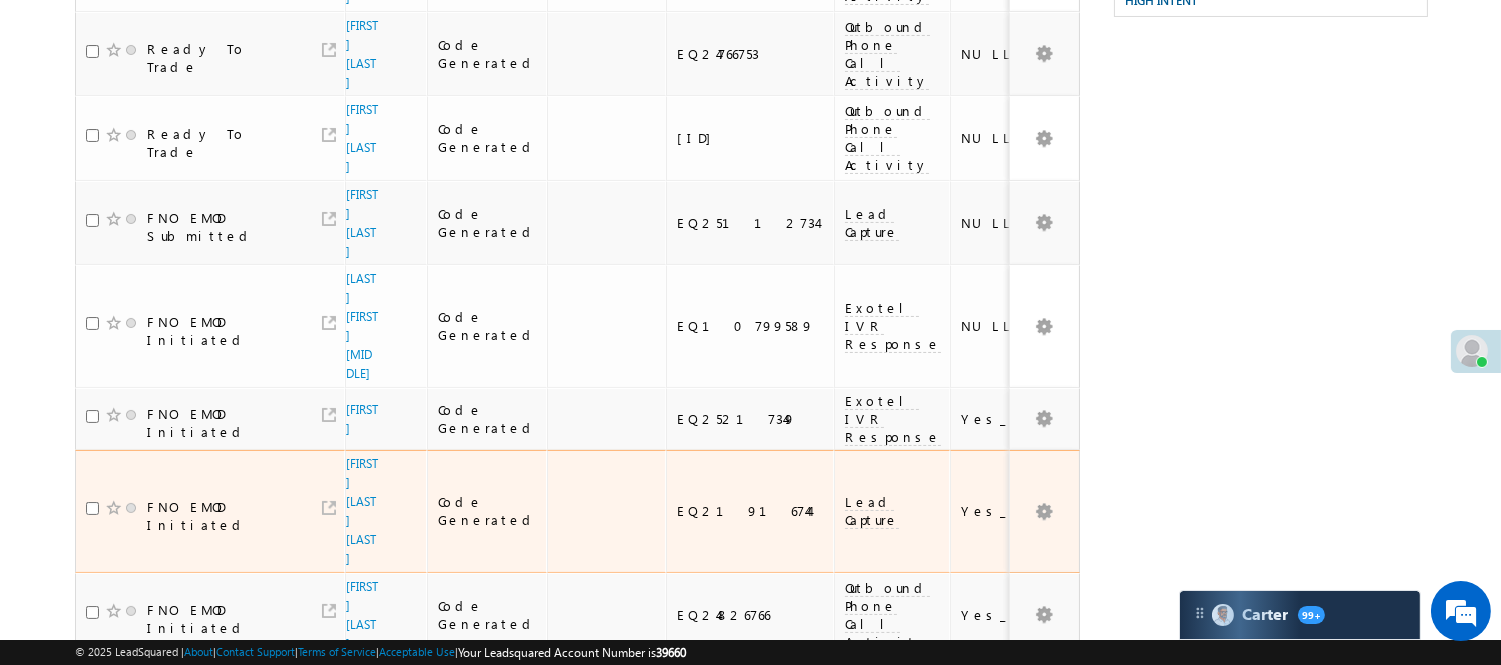 scroll, scrollTop: 40, scrollLeft: 0, axis: vertical 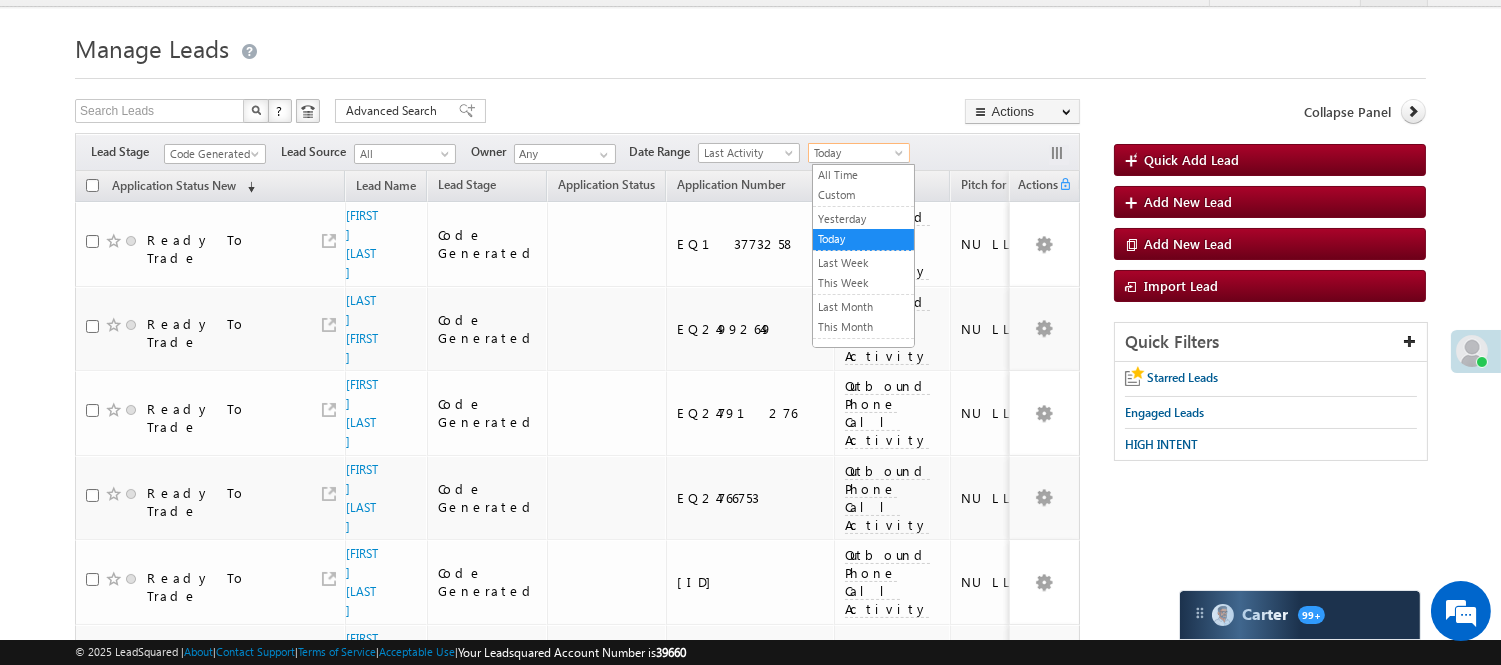 click on "Today" at bounding box center [856, 153] 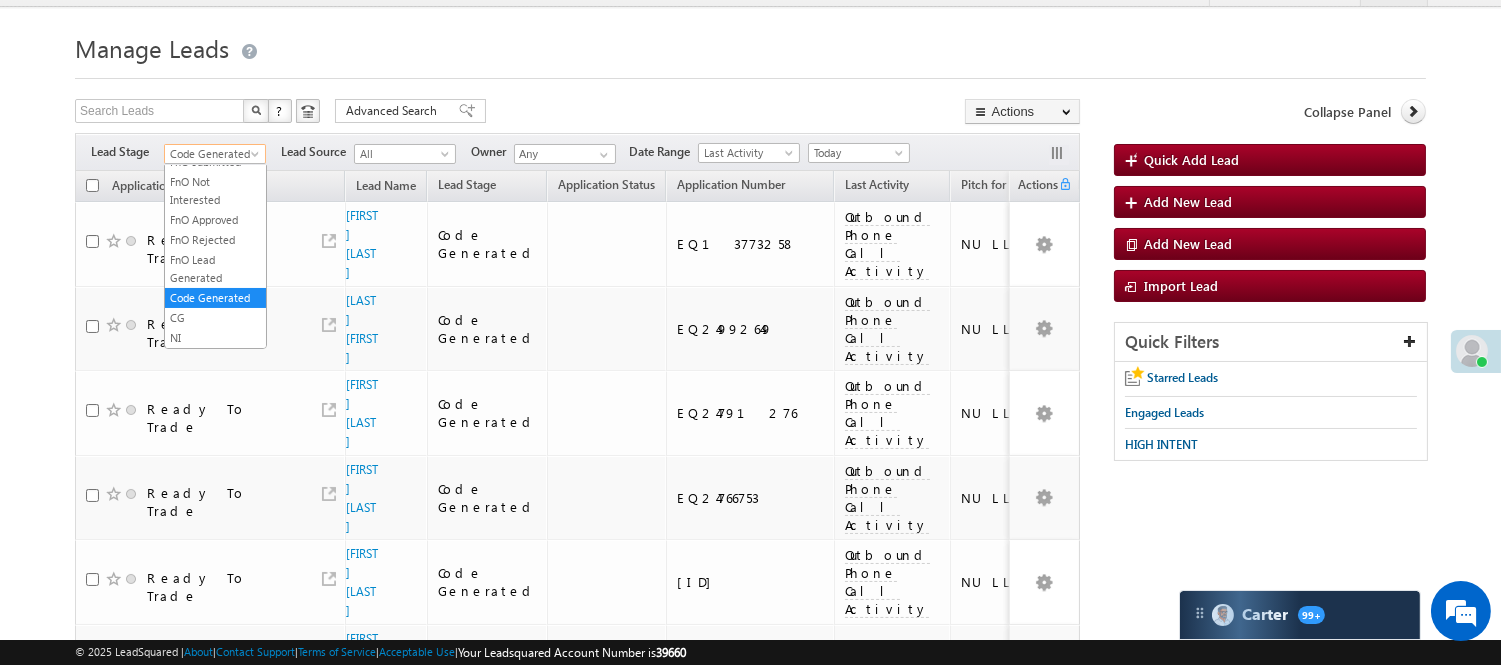 click on "Code Generated" at bounding box center [212, 154] 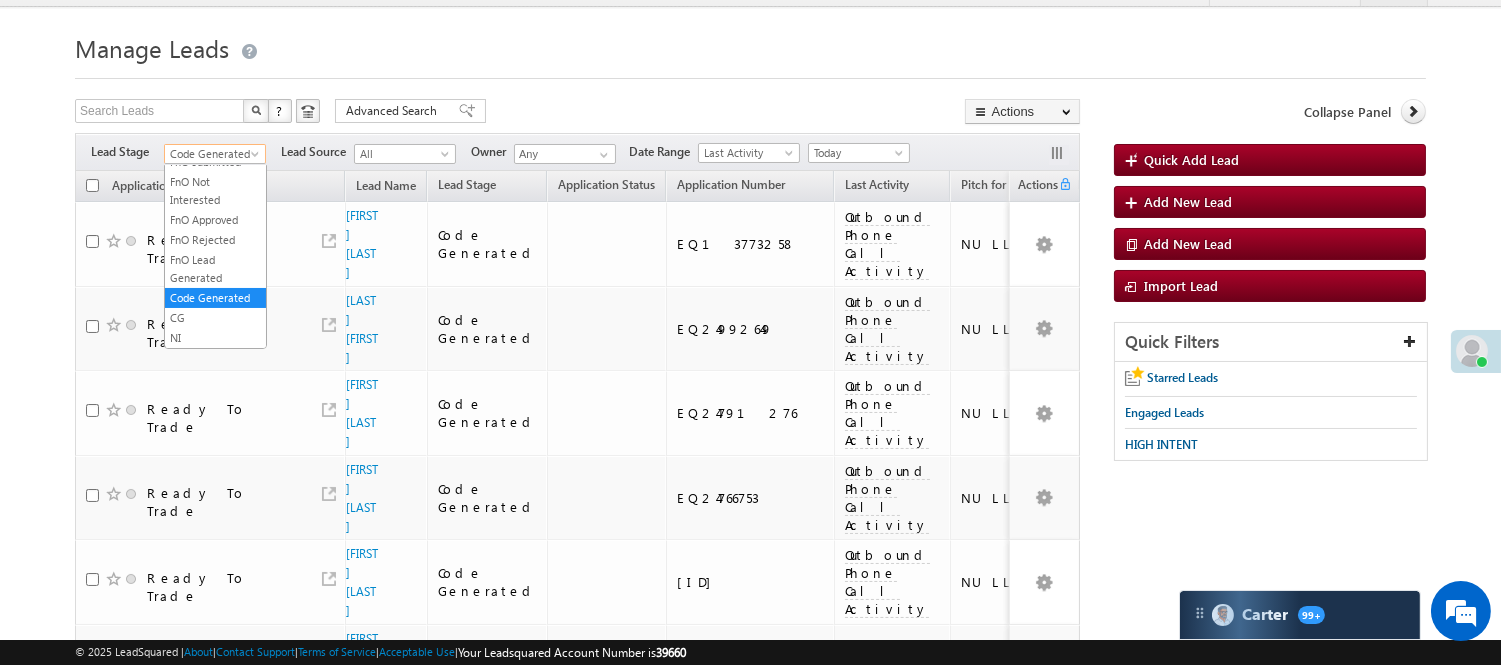scroll, scrollTop: 0, scrollLeft: 0, axis: both 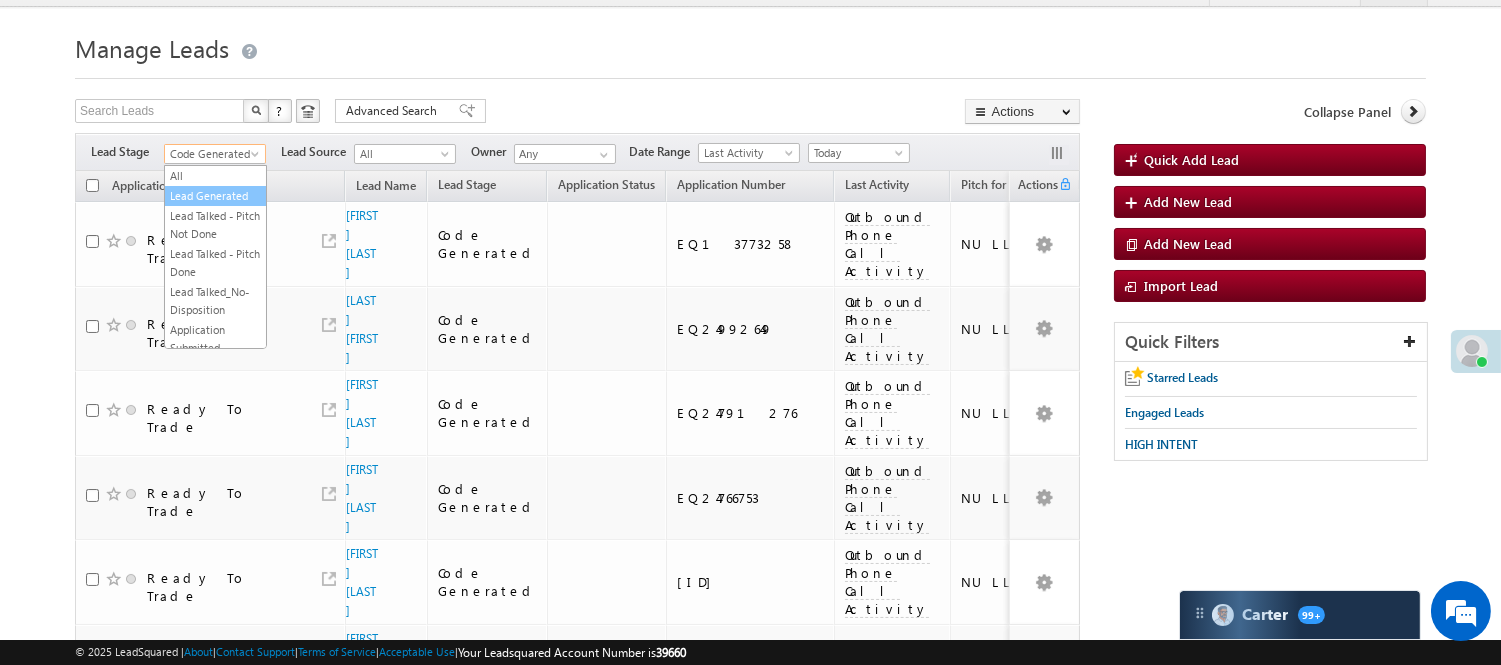 click on "Lead Generated" at bounding box center [215, 196] 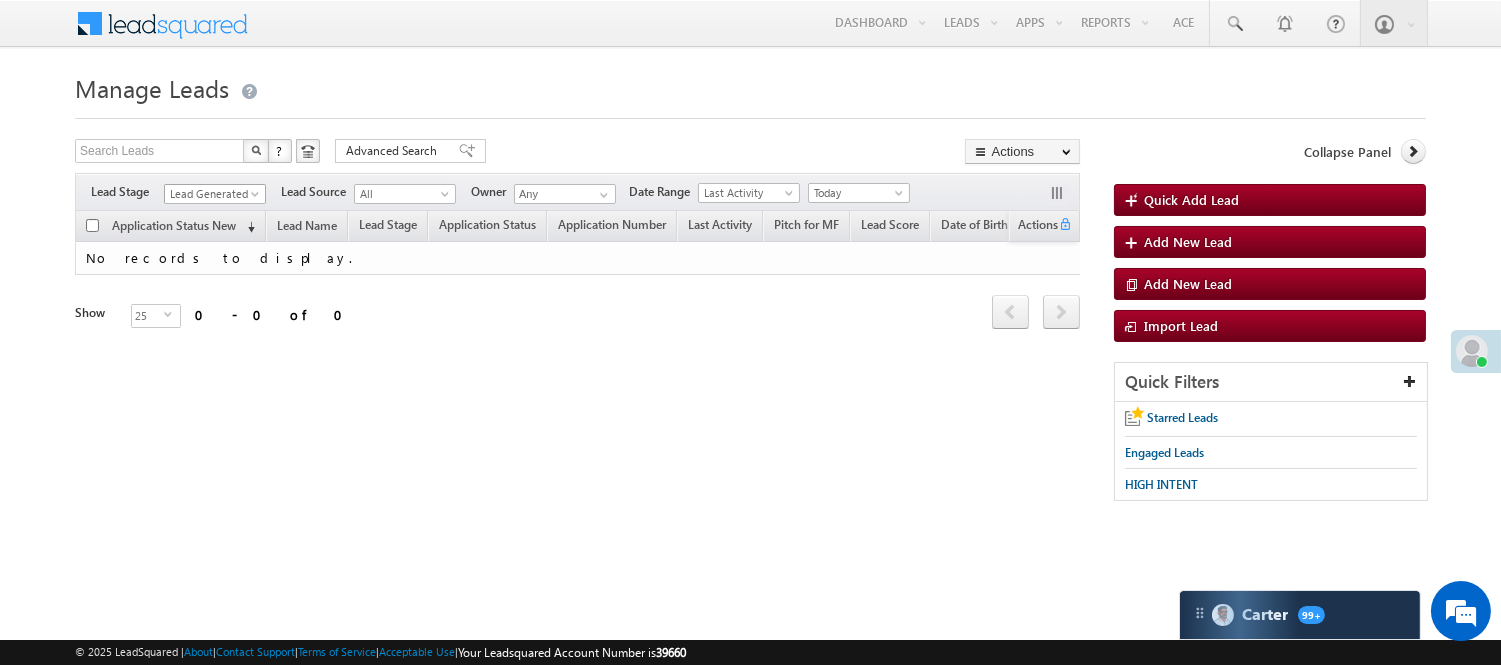 scroll, scrollTop: 0, scrollLeft: 0, axis: both 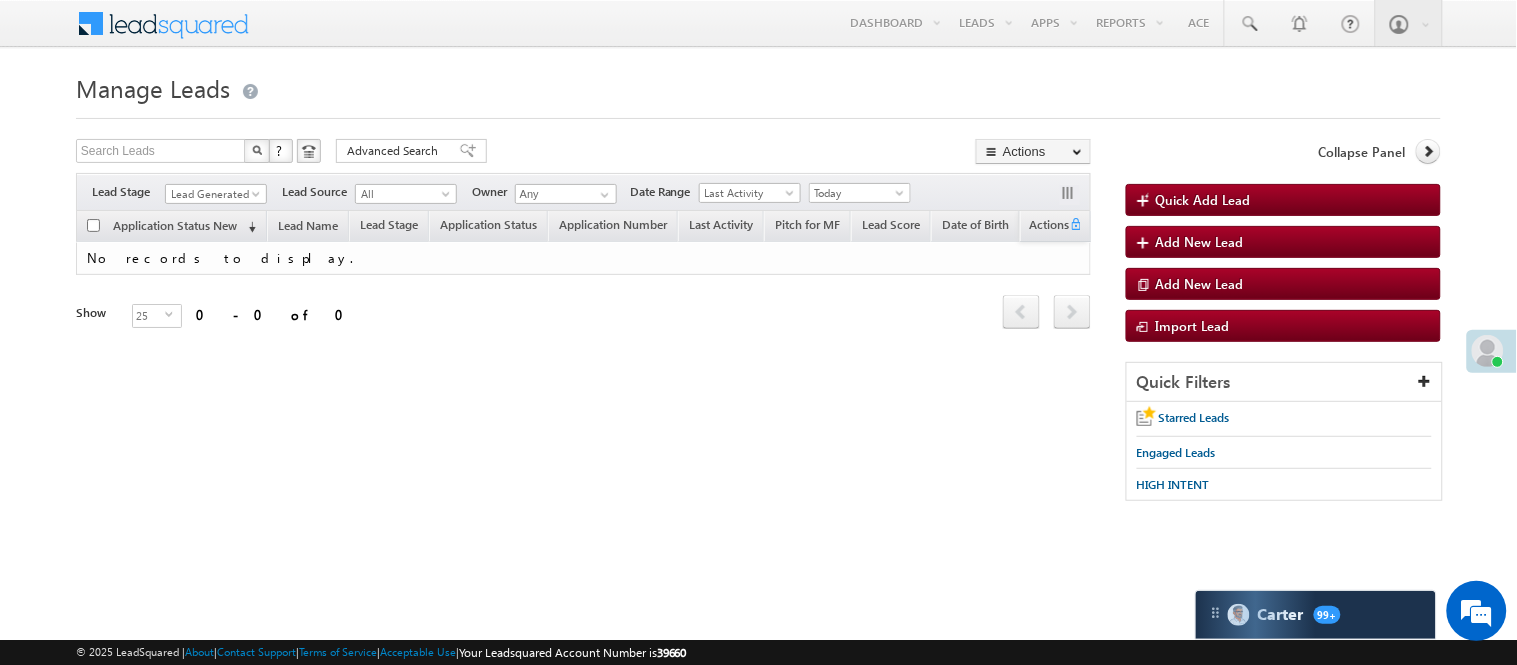 click on "Filters
Lead Stage
All Lead Generated Lead Talked - Pitch Not Done Lead Talked - Pitch Done Lead Talked_No-Disposition Application Submitted Payment Done Application Resubmitted Under Objection Lead Called Lead Talked Not Interested FnO Lead Called FnO Lead Talked FnO submitted FnO Not Interested FnO Approved FnO Rejected FnO Lead Generated Code Generated CG NI Lead Generated
Lead Source
All All
Owner Any Any" at bounding box center (583, 192) 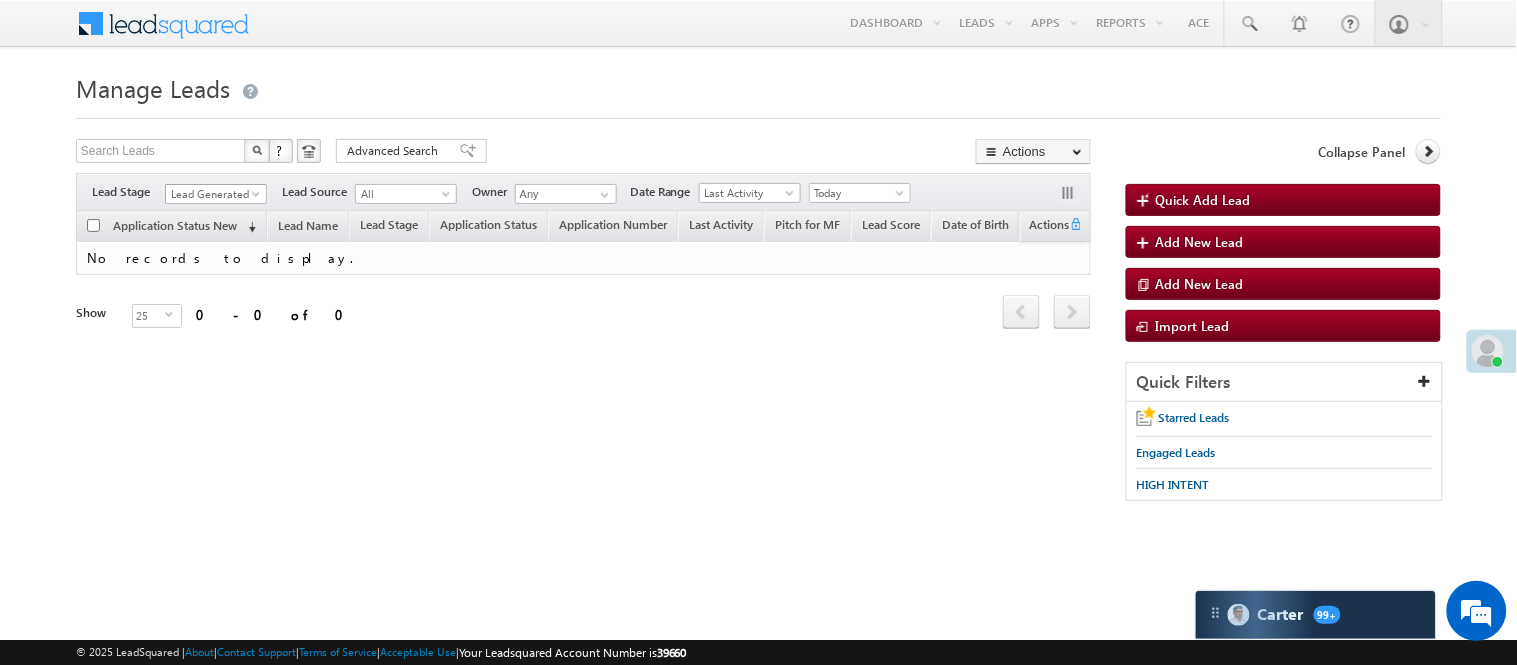 click on "Lead Generated" at bounding box center (213, 194) 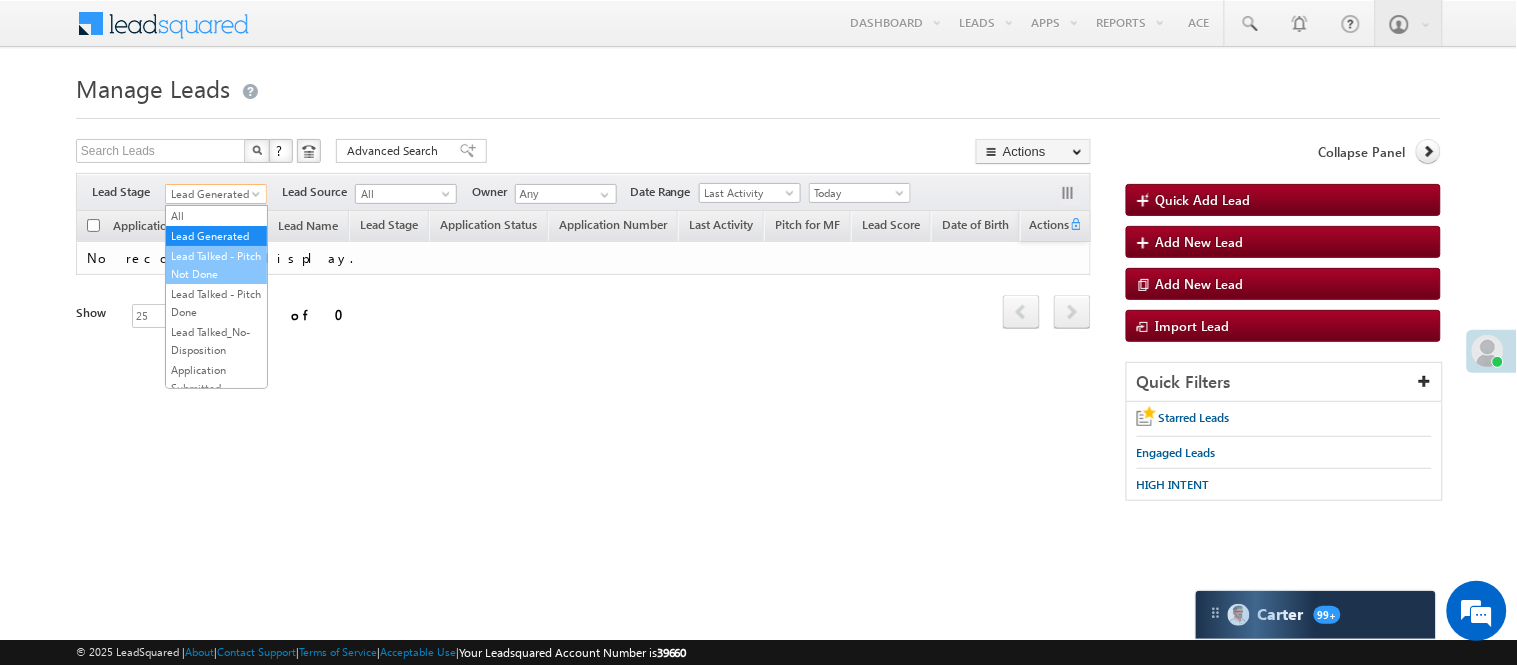 click on "Lead Talked - Pitch Not Done" at bounding box center (216, 265) 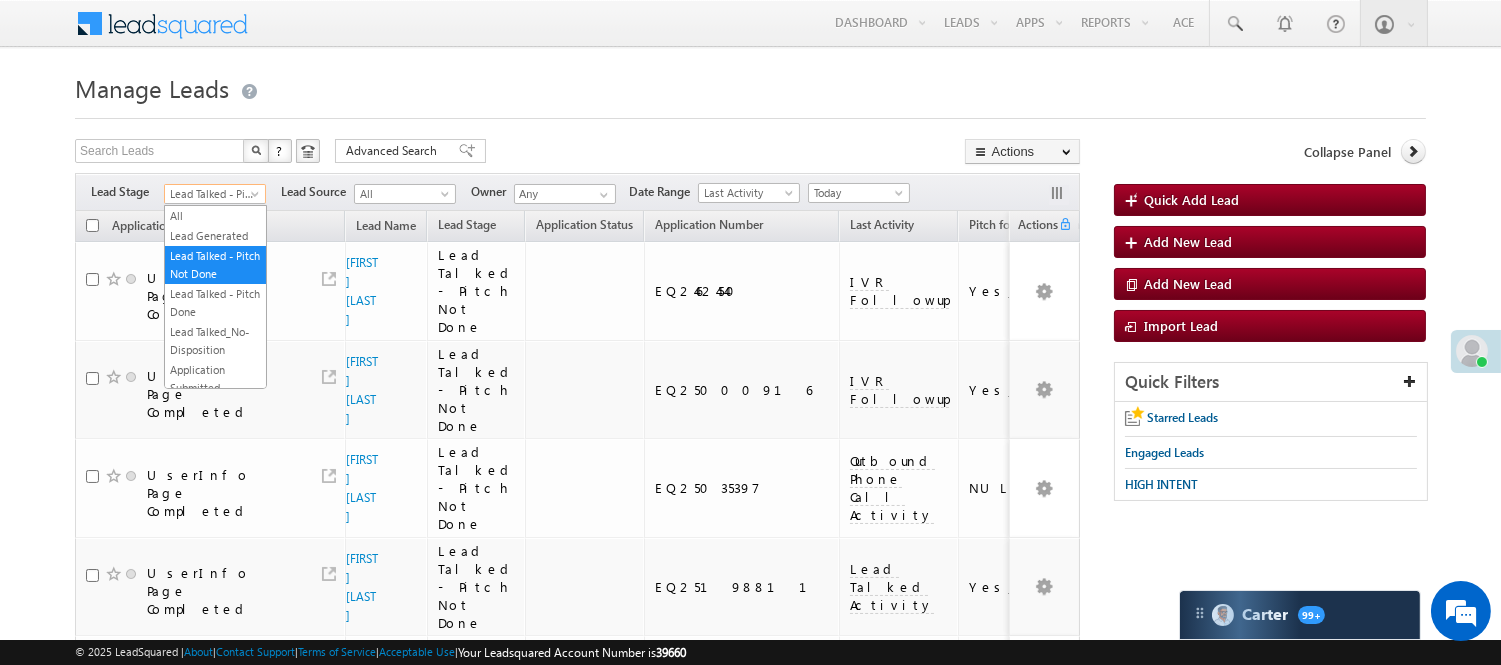 click on "Lead Talked - Pitch Not Done" at bounding box center (212, 194) 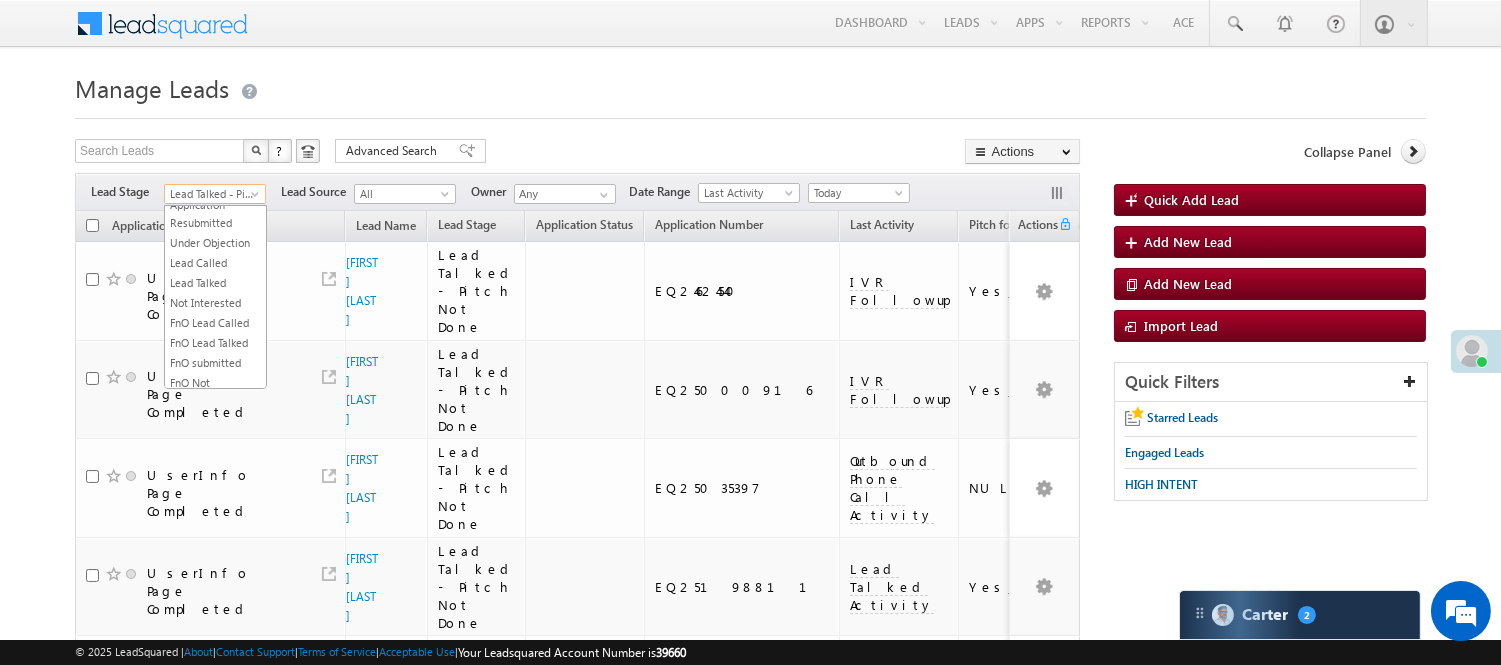 scroll, scrollTop: 496, scrollLeft: 0, axis: vertical 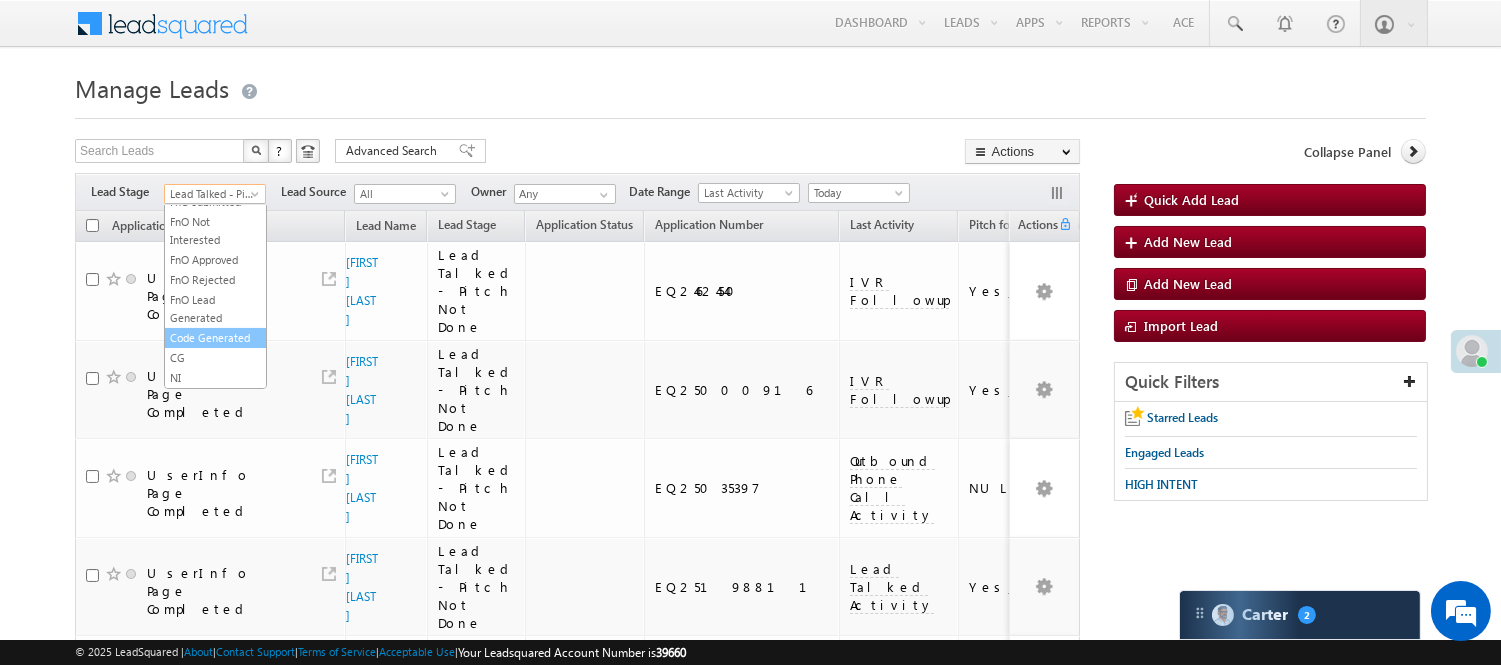 click on "Code Generated" at bounding box center (215, 338) 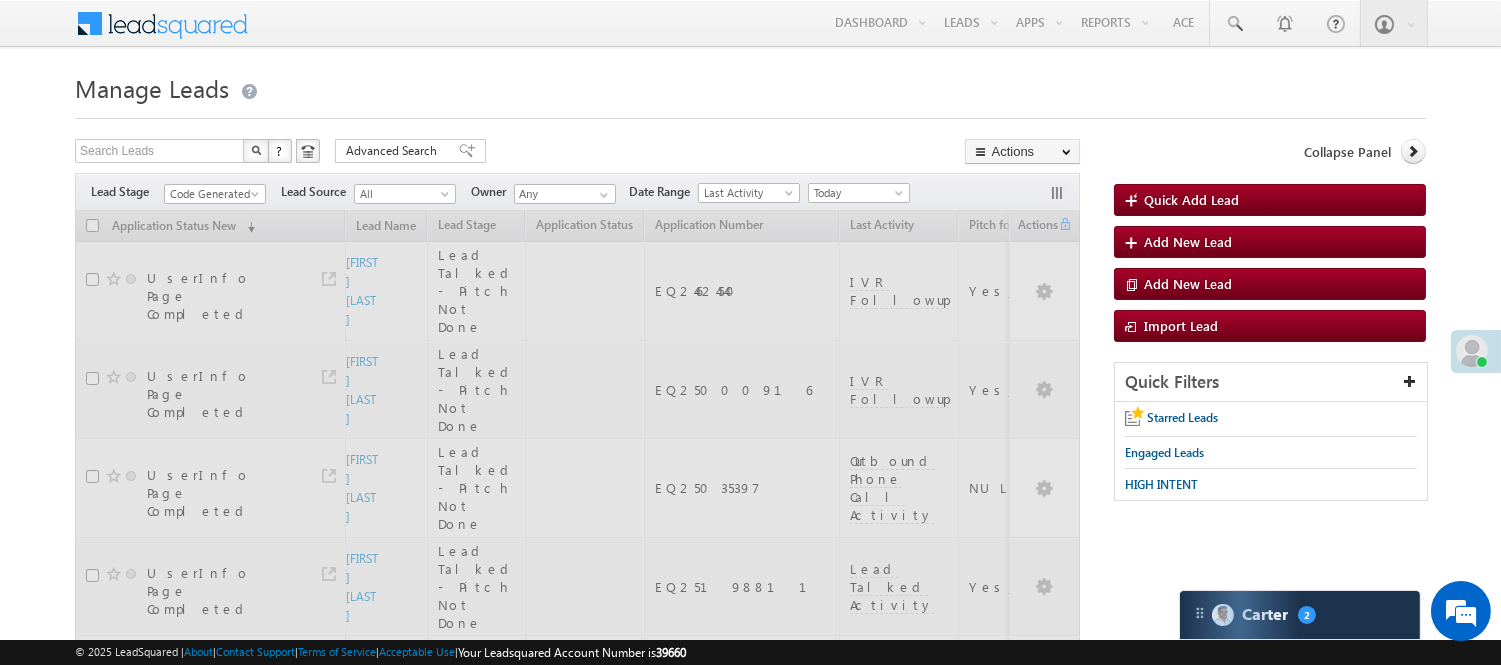 click on "Manage Leads
Quick Add Lead
Search Leads X ?   98 results found
Advanced Search
Advanced Search
Actions Actions" at bounding box center [750, 1465] 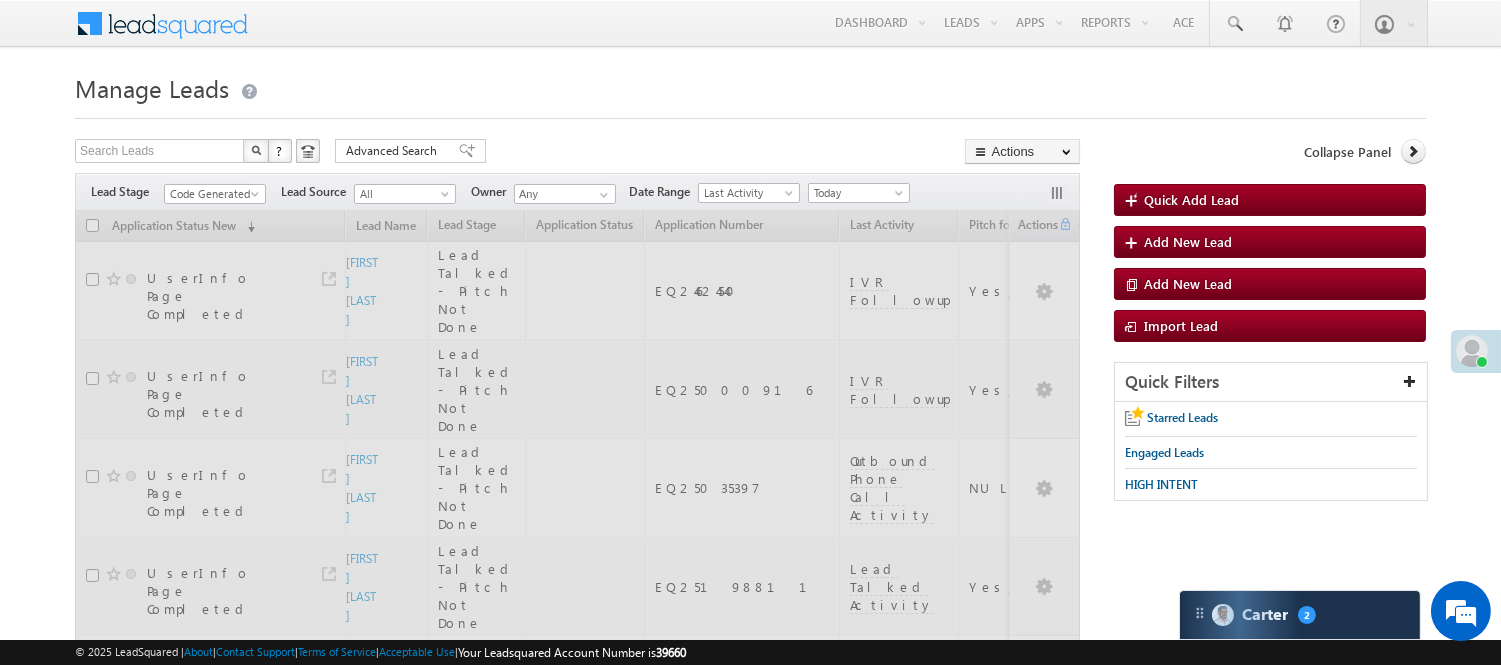click on "Code Generated" at bounding box center [212, 194] 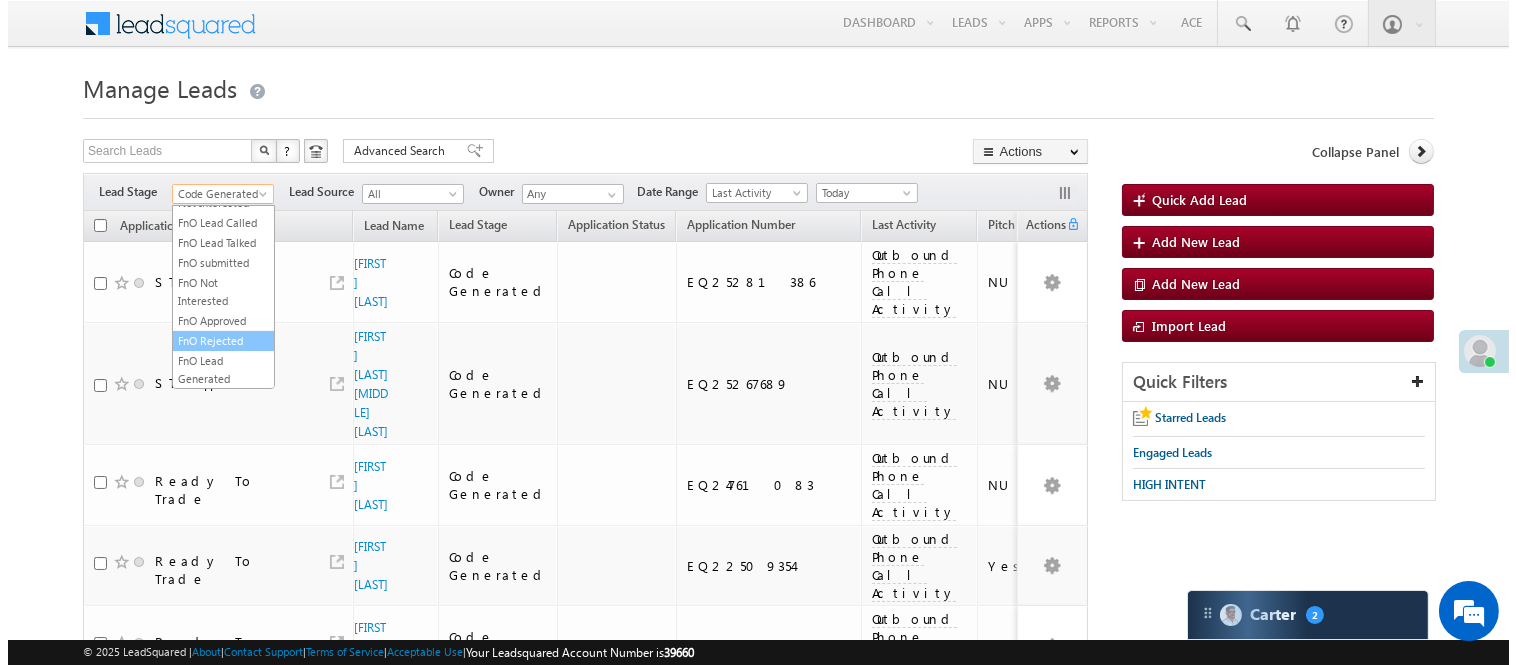 scroll, scrollTop: 0, scrollLeft: 0, axis: both 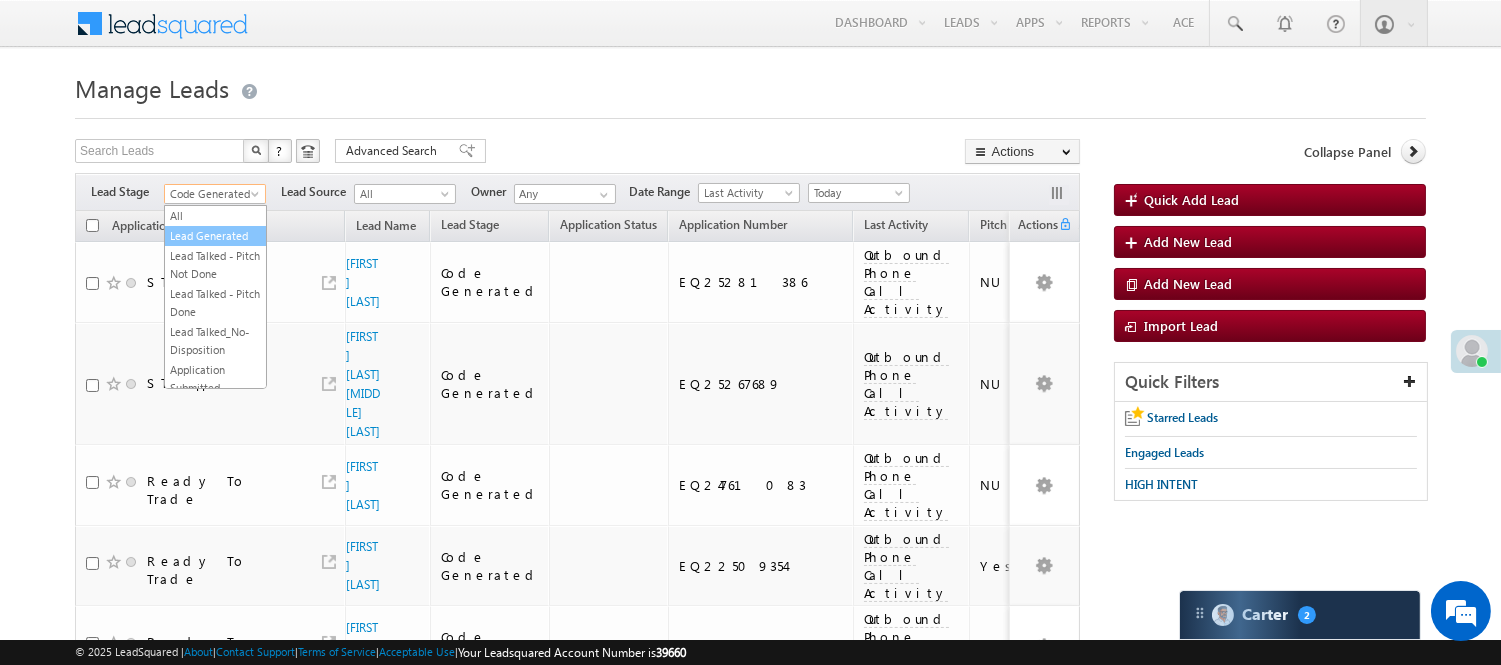click on "Lead Generated" at bounding box center (215, 236) 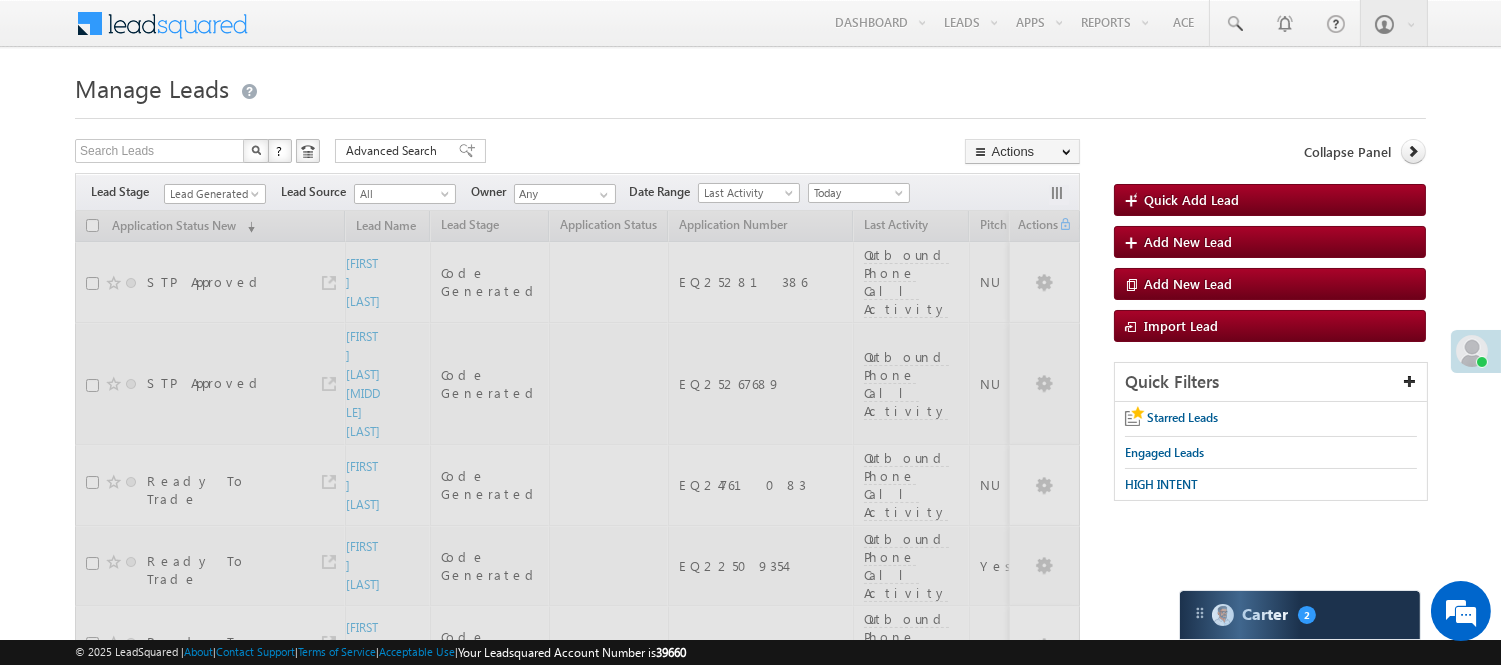 click on "Search Leads X ?   47 results found
Advanced Search
Advanced Search
Advanced search results
Actions Export Leads Reset all Filters
Actions Export Leads Bulk Update Send Email Add to List Add Activity Change Owner Change Stage Delete Merge Leads" at bounding box center [577, 153] 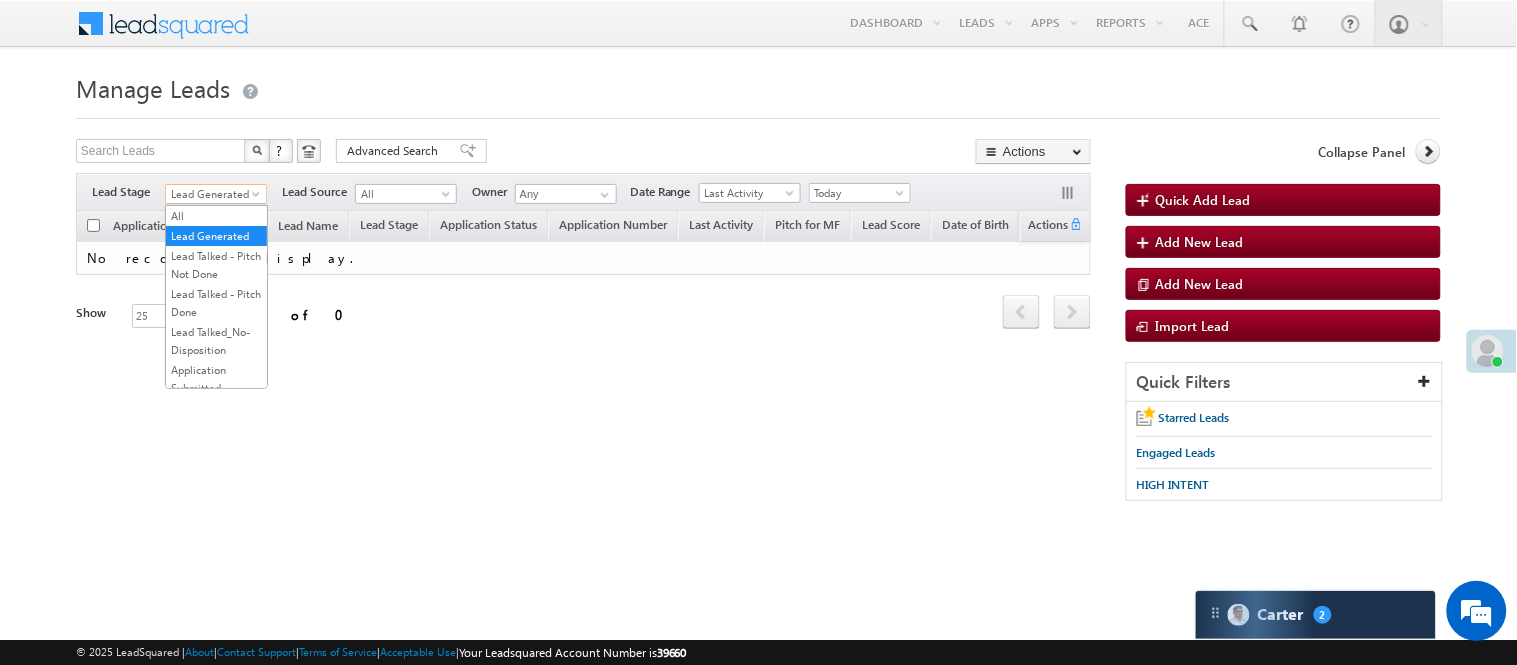 click on "Lead Generated" at bounding box center (213, 194) 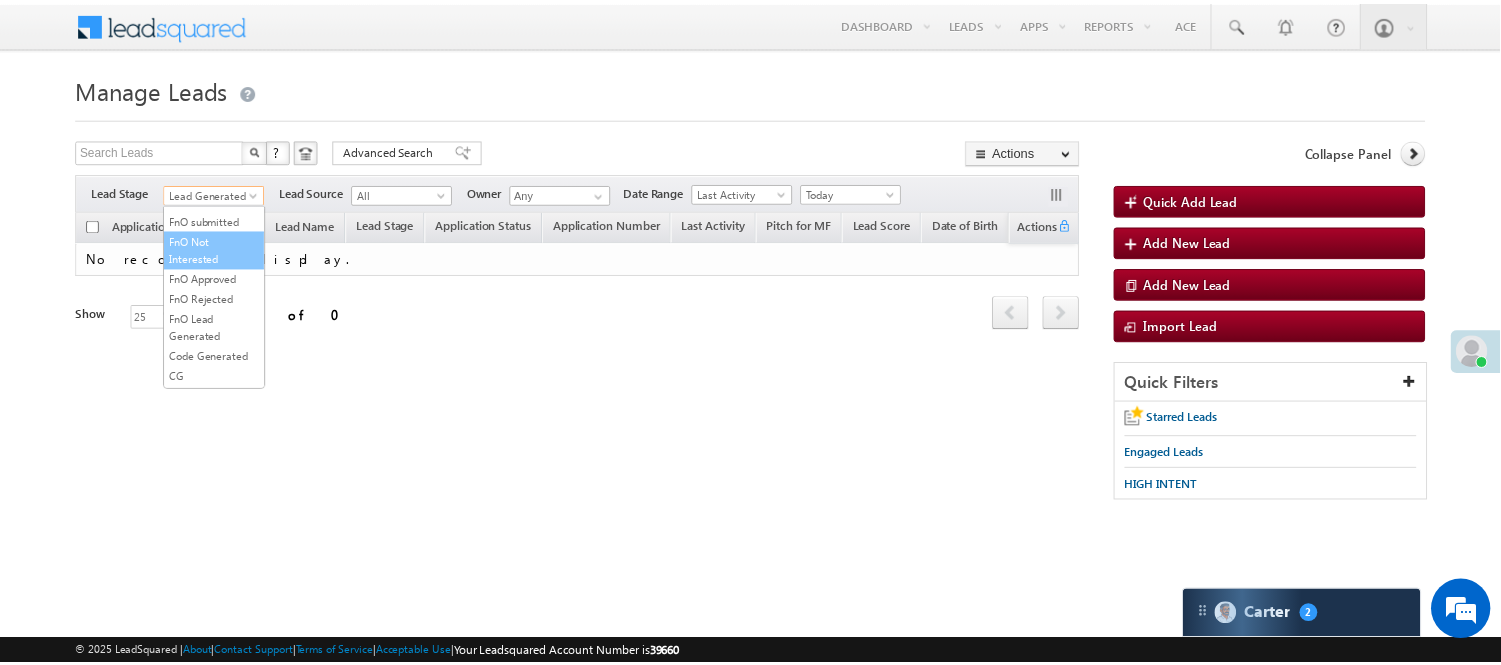 scroll, scrollTop: 496, scrollLeft: 0, axis: vertical 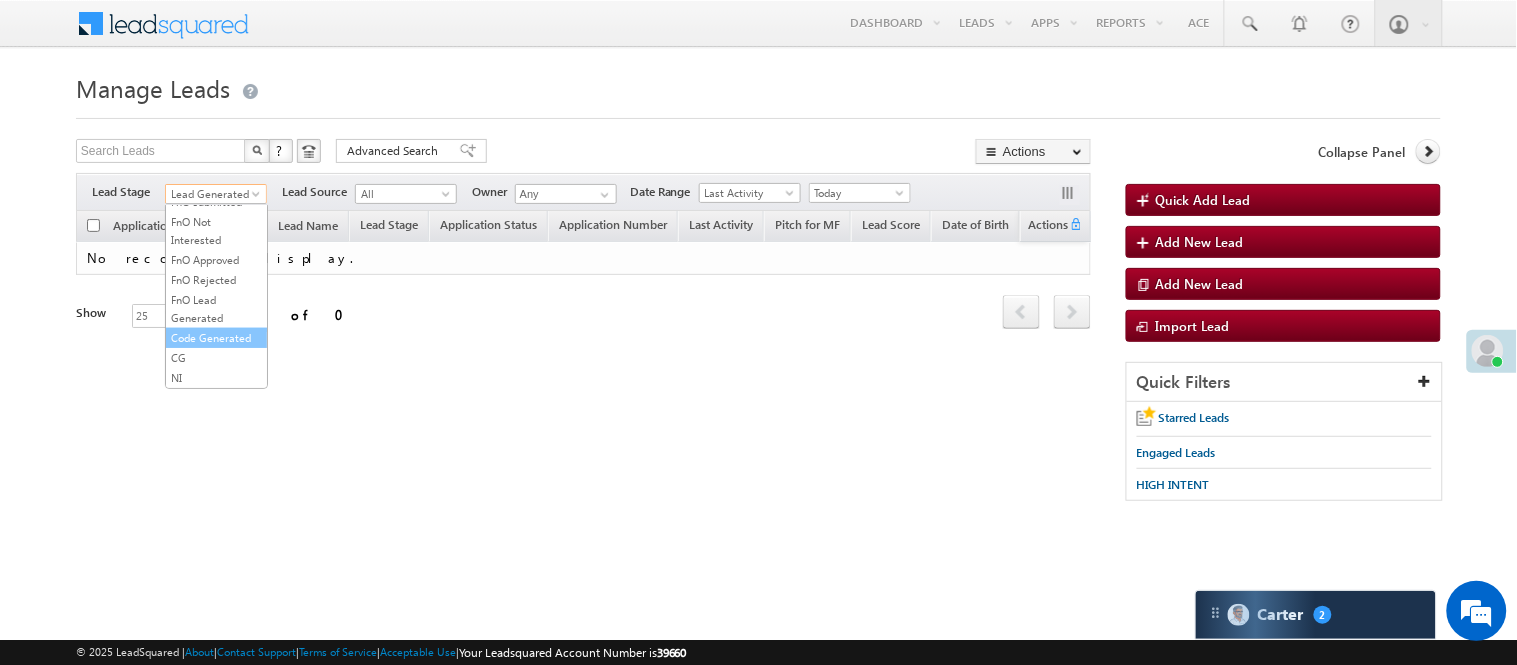 click on "Code Generated" at bounding box center (216, 338) 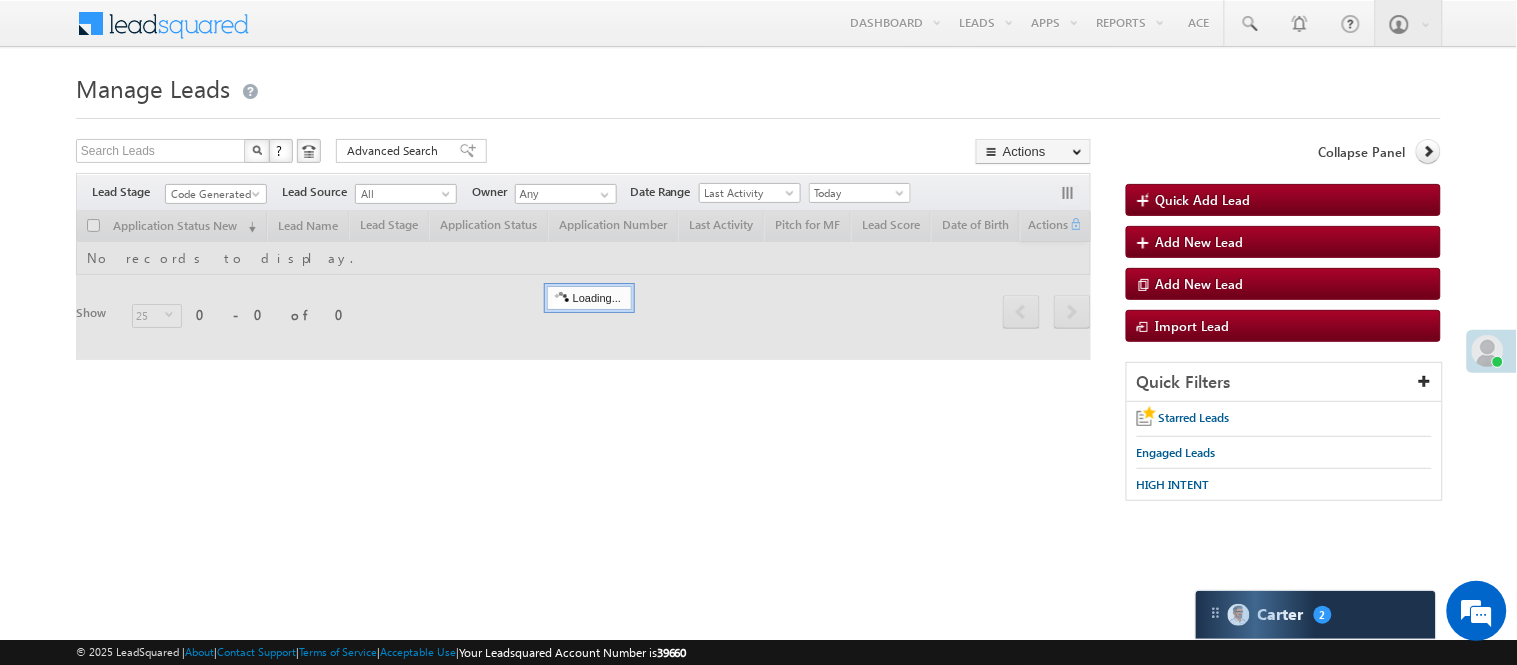 click on "Menu
Nisha Anand Yadav
Nisha .Yada v@ang elbro king. com" at bounding box center [758, 283] 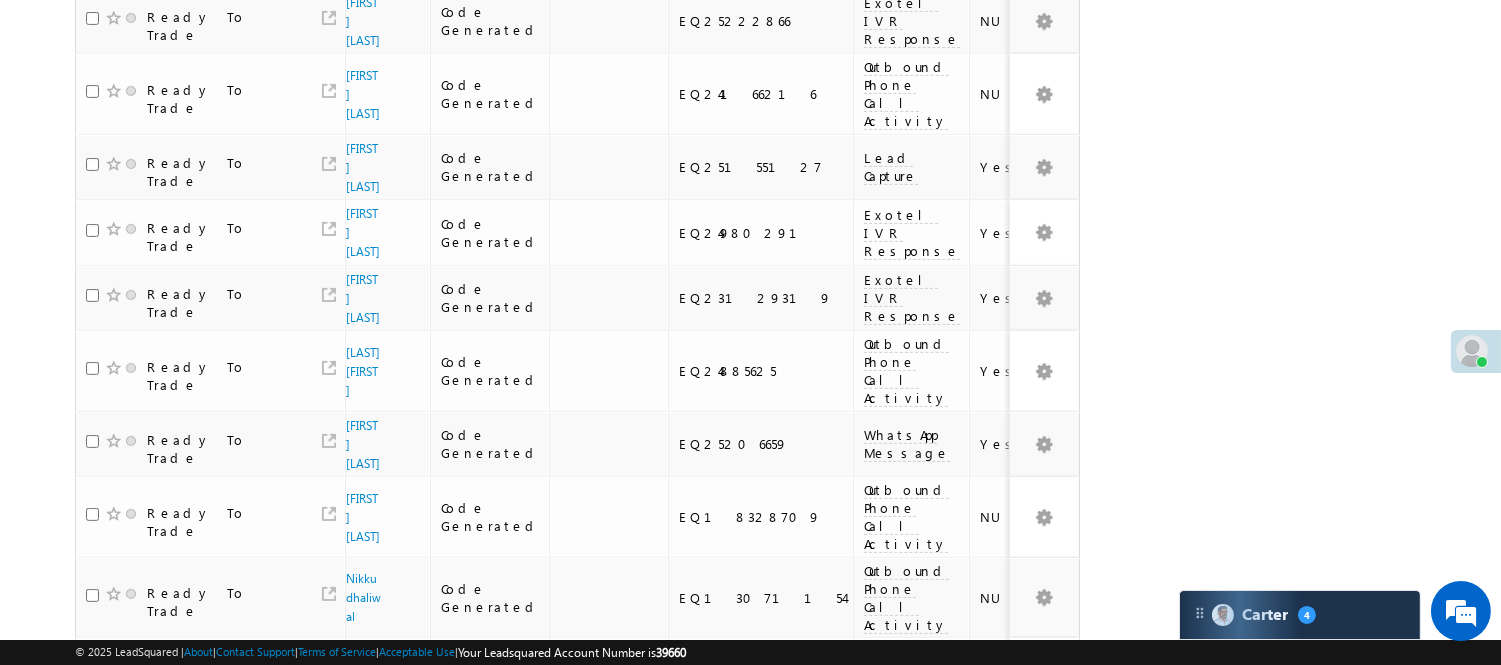 scroll, scrollTop: 1567, scrollLeft: 0, axis: vertical 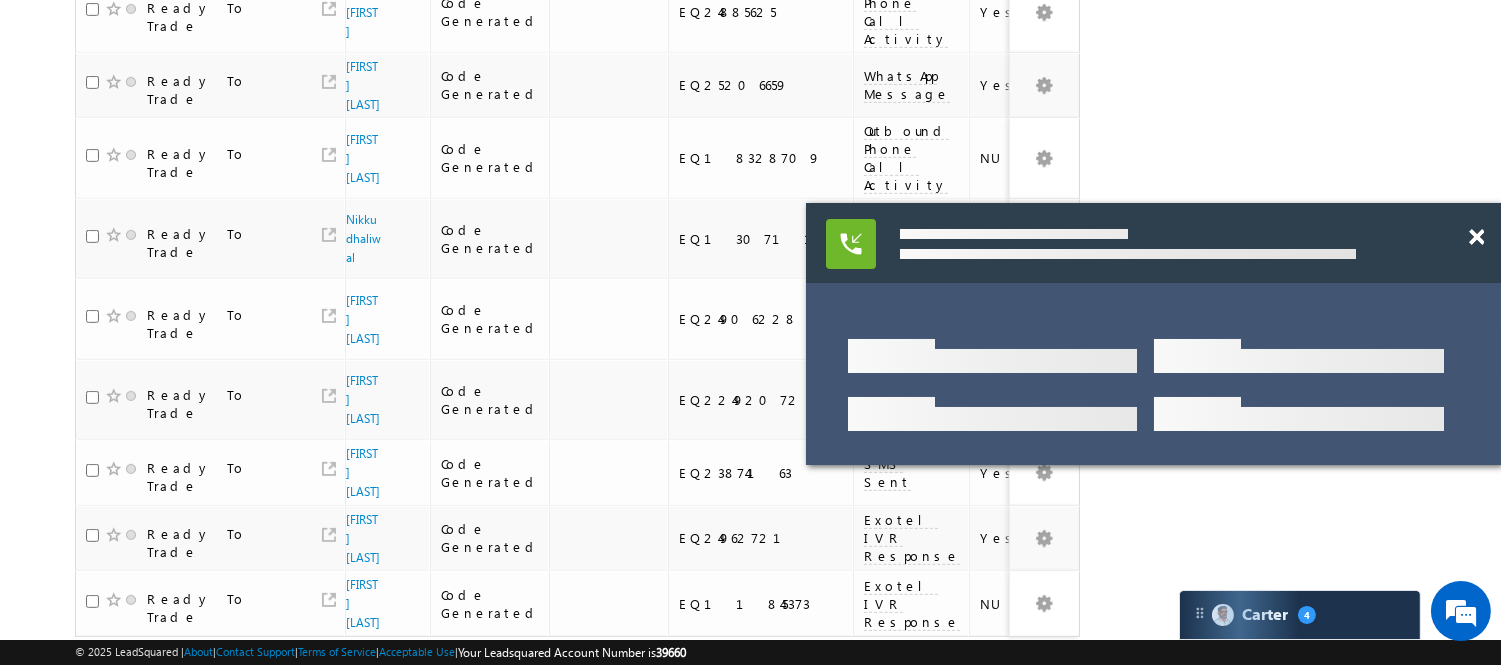 click on "2" at bounding box center [1018, 675] 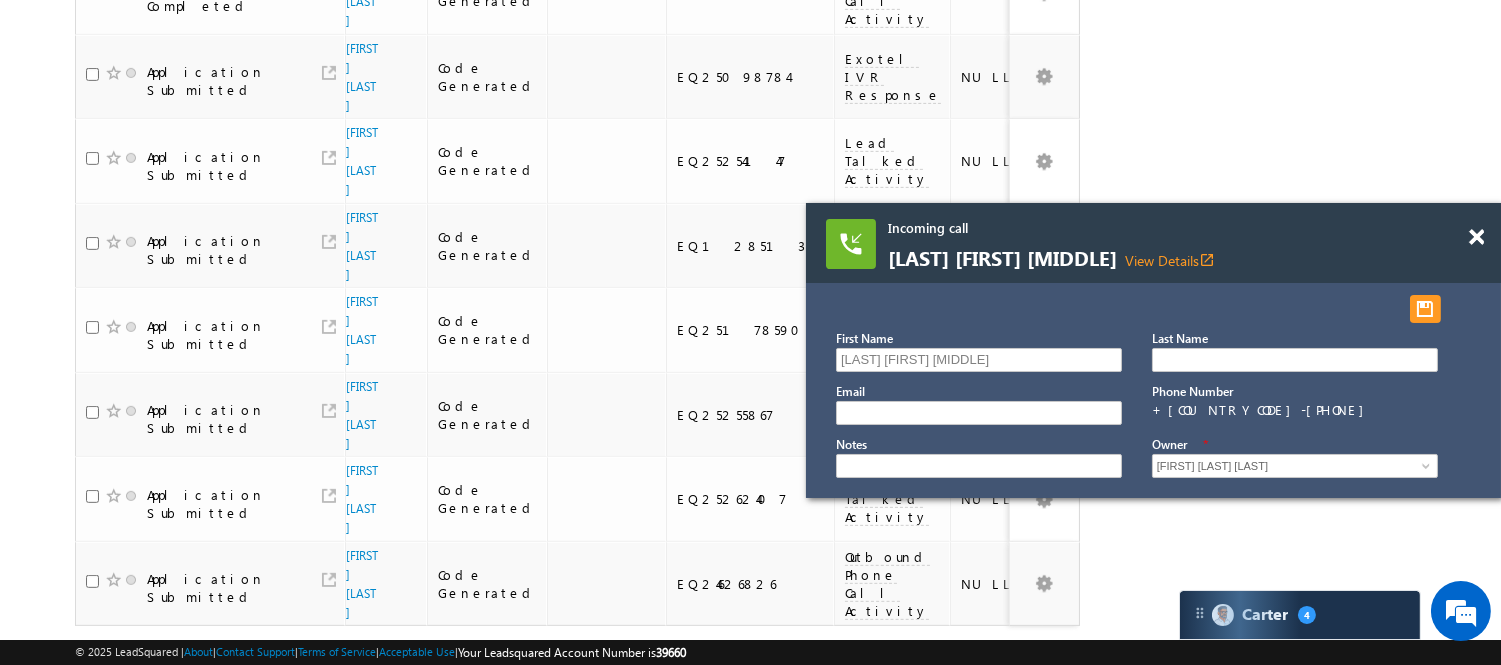 scroll, scrollTop: 1373, scrollLeft: 0, axis: vertical 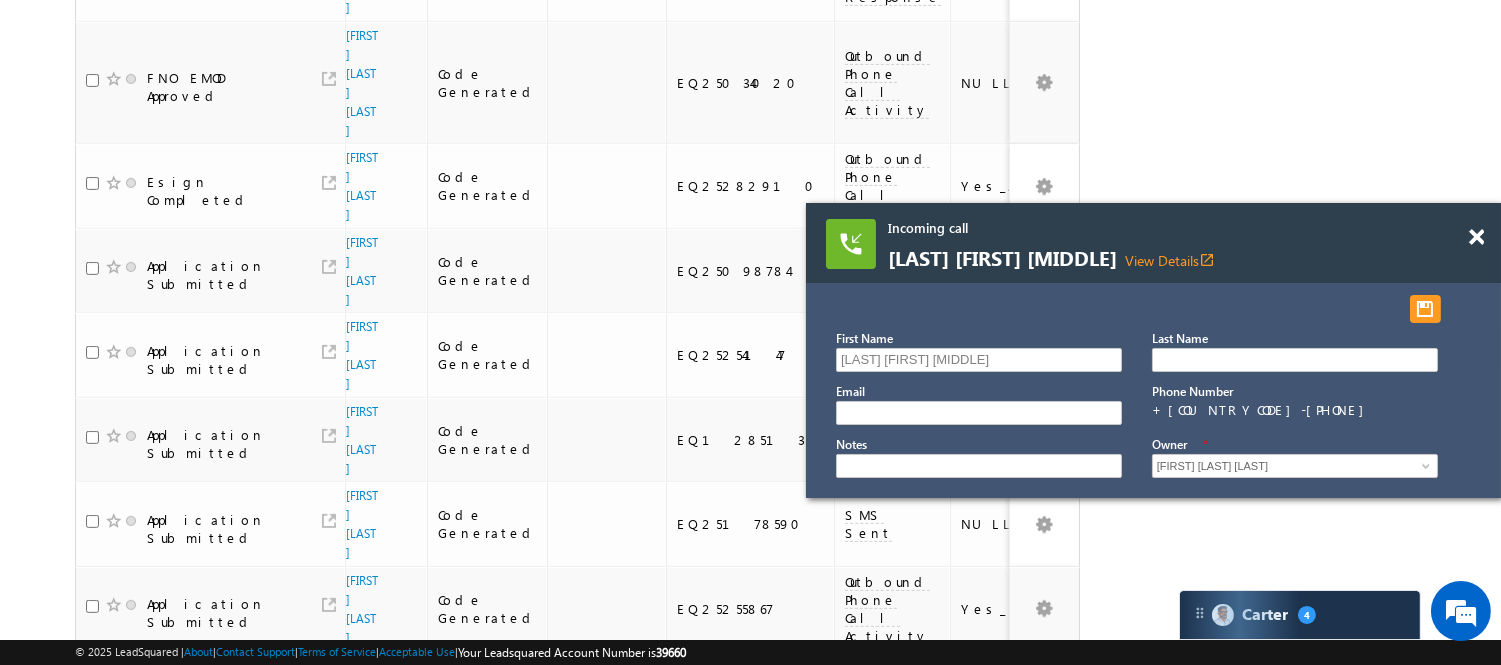 click at bounding box center [1487, 228] 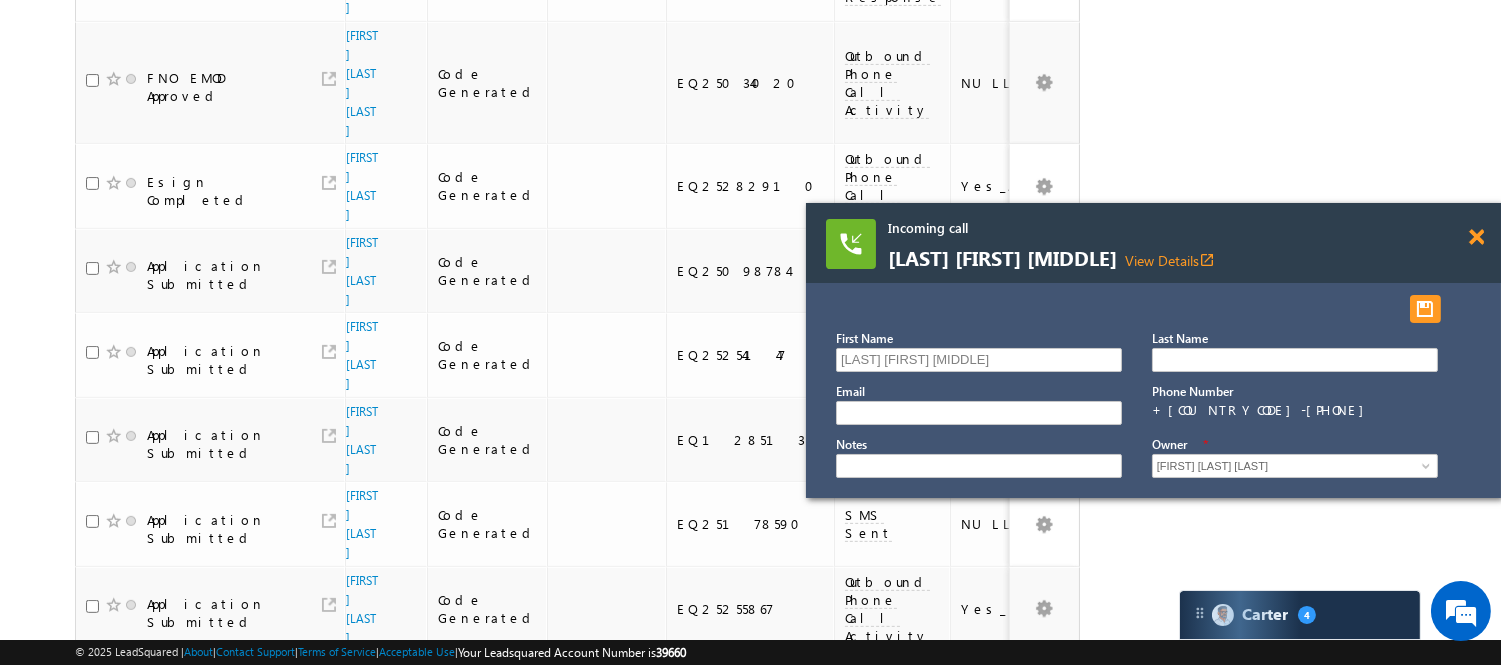 click at bounding box center (1476, 237) 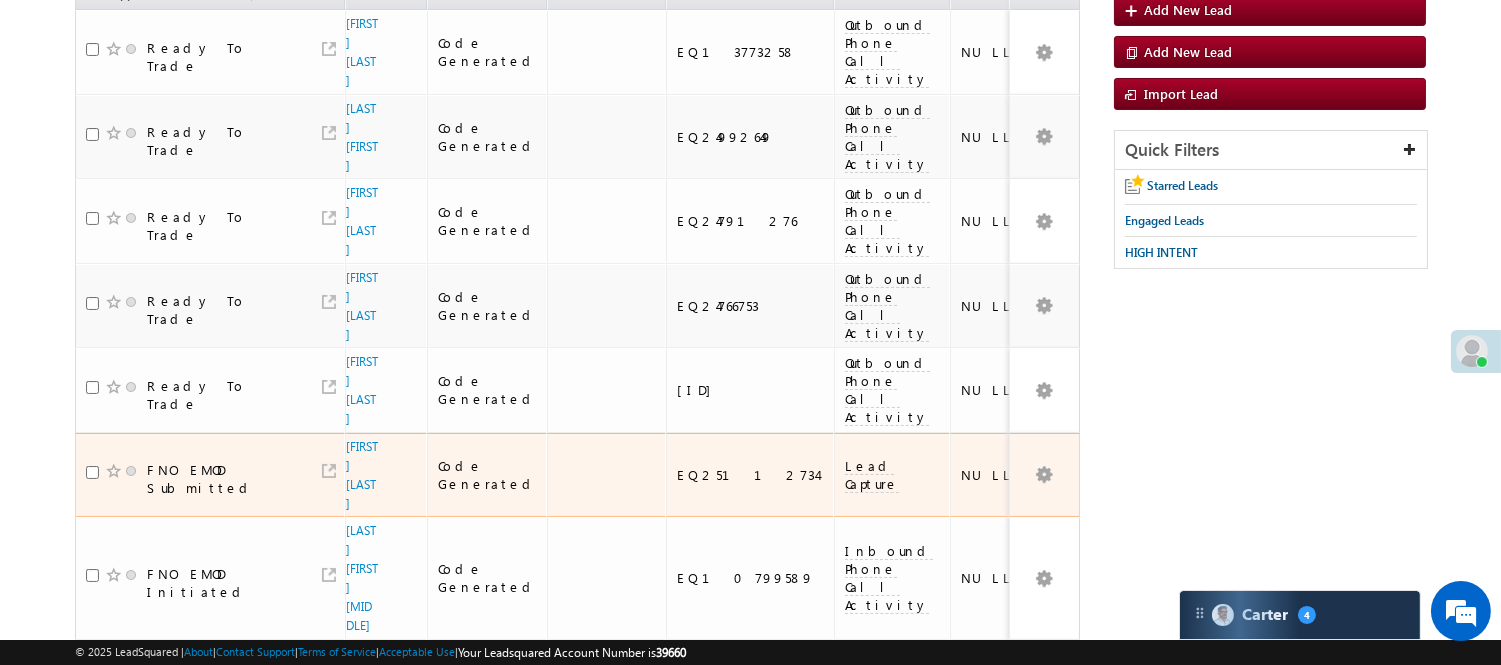 scroll, scrollTop: 0, scrollLeft: 0, axis: both 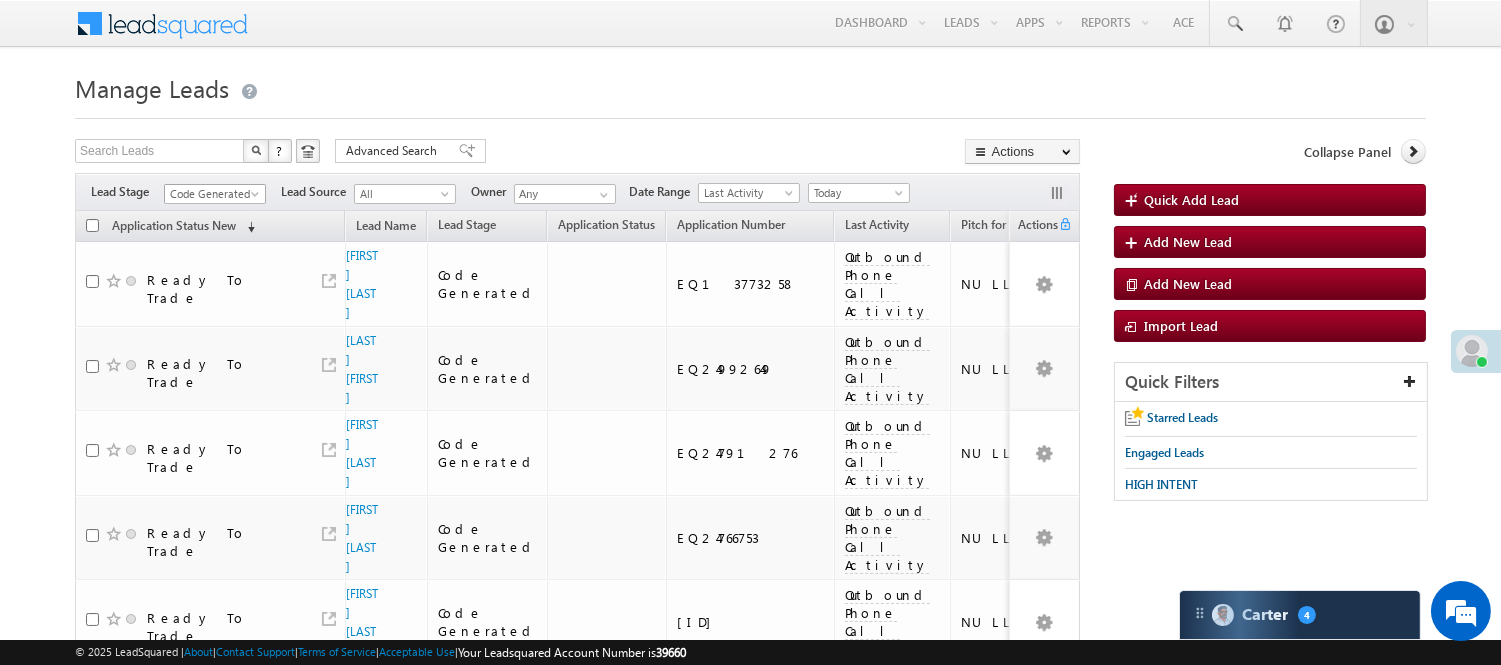 click on "Code Generated" at bounding box center [212, 194] 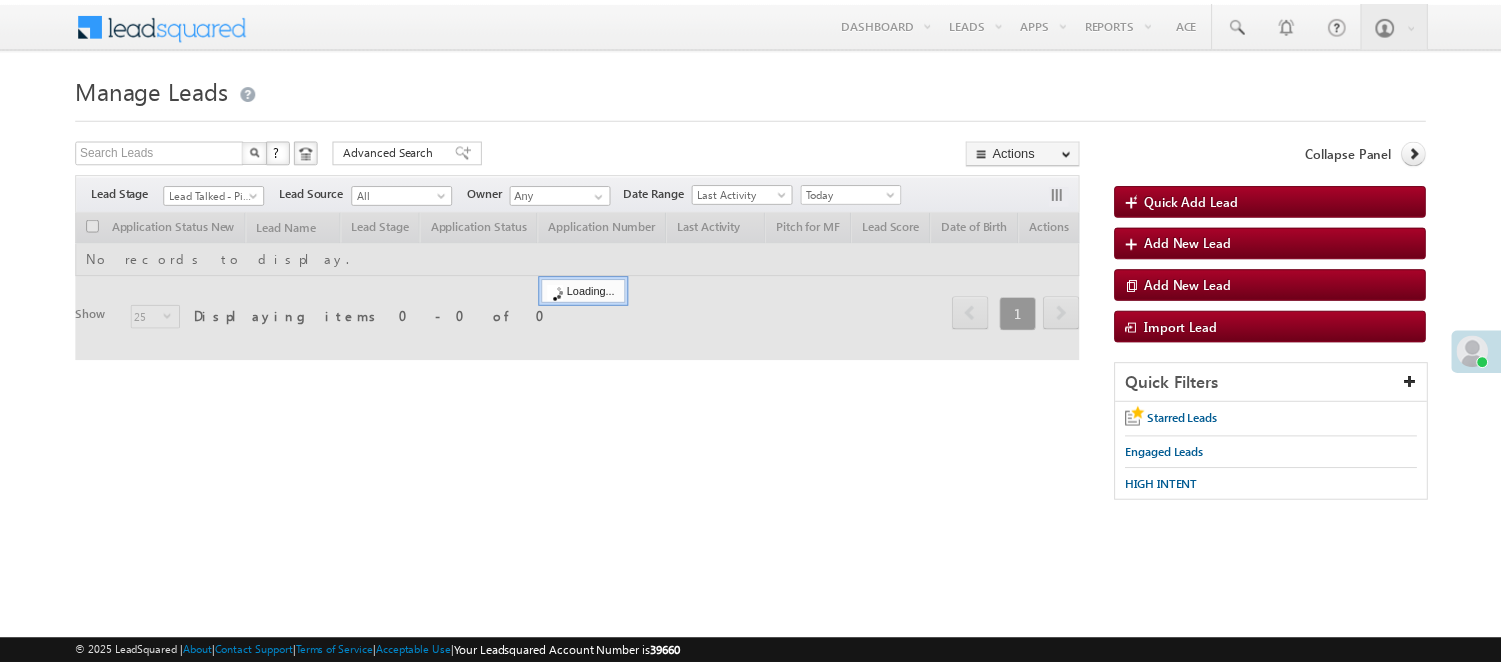 scroll, scrollTop: 0, scrollLeft: 0, axis: both 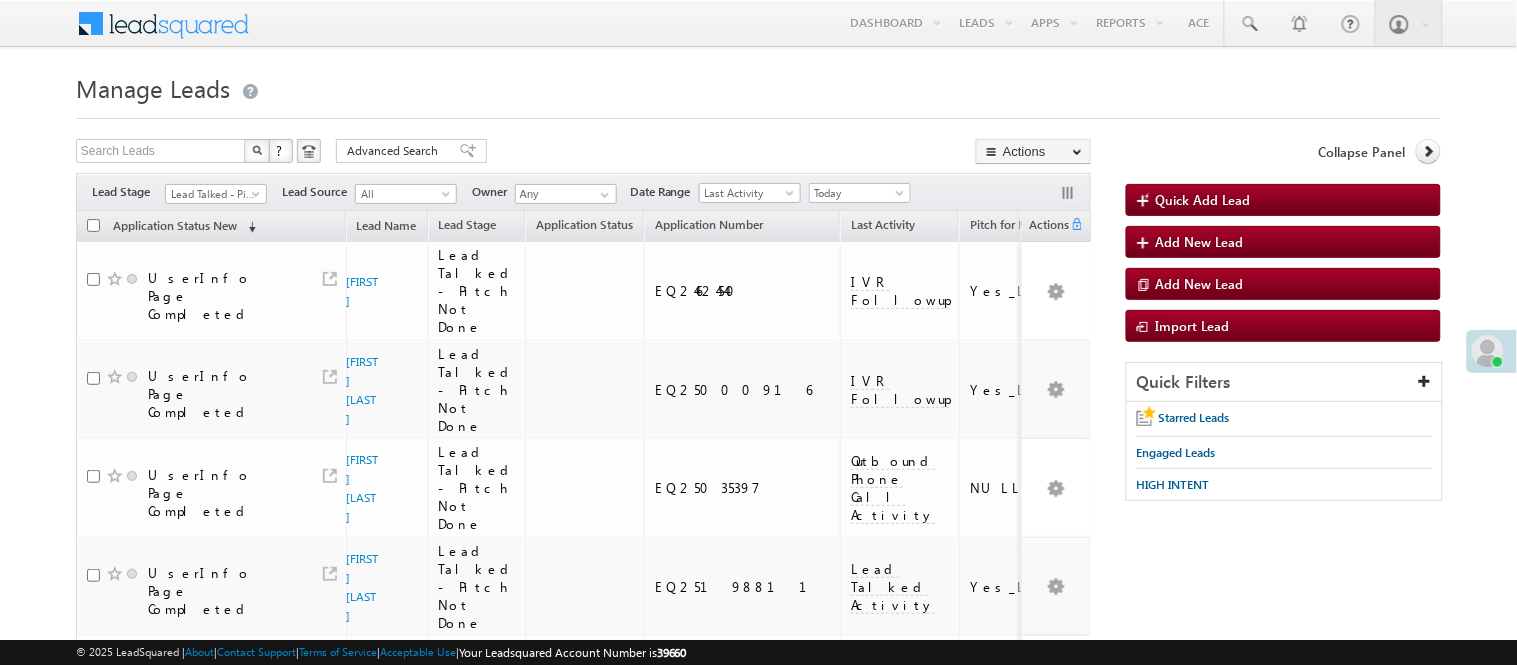 click on "Lead Talked - Pitch Not Done" at bounding box center [213, 194] 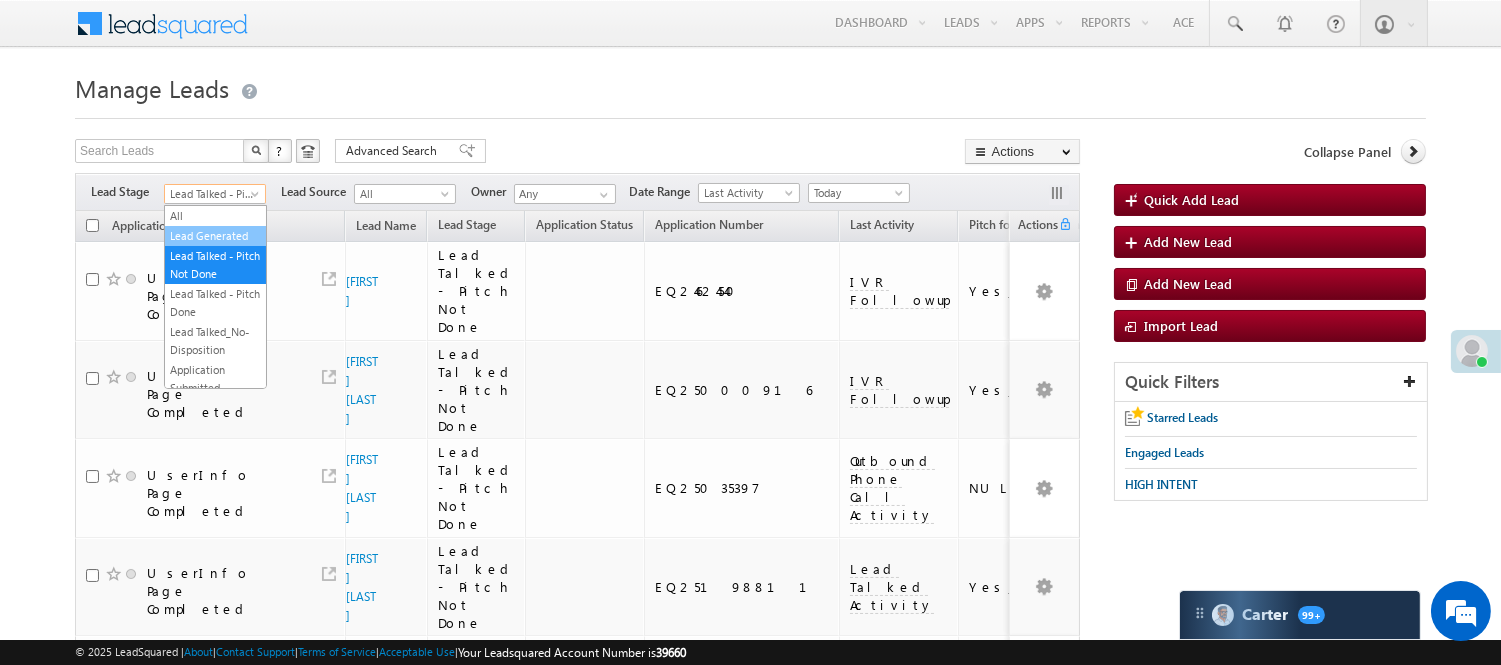 click on "Lead Generated" at bounding box center [215, 236] 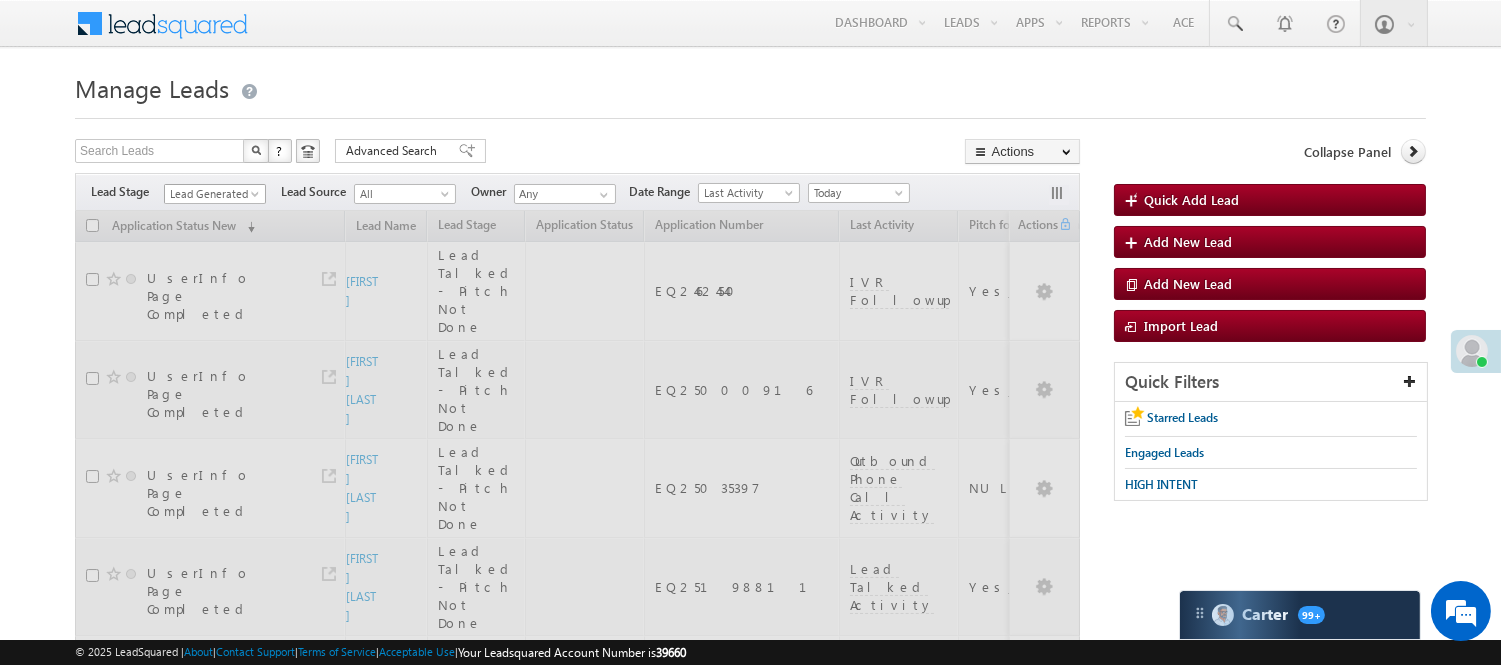 click on "Lead Generated" at bounding box center [212, 194] 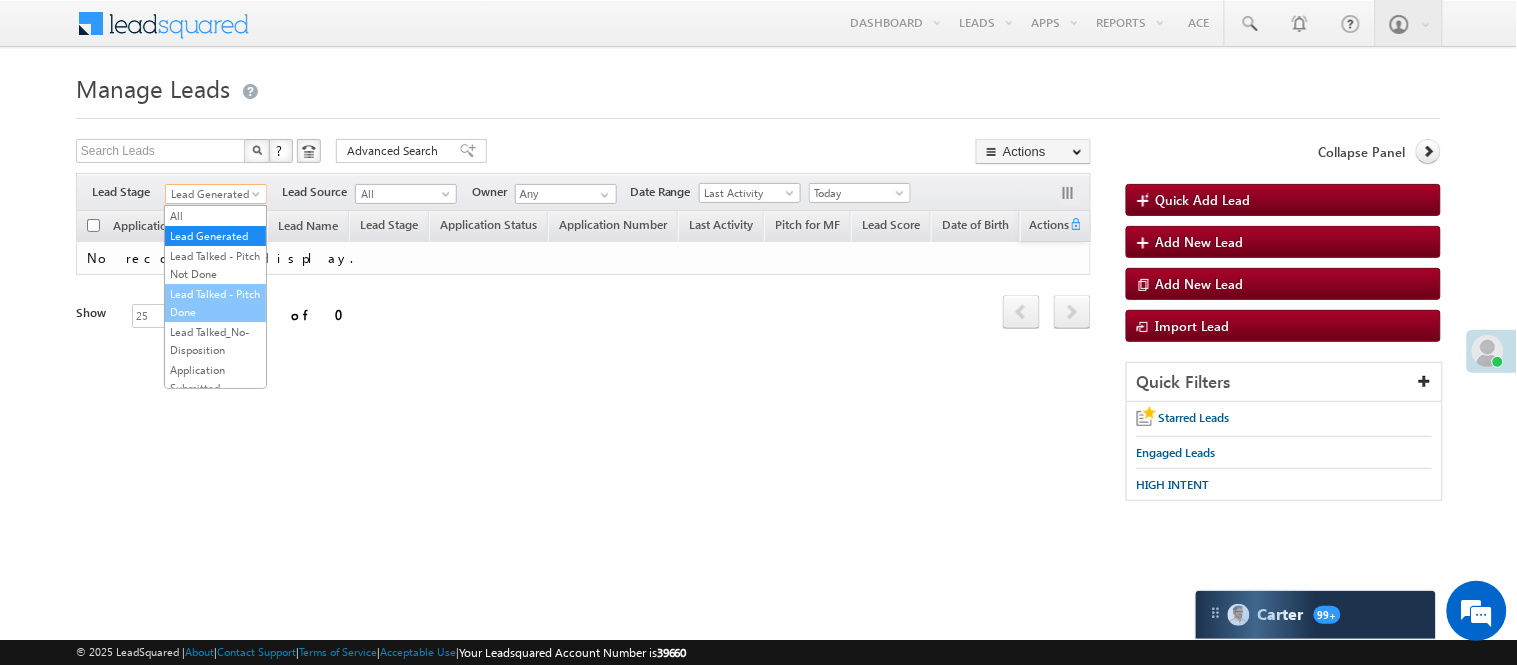 click on "Lead Talked - Pitch Done" at bounding box center [215, 303] 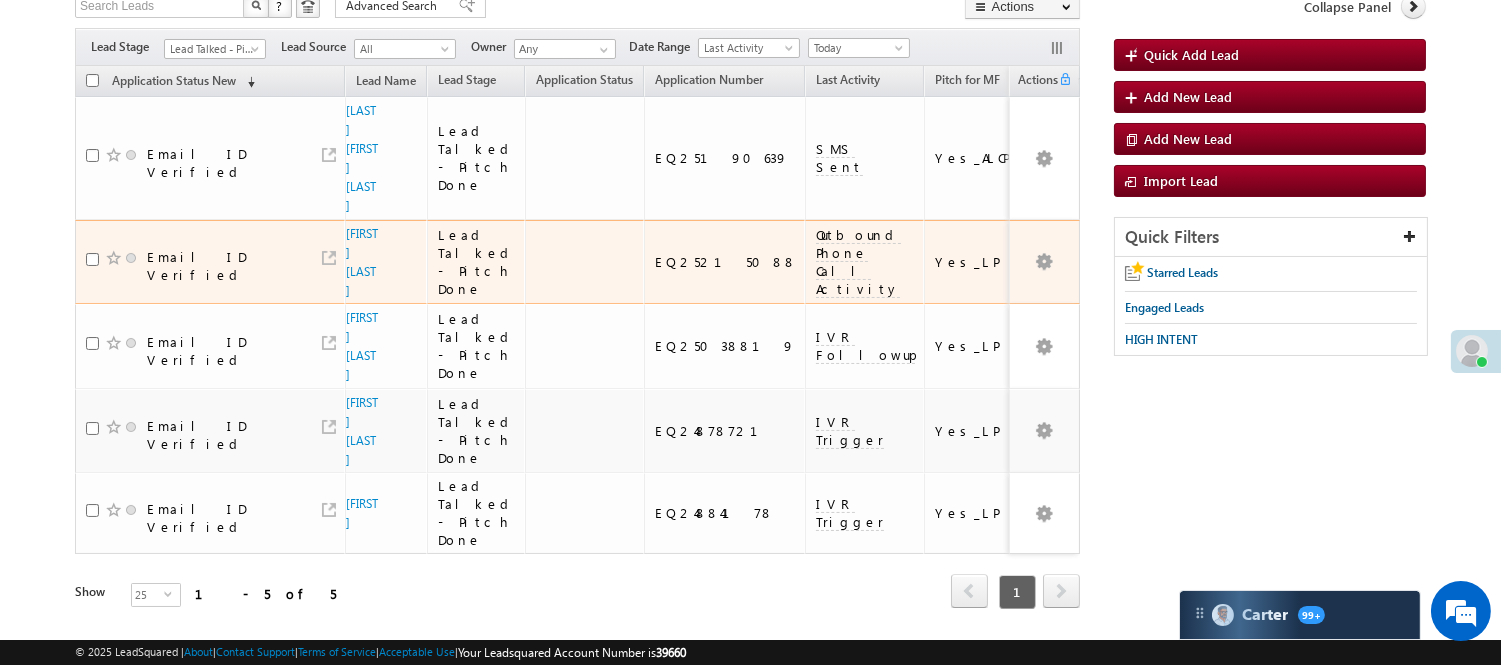 scroll, scrollTop: 162, scrollLeft: 0, axis: vertical 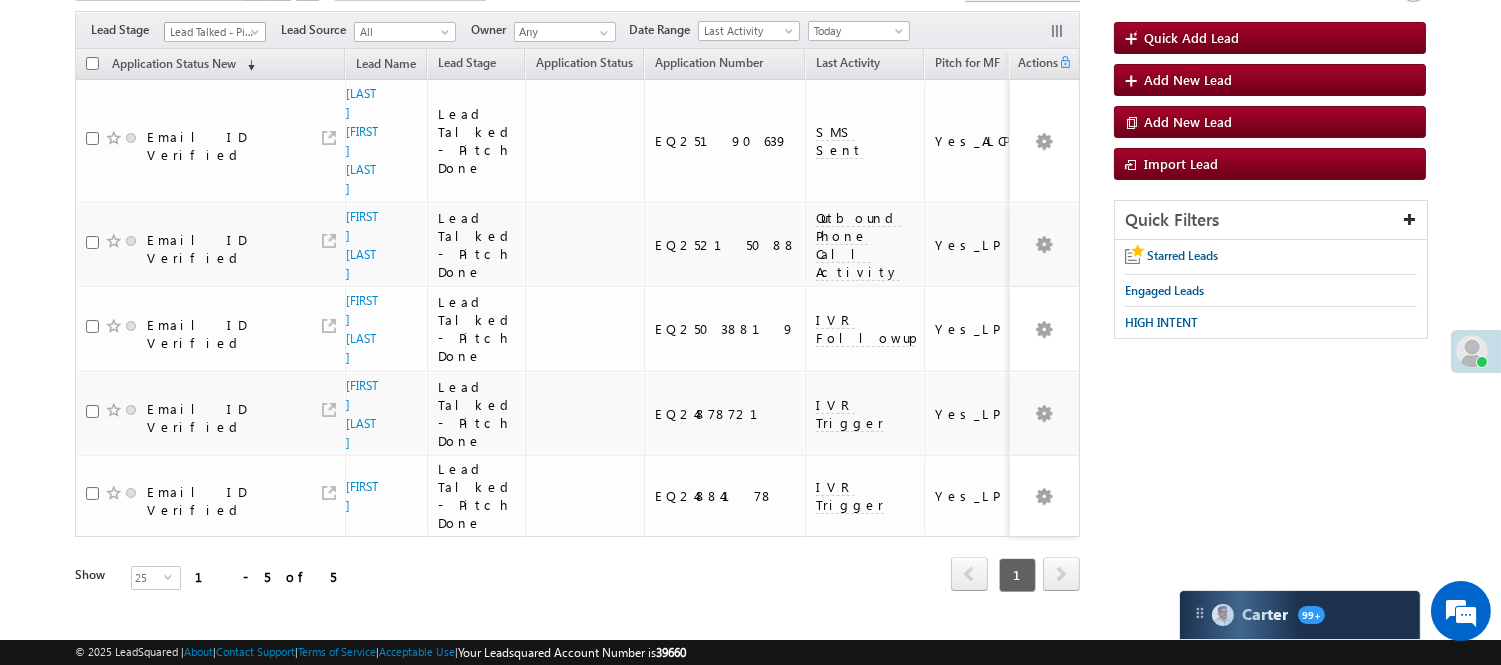 click on "Lead Talked - Pitch Done" at bounding box center [212, 32] 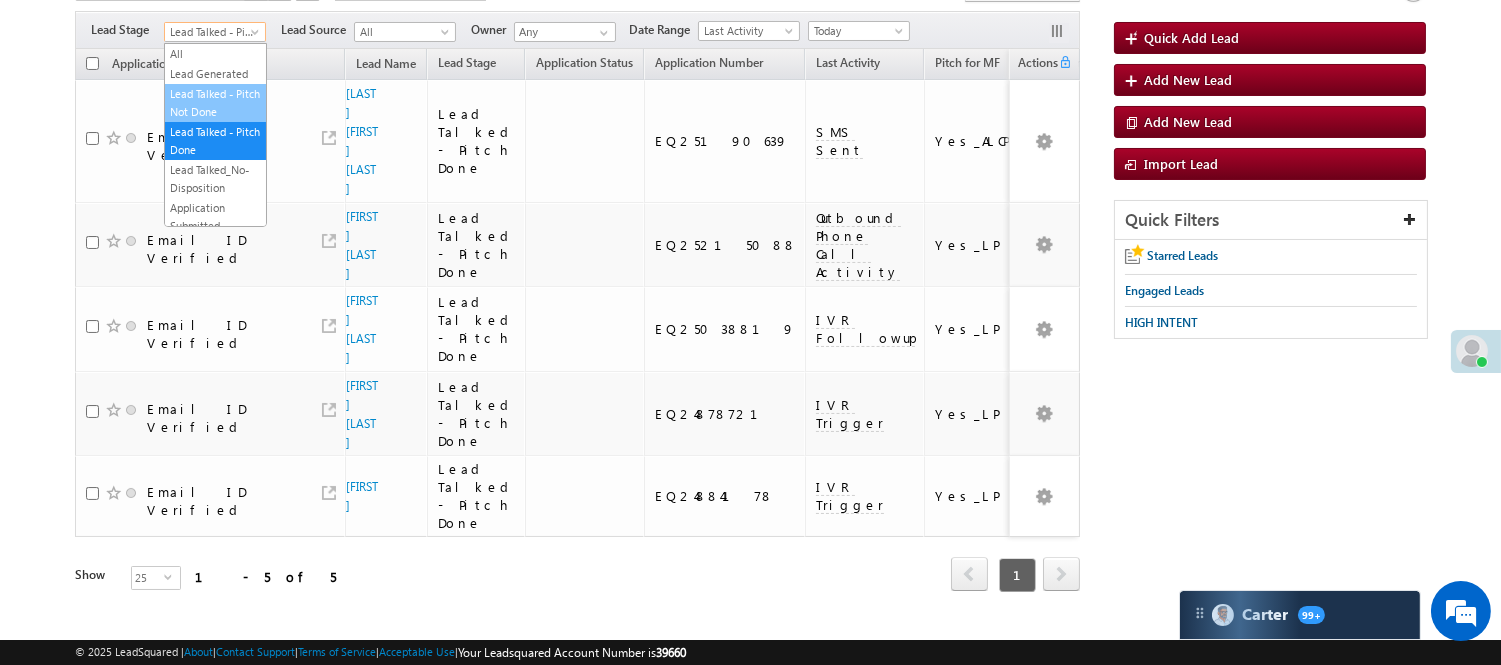 scroll, scrollTop: 0, scrollLeft: 0, axis: both 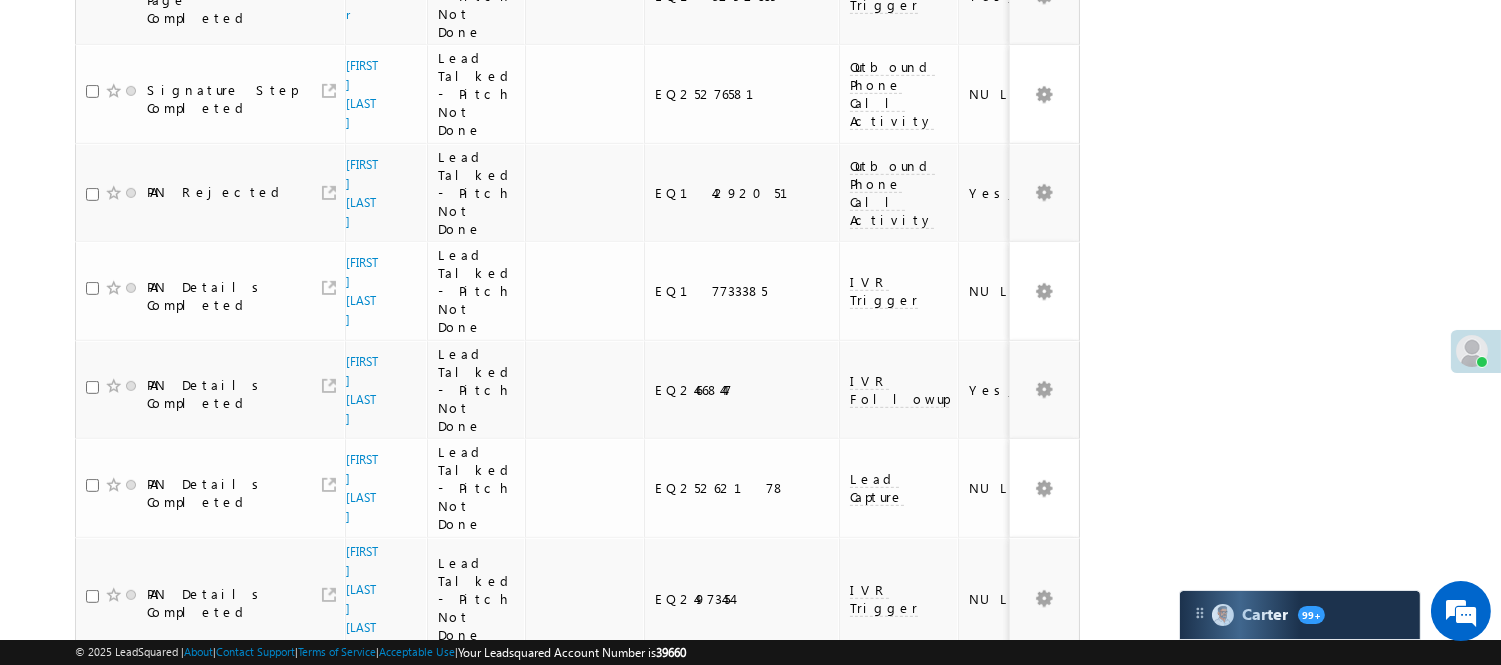 click on "2" at bounding box center [938, 1042] 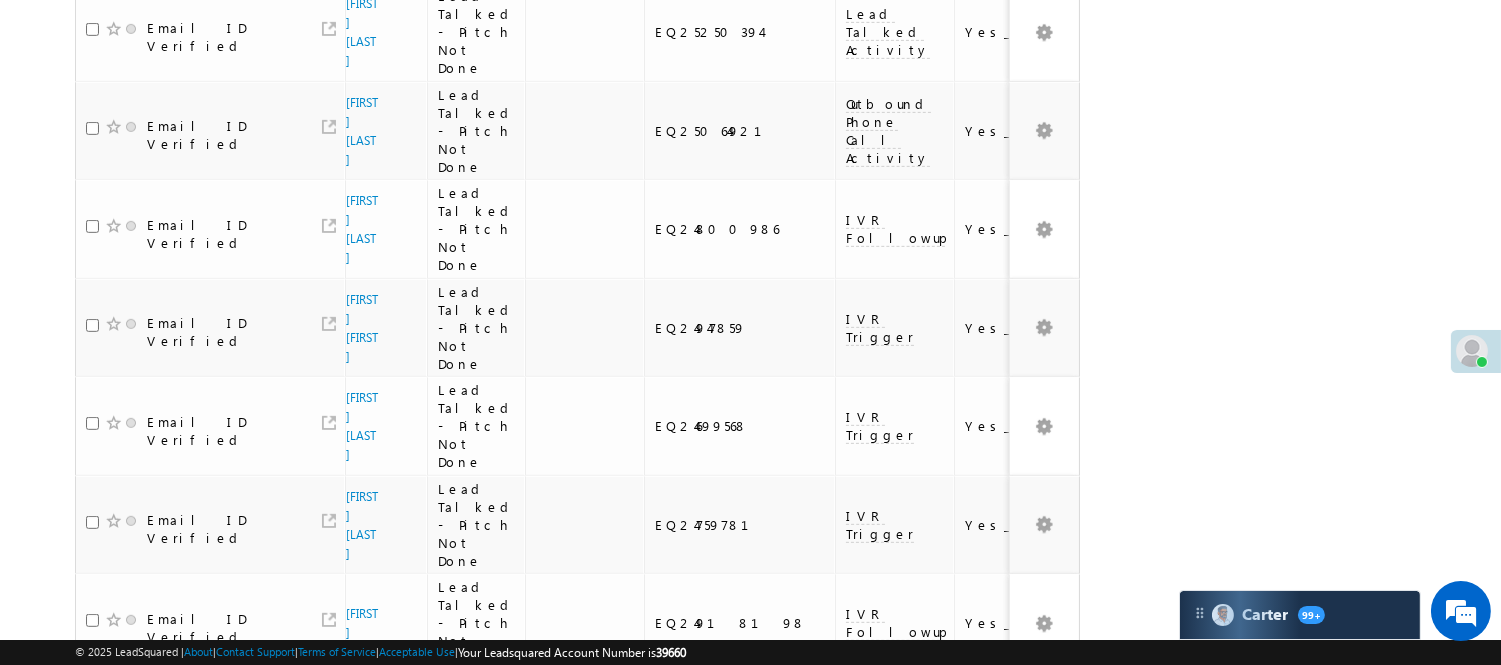 scroll, scrollTop: 1824, scrollLeft: 0, axis: vertical 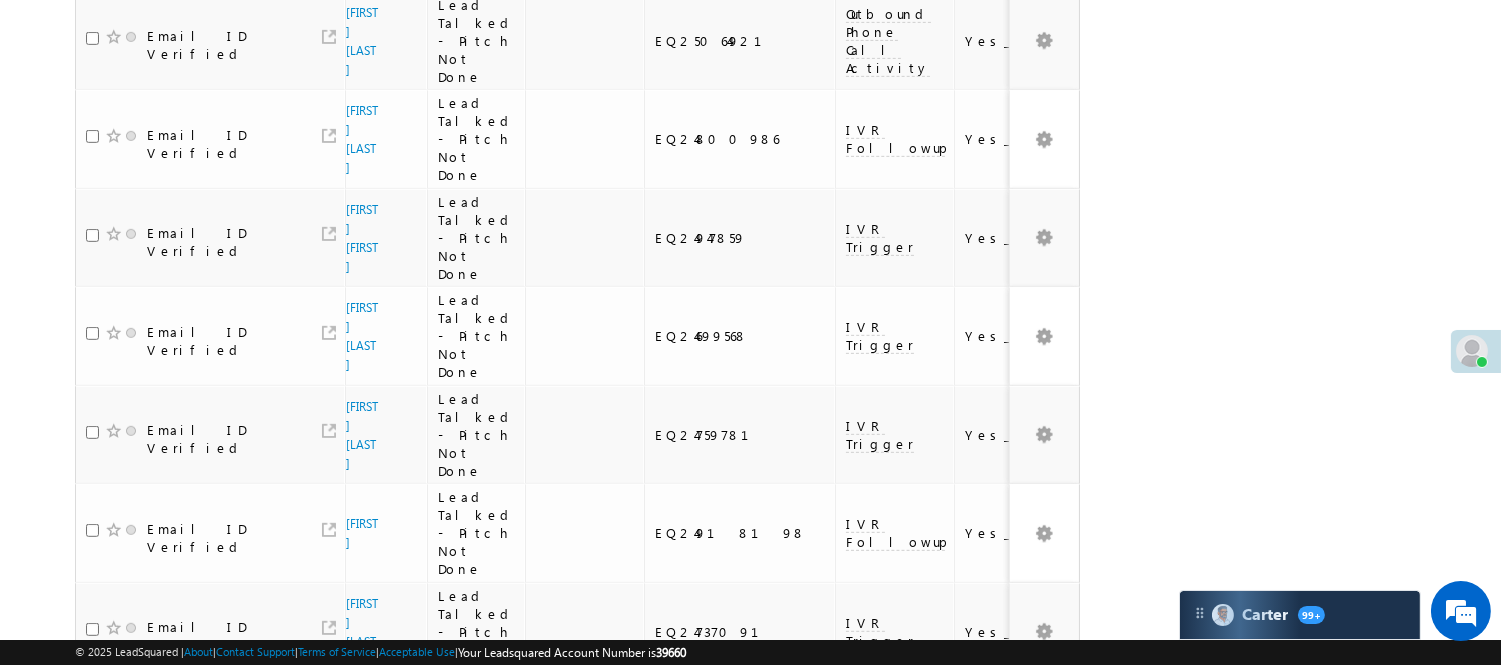 click on "3" at bounding box center (978, 1015) 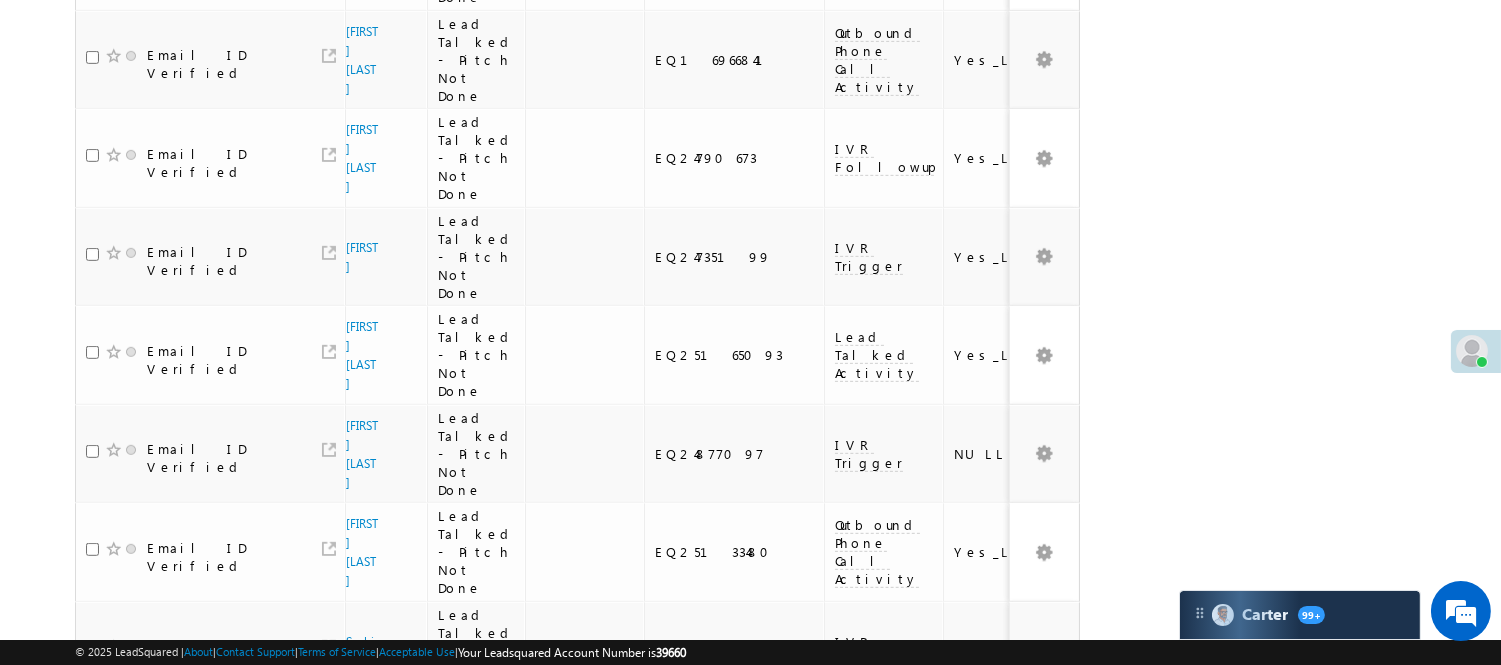 scroll, scrollTop: 1856, scrollLeft: 0, axis: vertical 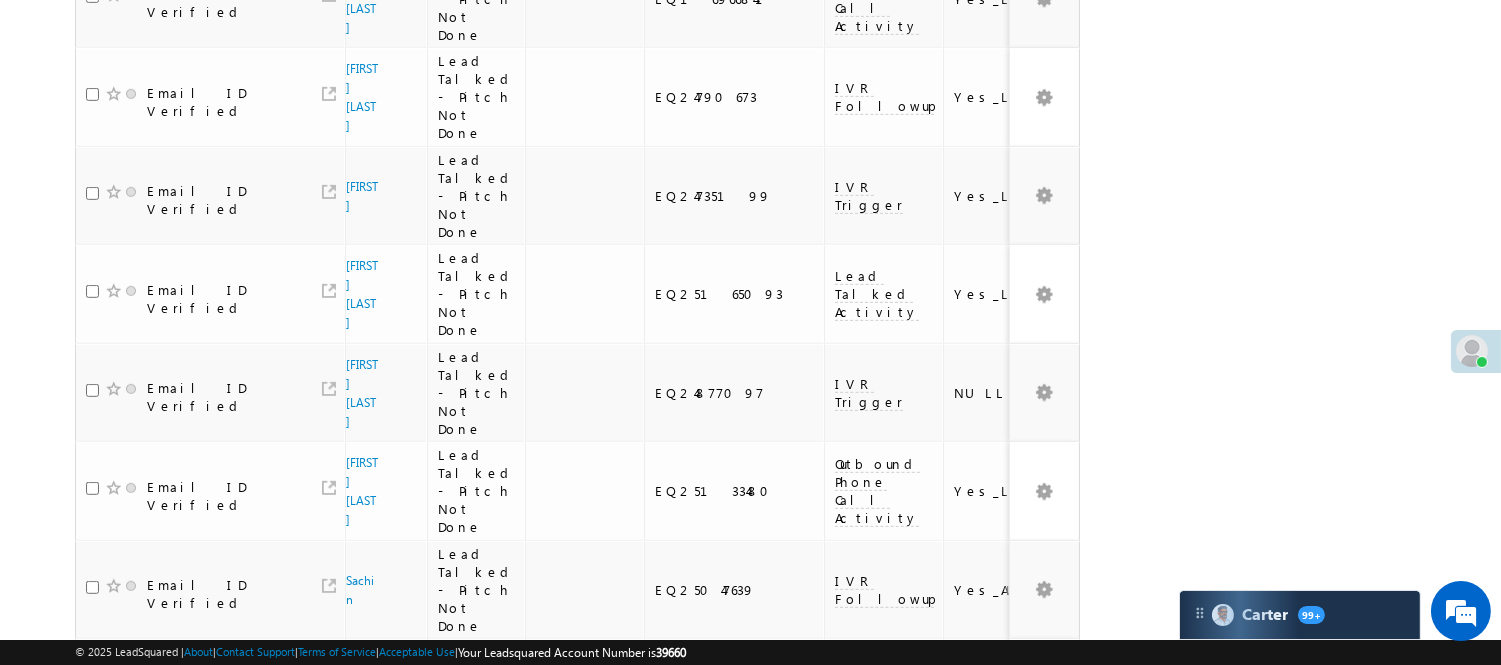 click on "4" at bounding box center [1018, 997] 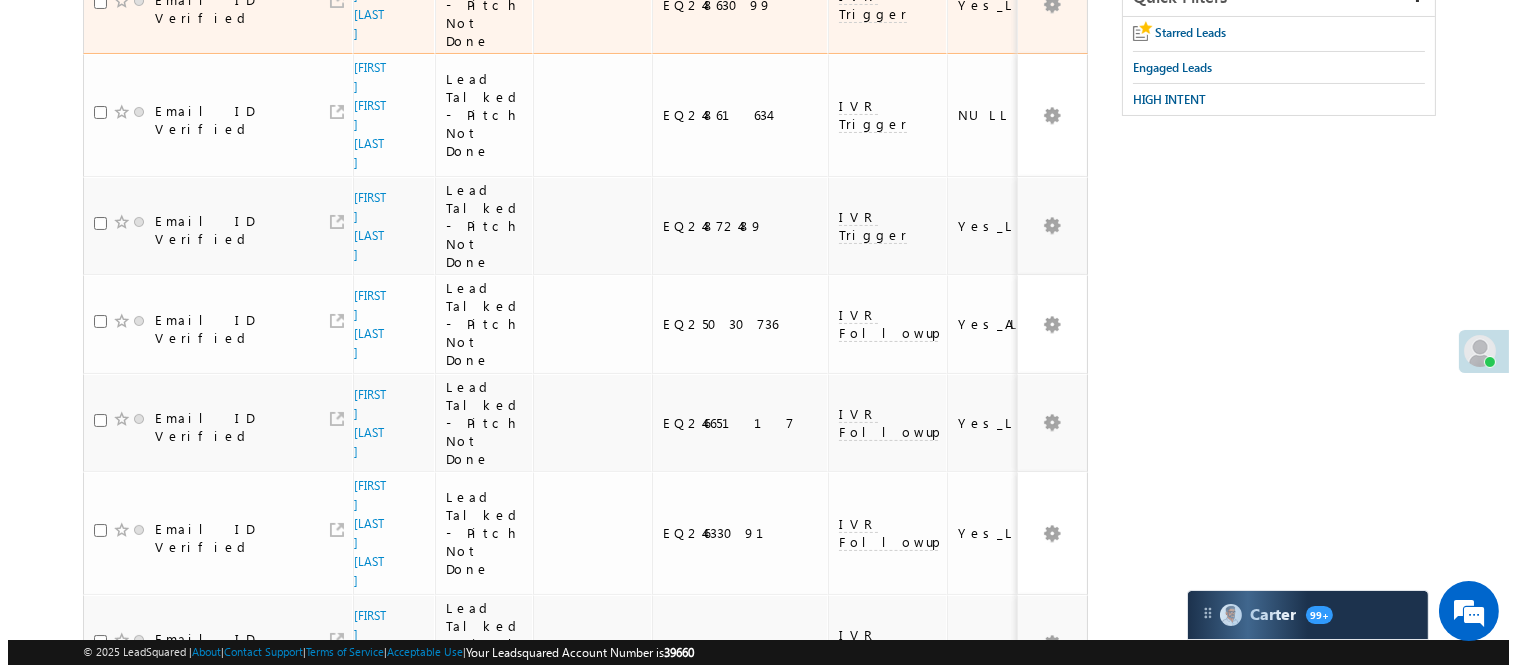 scroll, scrollTop: 0, scrollLeft: 0, axis: both 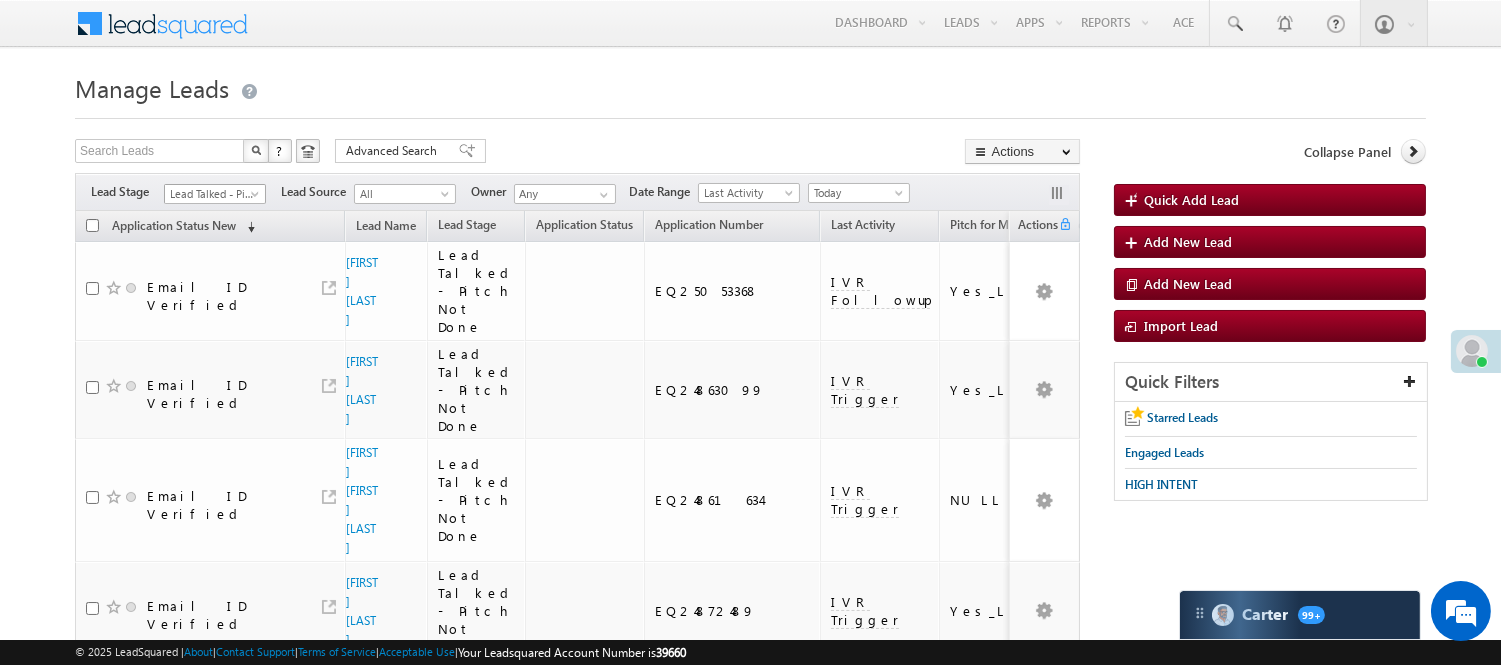 drag, startPoint x: 191, startPoint y: 184, endPoint x: 201, endPoint y: 191, distance: 12.206555 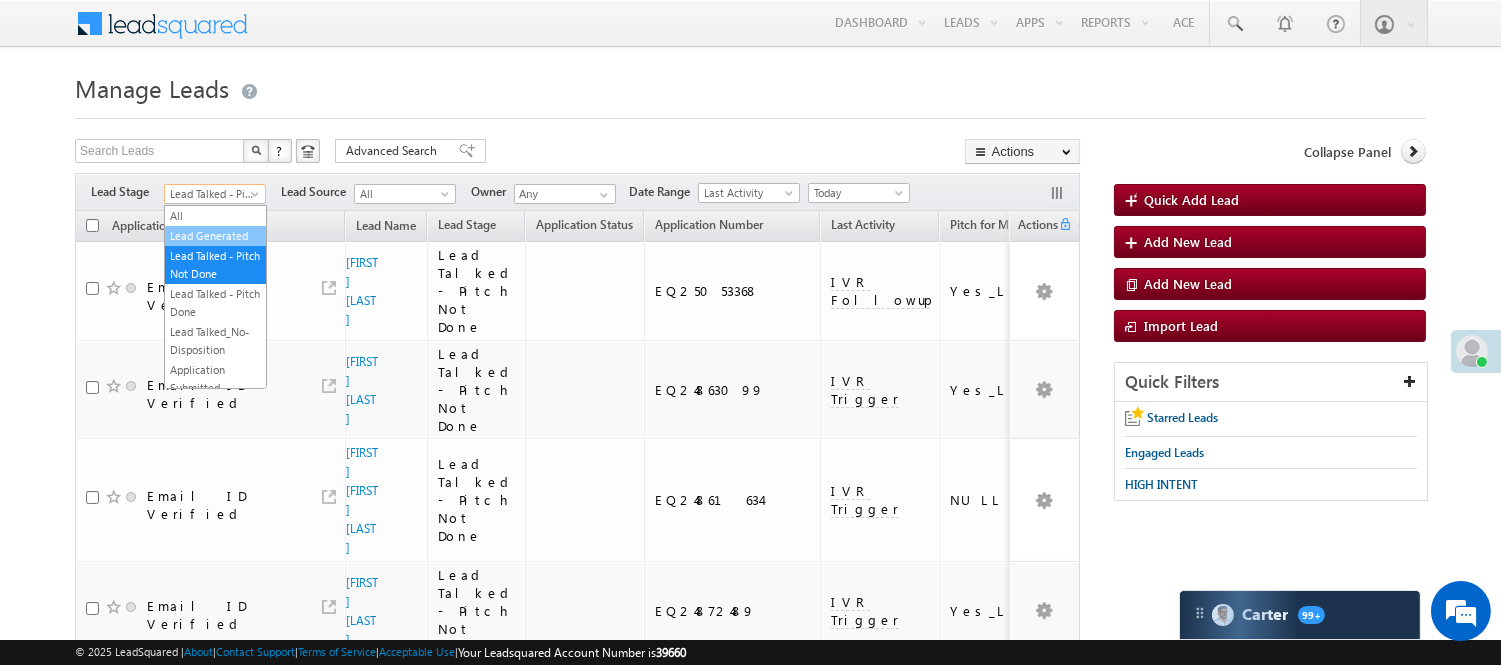 click on "Lead Generated" at bounding box center (215, 236) 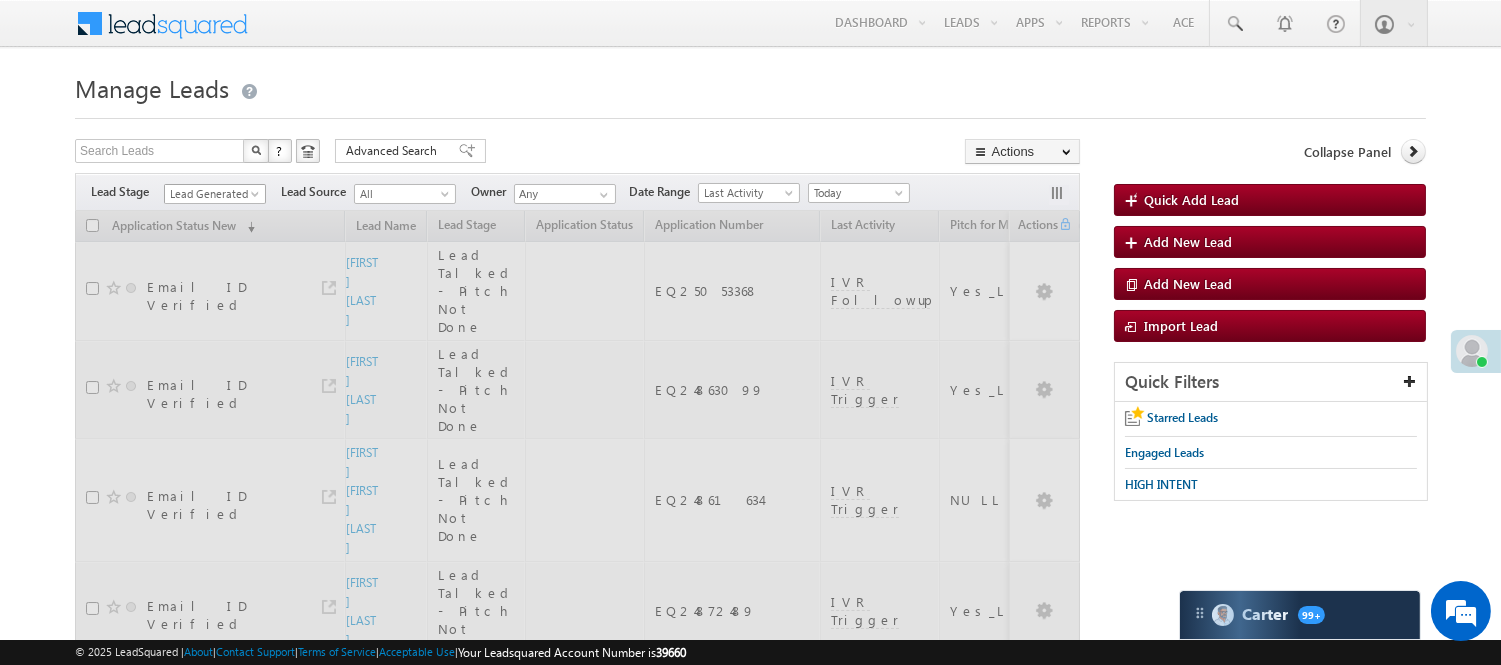 click on "Lead Generated" at bounding box center [212, 194] 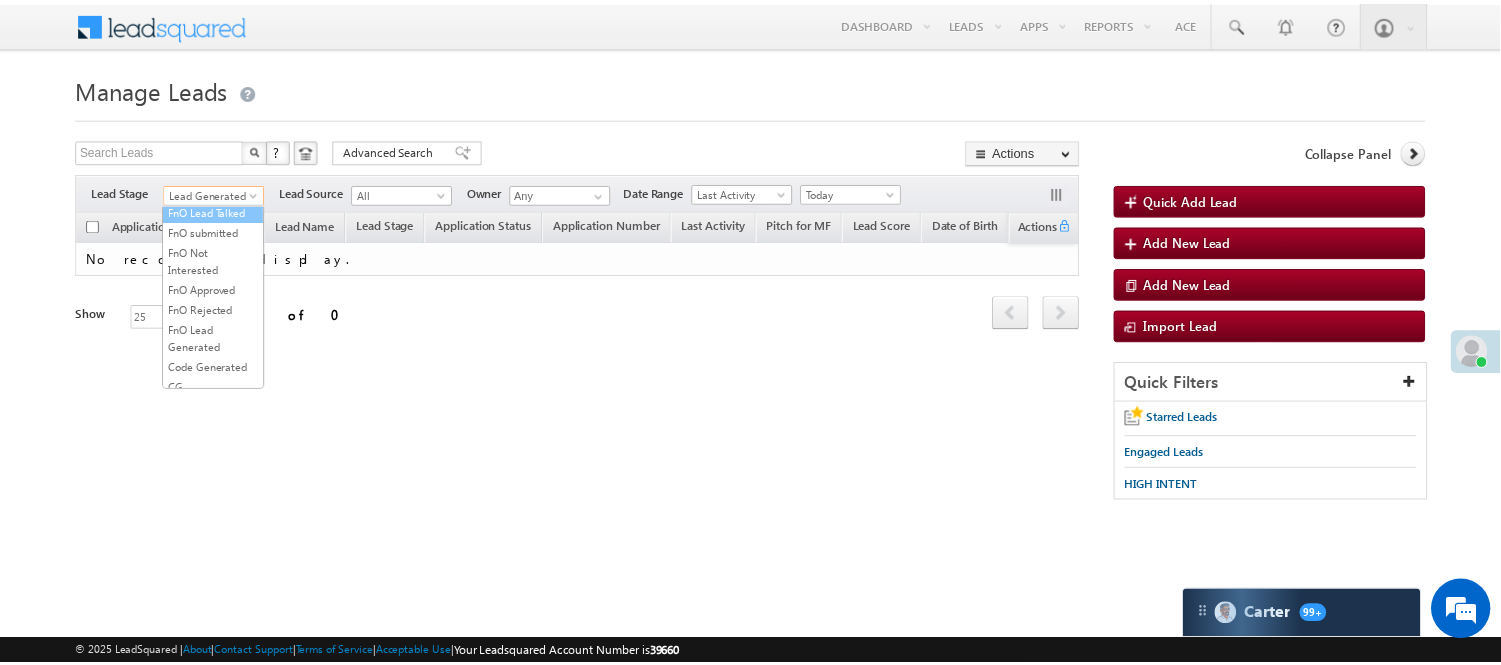 scroll, scrollTop: 274, scrollLeft: 0, axis: vertical 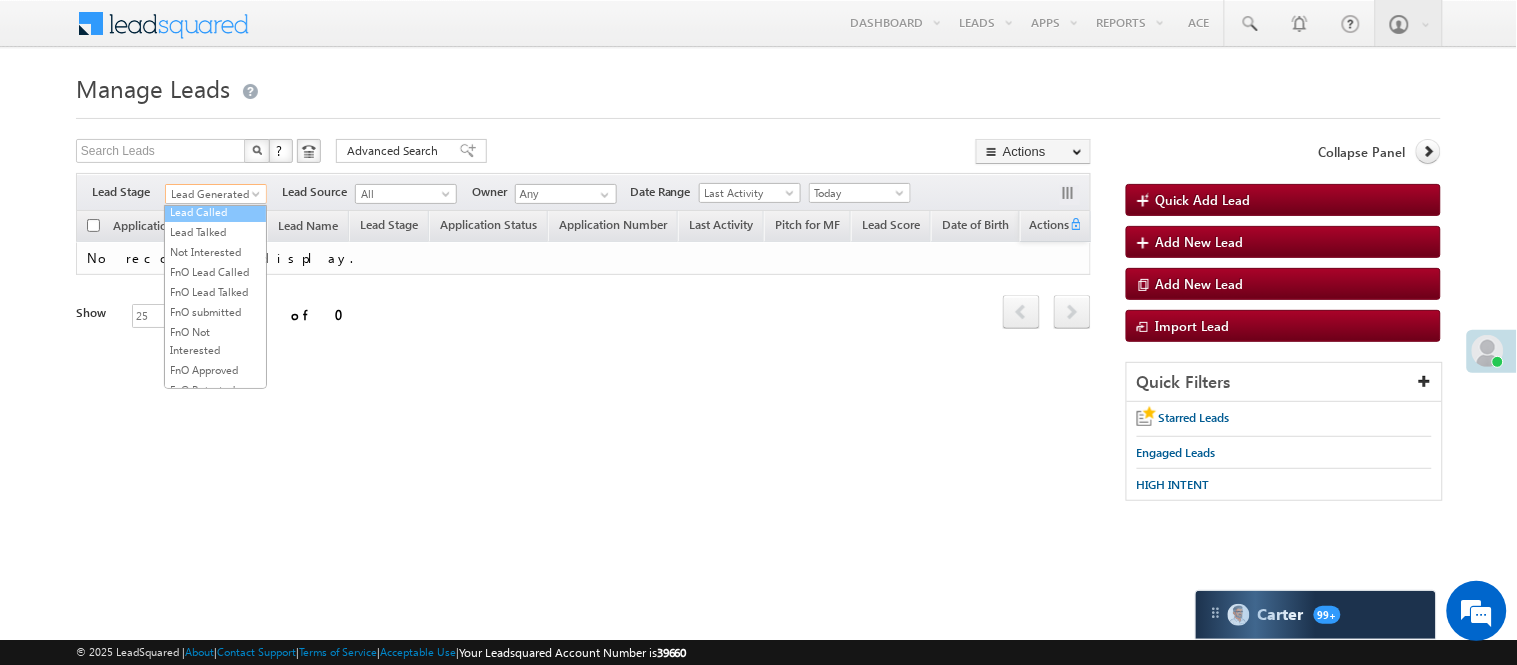 click on "Lead Called" at bounding box center (215, 212) 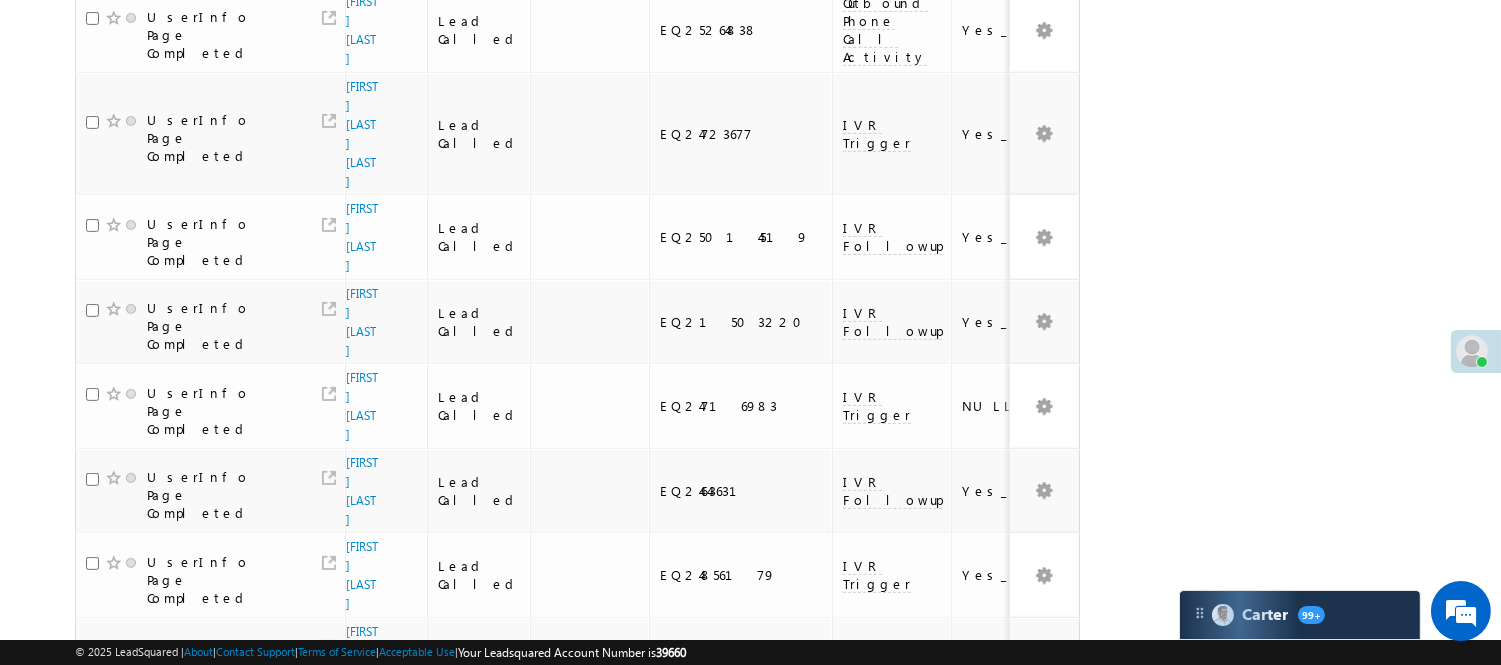 scroll, scrollTop: 1417, scrollLeft: 0, axis: vertical 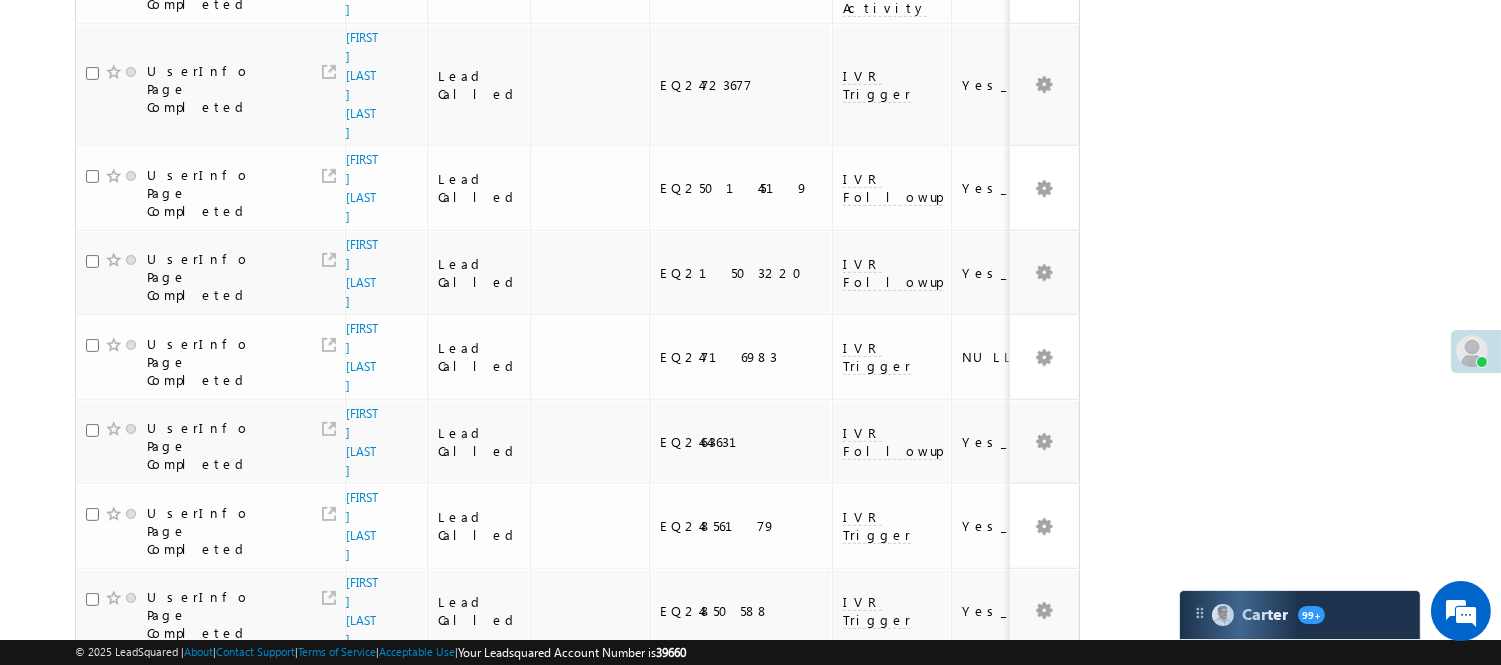 click on "3" at bounding box center (898, 1101) 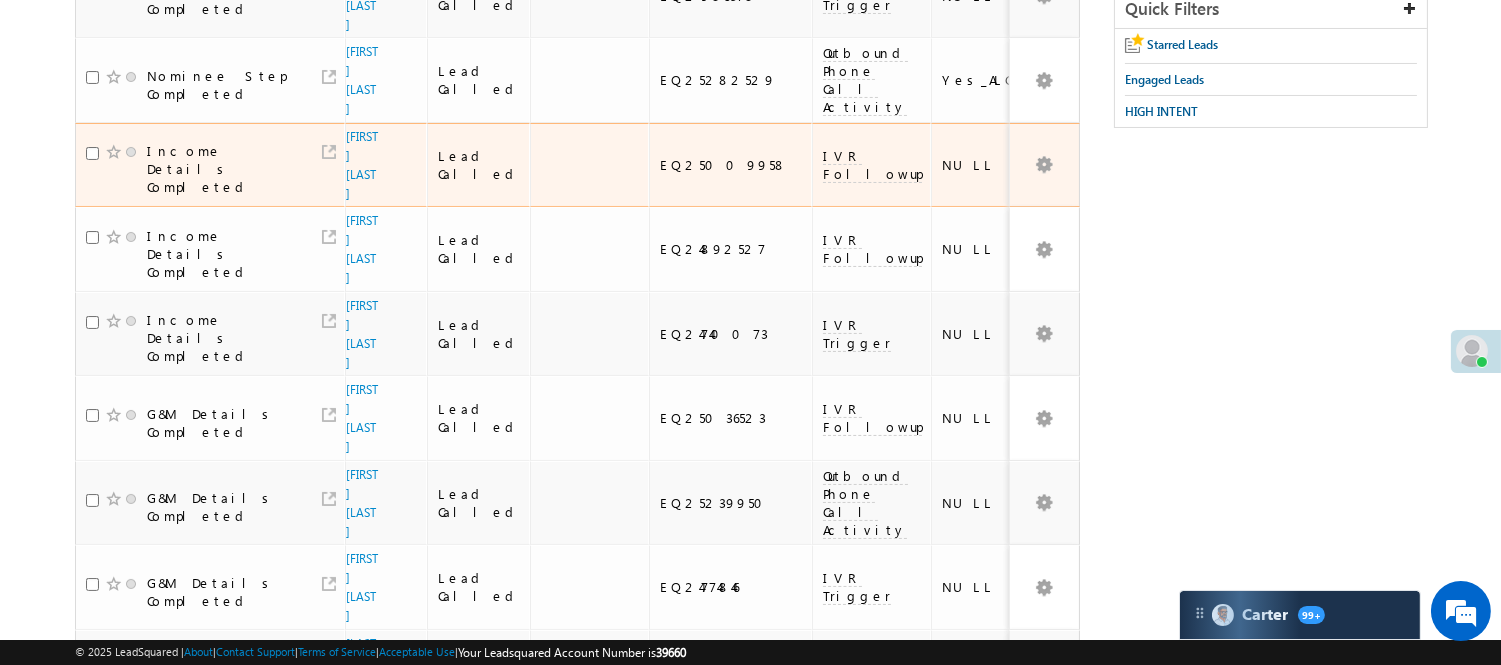 scroll, scrollTop: 0, scrollLeft: 0, axis: both 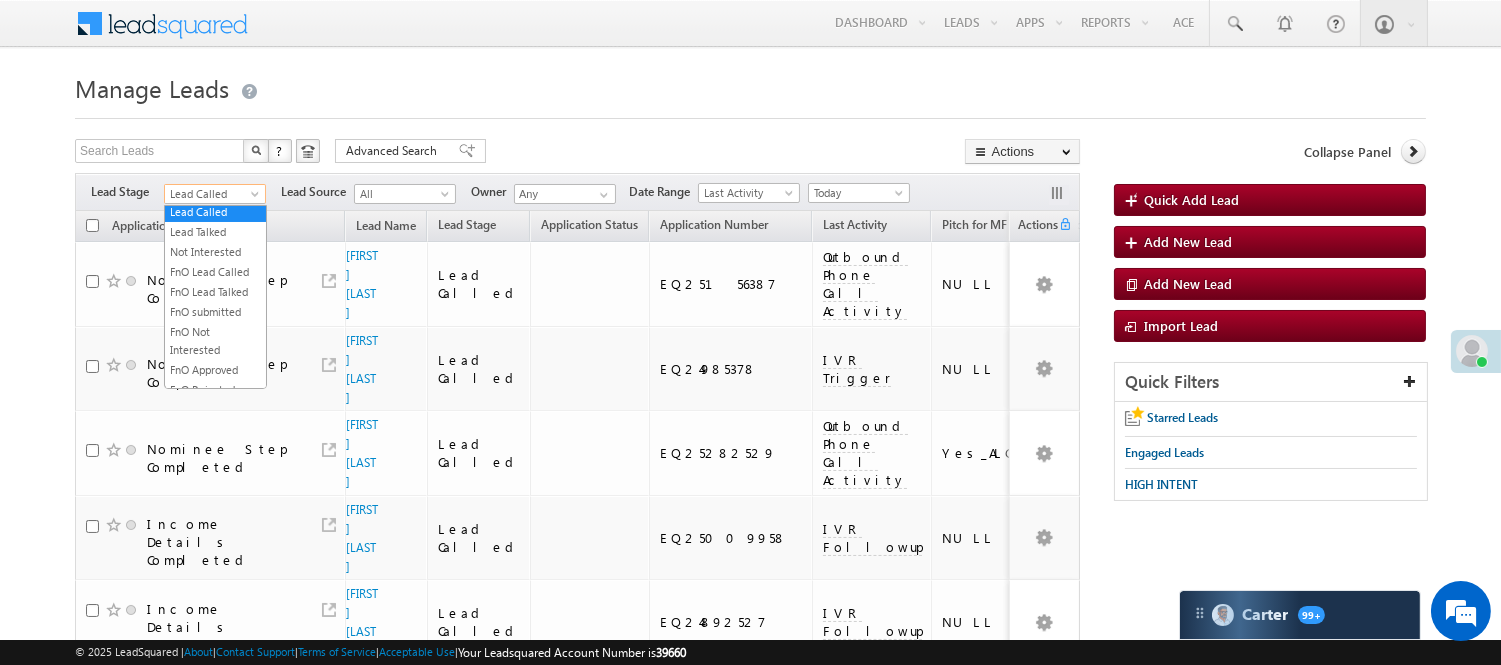 click on "Lead Called" at bounding box center [212, 194] 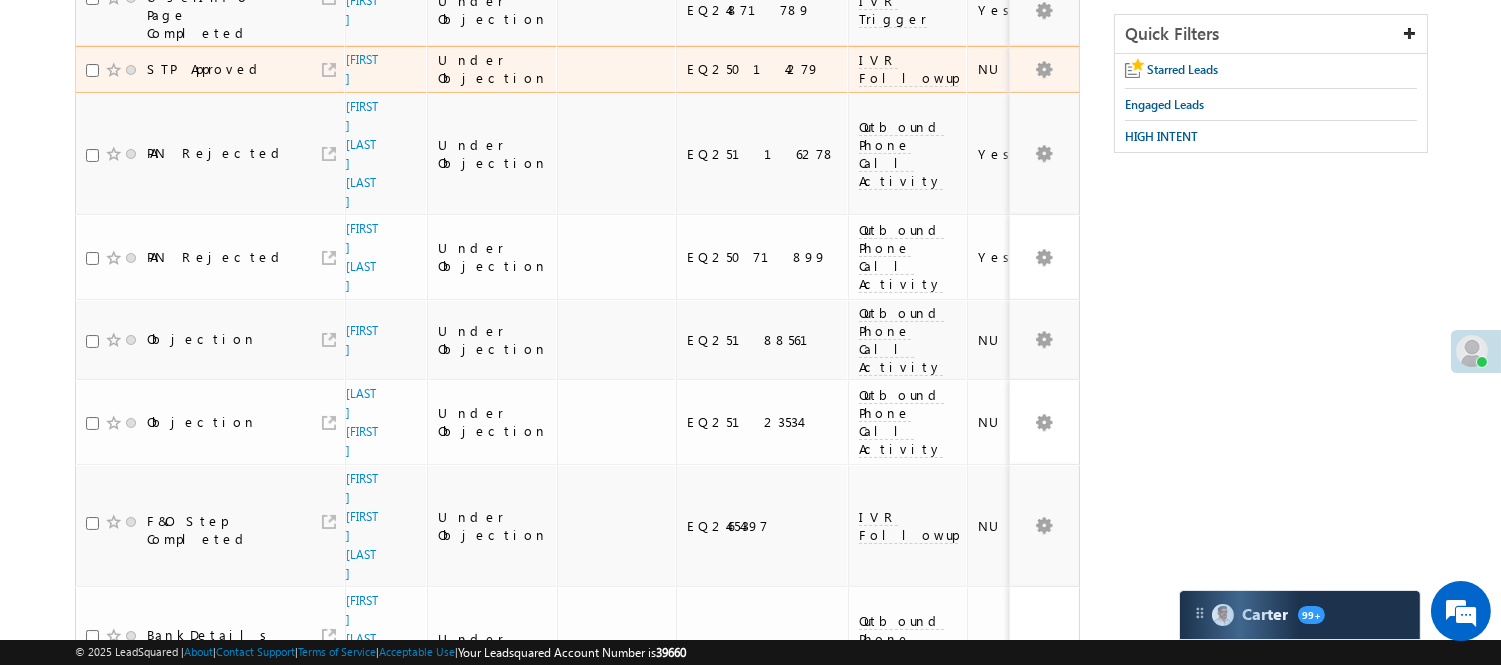 scroll, scrollTop: 0, scrollLeft: 0, axis: both 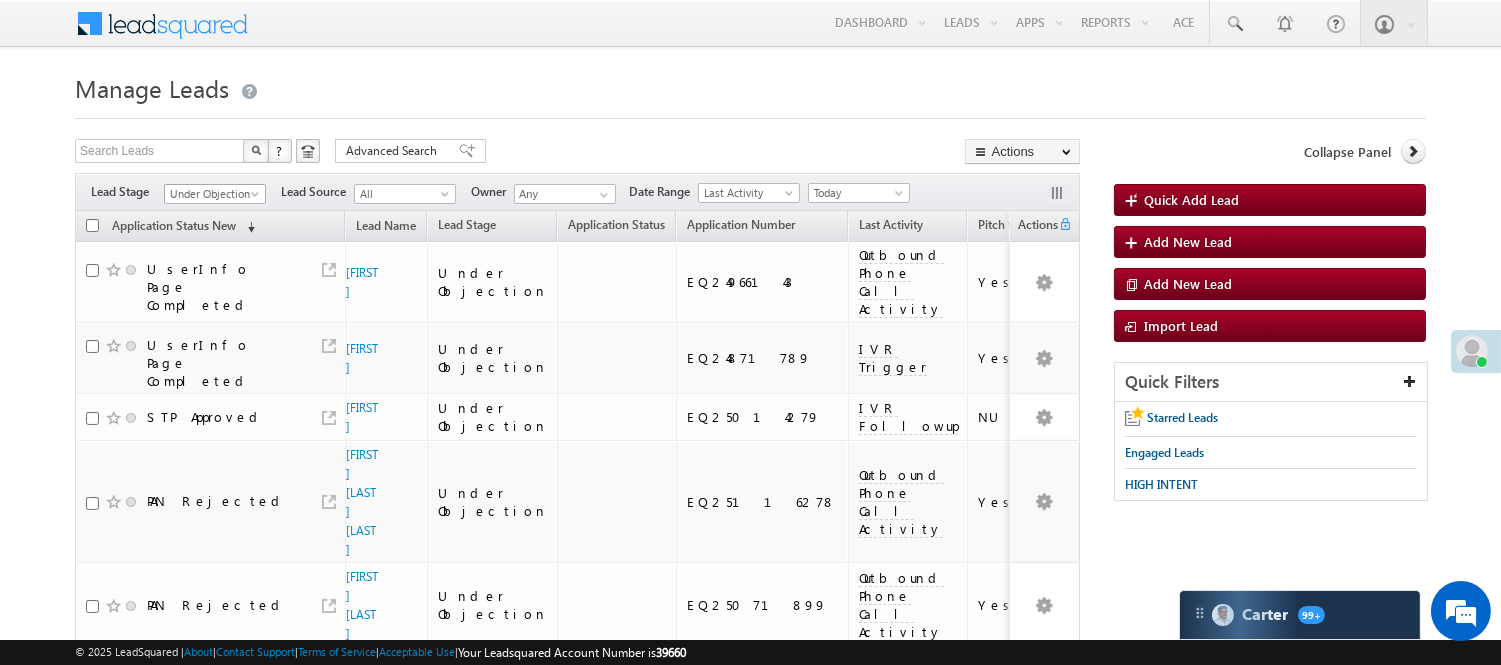 click on "Under Objection" at bounding box center (212, 194) 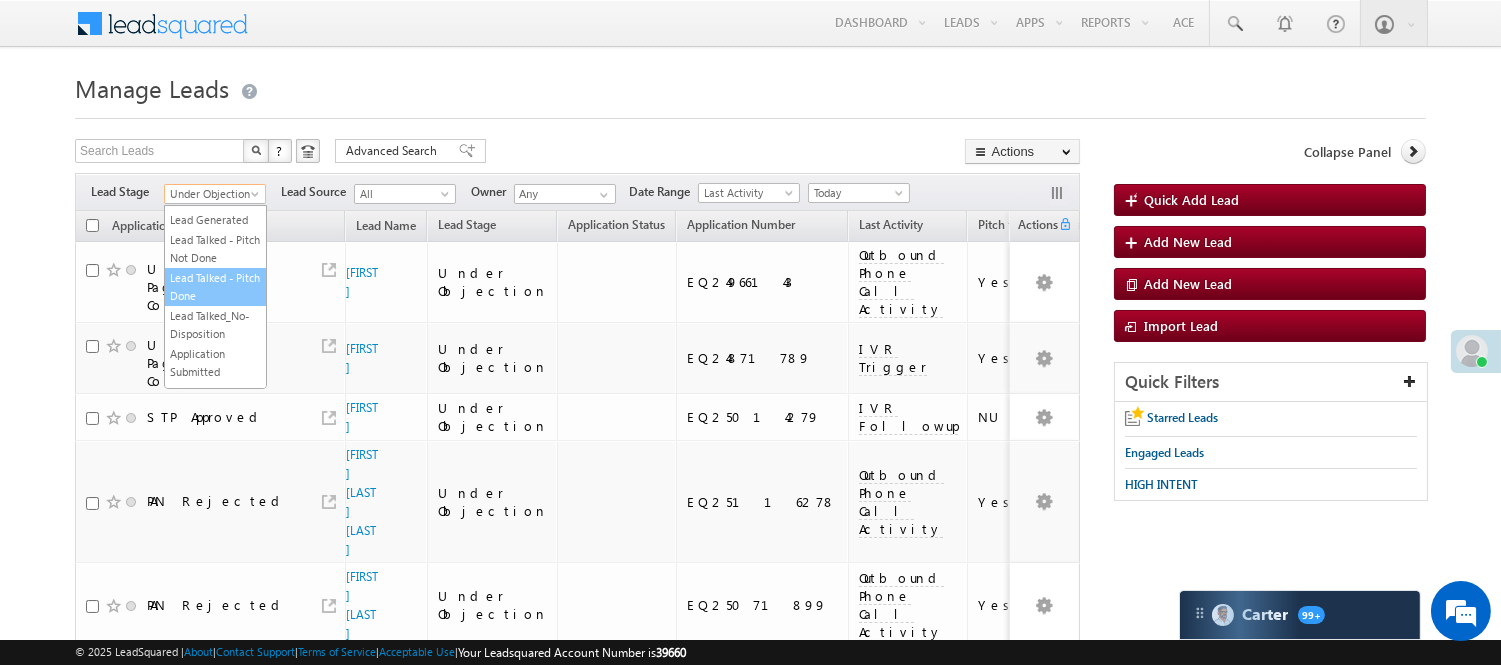 scroll, scrollTop: 0, scrollLeft: 0, axis: both 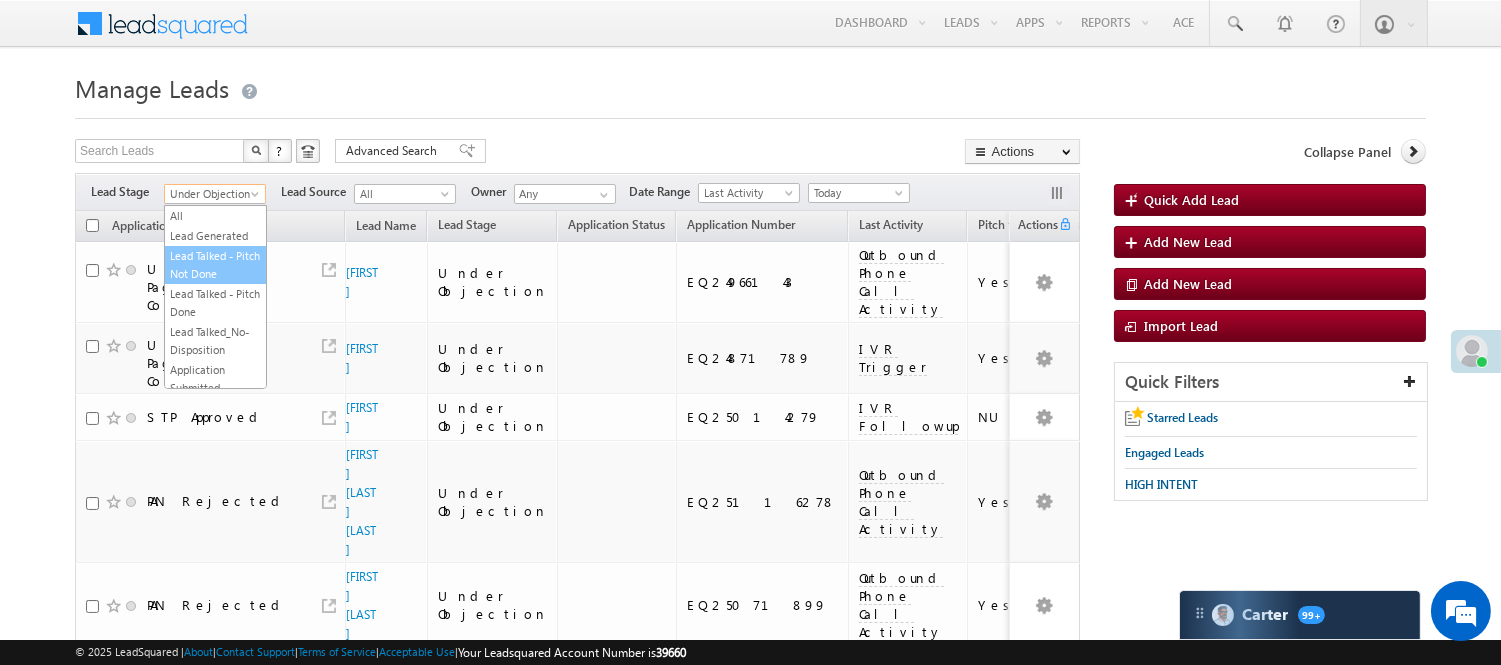 click on "Lead Talked - Pitch Not Done" at bounding box center [215, 265] 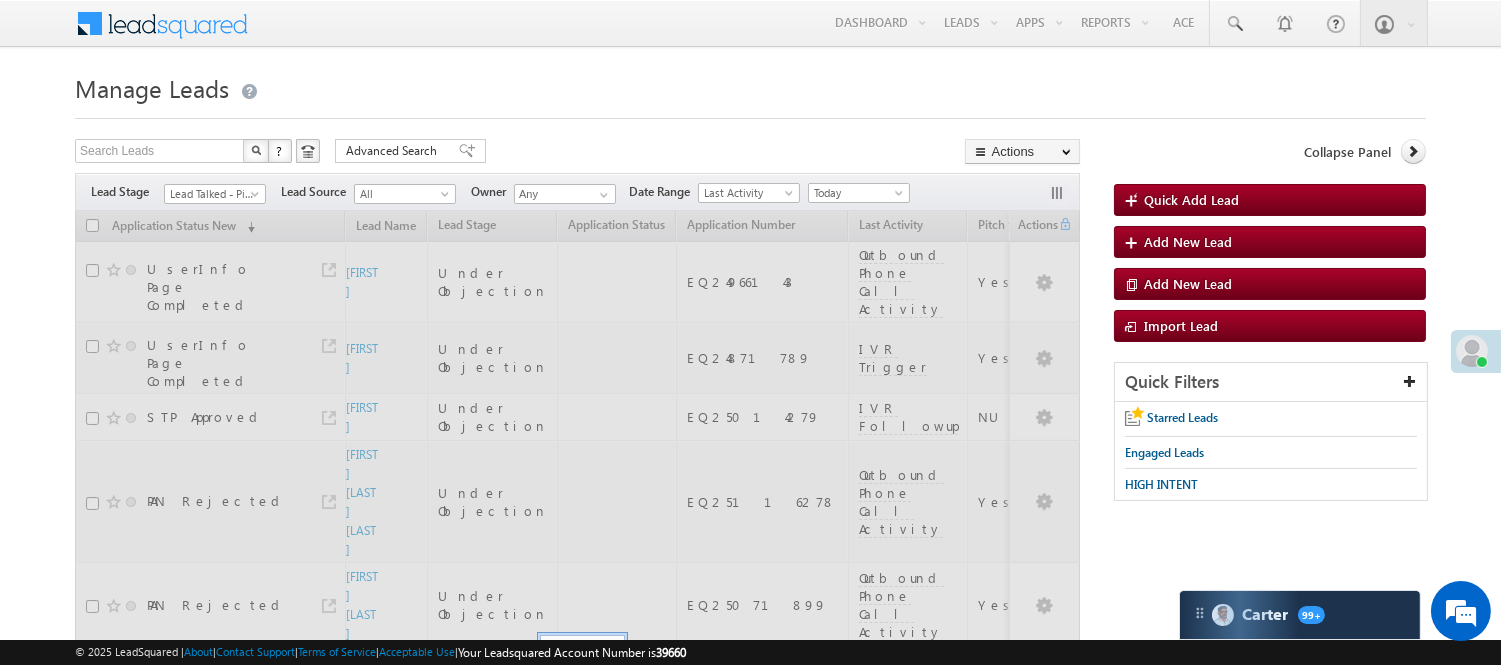 click on "Manage Leads" at bounding box center (750, 86) 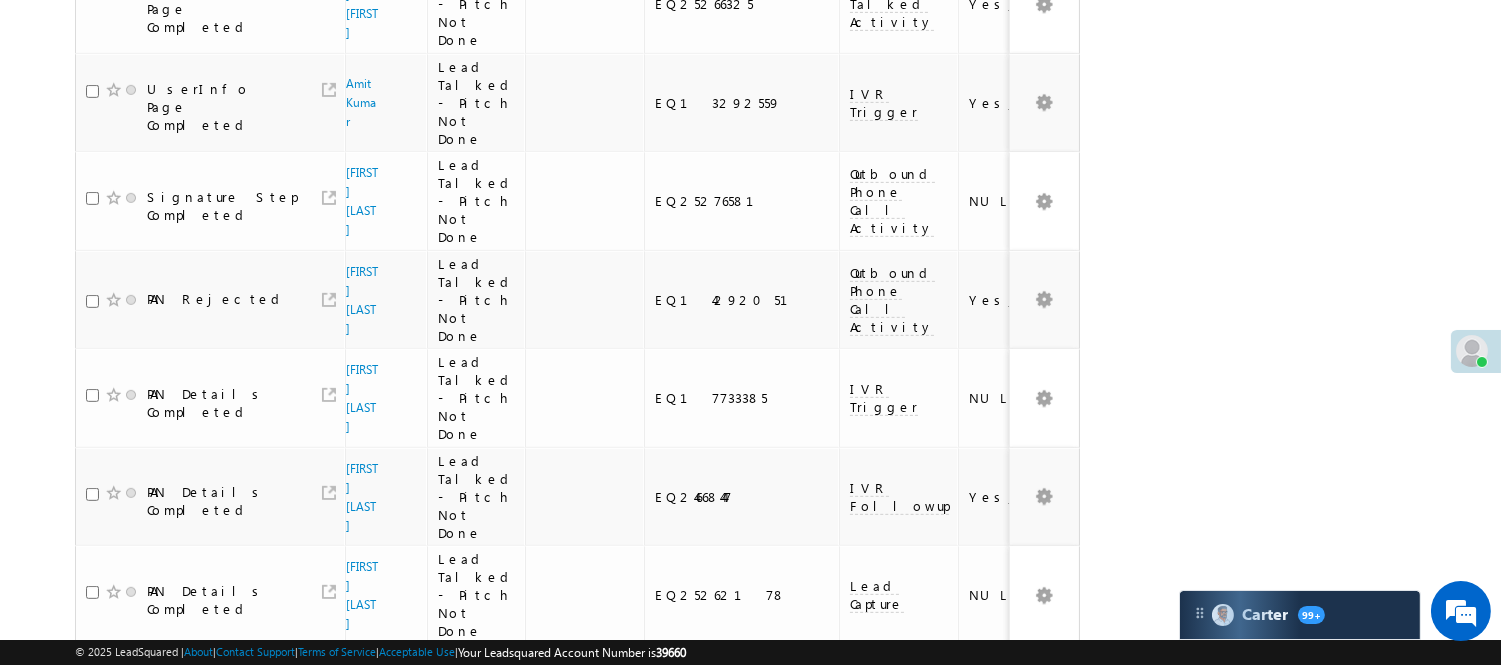 scroll, scrollTop: 1773, scrollLeft: 0, axis: vertical 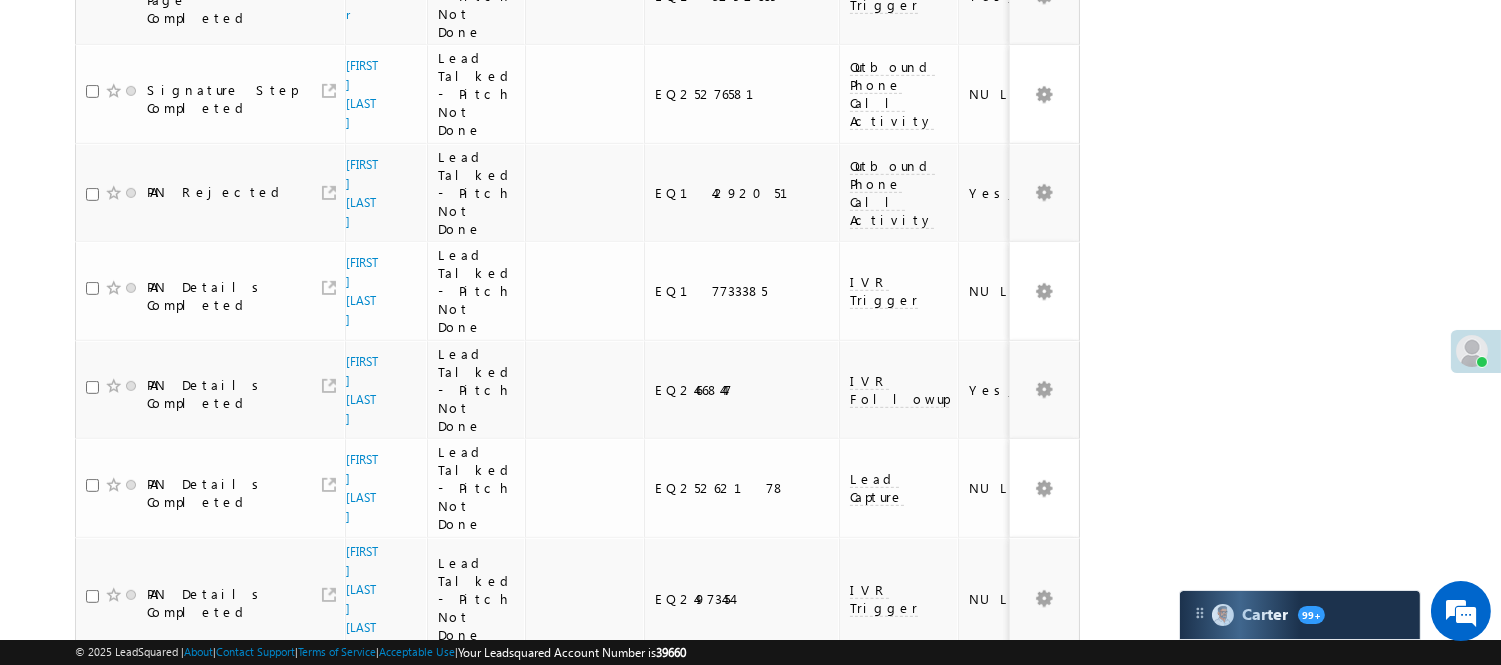 click on "4" at bounding box center (1018, 1042) 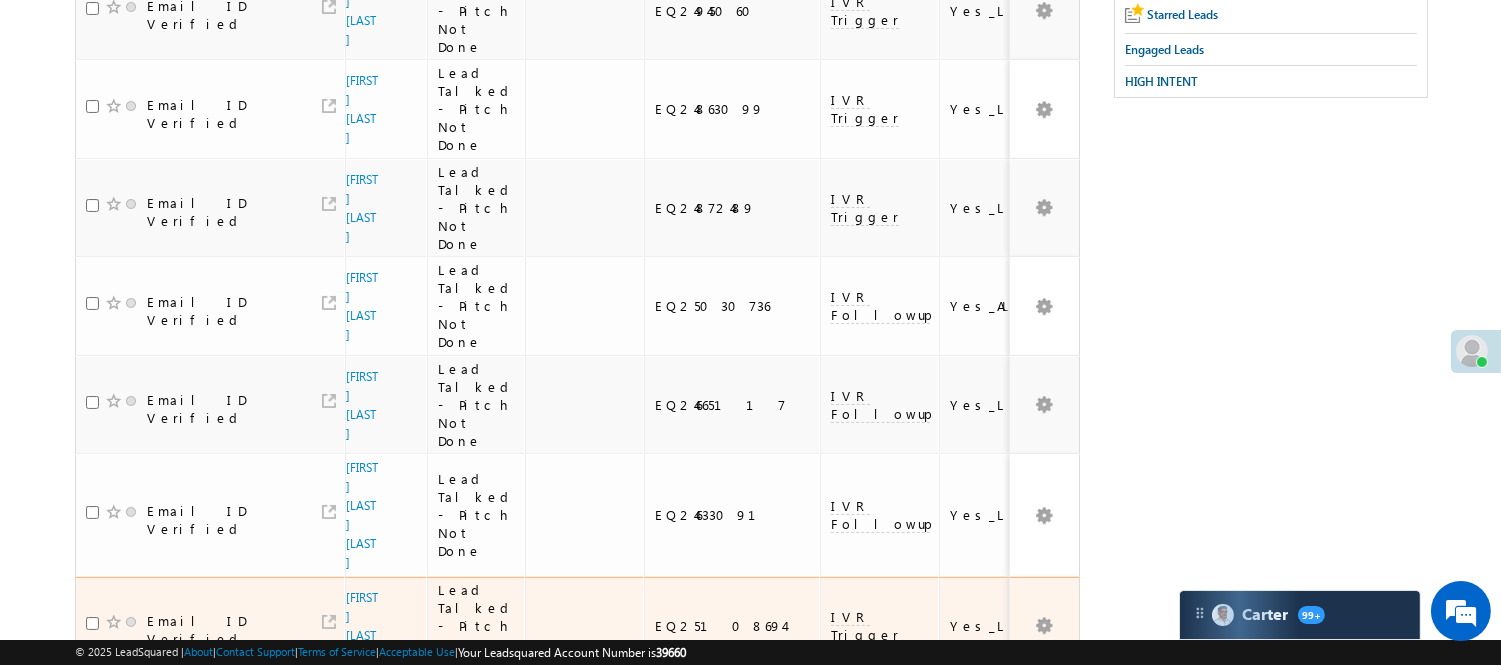 scroll, scrollTop: 0, scrollLeft: 0, axis: both 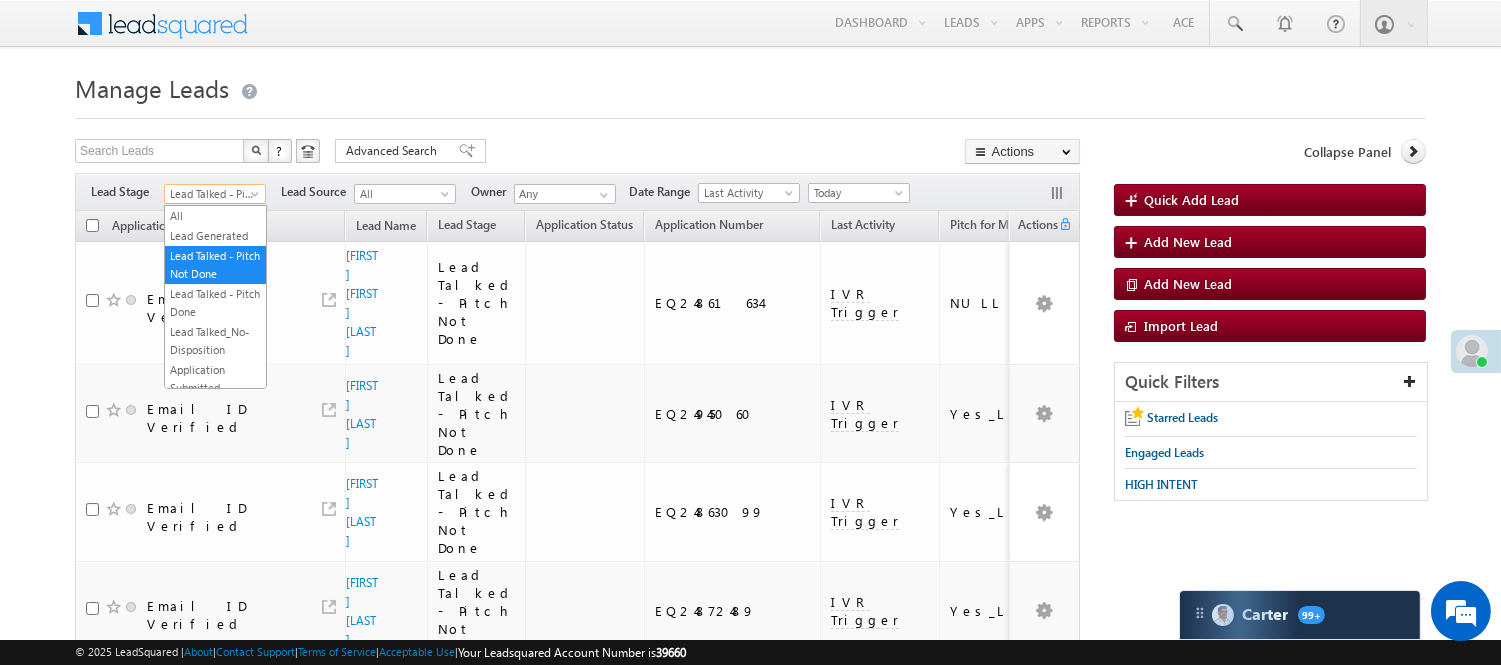 click on "Lead Talked - Pitch Not Done" at bounding box center [215, 194] 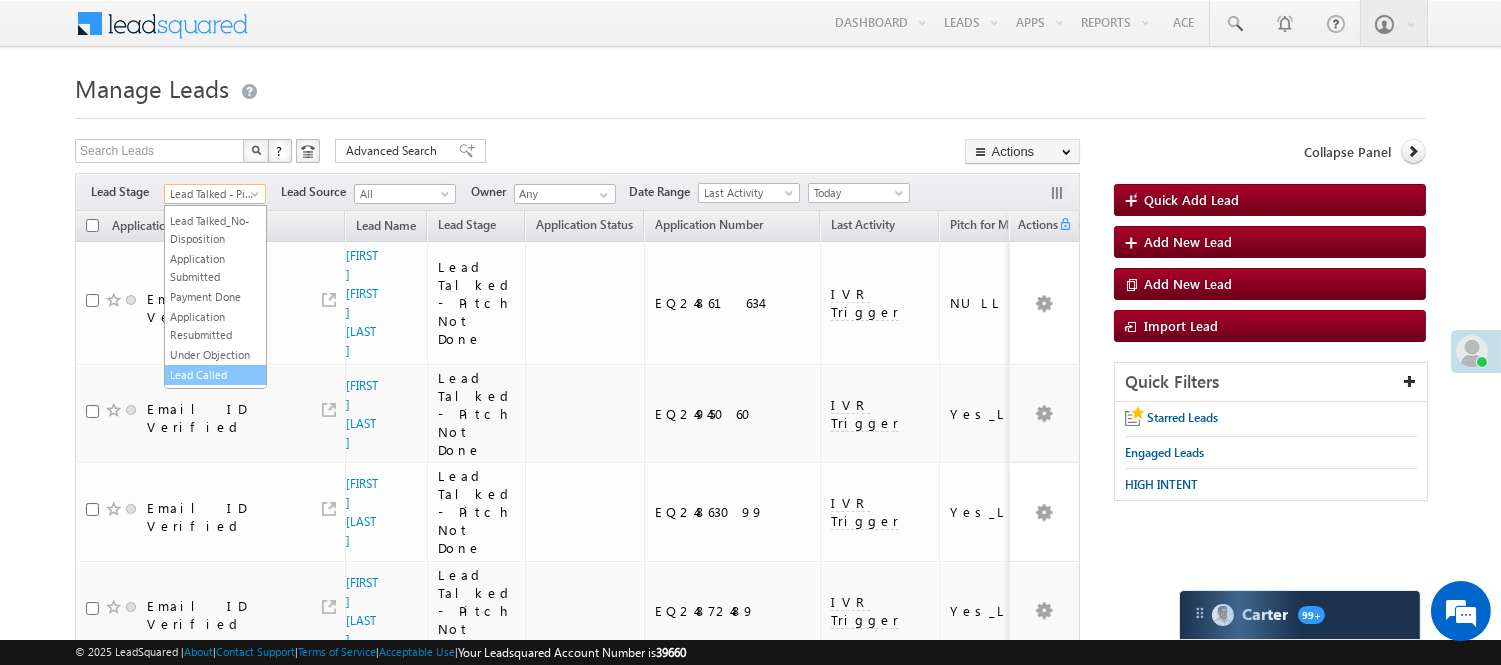 scroll, scrollTop: 222, scrollLeft: 0, axis: vertical 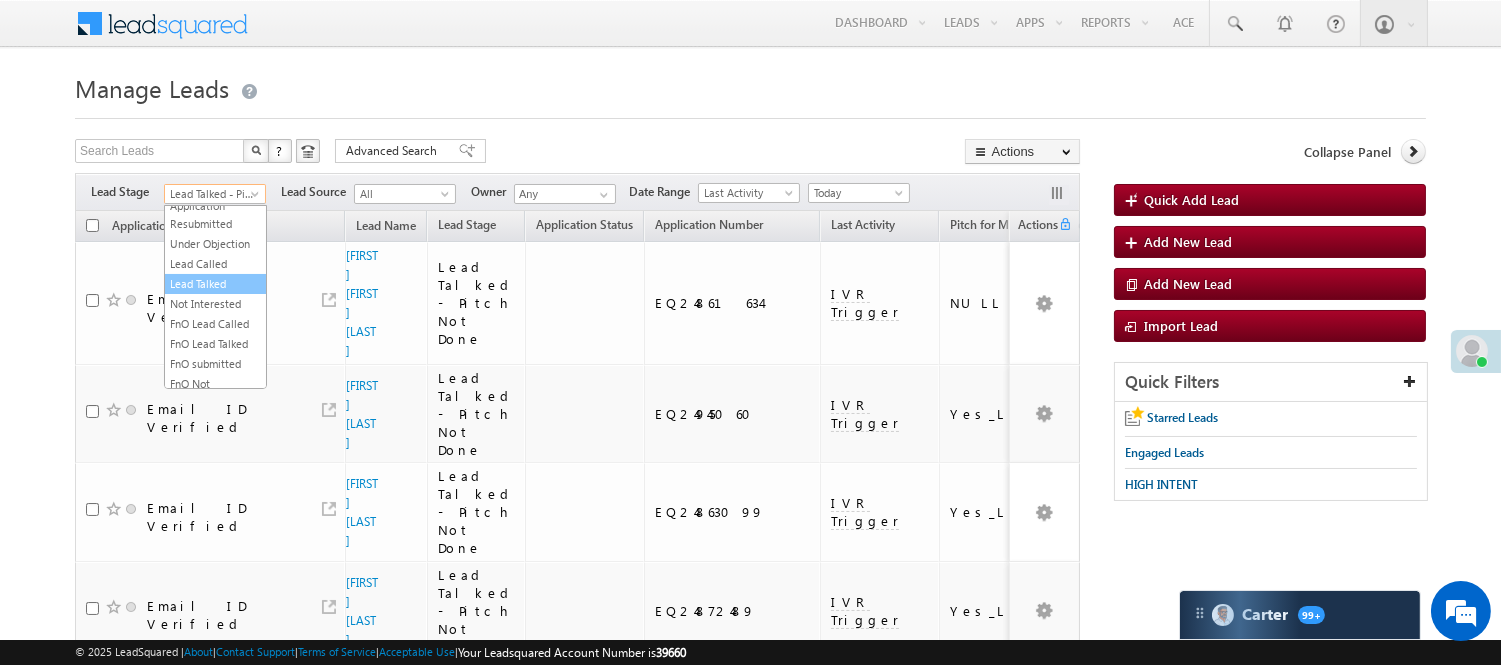 click on "Lead Talked" at bounding box center (215, 284) 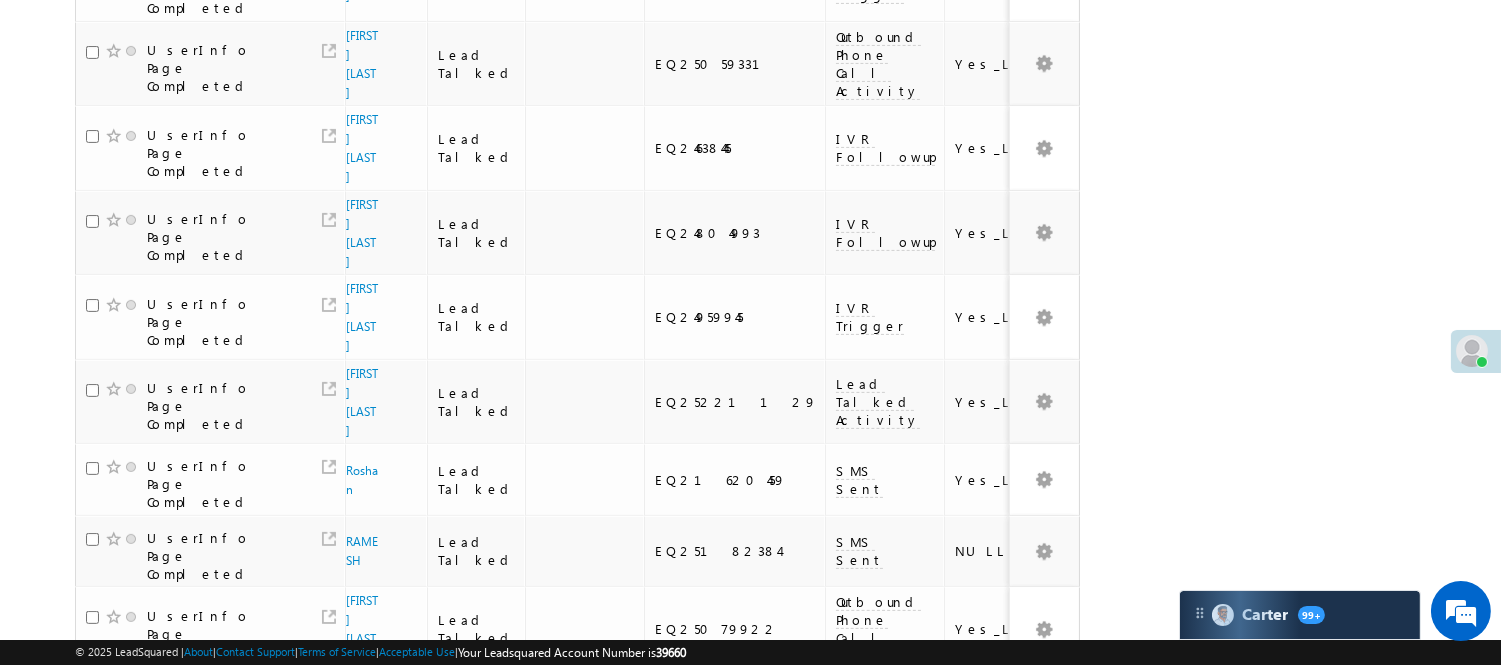 scroll, scrollTop: 1265, scrollLeft: 0, axis: vertical 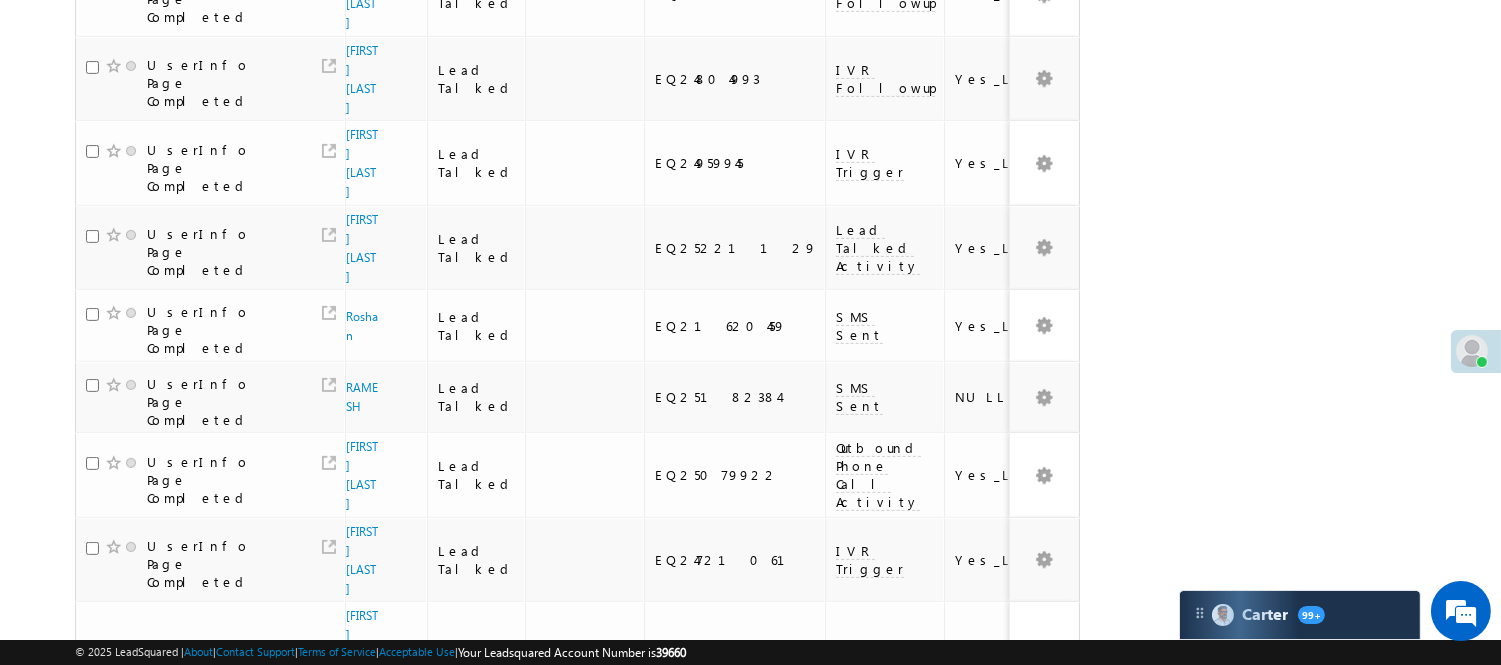 click on "2" at bounding box center (898, 1101) 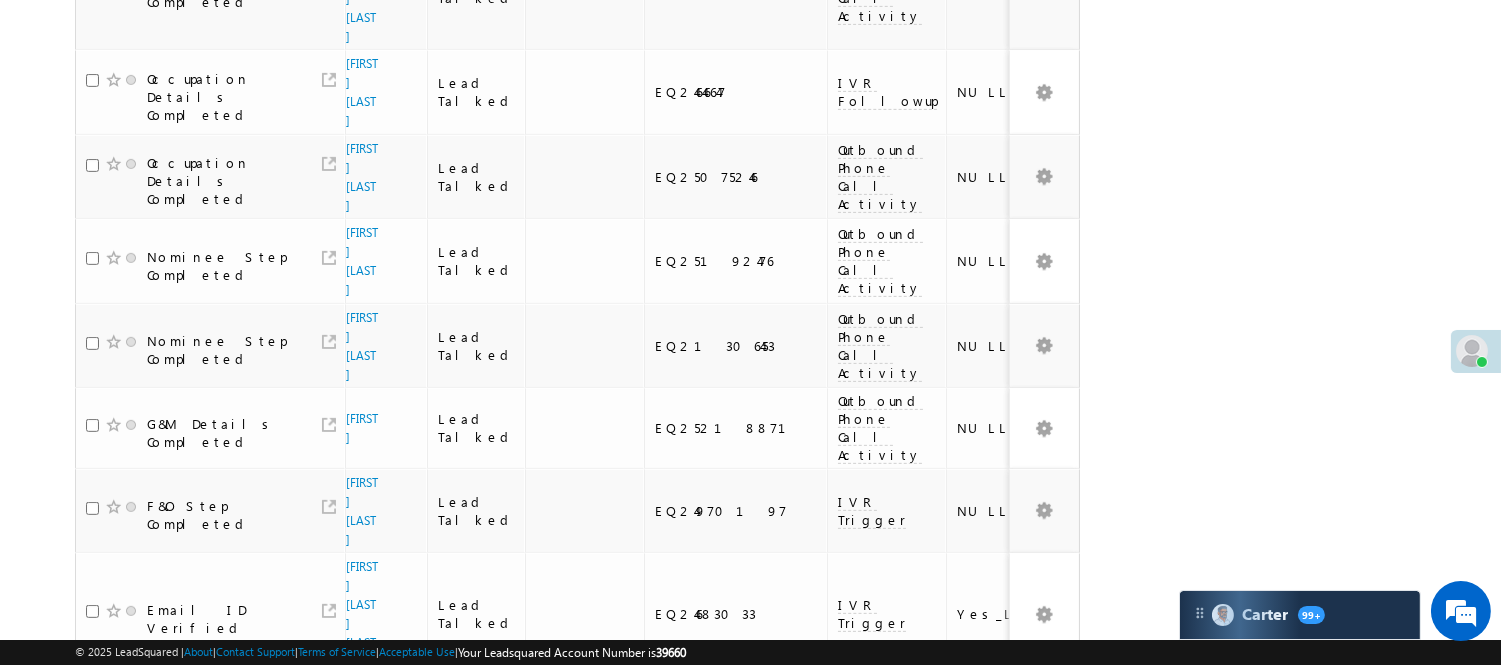 scroll, scrollTop: 1568, scrollLeft: 0, axis: vertical 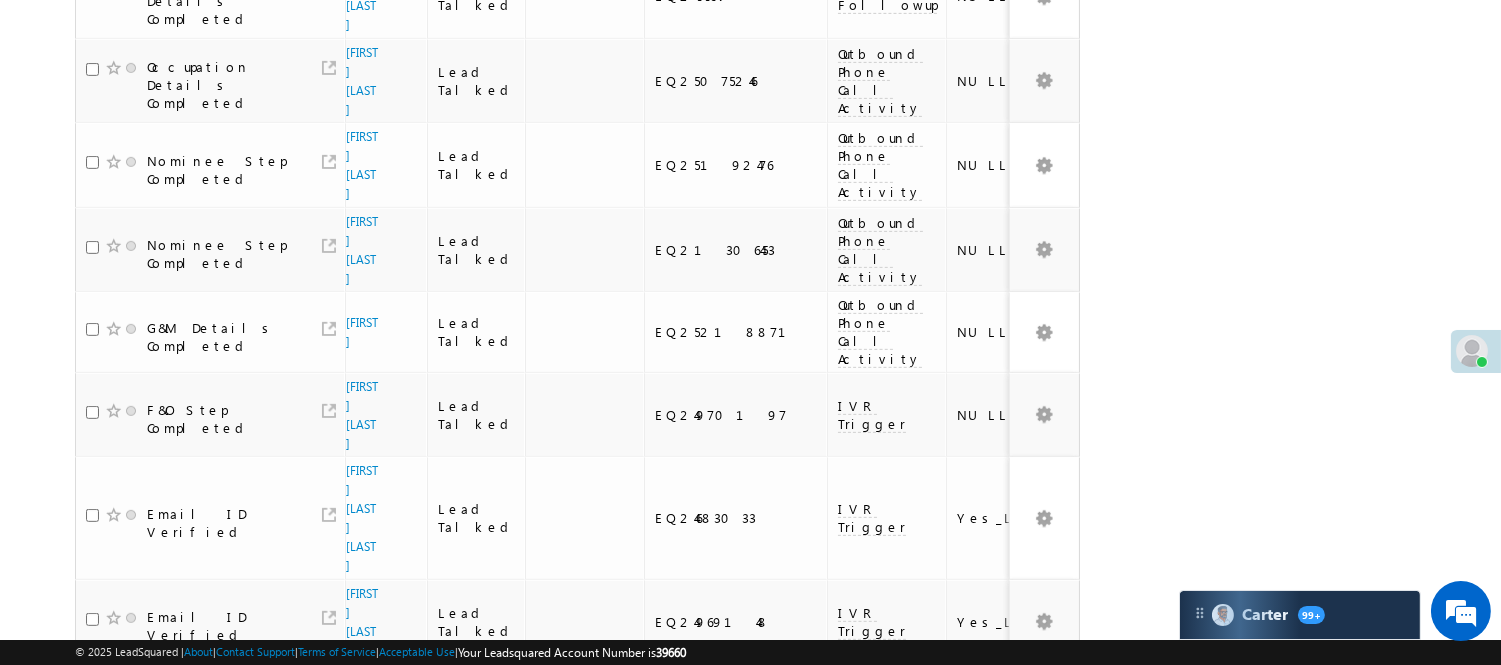 click on "5" at bounding box center (1018, 956) 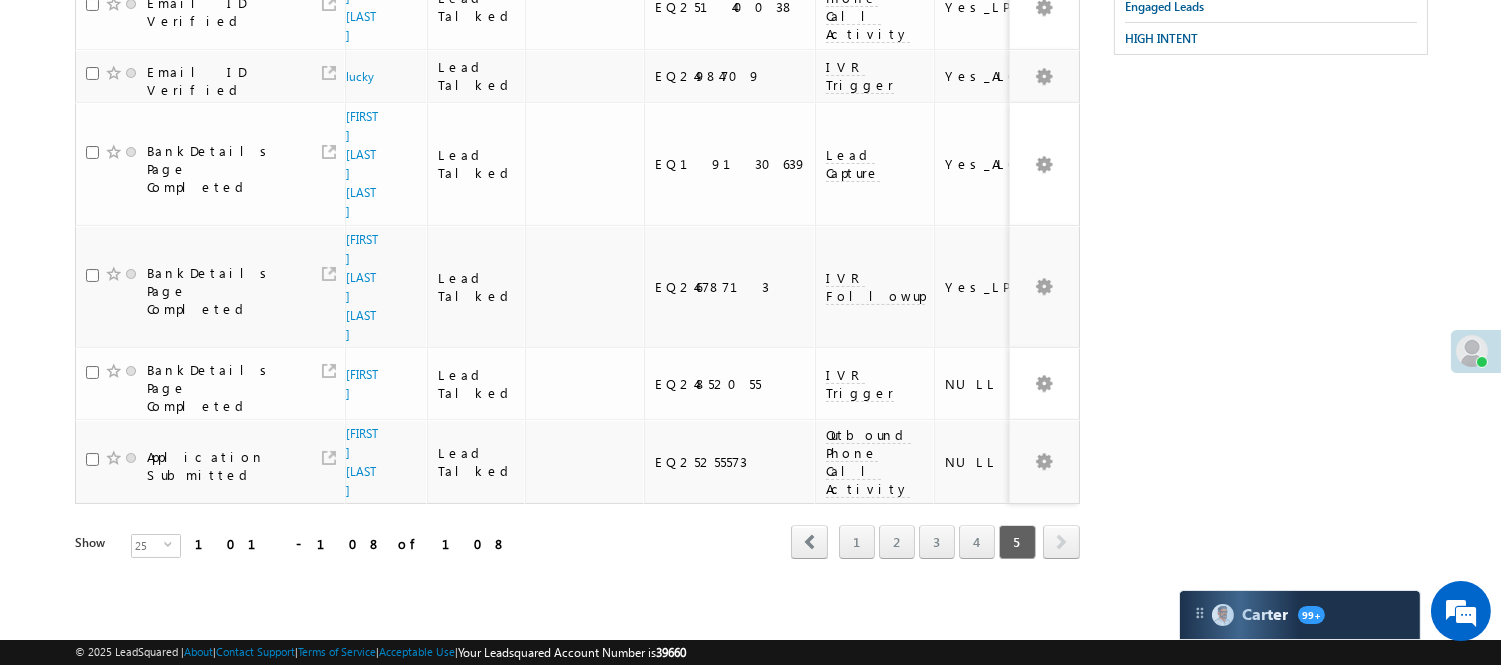 scroll, scrollTop: 285, scrollLeft: 0, axis: vertical 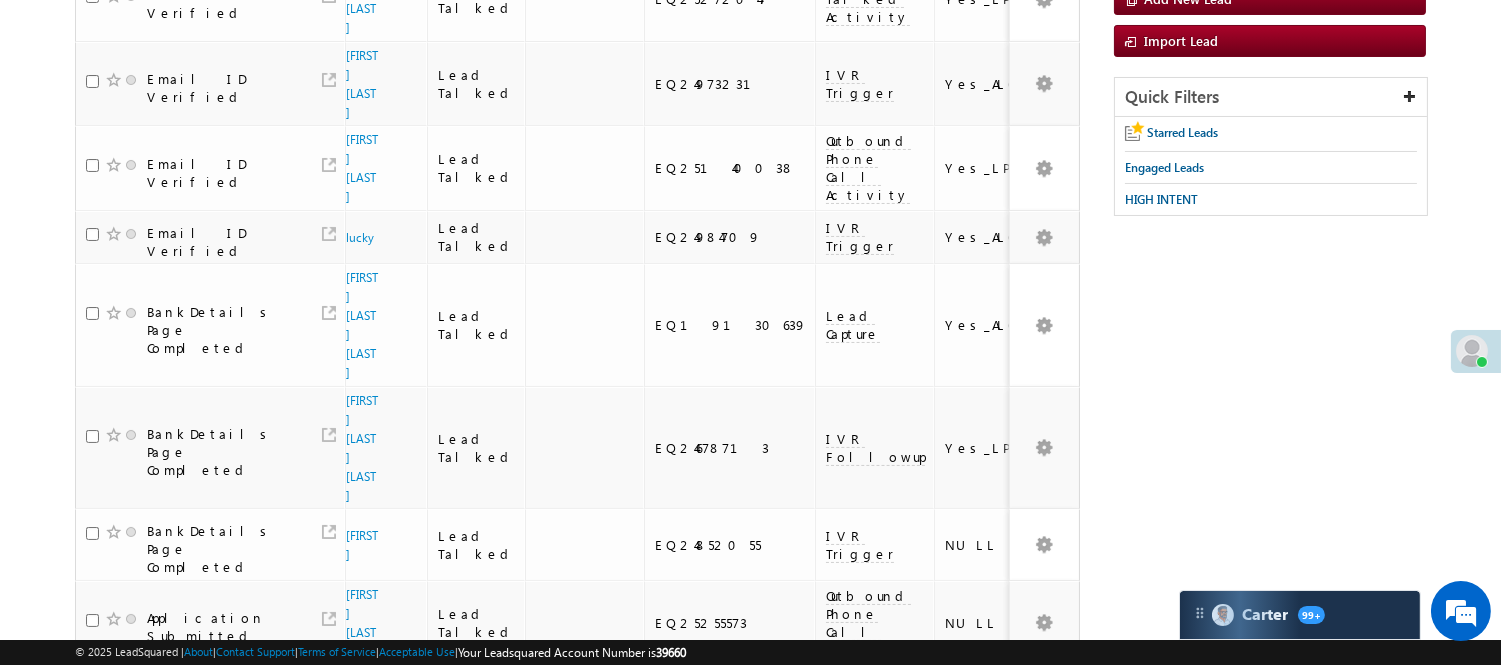 click on "3" at bounding box center [937, 703] 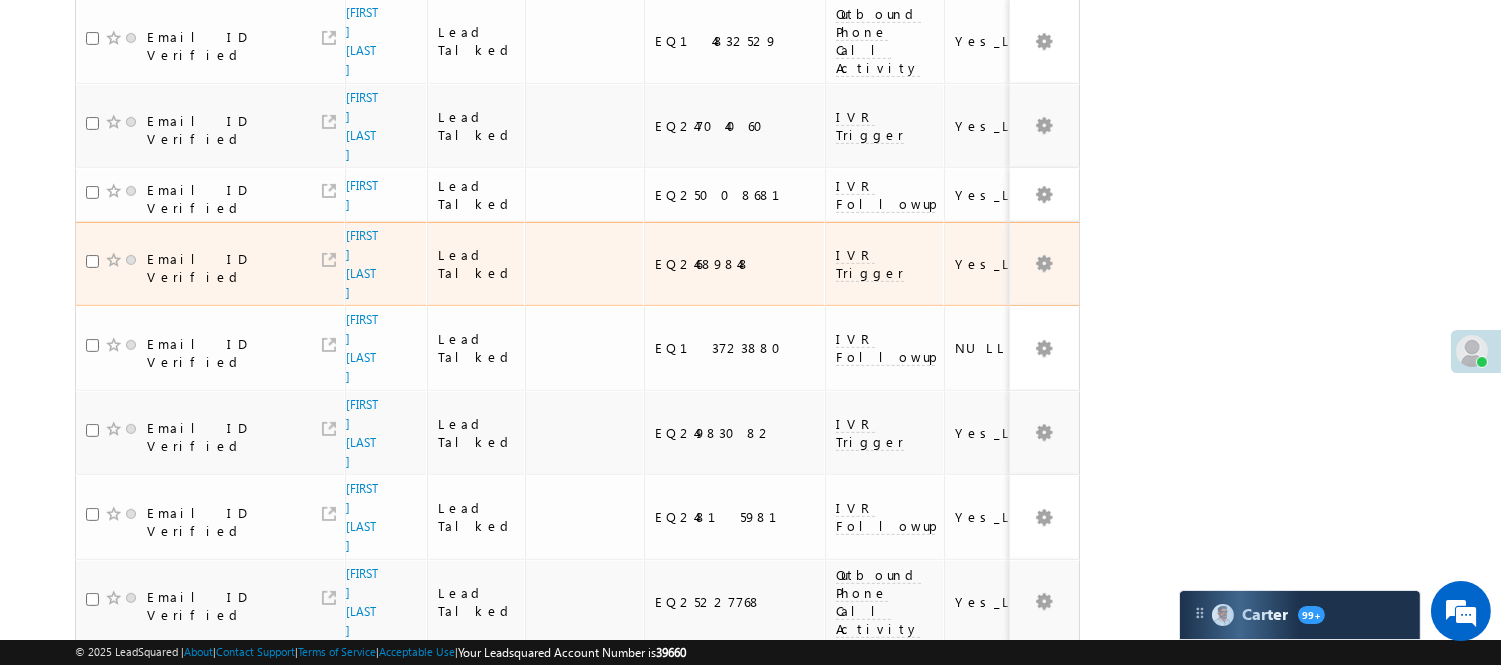 scroll, scrollTop: 1356, scrollLeft: 0, axis: vertical 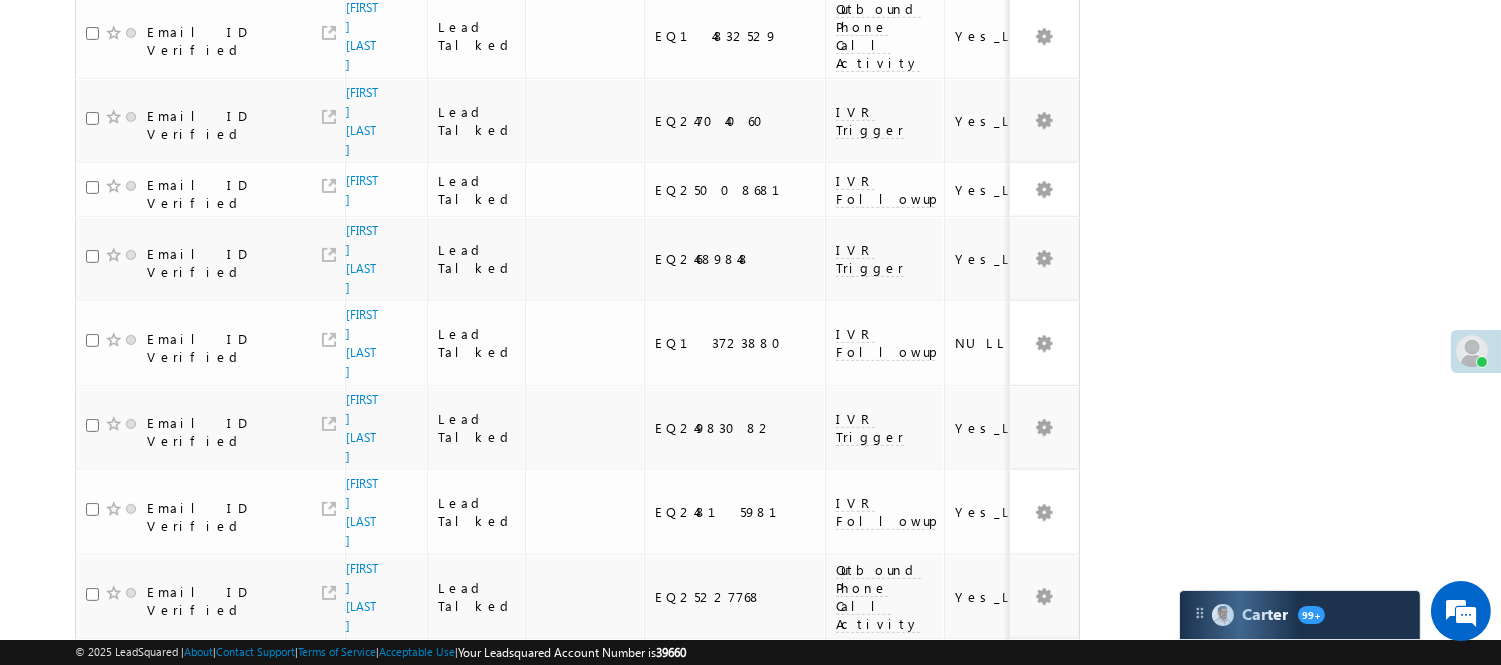 click on "2" at bounding box center (897, 900) 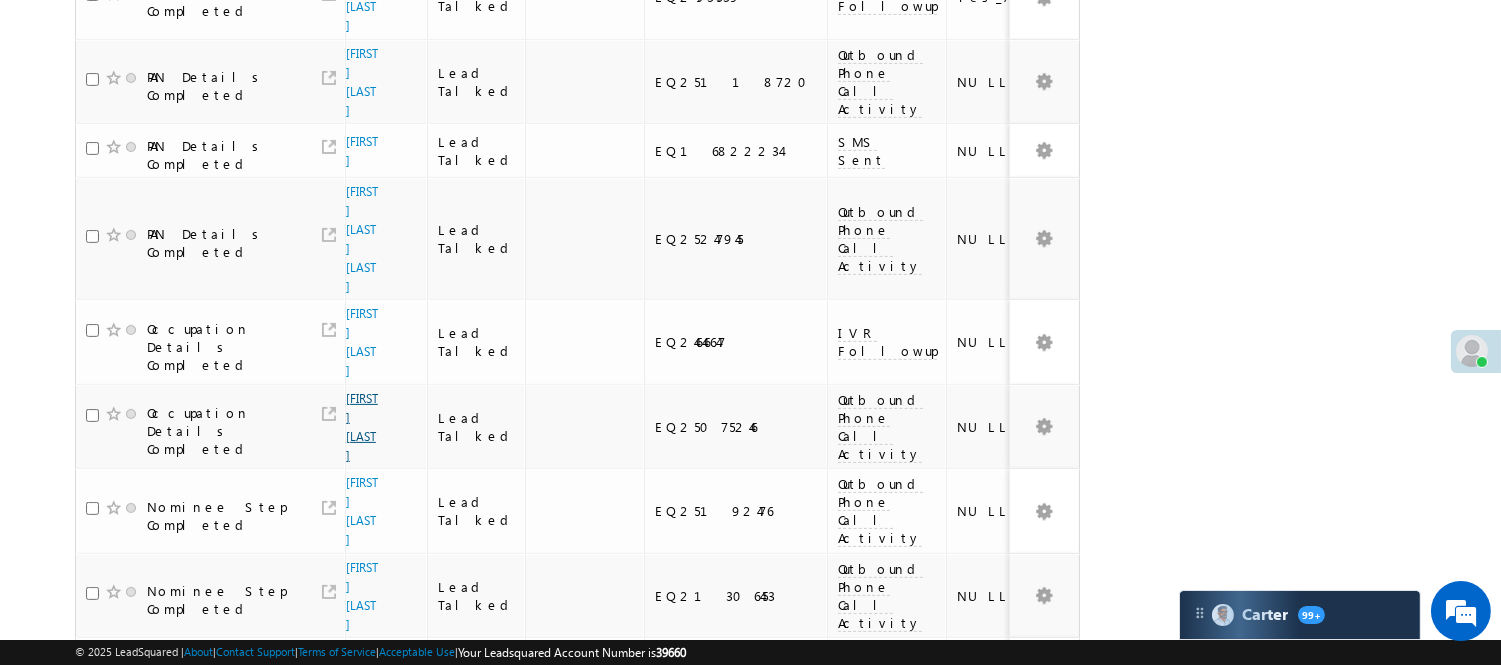 scroll, scrollTop: 1568, scrollLeft: 0, axis: vertical 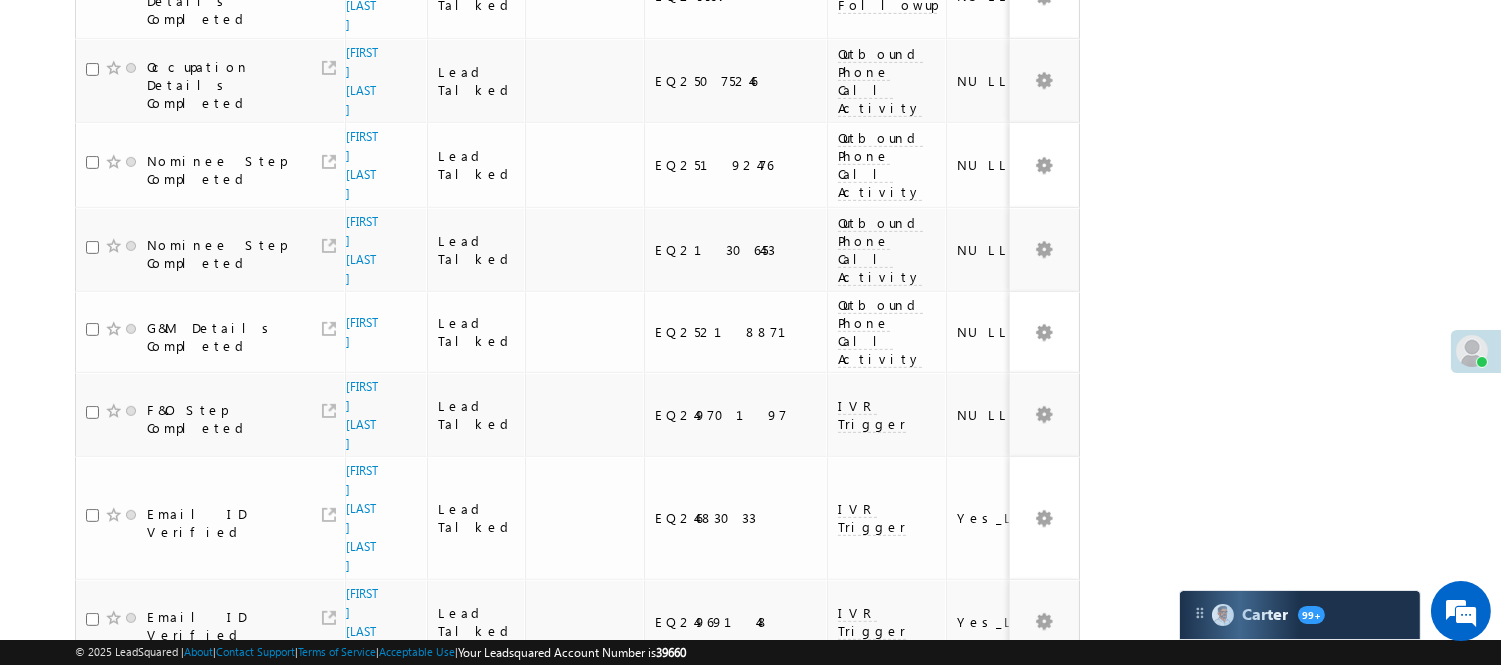 click on "[FIRST] [LAST]" at bounding box center (362, 791) 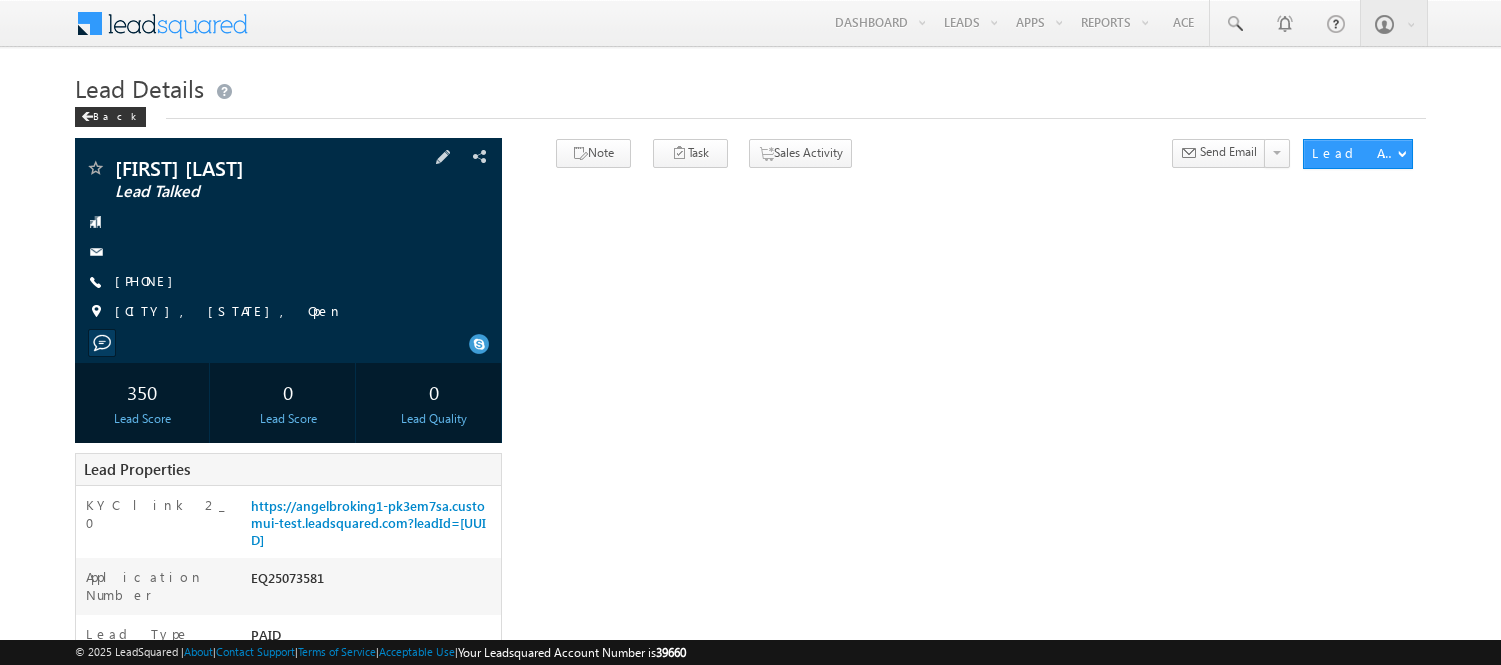 scroll, scrollTop: 0, scrollLeft: 0, axis: both 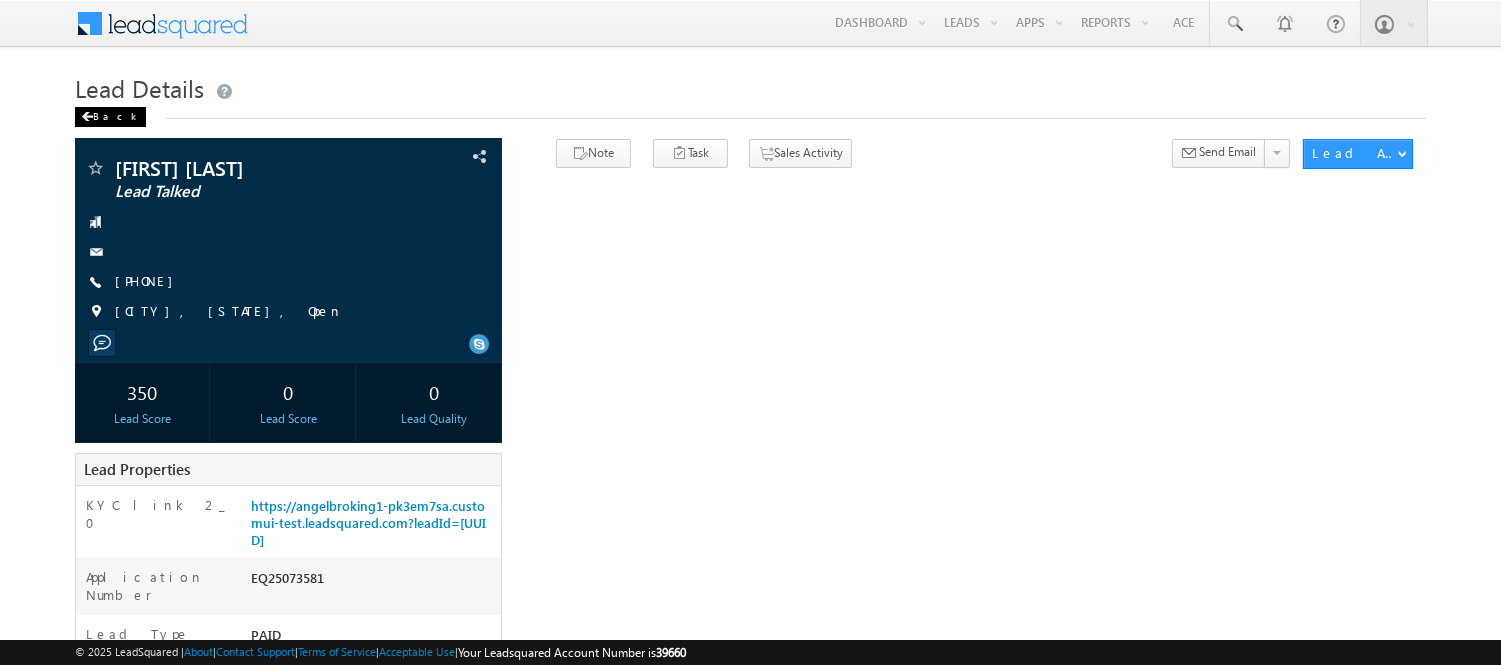 click on "Back" at bounding box center (110, 117) 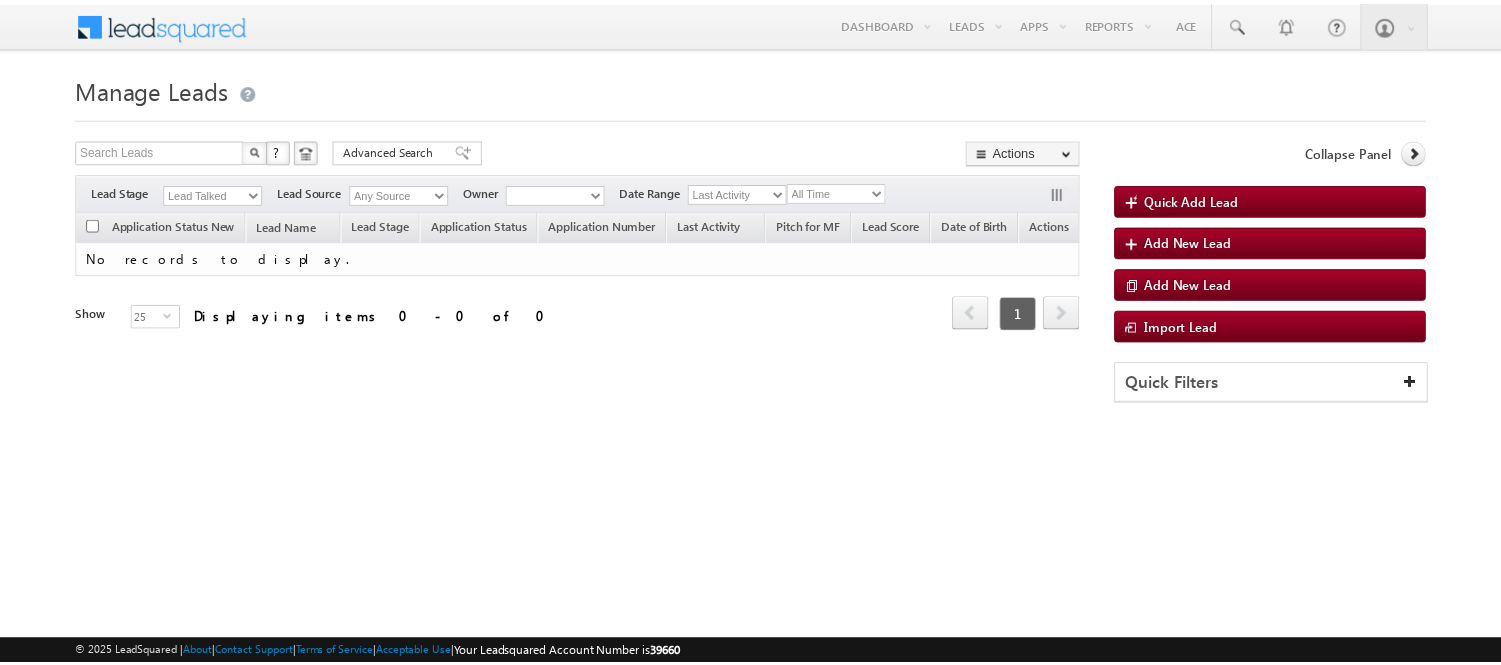 scroll, scrollTop: 0, scrollLeft: 0, axis: both 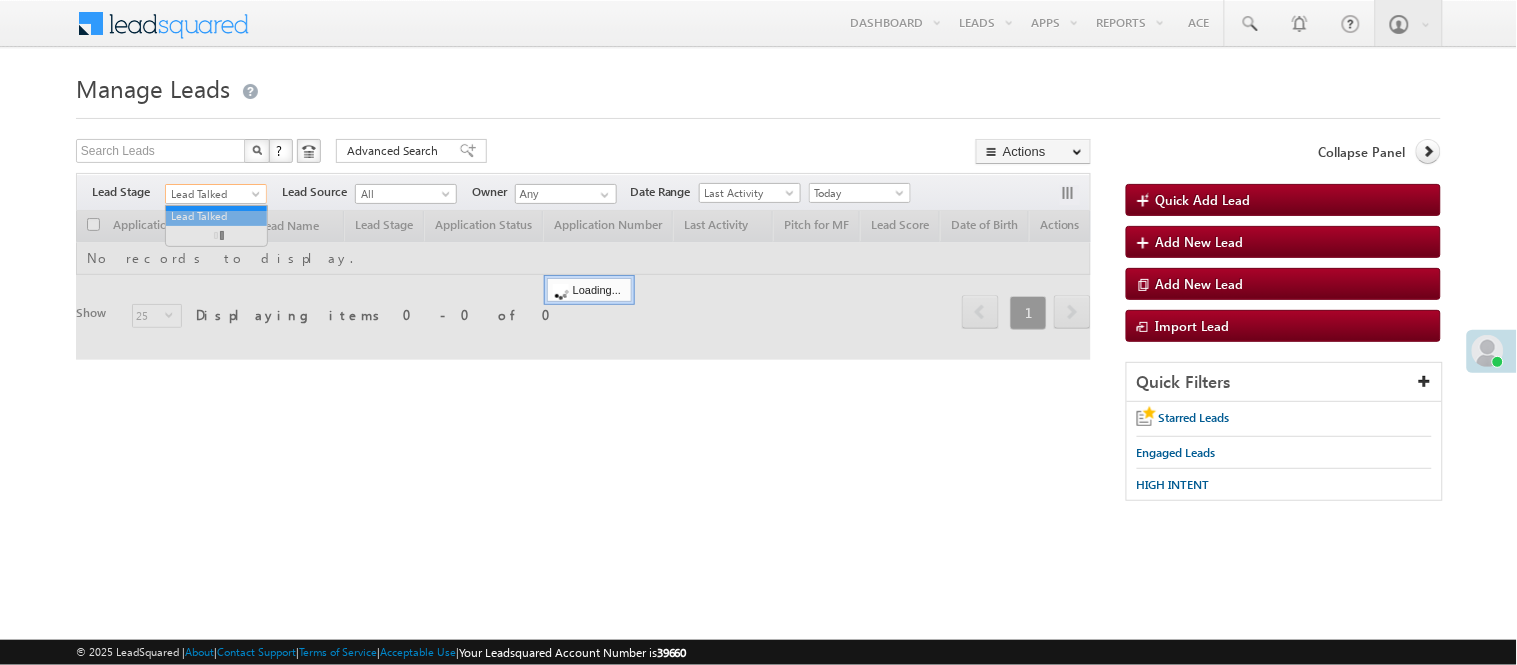 click on "Lead Talked" at bounding box center (213, 194) 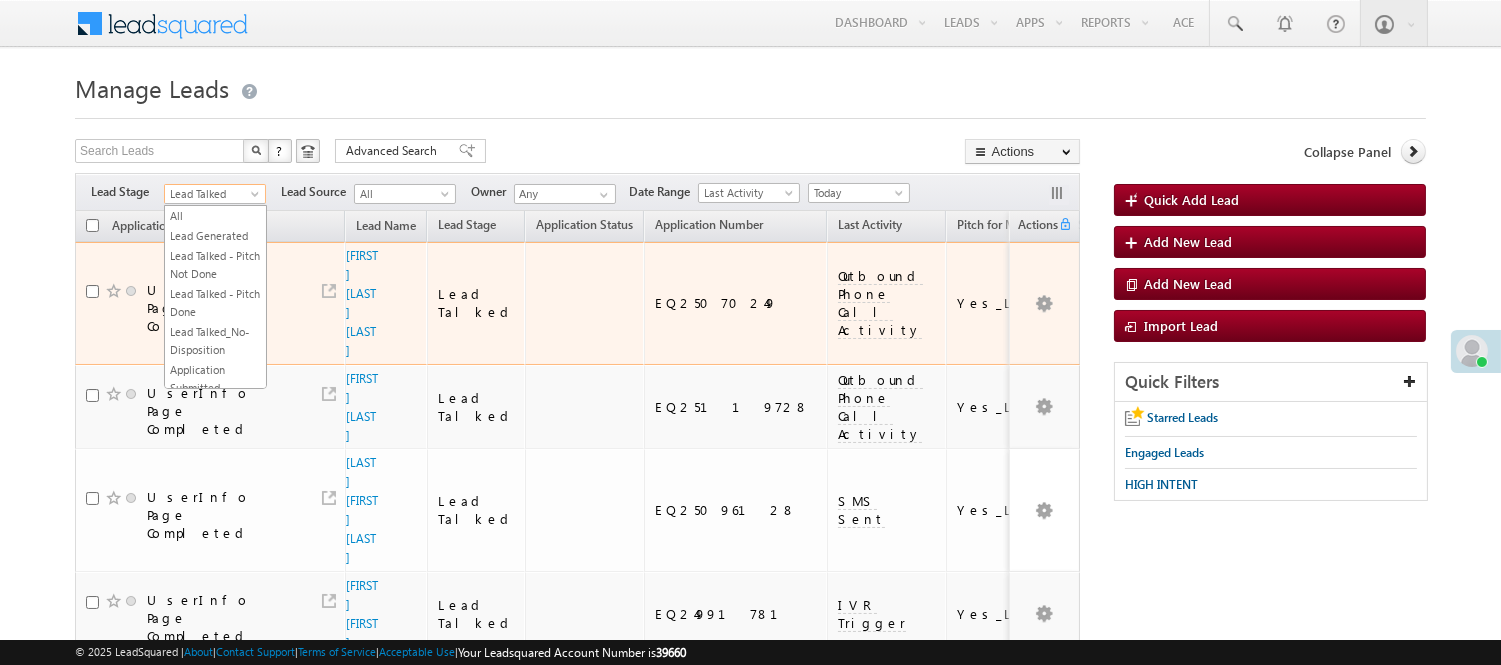 scroll, scrollTop: 265, scrollLeft: 0, axis: vertical 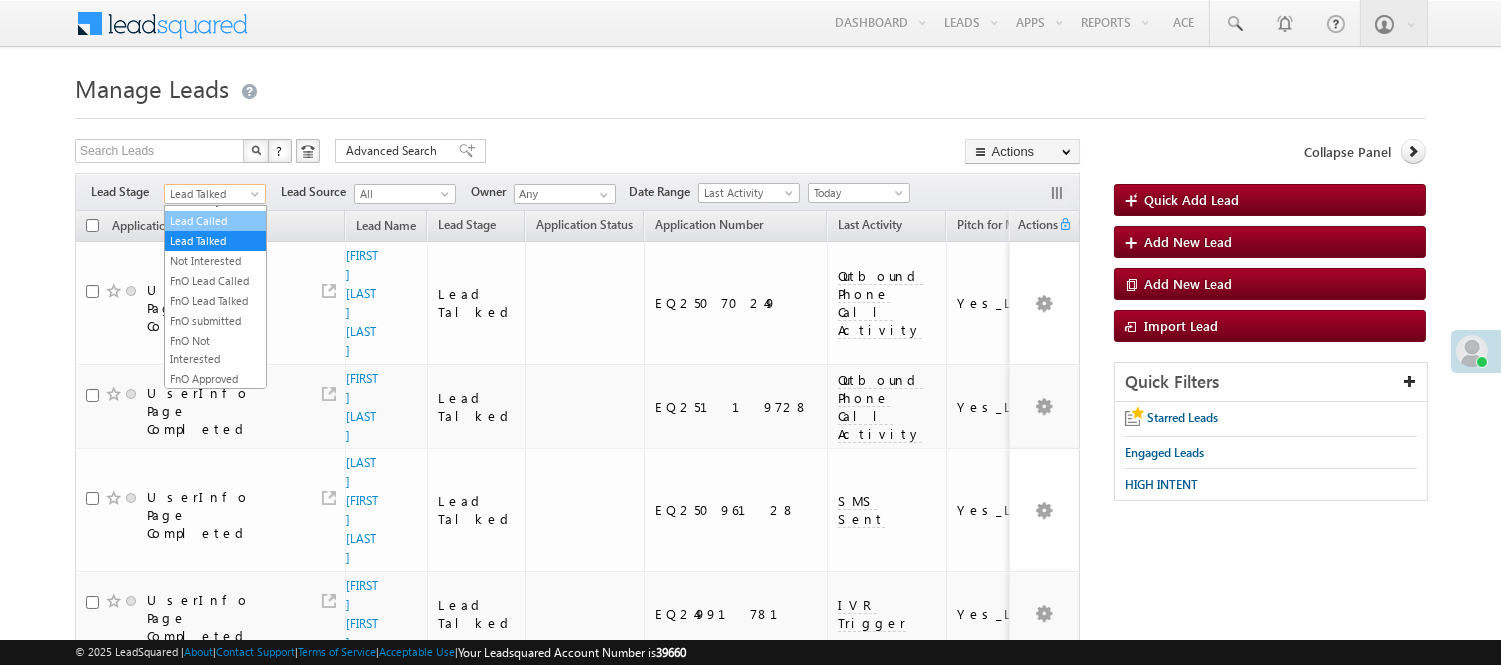click on "Lead Called" at bounding box center [215, 221] 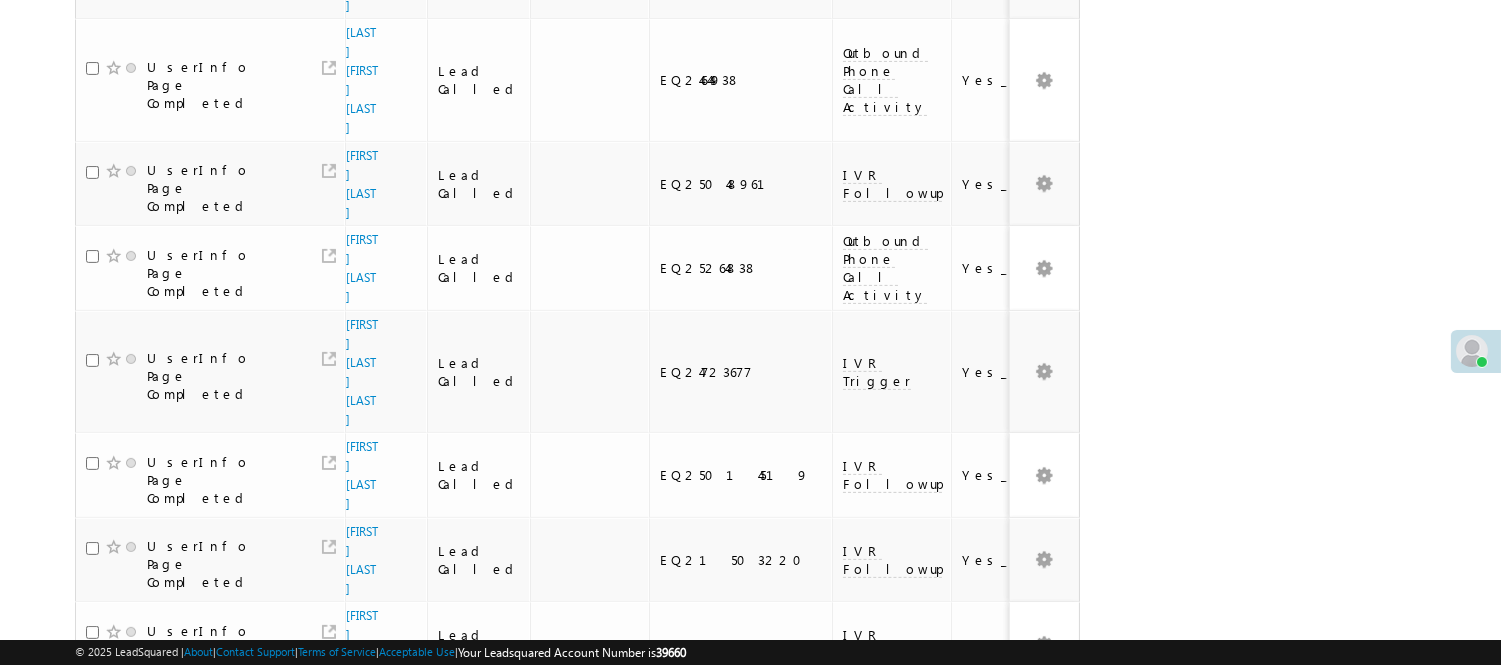 scroll, scrollTop: 1417, scrollLeft: 0, axis: vertical 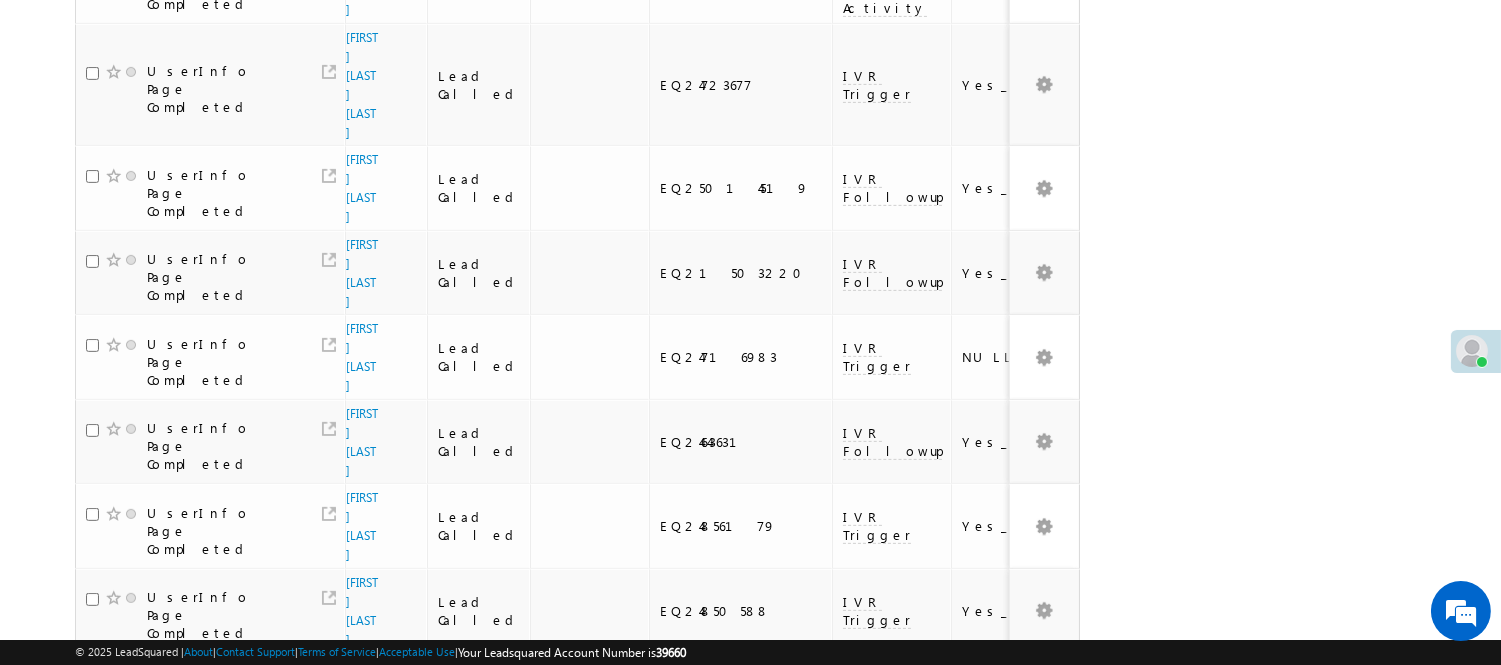 click on "3" at bounding box center (898, 1101) 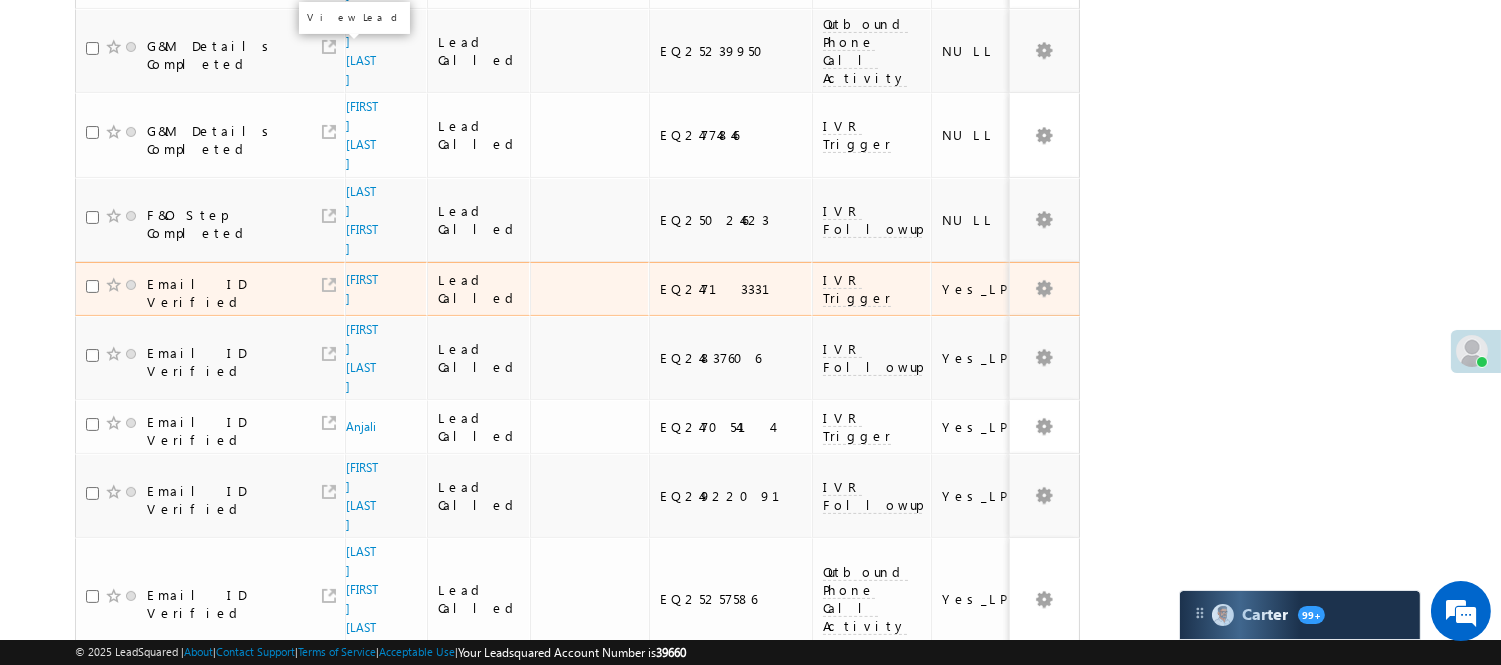 scroll, scrollTop: 492, scrollLeft: 0, axis: vertical 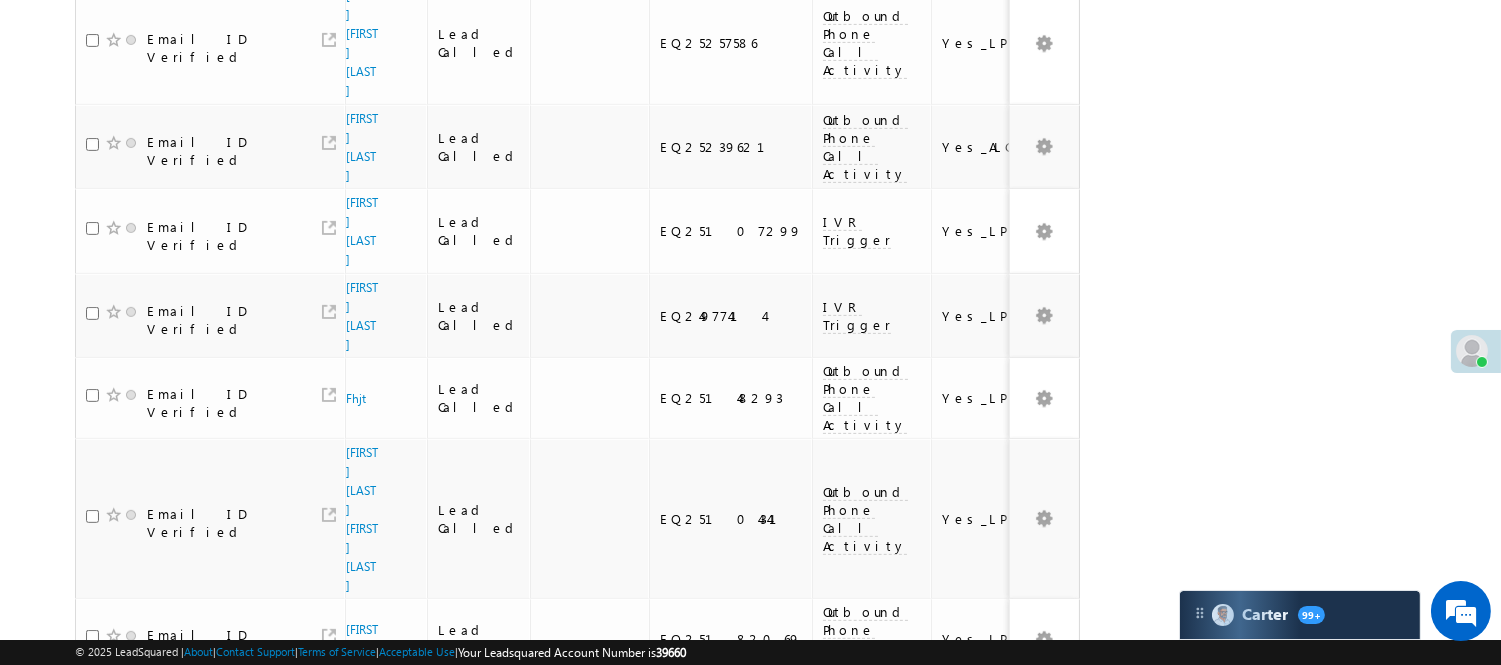 click on "5" at bounding box center (978, 1094) 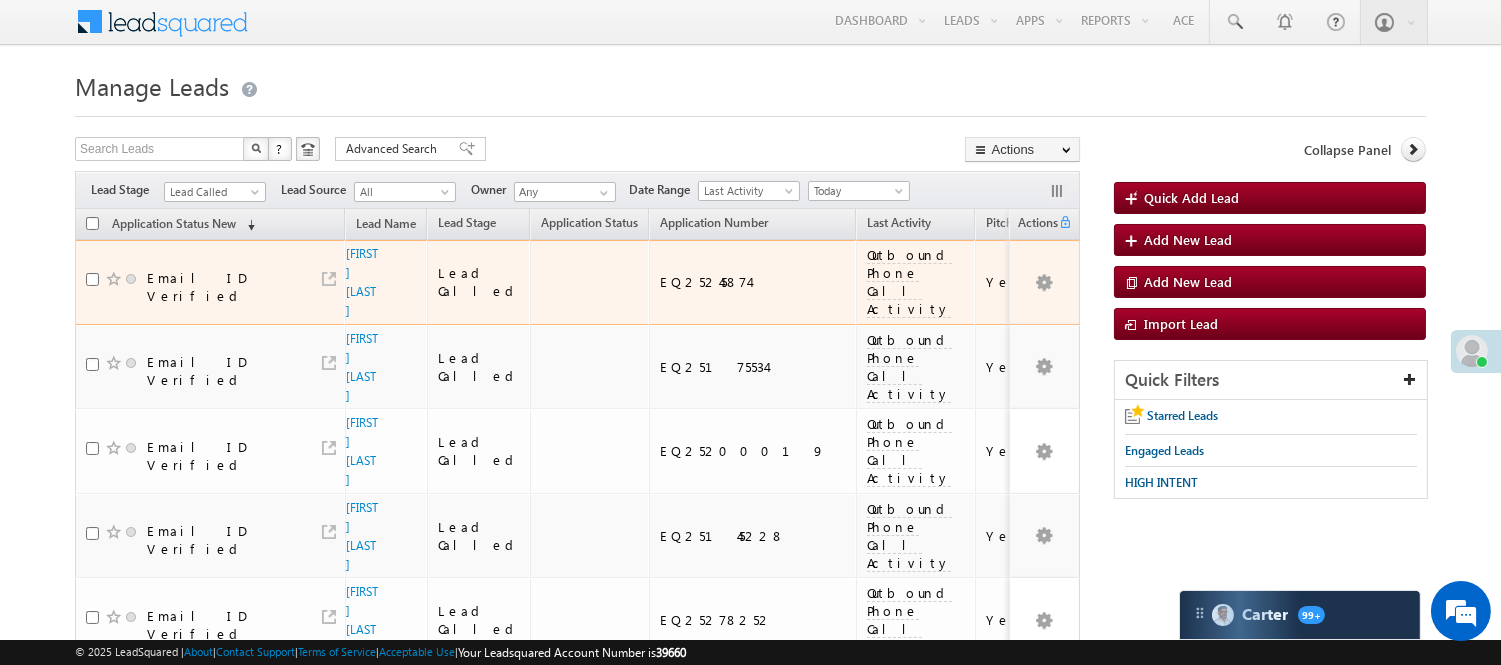 scroll, scrollTop: 0, scrollLeft: 0, axis: both 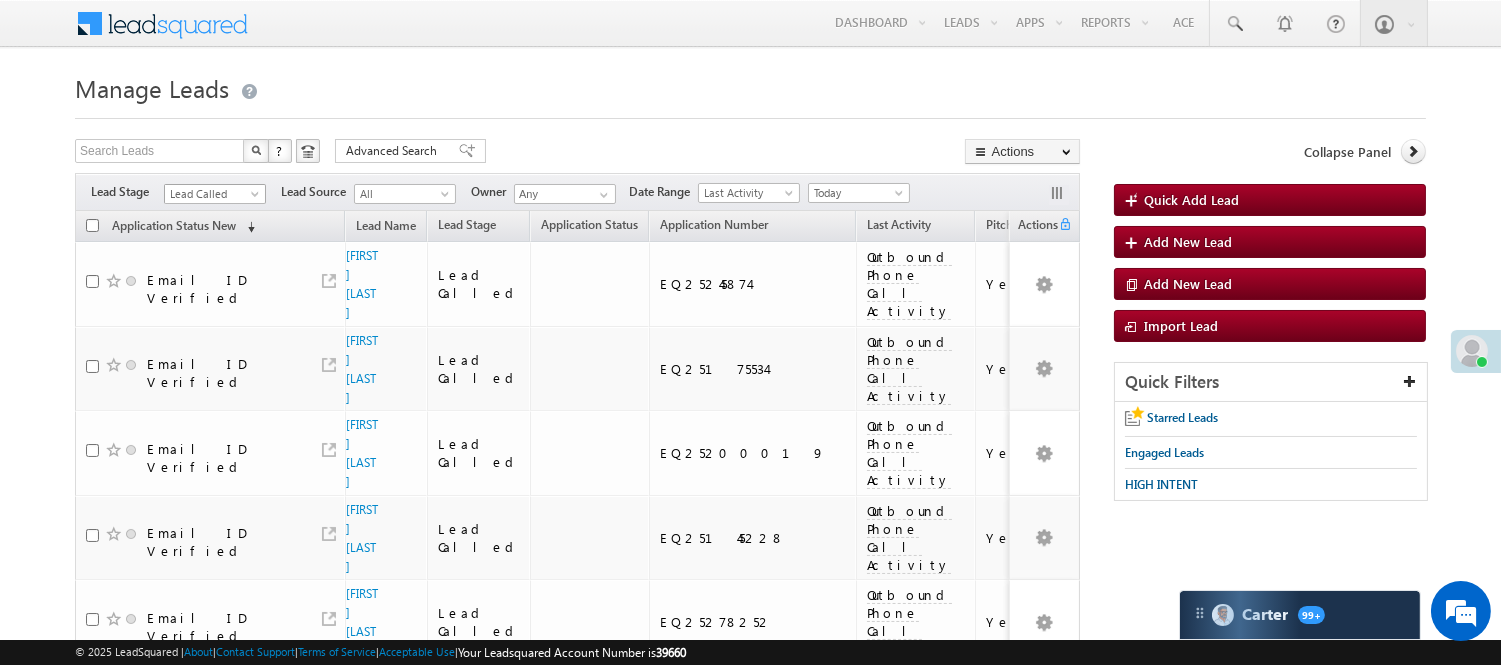 click on "Lead Called" at bounding box center [212, 194] 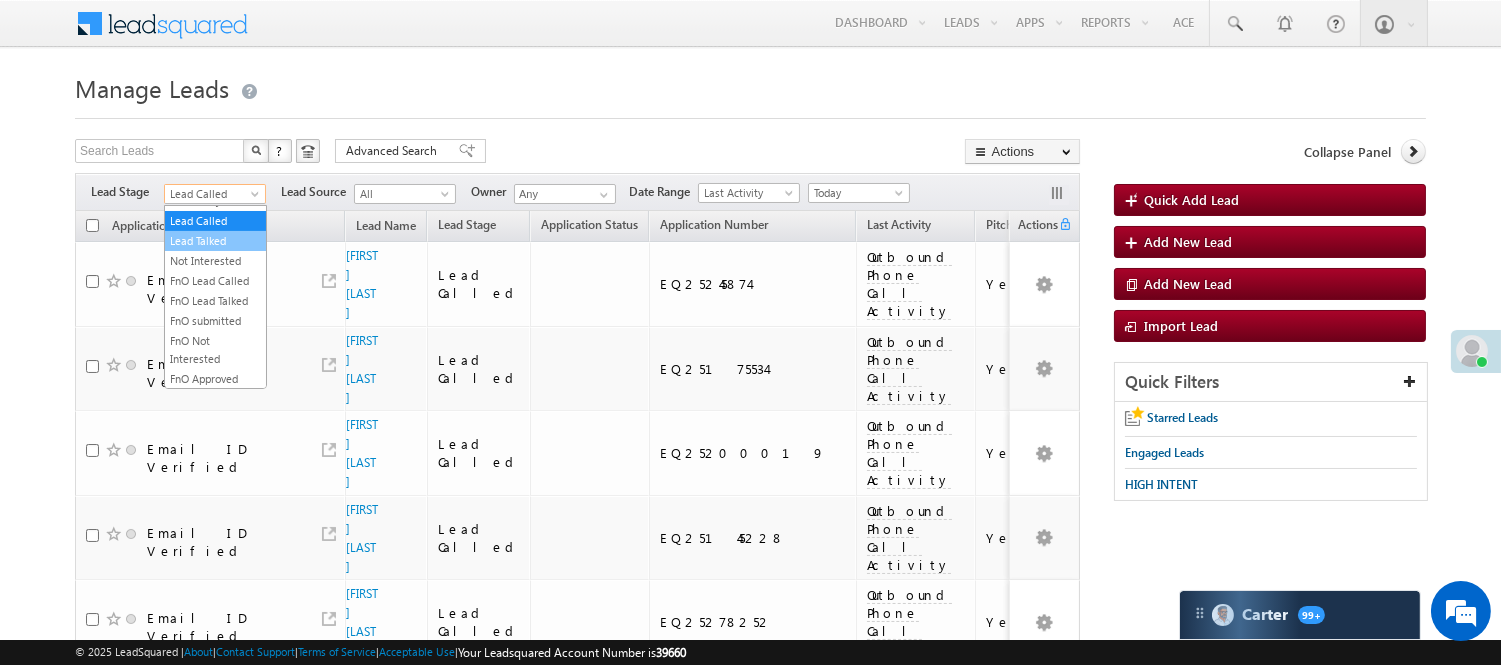 click on "Lead Talked" at bounding box center (215, 241) 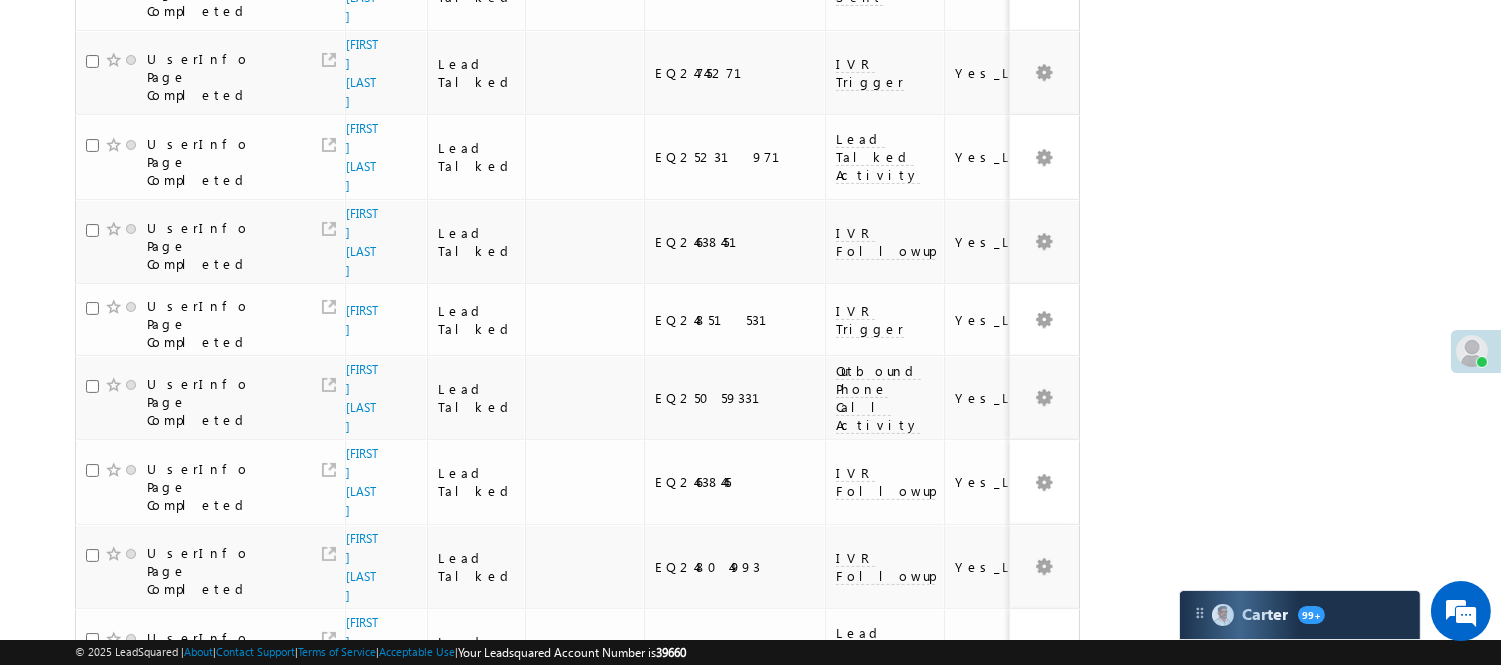 scroll, scrollTop: 1265, scrollLeft: 0, axis: vertical 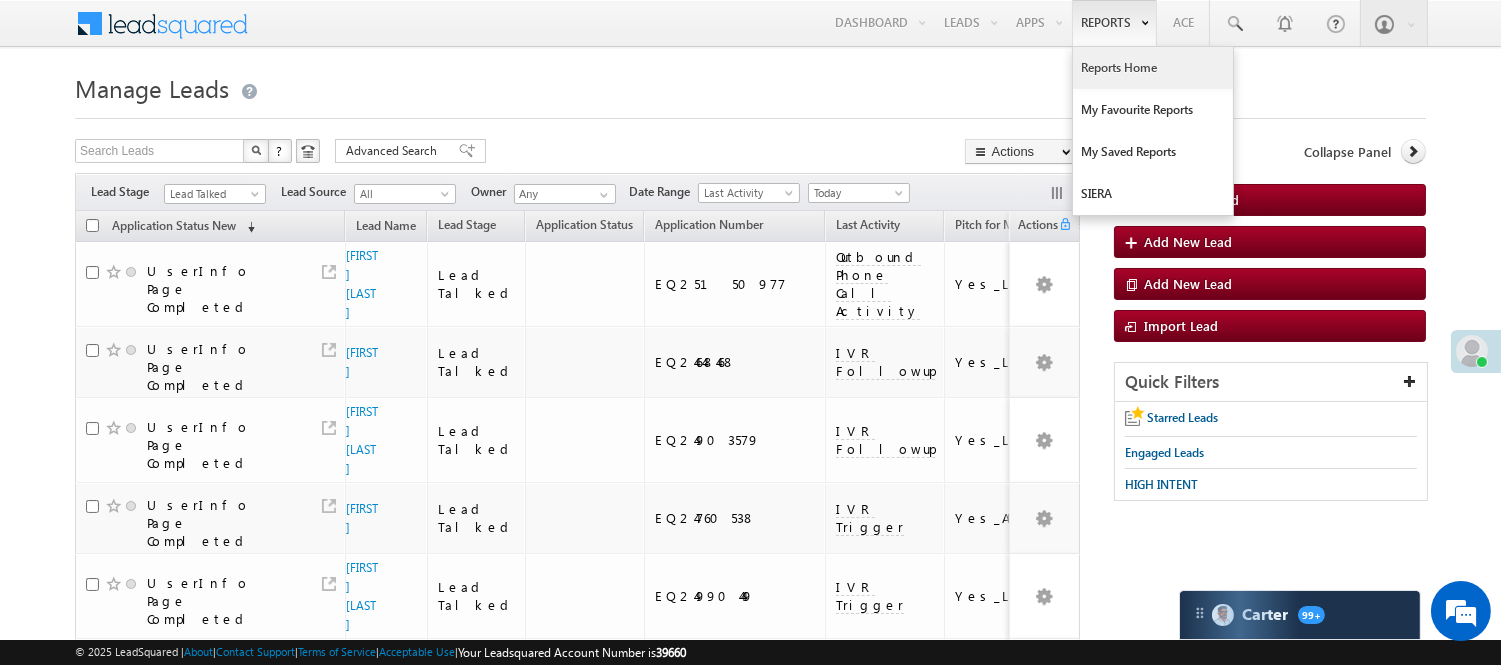 click on "Reports Home" at bounding box center (1153, 68) 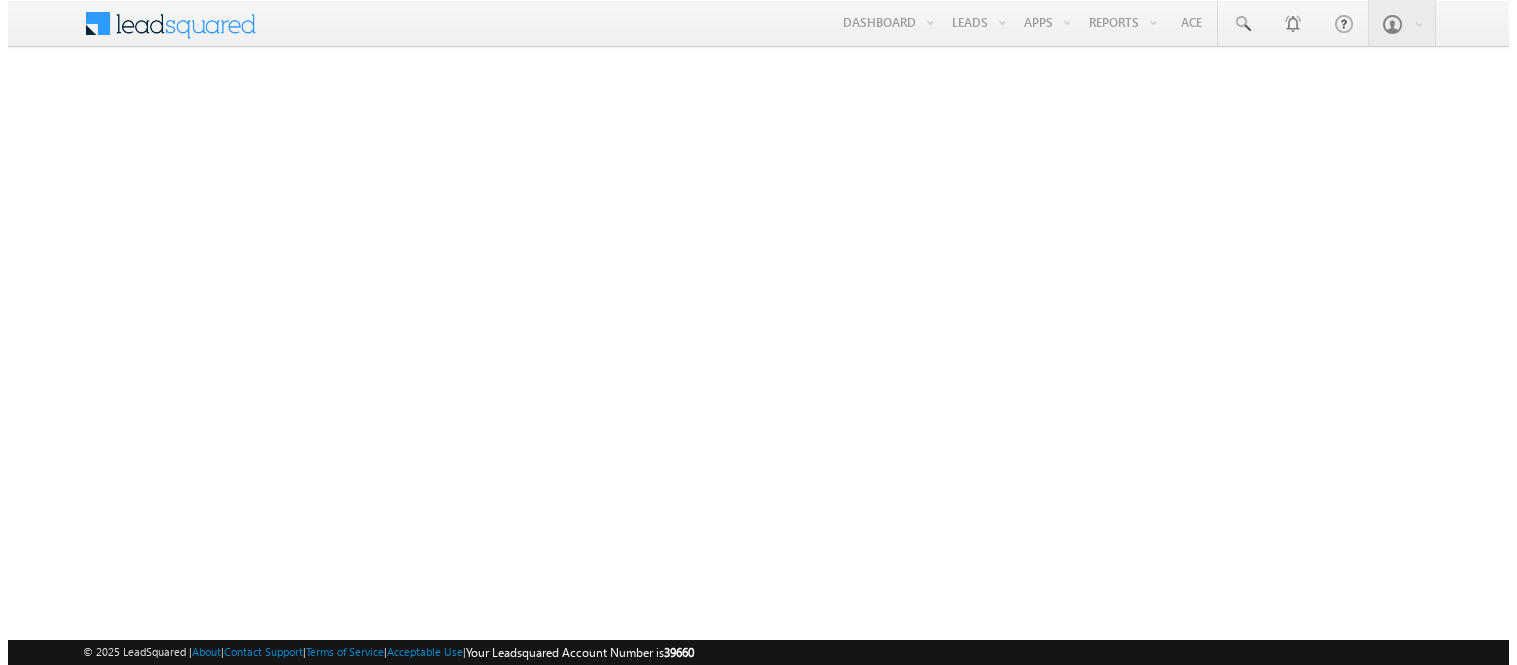 scroll, scrollTop: 0, scrollLeft: 0, axis: both 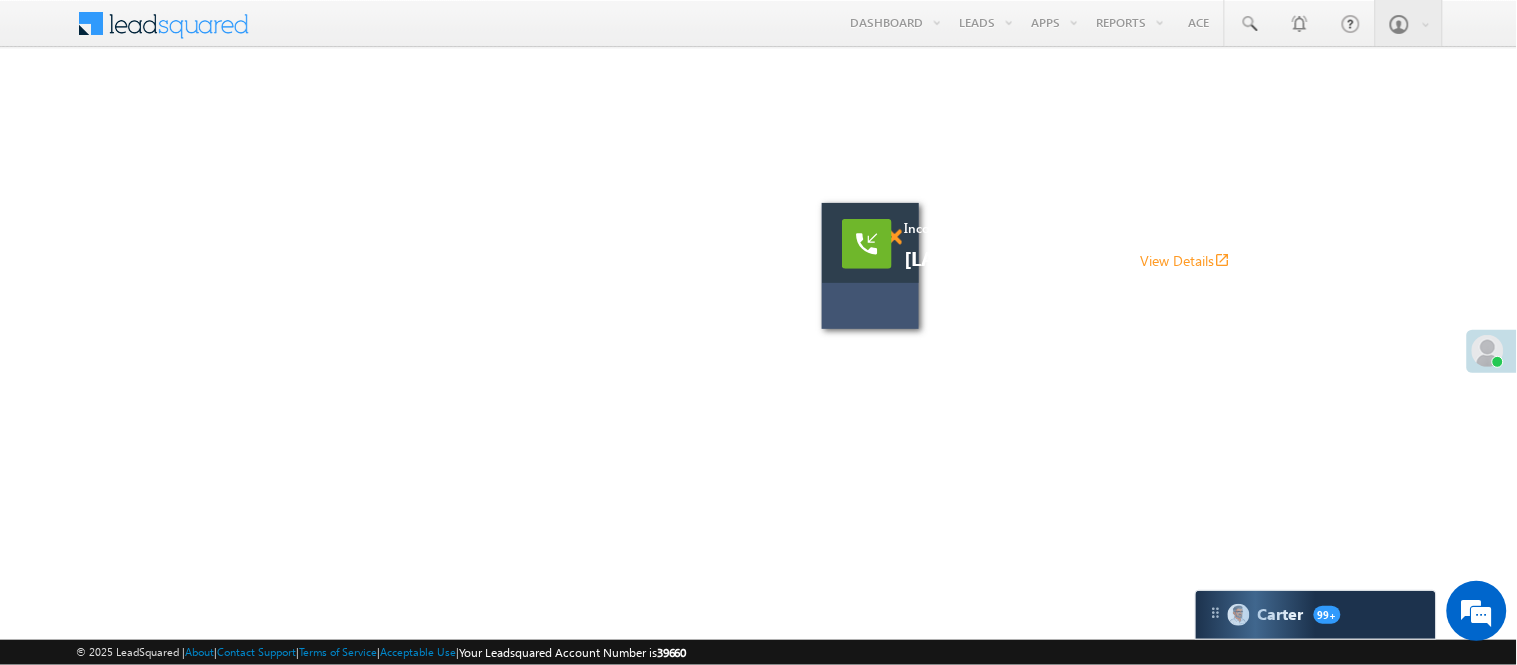 click at bounding box center (894, 237) 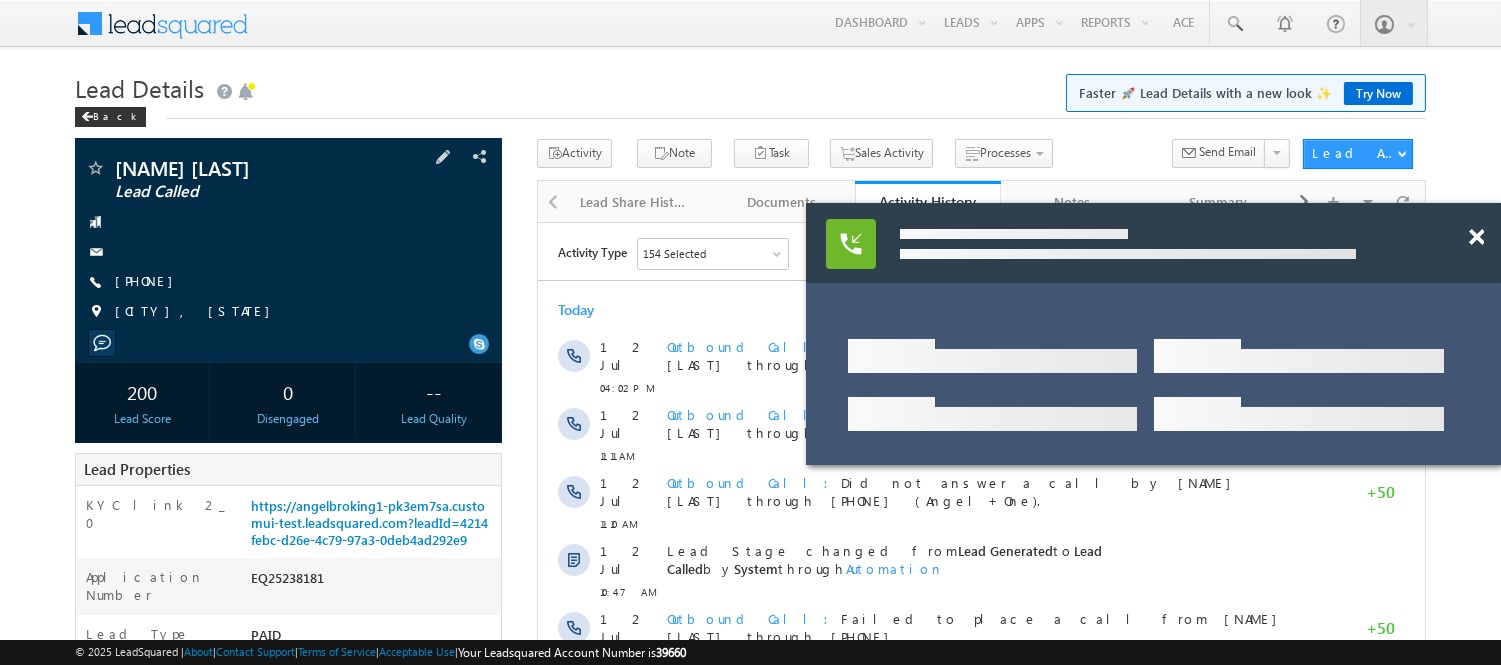 scroll, scrollTop: 0, scrollLeft: 0, axis: both 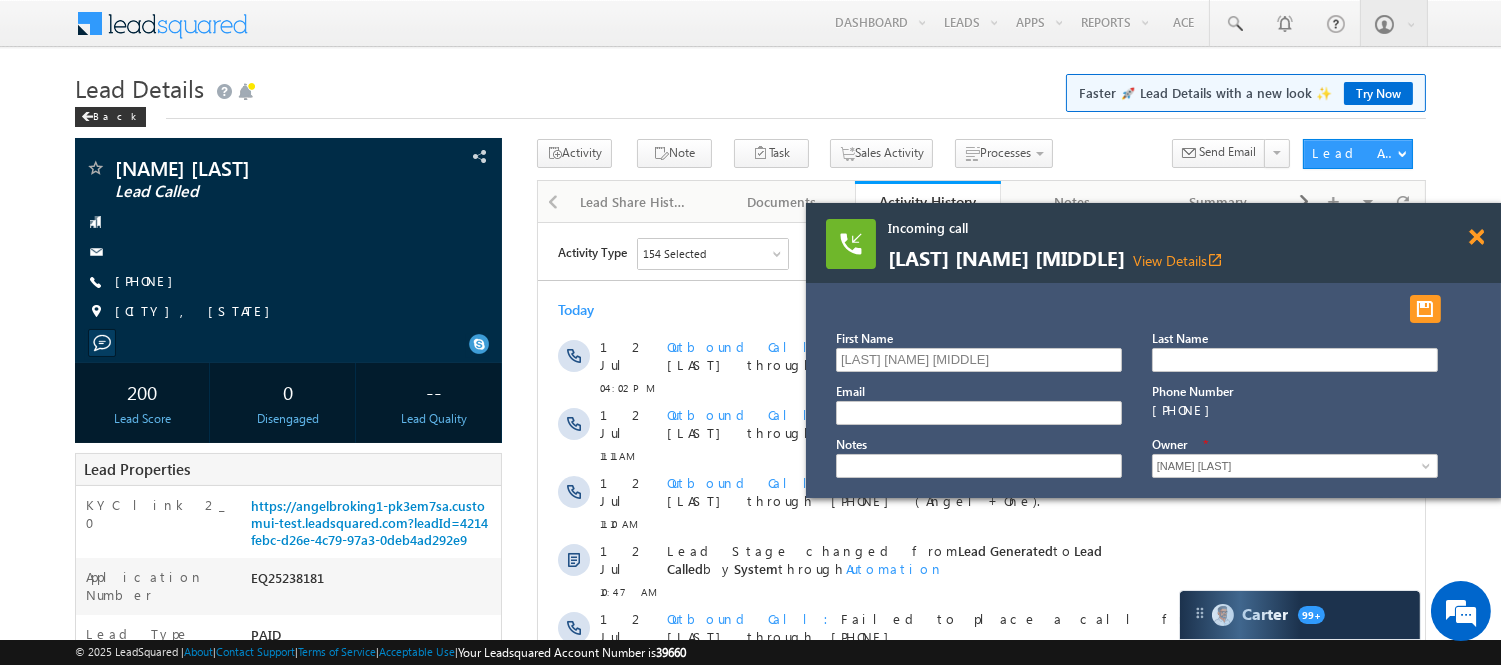 click at bounding box center [1476, 237] 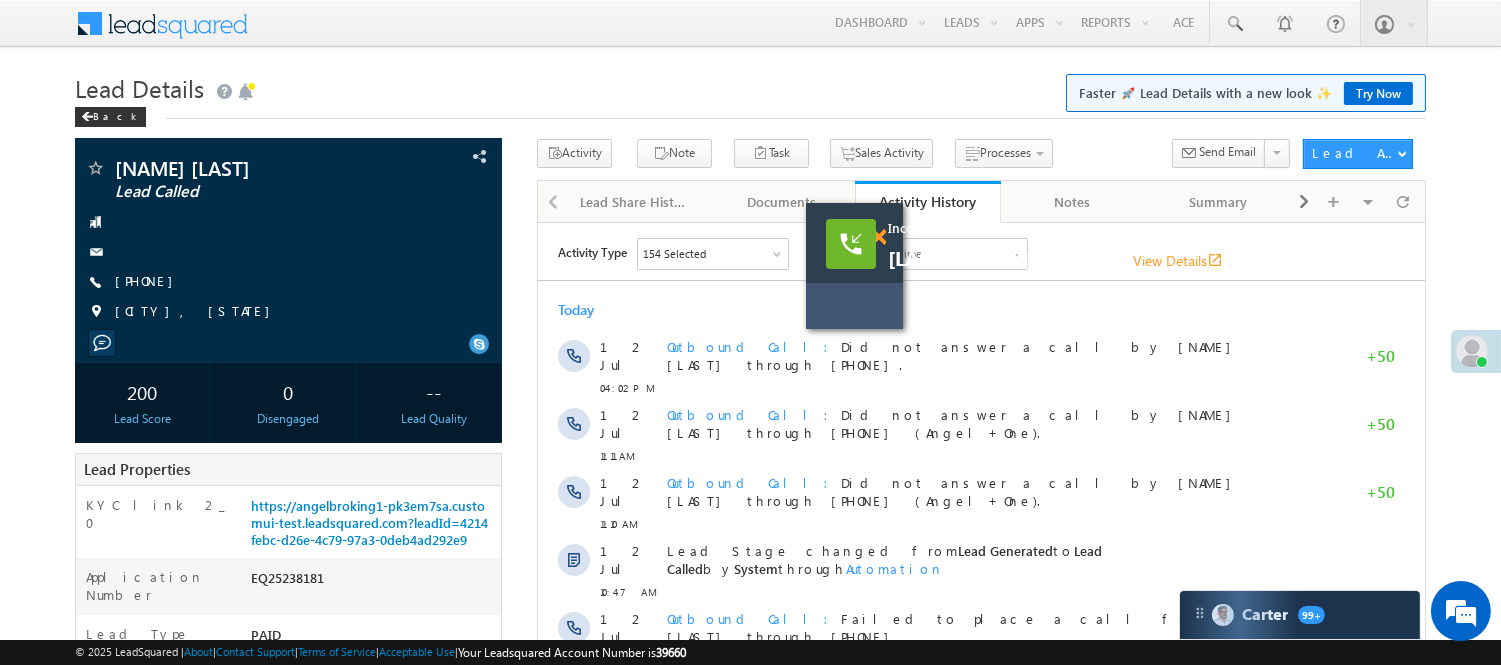 click at bounding box center [878, 237] 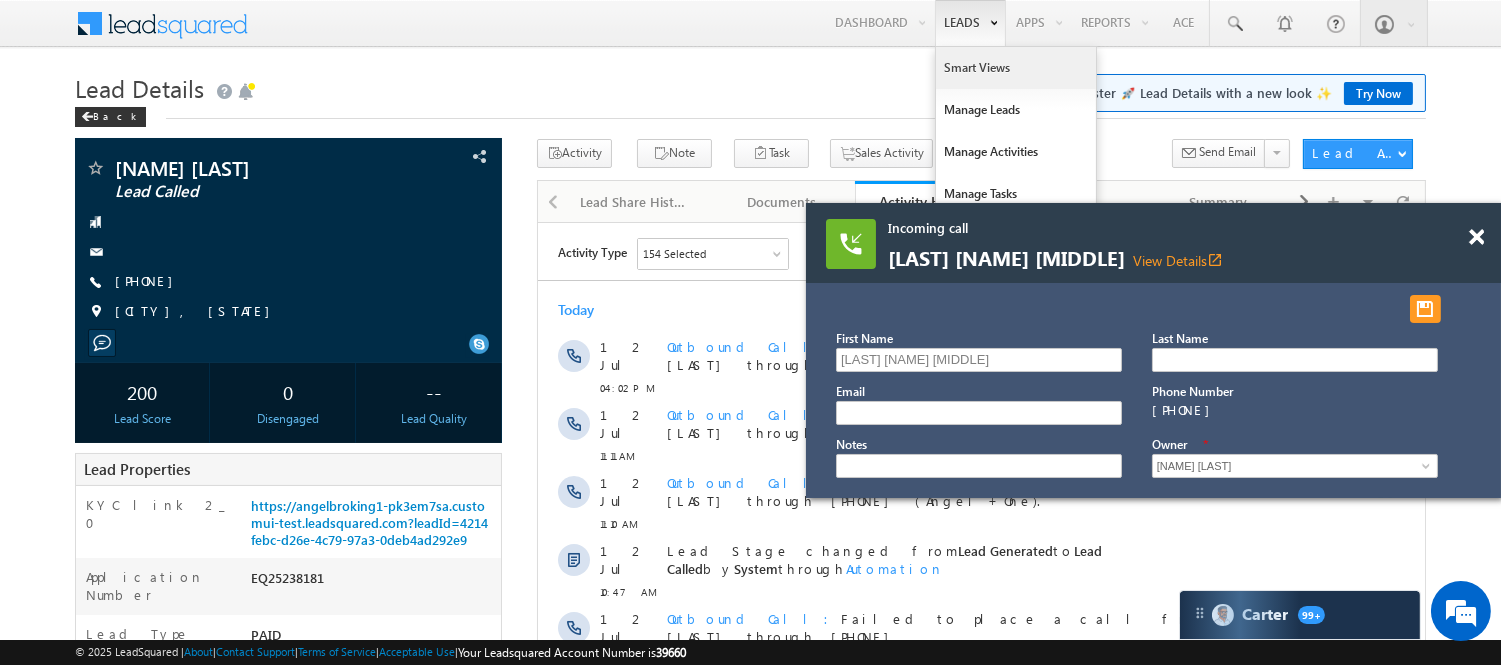 click on "Smart Views" at bounding box center [1016, 68] 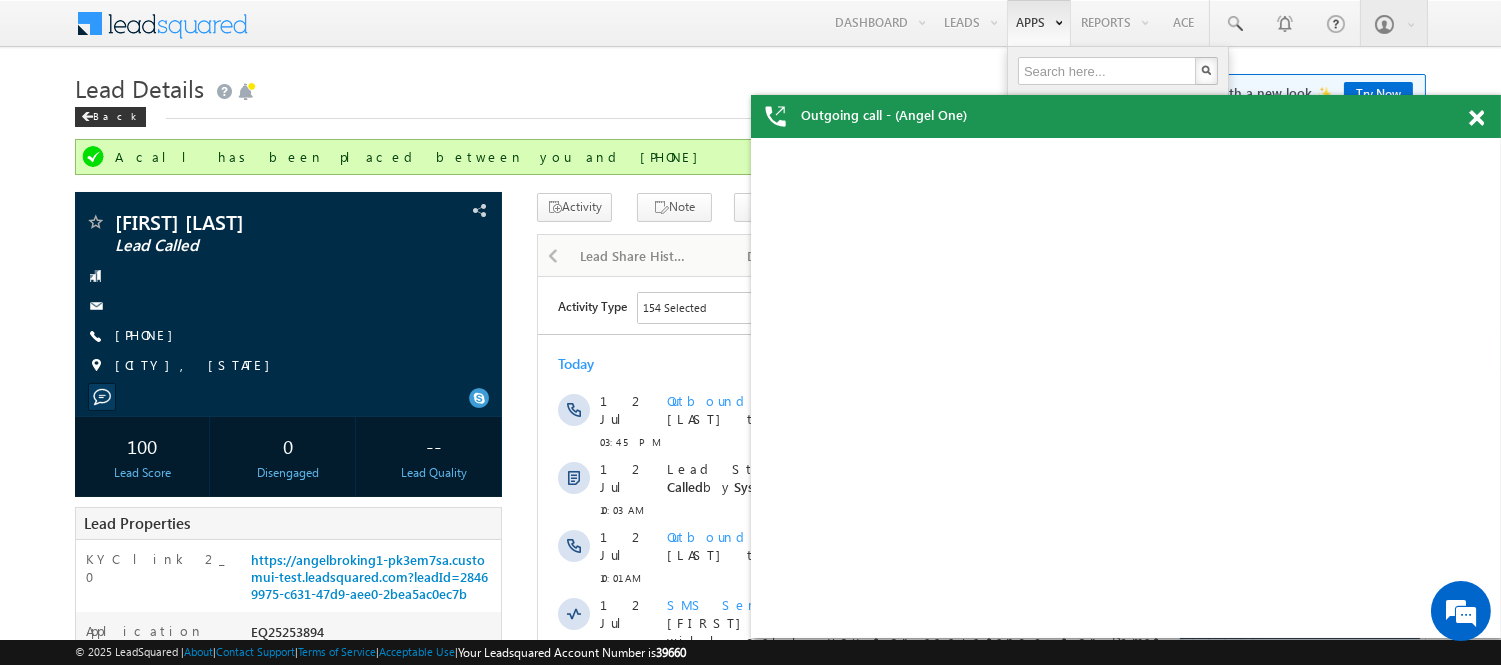 scroll, scrollTop: 0, scrollLeft: 0, axis: both 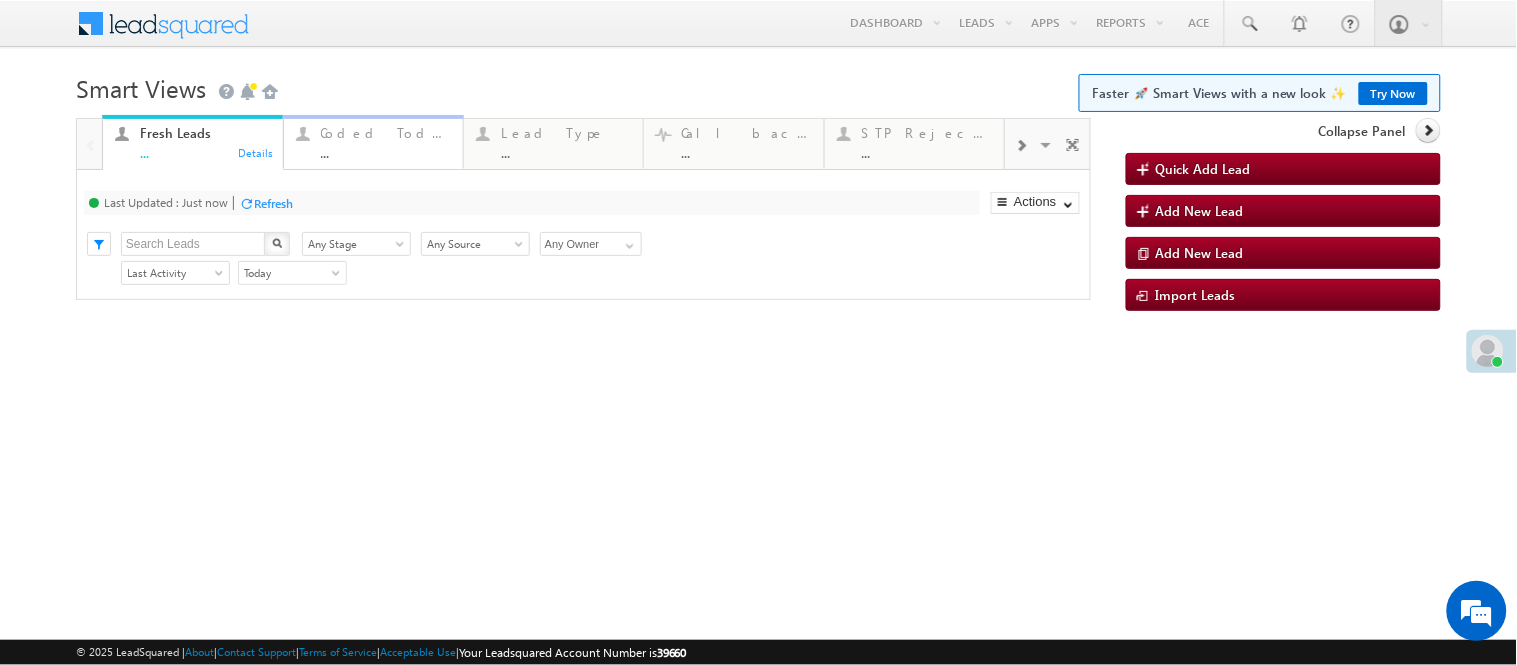 click on "Coded Today" at bounding box center [386, 133] 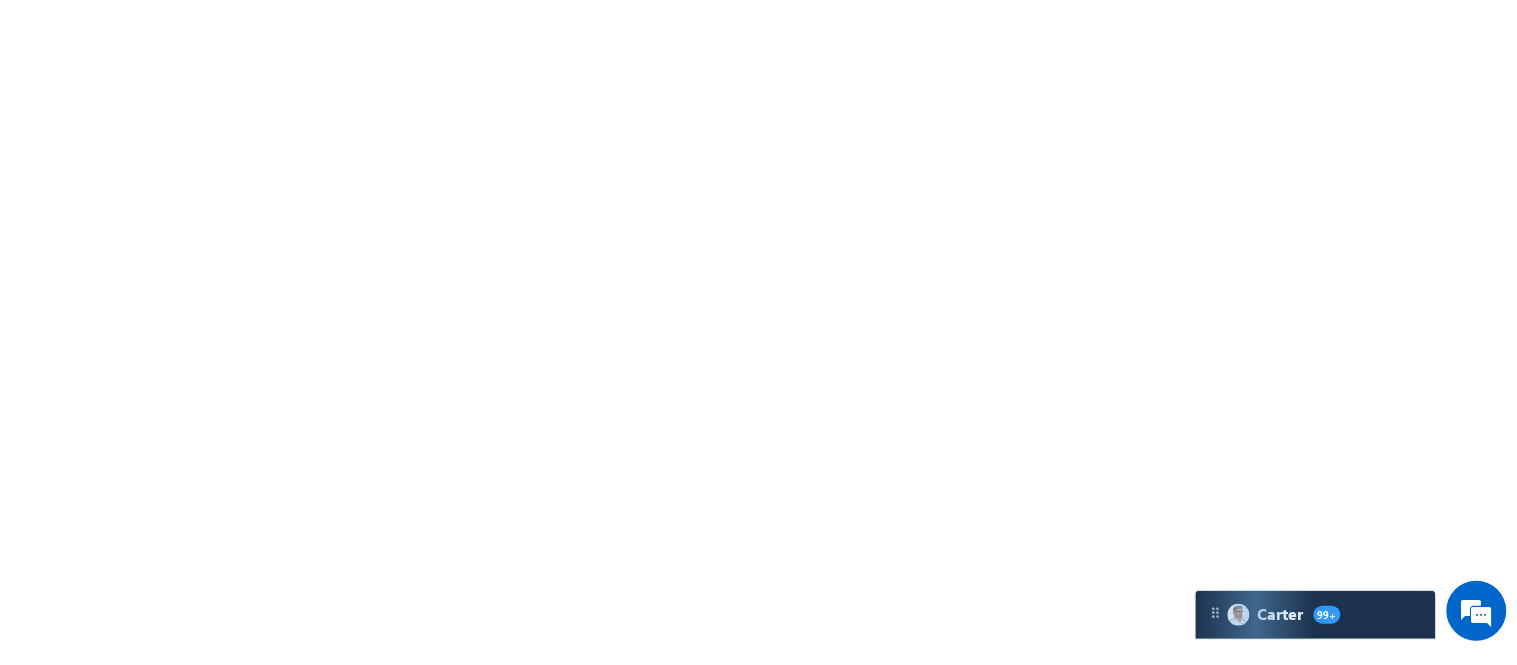 scroll, scrollTop: 0, scrollLeft: 0, axis: both 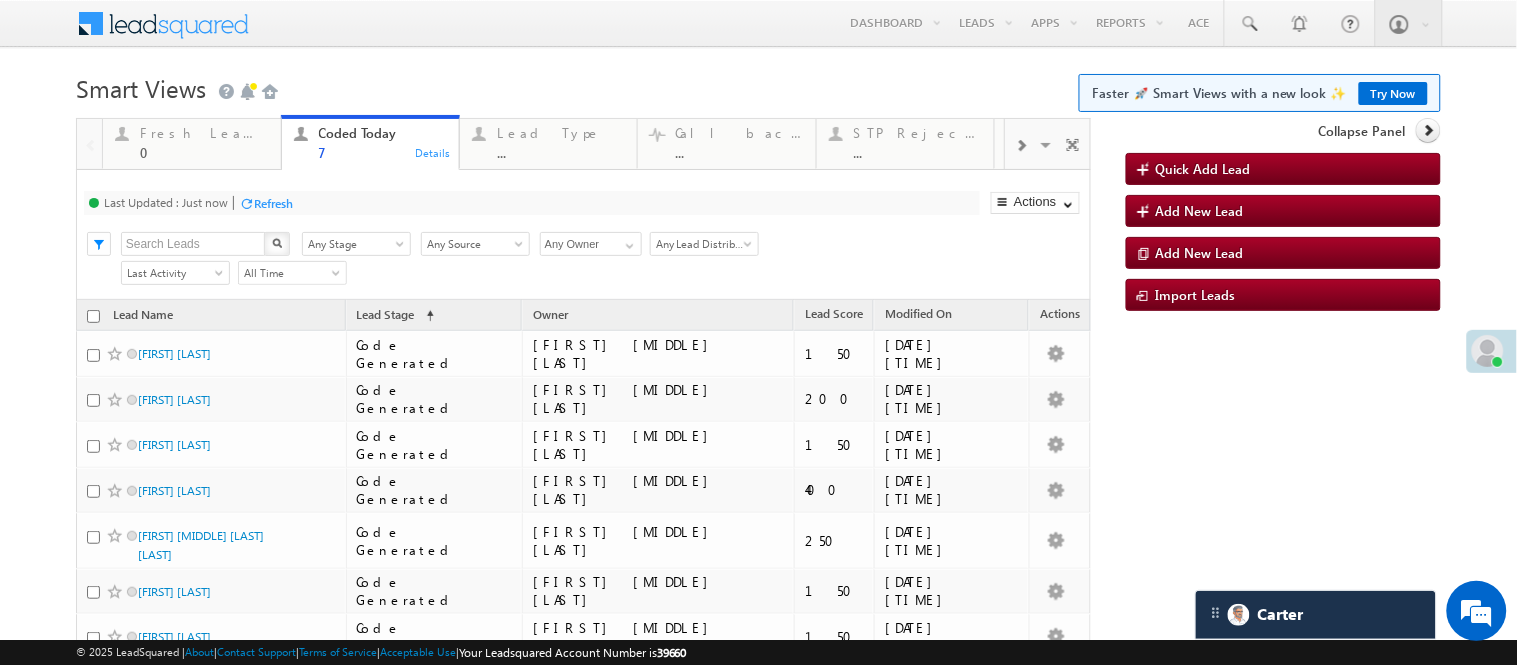 click on "Menu
Nisha Anand Yadav
Nisha .Yada v@ang elbro king. com
Angel Broki" at bounding box center (758, 24) 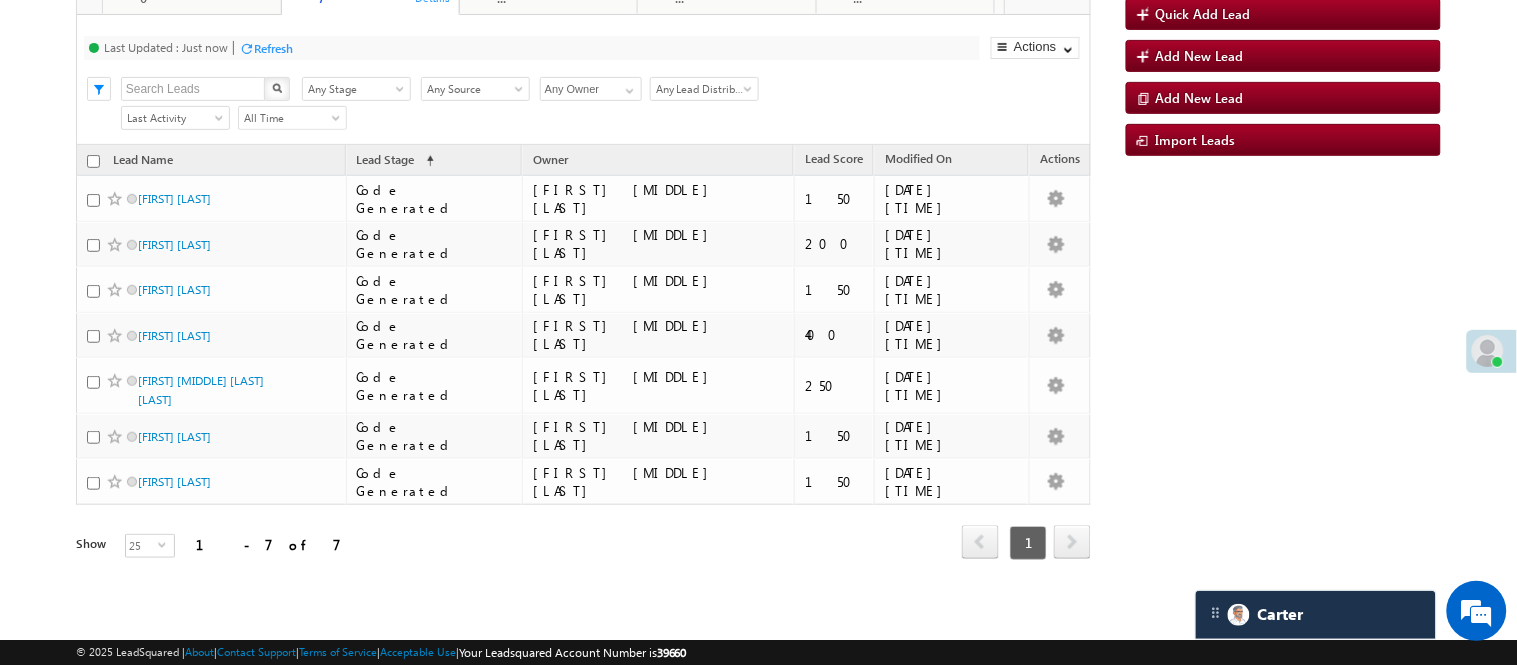 scroll, scrollTop: 0, scrollLeft: 0, axis: both 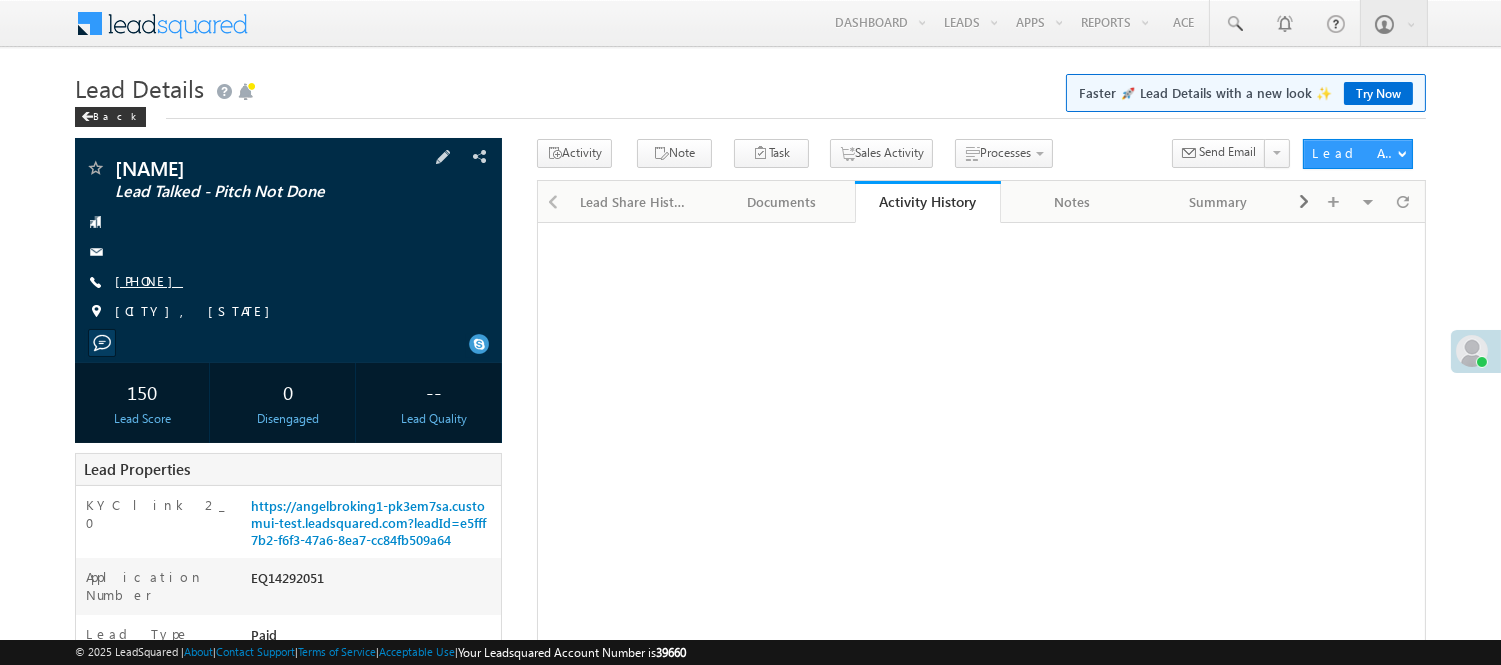 click on "+91-6376240099" at bounding box center (149, 280) 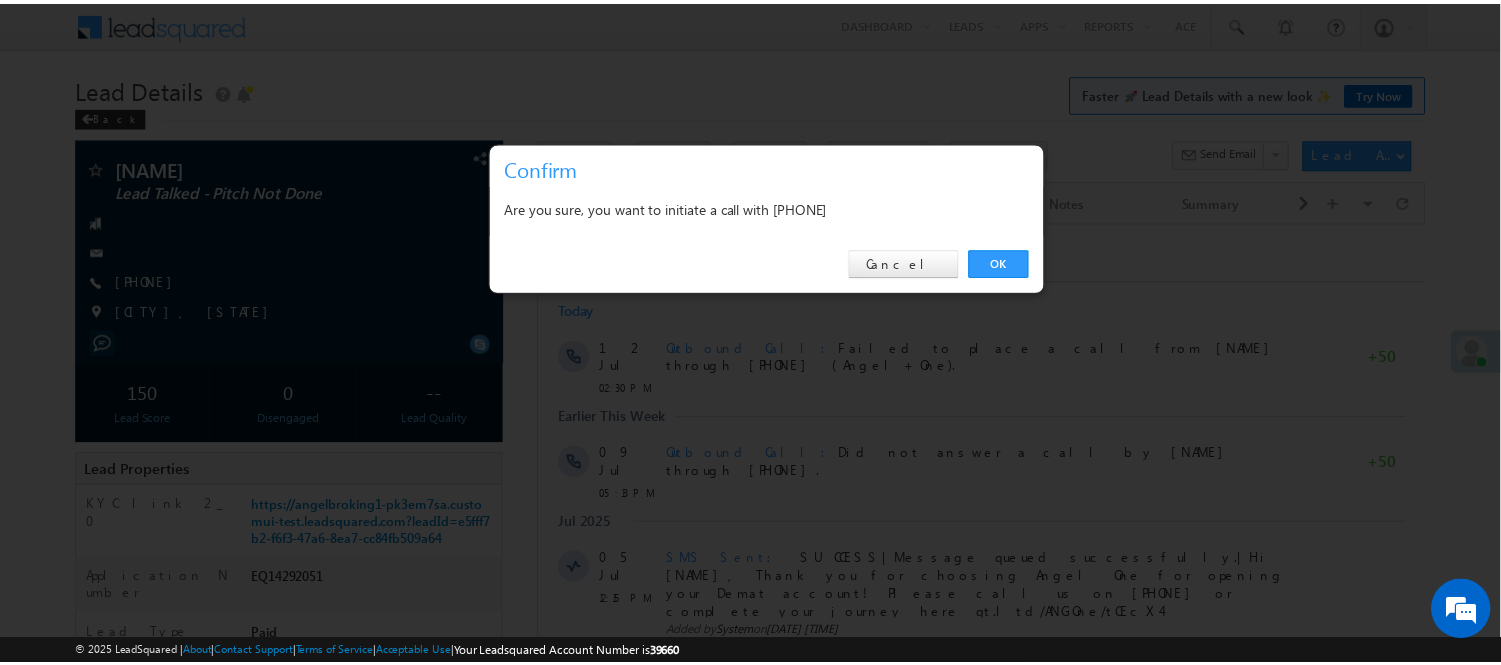 scroll, scrollTop: 0, scrollLeft: 0, axis: both 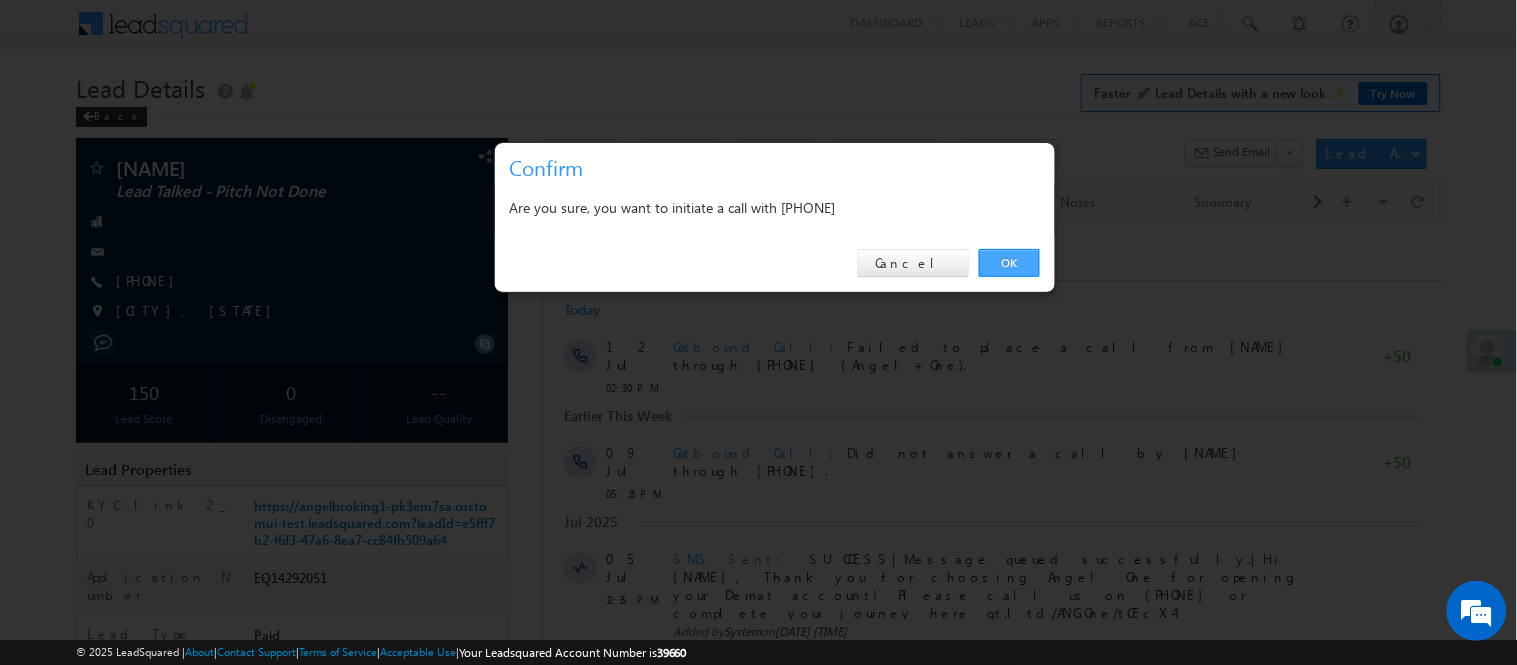 click on "OK" at bounding box center (1009, 263) 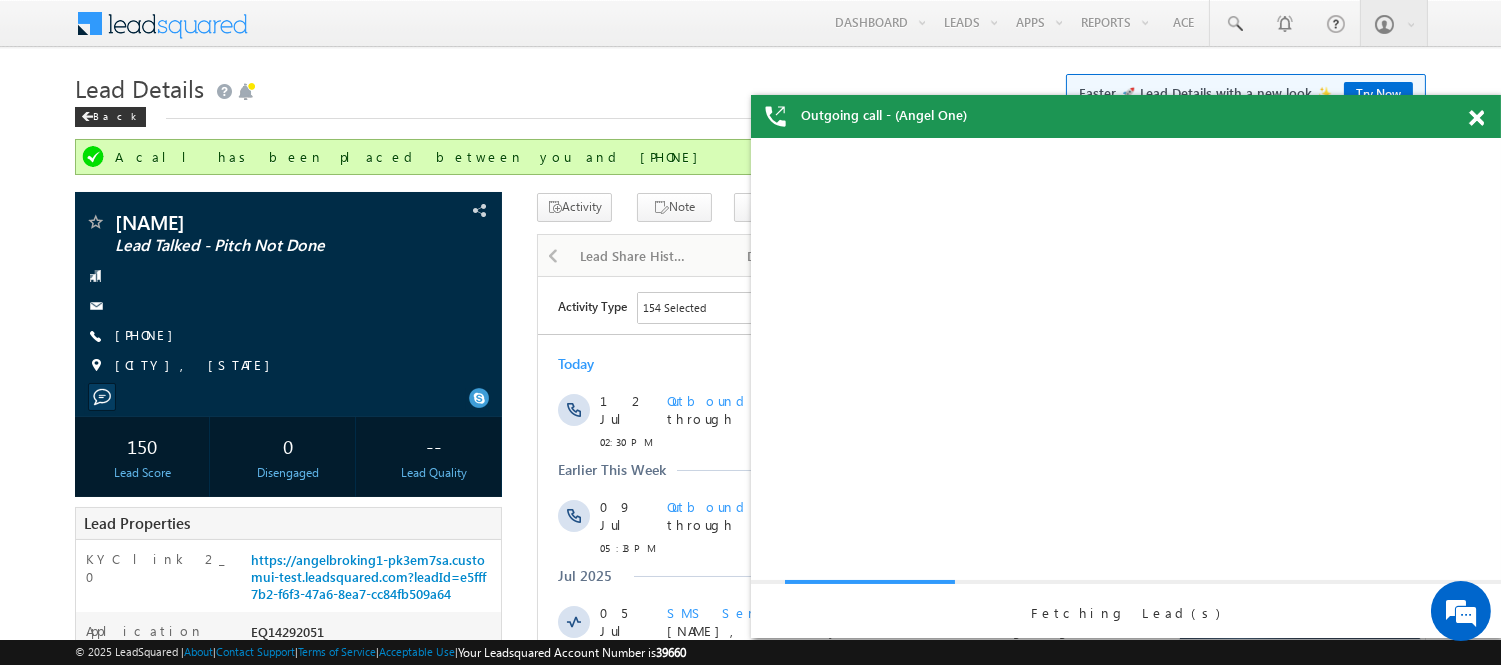 scroll, scrollTop: 0, scrollLeft: 0, axis: both 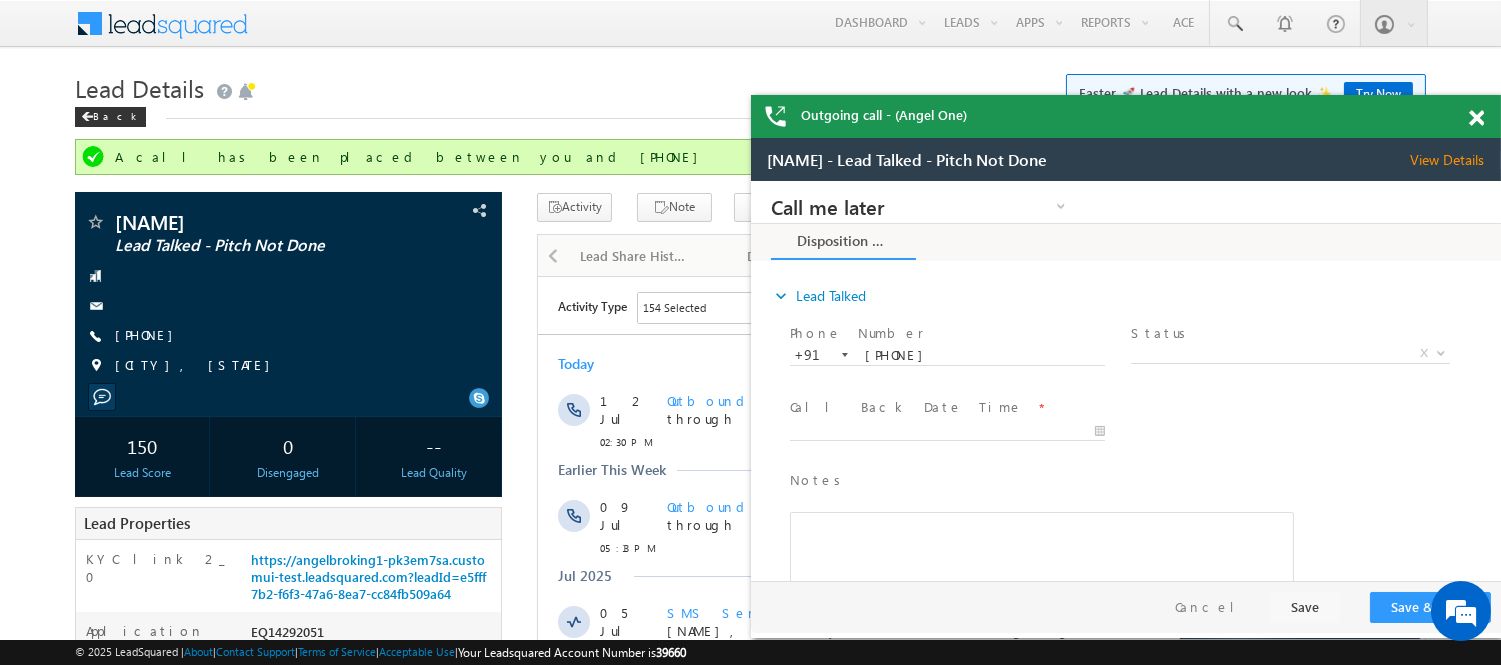 click at bounding box center (1476, 118) 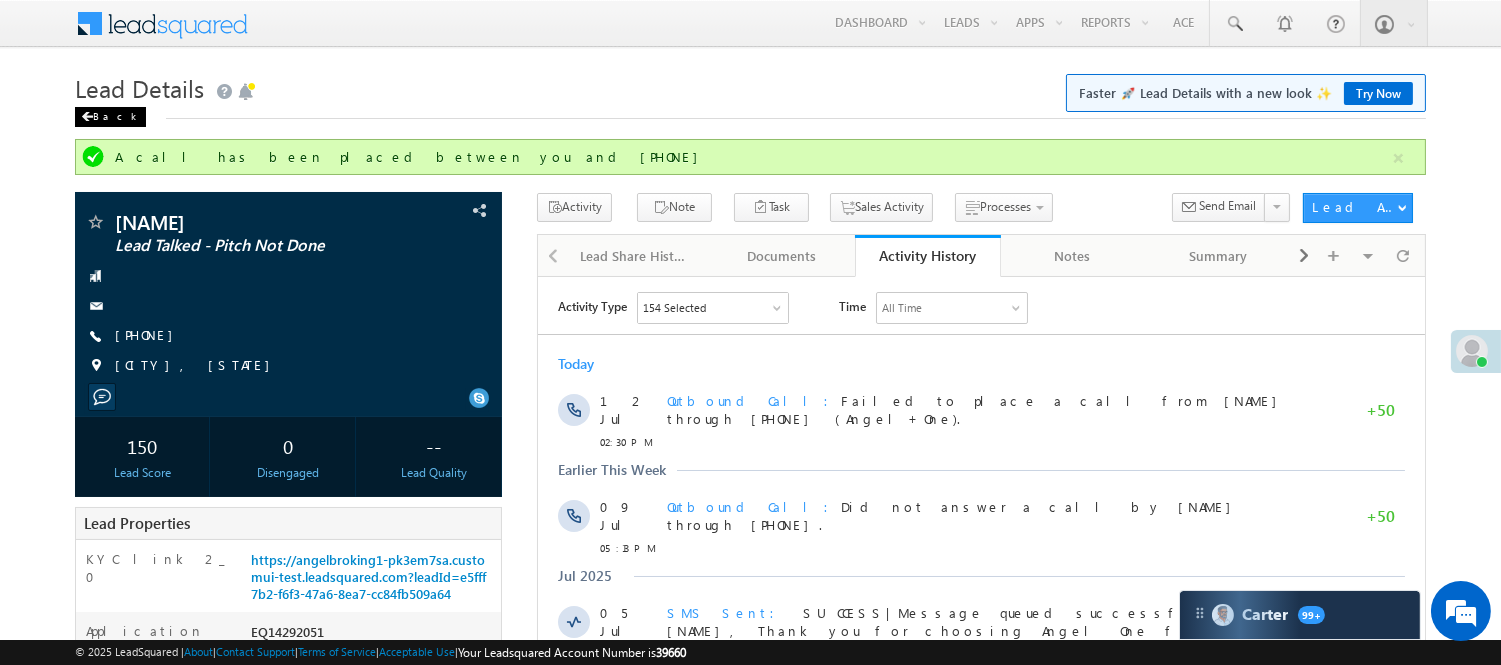 click on "Back" at bounding box center (110, 117) 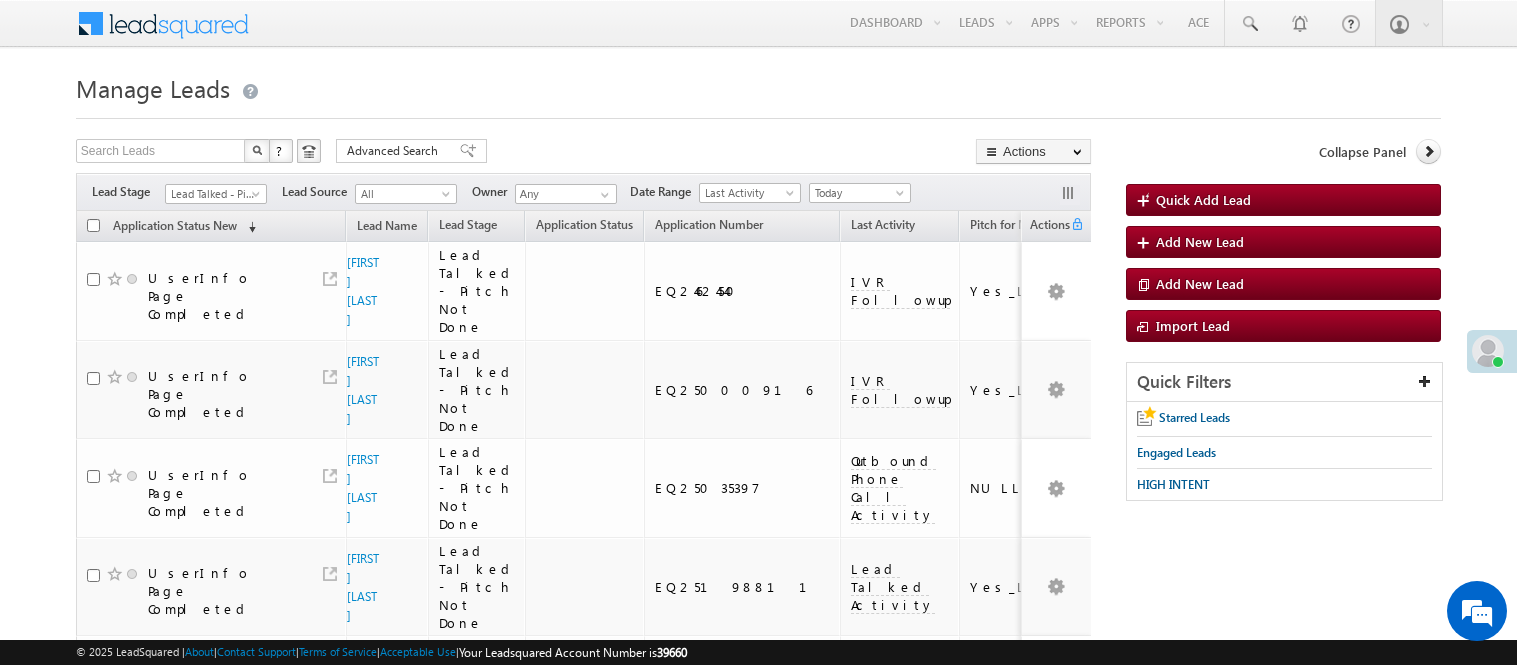 scroll, scrollTop: 0, scrollLeft: 0, axis: both 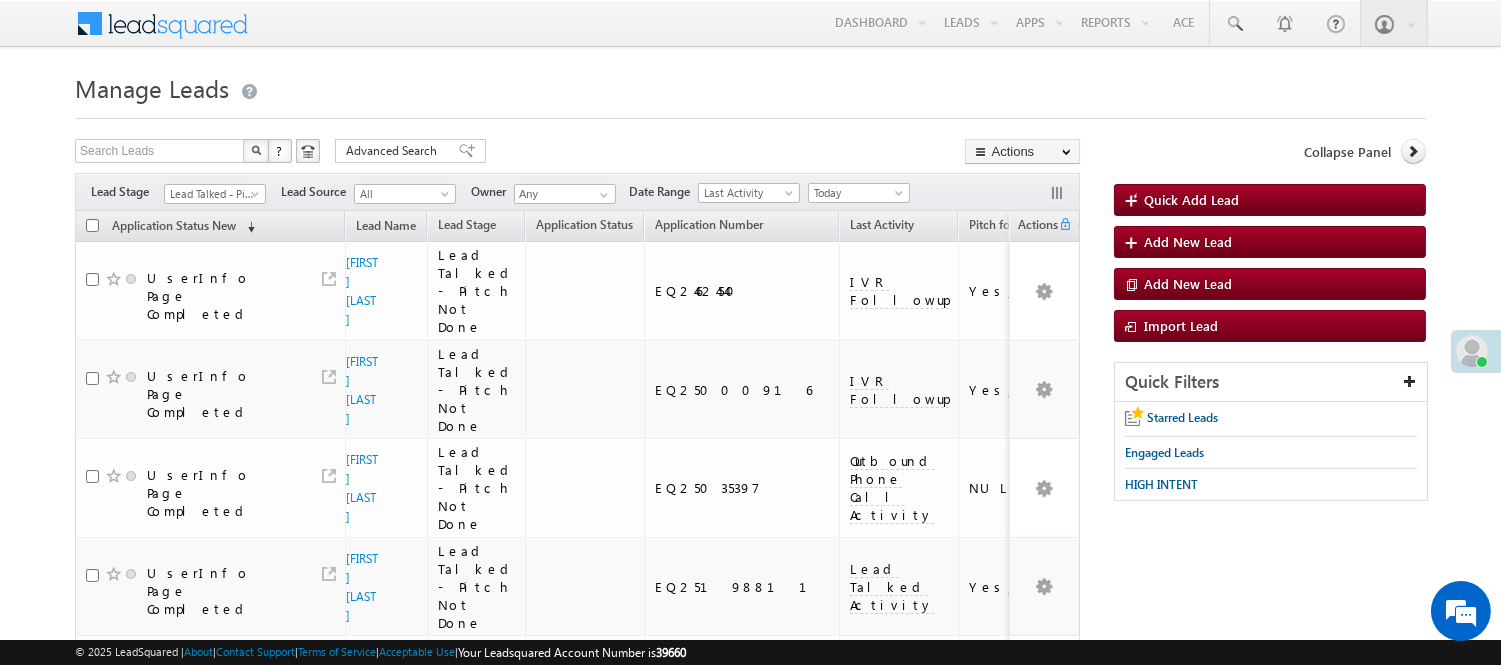 click on "Lead Talked - Pitch Not Done" at bounding box center (212, 194) 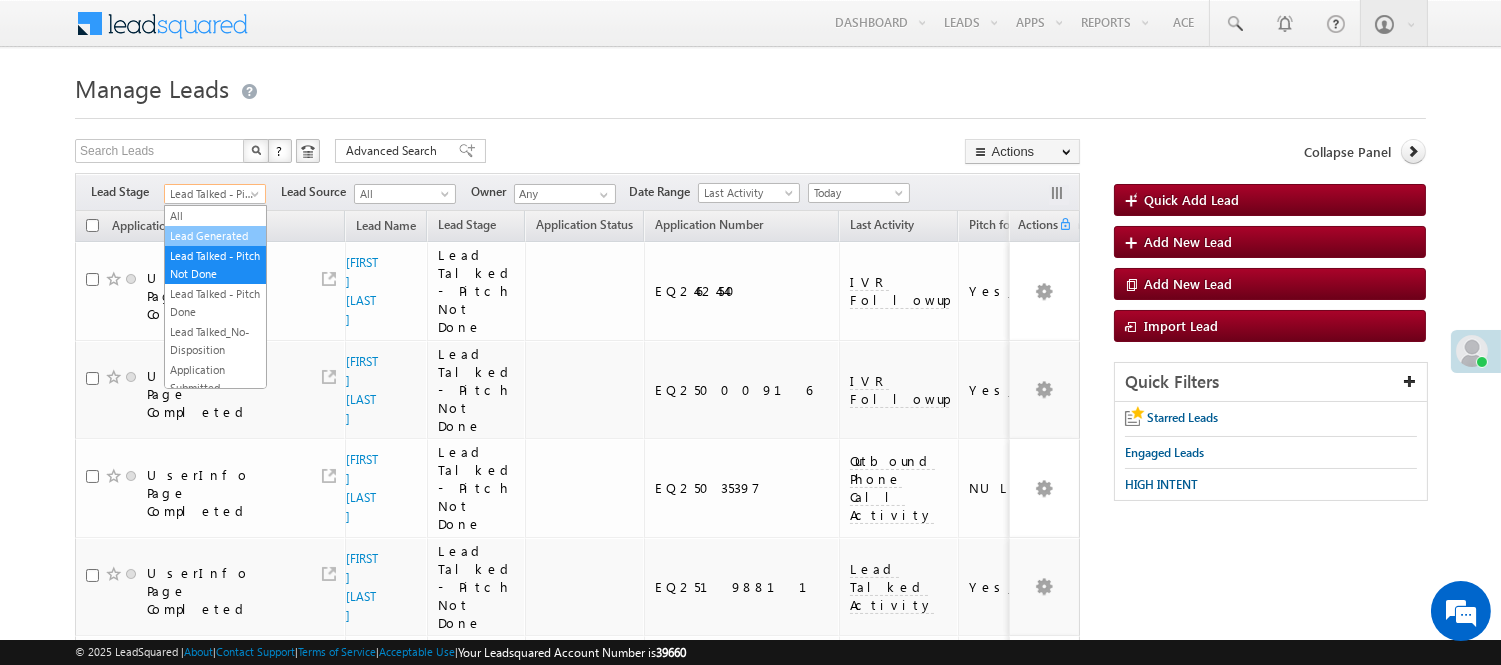 click on "Lead Generated" at bounding box center [215, 236] 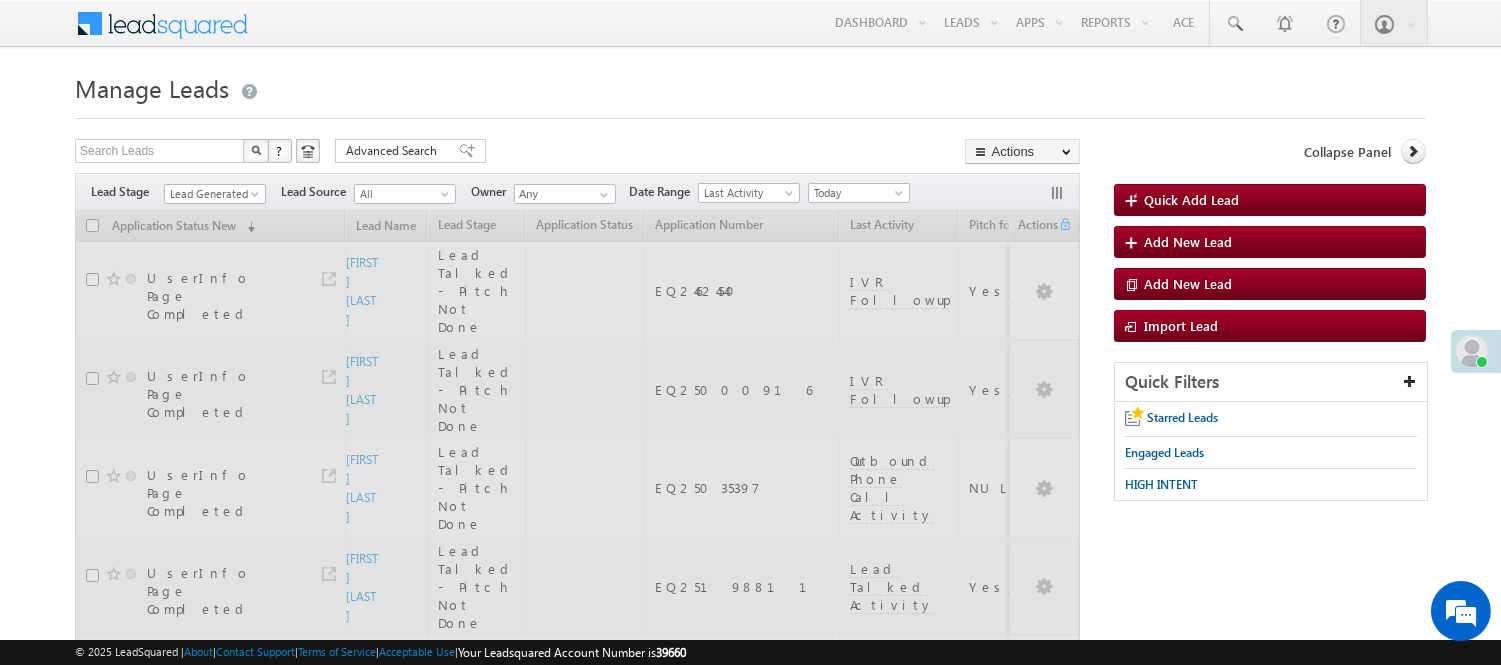 click at bounding box center (577, 1512) 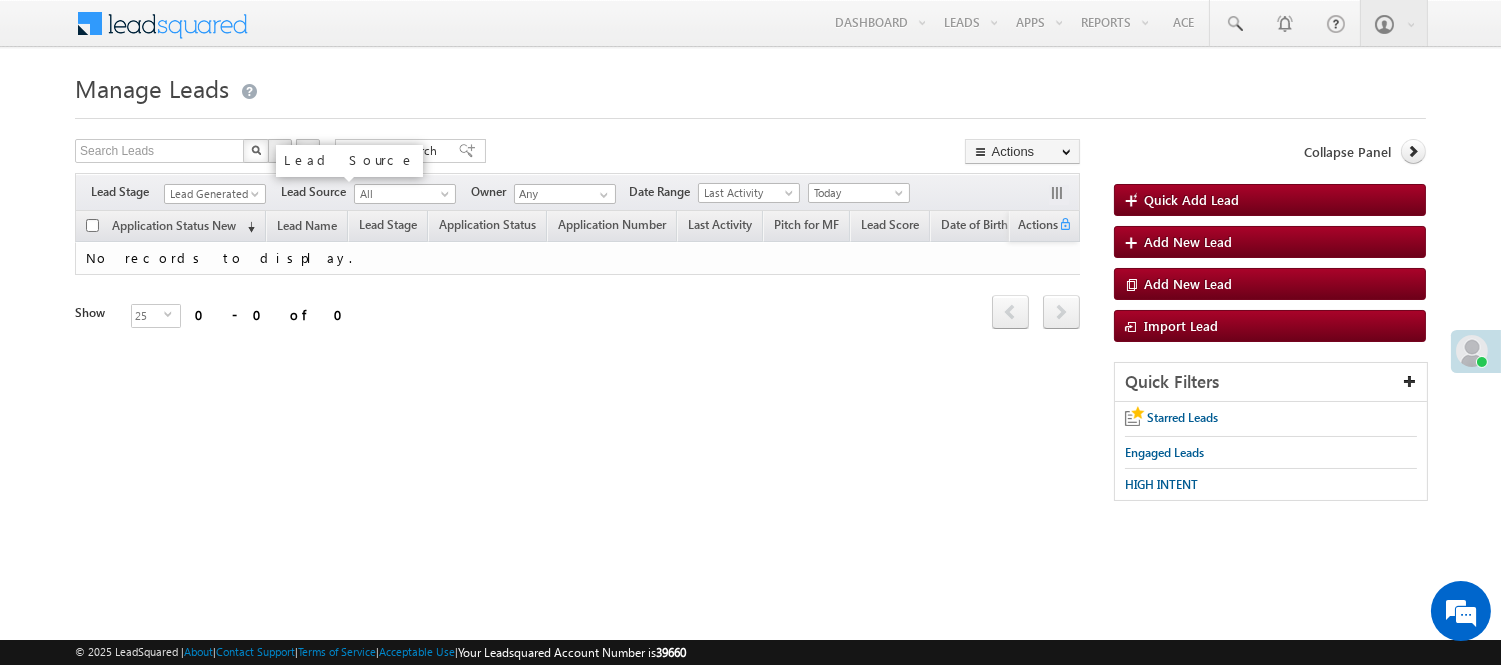 click on "Lead Generated" at bounding box center [212, 194] 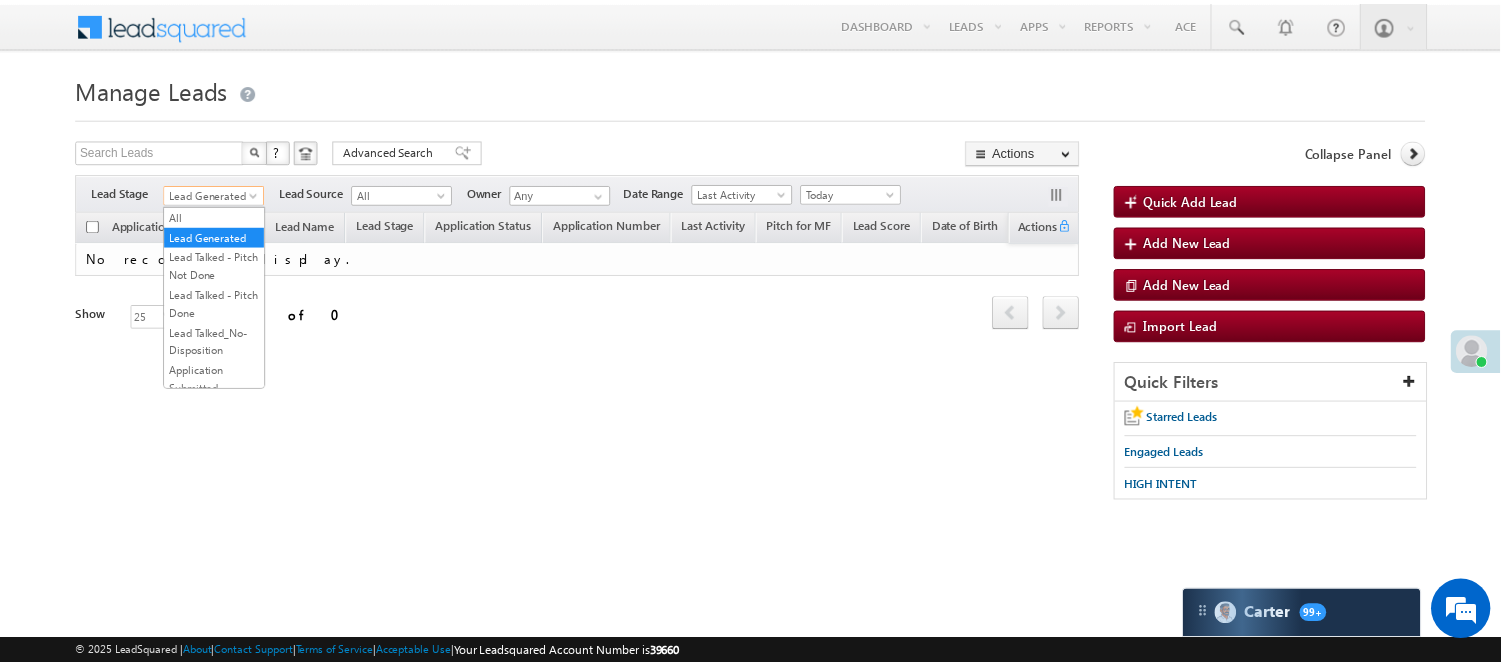 scroll, scrollTop: 496, scrollLeft: 0, axis: vertical 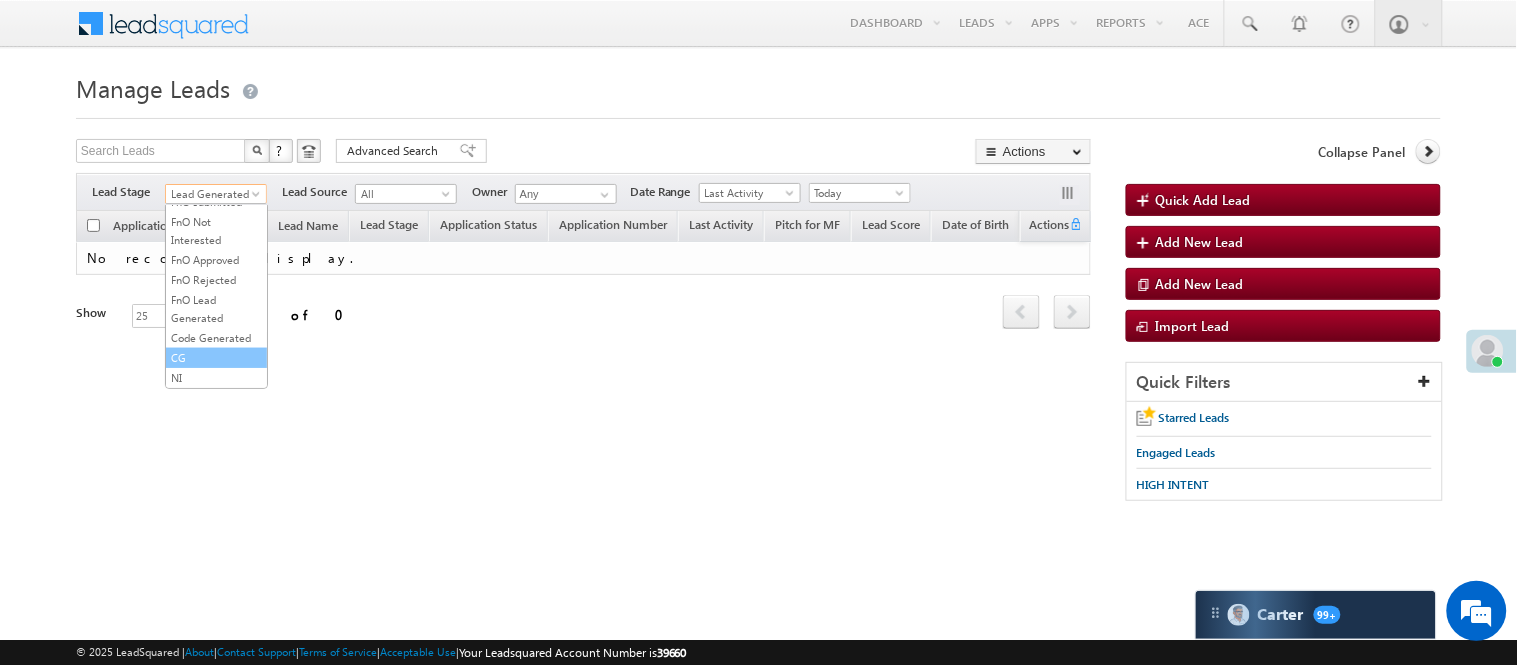 click on "CG" at bounding box center [216, 358] 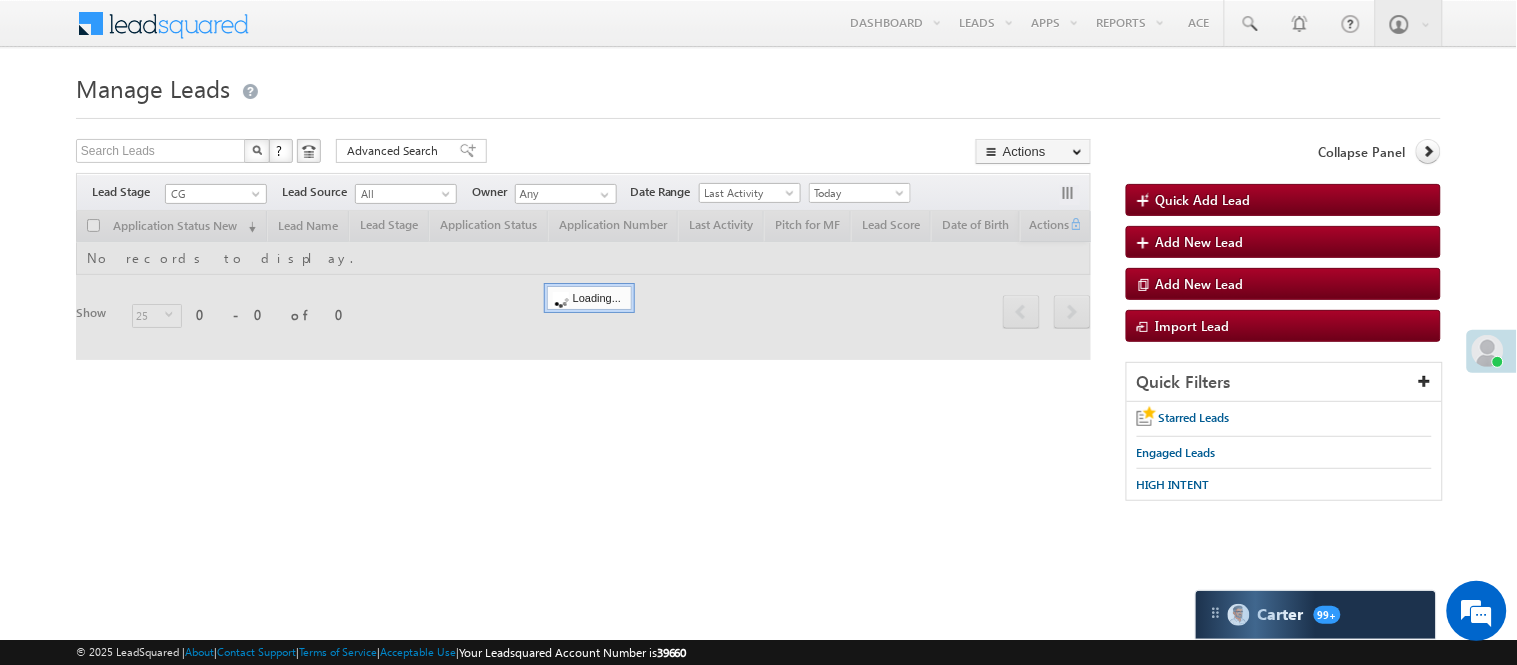 click at bounding box center [583, 285] 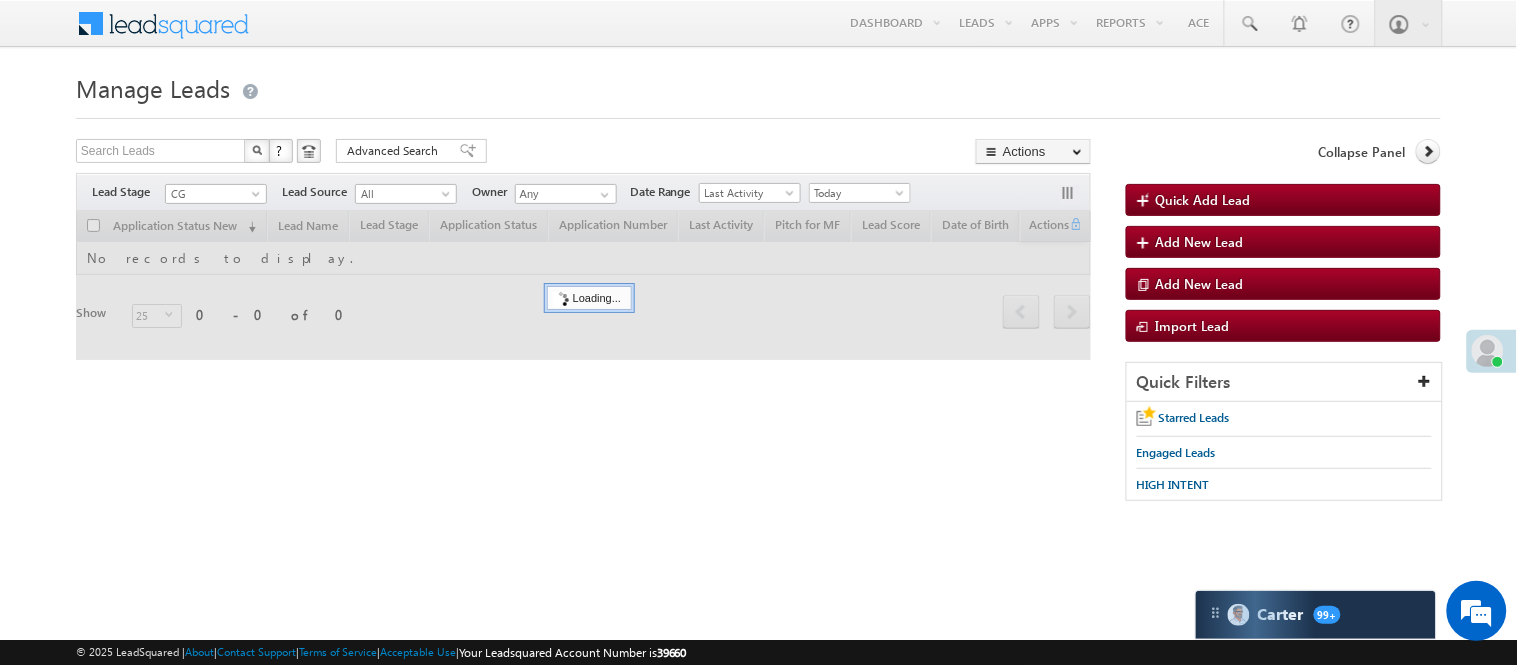 click on "CG" at bounding box center [213, 194] 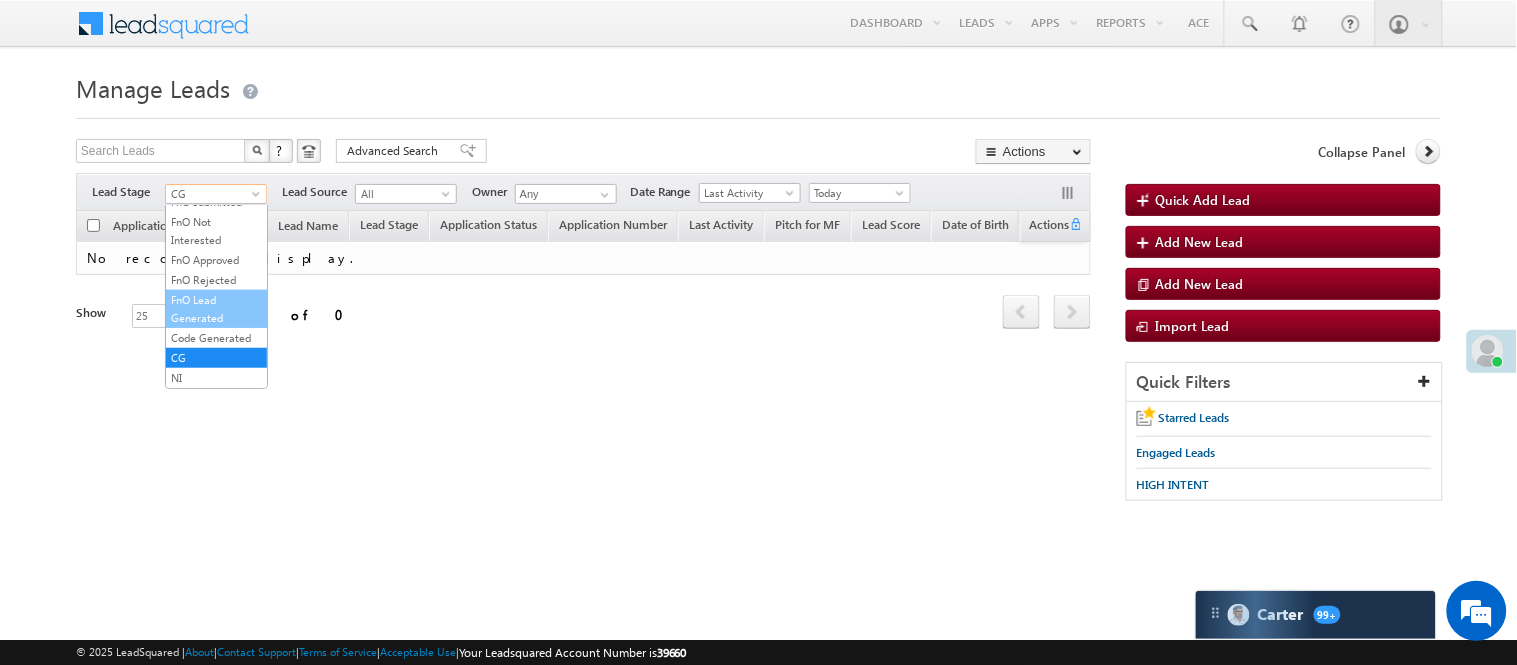 click on "Code Generated" at bounding box center [216, 338] 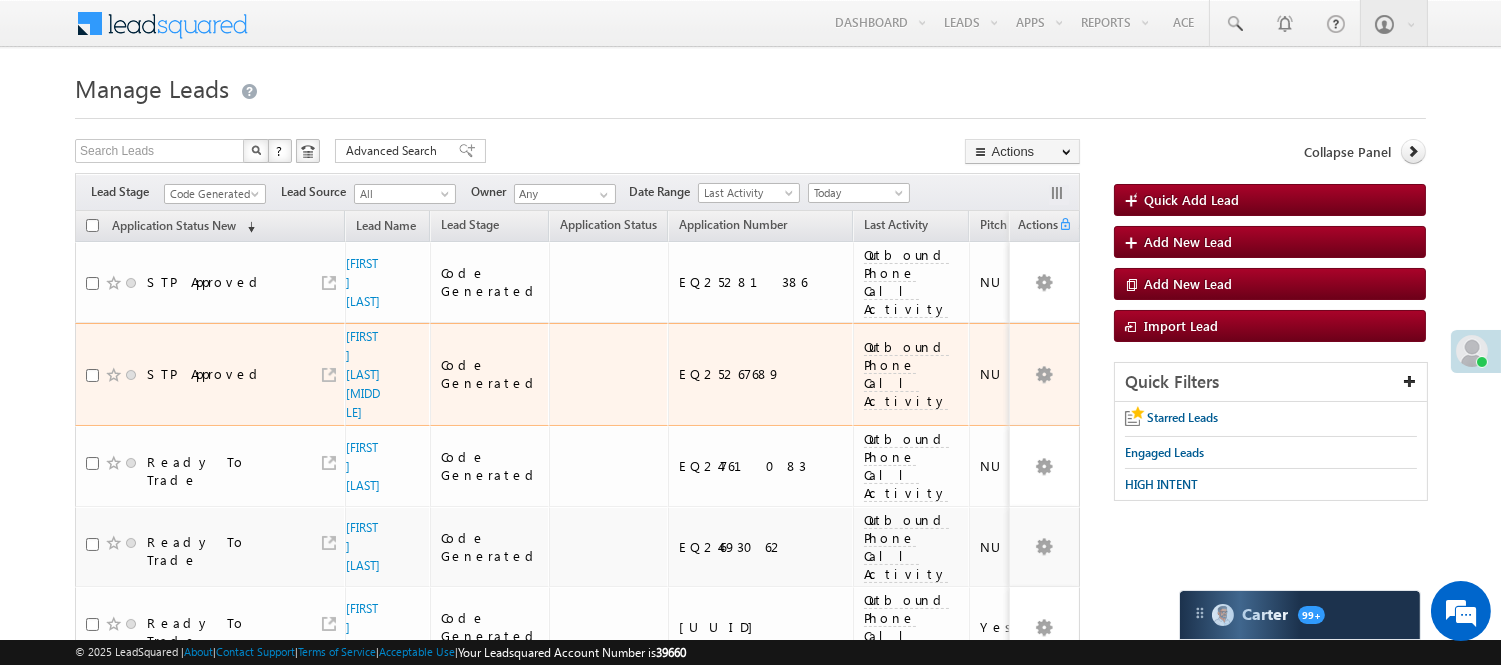 scroll, scrollTop: 0, scrollLeft: 0, axis: both 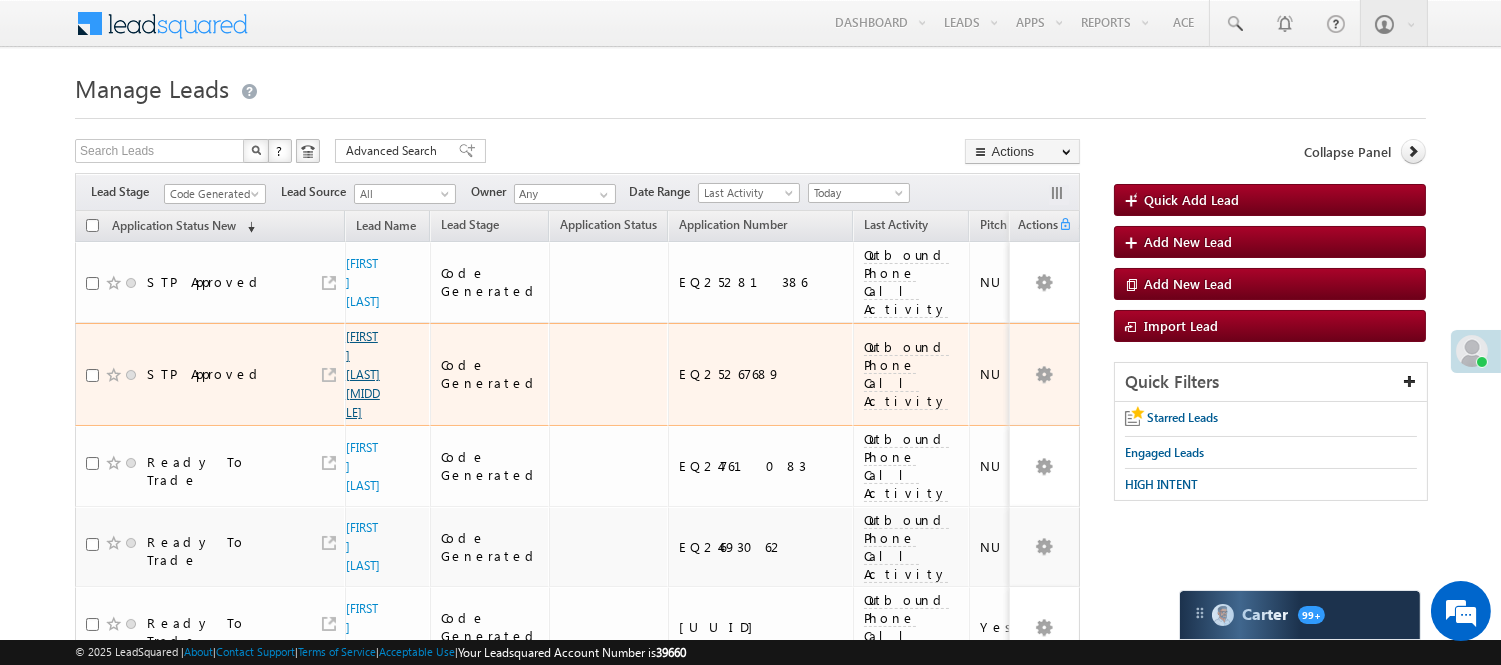 click on "[FIRST] [MIDDLE] [LAST]" at bounding box center [363, 374] 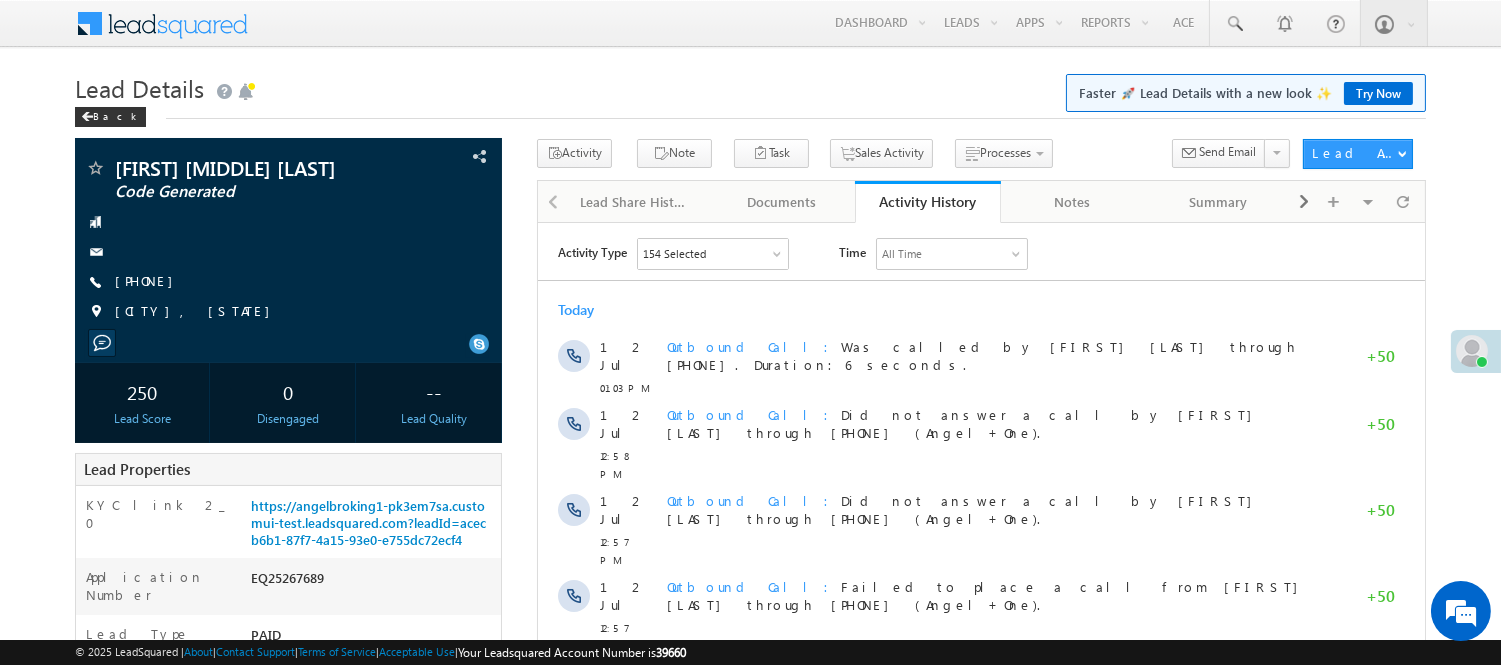 scroll, scrollTop: 0, scrollLeft: 0, axis: both 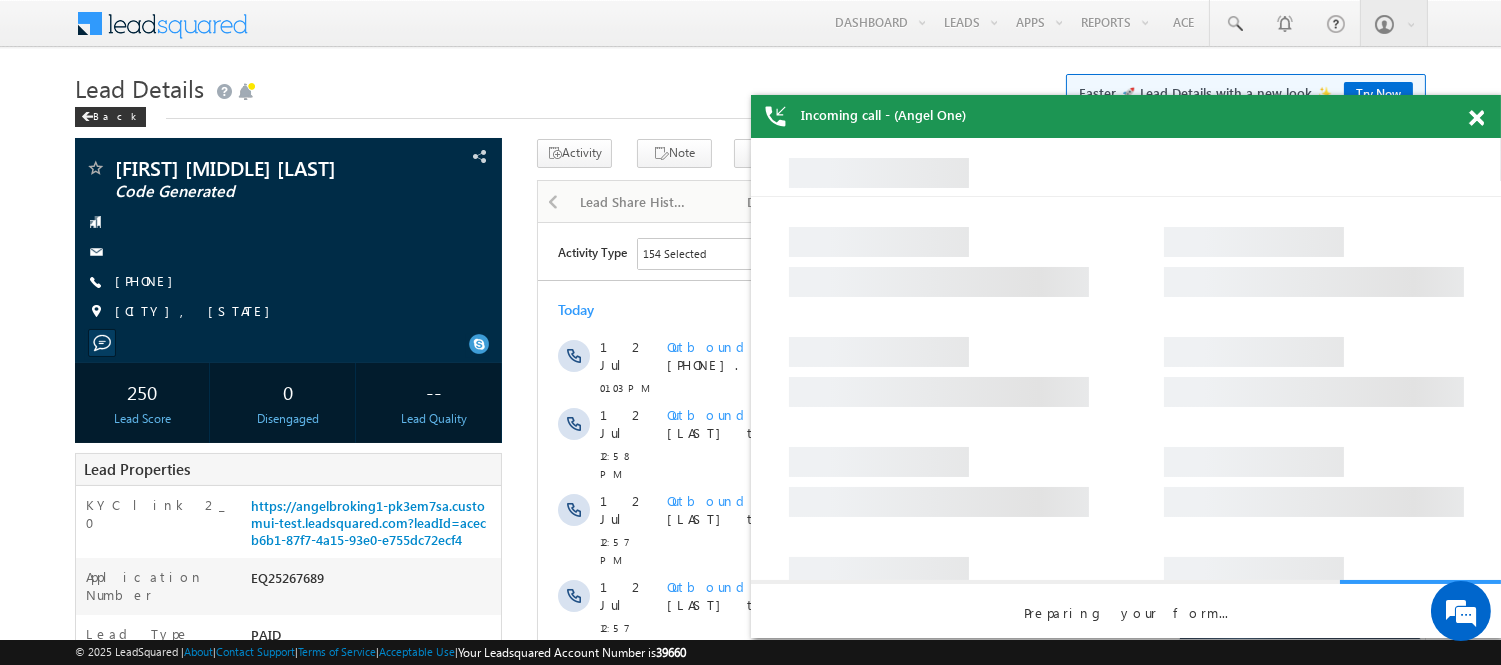 click at bounding box center (1476, 118) 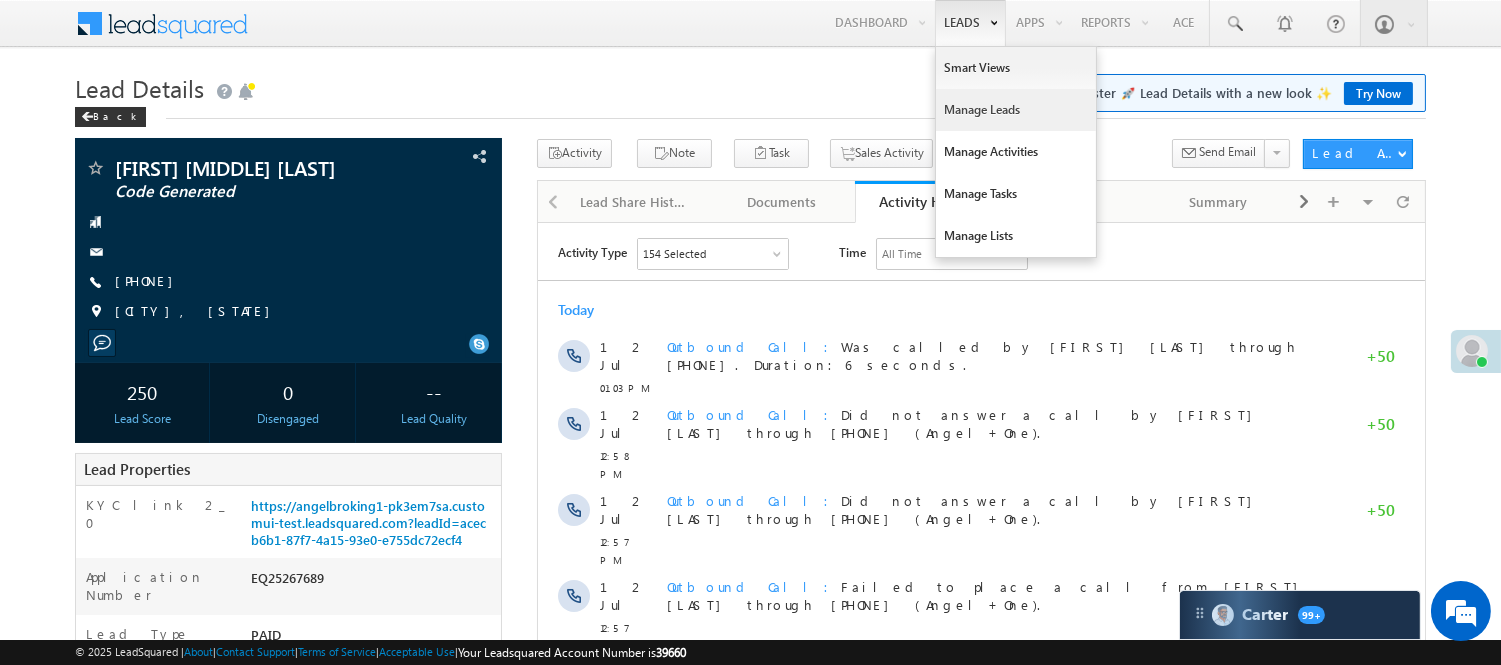 click on "Manage Leads" at bounding box center [1016, 110] 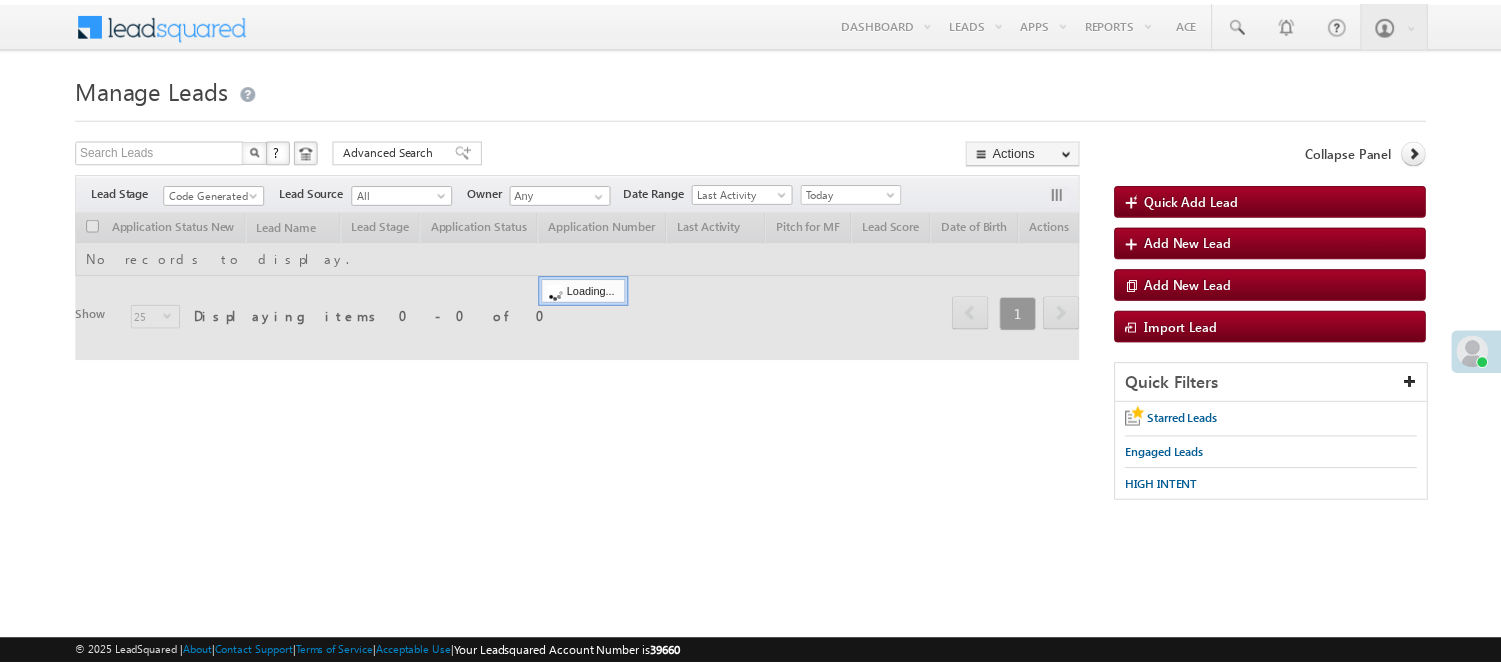 scroll, scrollTop: 0, scrollLeft: 0, axis: both 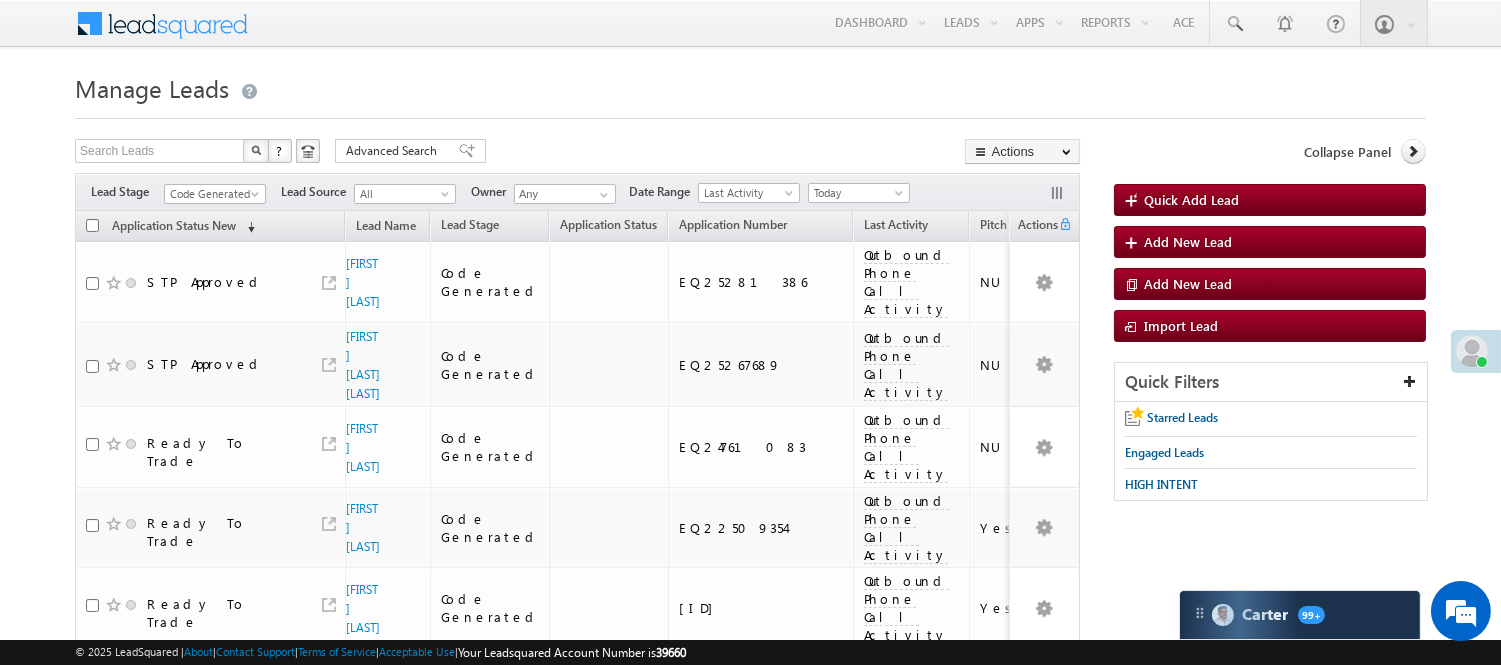 click on "Filters
Lead Stage
Code Generated Code Generated
Lead Source
All All
Owner
Any Any
Go" at bounding box center [577, 192] 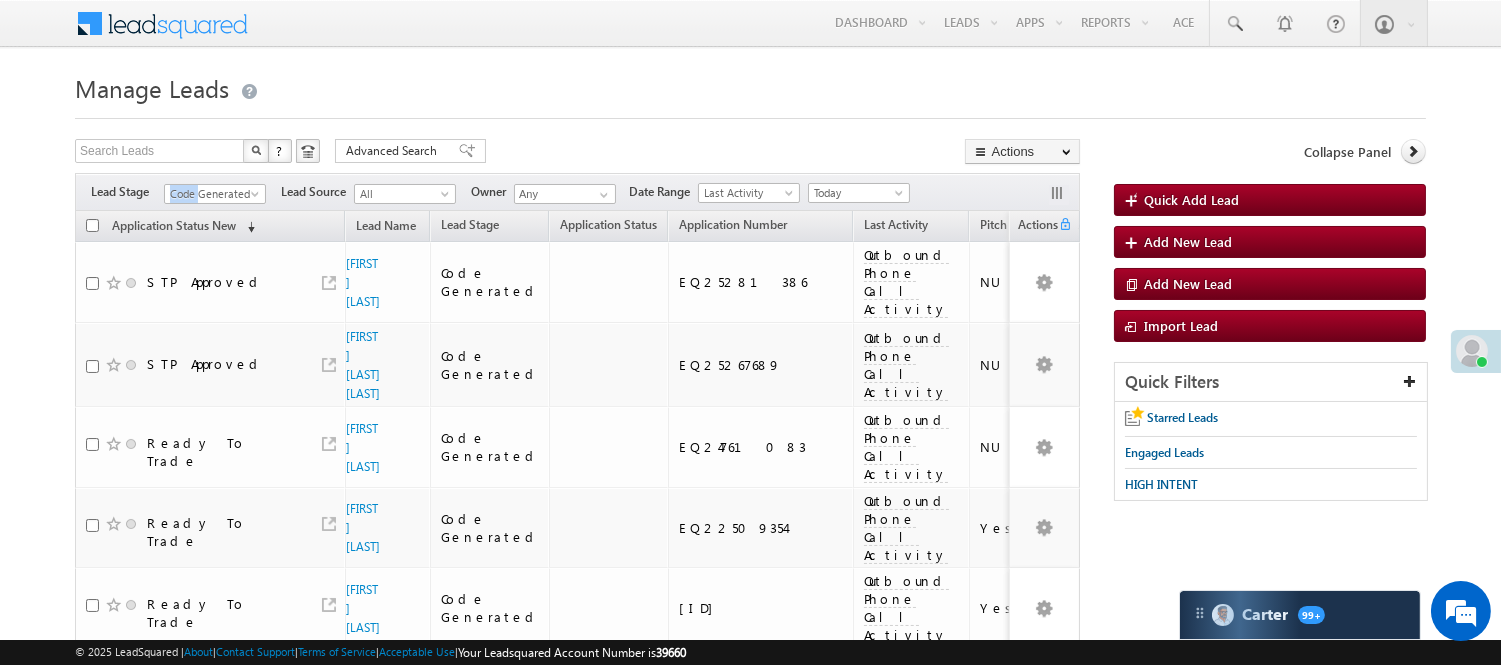 click on "Code Generated" at bounding box center (215, 191) 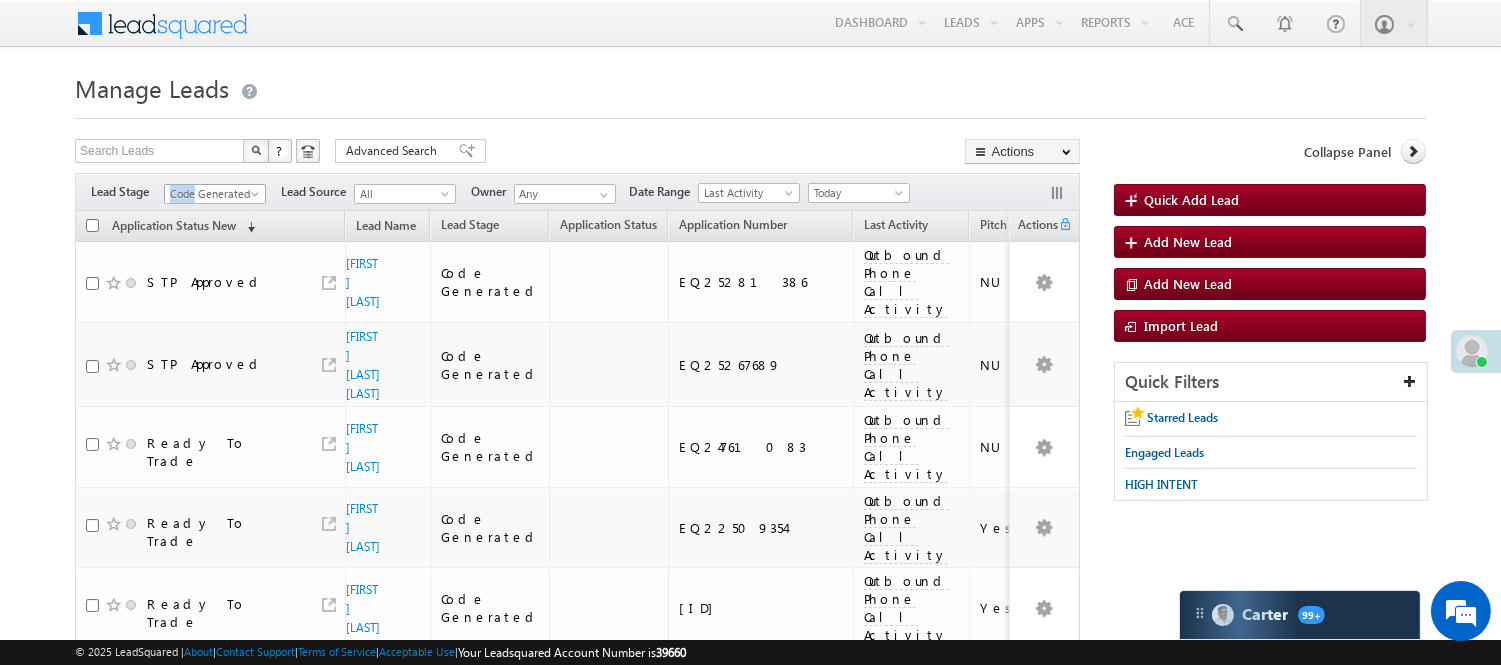 click on "Code Generated" at bounding box center (212, 194) 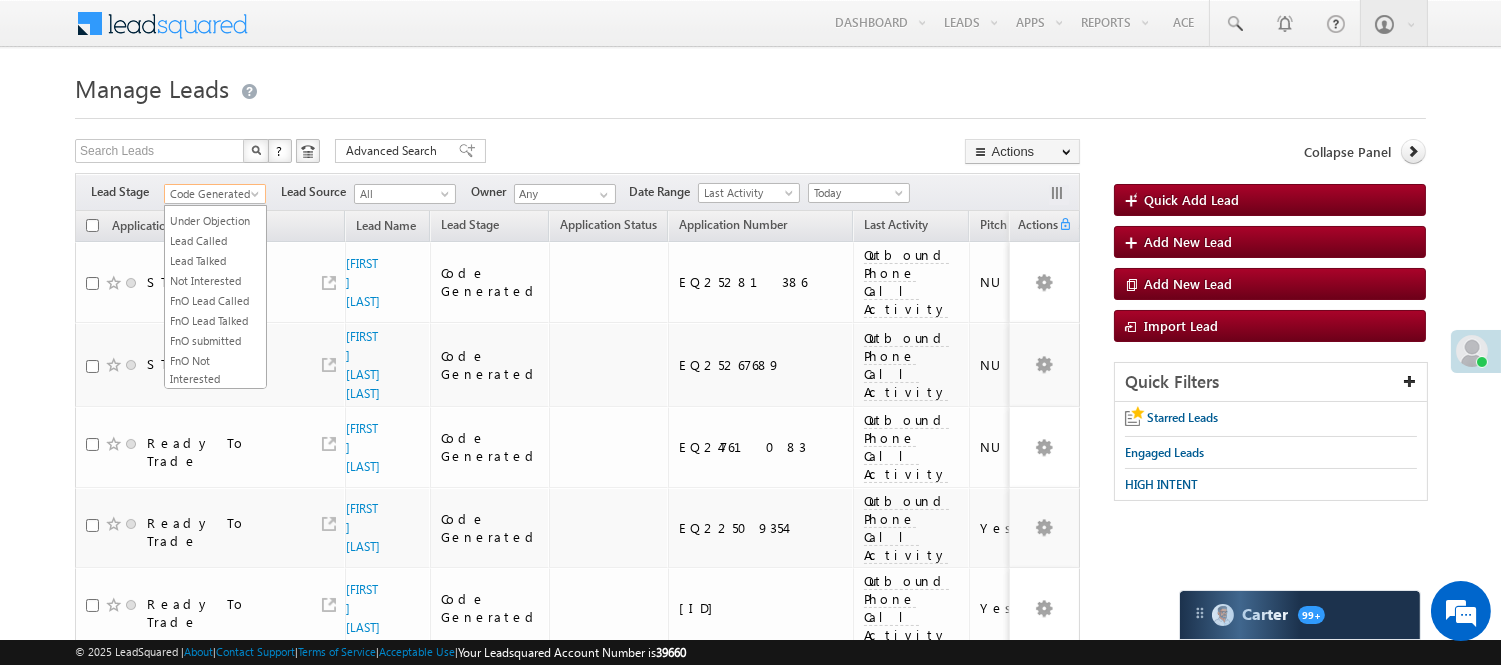 scroll, scrollTop: 52, scrollLeft: 0, axis: vertical 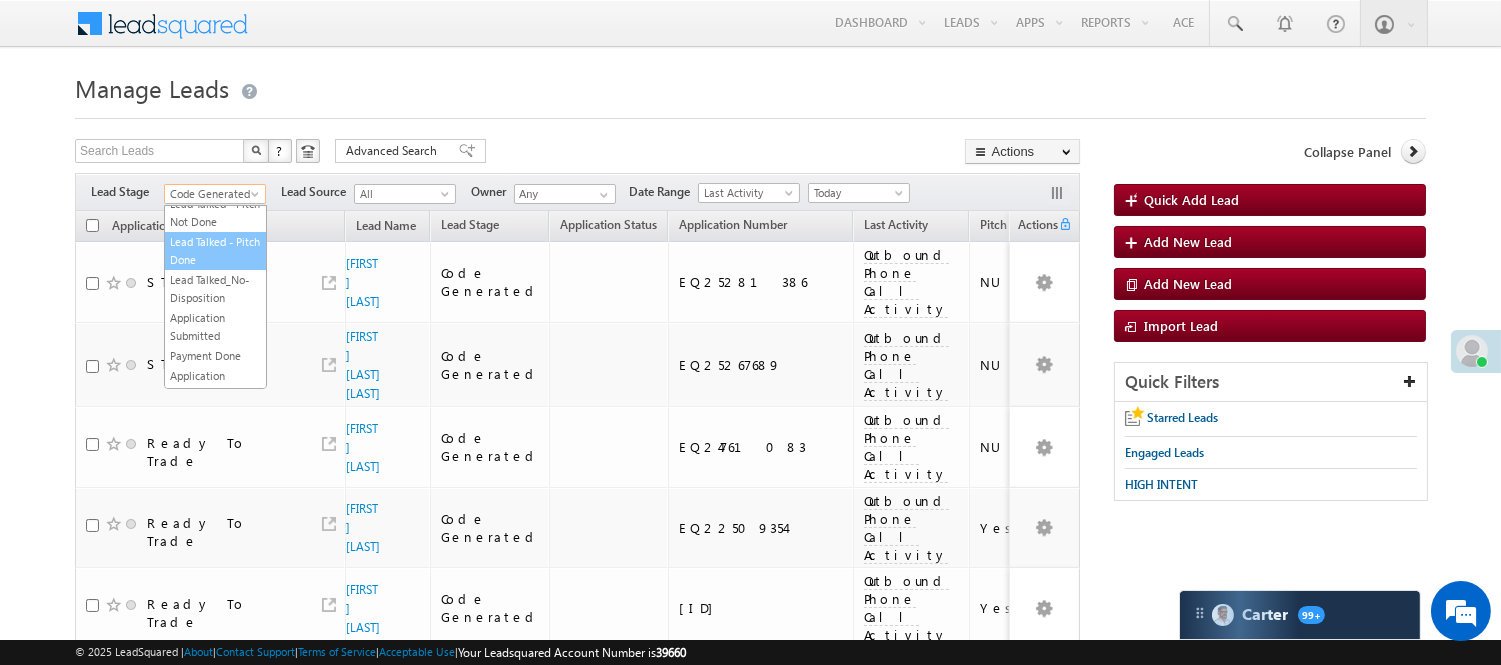 click on "Lead Talked - Pitch Not Done" at bounding box center [215, 213] 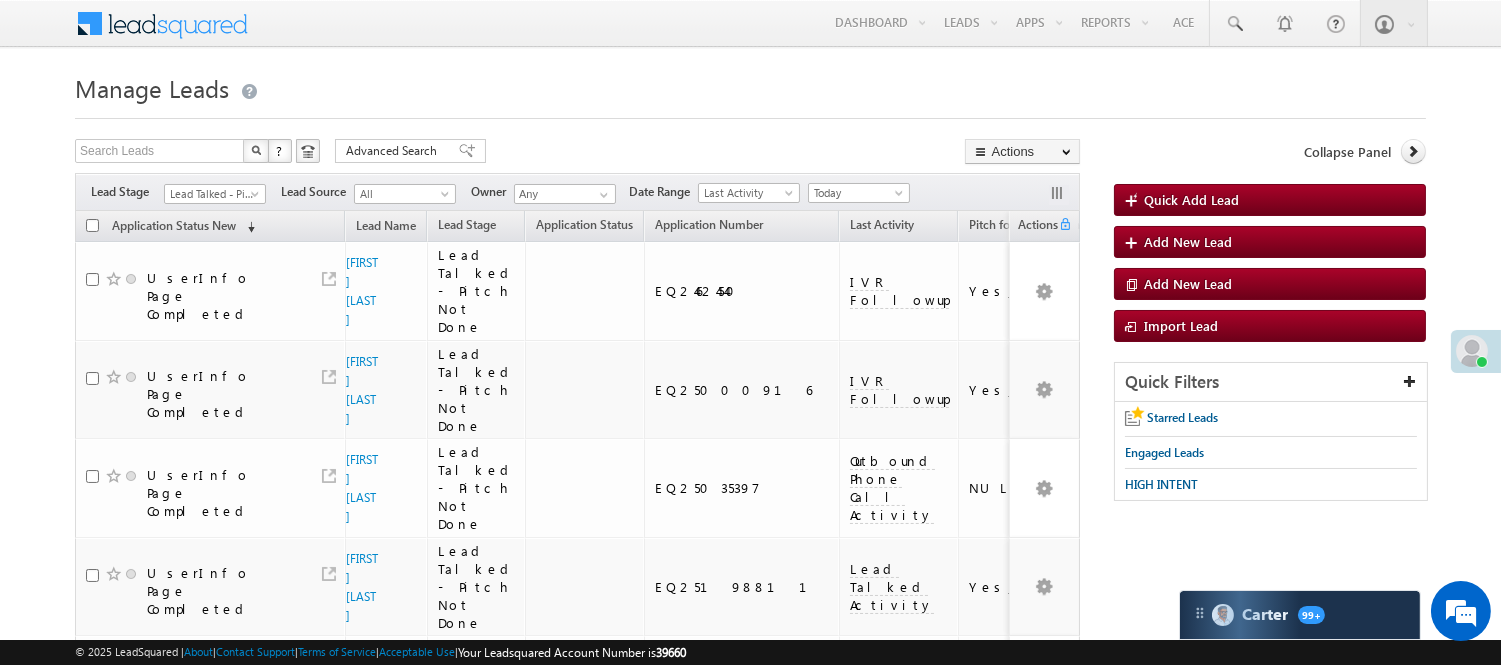 click on "Lead Talked - Pitch Not Done" at bounding box center [212, 194] 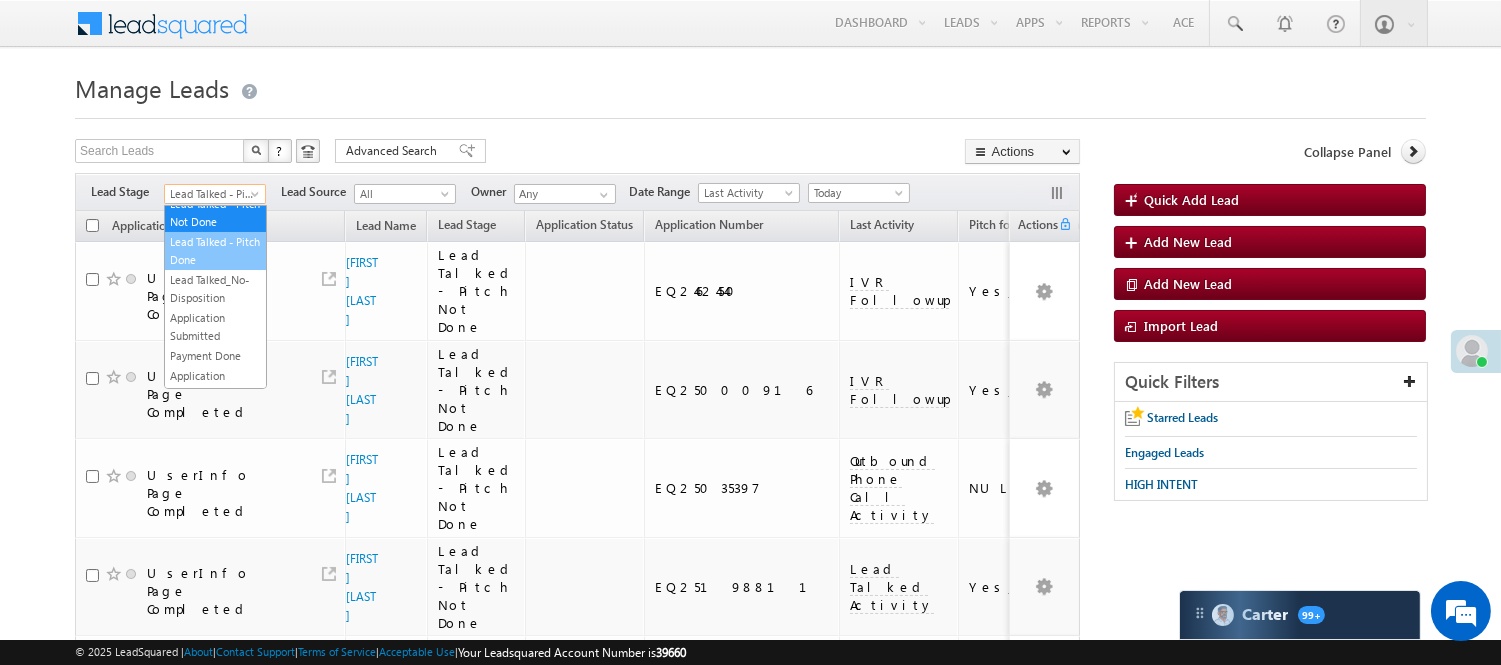scroll, scrollTop: 0, scrollLeft: 0, axis: both 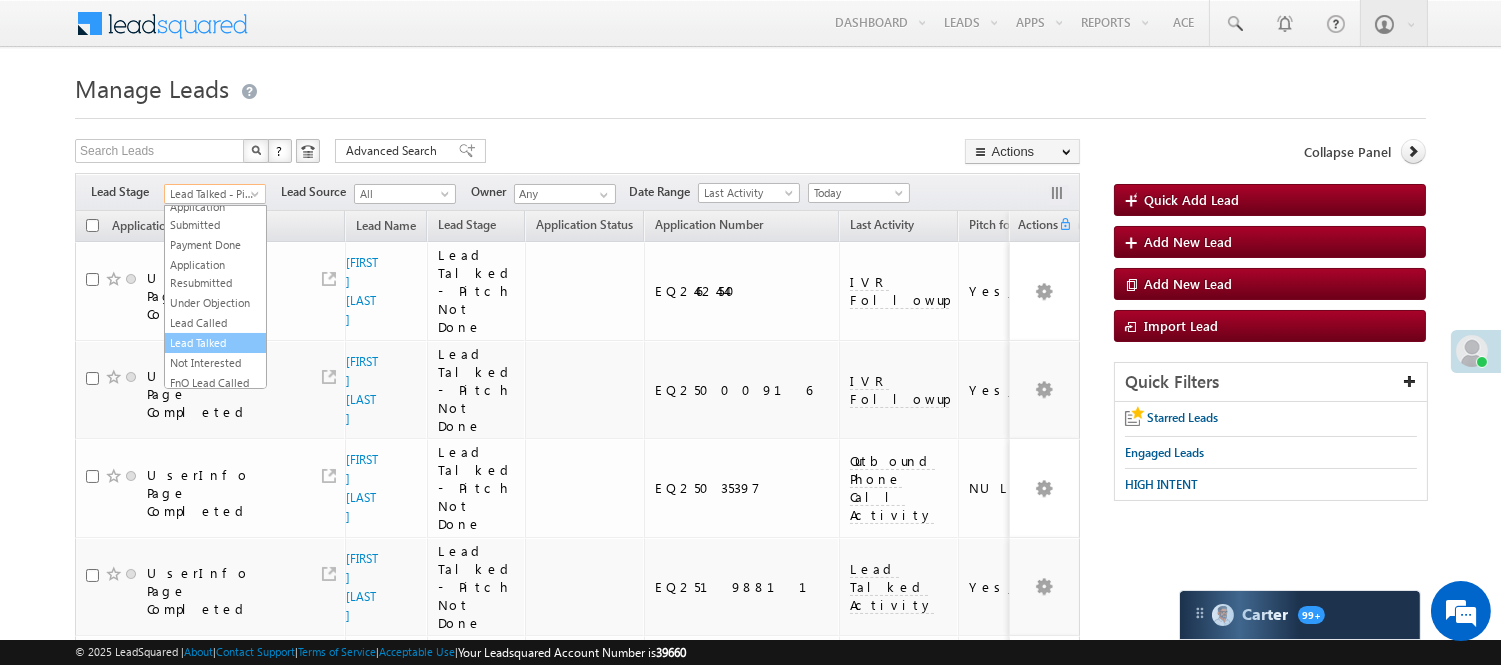 click on "Lead Called" at bounding box center (215, 323) 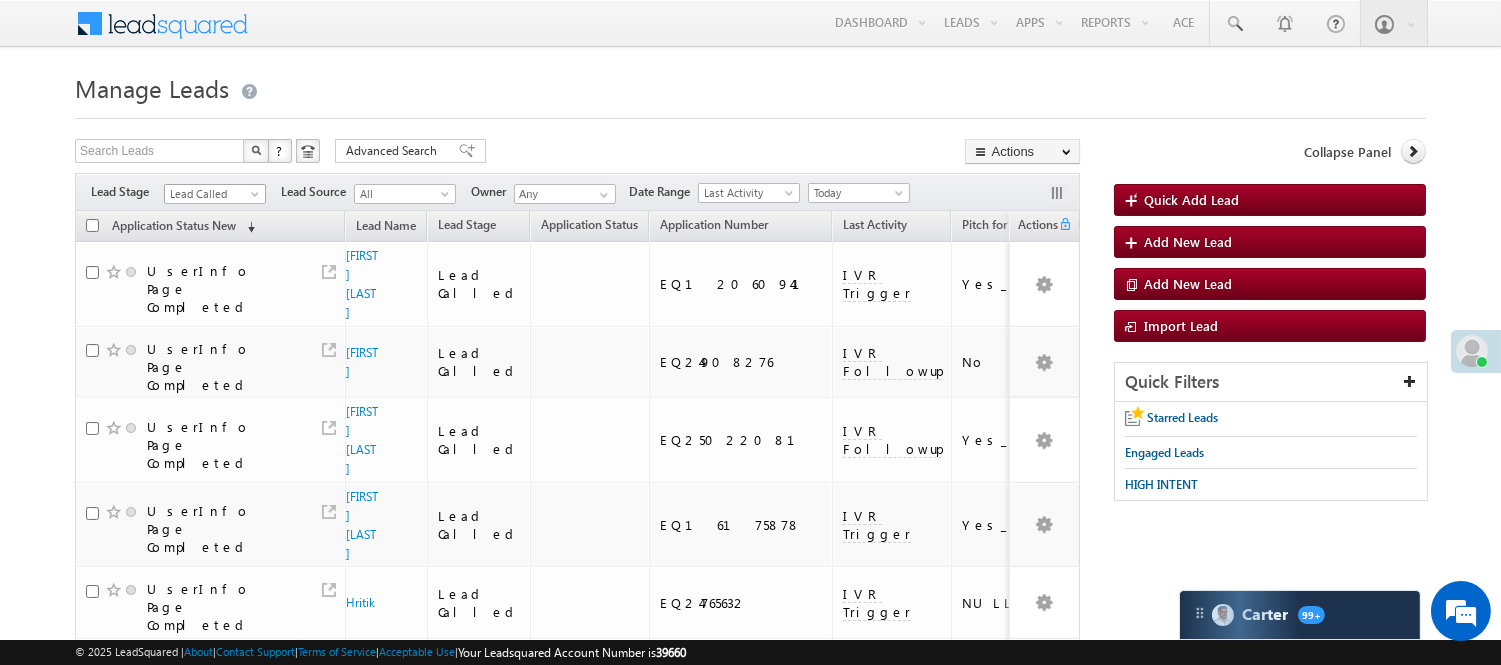 click on "Lead Called" at bounding box center [212, 194] 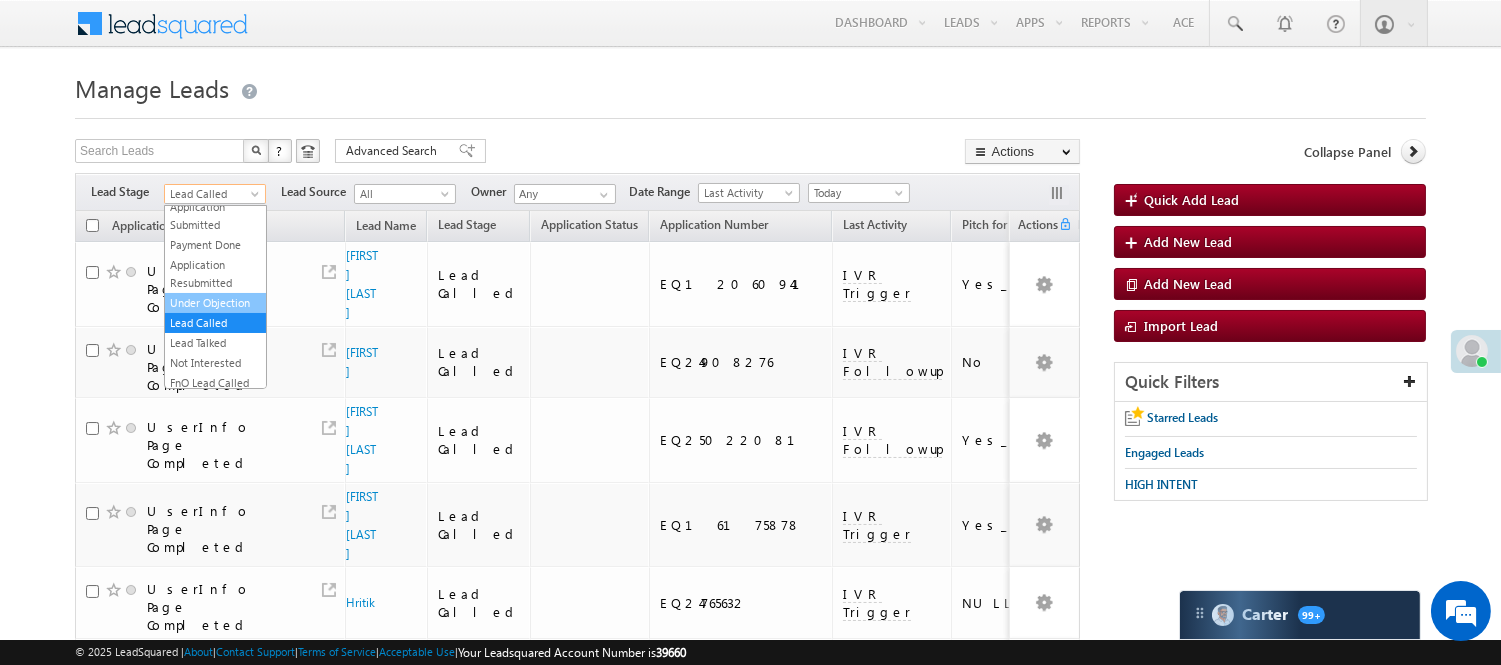 click on "Under Objection" at bounding box center (215, 303) 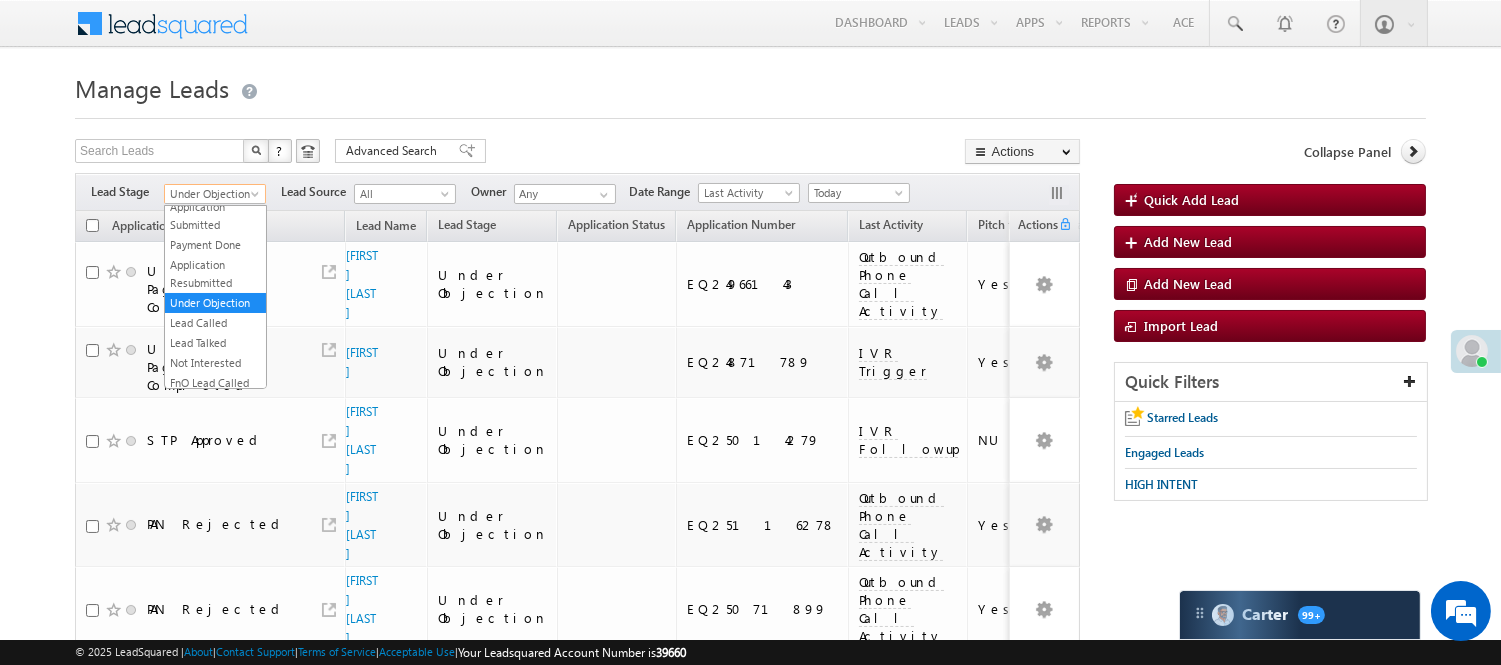 click on "Under Objection" at bounding box center (212, 194) 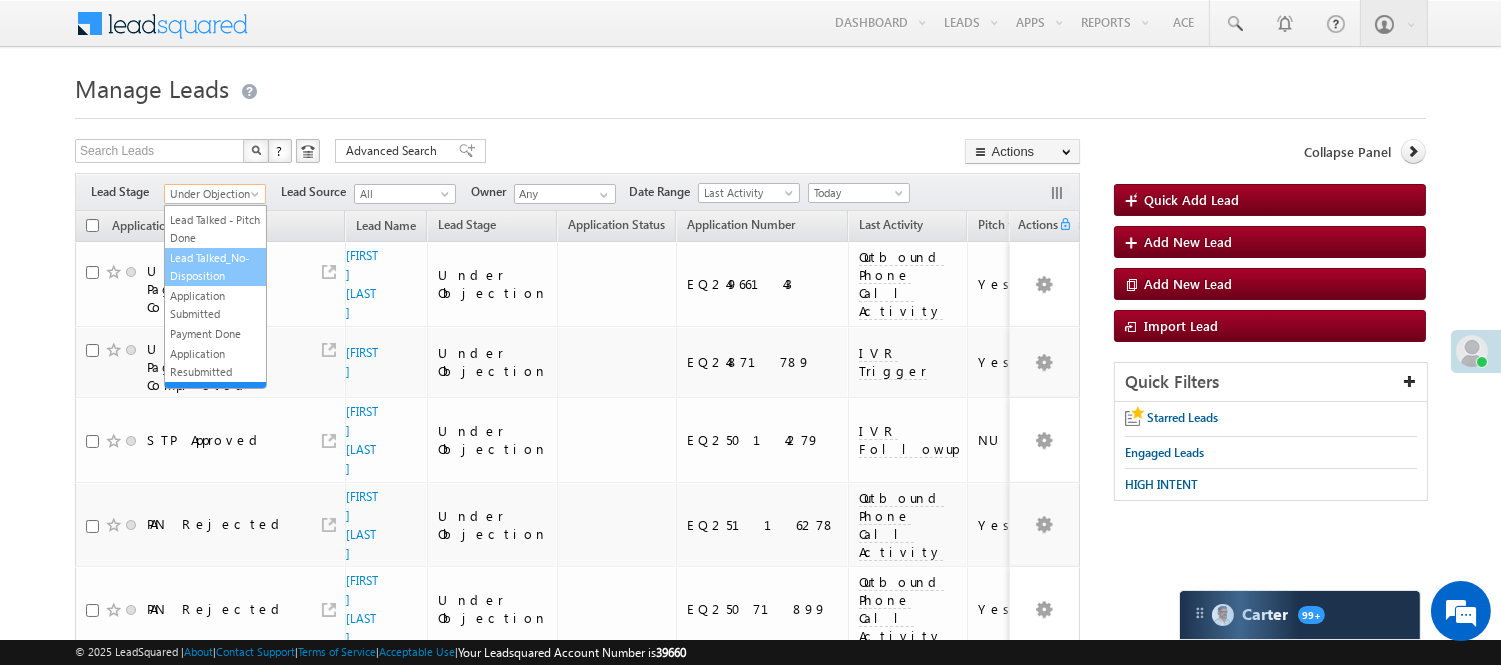 scroll, scrollTop: 0, scrollLeft: 0, axis: both 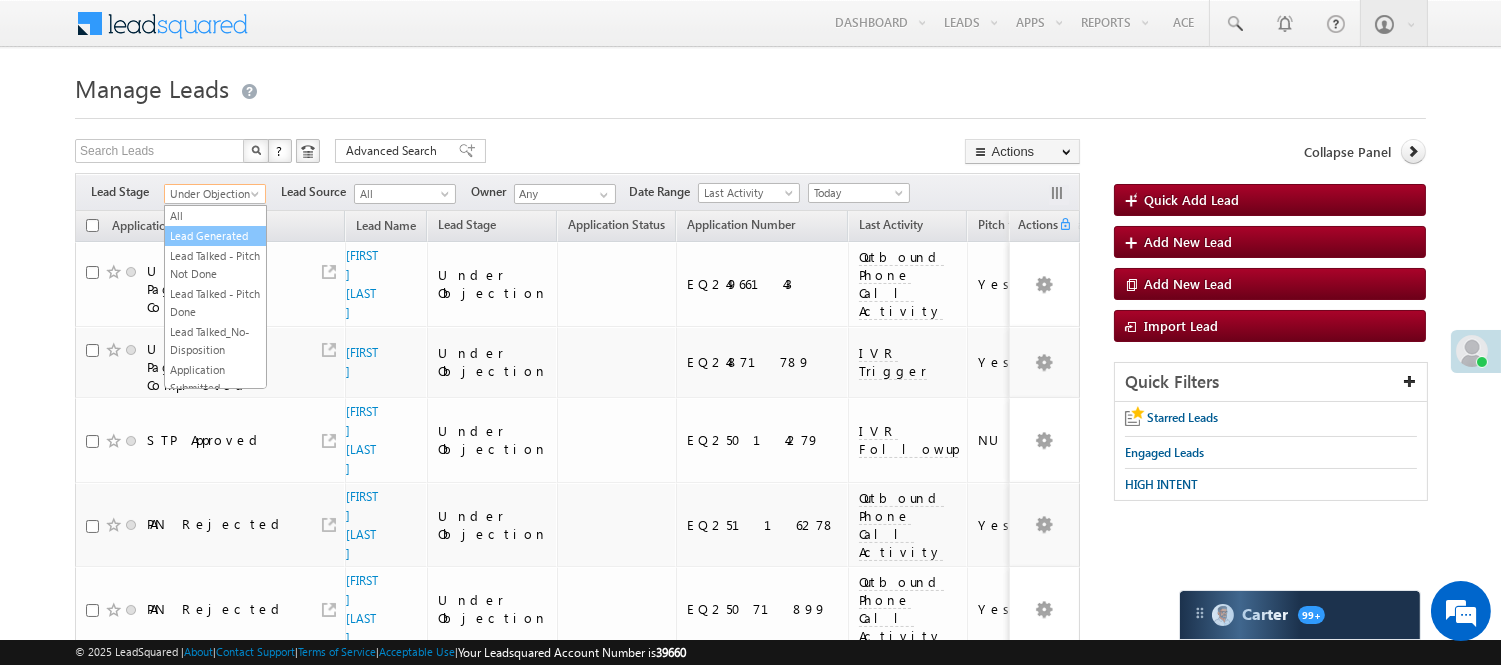 click on "Lead Generated" at bounding box center [215, 236] 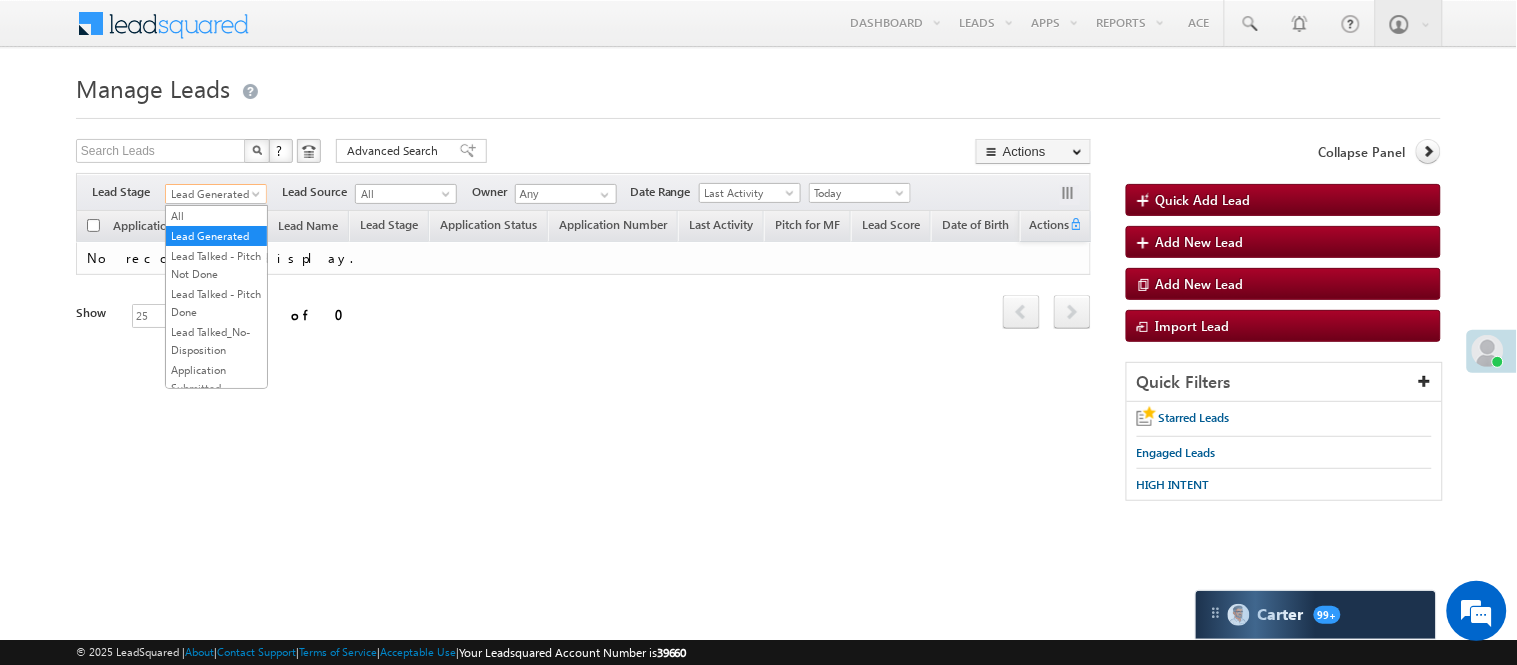 click on "Lead Generated" at bounding box center (213, 194) 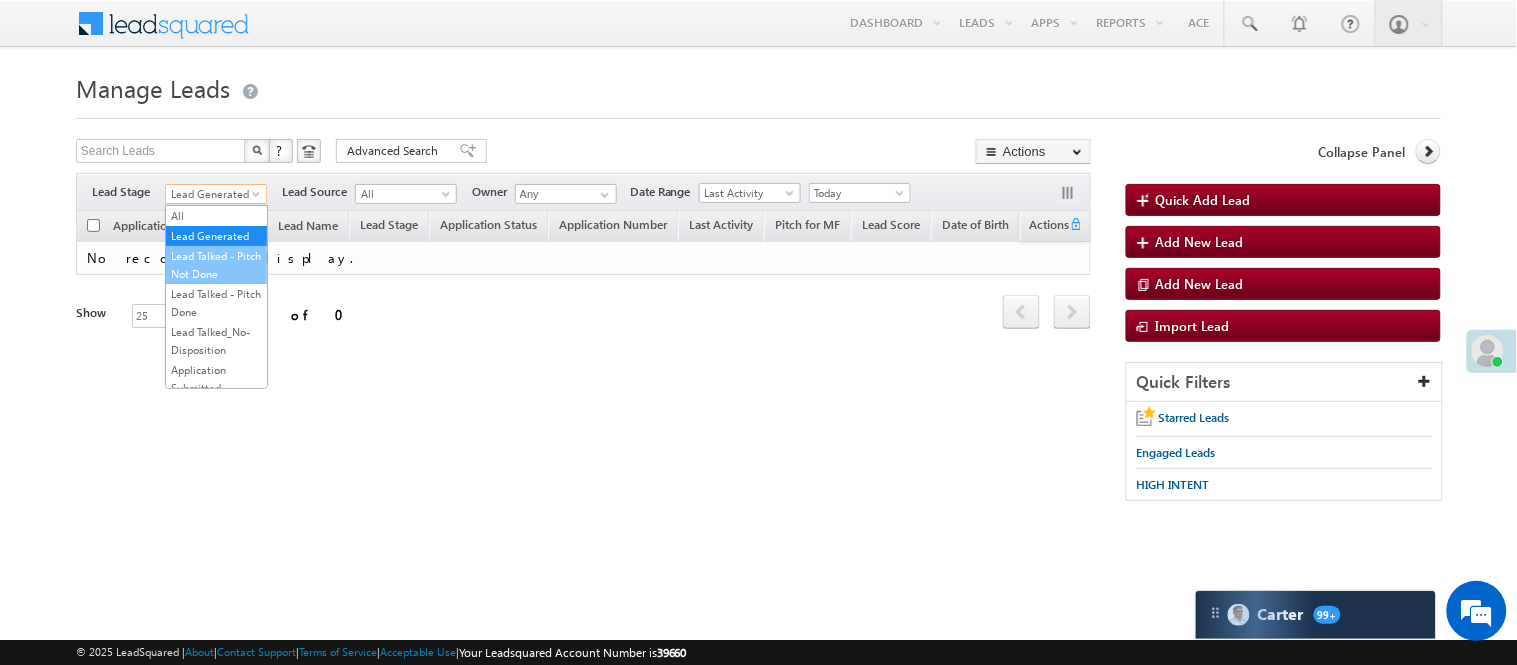 click on "Lead Talked - Pitch Not Done" at bounding box center (216, 265) 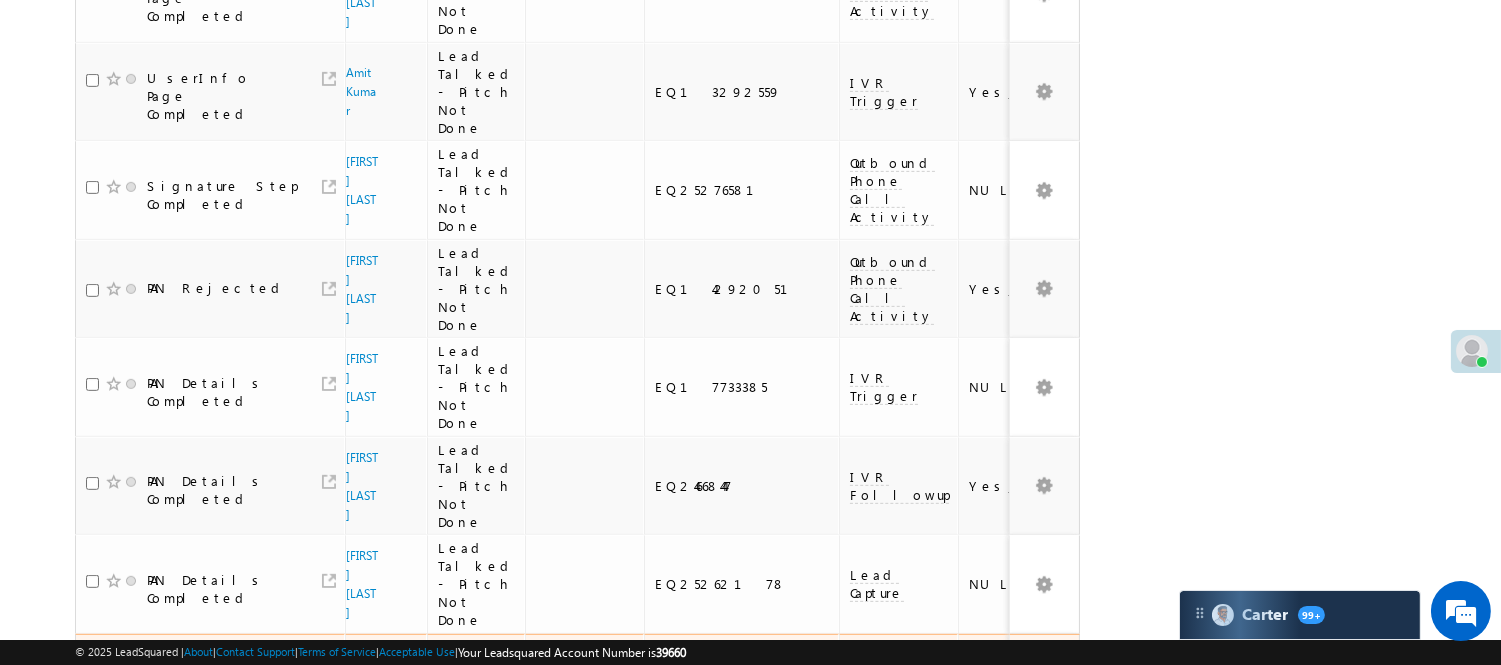 scroll, scrollTop: 1773, scrollLeft: 0, axis: vertical 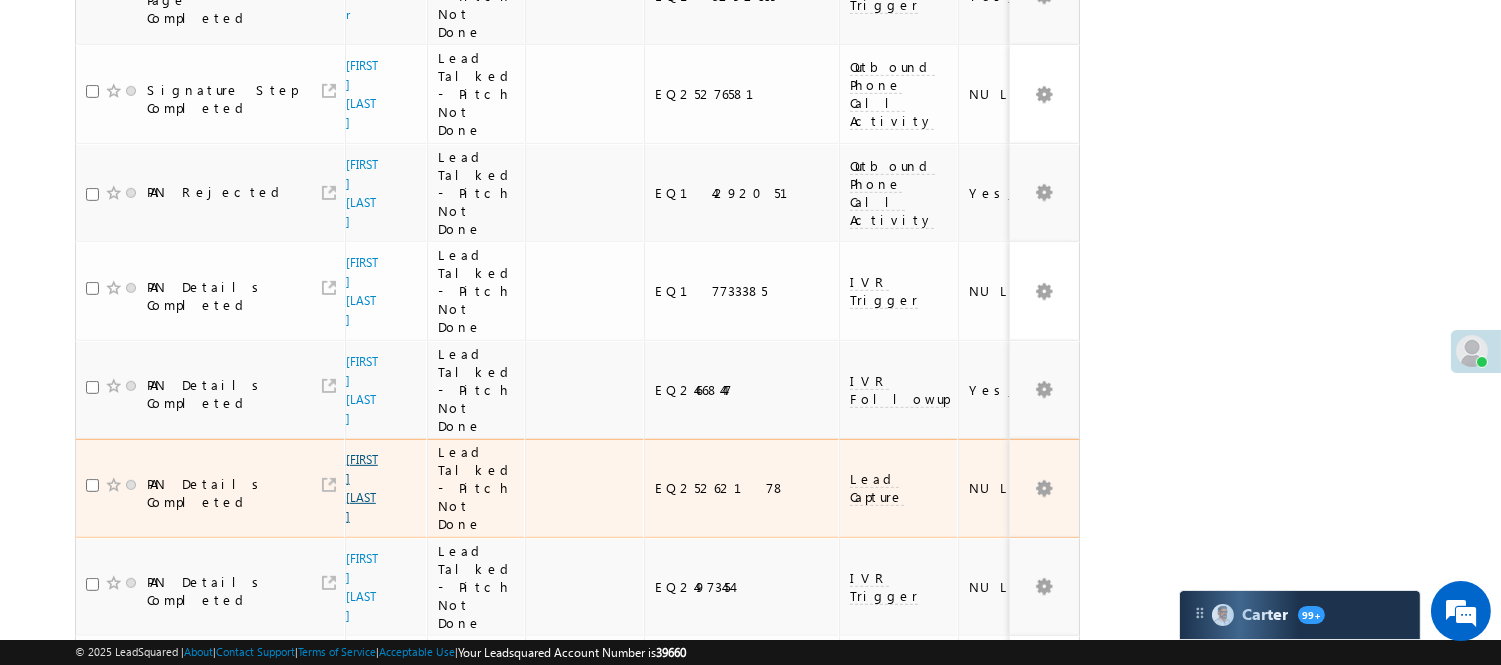 click on "Doli das" at bounding box center (362, 488) 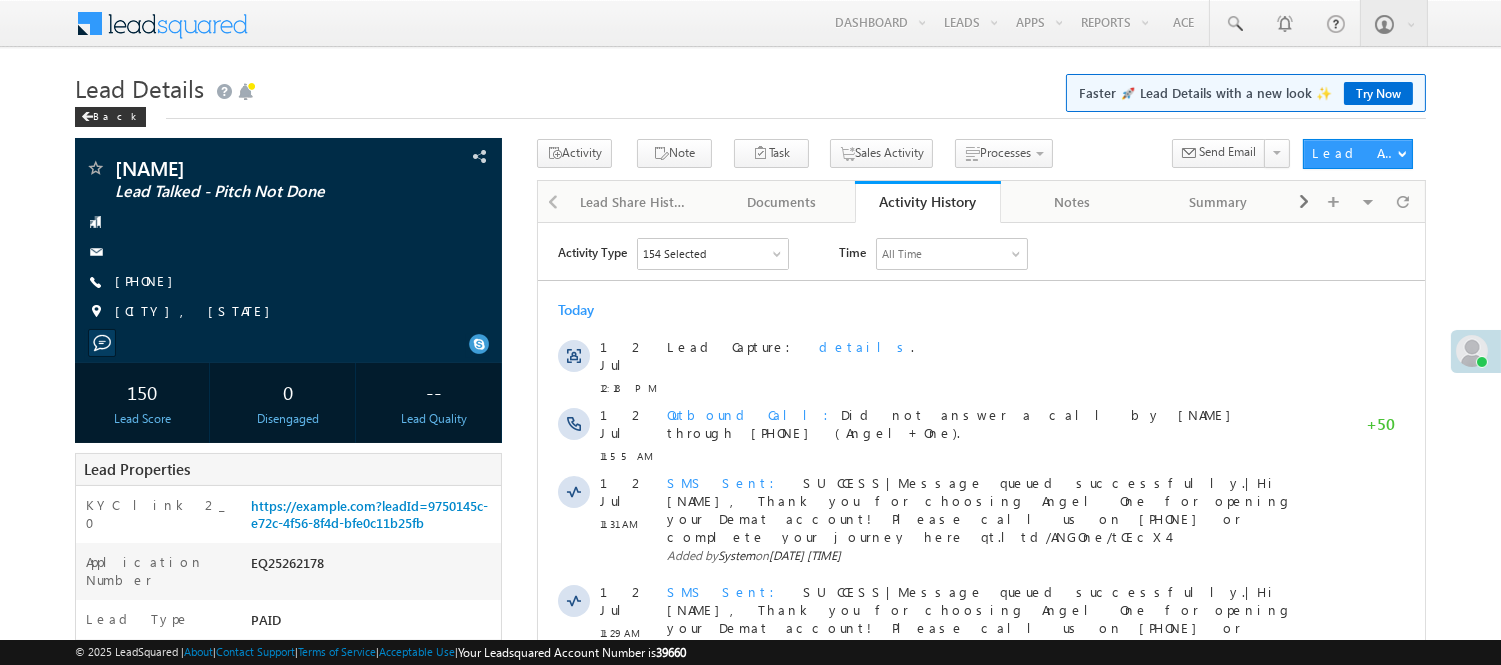 scroll, scrollTop: 0, scrollLeft: 0, axis: both 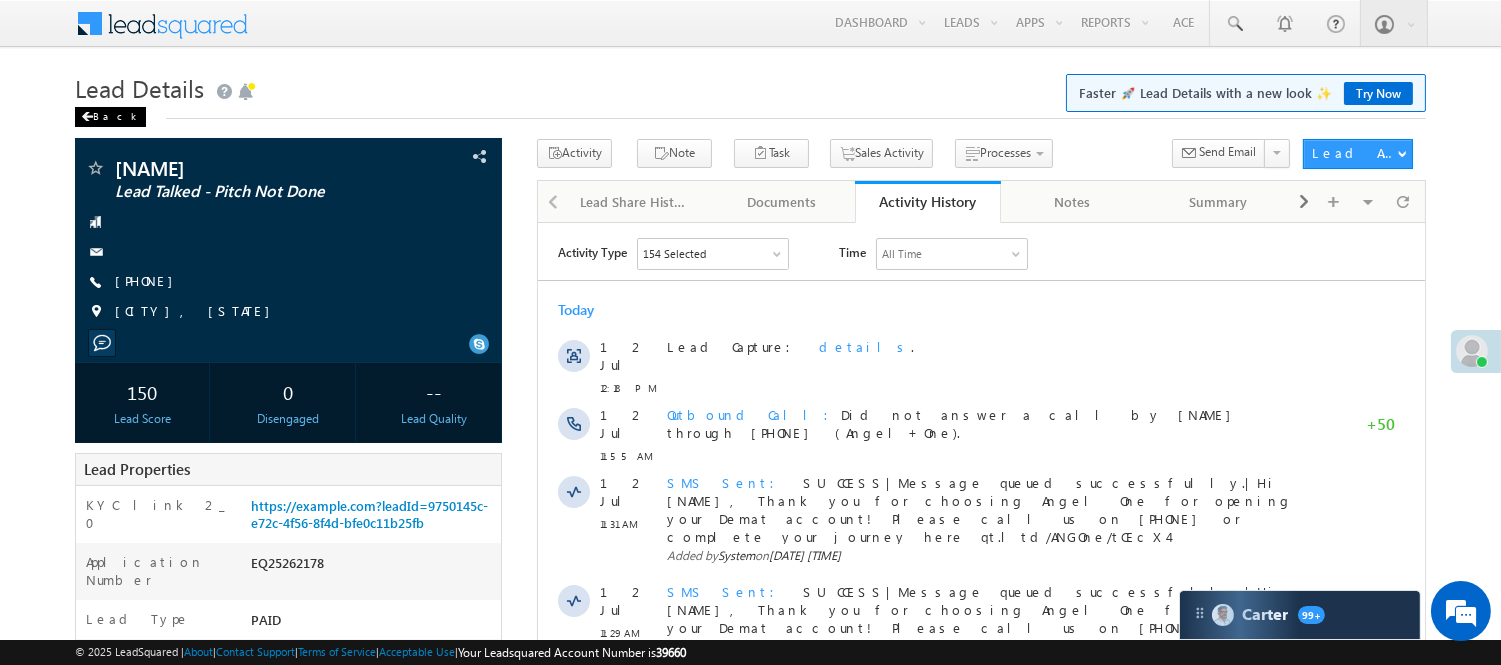 click on "Back" at bounding box center [110, 117] 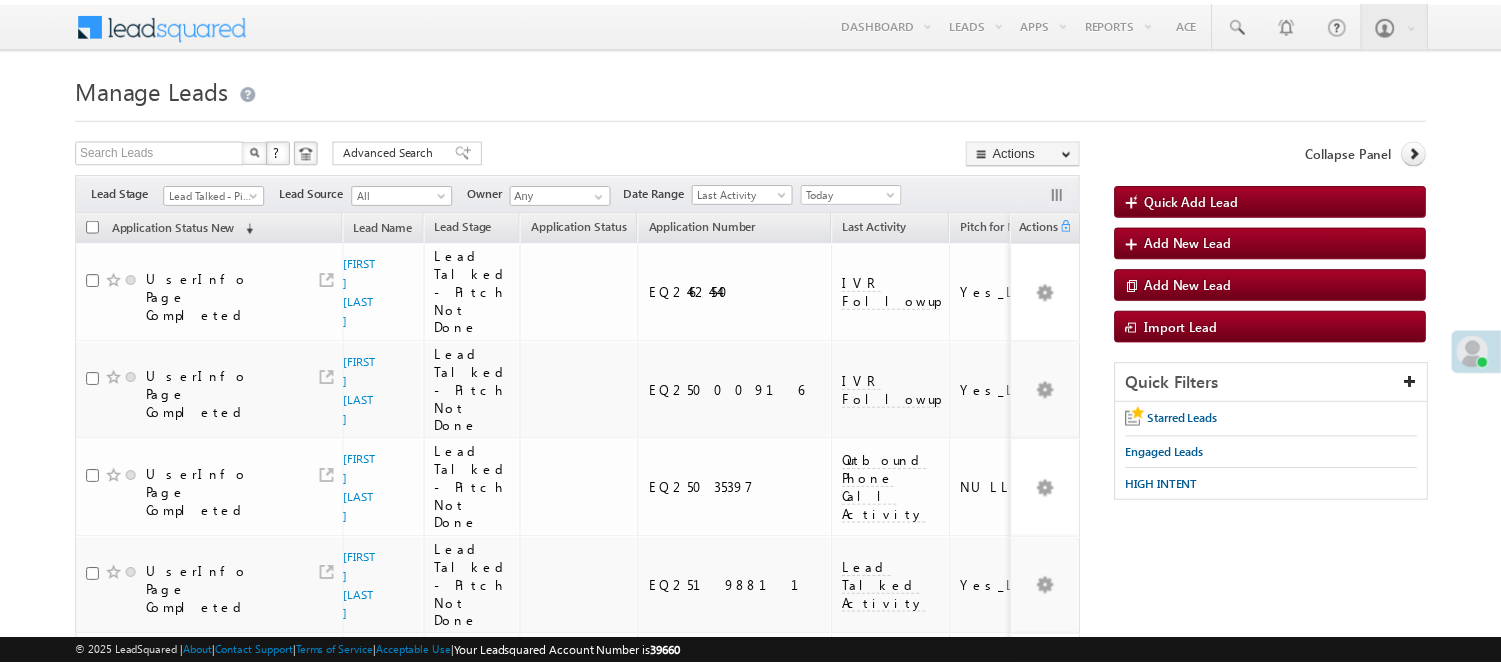 scroll, scrollTop: 0, scrollLeft: 0, axis: both 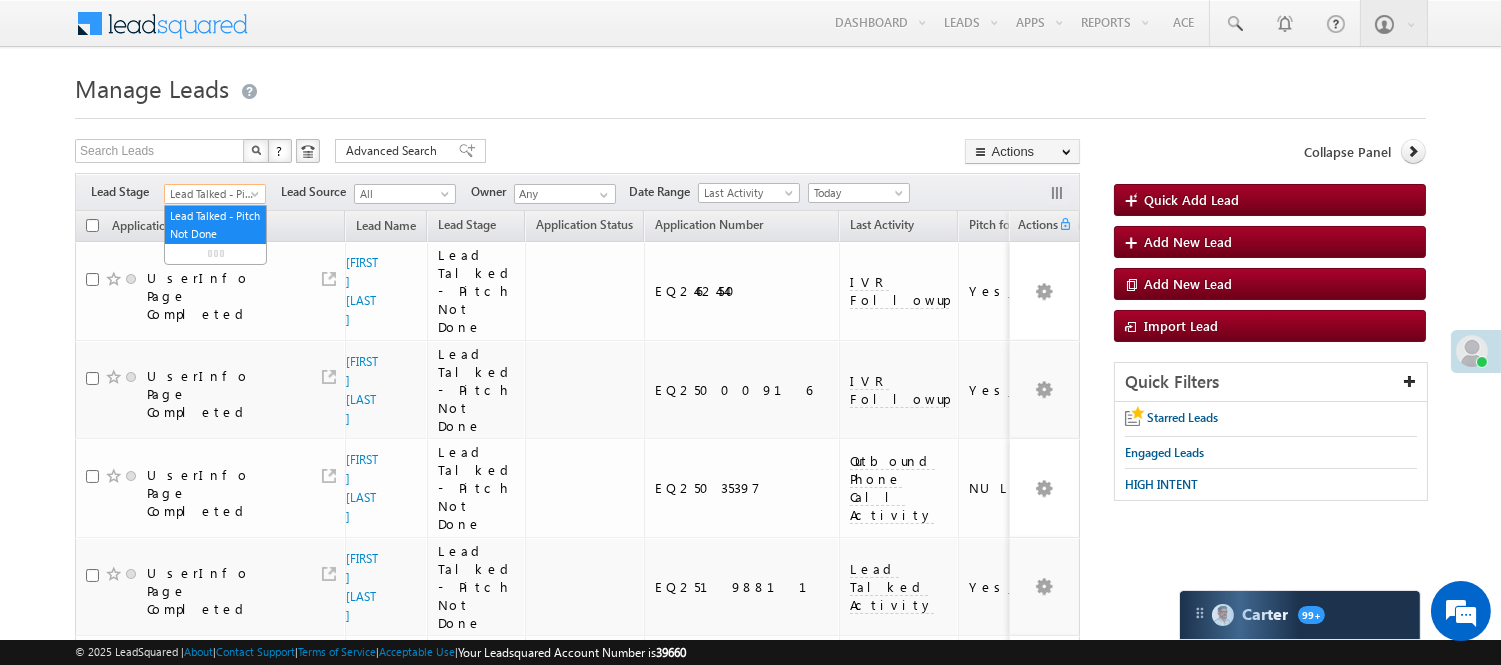 click on "Lead Talked - Pitch Not Done" at bounding box center [215, 194] 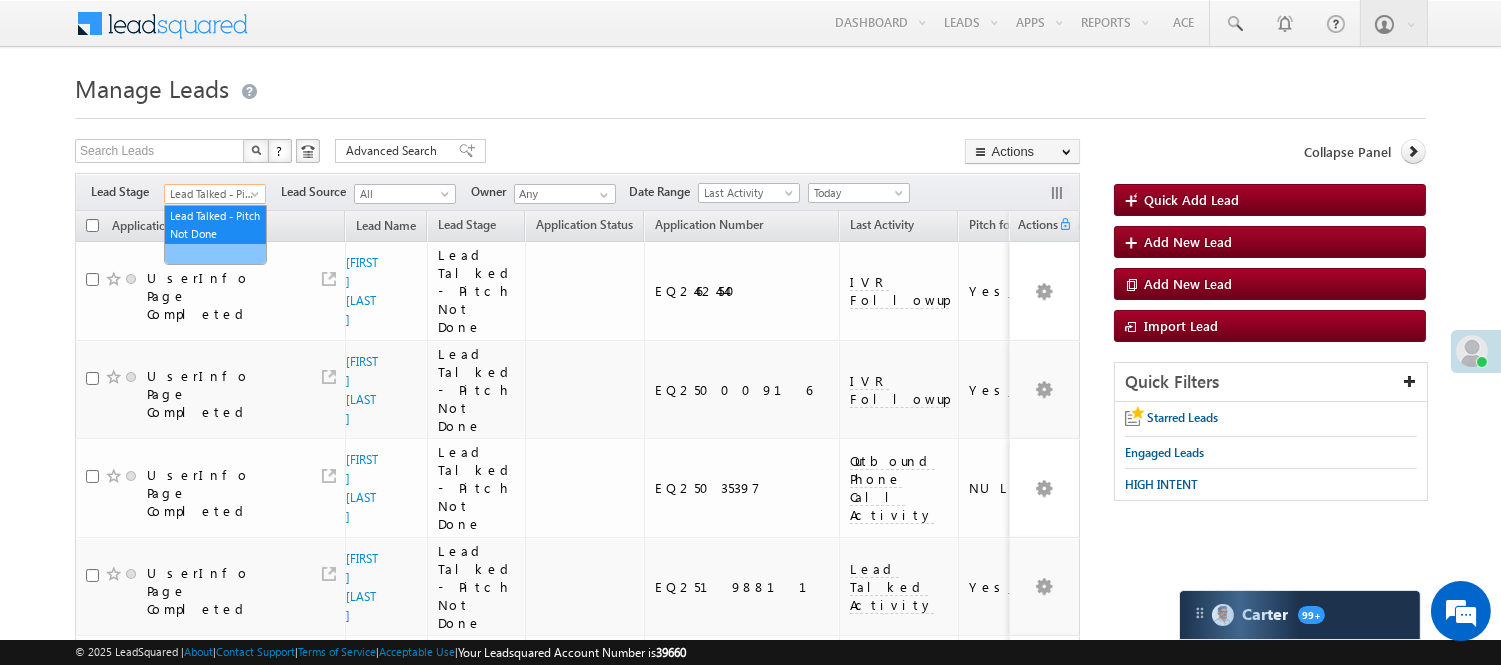 scroll, scrollTop: 0, scrollLeft: 0, axis: both 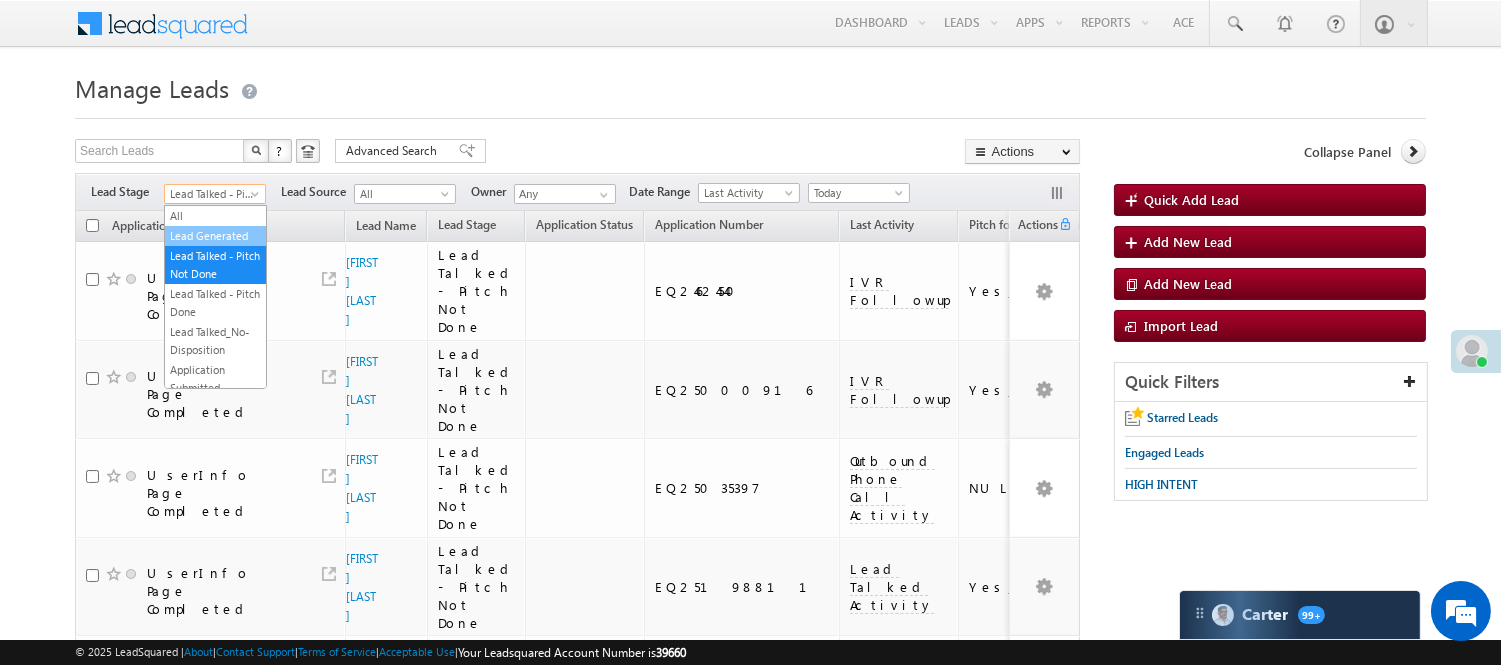 click on "Lead Generated" at bounding box center (215, 236) 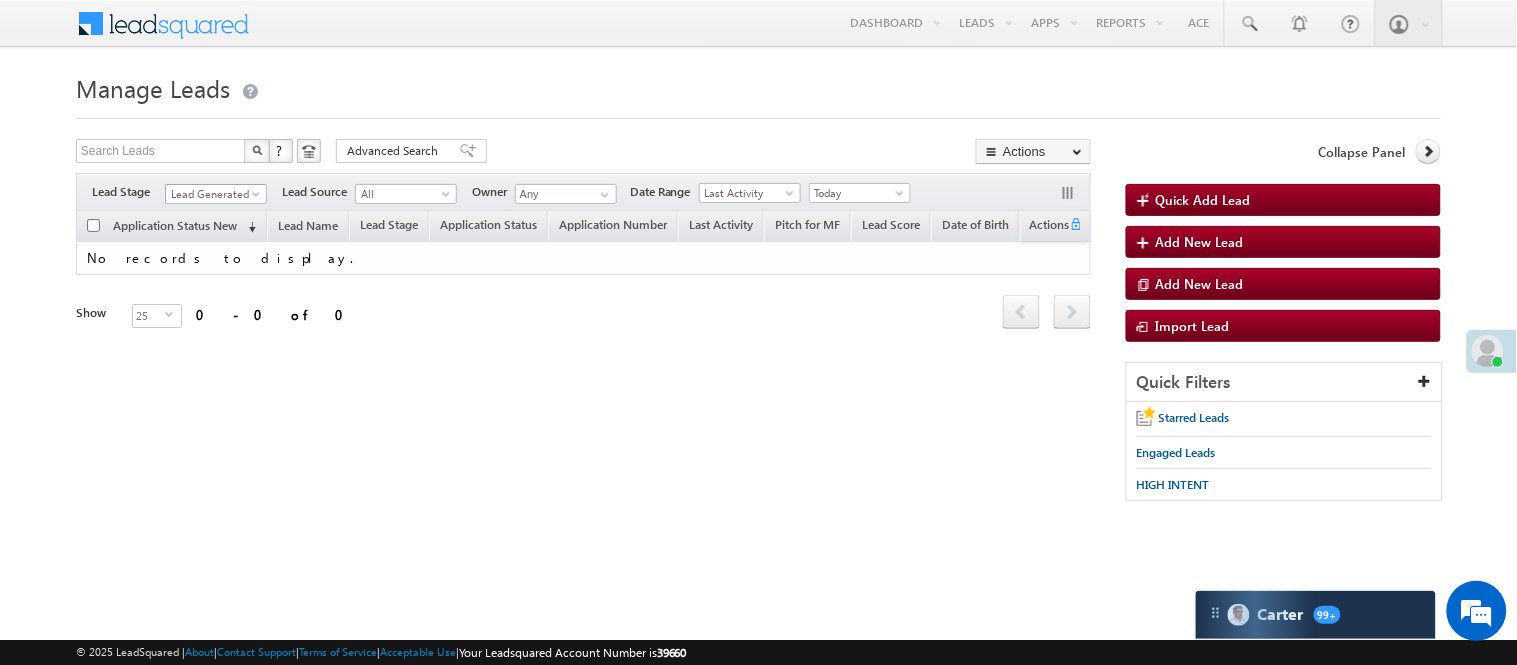 click on "Lead Generated" at bounding box center [213, 194] 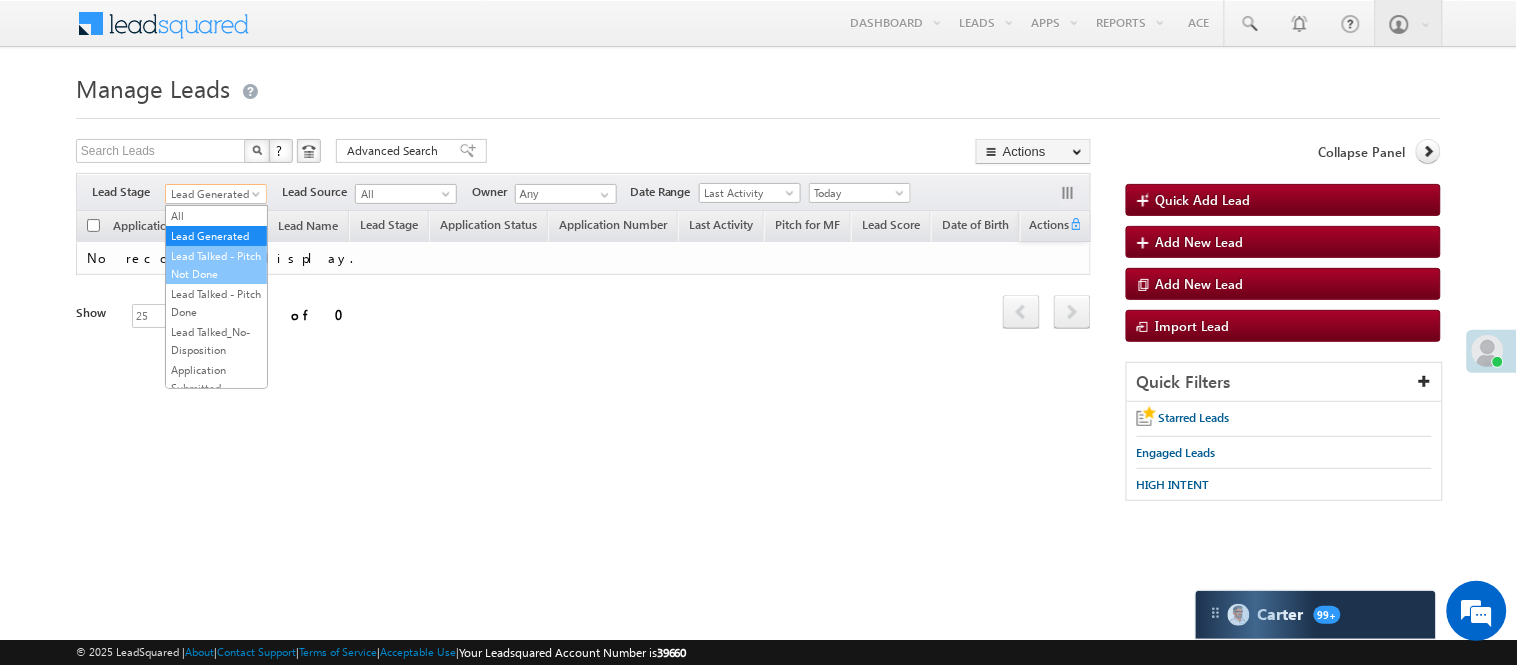 click on "Lead Talked - Pitch Not Done" at bounding box center [216, 265] 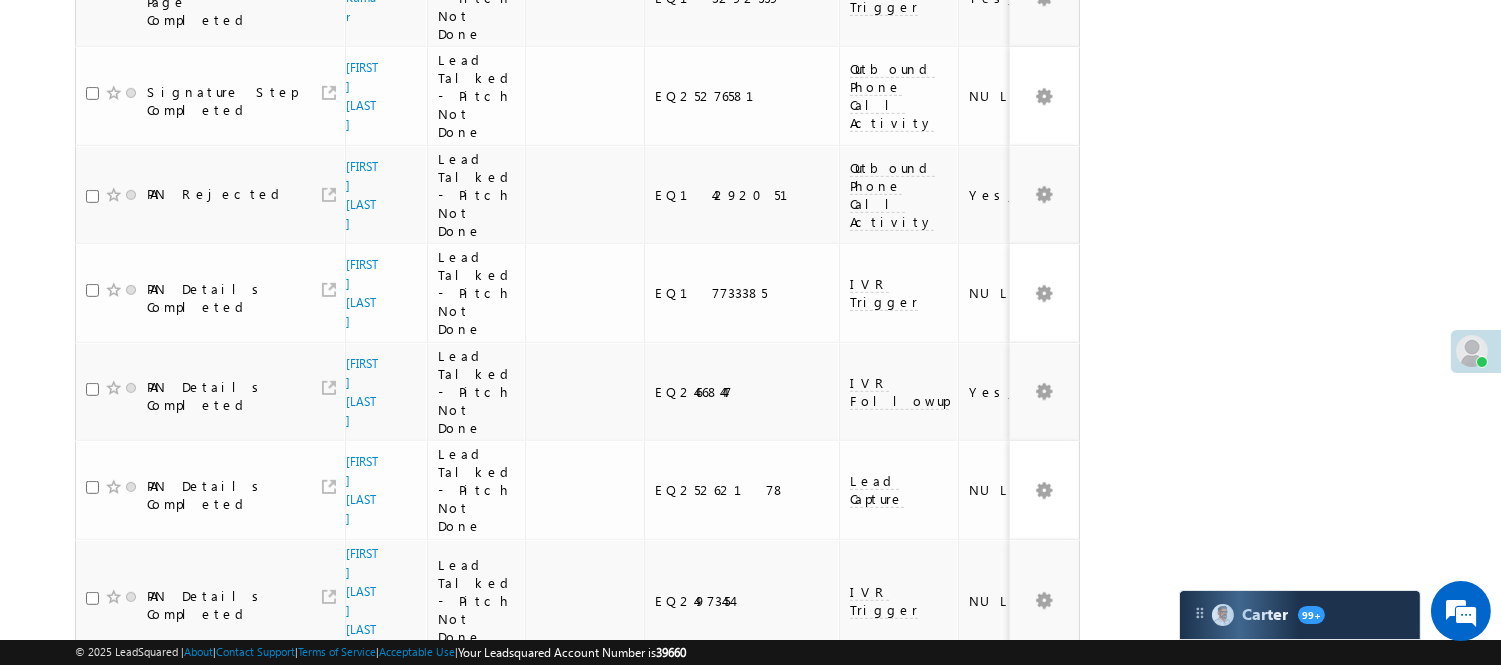 scroll, scrollTop: 1773, scrollLeft: 0, axis: vertical 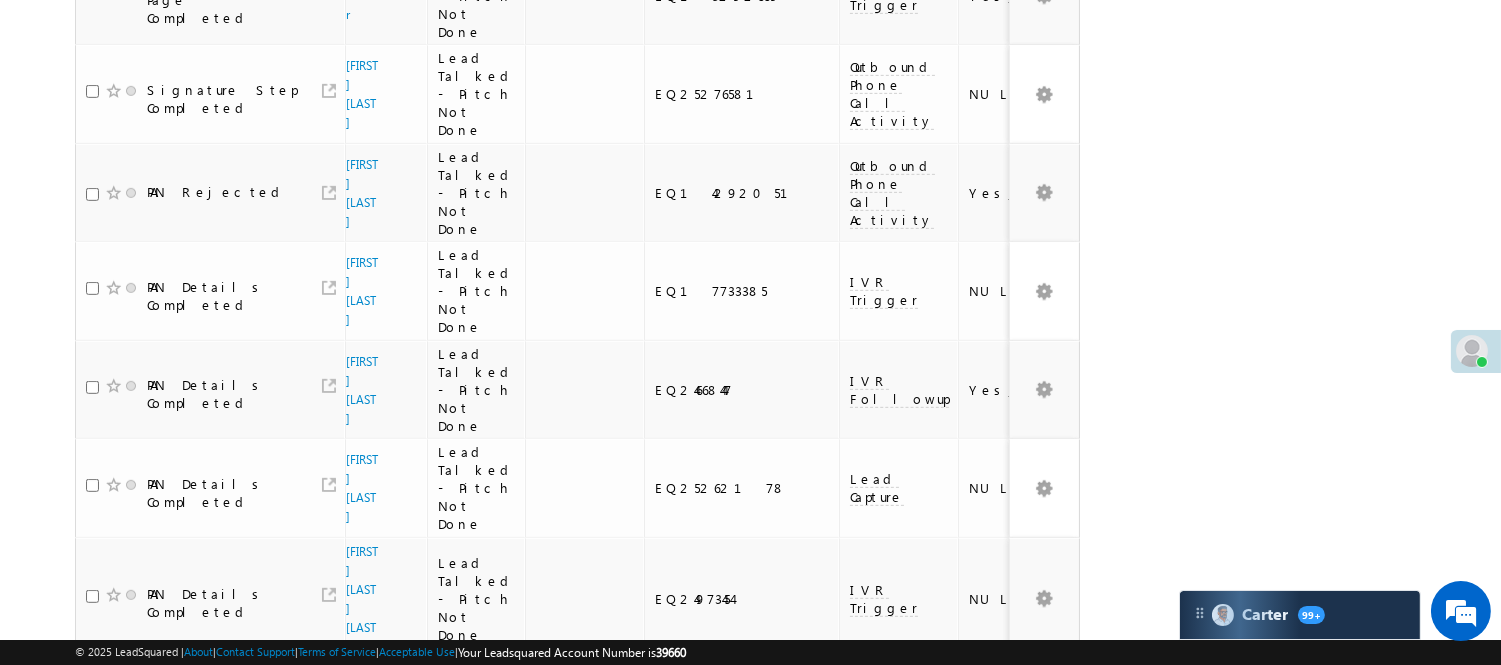 click on "2" at bounding box center [938, 1042] 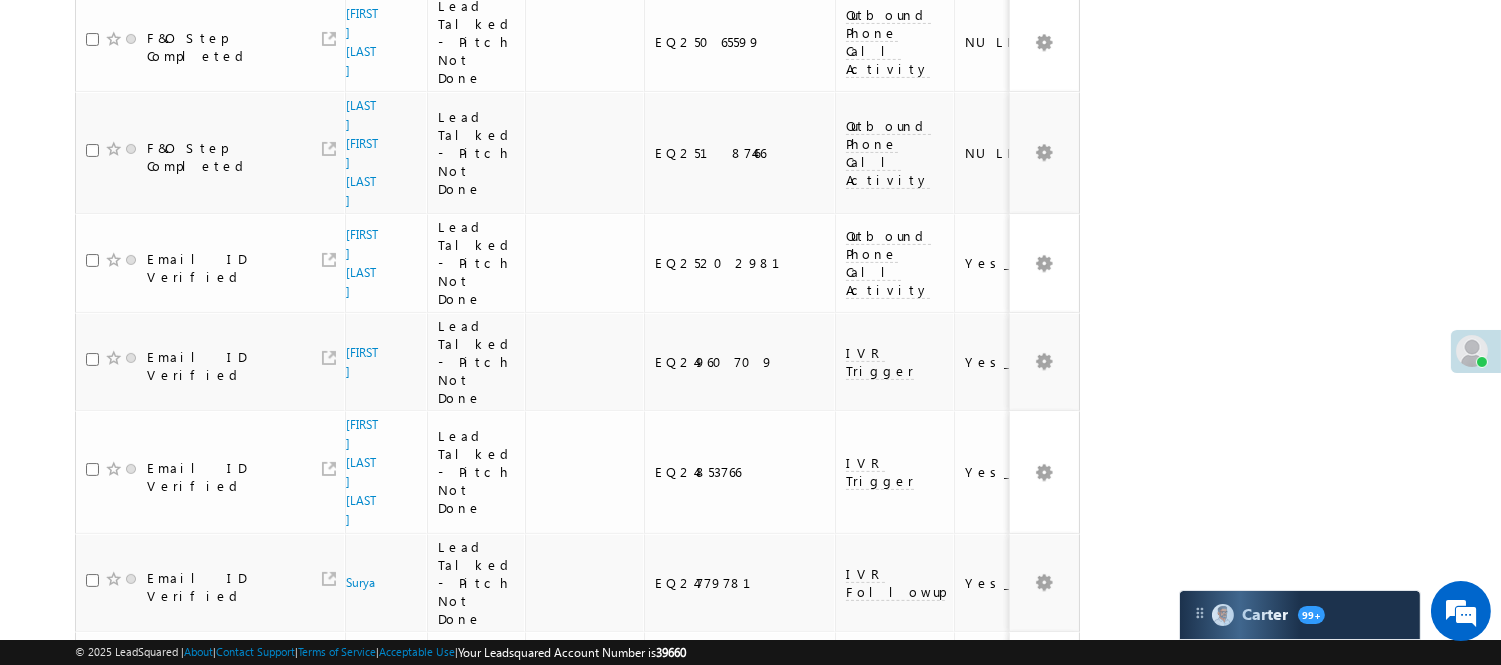scroll, scrollTop: 1824, scrollLeft: 0, axis: vertical 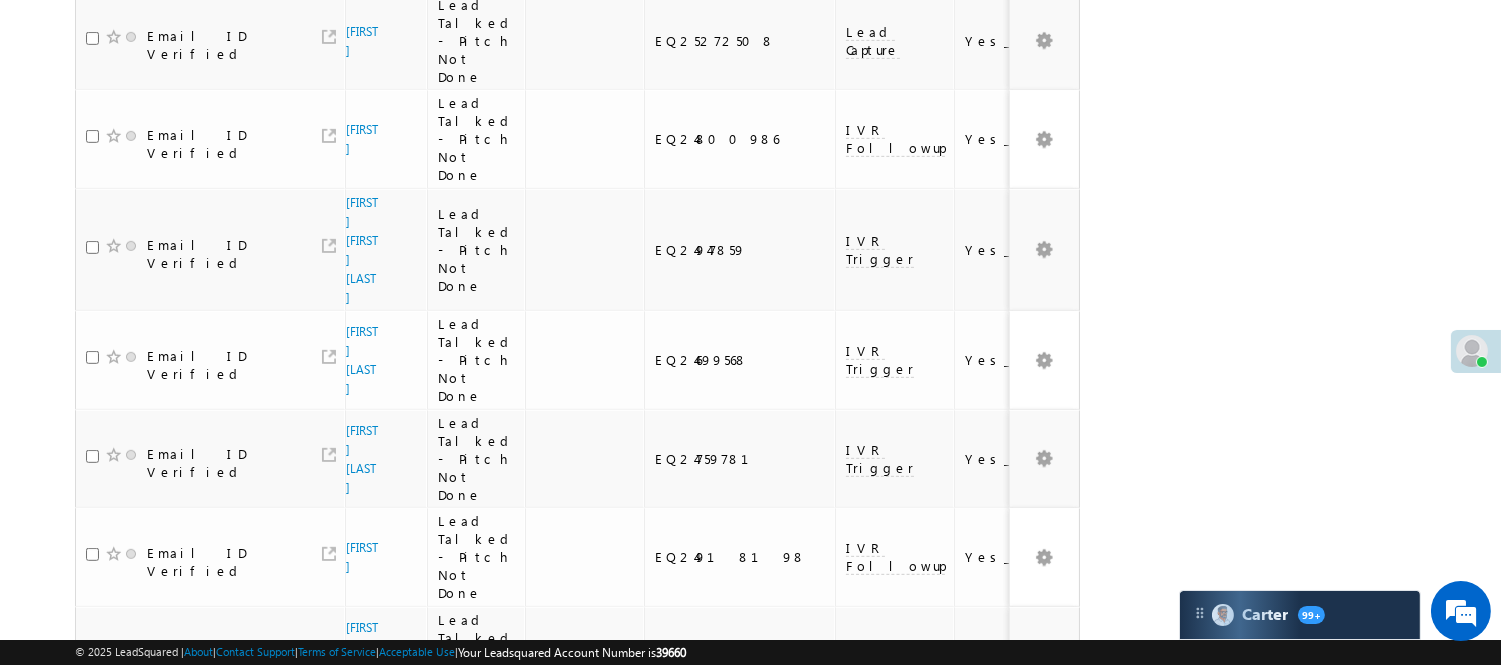 click on "3" at bounding box center (978, 1039) 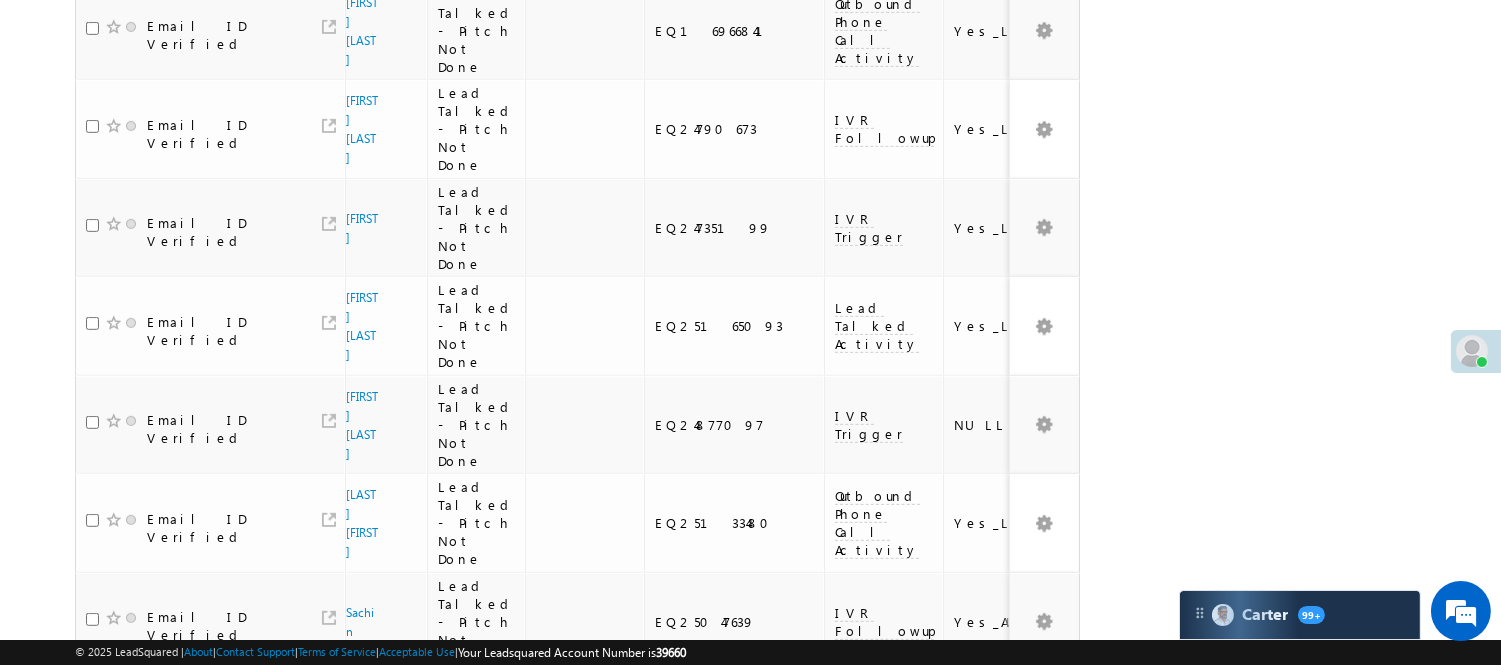 click on "4" at bounding box center (1018, 1029) 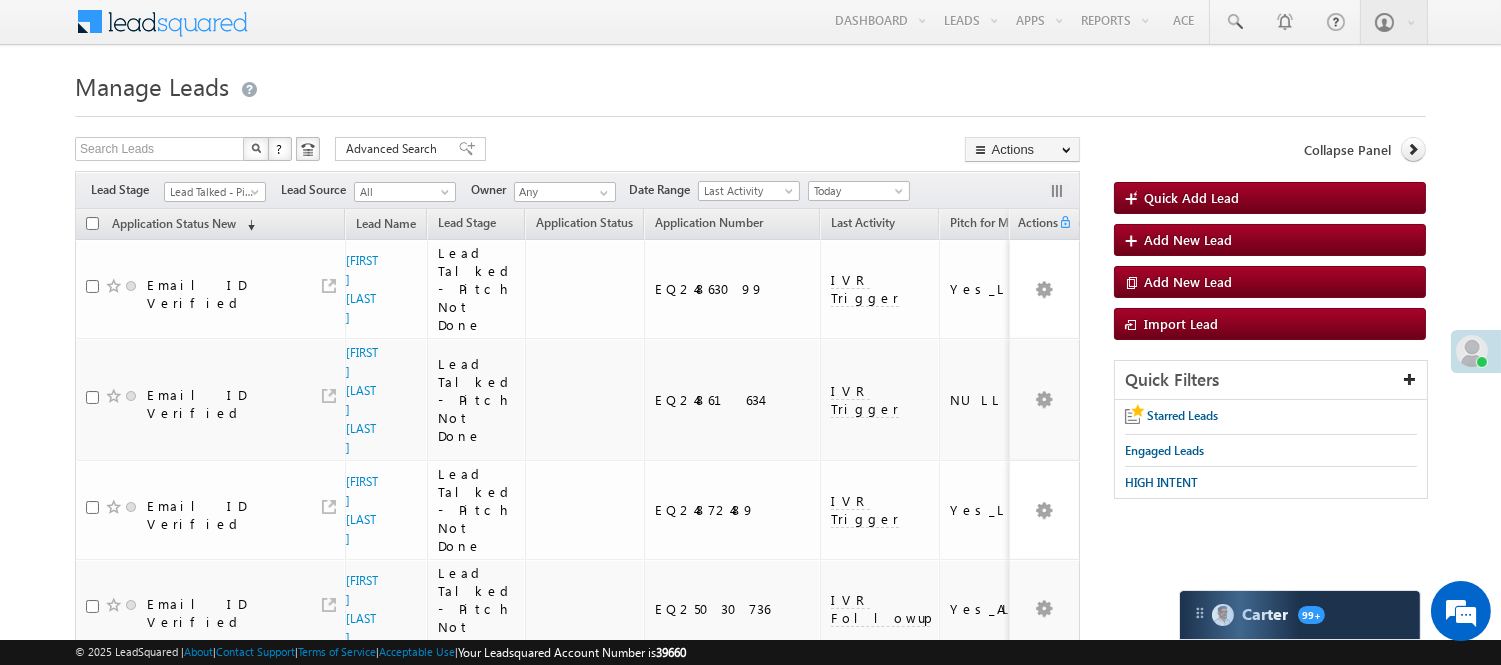 scroll, scrollTop: 0, scrollLeft: 0, axis: both 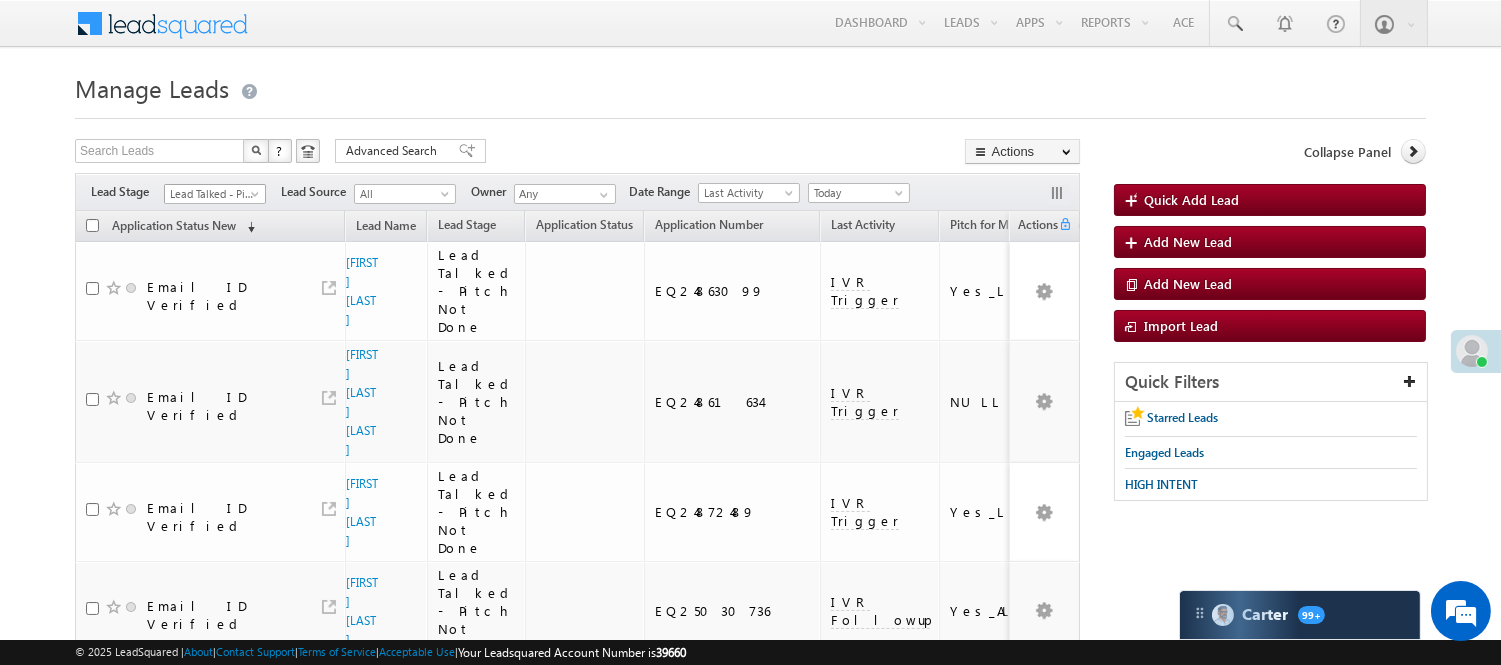 drag, startPoint x: 226, startPoint y: 192, endPoint x: 217, endPoint y: 197, distance: 10.29563 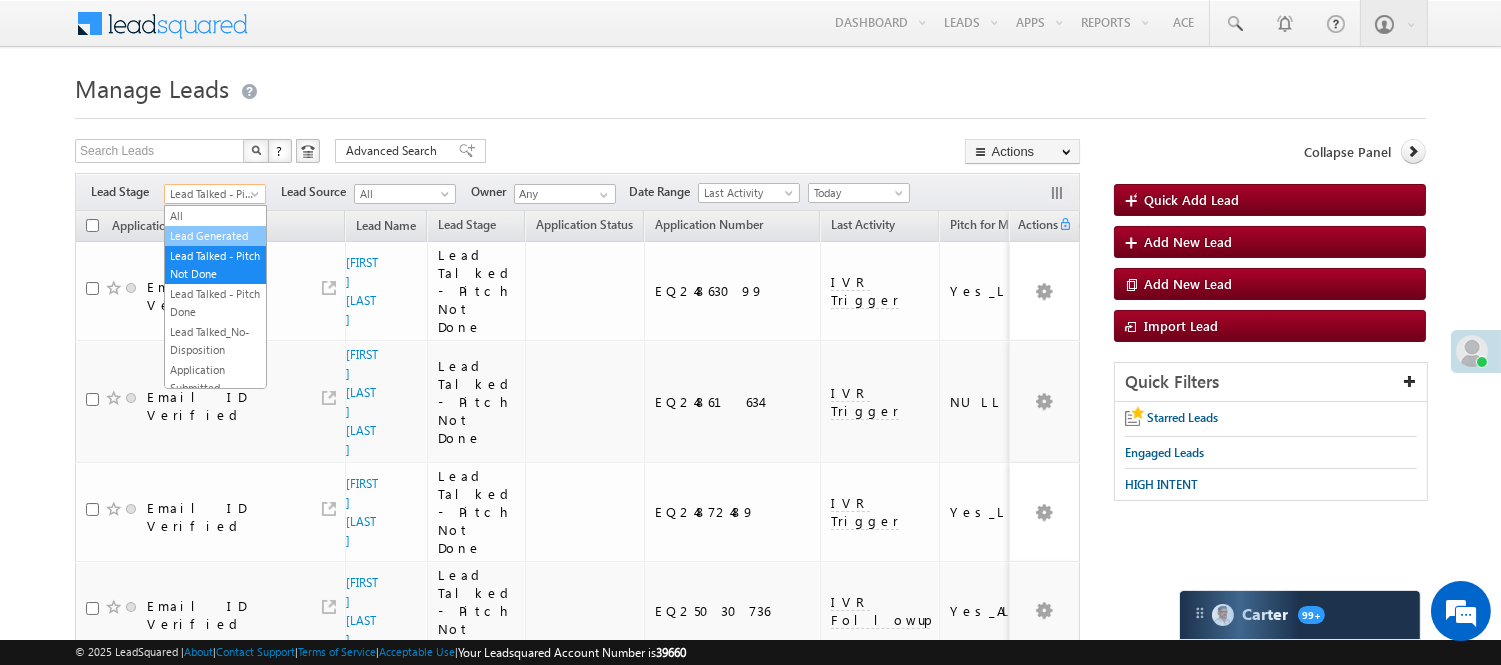 click on "Lead Generated" at bounding box center (215, 236) 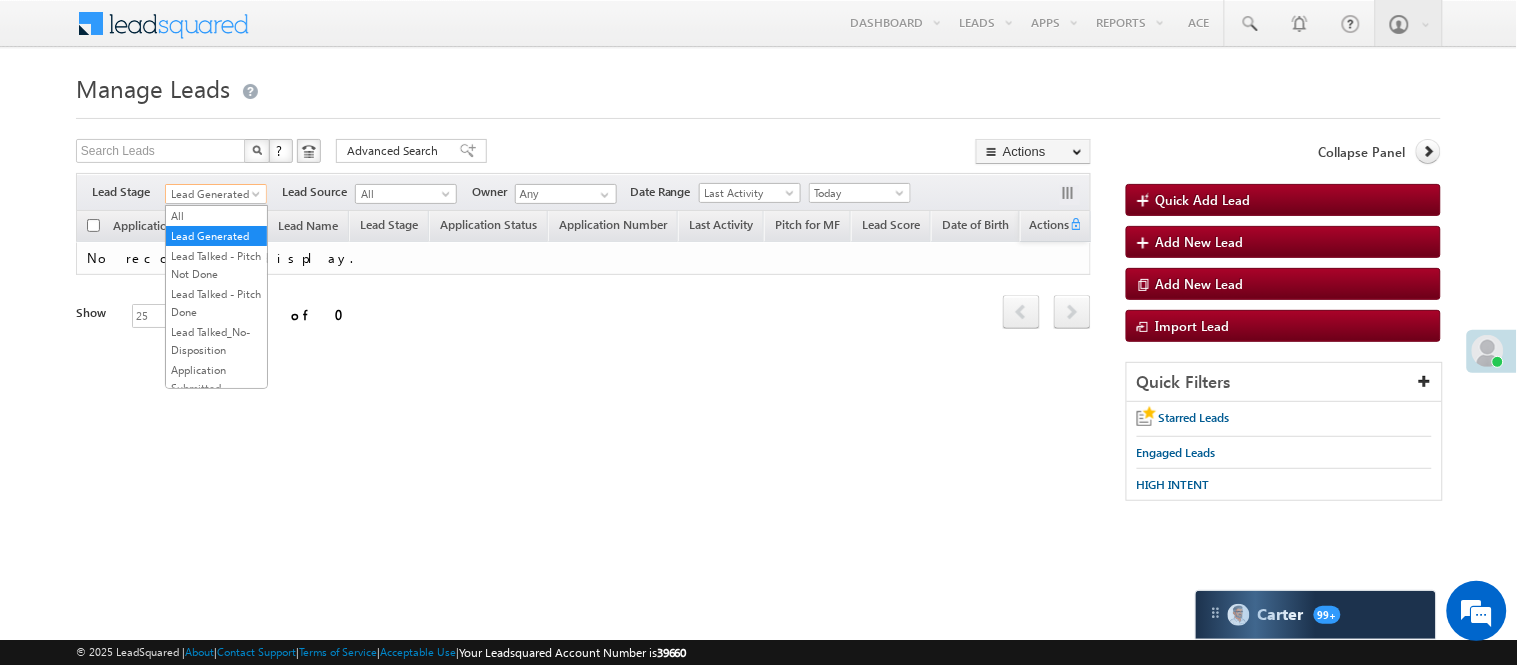 click on "Lead Generated" at bounding box center [213, 194] 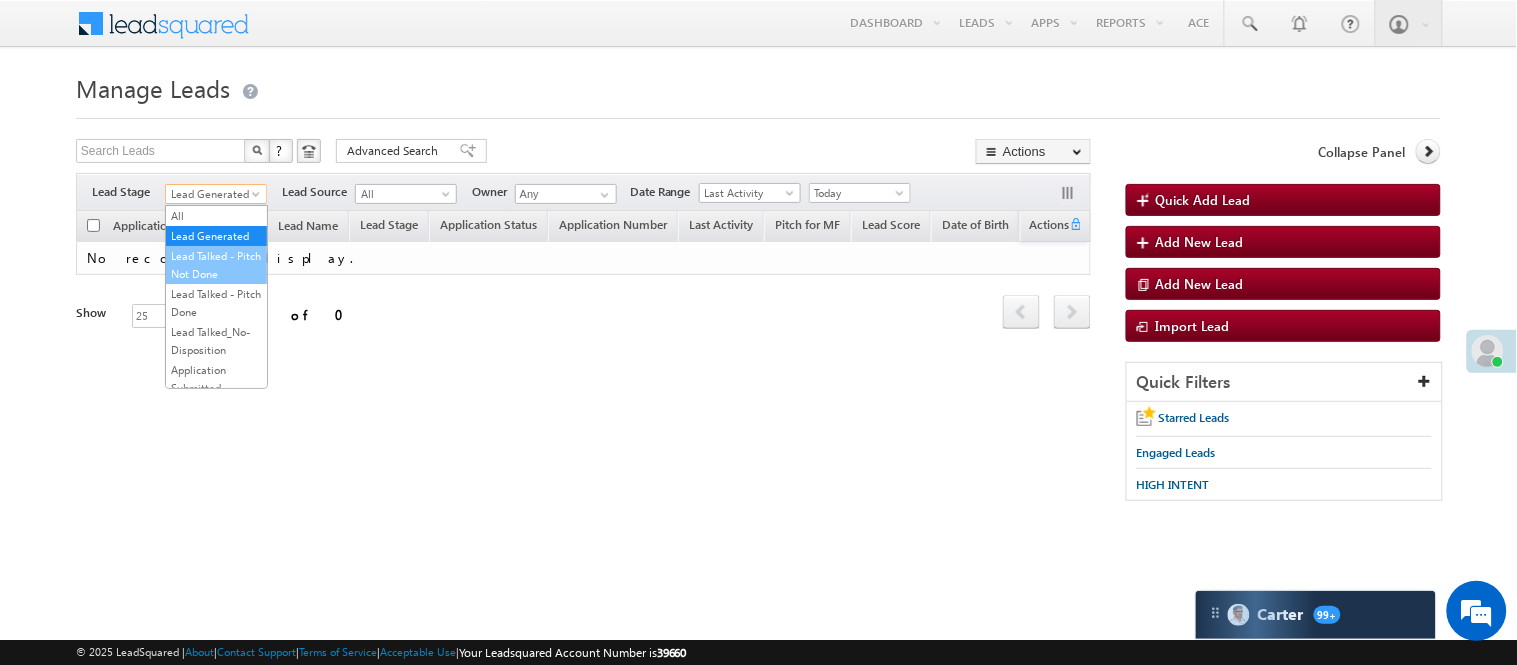 click on "Lead Talked - Pitch Not Done" at bounding box center (216, 265) 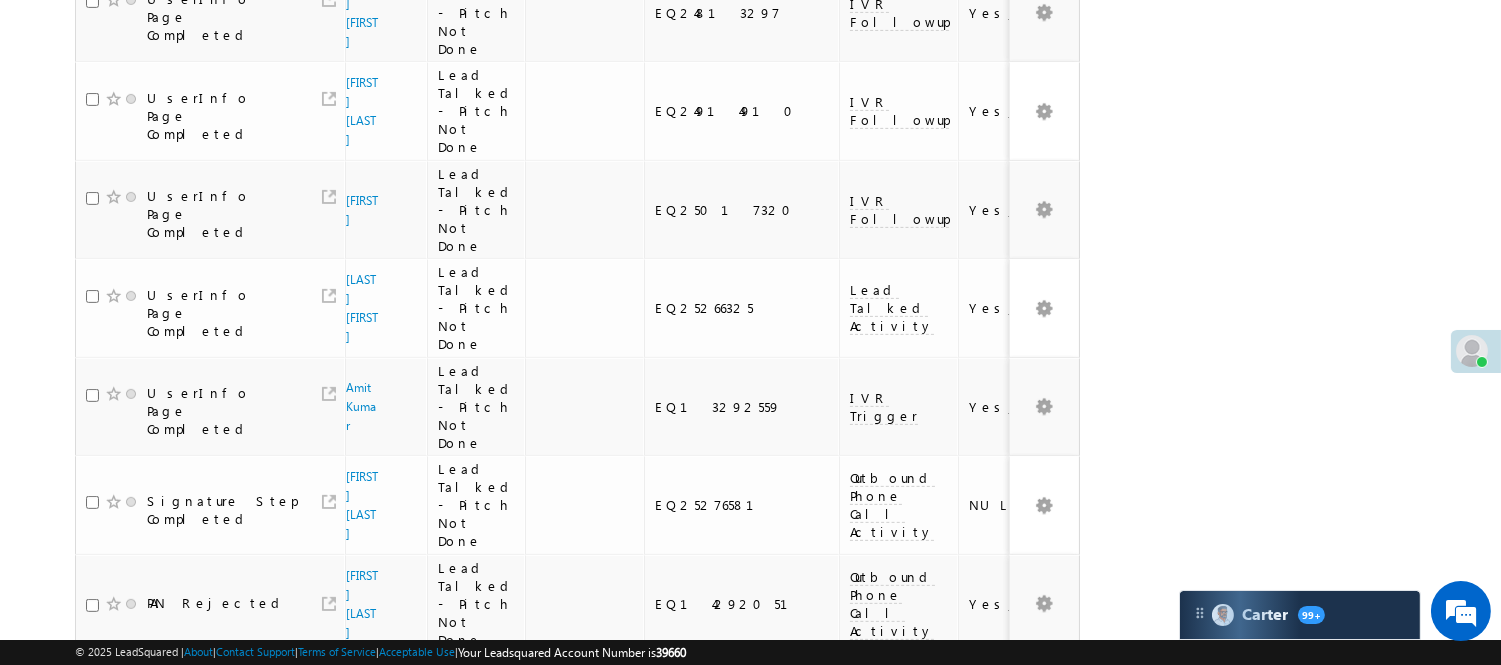 scroll, scrollTop: 1773, scrollLeft: 0, axis: vertical 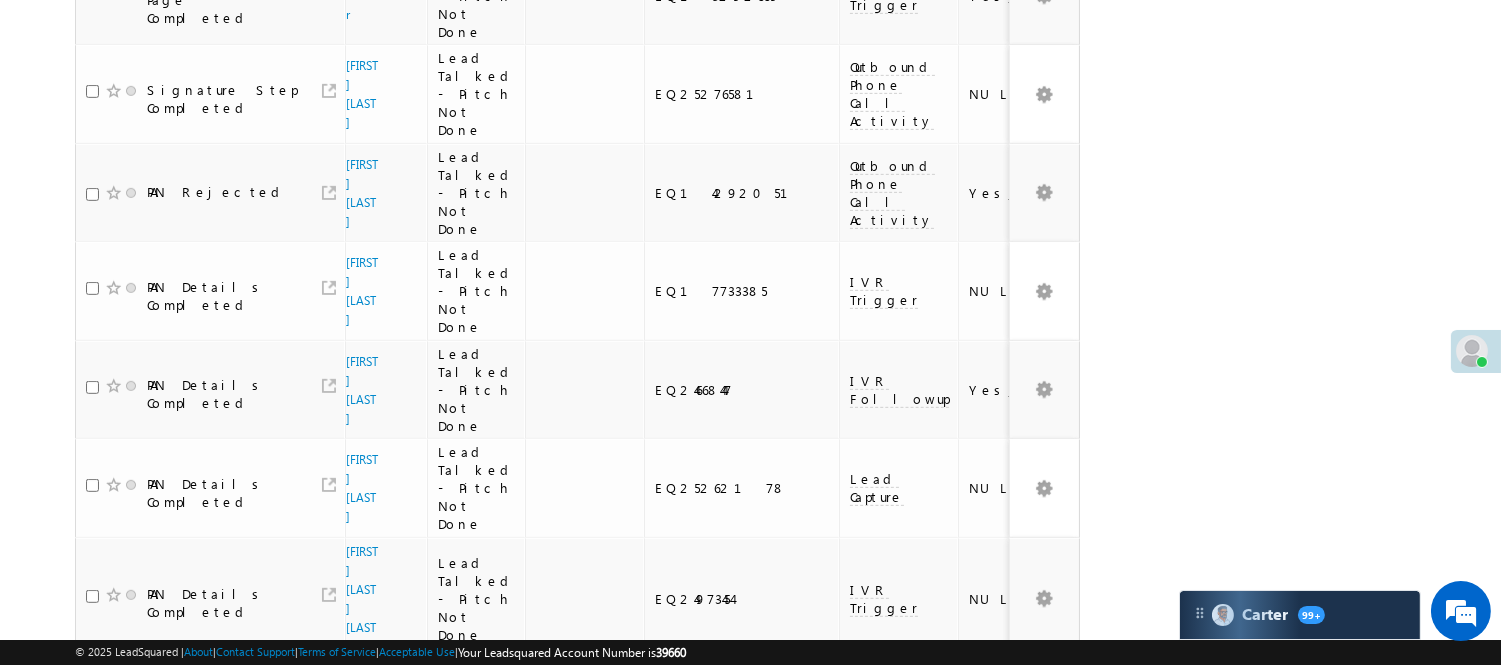 click on "2" at bounding box center [938, 1042] 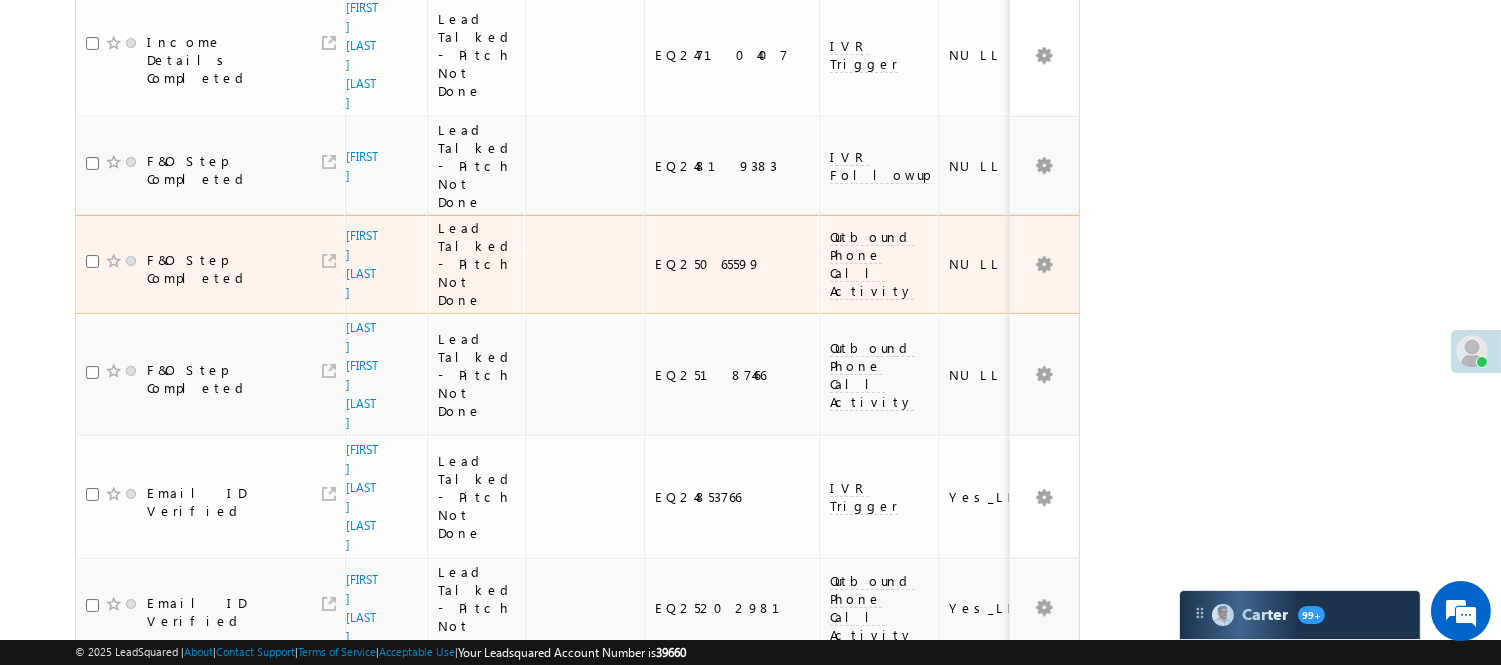 scroll, scrollTop: 0, scrollLeft: 0, axis: both 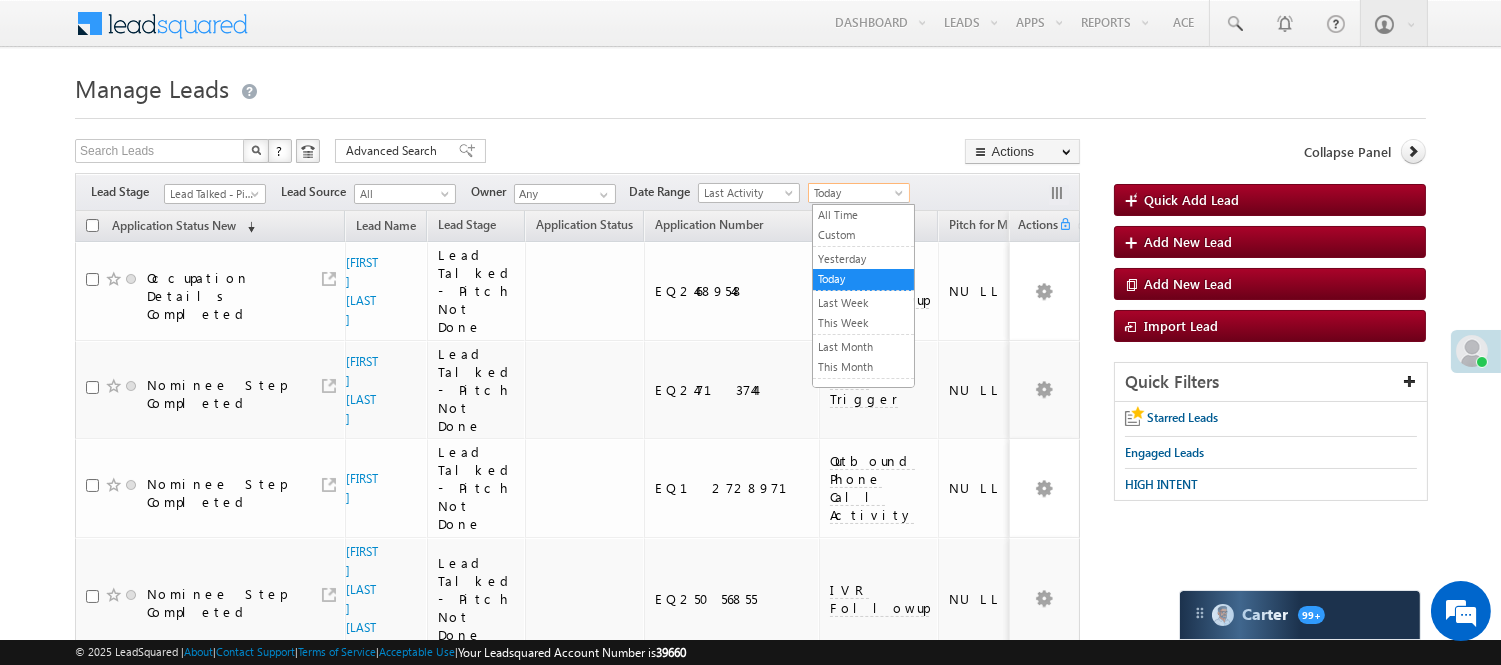 click on "Today" at bounding box center (856, 193) 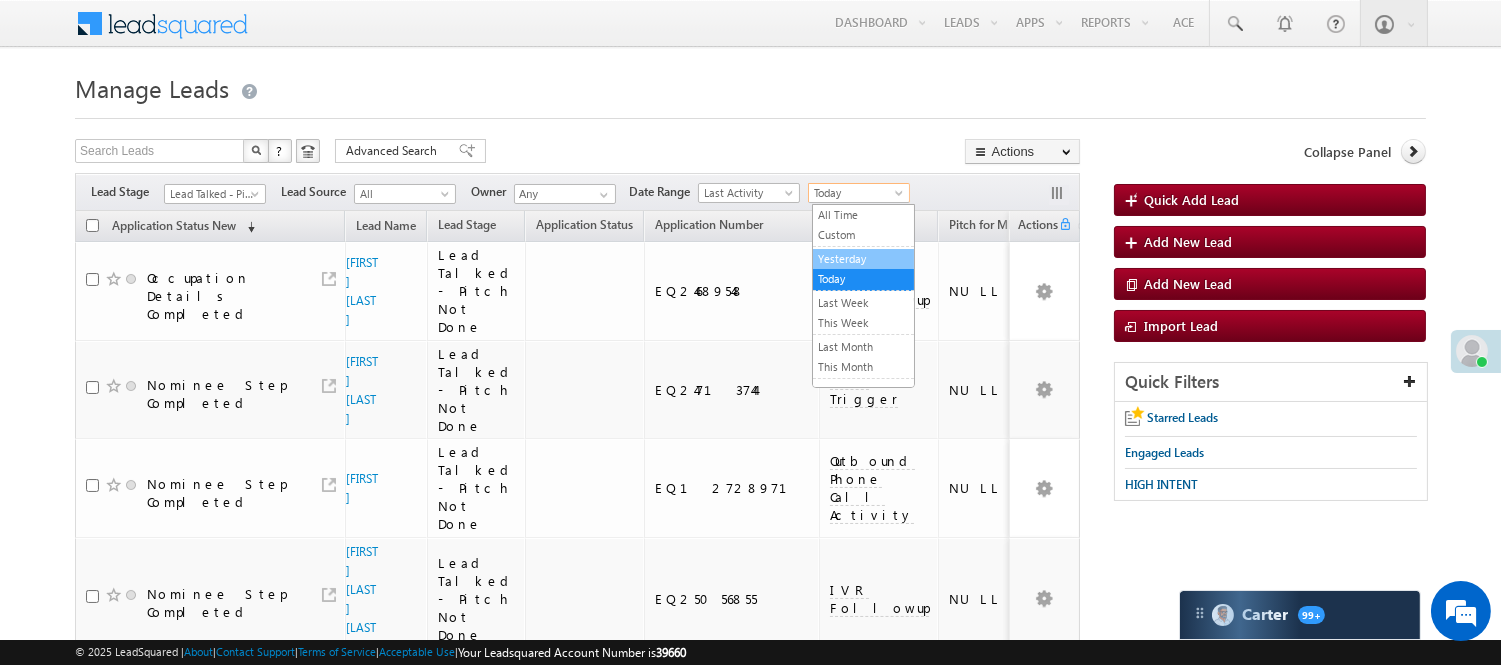 click on "Yesterday" at bounding box center [863, 259] 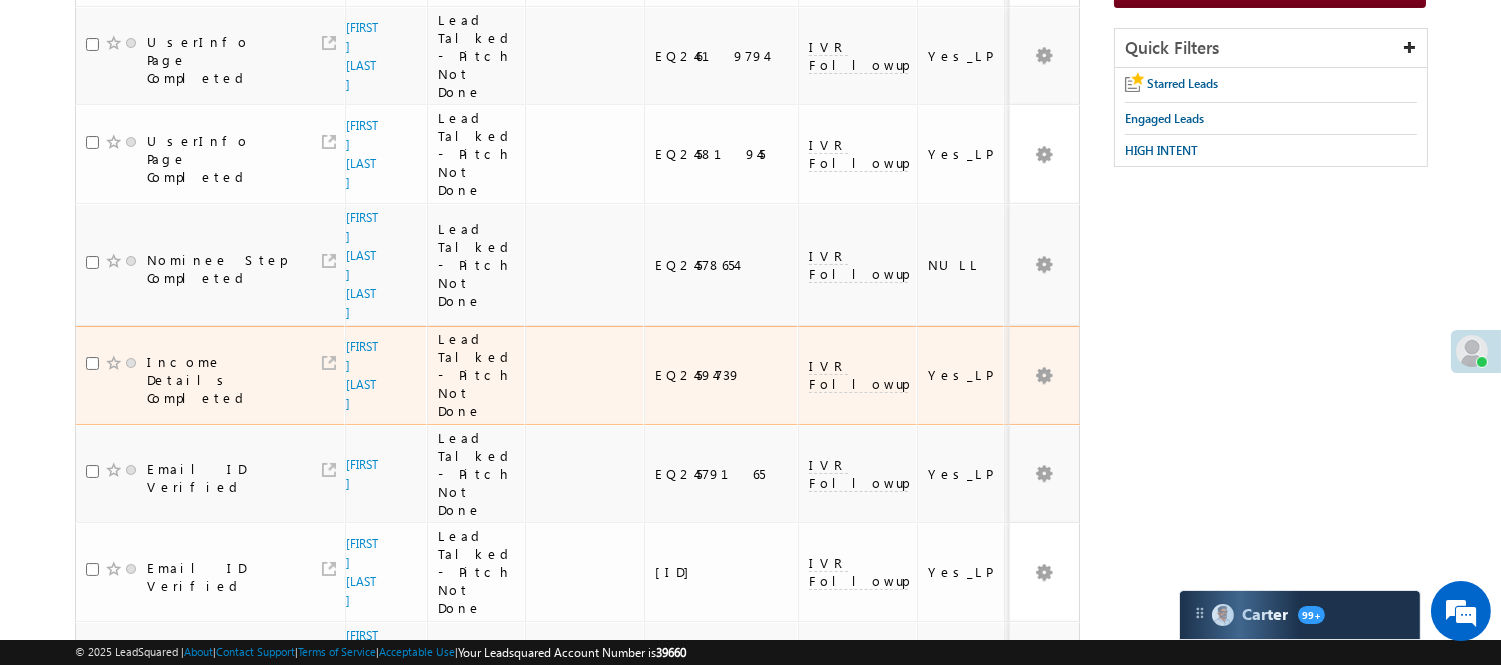 scroll, scrollTop: 333, scrollLeft: 0, axis: vertical 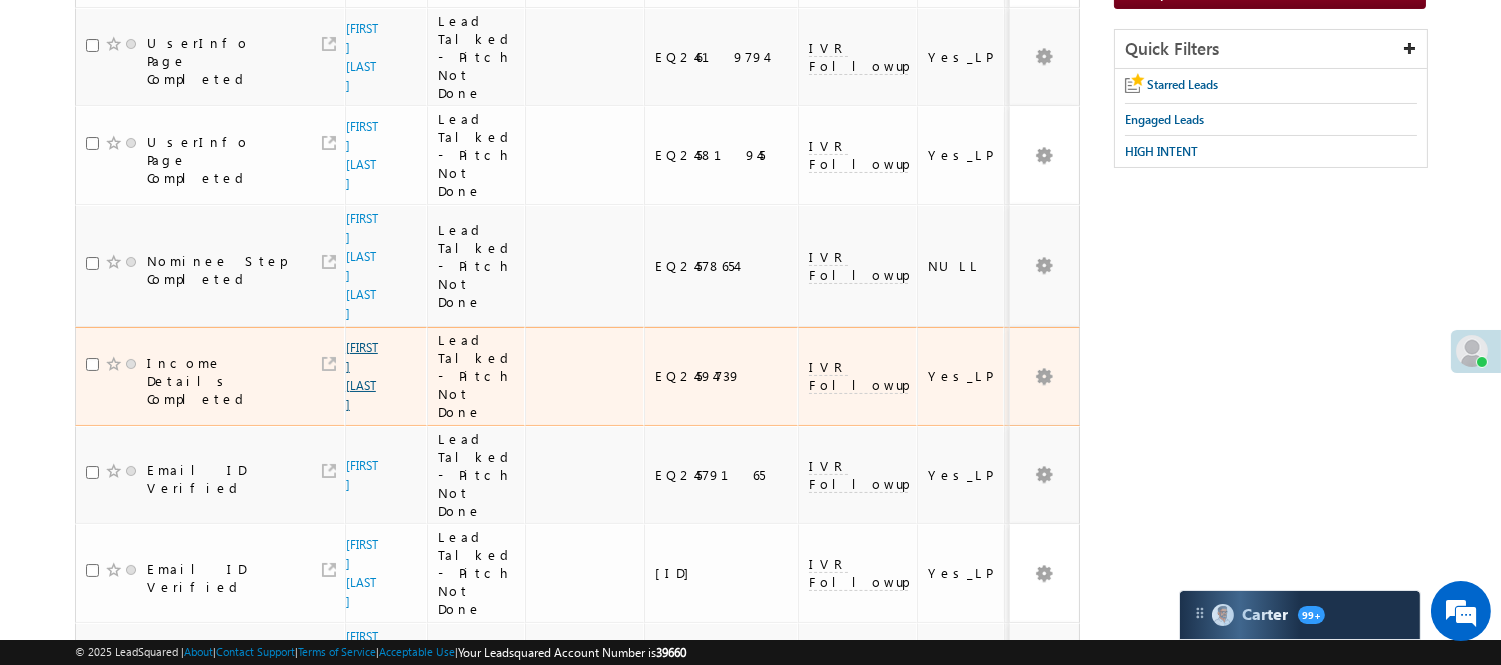 click on "Arunlohra" at bounding box center [362, 376] 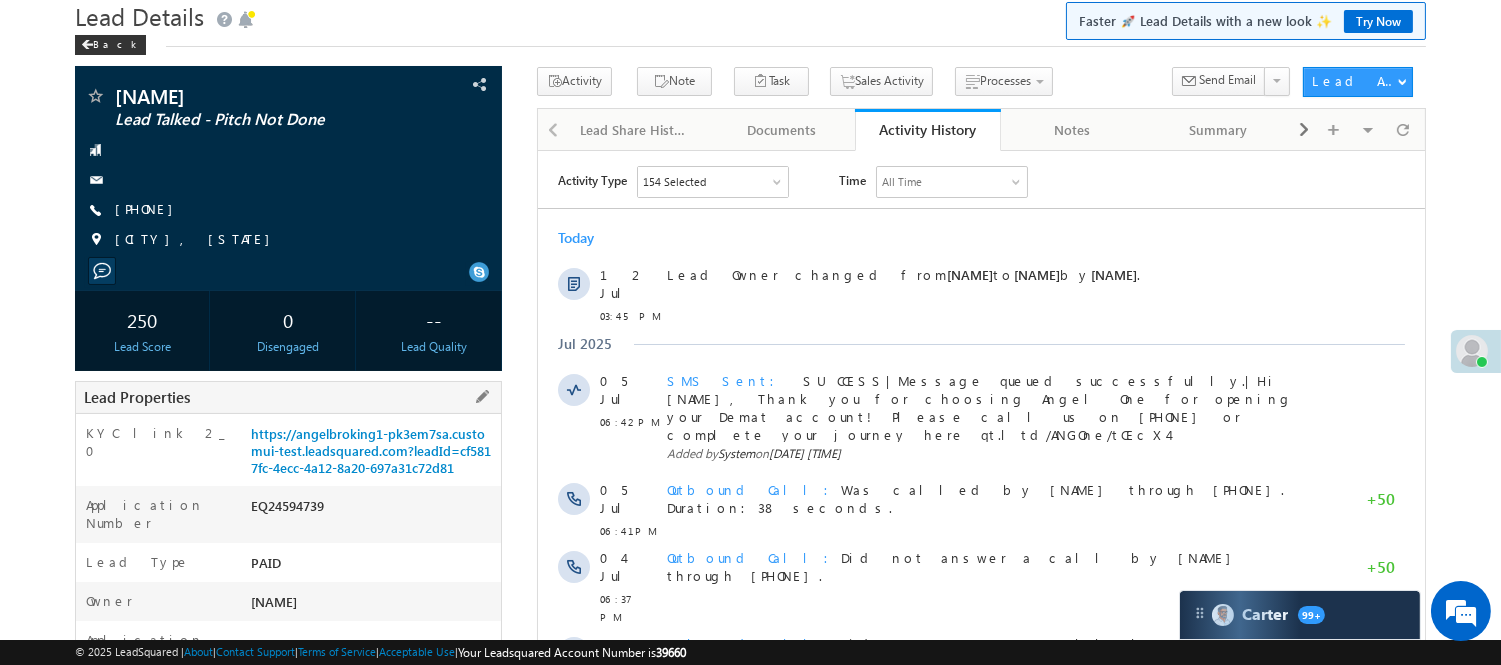 scroll, scrollTop: 0, scrollLeft: 0, axis: both 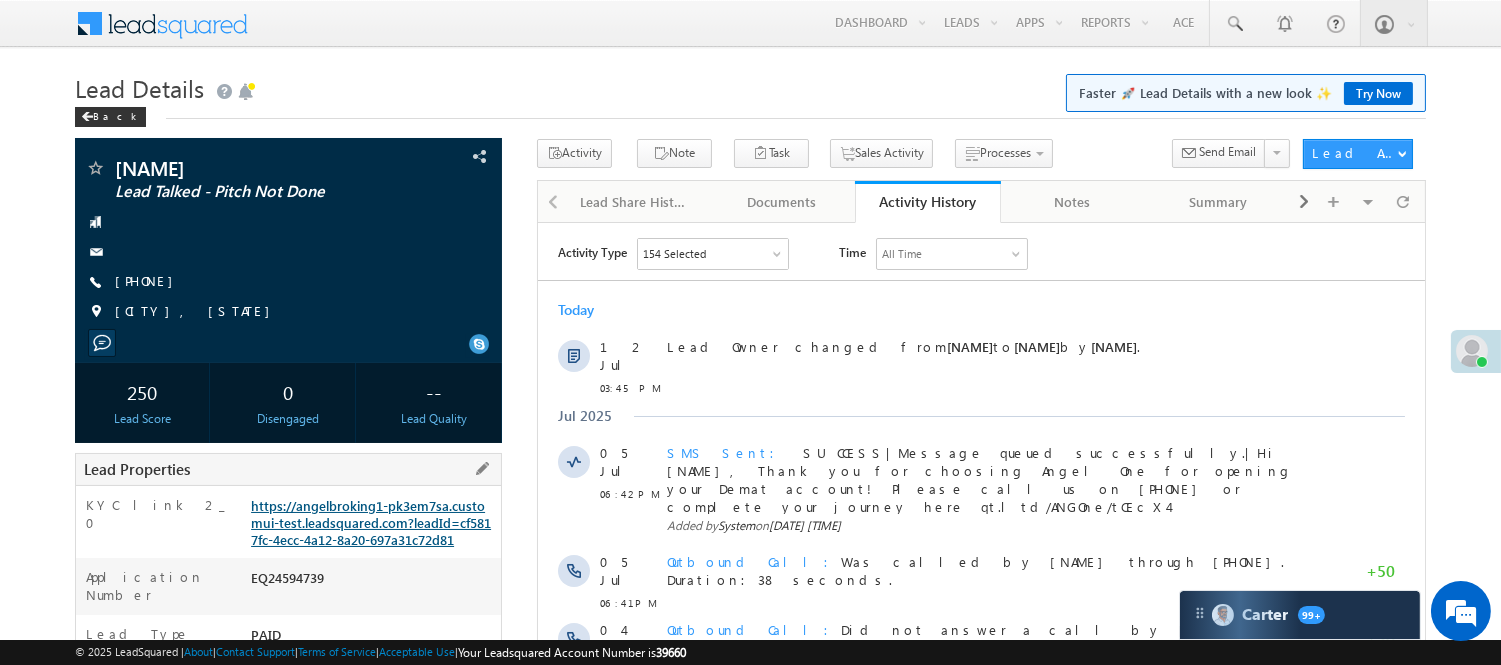 click on "https://angelbroking1-pk3em7sa.customui-test.leadsquared.com?leadId=cf5817fc-4ecc-4a12-8a20-697a31c72d81" at bounding box center (371, 522) 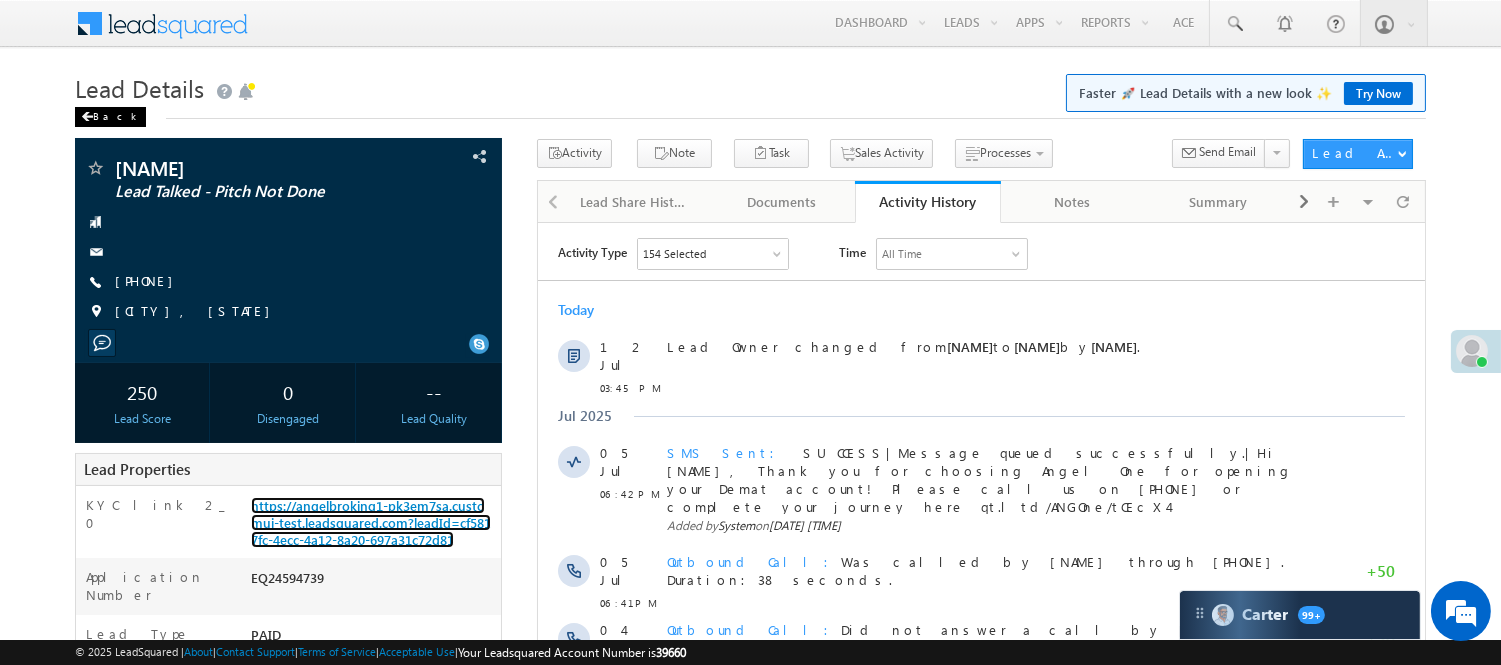 scroll, scrollTop: 0, scrollLeft: 0, axis: both 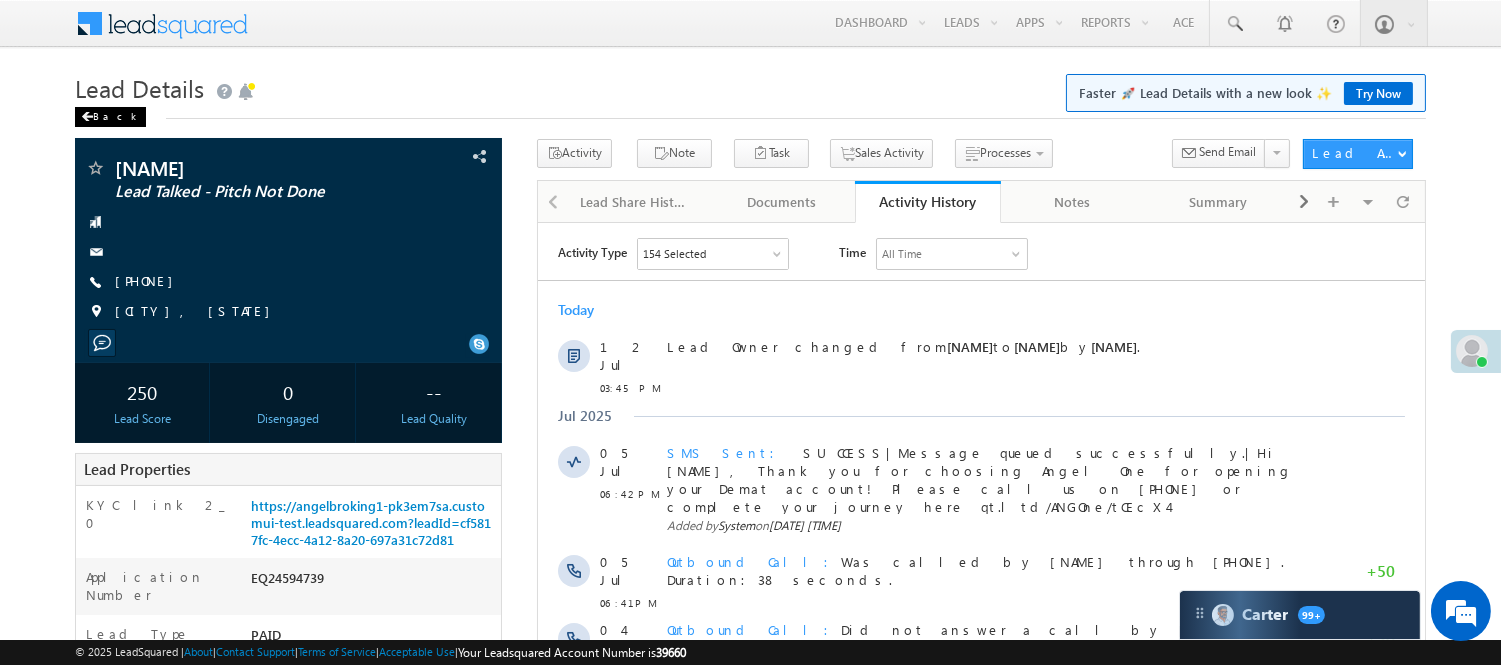 click on "Back" at bounding box center [110, 117] 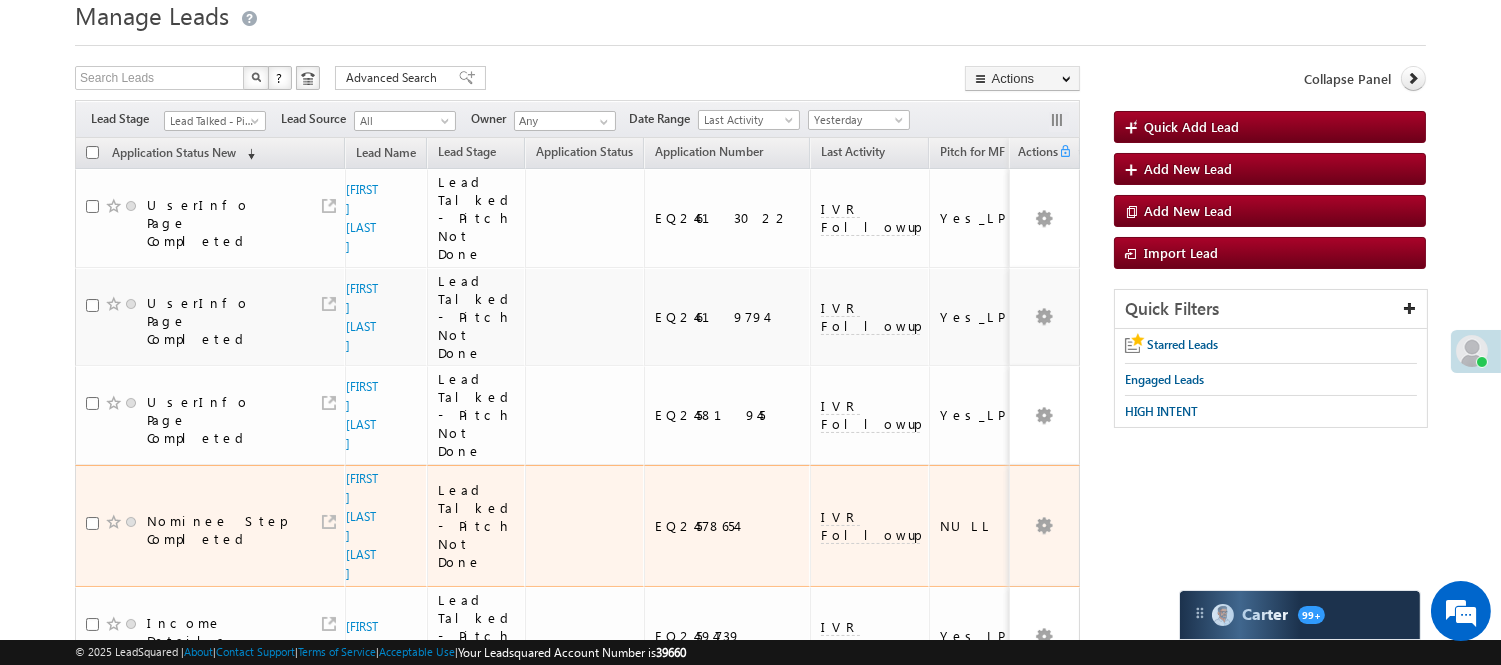 scroll, scrollTop: 0, scrollLeft: 0, axis: both 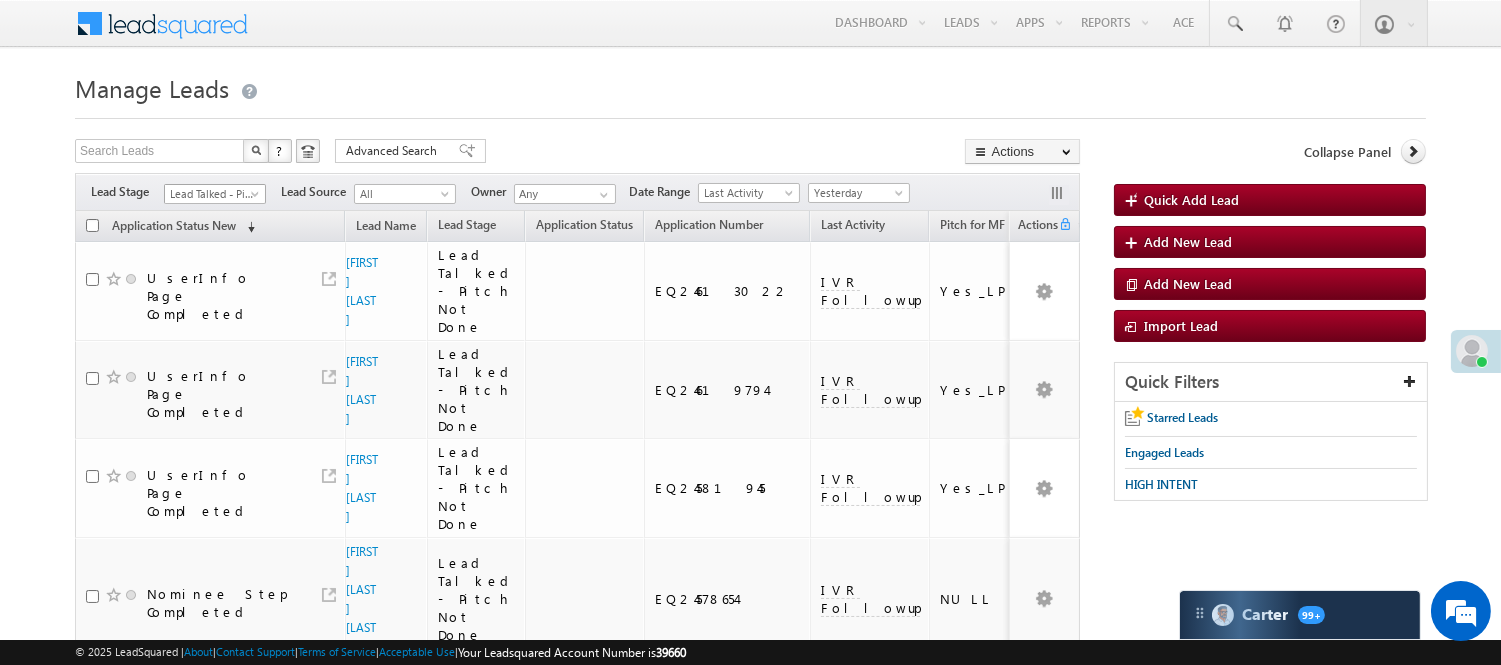 click on "Lead Talked - Pitch Not Done" at bounding box center [212, 194] 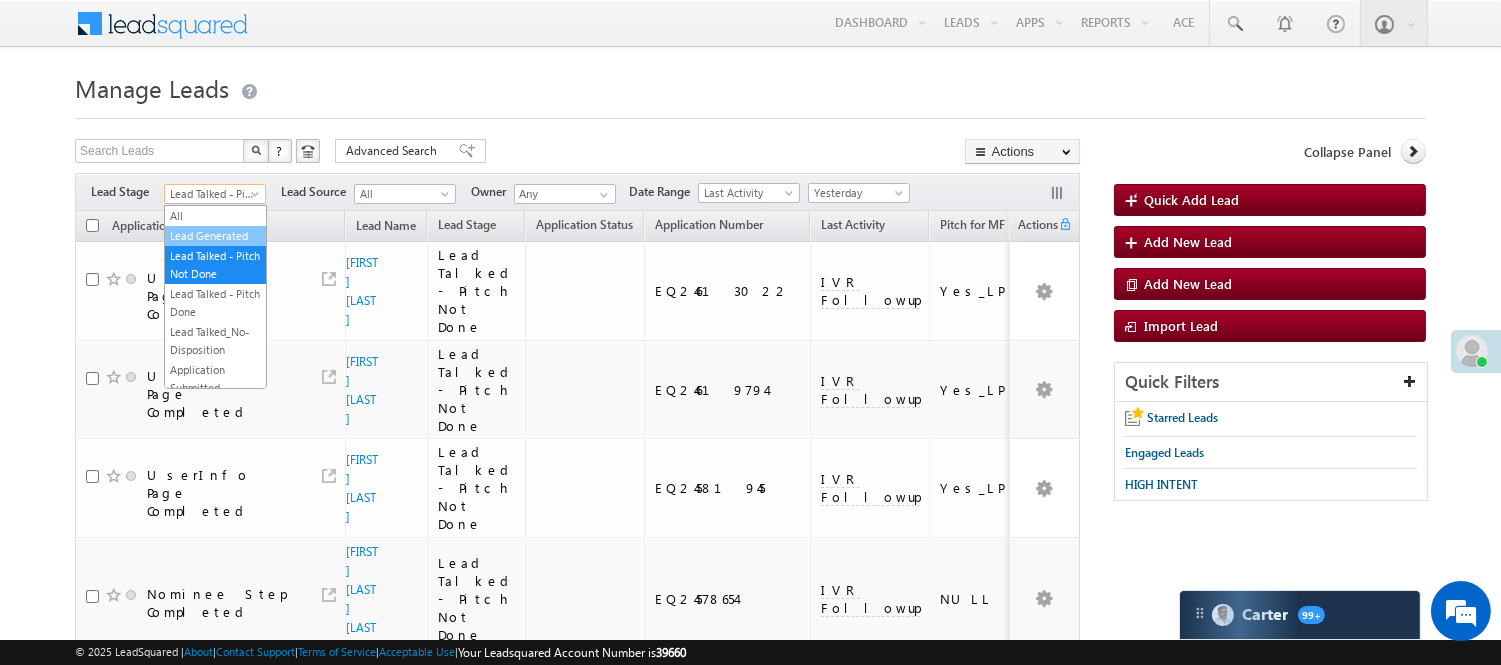 click on "Lead Generated" at bounding box center [215, 236] 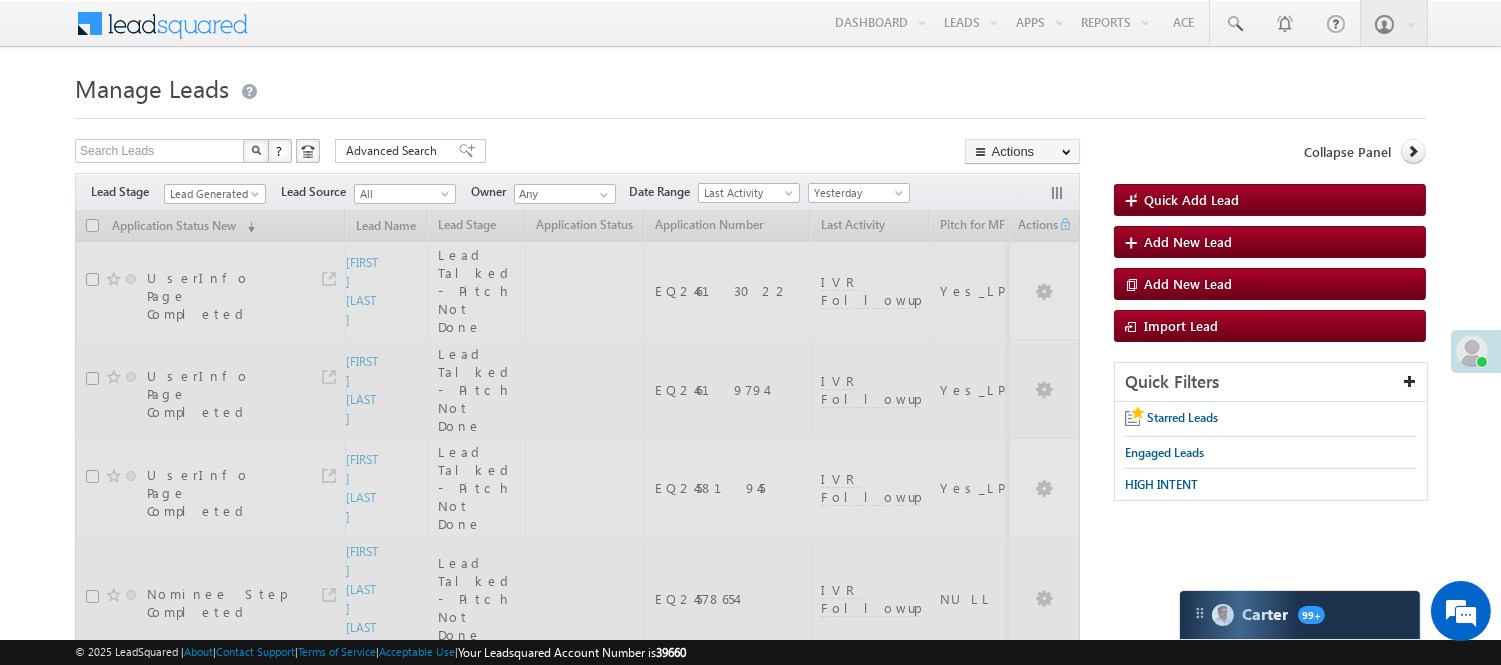 click on "Manage Leads" at bounding box center (750, 86) 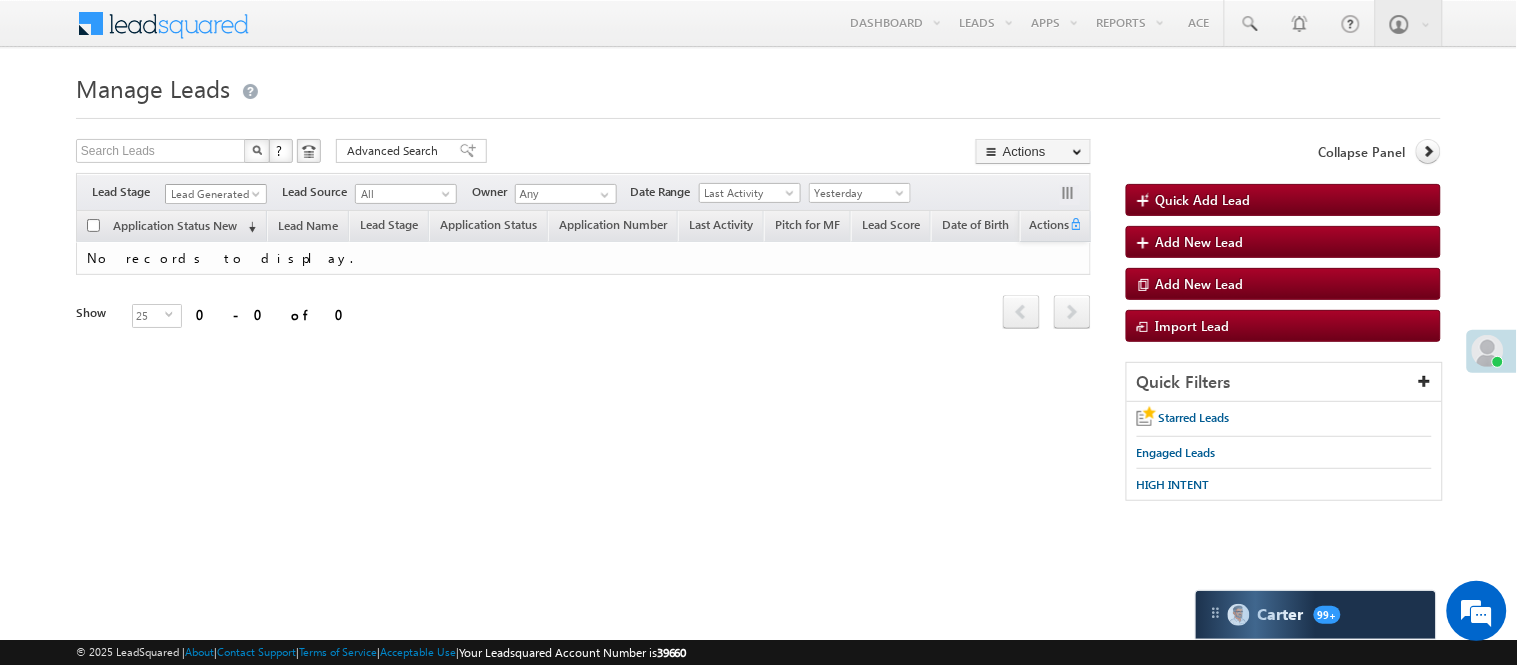 click on "Lead Generated" at bounding box center (213, 194) 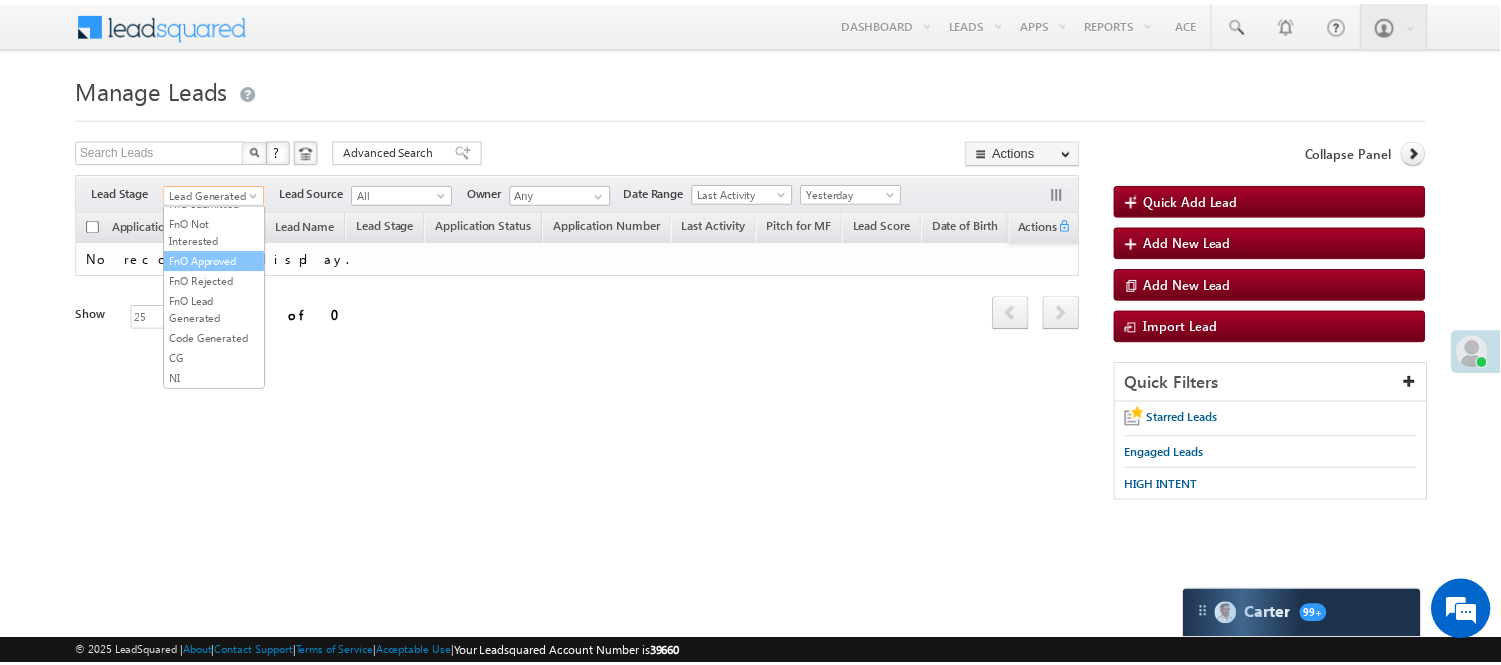 scroll, scrollTop: 333, scrollLeft: 0, axis: vertical 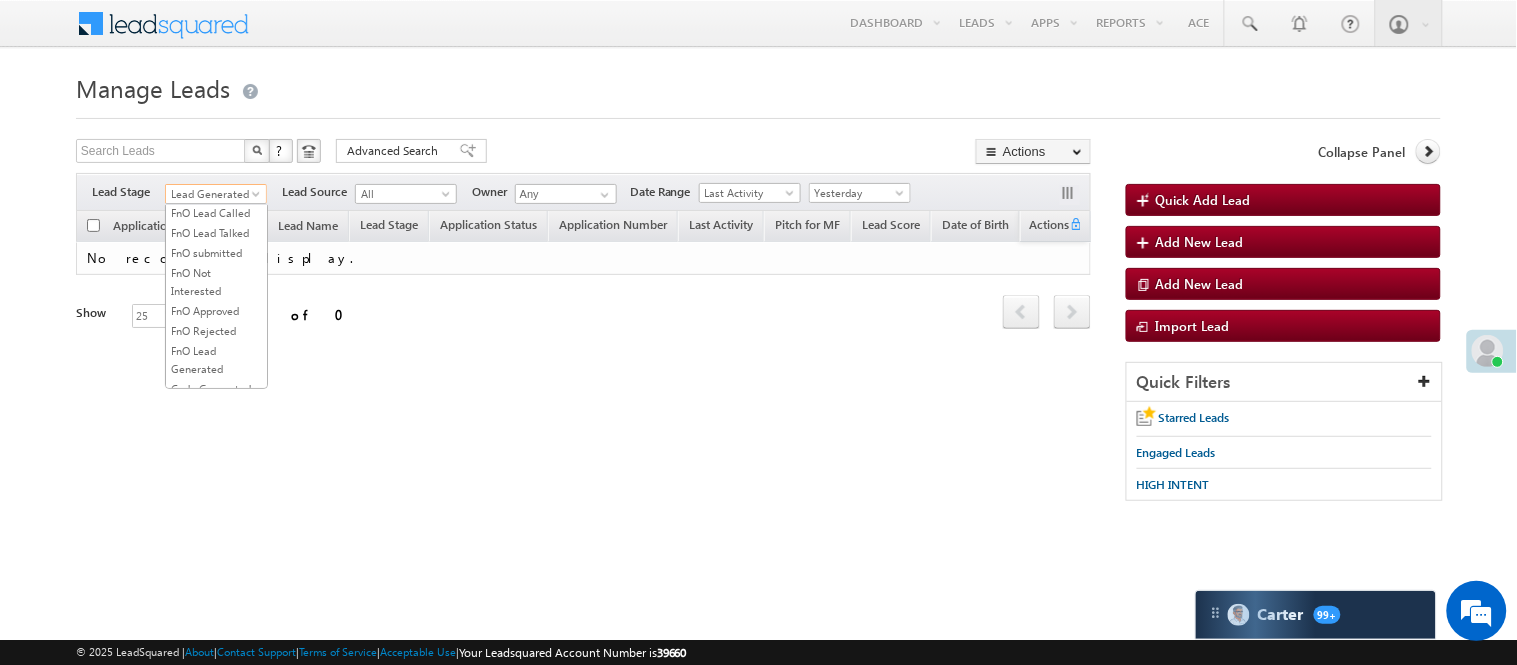click on "Lead Called" at bounding box center (216, 153) 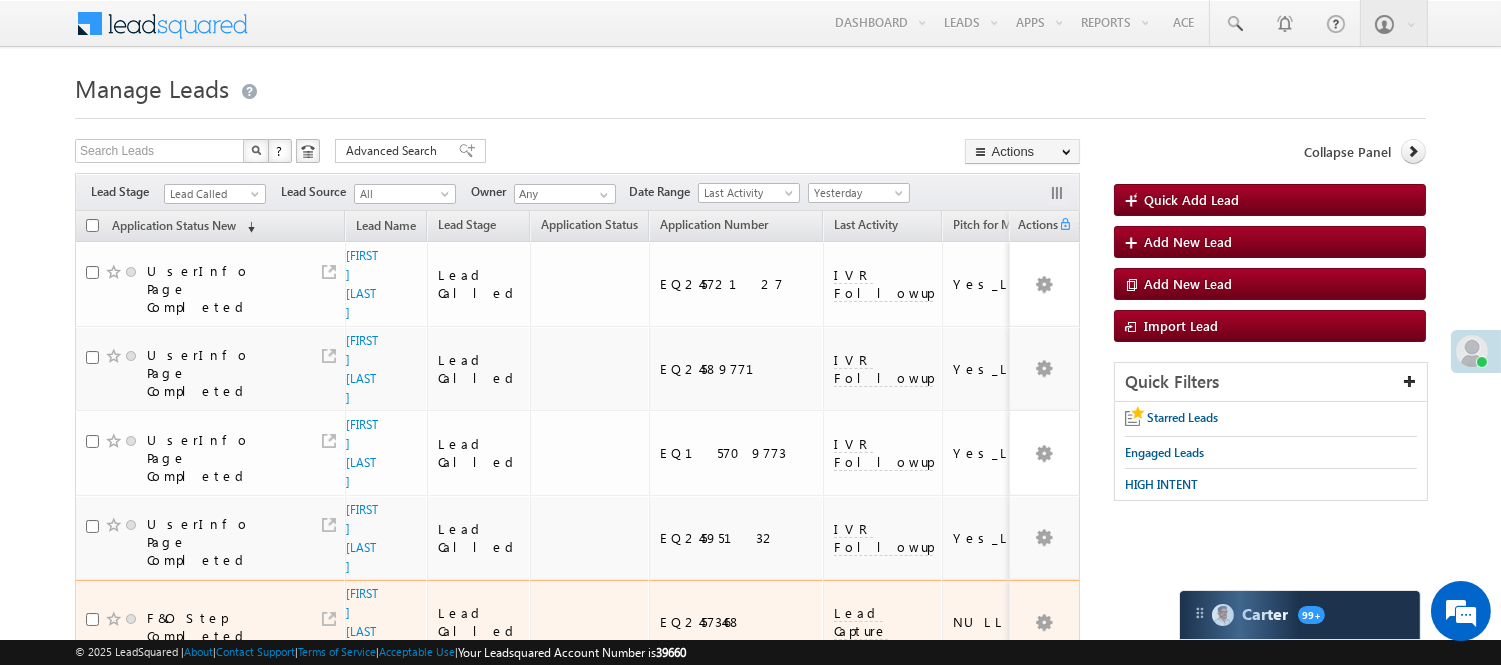 scroll, scrollTop: 111, scrollLeft: 0, axis: vertical 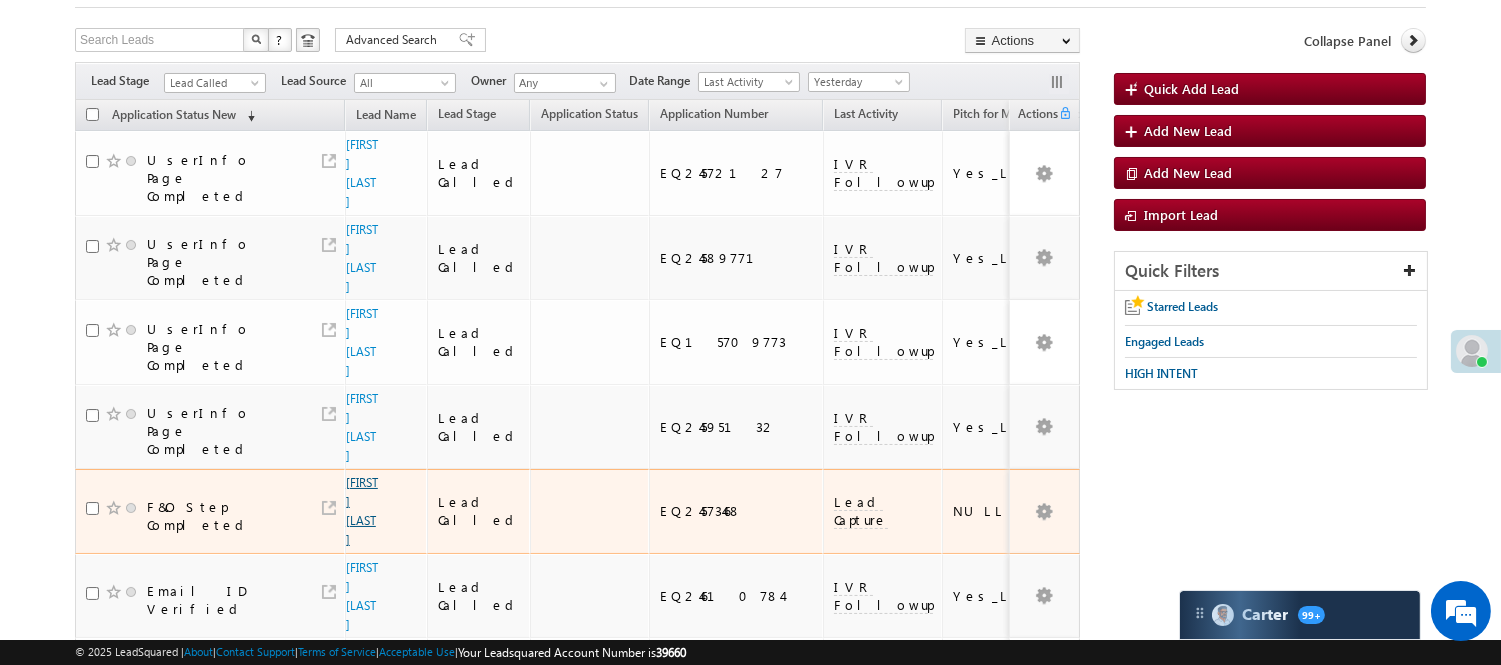 click on "[NAME]" at bounding box center (362, 511) 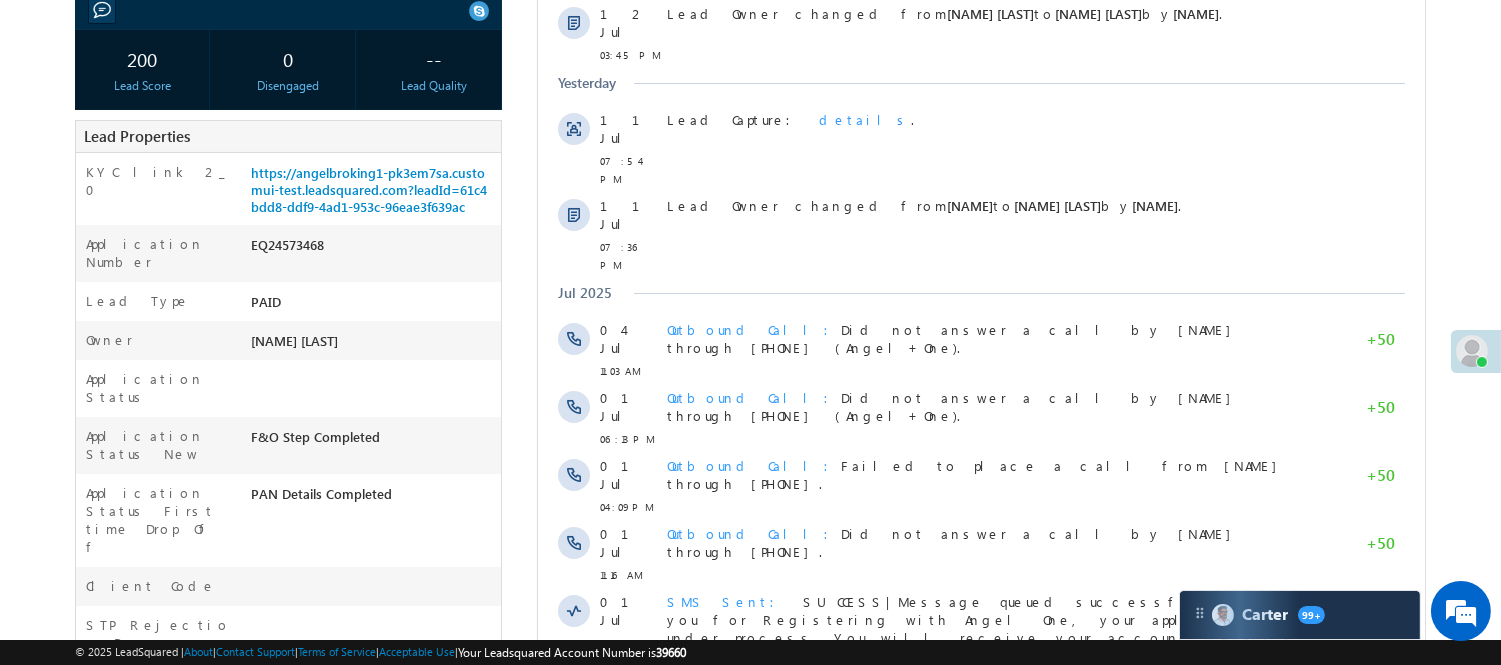 scroll, scrollTop: 0, scrollLeft: 0, axis: both 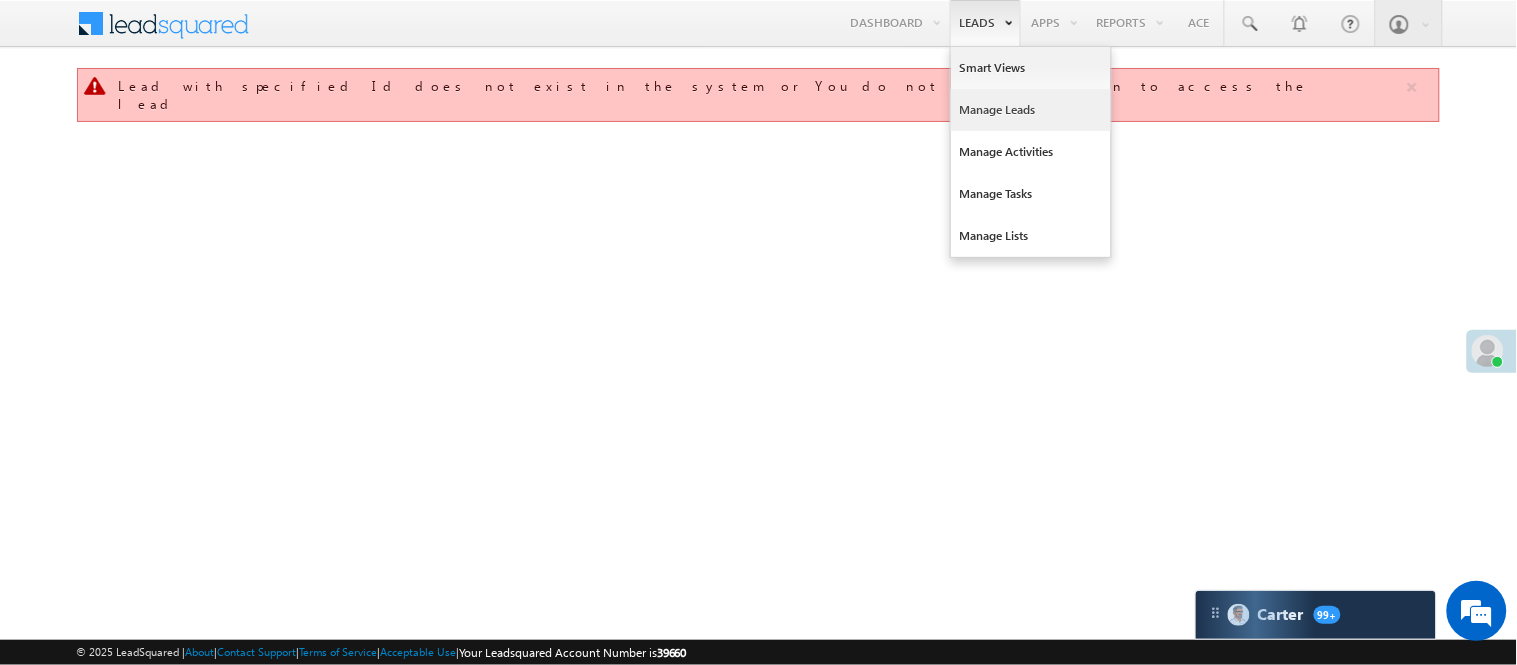 click on "Manage Leads" at bounding box center [1031, 110] 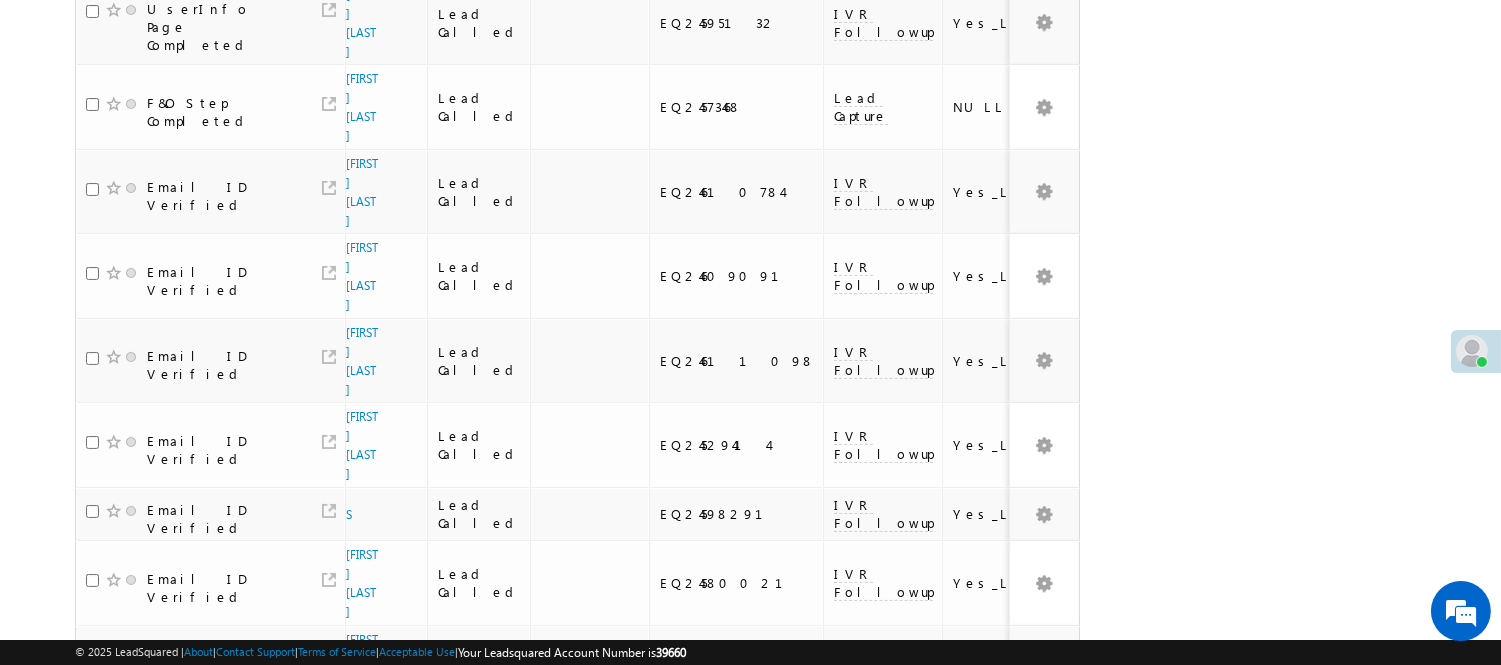 scroll, scrollTop: 0, scrollLeft: 0, axis: both 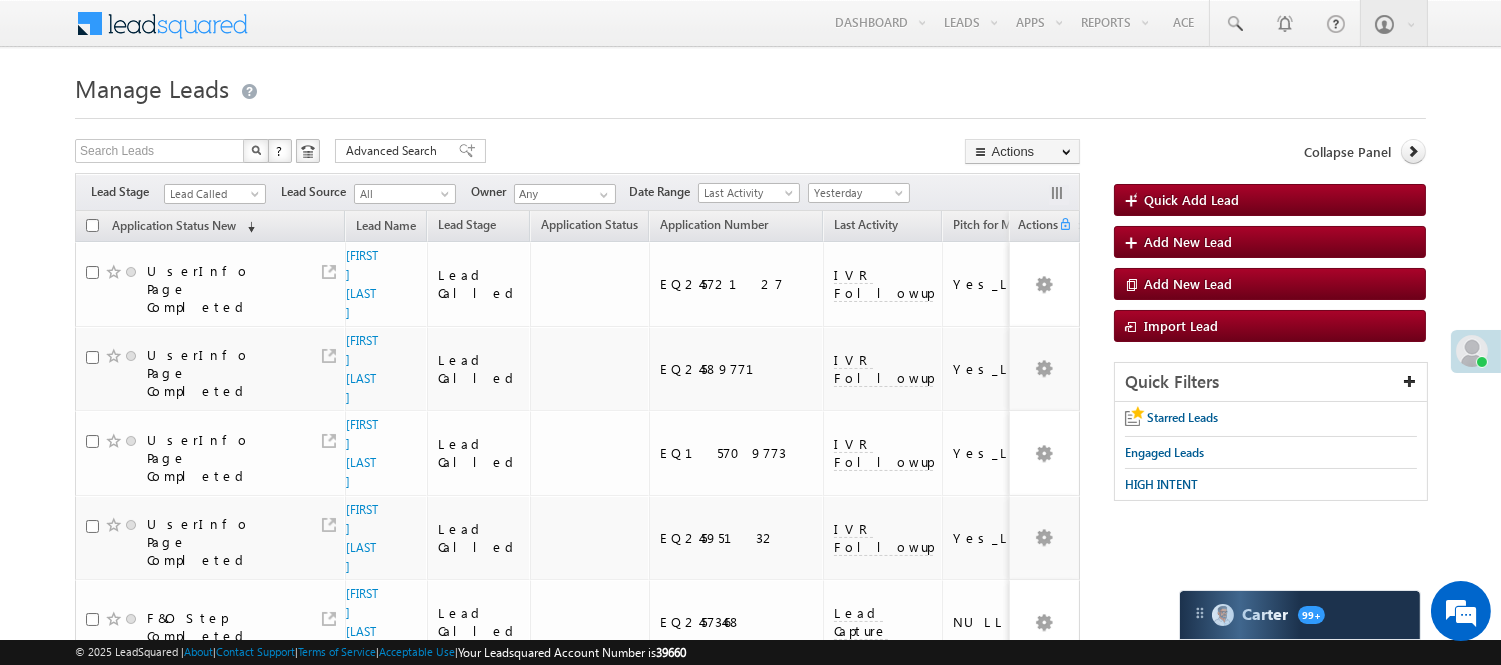 click on "Filters
Lead Stage
Lead Called Lead Called
Lead Source
All All
Owner
Any Any
Date Range" at bounding box center [577, 192] 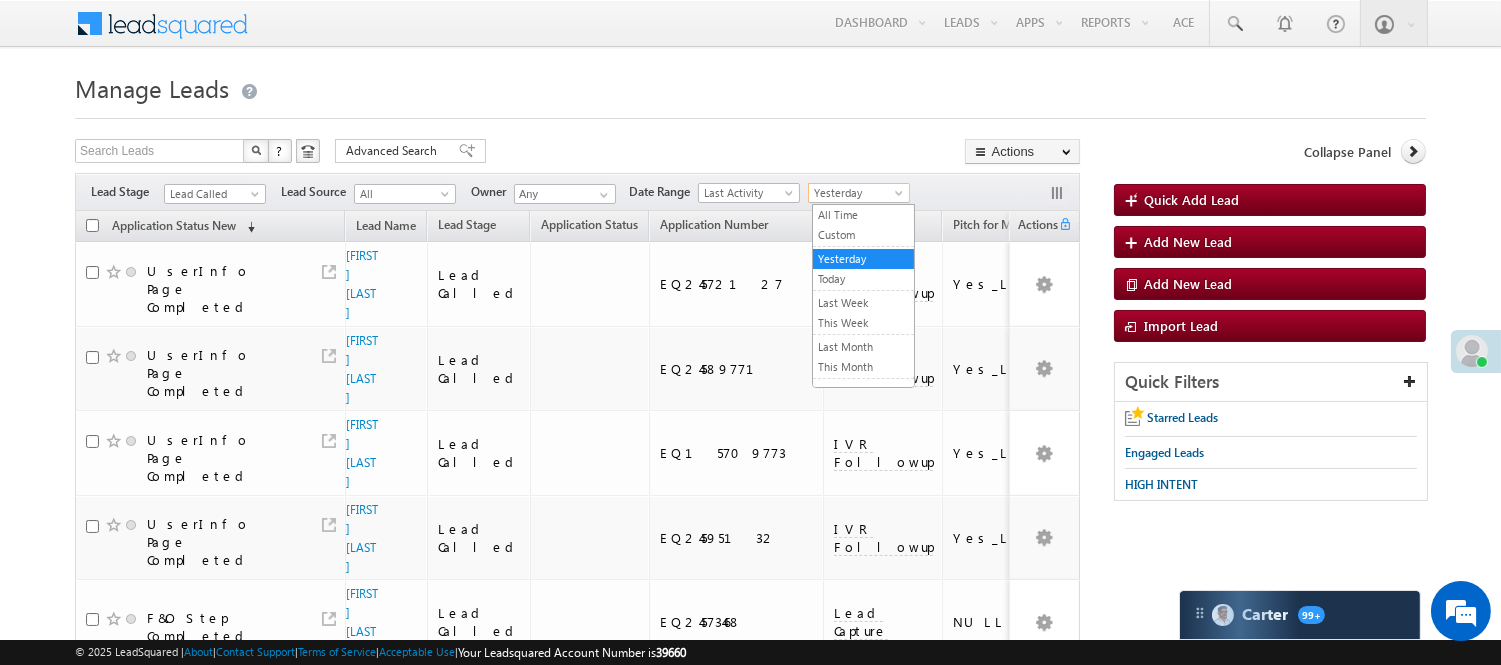 click on "Yesterday" at bounding box center [856, 193] 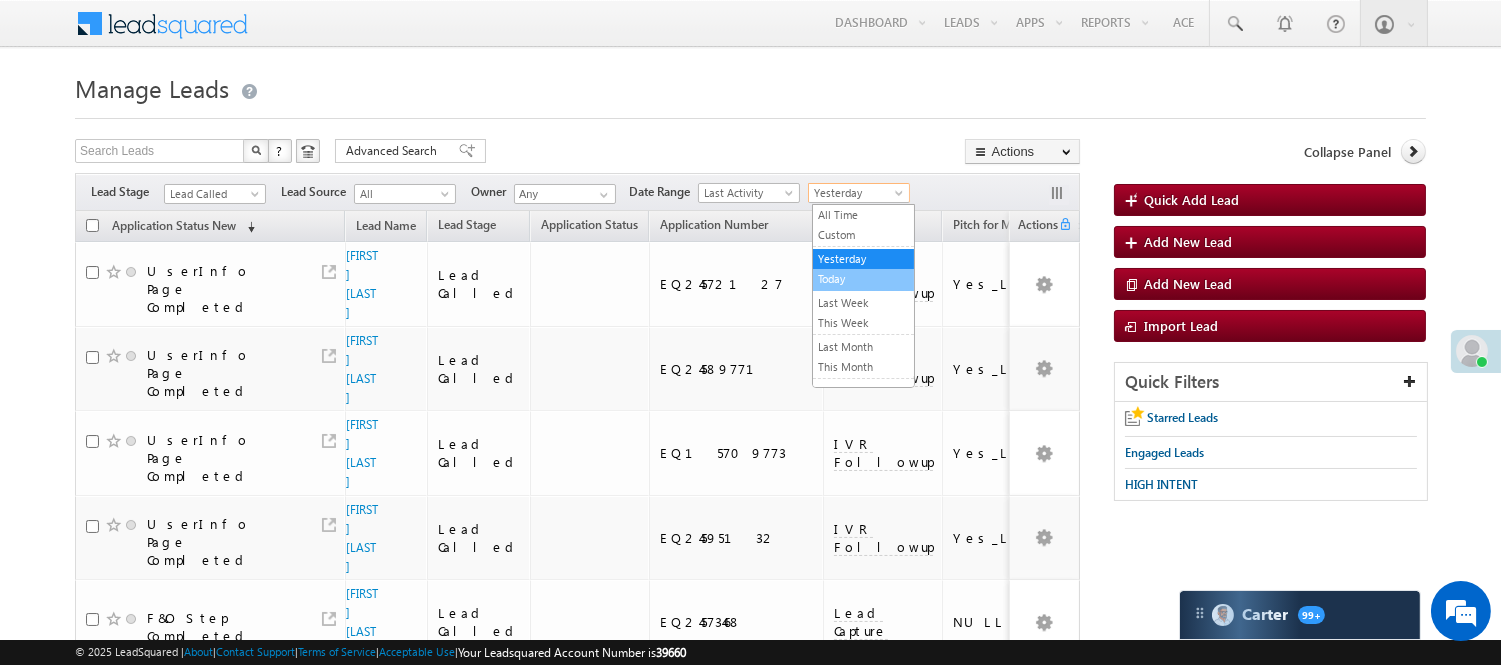 click on "Today" at bounding box center (863, 279) 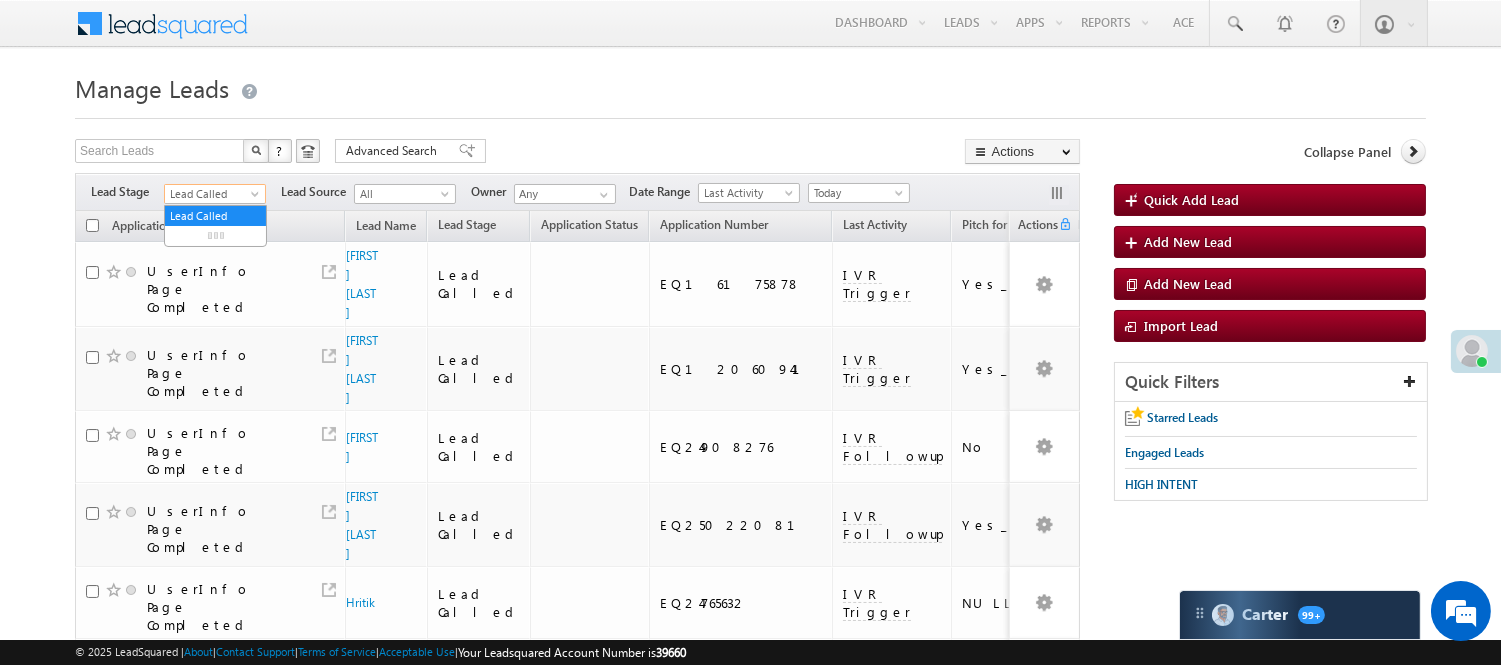 click on "Lead Called" at bounding box center [212, 194] 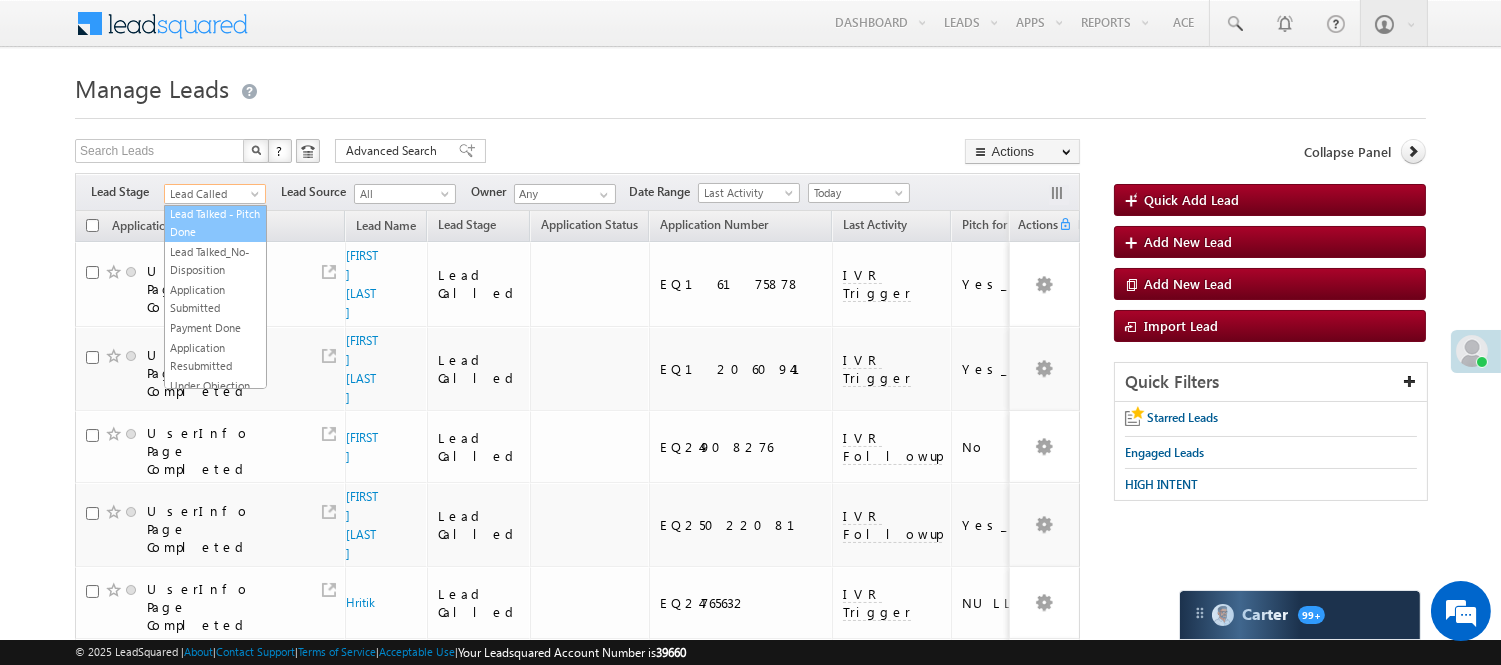scroll, scrollTop: 0, scrollLeft: 0, axis: both 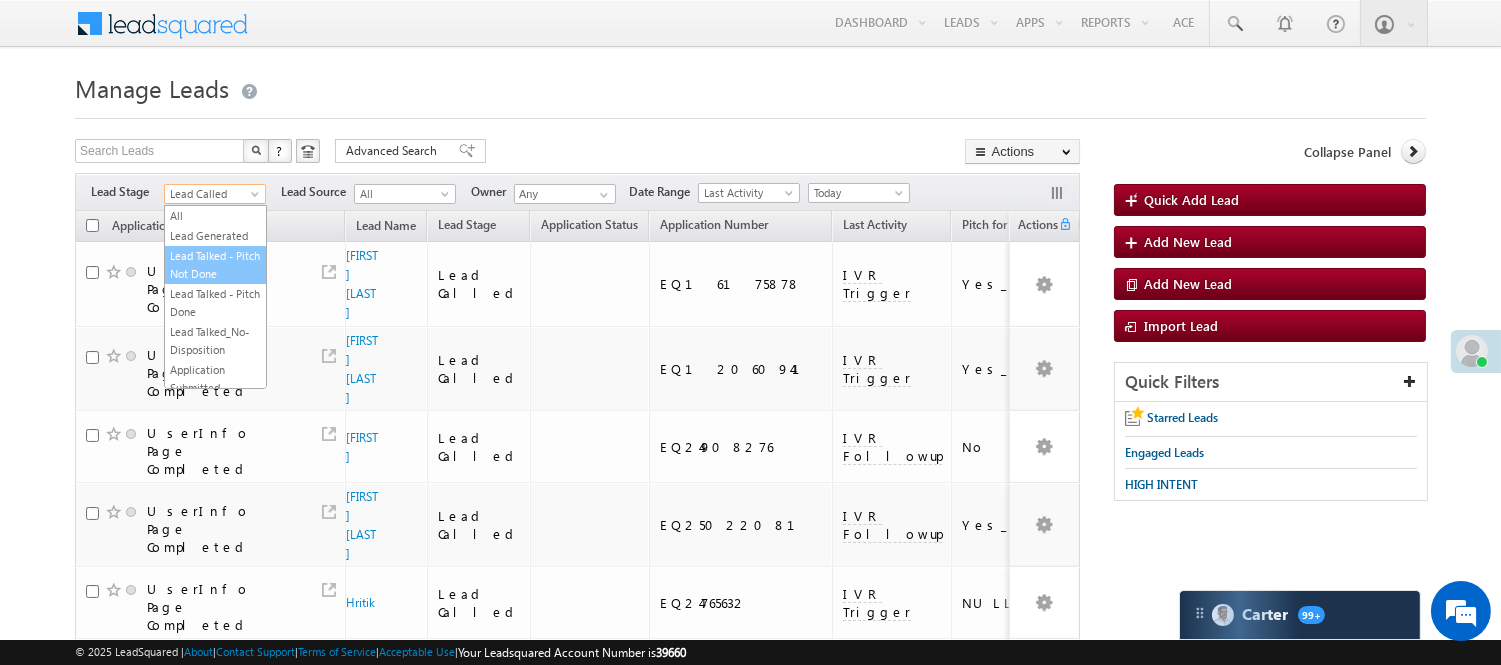 click on "Lead Generated" at bounding box center (215, 236) 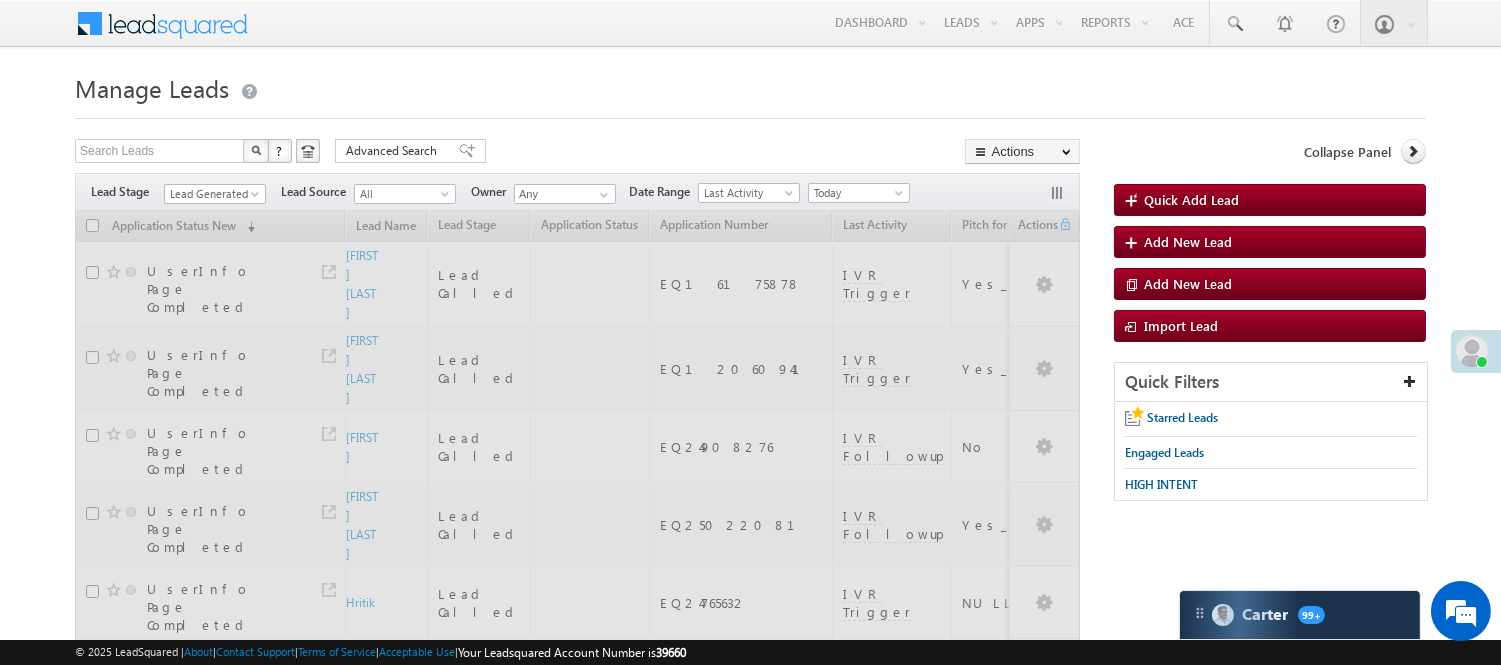 scroll, scrollTop: 0, scrollLeft: 0, axis: both 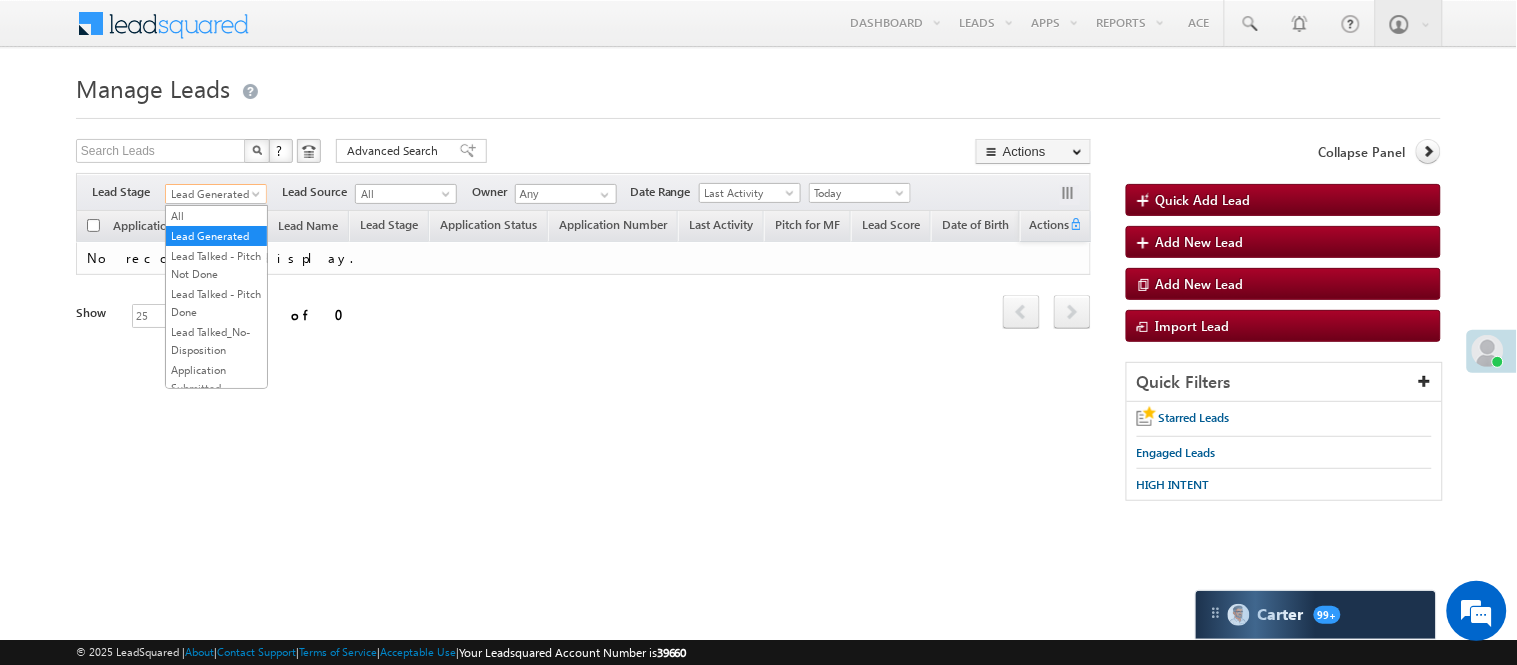 click on "Lead Generated" at bounding box center (213, 194) 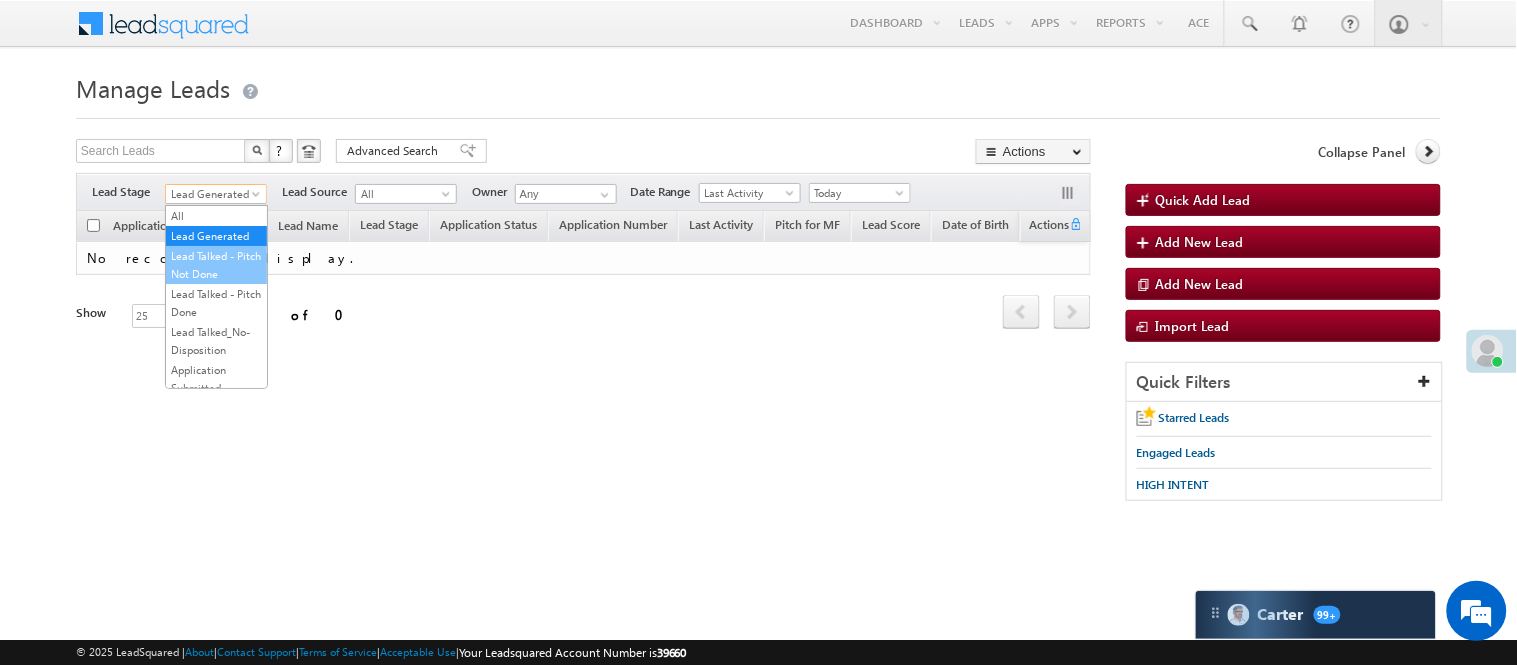 click on "Lead Talked - Pitch Not Done" at bounding box center [216, 265] 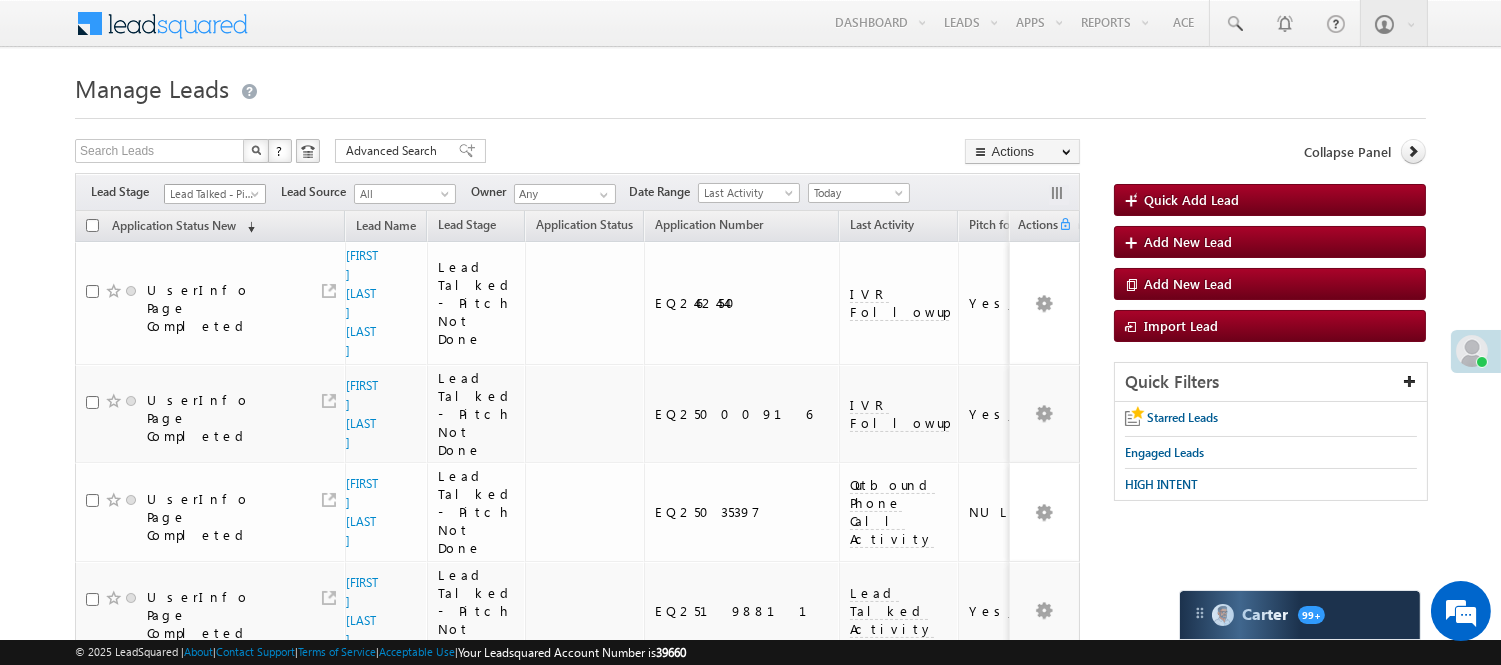 click on "Lead Talked - Pitch Not Done" at bounding box center [212, 194] 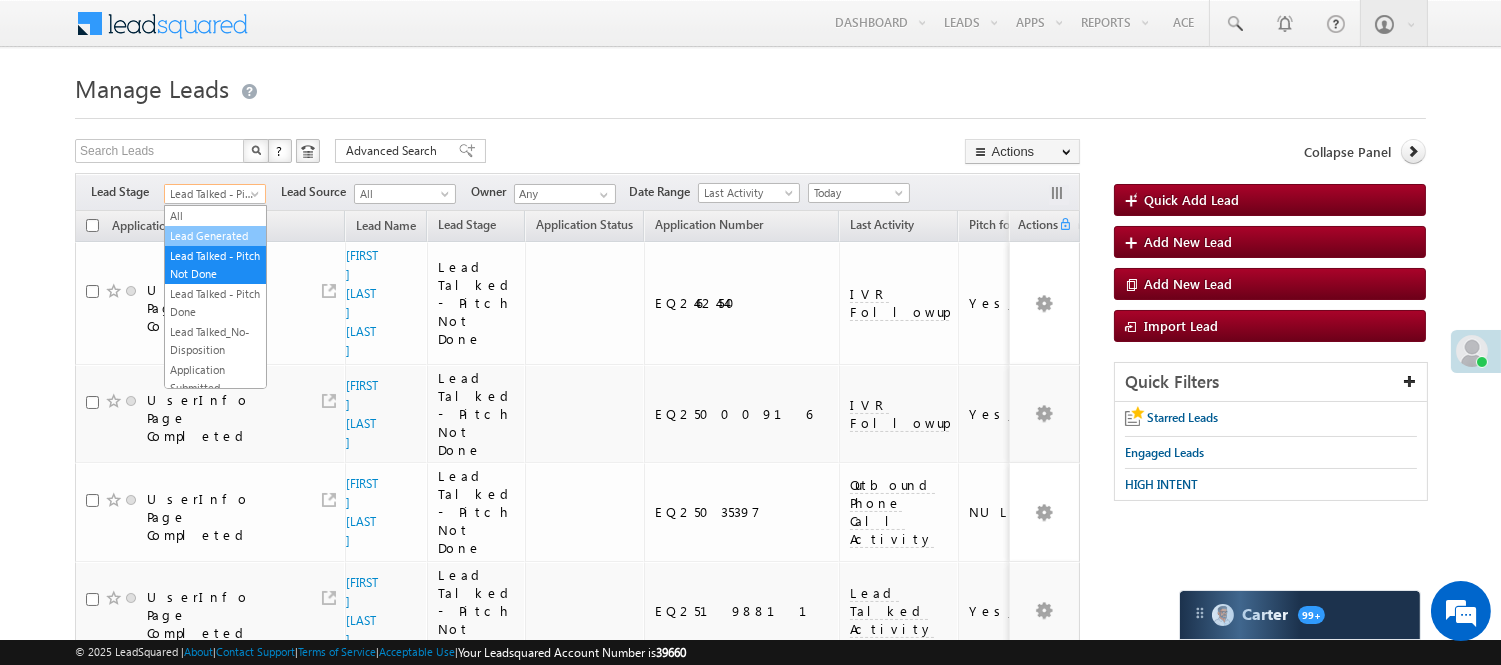 click on "Lead Generated" at bounding box center [215, 236] 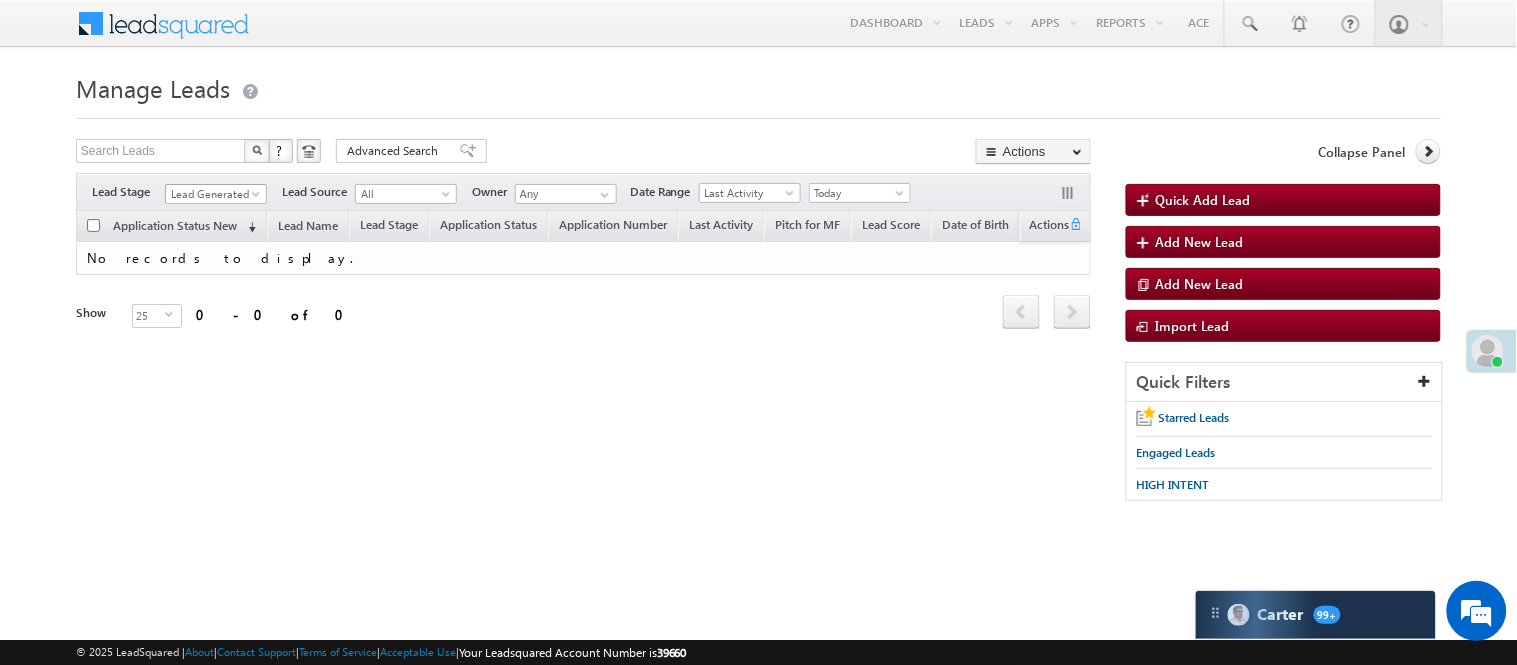 click on "Lead Generated" at bounding box center [213, 194] 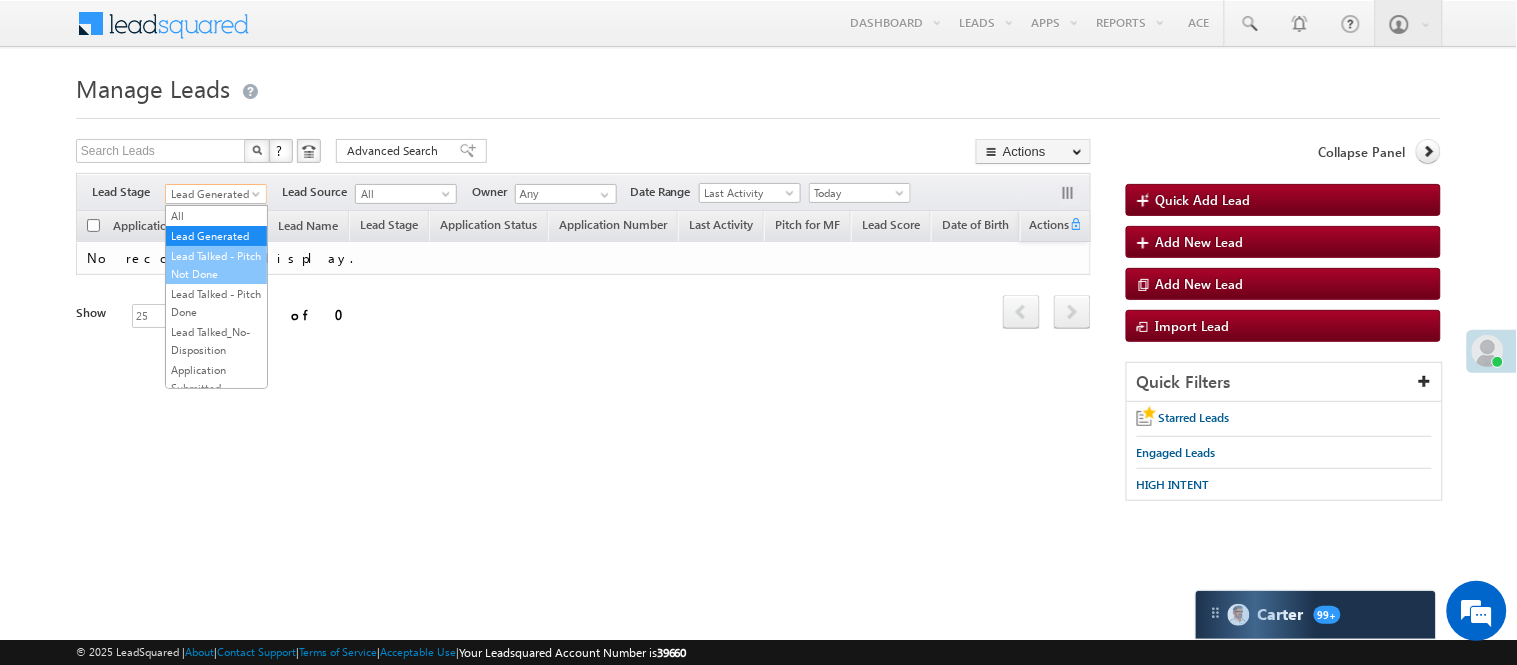 click on "Lead Talked - Pitch Not Done" at bounding box center (216, 265) 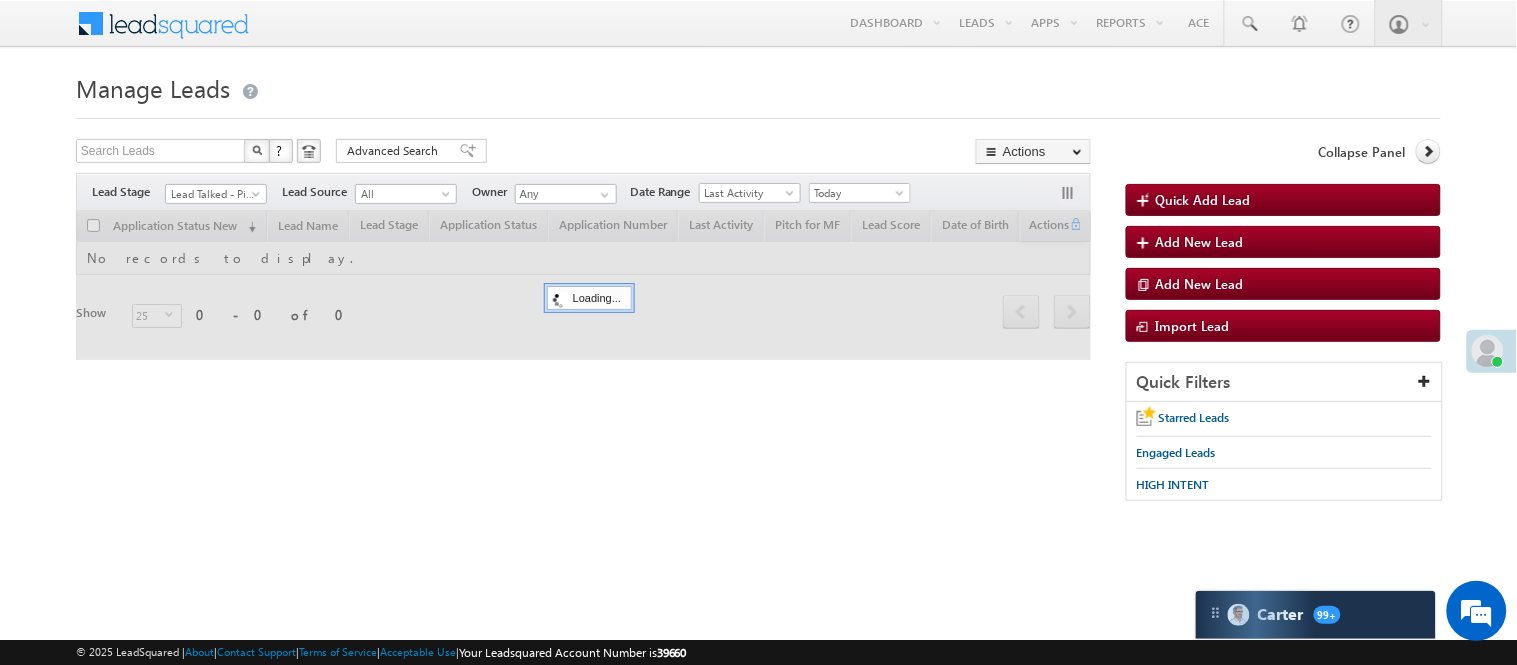 click at bounding box center [758, 112] 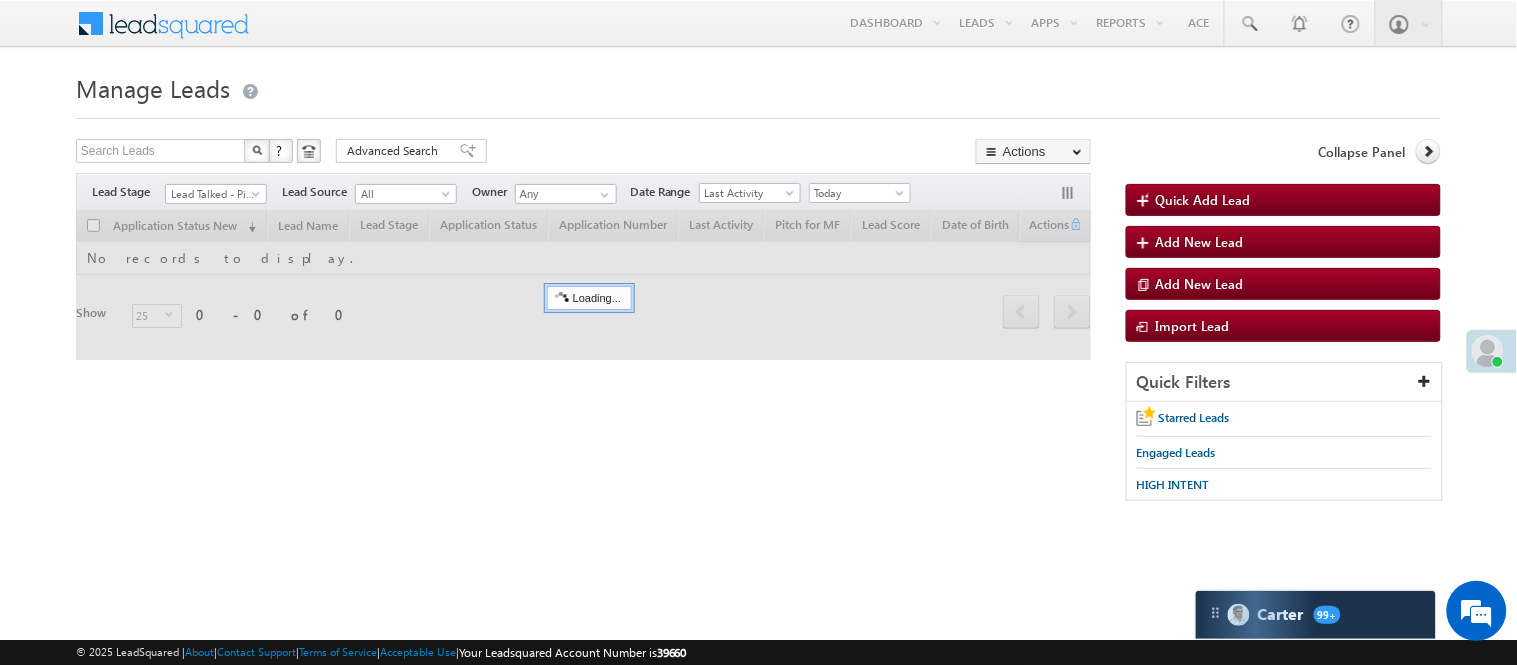 click on "Lead Talked - Pitch Not Done" at bounding box center [213, 194] 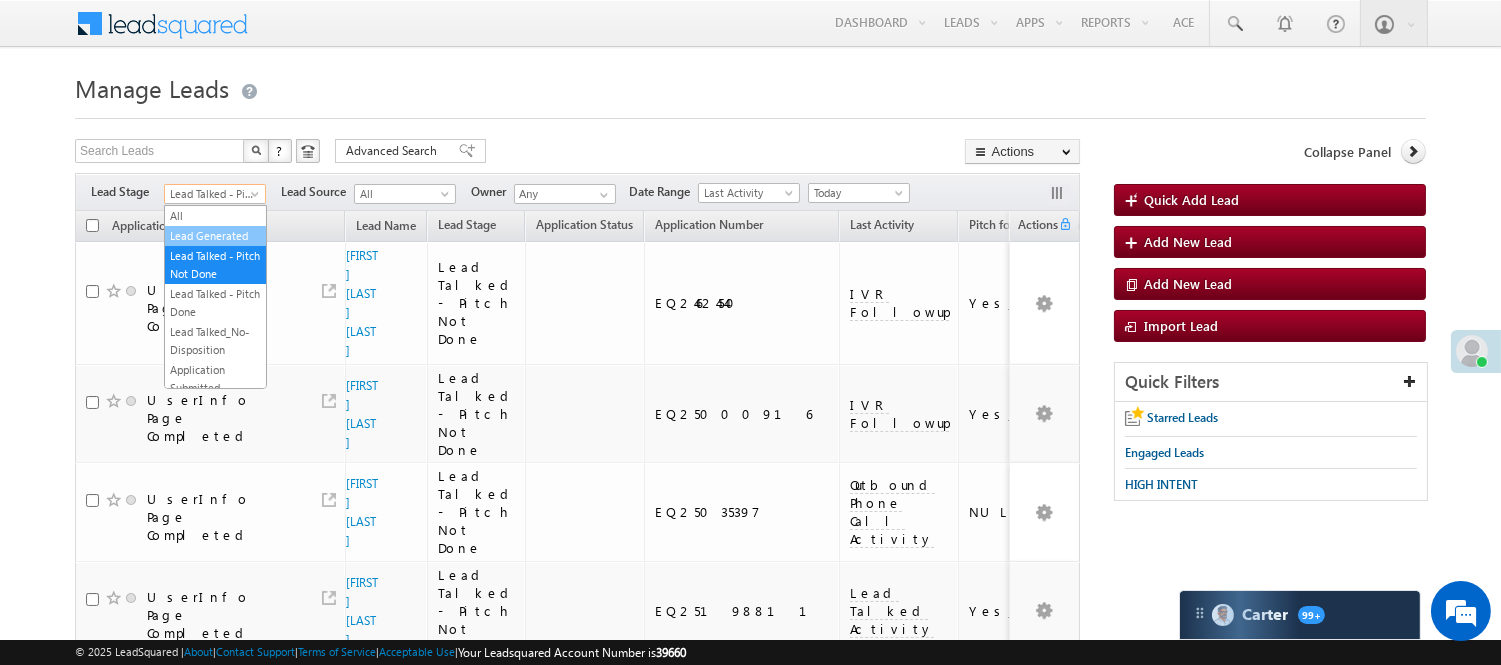 click on "Lead Generated" at bounding box center (215, 236) 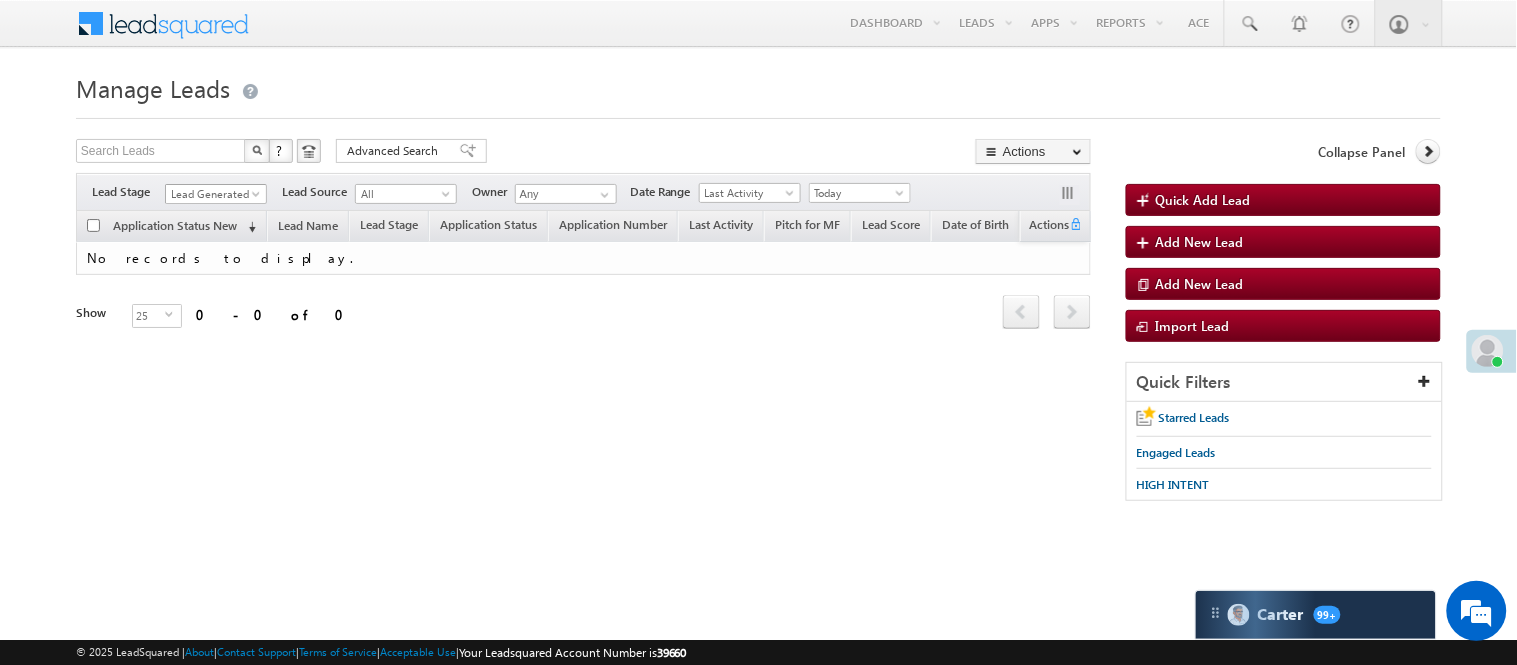 click on "Lead Generated" at bounding box center (213, 194) 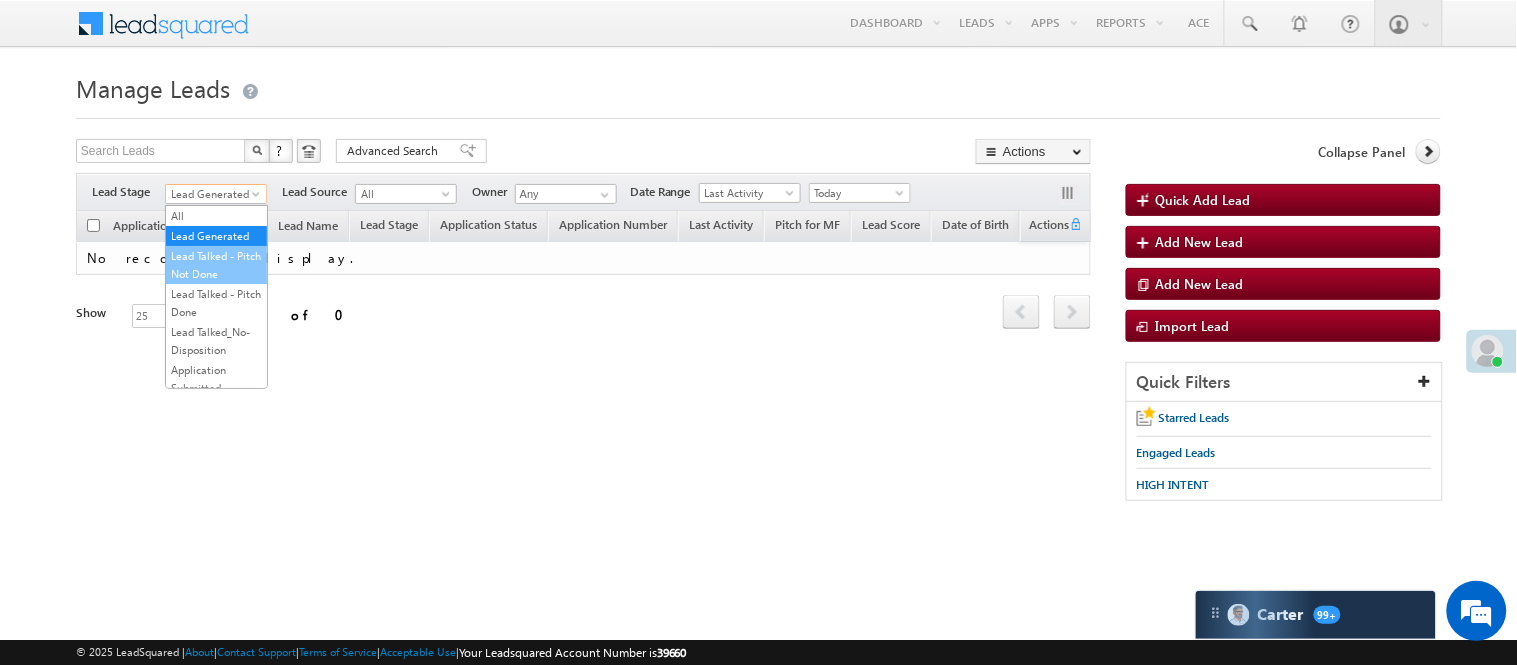click on "Lead Talked - Pitch Not Done" at bounding box center [216, 265] 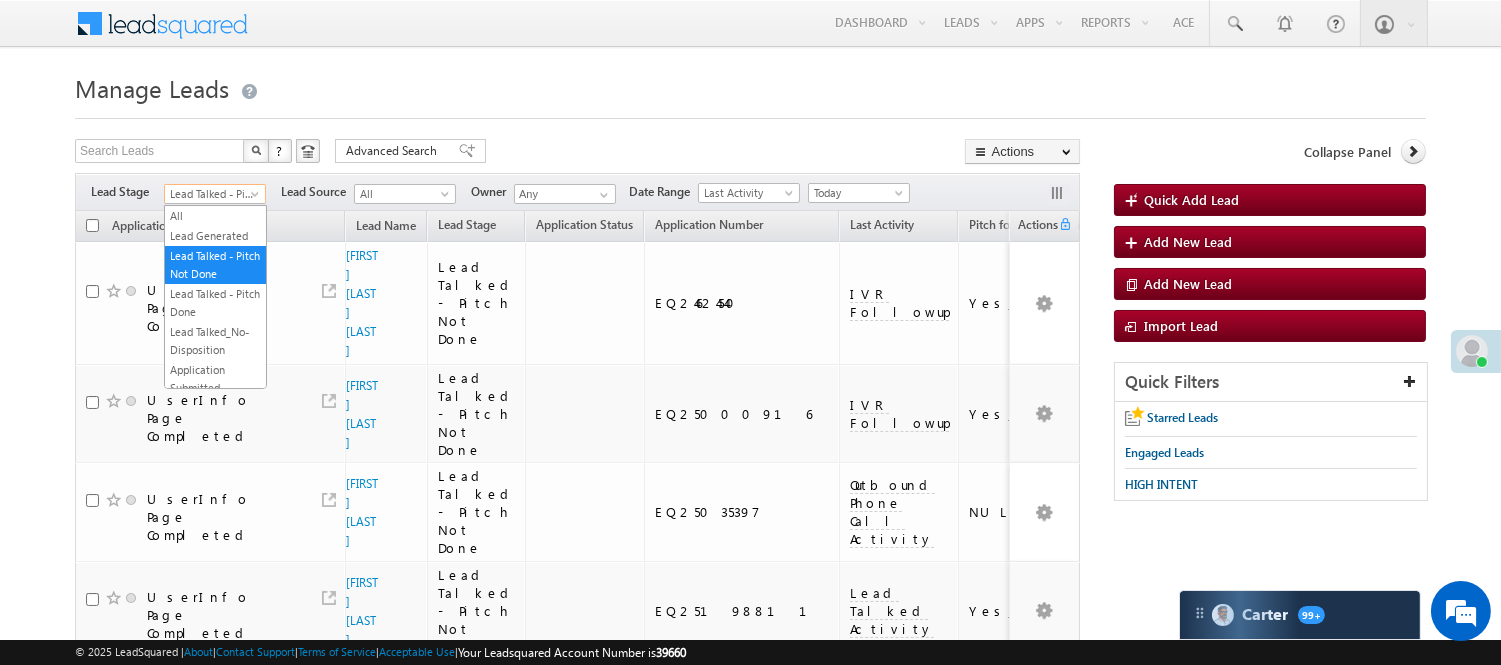 click on "Lead Talked - Pitch Not Done" at bounding box center [212, 194] 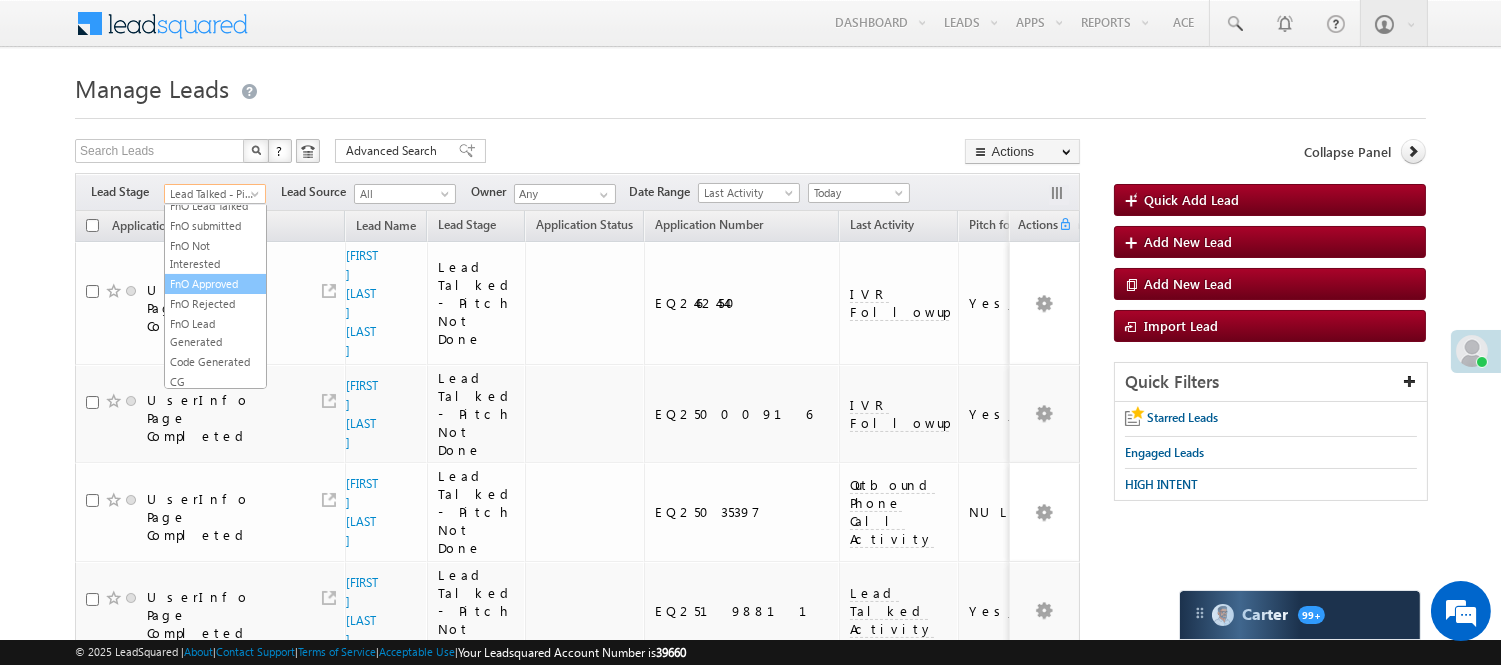 scroll, scrollTop: 444, scrollLeft: 0, axis: vertical 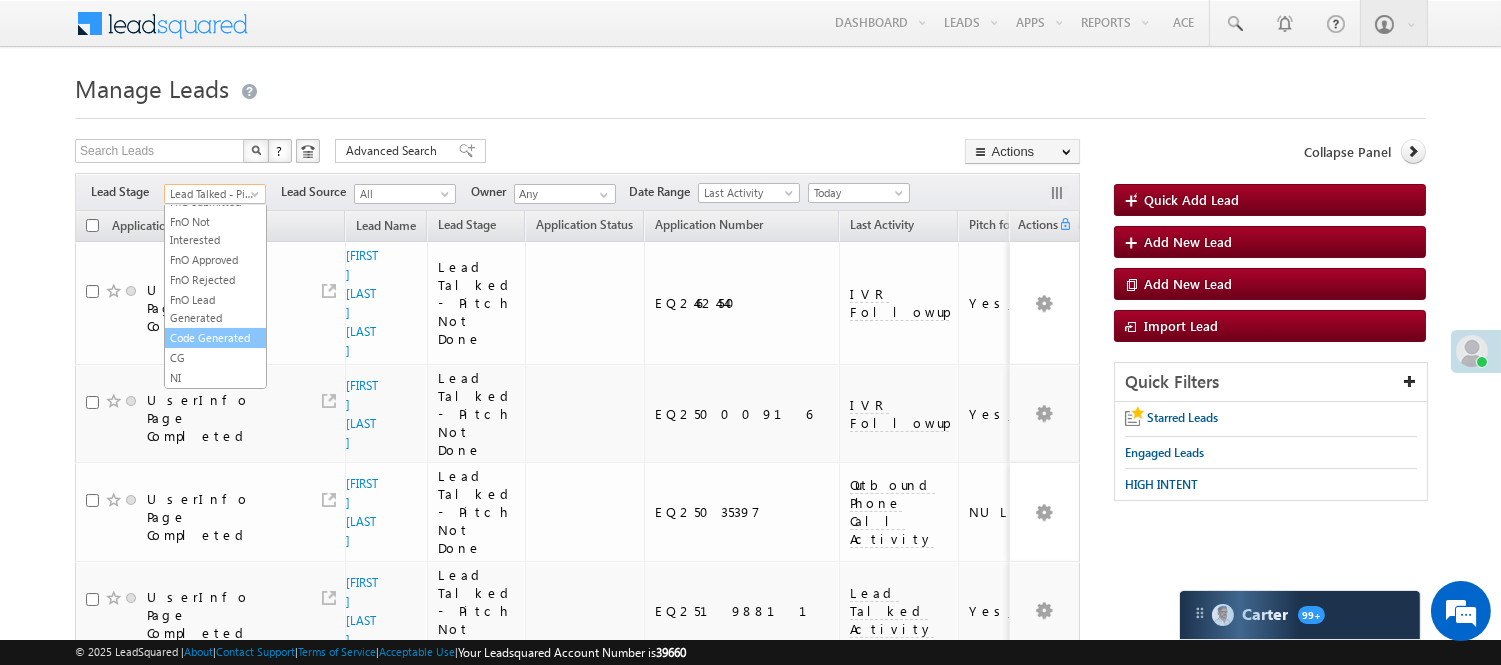 click on "Code Generated" at bounding box center (215, 338) 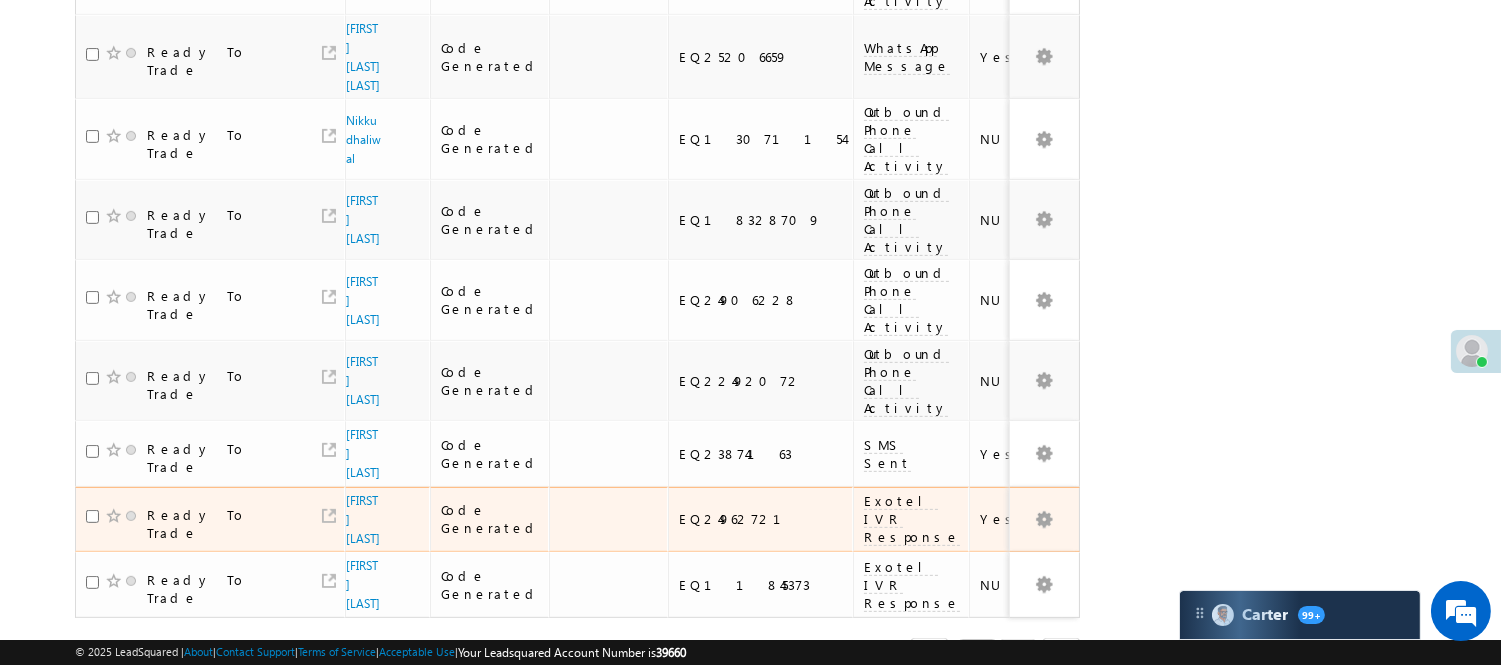 scroll, scrollTop: 1567, scrollLeft: 0, axis: vertical 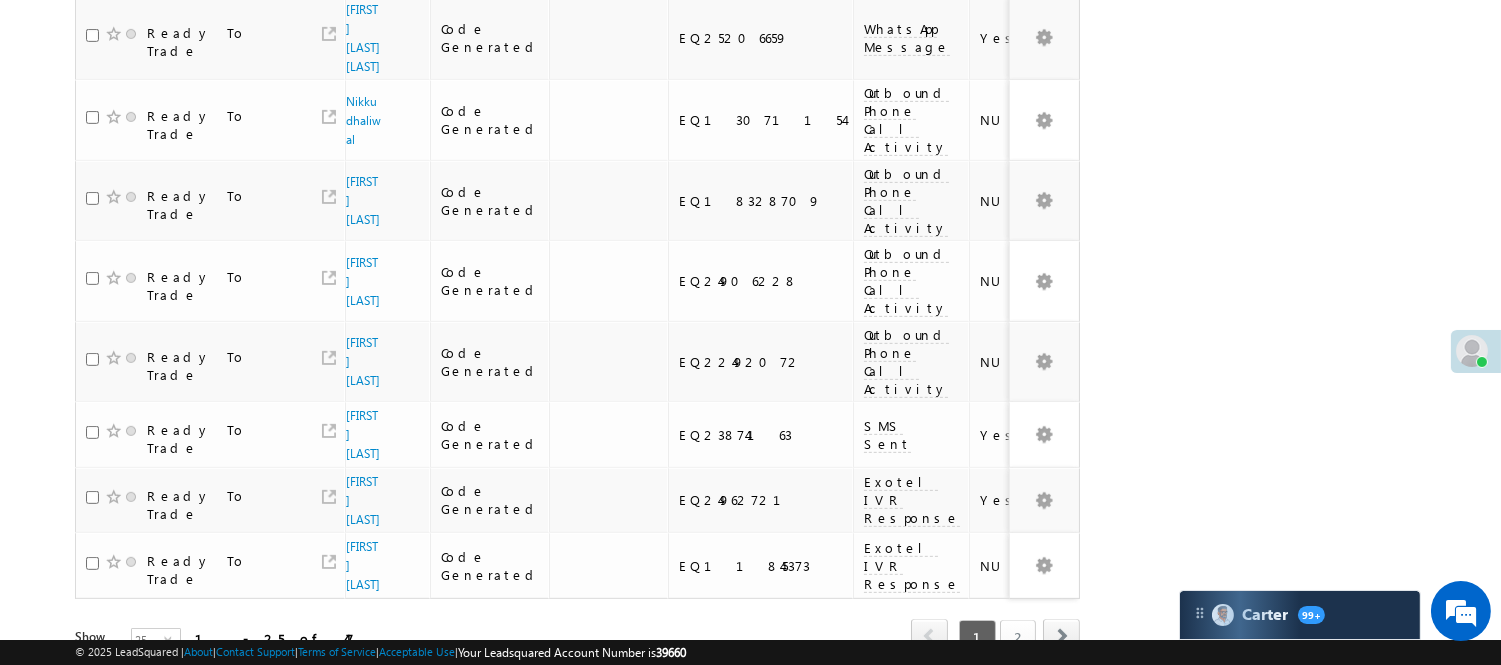 click on "2" at bounding box center (1018, 637) 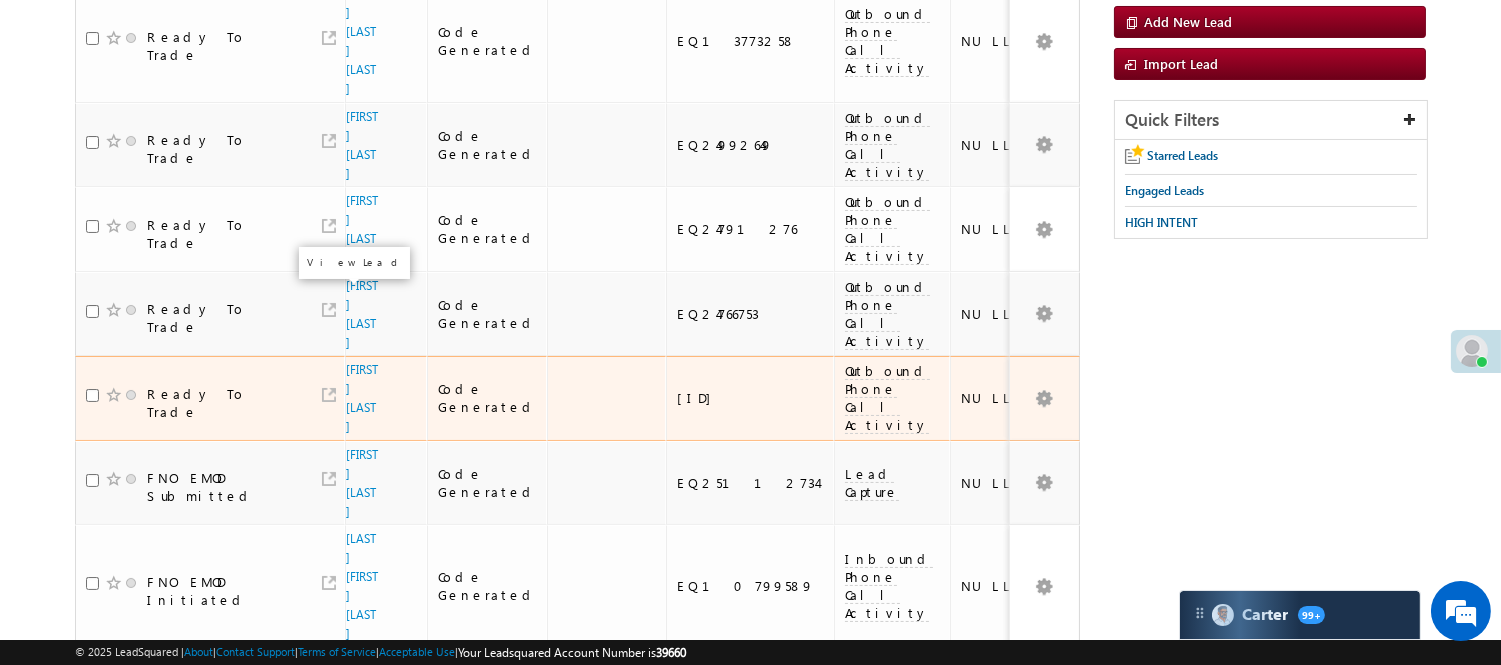 scroll, scrollTop: 40, scrollLeft: 0, axis: vertical 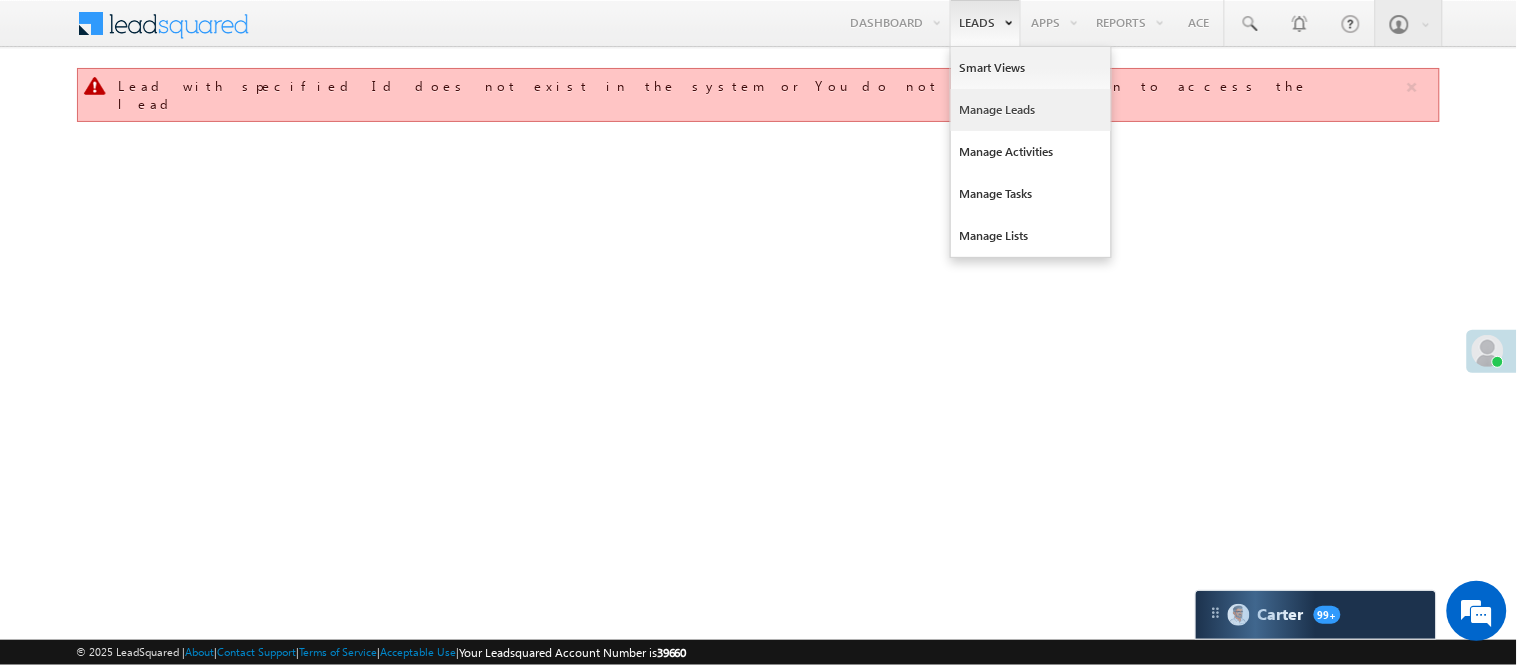 click on "Manage Leads" at bounding box center (1031, 110) 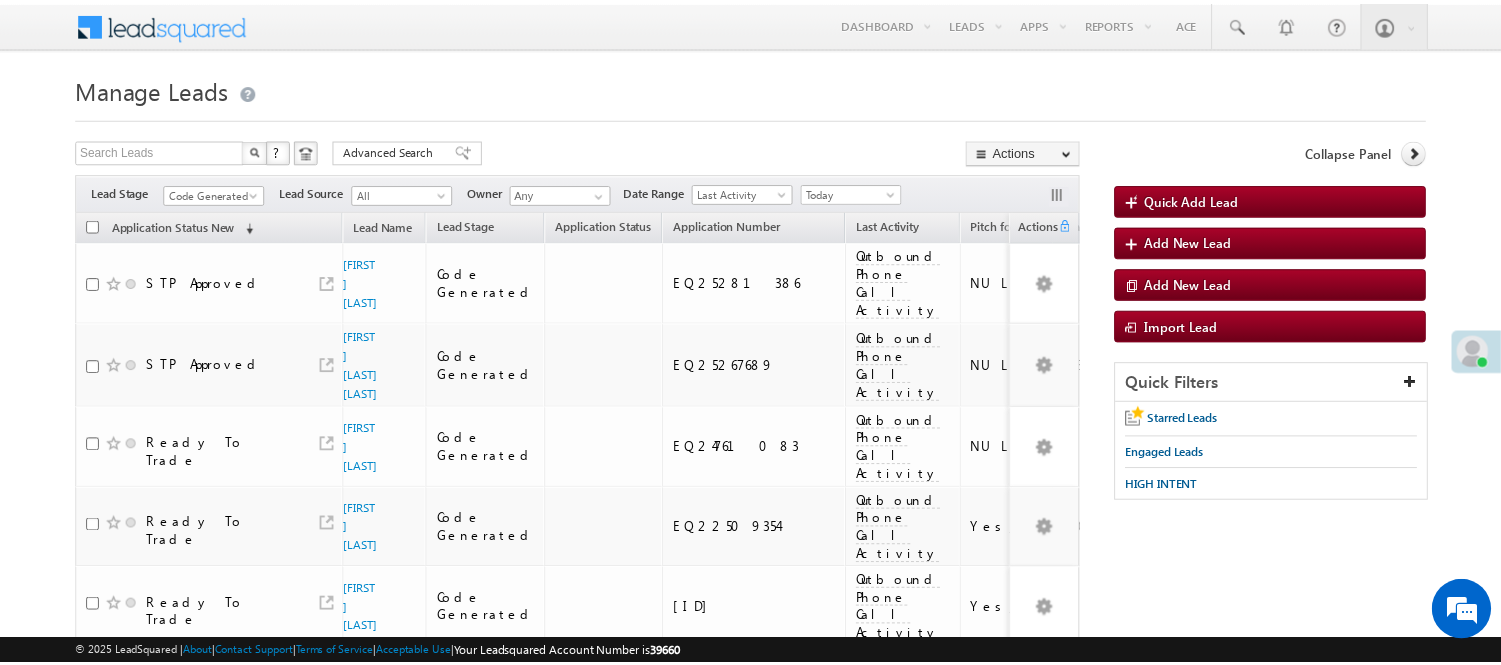 scroll, scrollTop: 0, scrollLeft: 0, axis: both 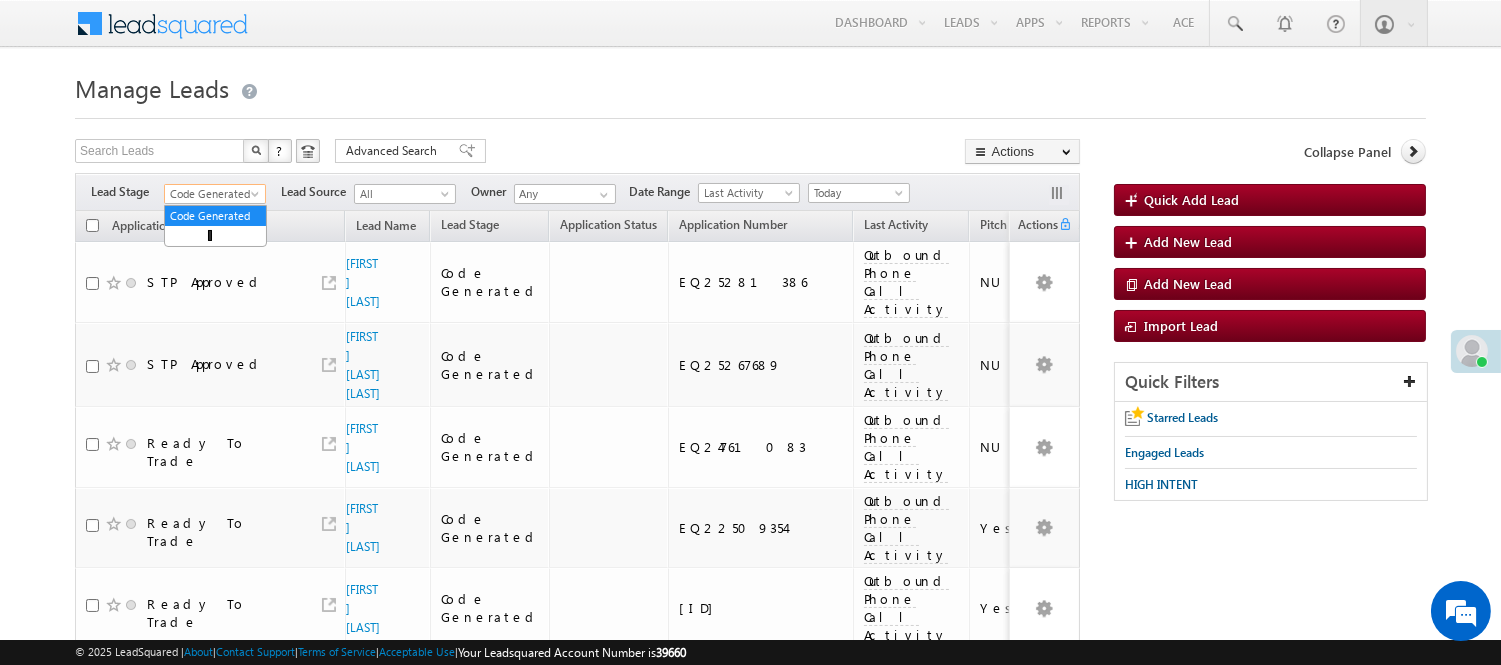 click on "Code Generated" at bounding box center [212, 194] 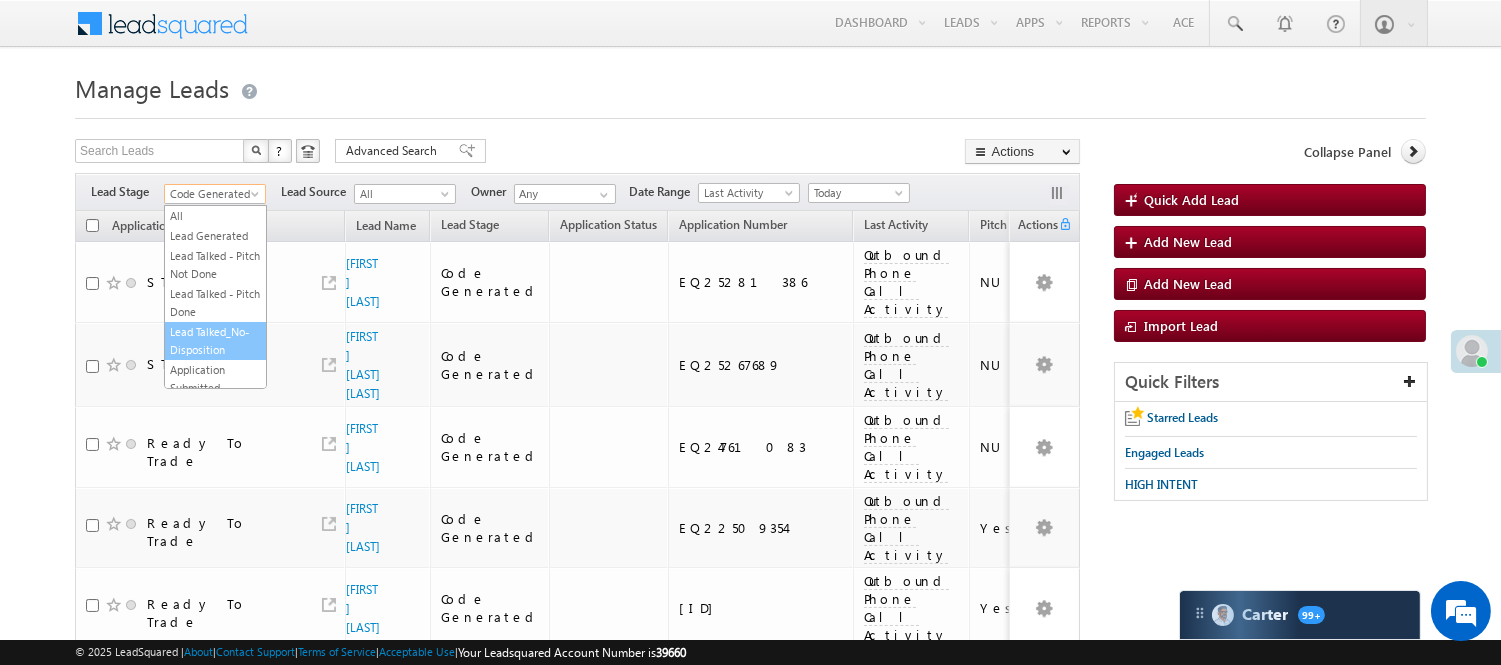 scroll, scrollTop: 0, scrollLeft: 0, axis: both 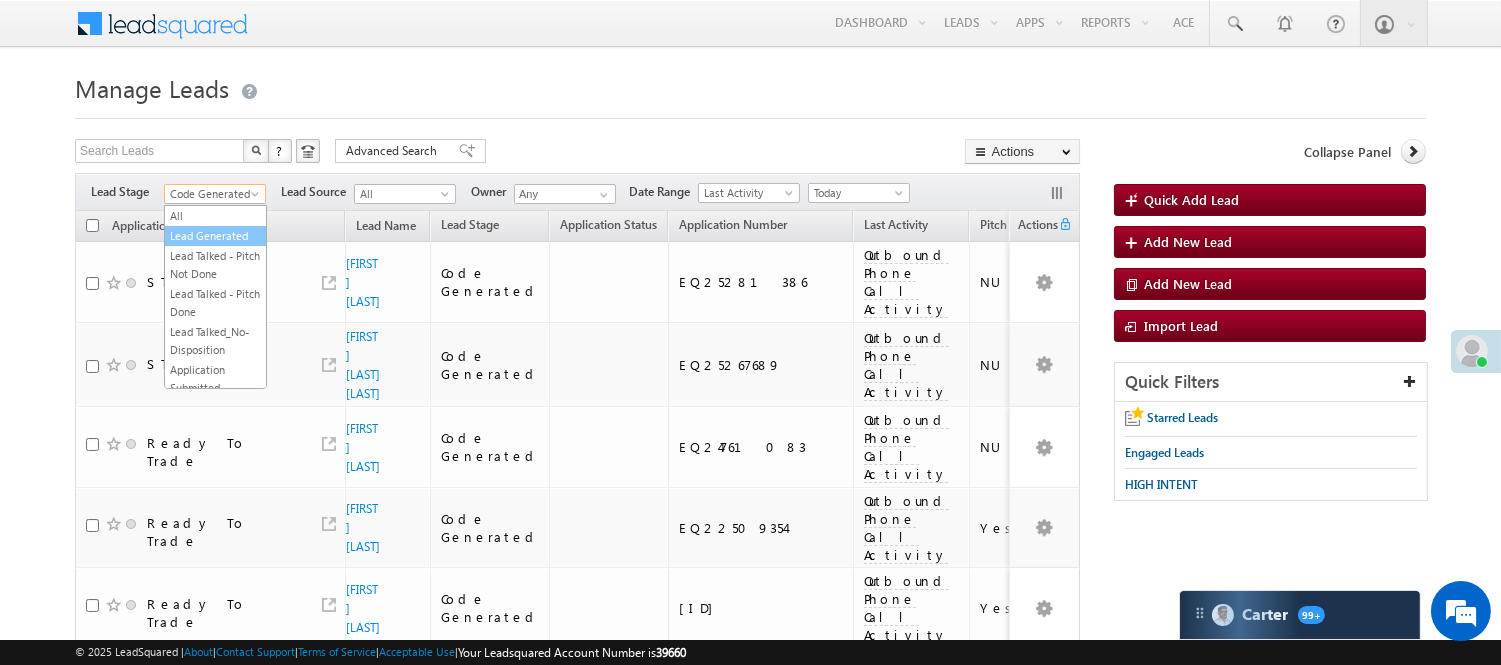 click on "Lead Generated" at bounding box center [215, 236] 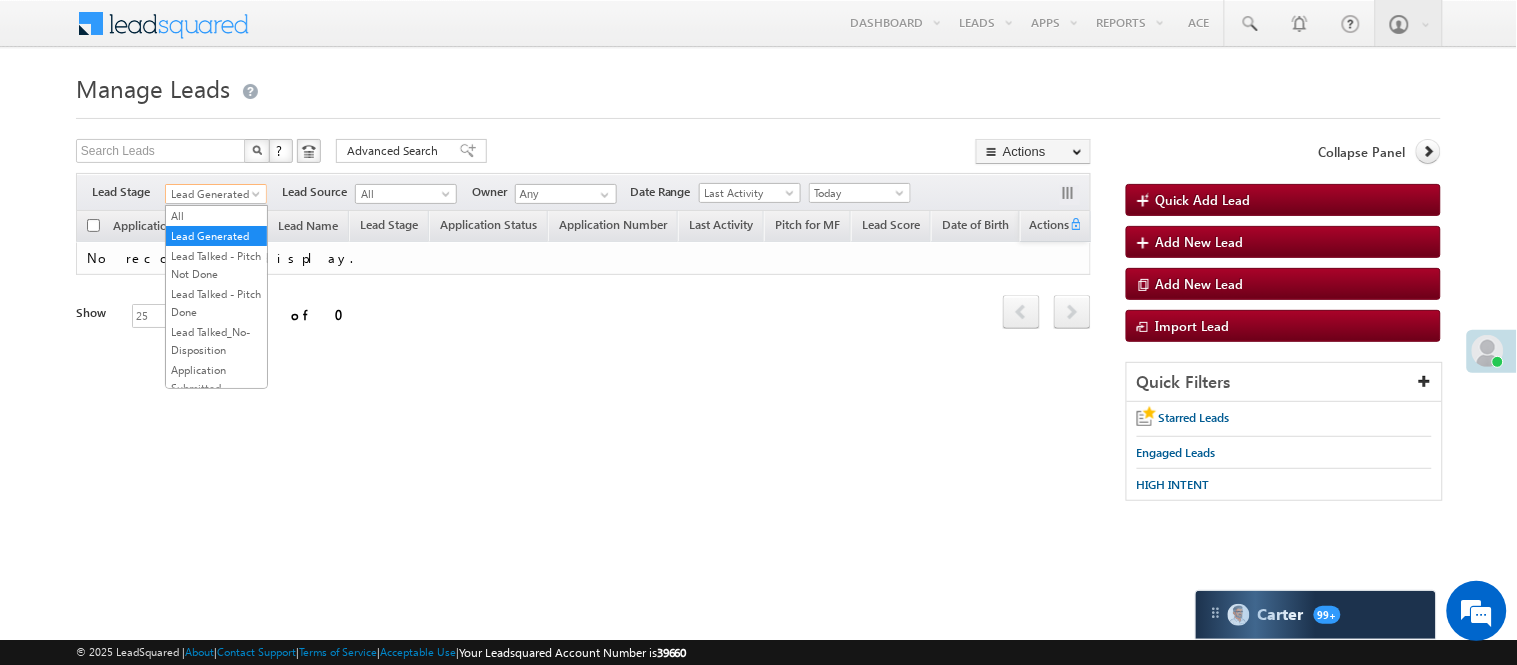 click on "Lead Generated" at bounding box center (213, 194) 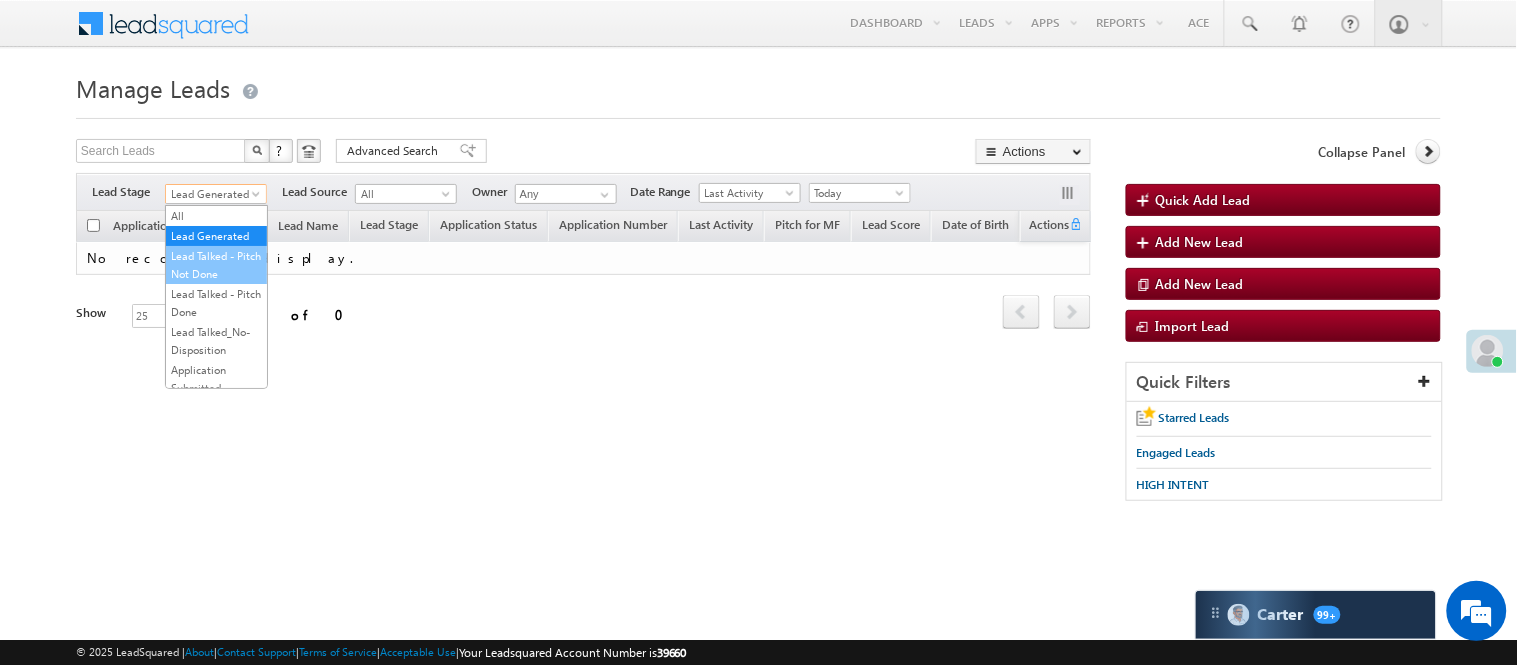 click on "Lead Talked - Pitch Not Done" at bounding box center (216, 265) 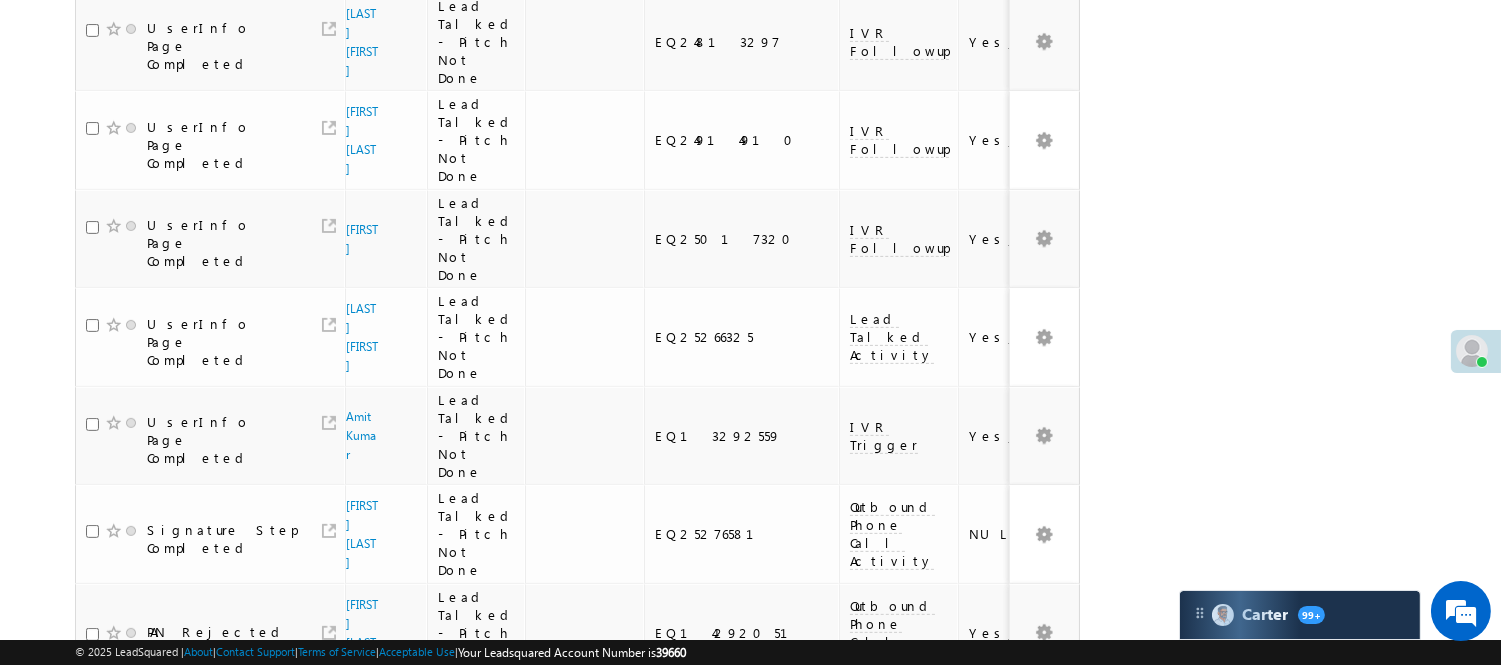 scroll, scrollTop: 1444, scrollLeft: 0, axis: vertical 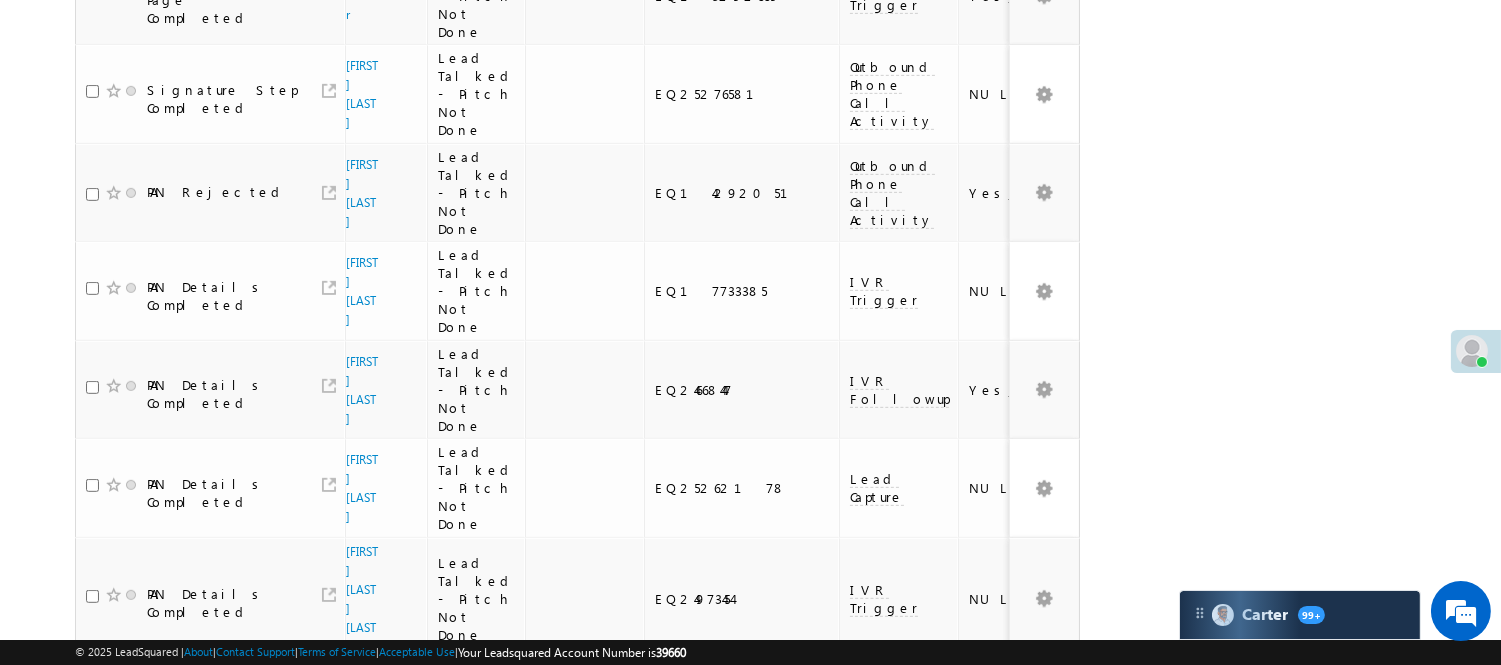 click on "2" at bounding box center (938, 1042) 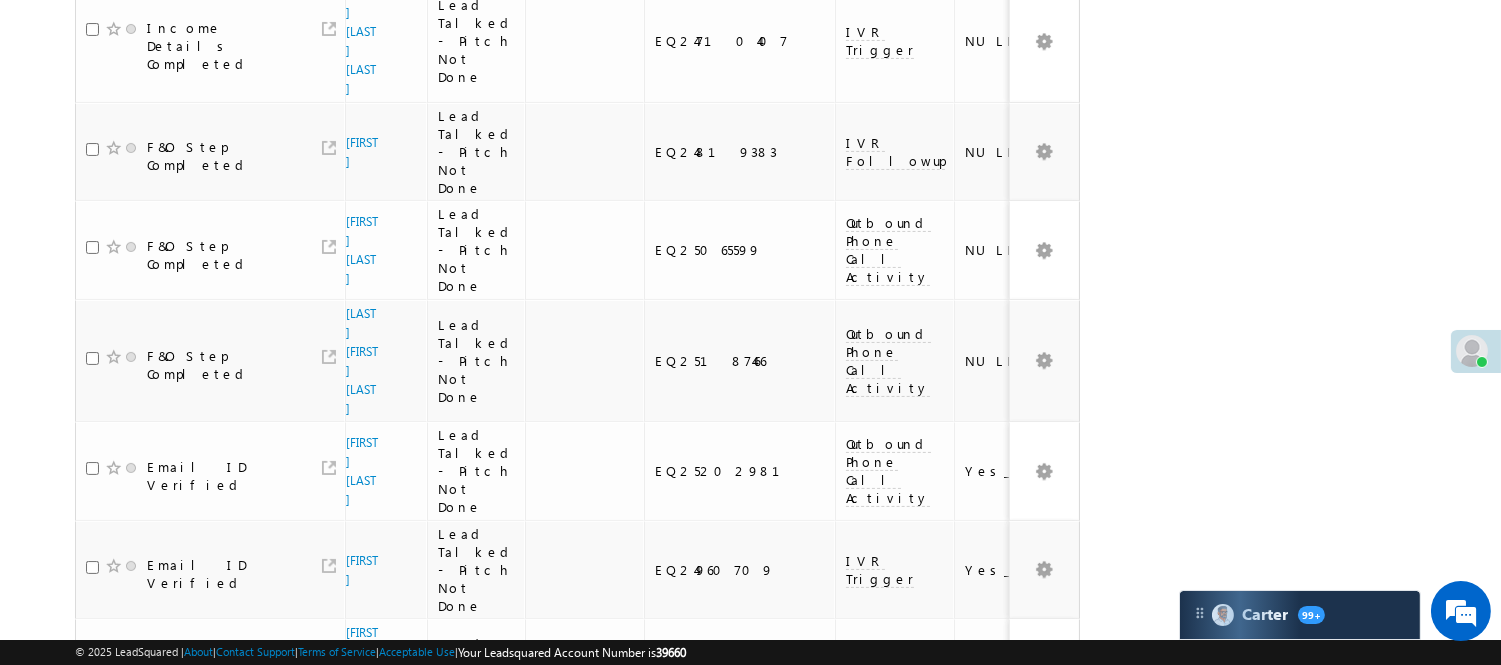 scroll, scrollTop: 773, scrollLeft: 0, axis: vertical 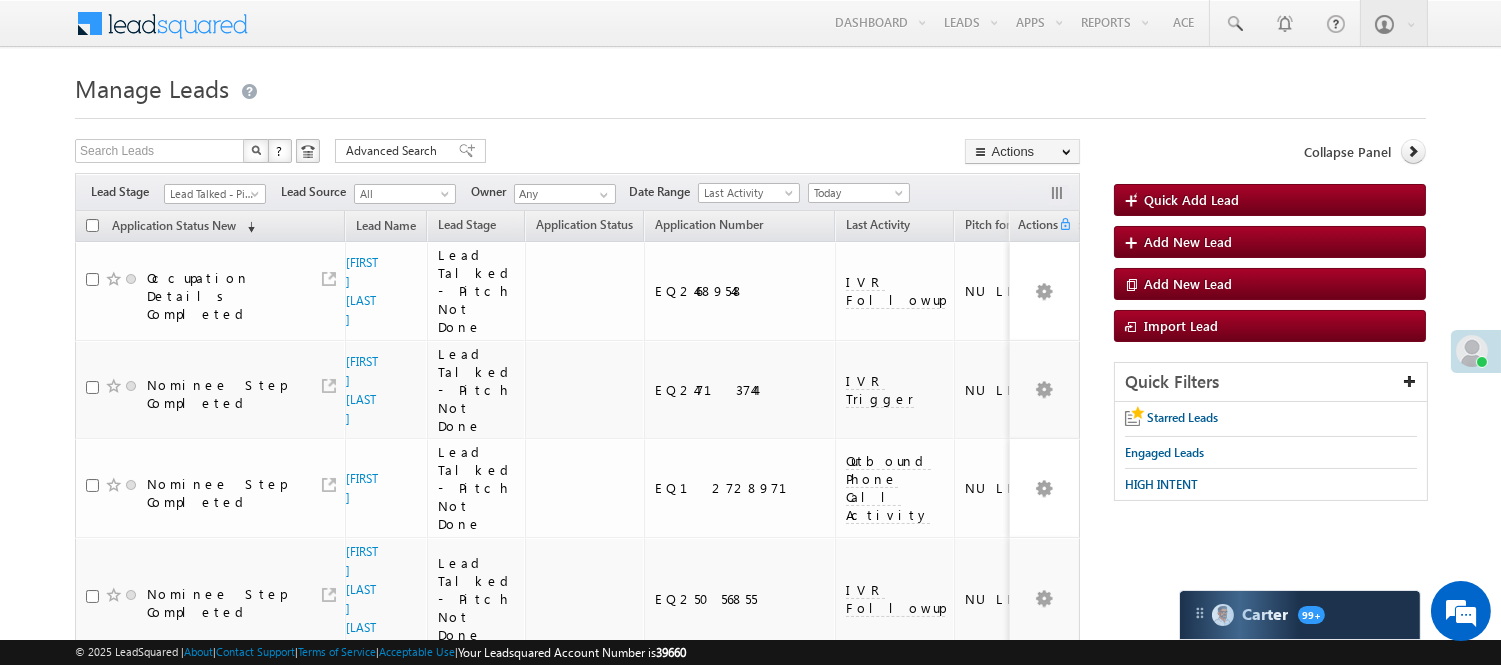 click on "Filters
Lead Stage
All Lead Generated Lead Talked - Pitch Not Done Lead Talked - Pitch Done Lead Talked_No-Disposition Application Submitted Payment Done Application Resubmitted Under Objection Lead Called Lead Talked Not Interested FnO Lead Called FnO Lead Talked FnO submitted FnO Not Interested FnO Approved FnO Rejected FnO Lead Generated Code Generated CG NI Lead Talked - Pitch Not Done
Lead Source
All All" at bounding box center (577, 192) 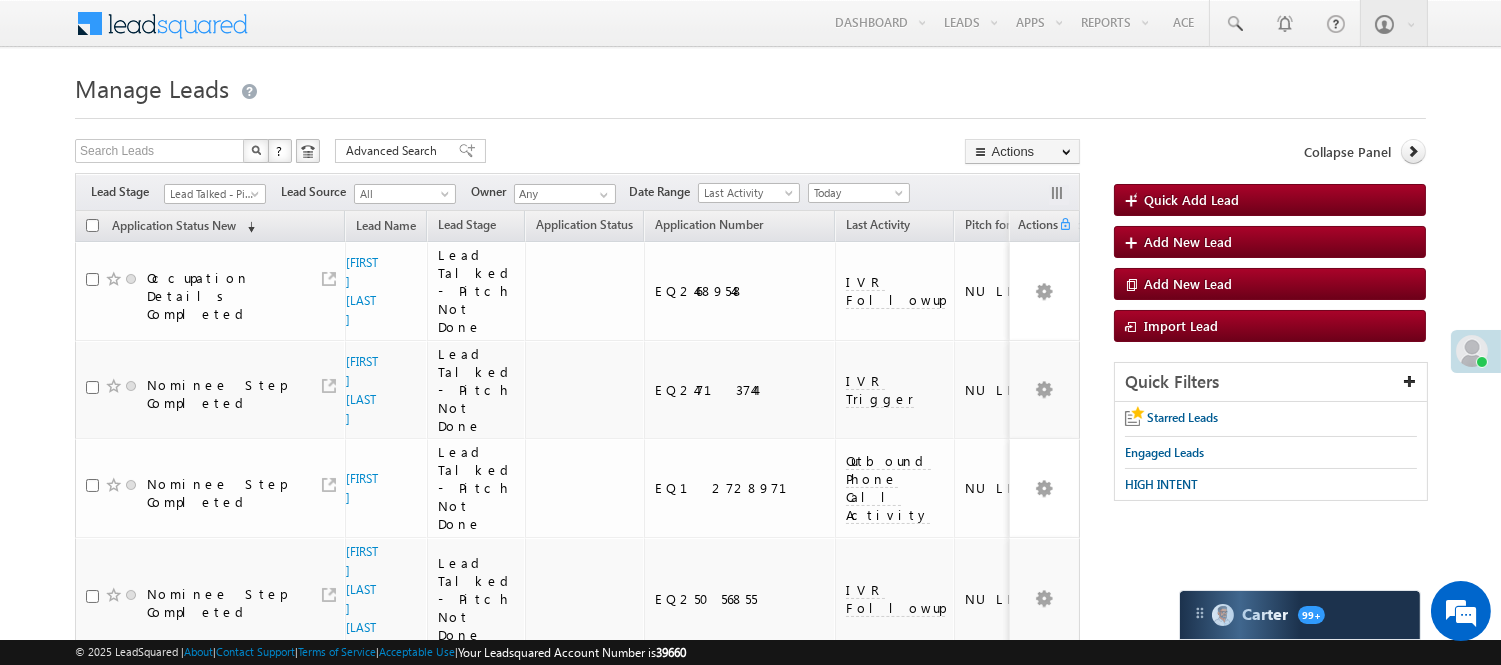 click on "Filters
Lead Stage
All Lead Generated Lead Talked - Pitch Not Done Lead Talked - Pitch Done Lead Talked_No-Disposition Application Submitted Payment Done Application Resubmitted Under Objection Lead Called Lead Talked Not Interested FnO Lead Called FnO Lead Talked FnO submitted FnO Not Interested FnO Approved FnO Rejected FnO Lead Generated Code Generated CG NI Lead Talked - Pitch Not Done
Lead Source
All All" at bounding box center (577, 192) 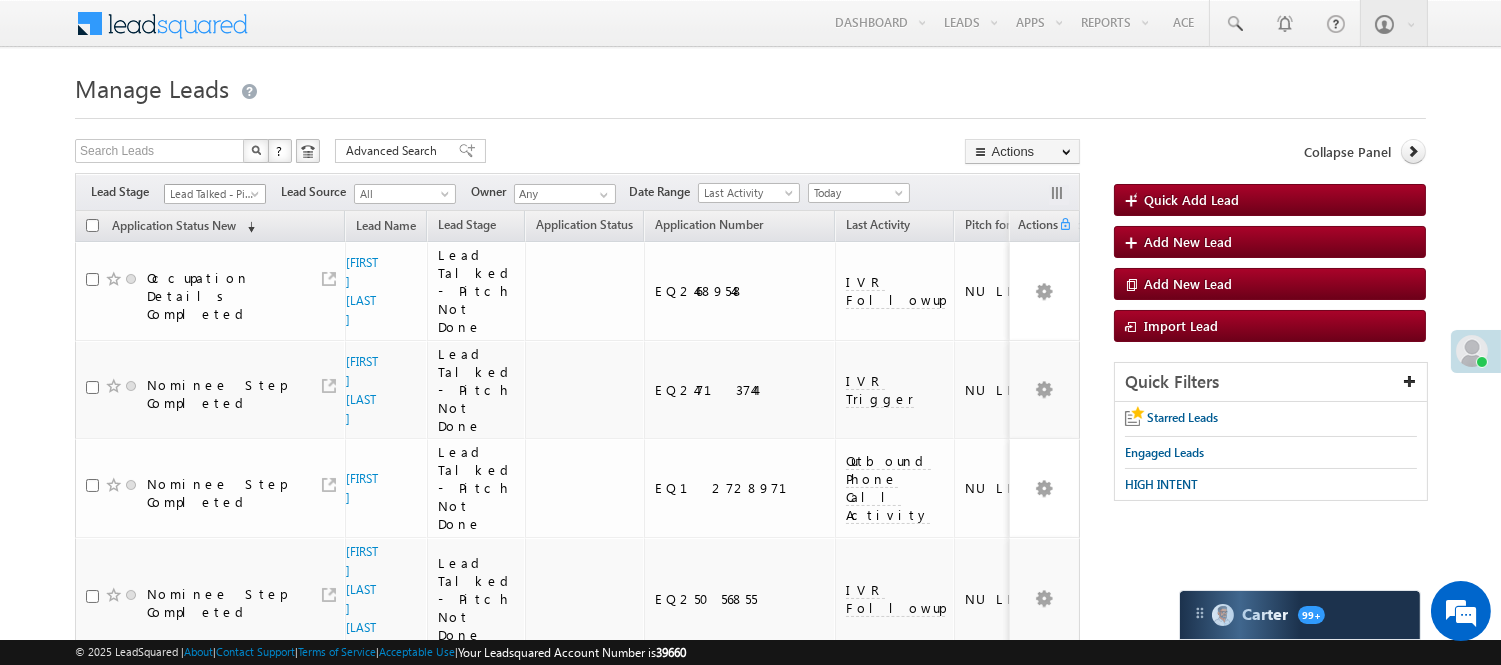 click on "Lead Talked - Pitch Not Done" at bounding box center (212, 194) 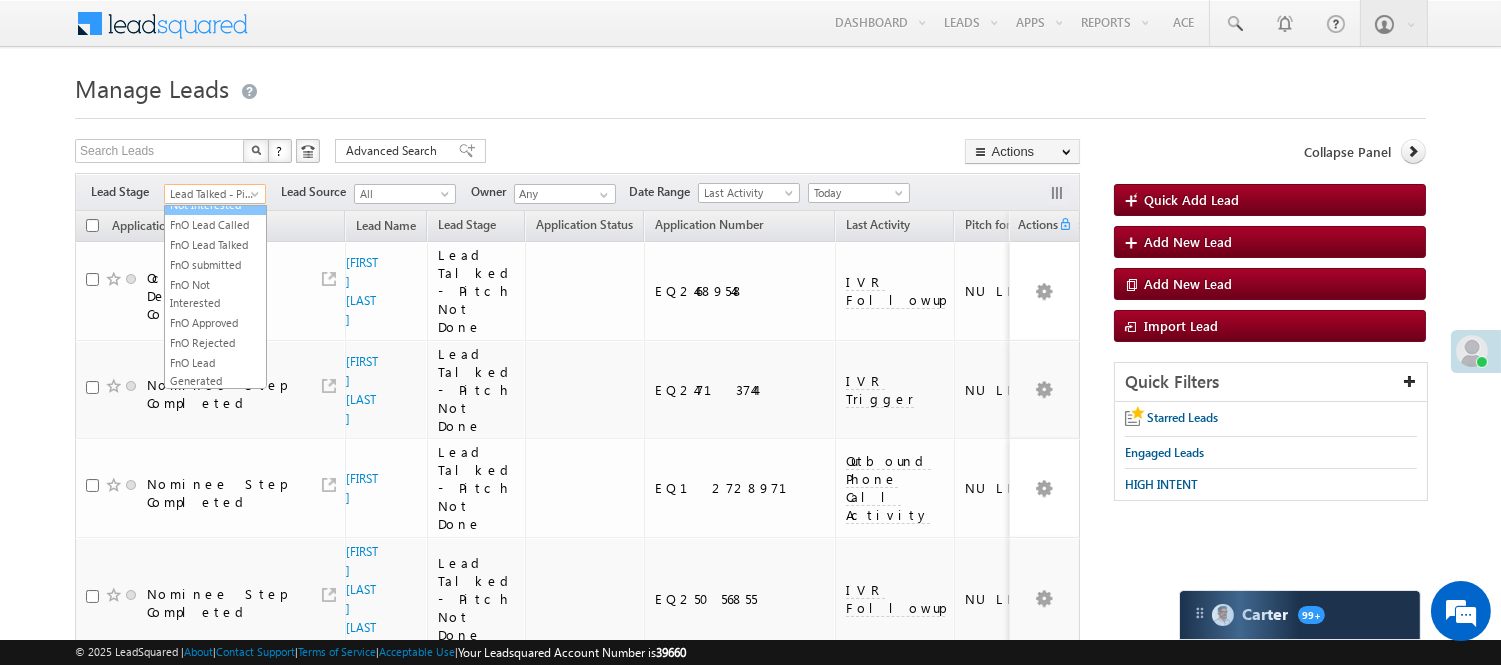 scroll, scrollTop: 333, scrollLeft: 0, axis: vertical 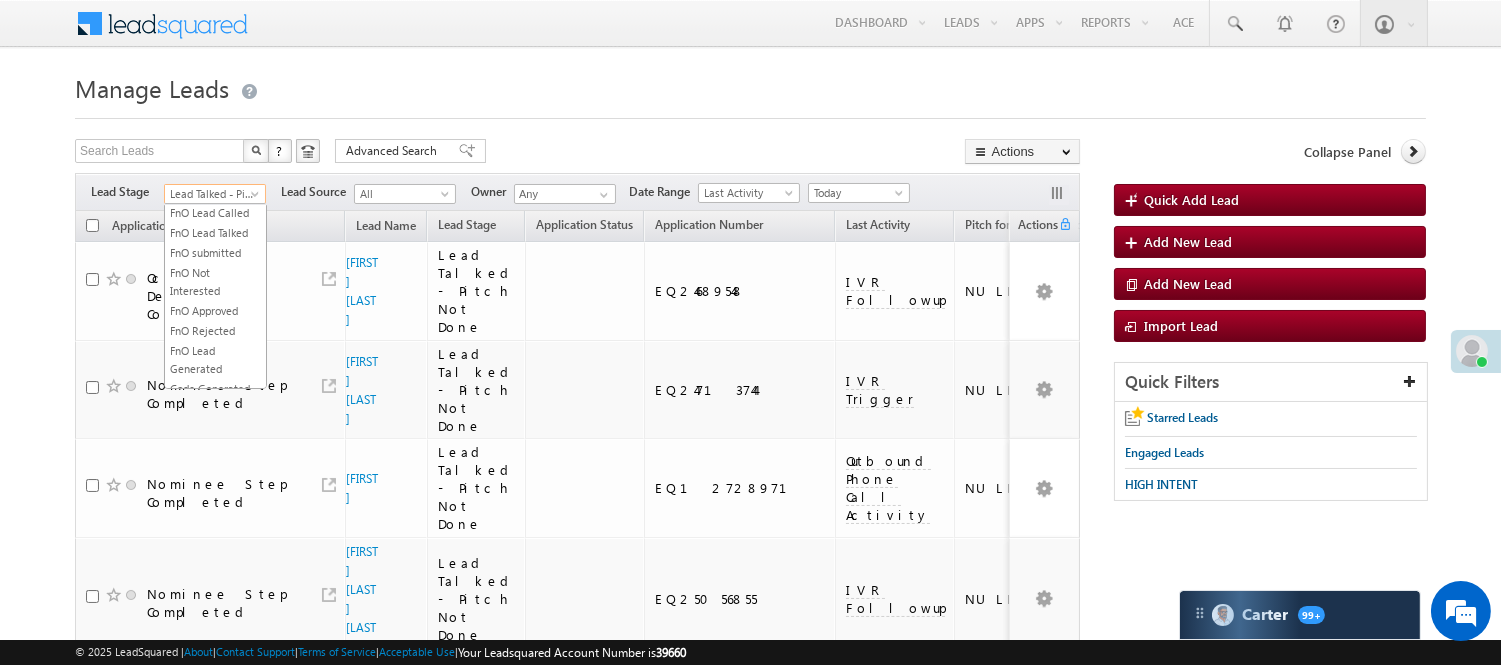 click on "Lead Called" at bounding box center (215, 153) 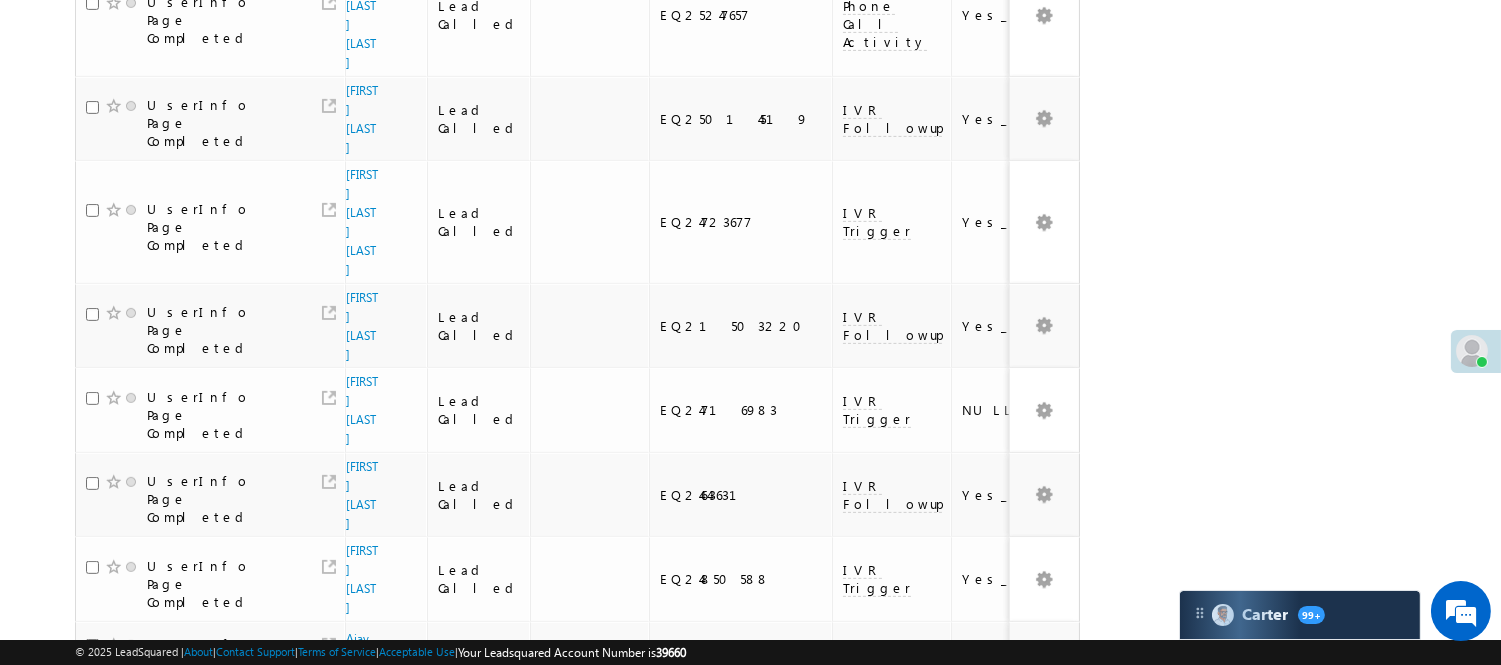 scroll, scrollTop: 1417, scrollLeft: 0, axis: vertical 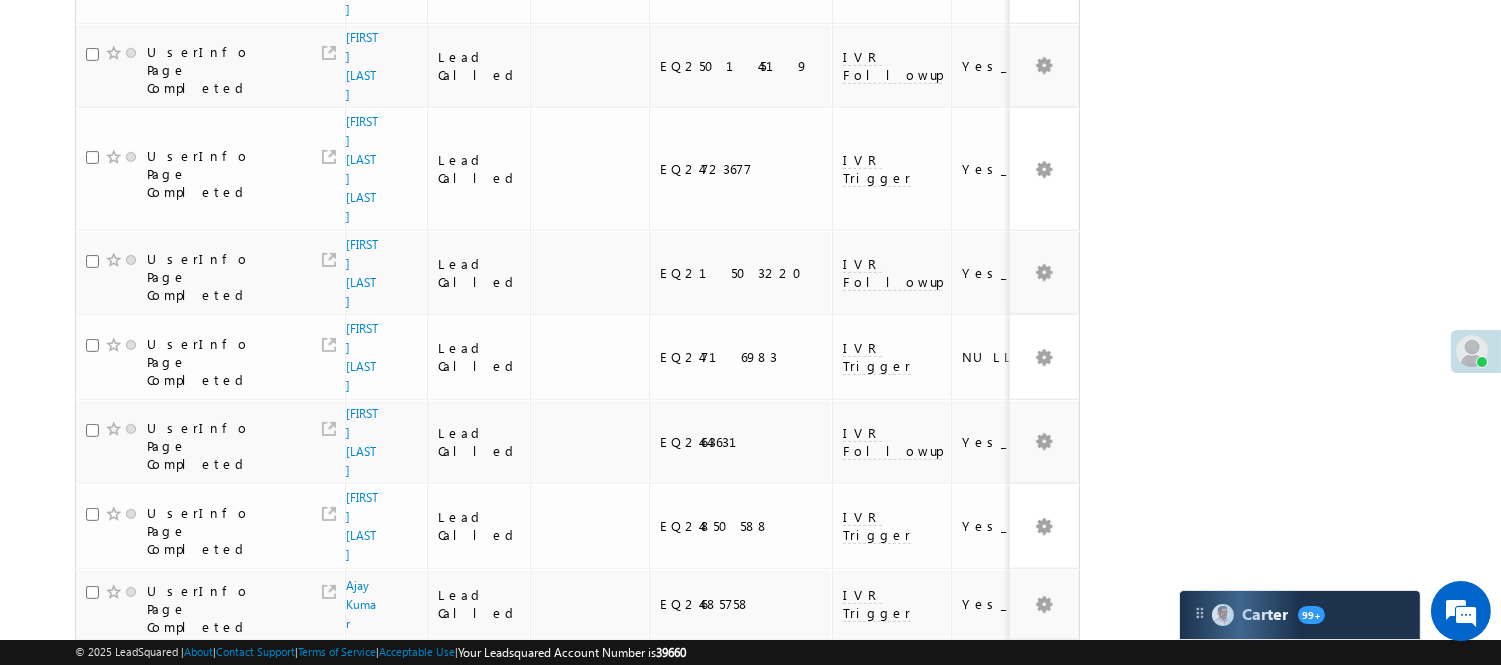 click on "3" at bounding box center [898, 1101] 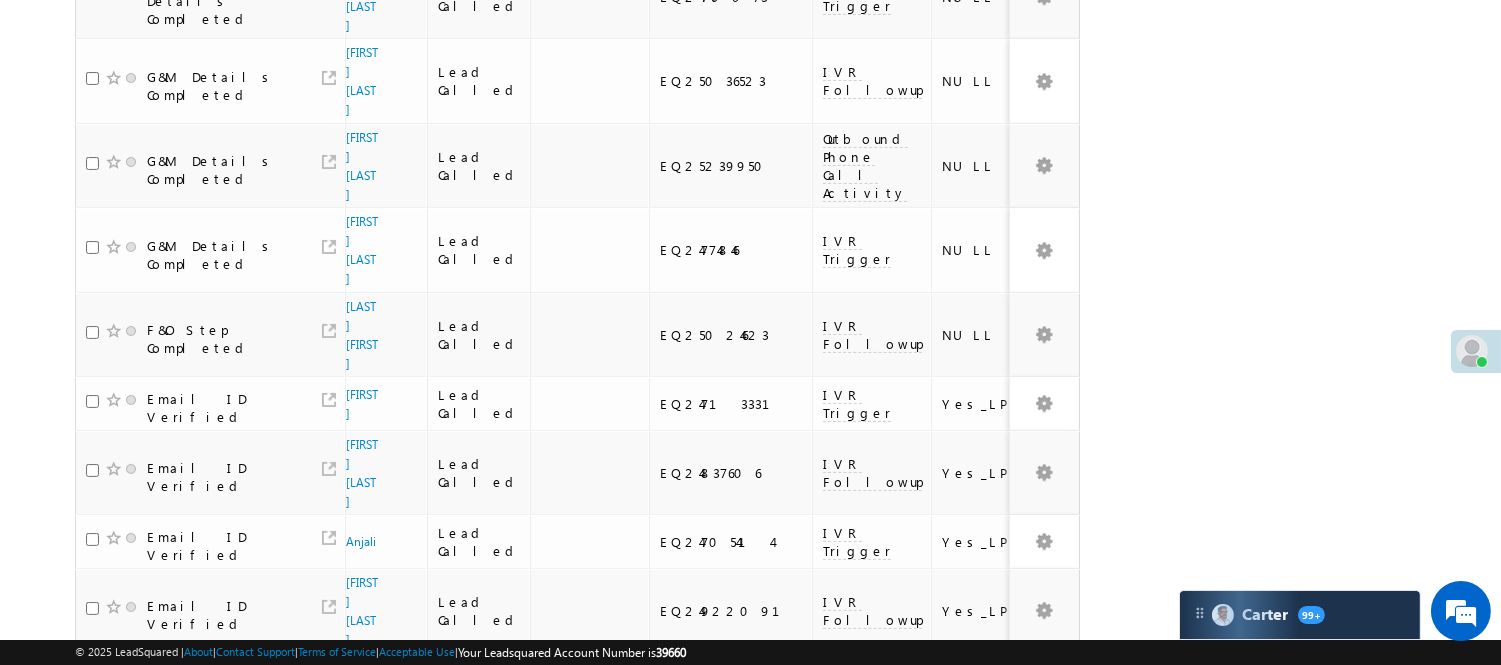 scroll, scrollTop: 714, scrollLeft: 0, axis: vertical 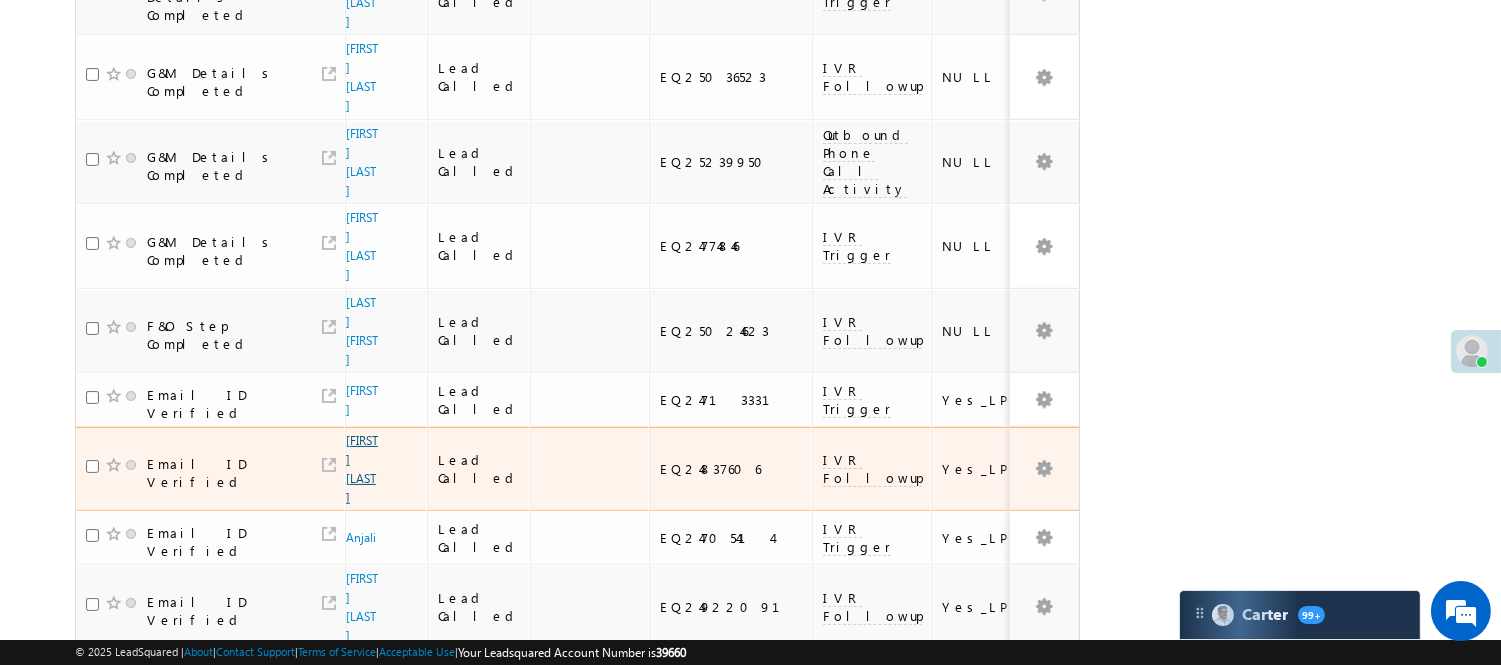 click on "Bhavesh Patel" at bounding box center (362, 469) 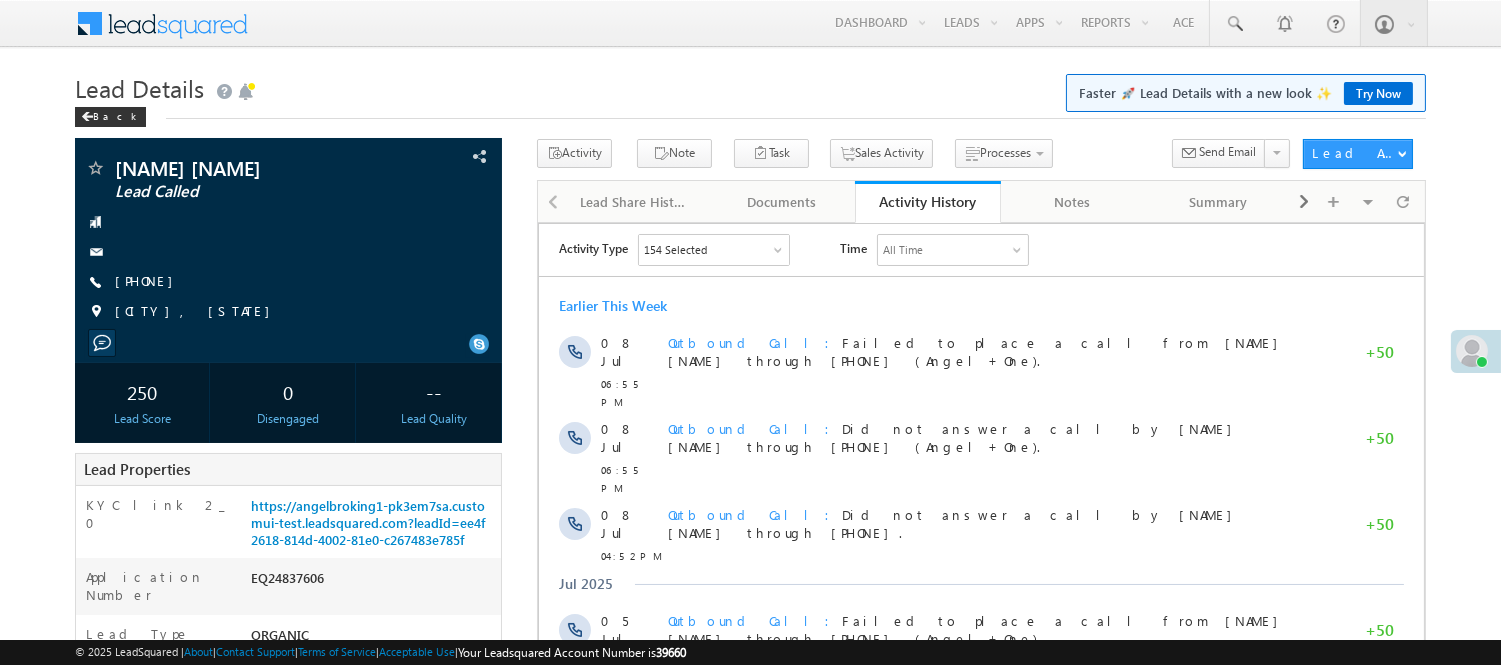 scroll, scrollTop: 0, scrollLeft: 0, axis: both 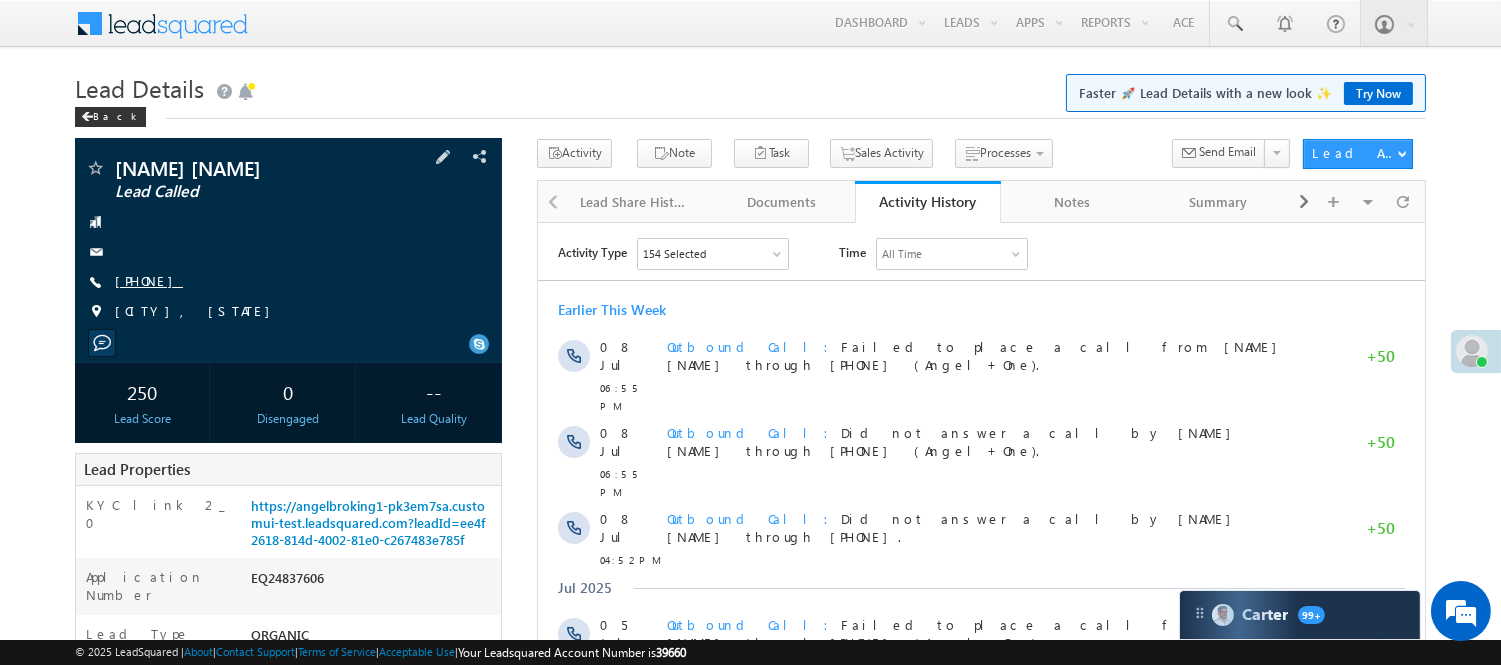 click on "+91-9723381838" at bounding box center (149, 280) 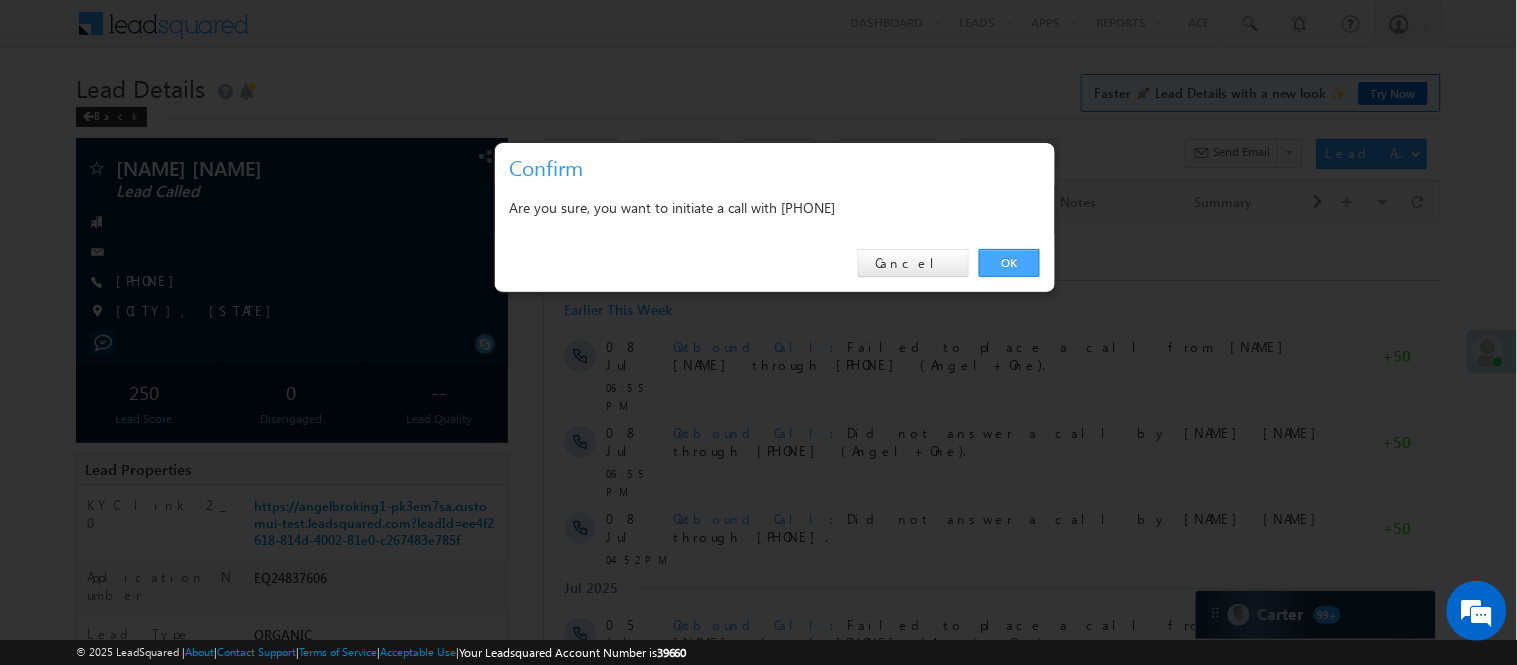 click on "OK" at bounding box center [1009, 263] 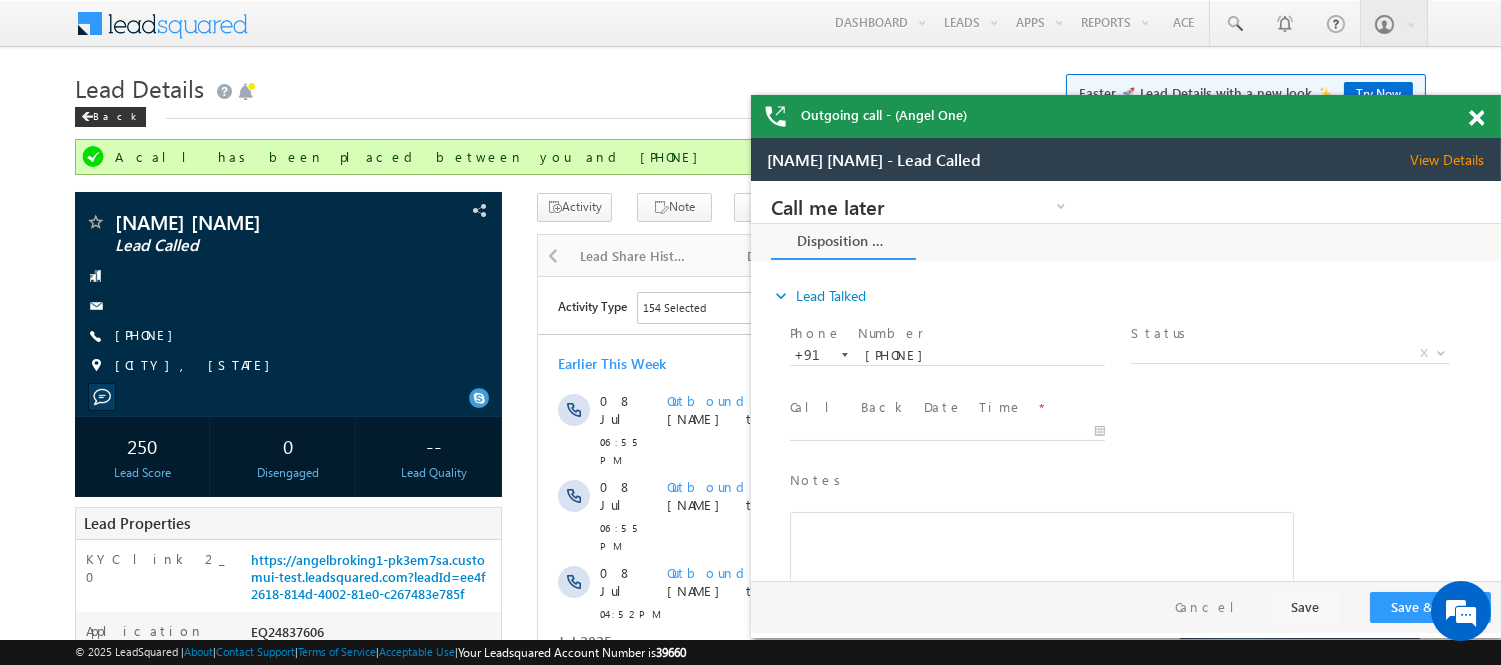 scroll, scrollTop: 0, scrollLeft: 0, axis: both 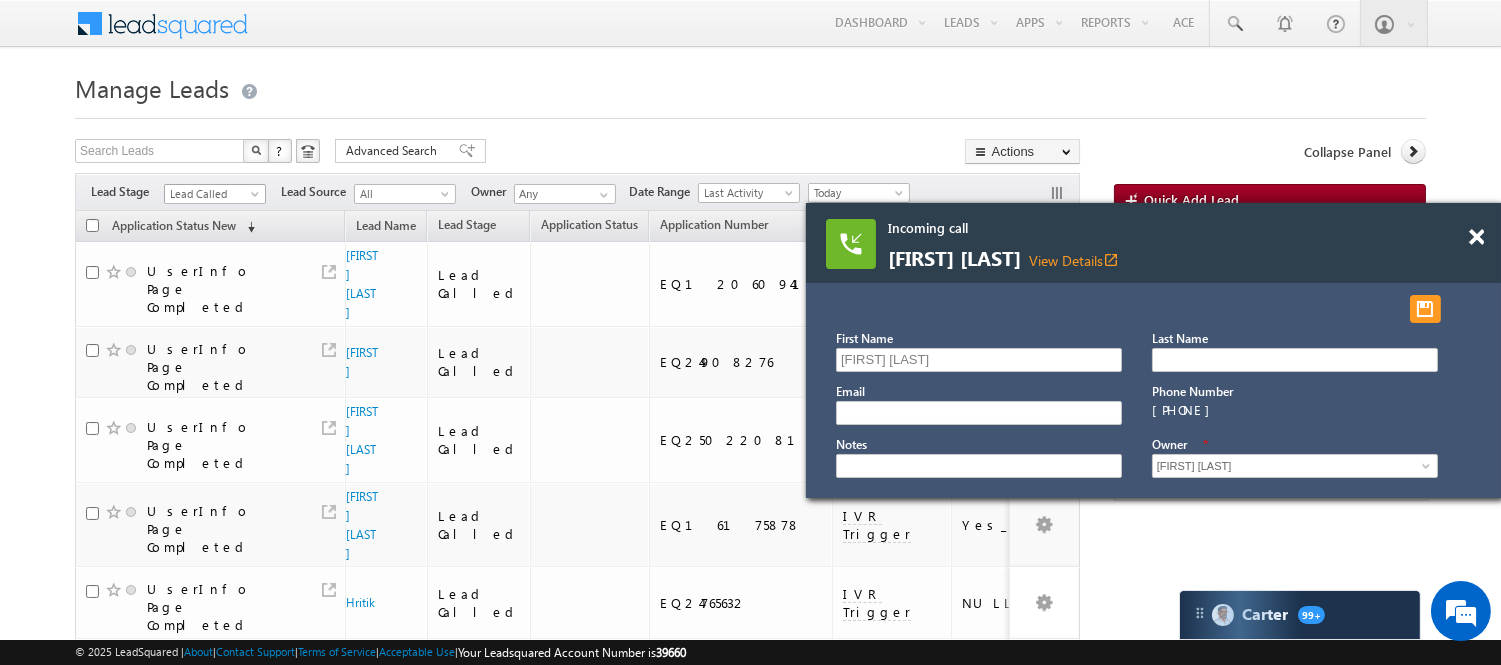 click on "Lead Called" at bounding box center [212, 194] 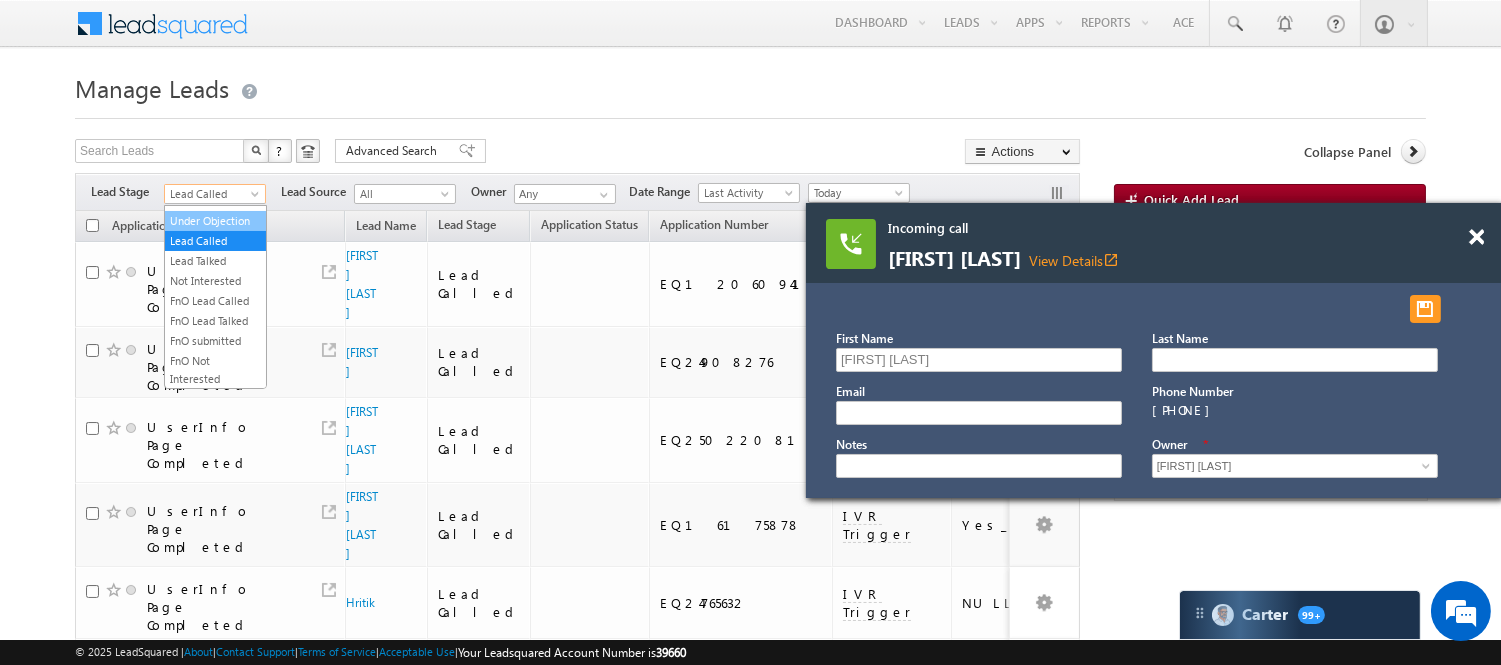 scroll, scrollTop: 496, scrollLeft: 0, axis: vertical 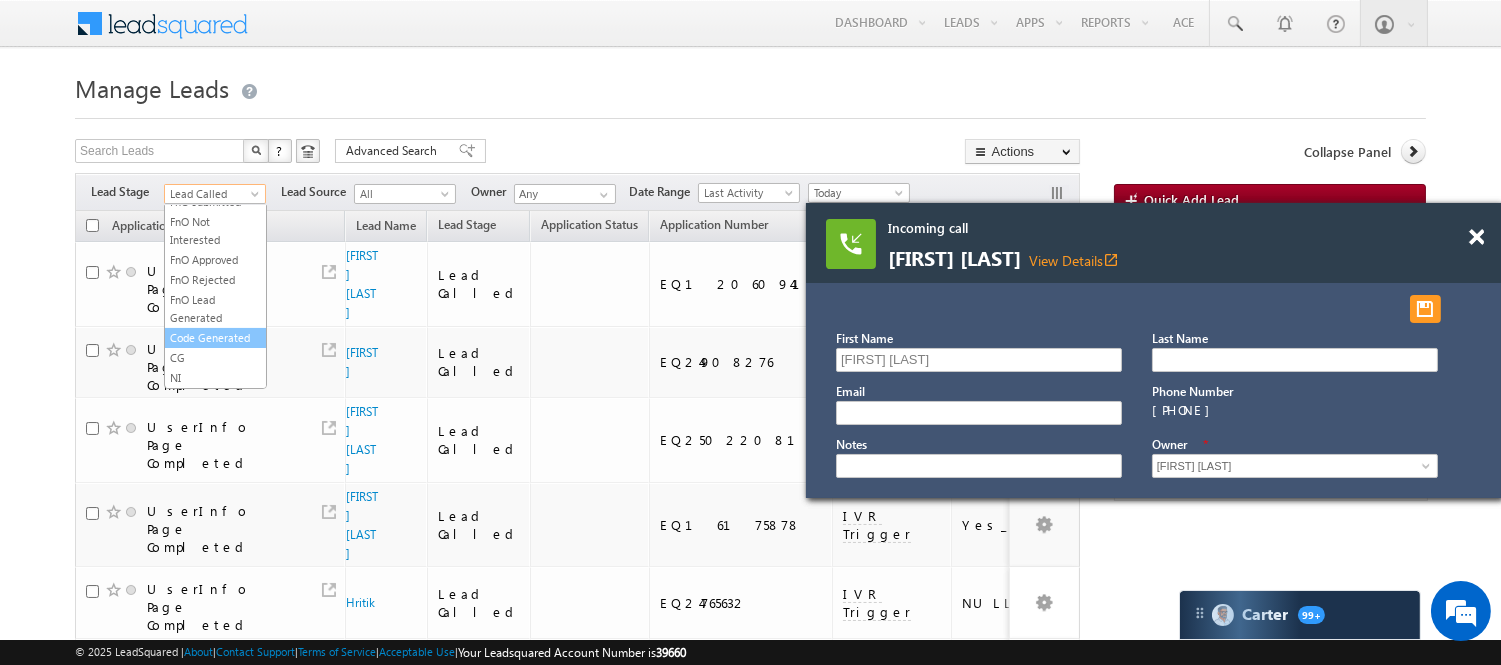 click on "Code Generated" at bounding box center [215, 338] 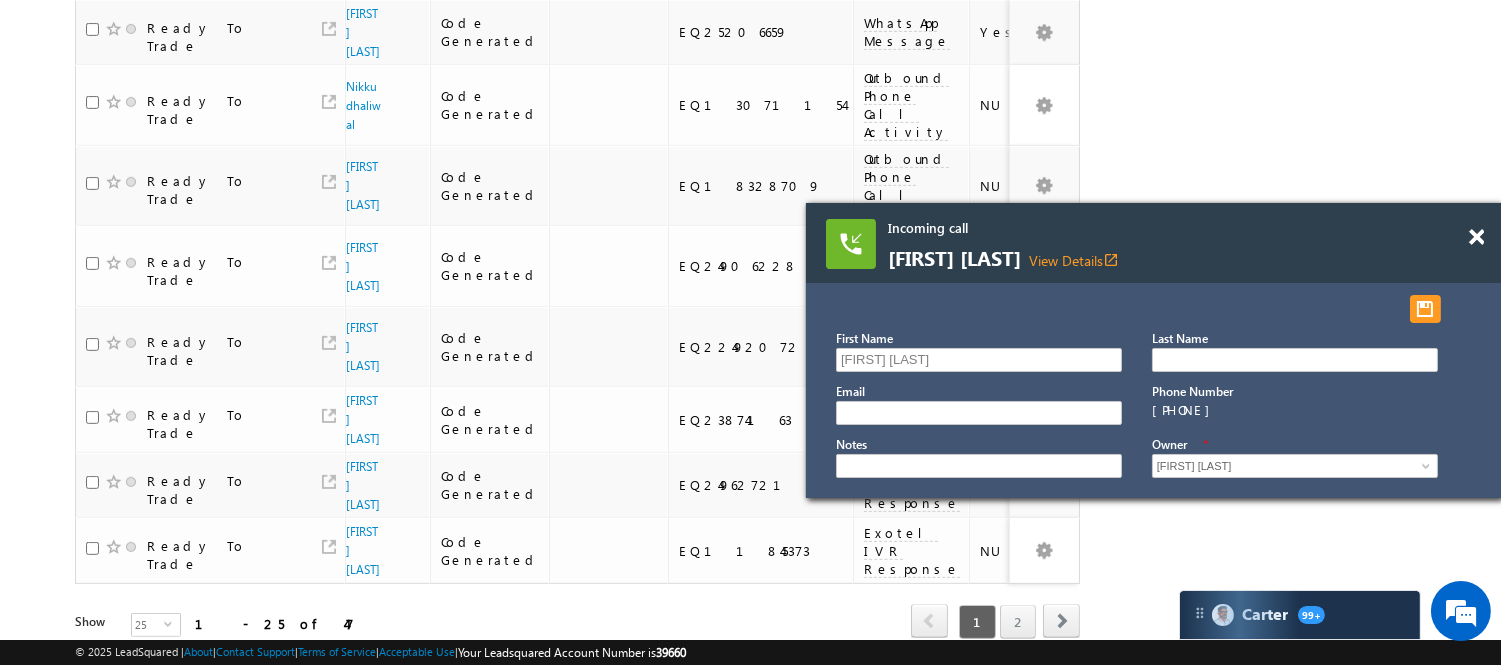 scroll, scrollTop: 1567, scrollLeft: 0, axis: vertical 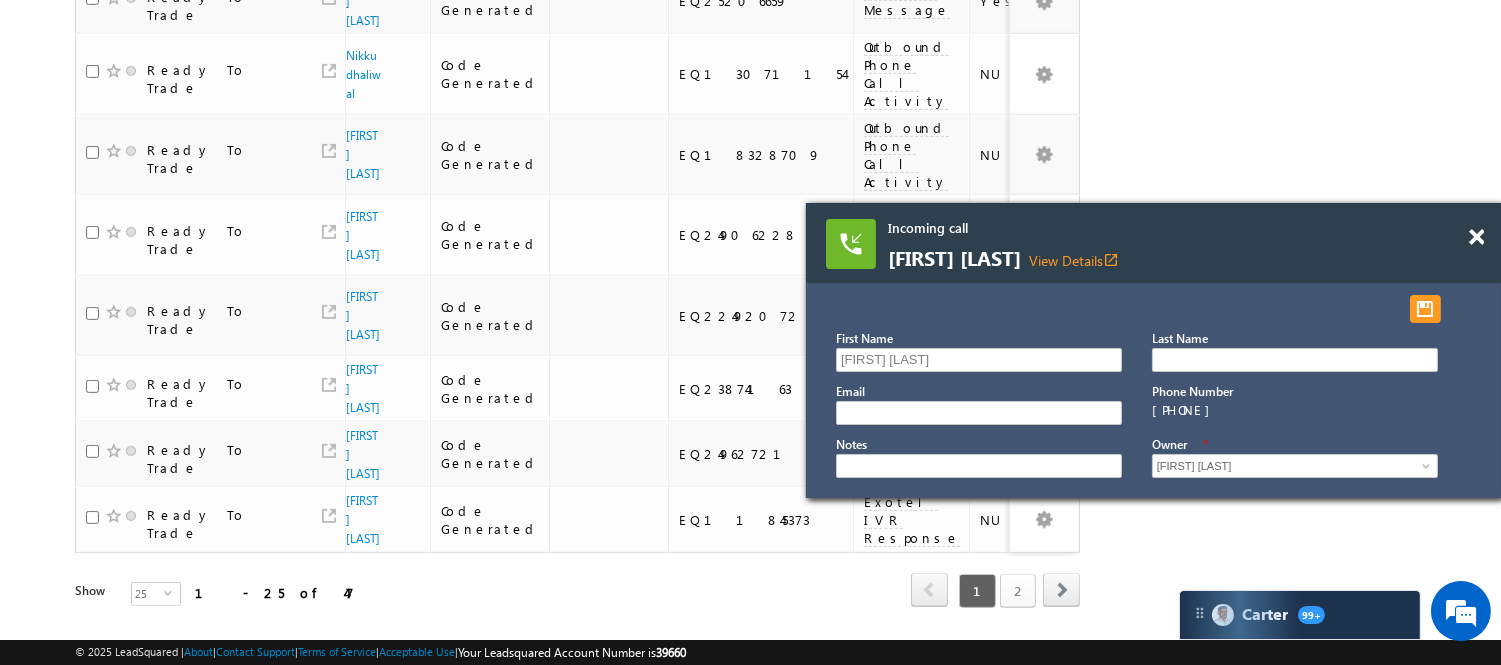 click on "2" at bounding box center [1018, 591] 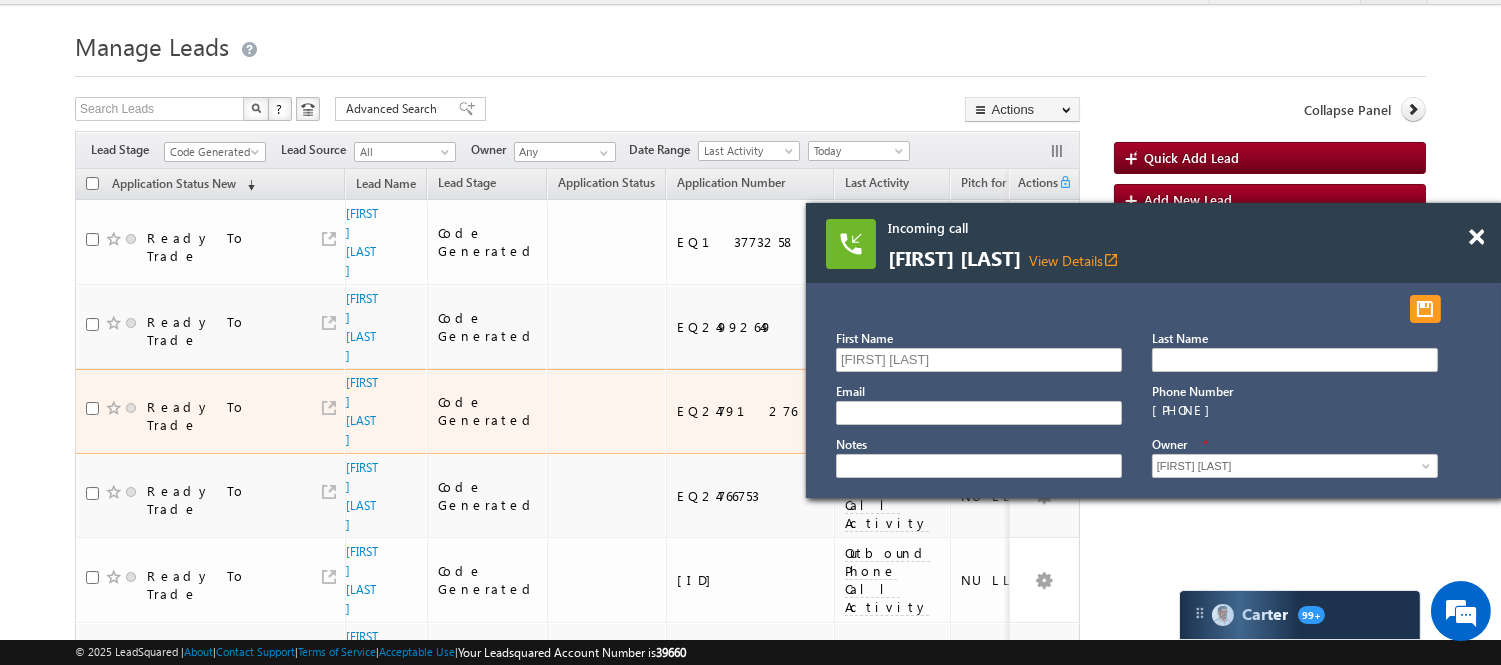 scroll, scrollTop: 40, scrollLeft: 0, axis: vertical 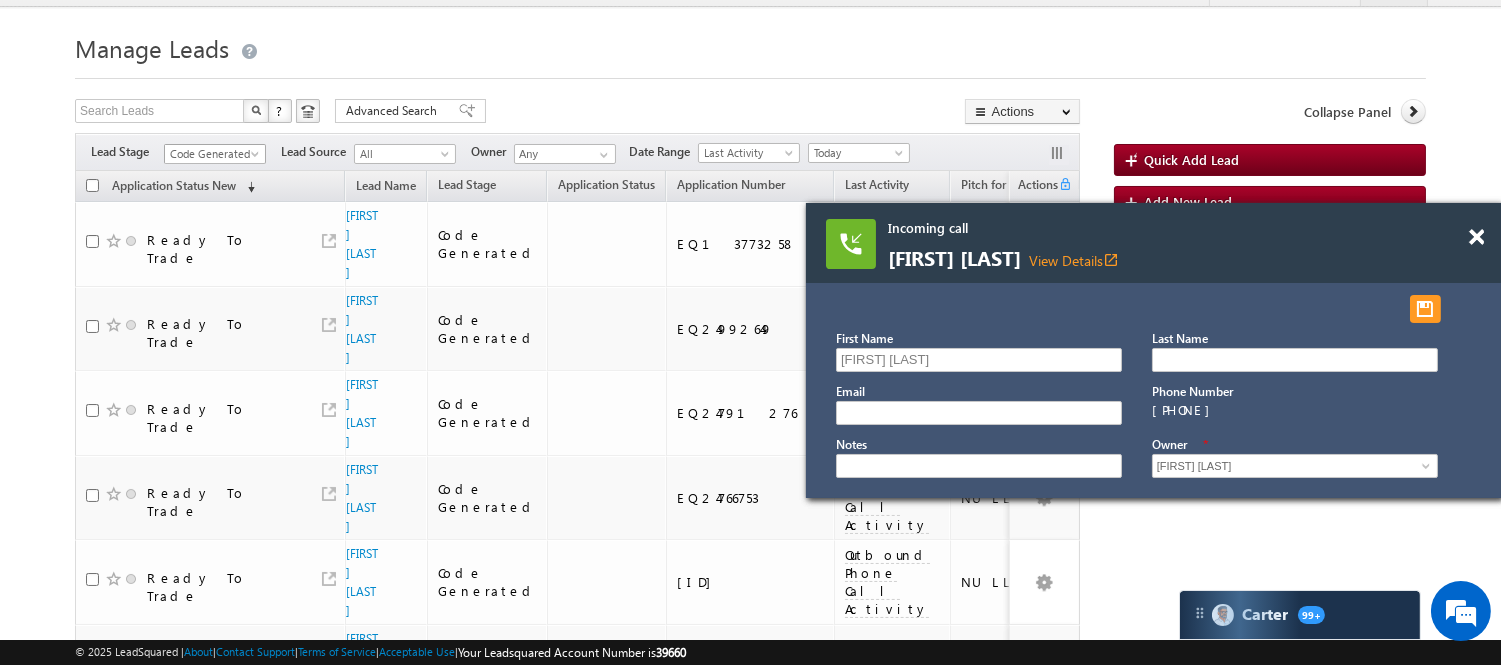 click on "Code Generated" at bounding box center [212, 154] 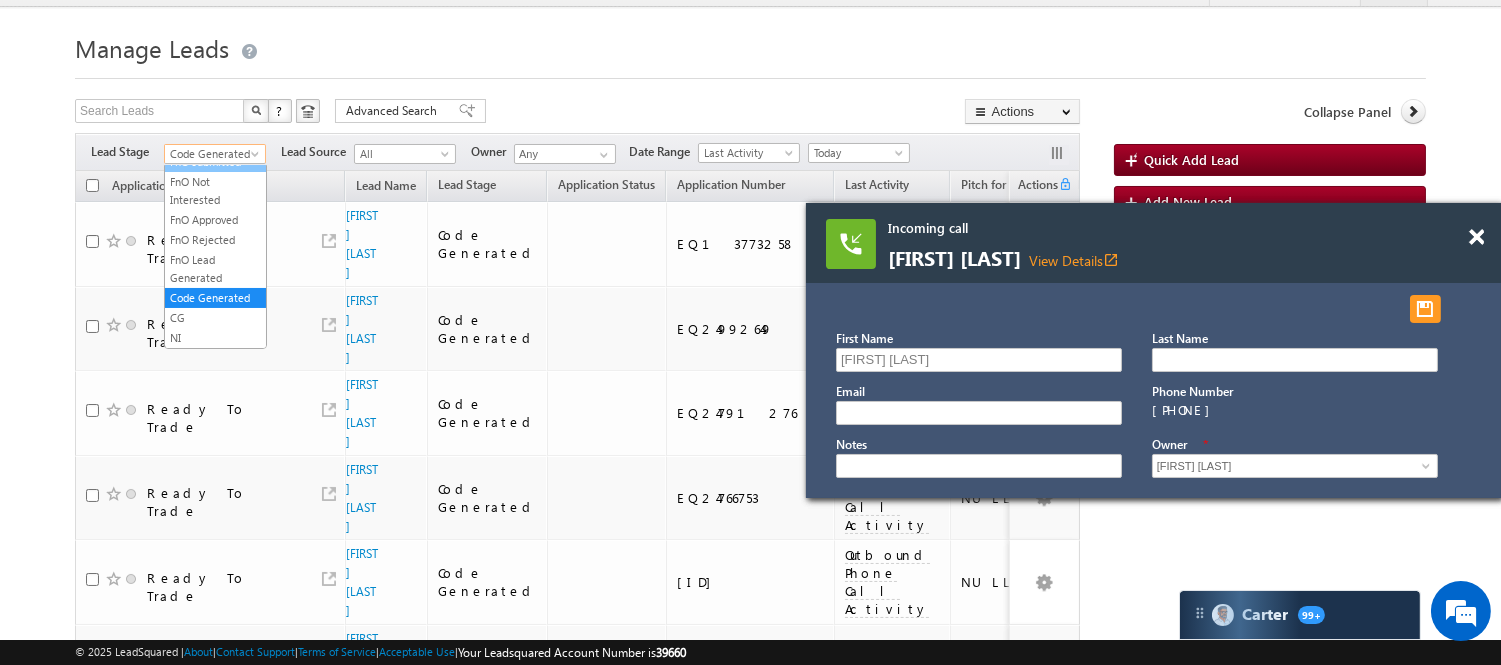 scroll, scrollTop: 0, scrollLeft: 0, axis: both 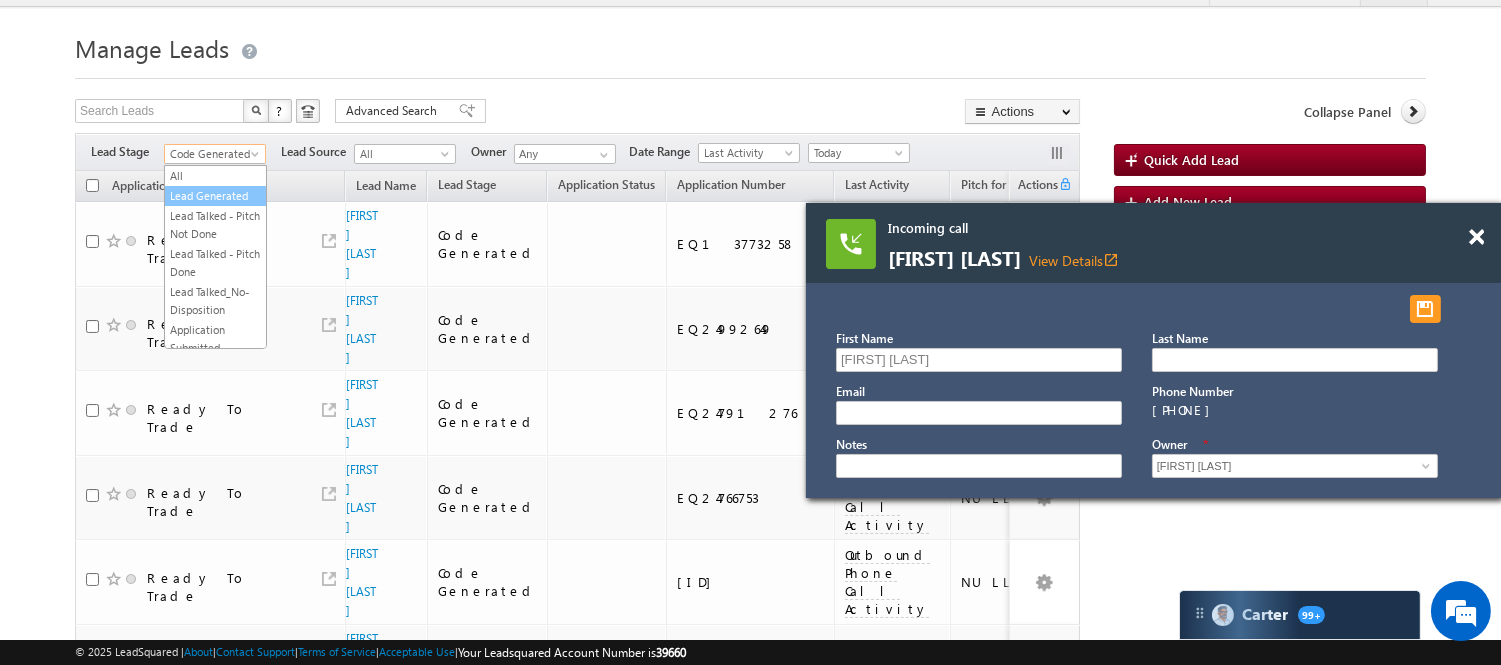 click on "Lead Generated" at bounding box center [215, 196] 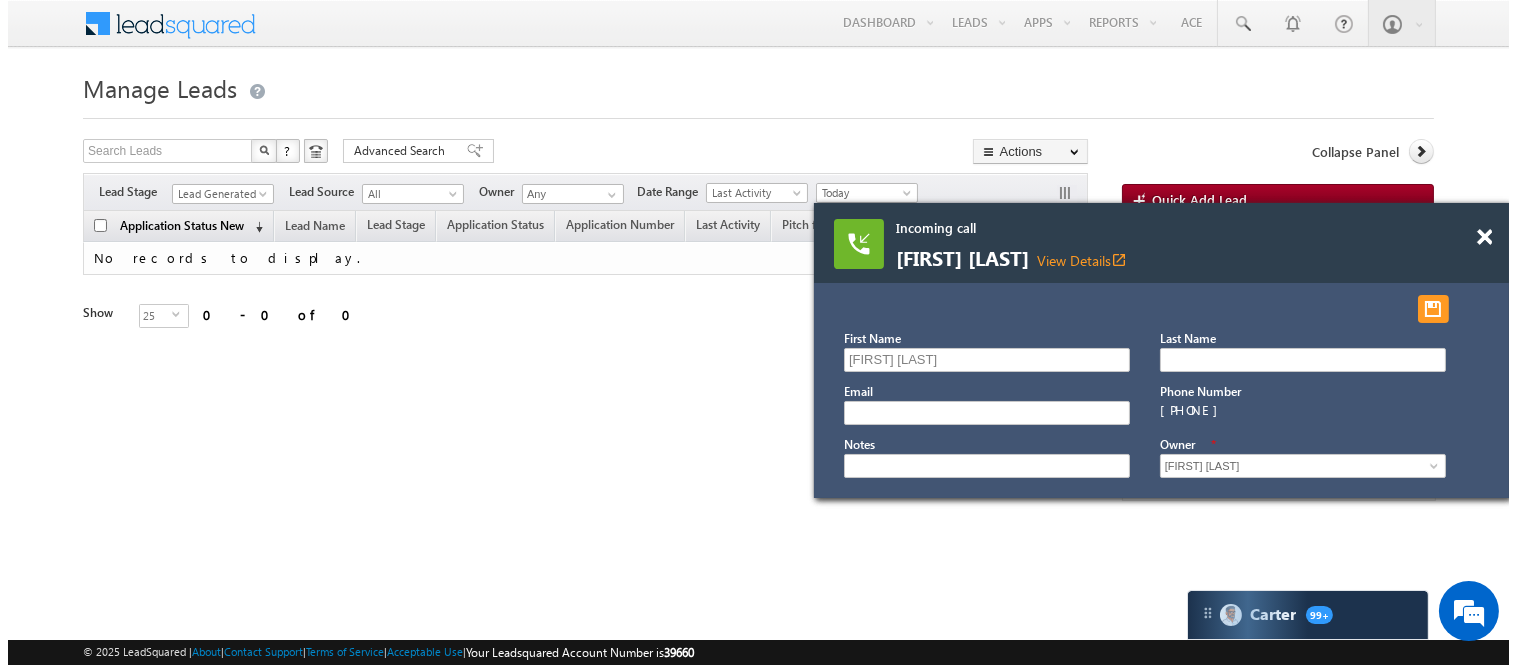 scroll, scrollTop: 0, scrollLeft: 0, axis: both 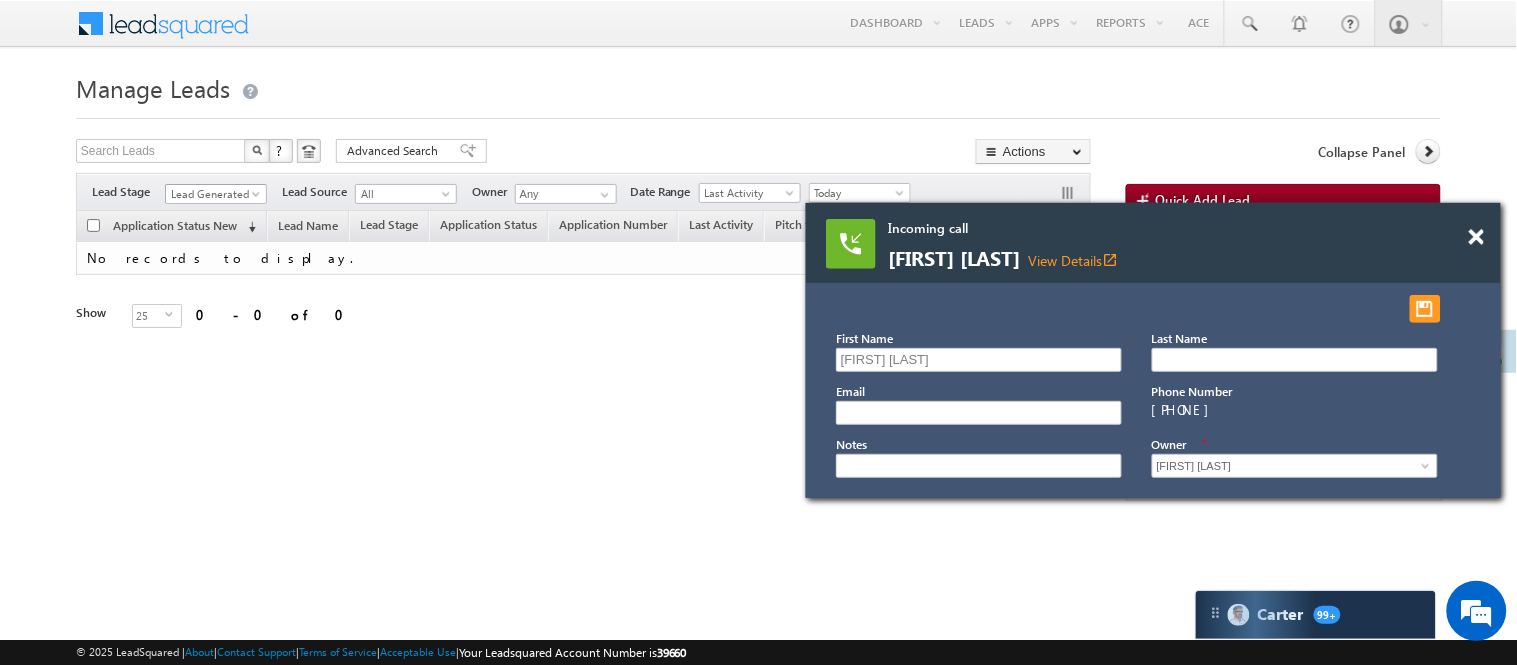 click on "Lead Generated" at bounding box center (213, 194) 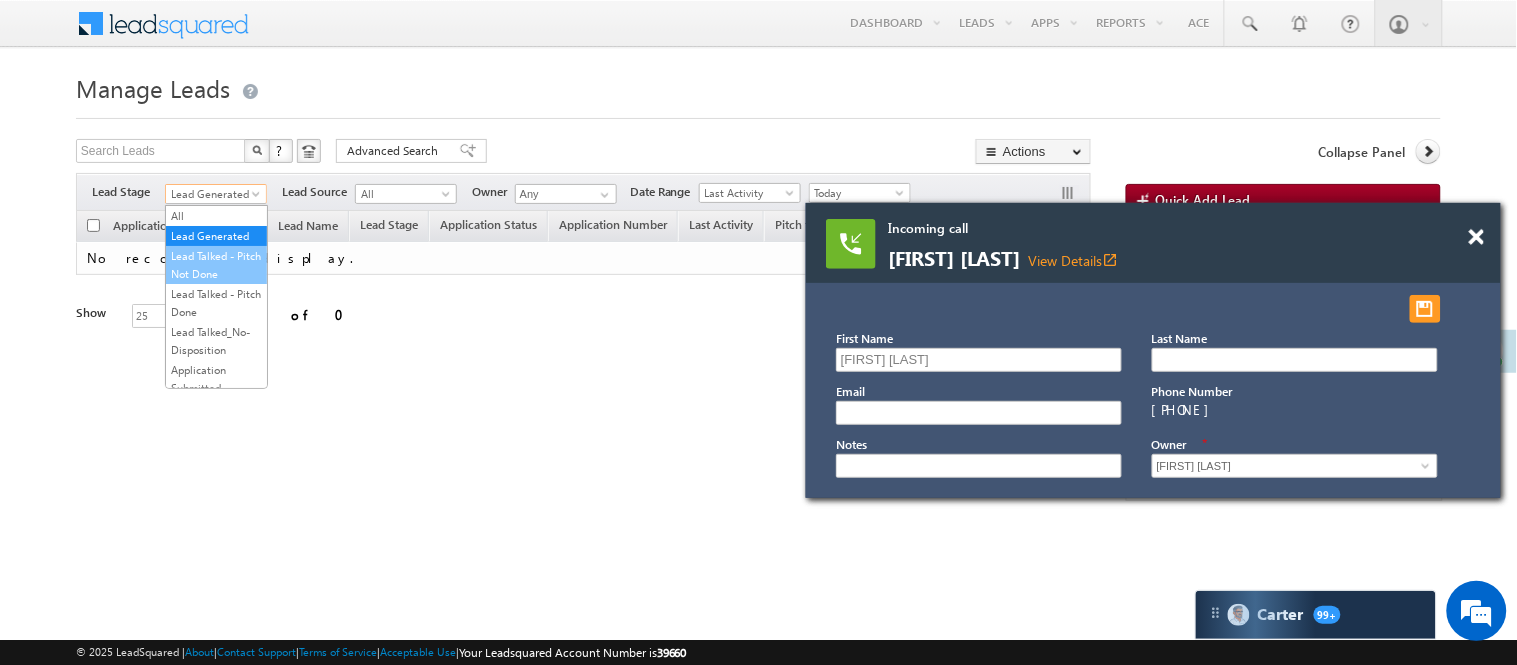 click on "Lead Talked - Pitch Not Done" at bounding box center (216, 265) 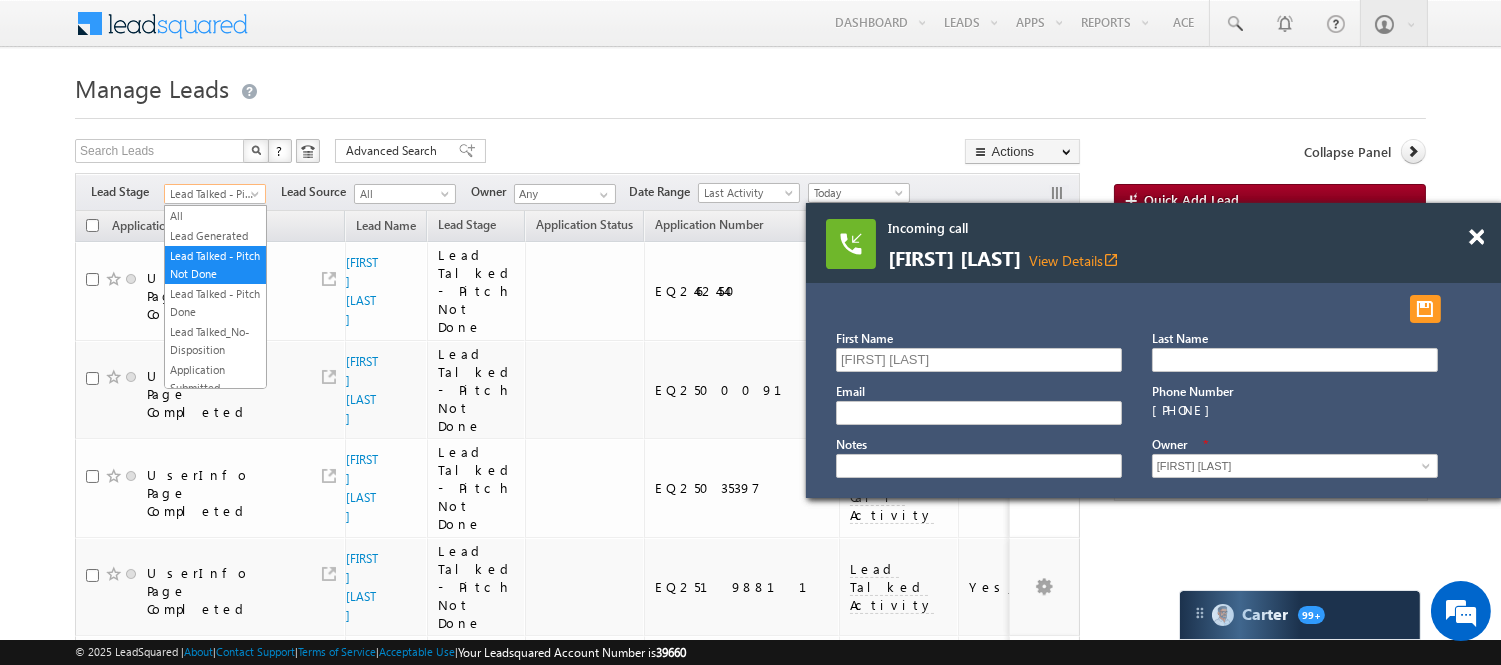 click on "Lead Talked - Pitch Not Done" at bounding box center [212, 194] 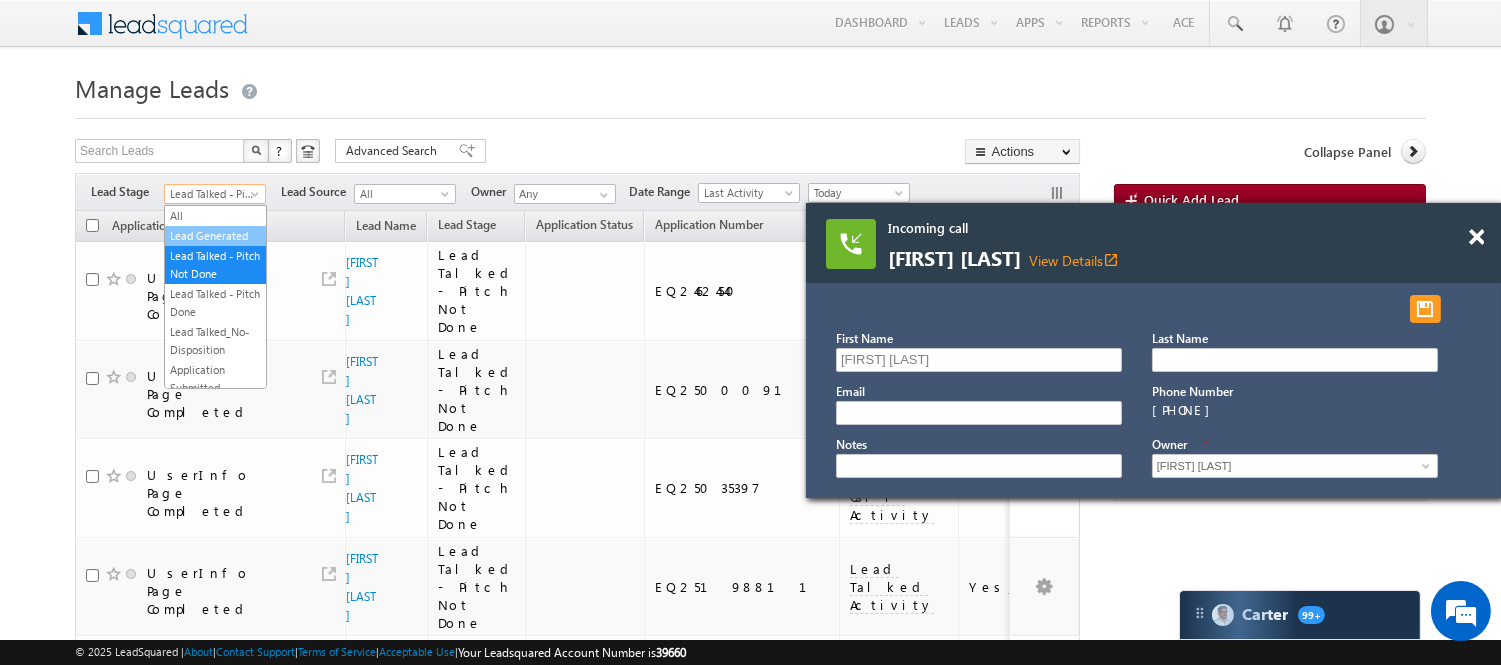 click on "Lead Generated" at bounding box center [215, 236] 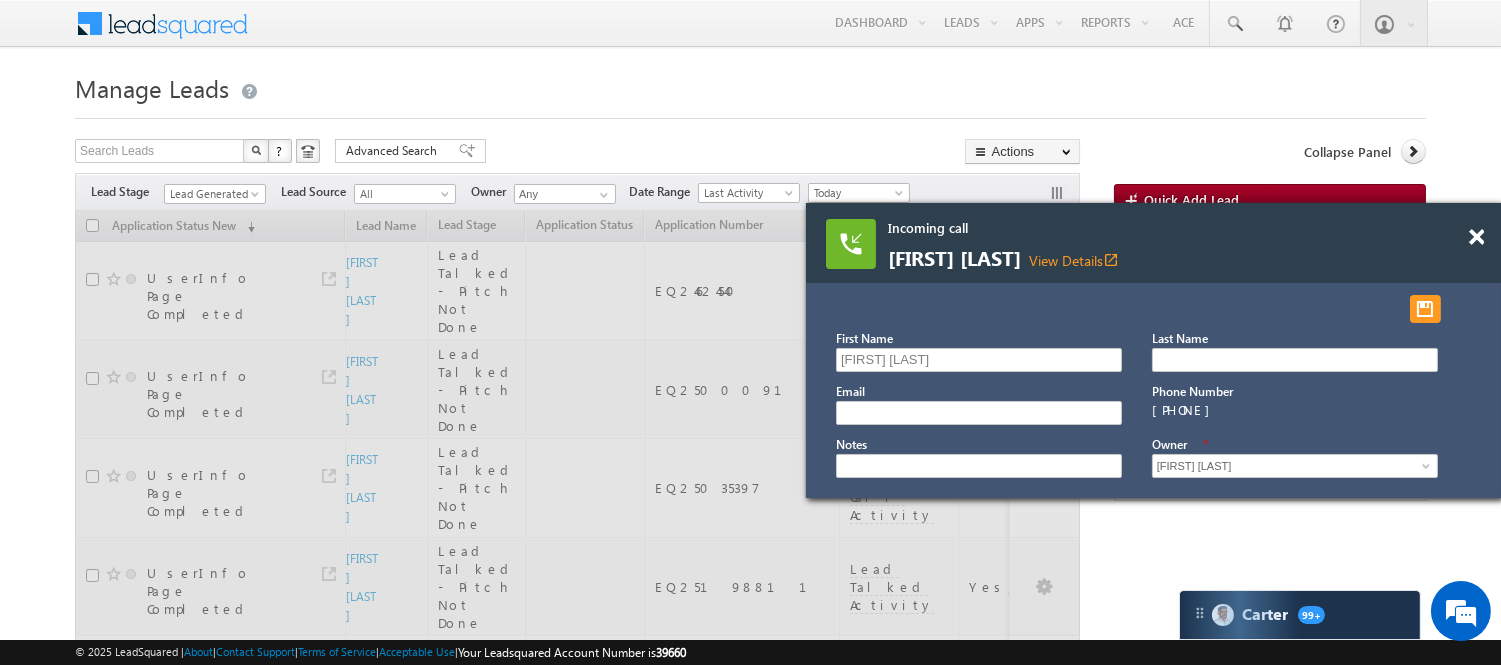 click on "Search Leads X ?   99 results found
Advanced Search
Advanced Search
Advanced search results
Actions Export Leads Reset all Filters
Actions Export Leads Bulk Update Send Email Add to List Add Activity Change Owner Change Stage Delete Merge Leads" at bounding box center [577, 153] 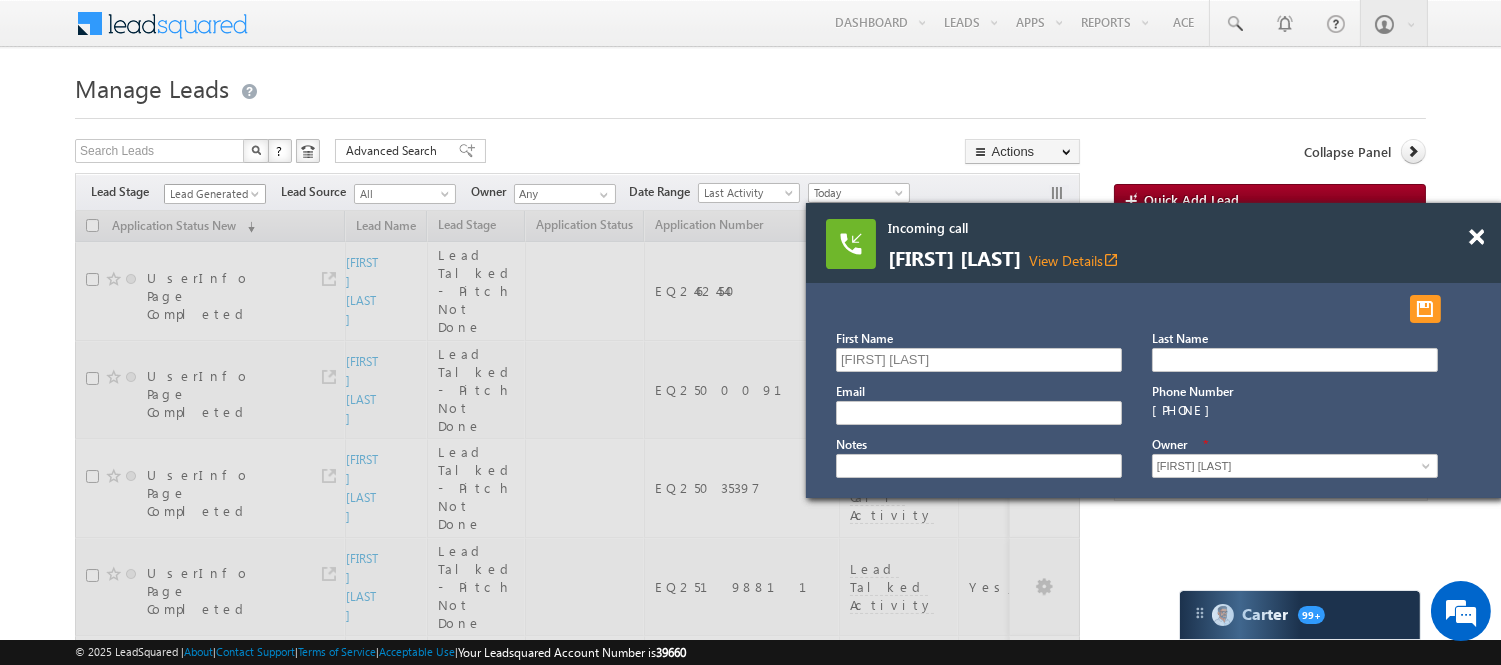 click on "Incoming call  [FIRST] [LAST]   View Details  open_in_new
First Name
[FIRST] [LAST]" at bounding box center [750, 1407] 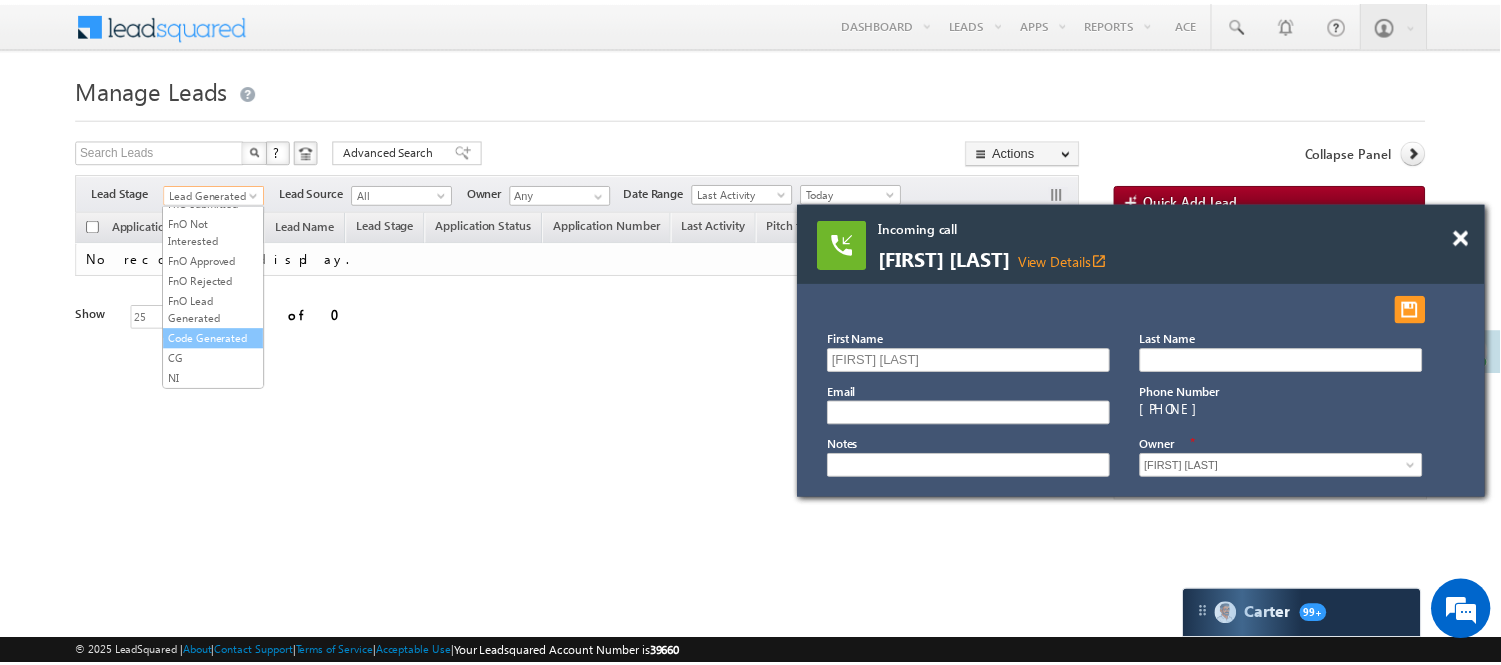 scroll, scrollTop: 496, scrollLeft: 0, axis: vertical 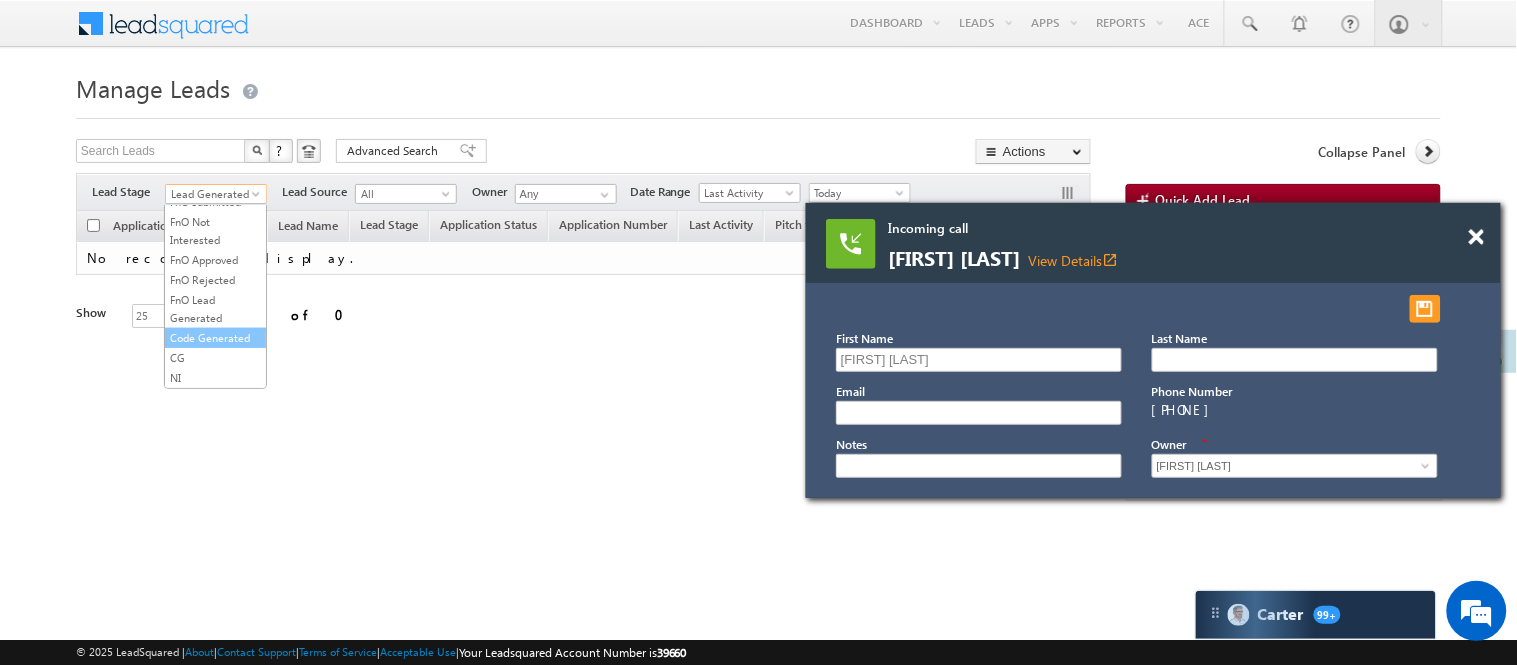 click on "Code Generated" at bounding box center [215, 338] 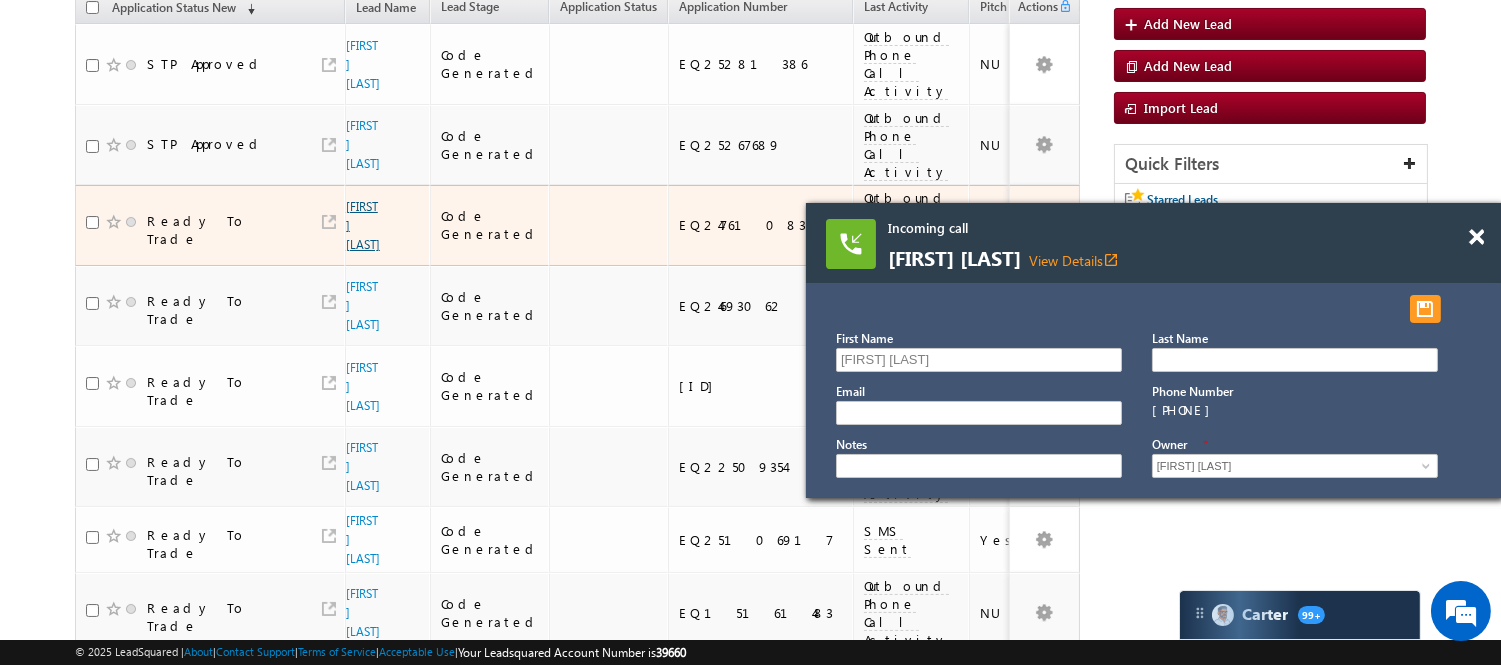scroll, scrollTop: 0, scrollLeft: 0, axis: both 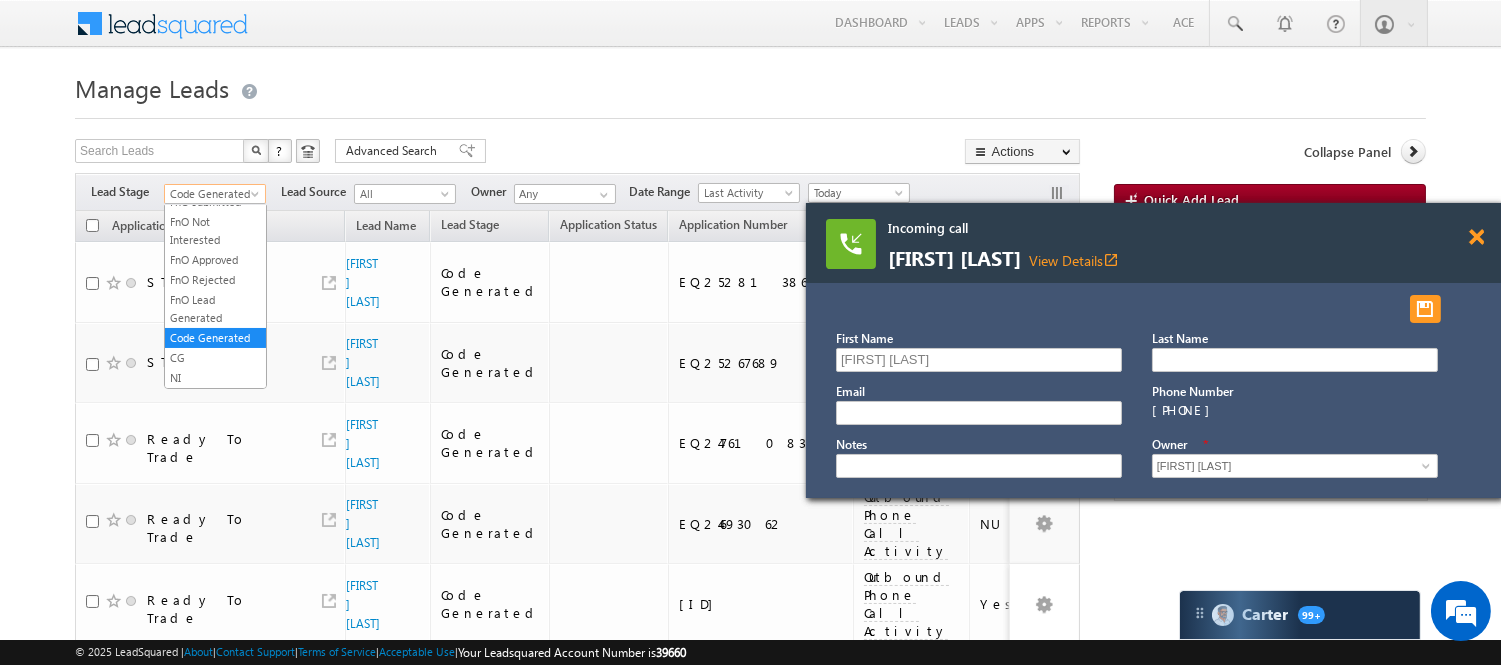 click at bounding box center (1476, 237) 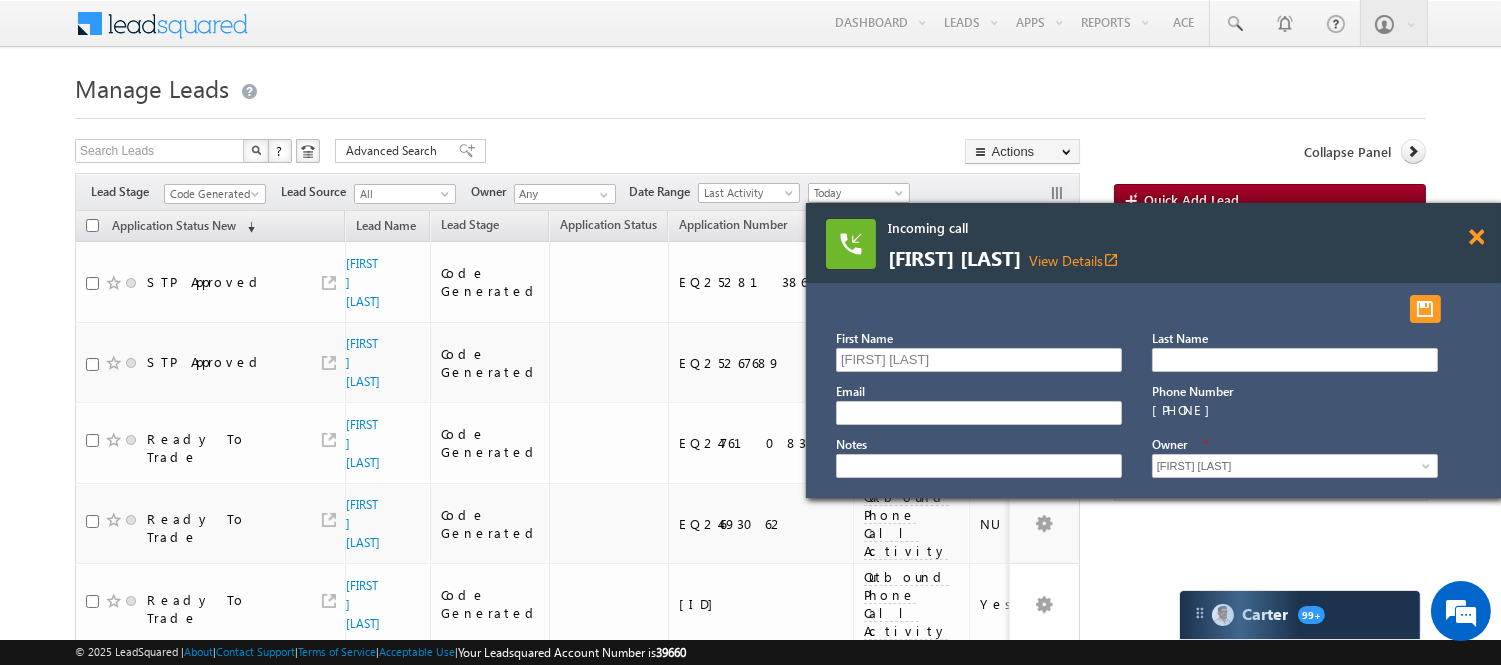 click at bounding box center (1476, 237) 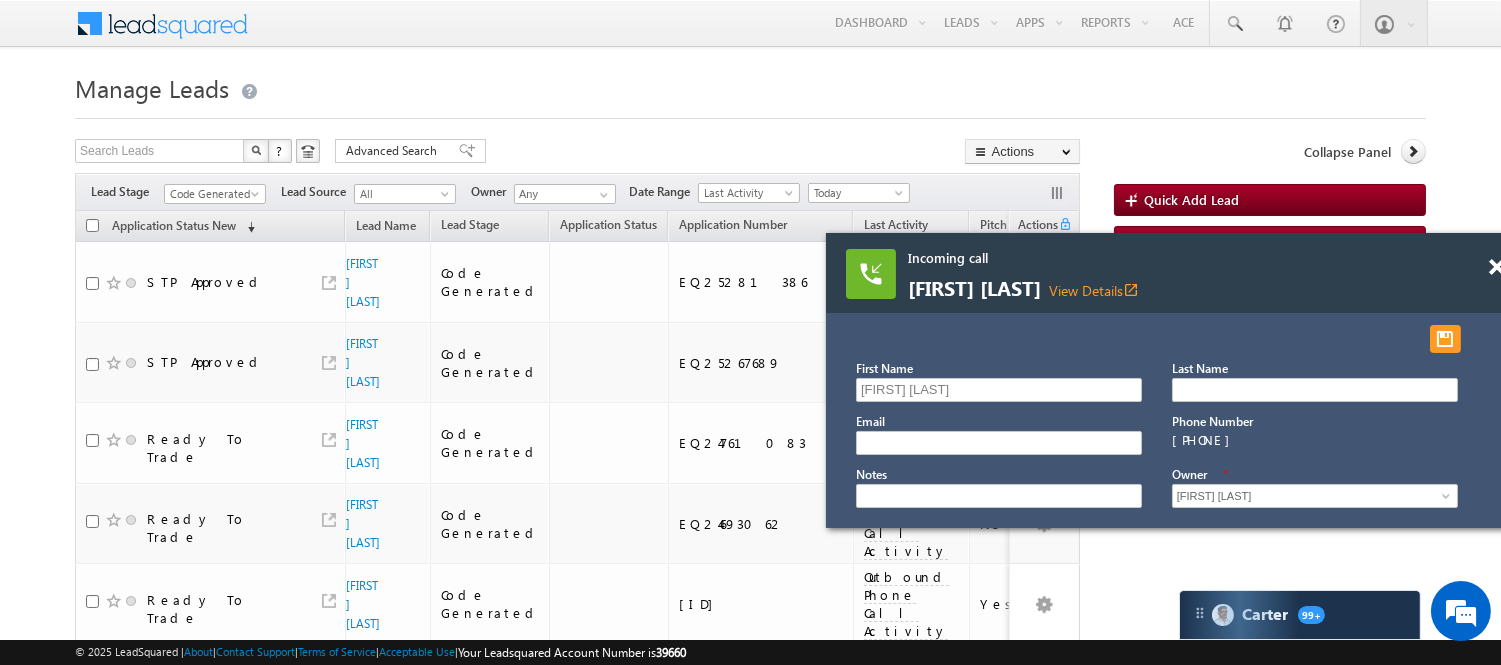 scroll, scrollTop: 582, scrollLeft: 0, axis: vertical 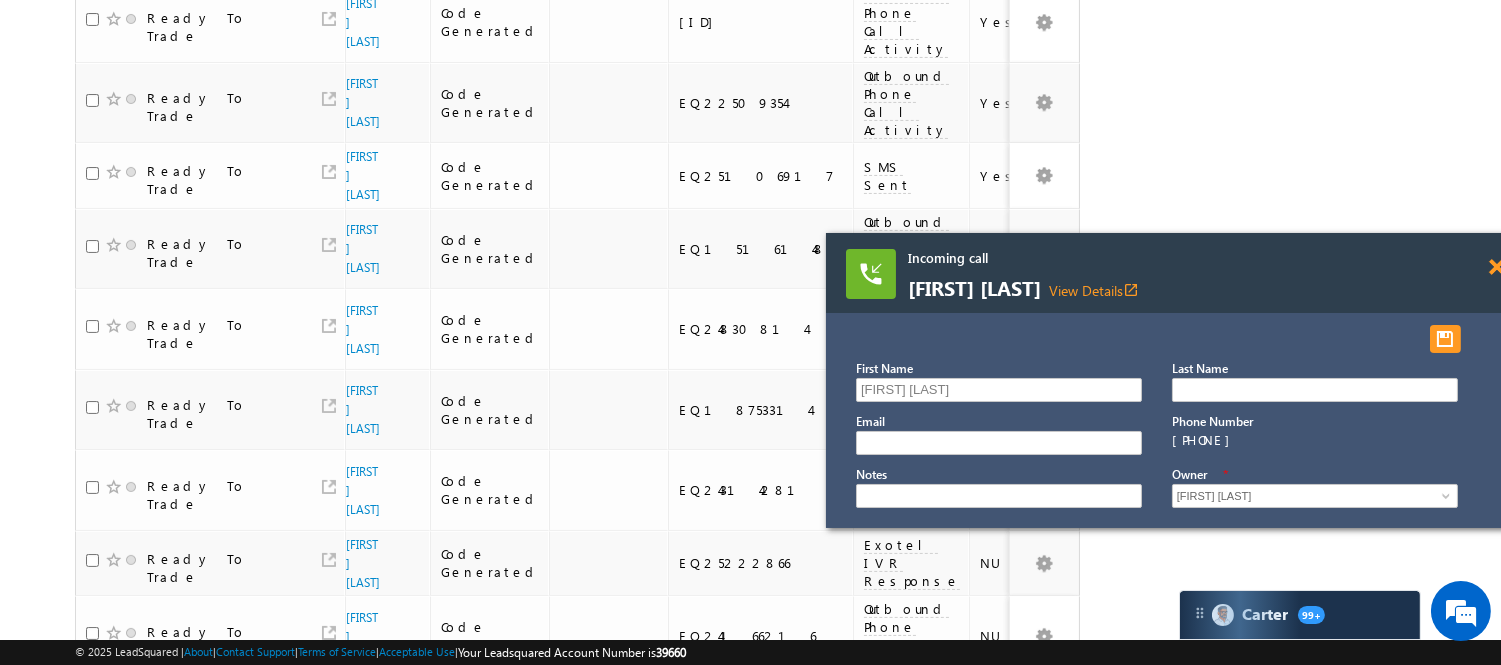 click at bounding box center [1496, 267] 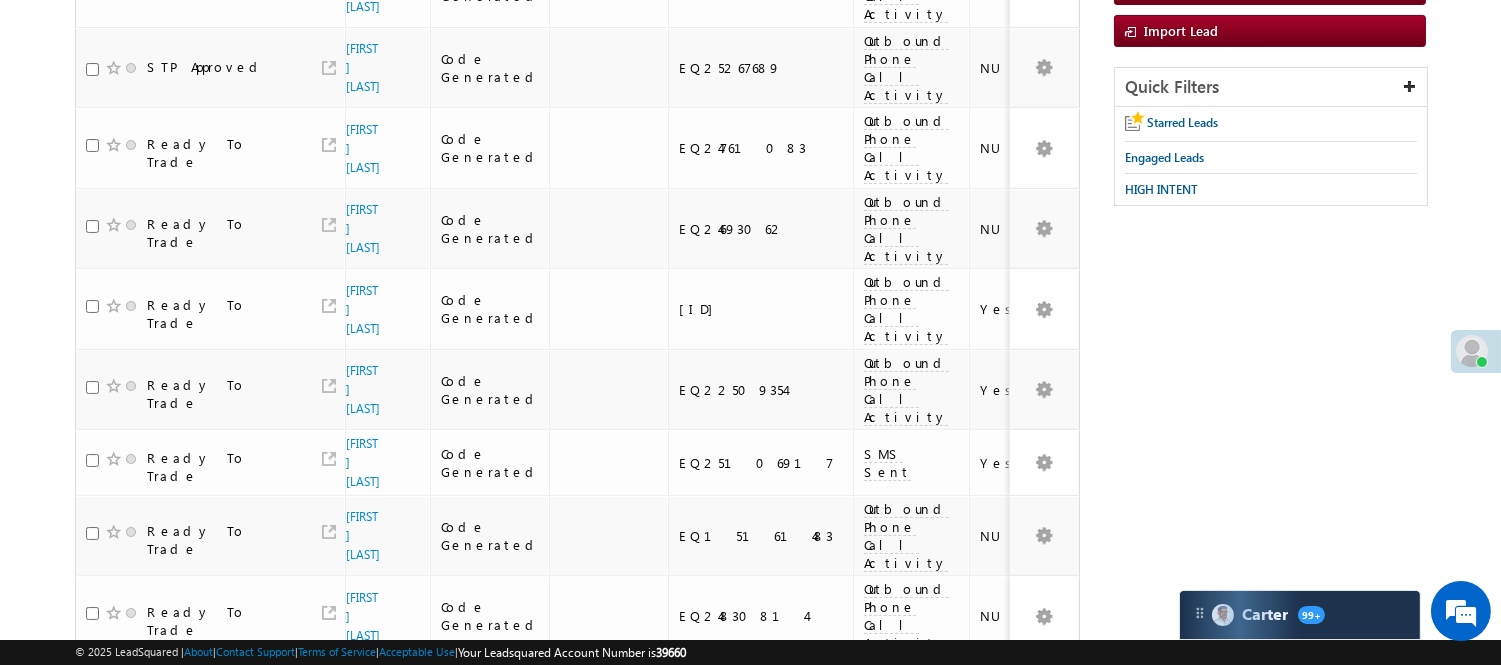 scroll, scrollTop: 0, scrollLeft: 0, axis: both 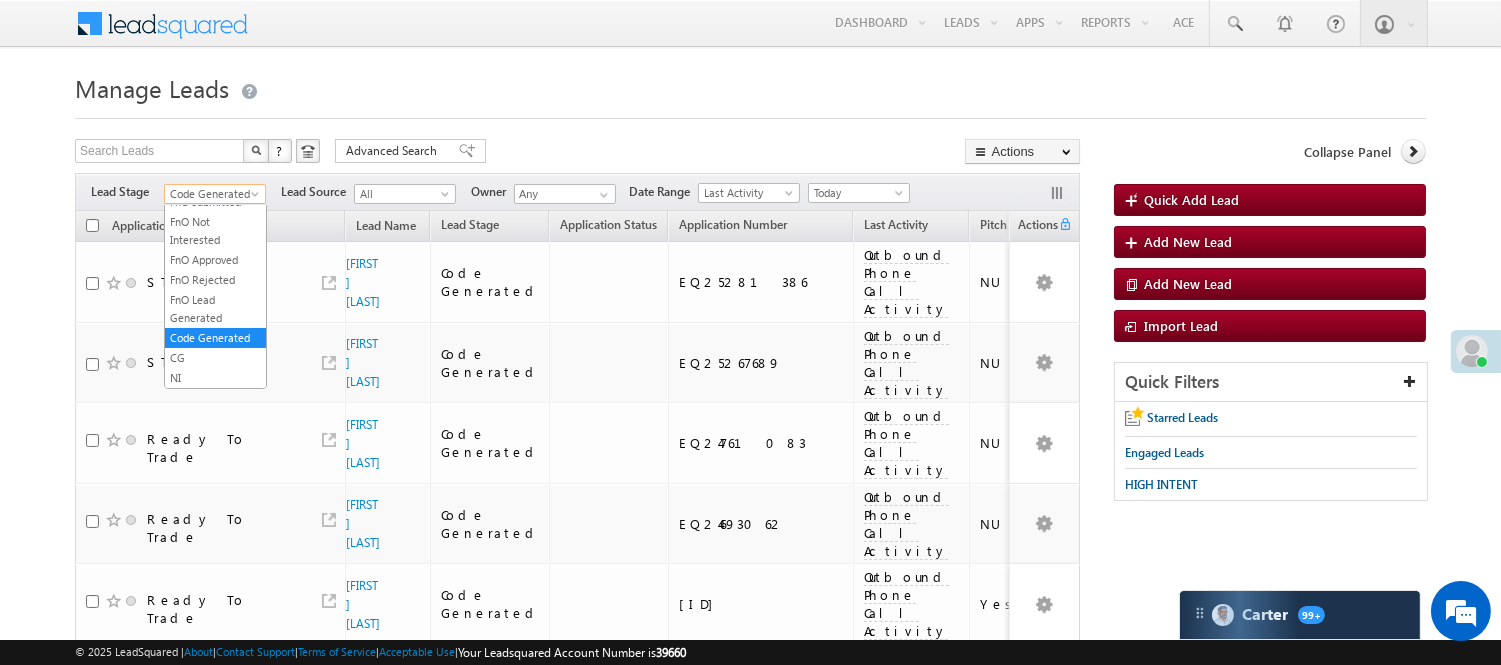 click on "Code Generated" at bounding box center [212, 194] 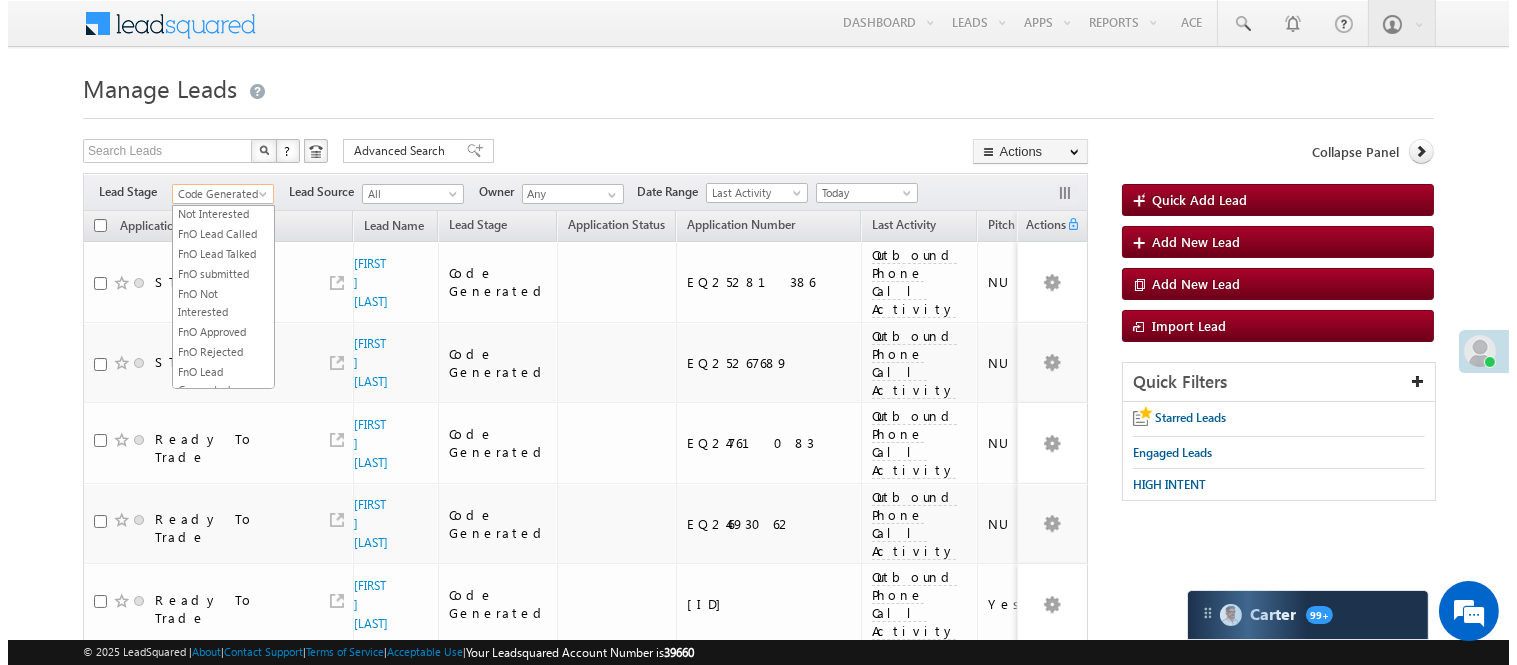 scroll, scrollTop: 0, scrollLeft: 0, axis: both 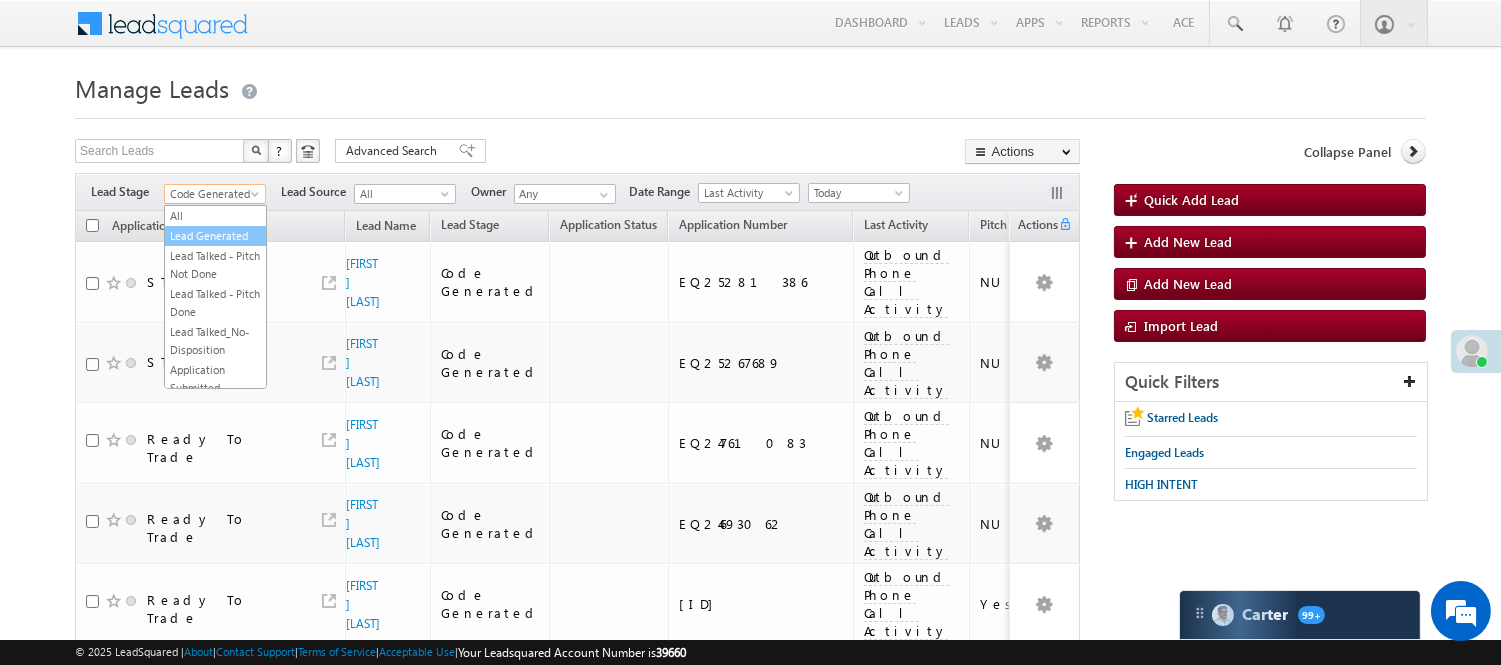 click on "Lead Generated" at bounding box center (215, 236) 